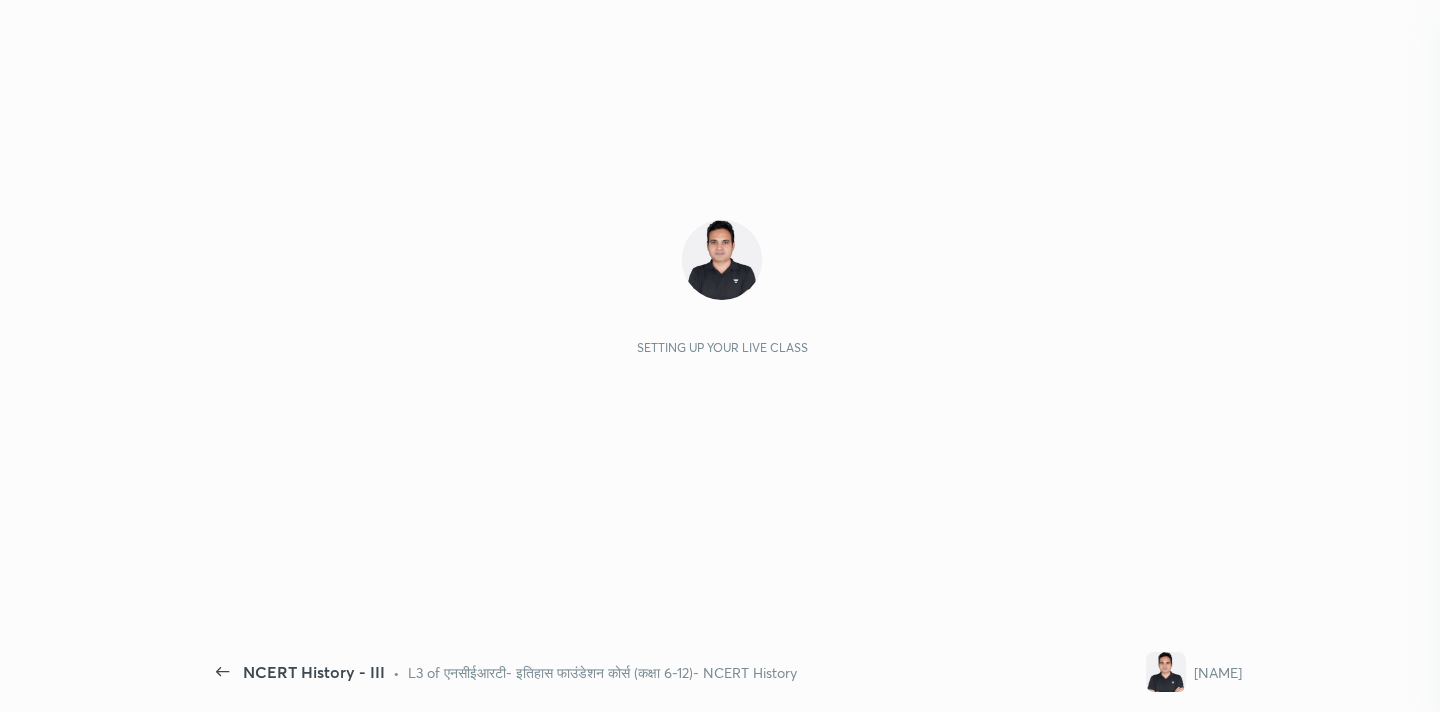 scroll, scrollTop: 0, scrollLeft: 0, axis: both 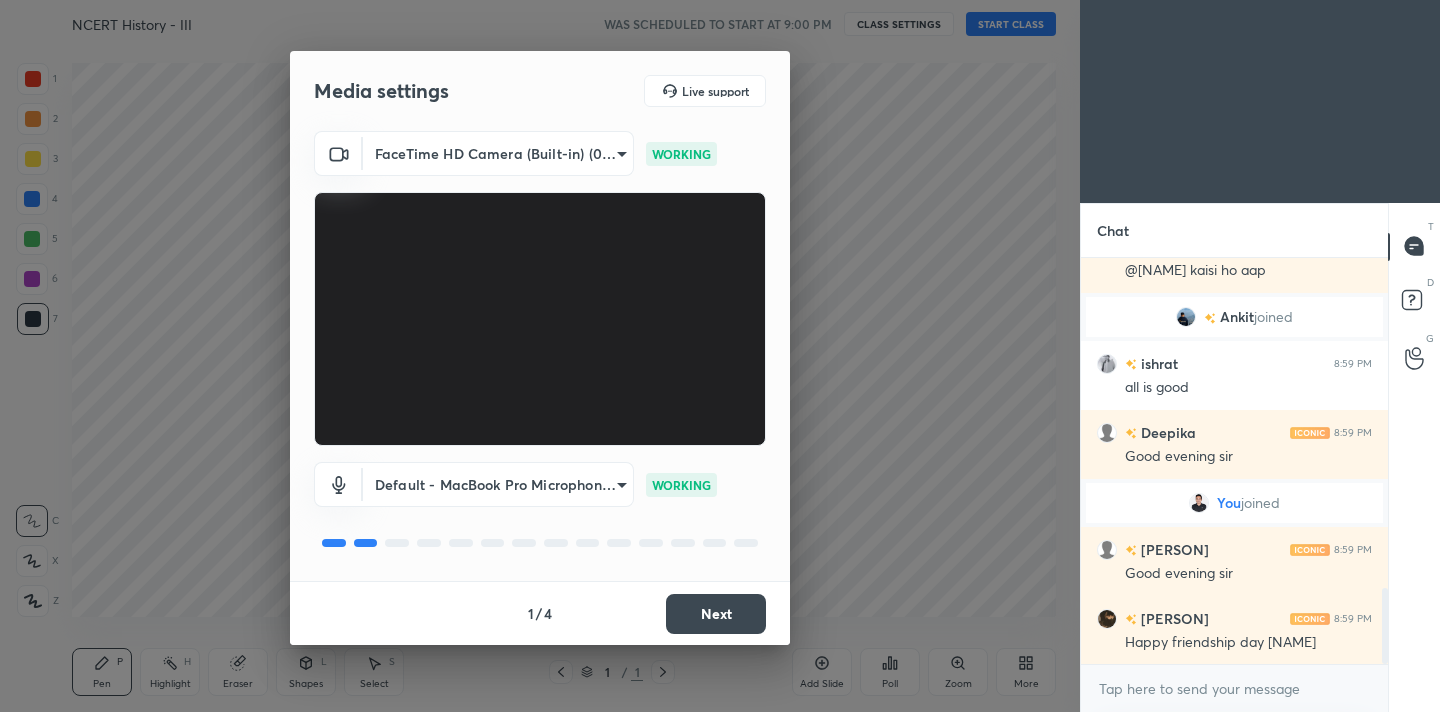 click on "Next" at bounding box center [716, 614] 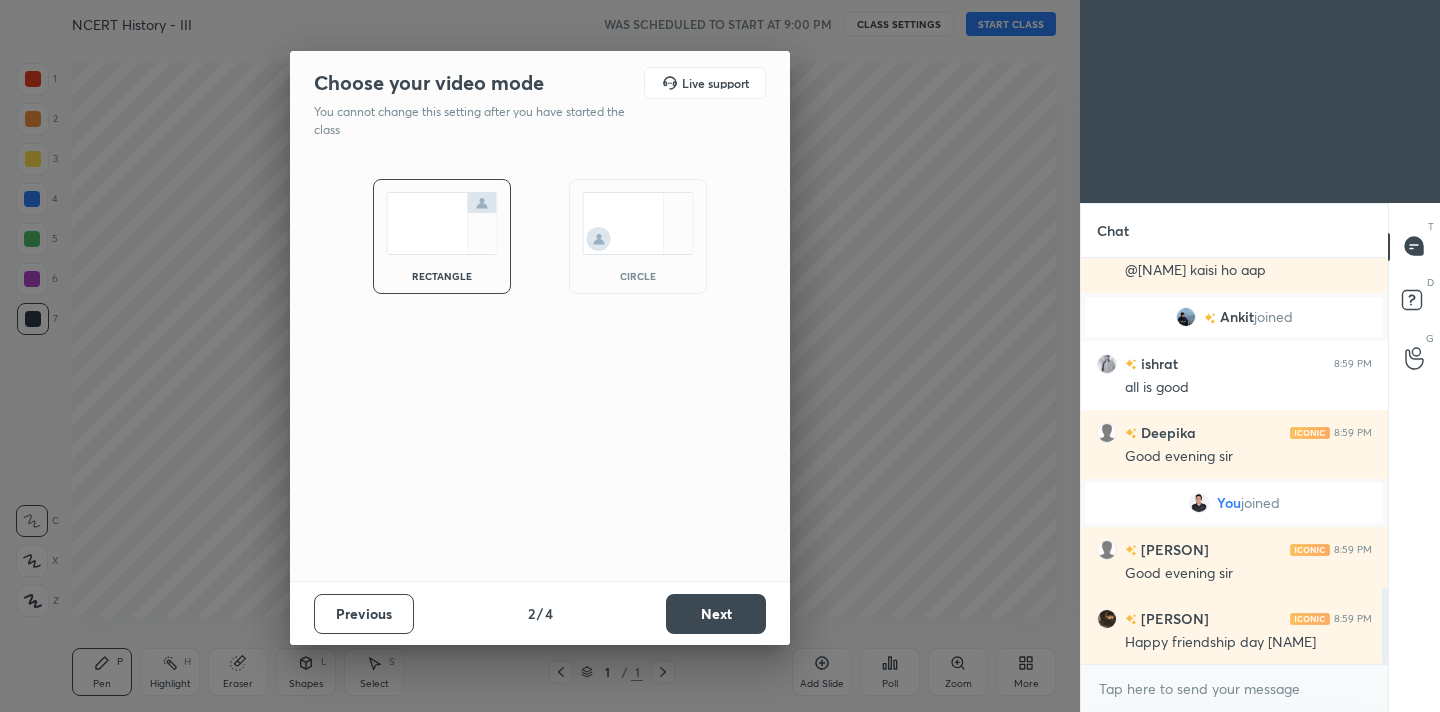 click on "Next" at bounding box center (716, 614) 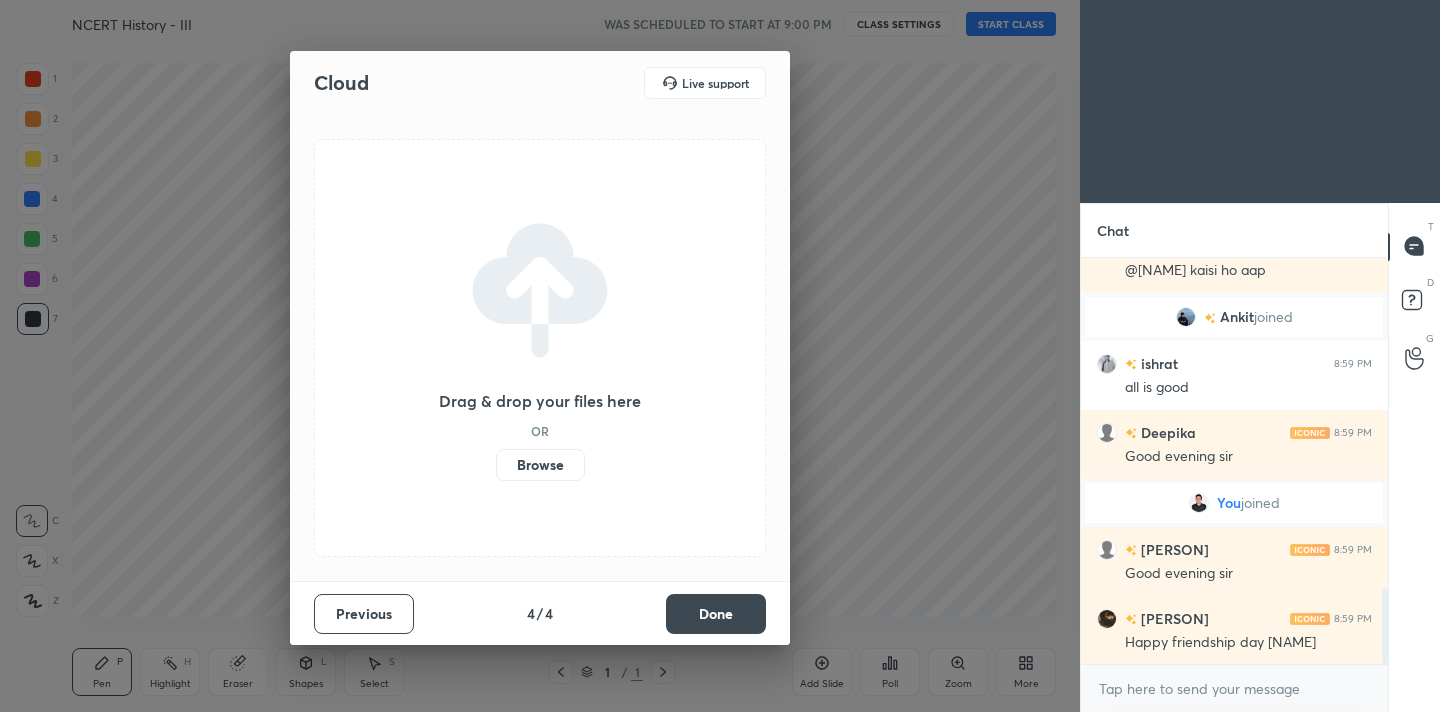 click on "Done" at bounding box center (716, 614) 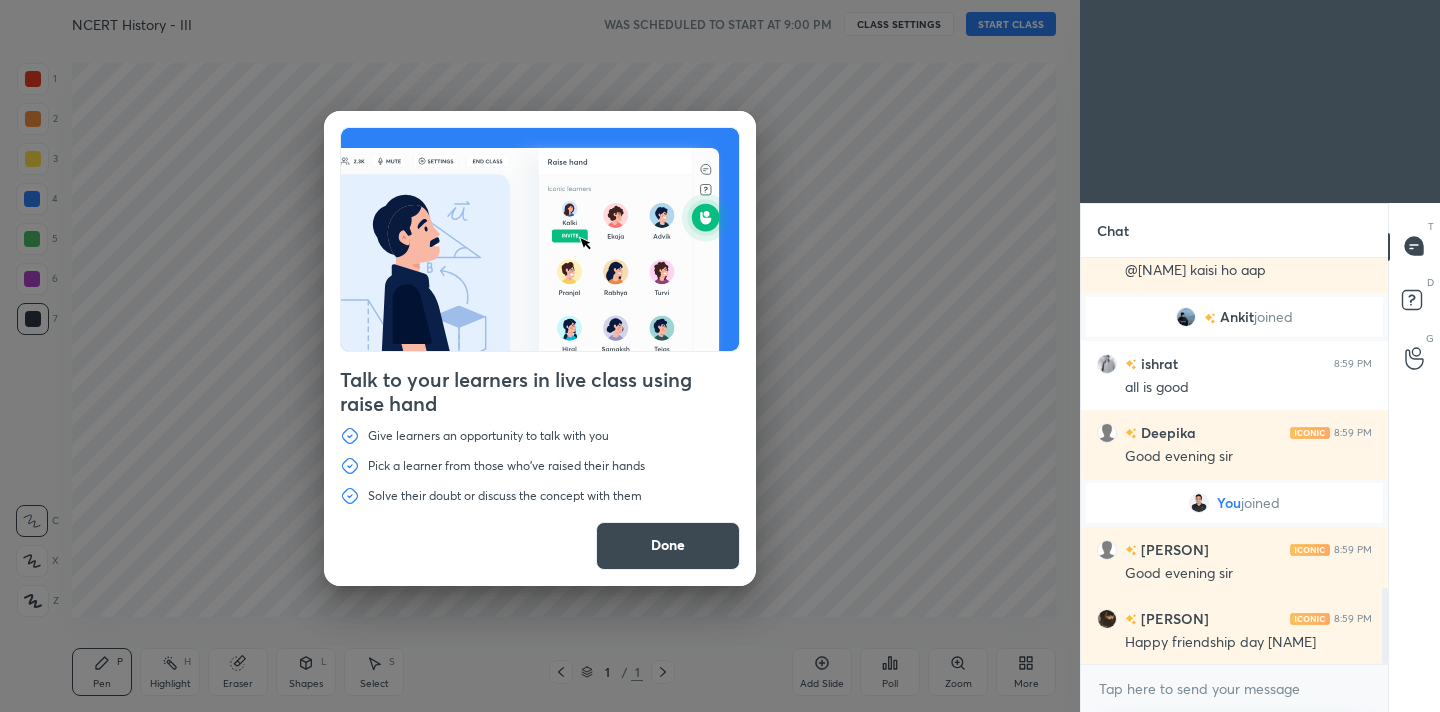 click on "Done" at bounding box center [668, 546] 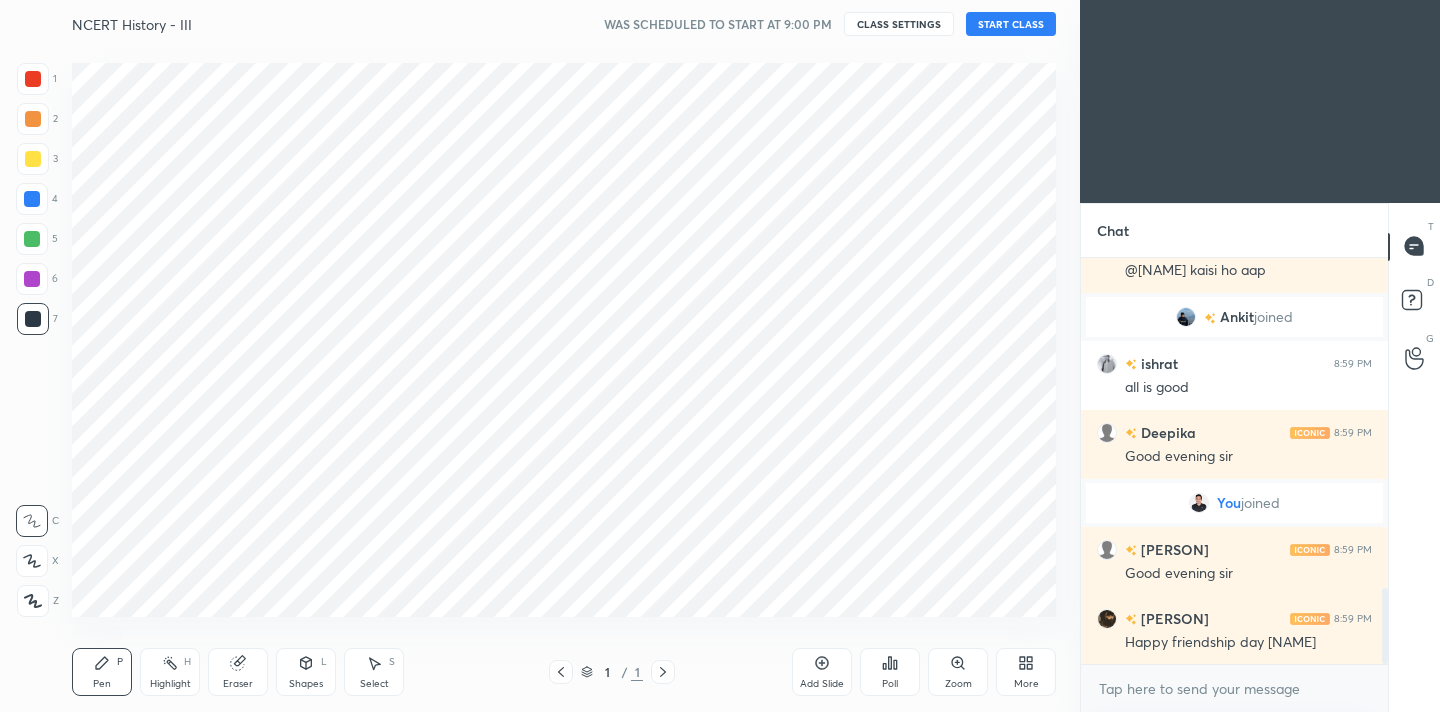 click 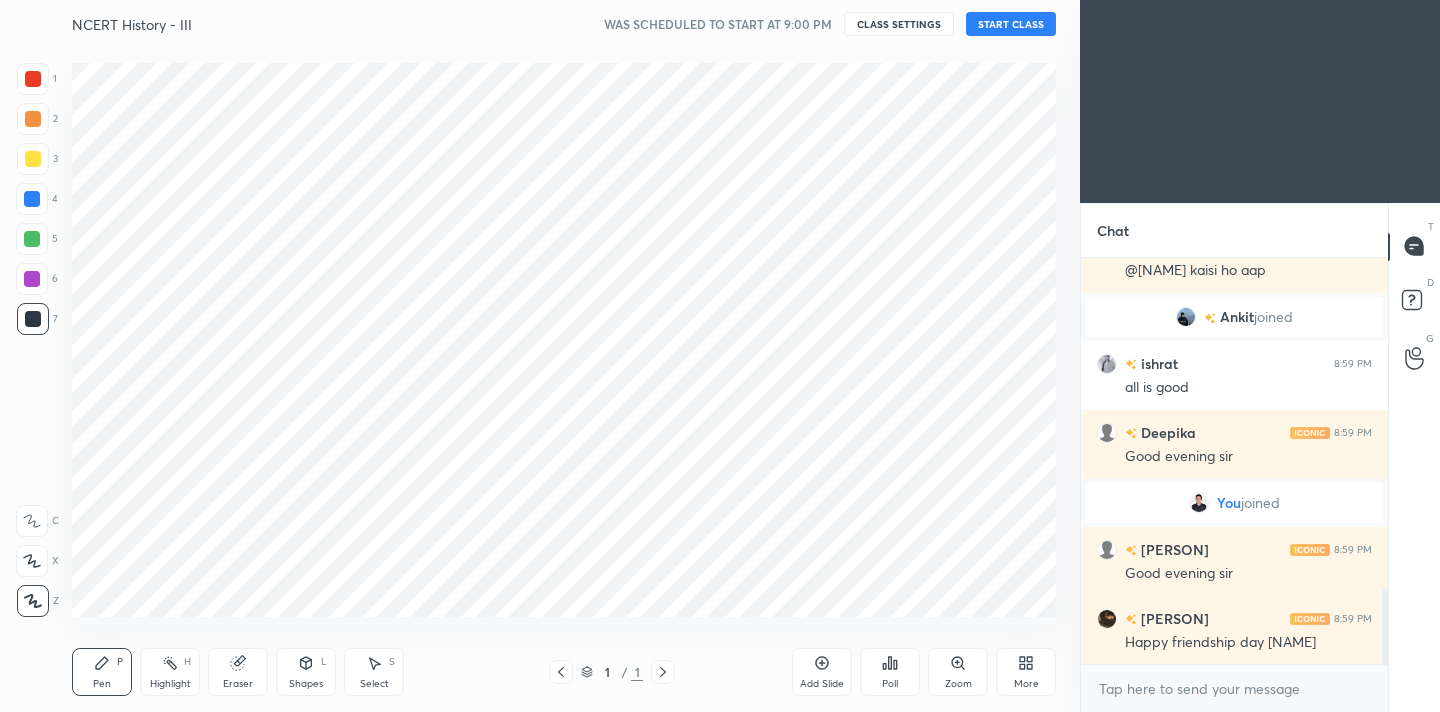 scroll, scrollTop: 1825, scrollLeft: 0, axis: vertical 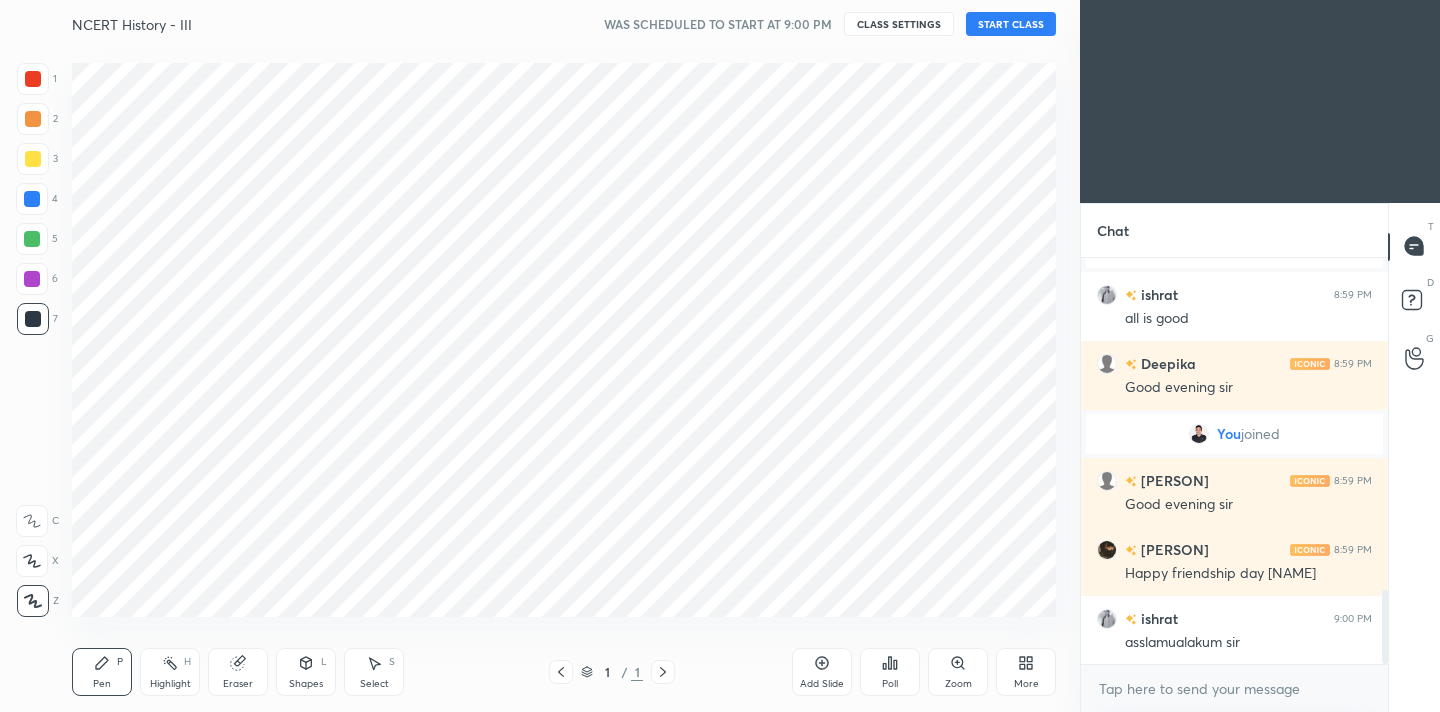 click at bounding box center [33, 79] 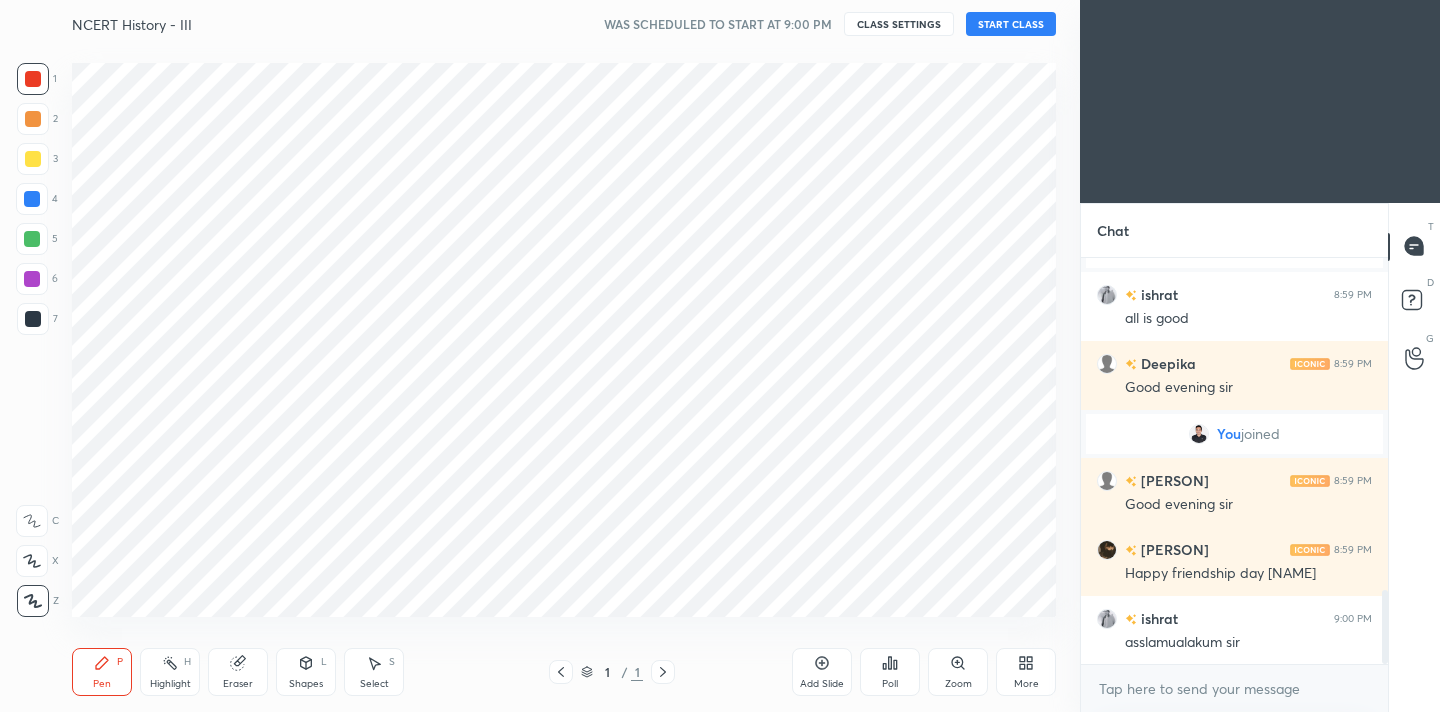 scroll, scrollTop: 2032, scrollLeft: 0, axis: vertical 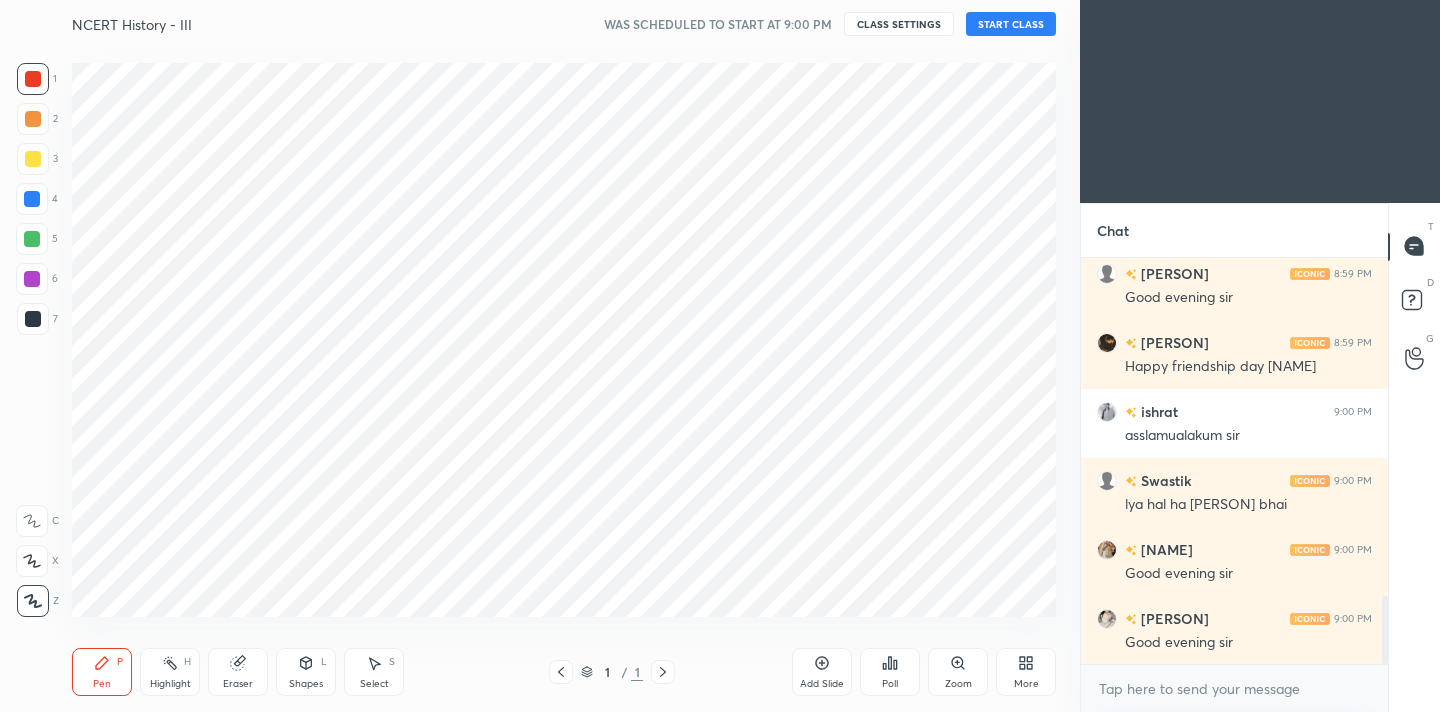 click 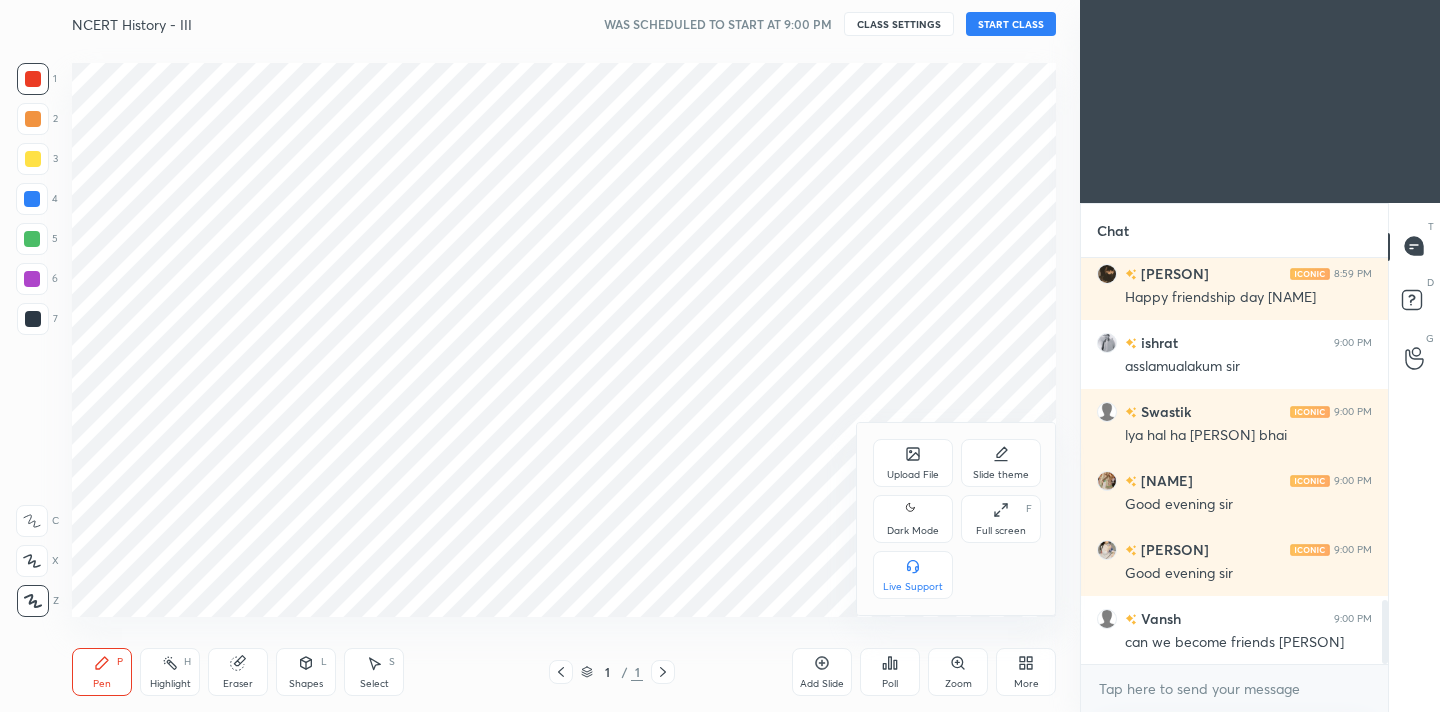 scroll, scrollTop: 2170, scrollLeft: 0, axis: vertical 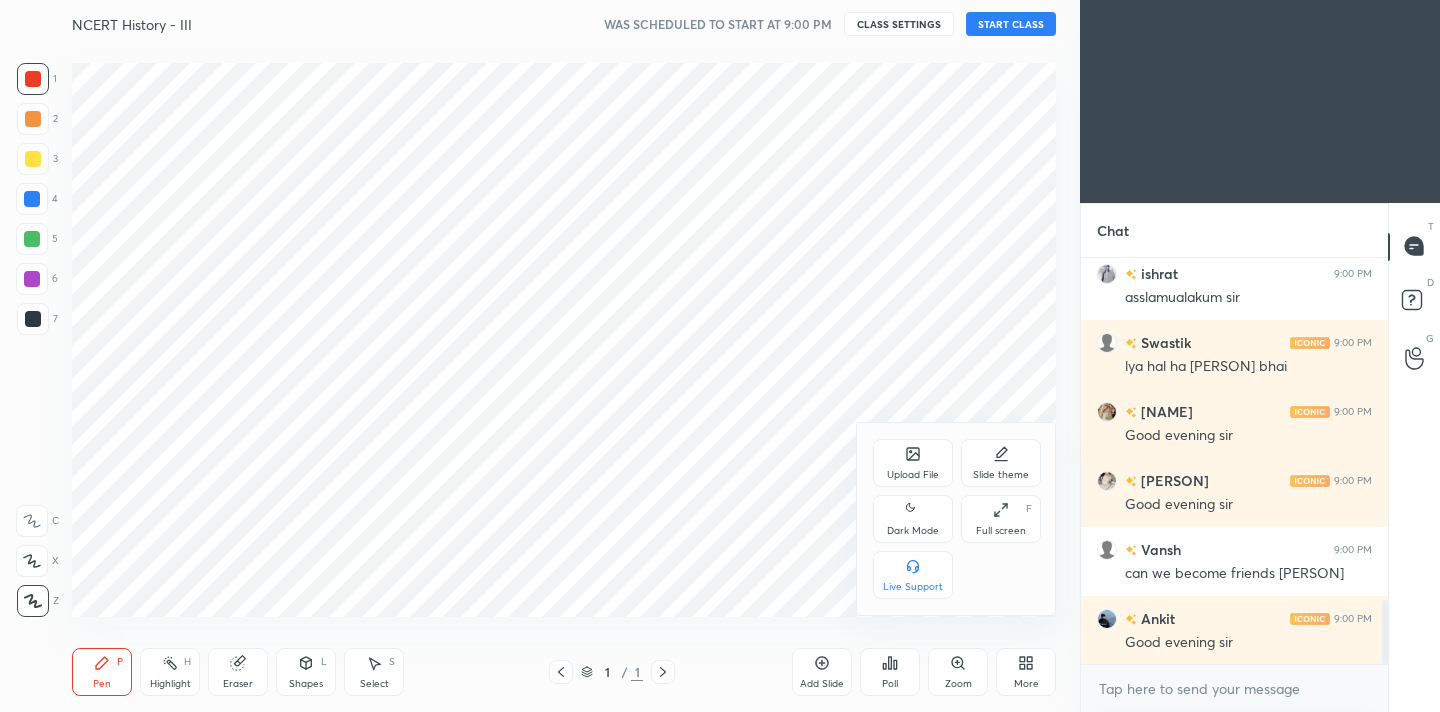 click on "Dark Mode" at bounding box center [913, 531] 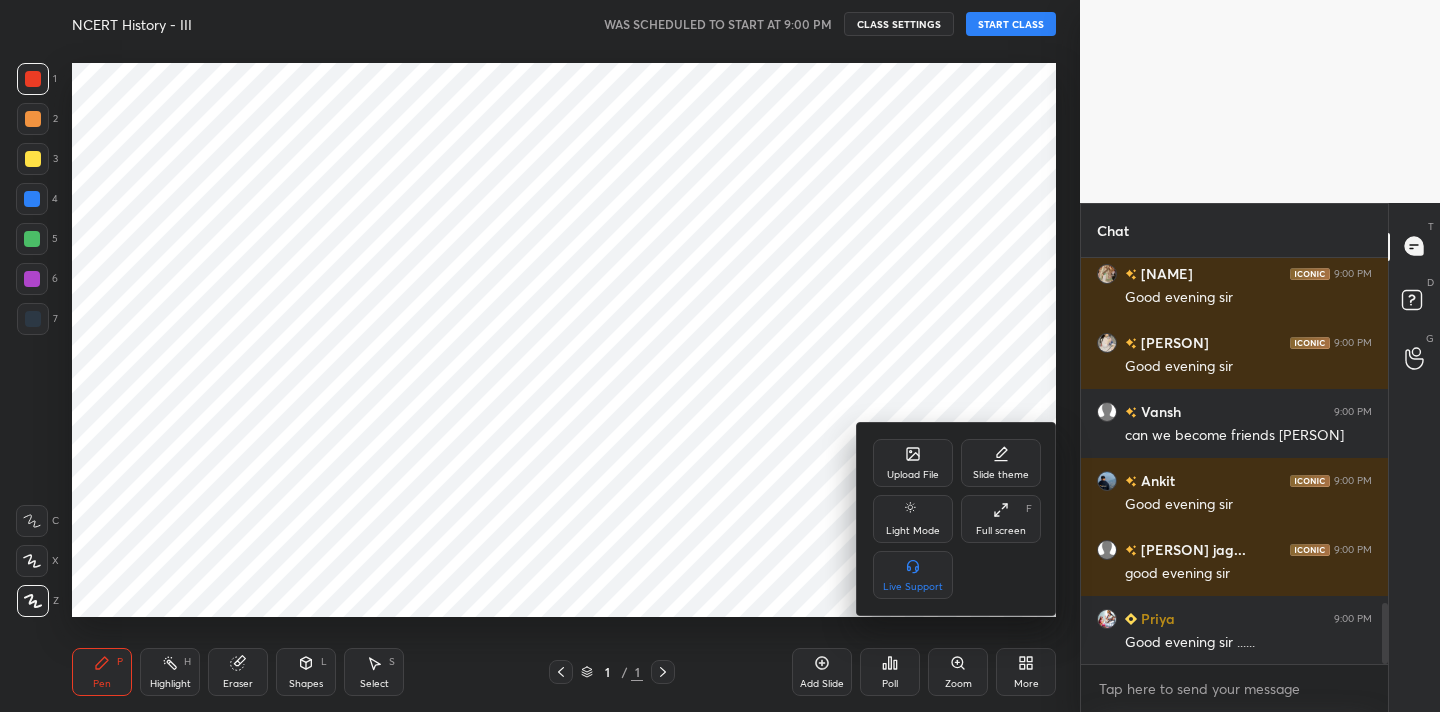click at bounding box center (720, 356) 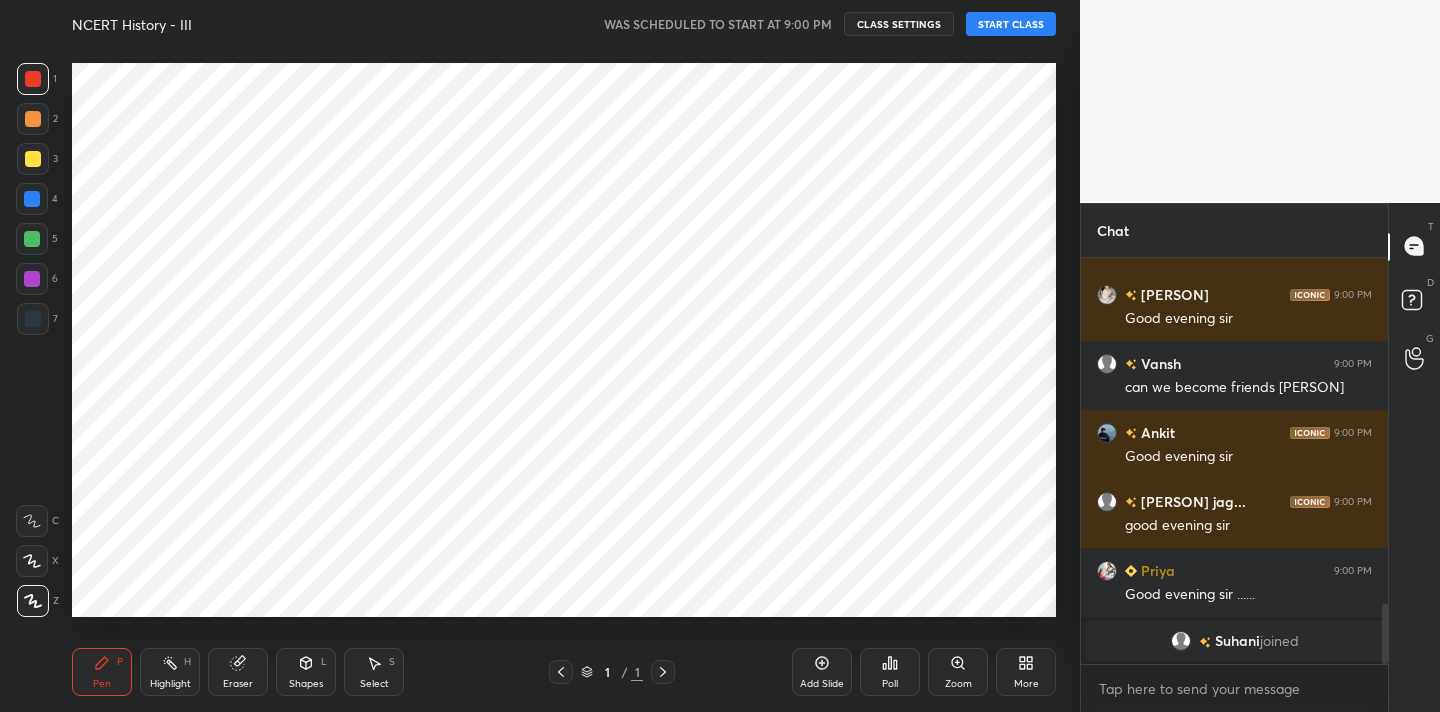 click on "START CLASS" at bounding box center (1011, 24) 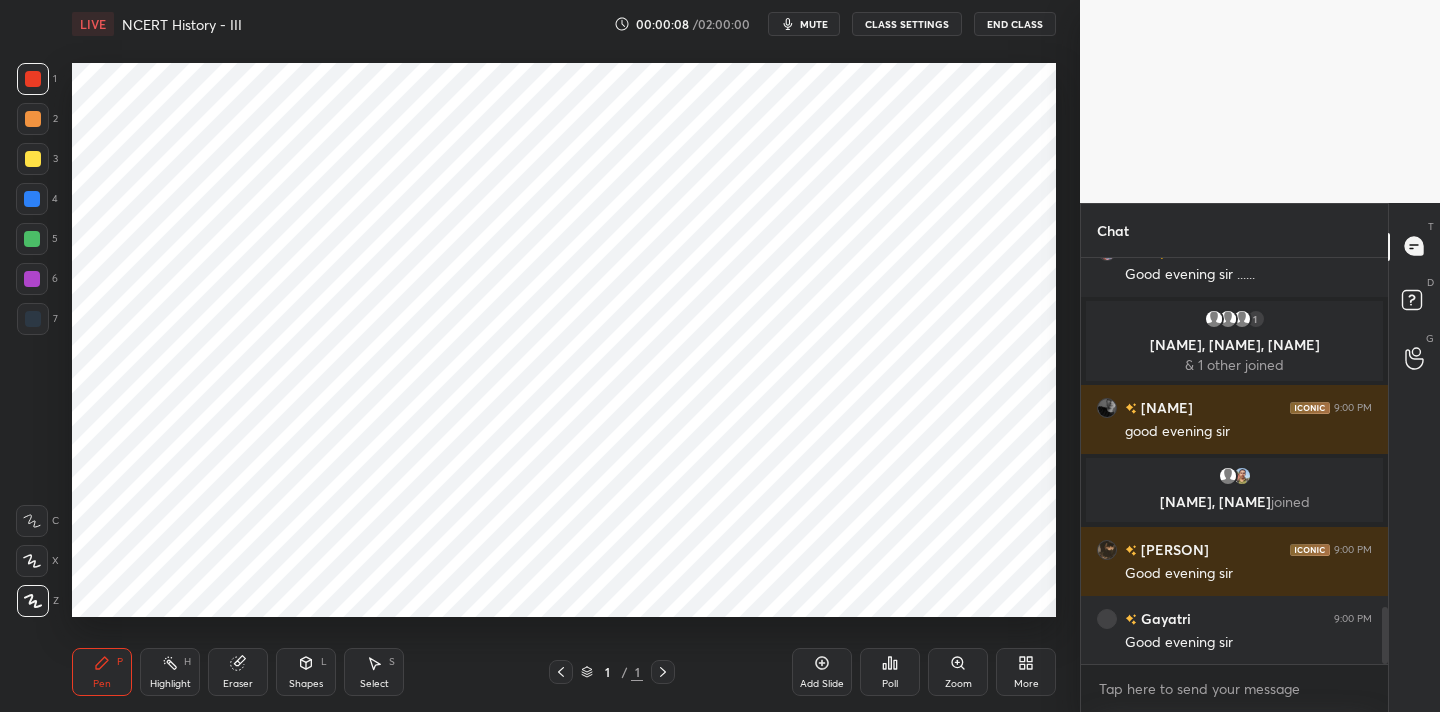 scroll, scrollTop: 2504, scrollLeft: 0, axis: vertical 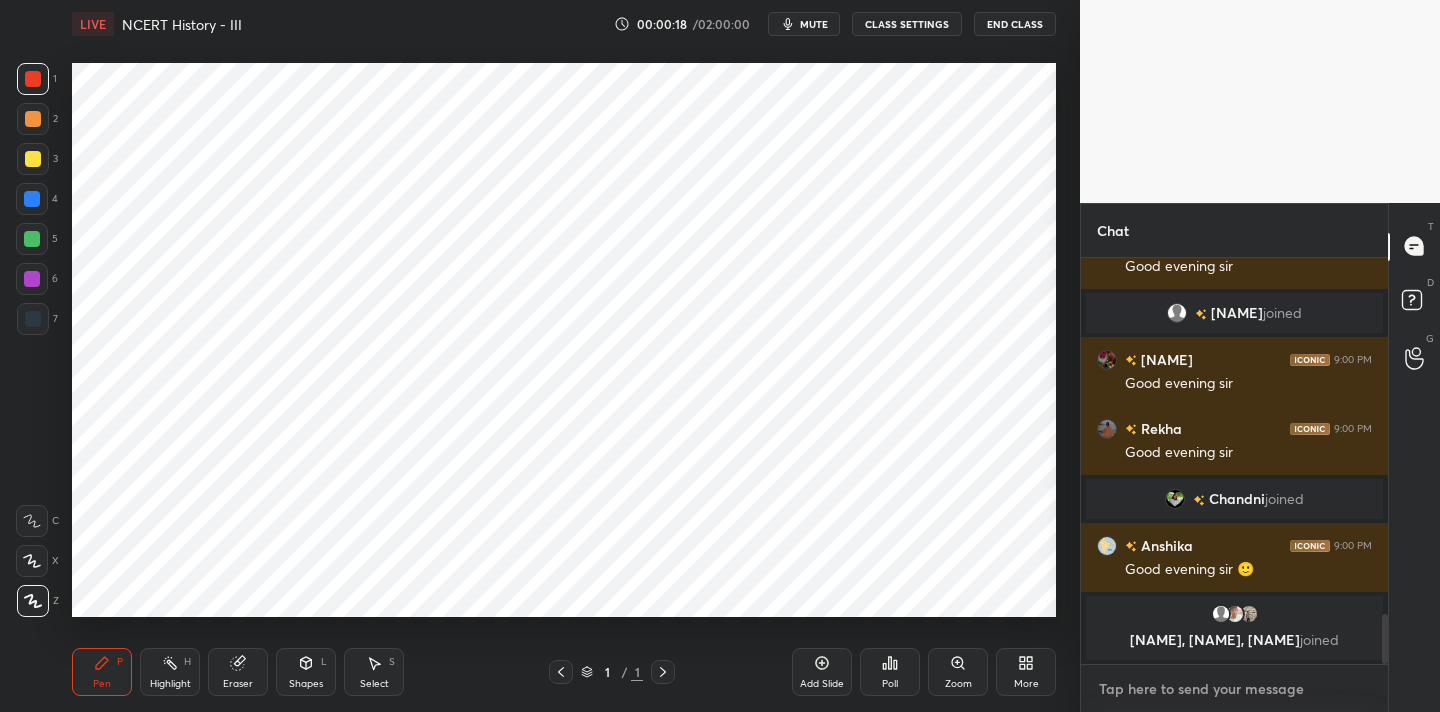 click at bounding box center [1234, 689] 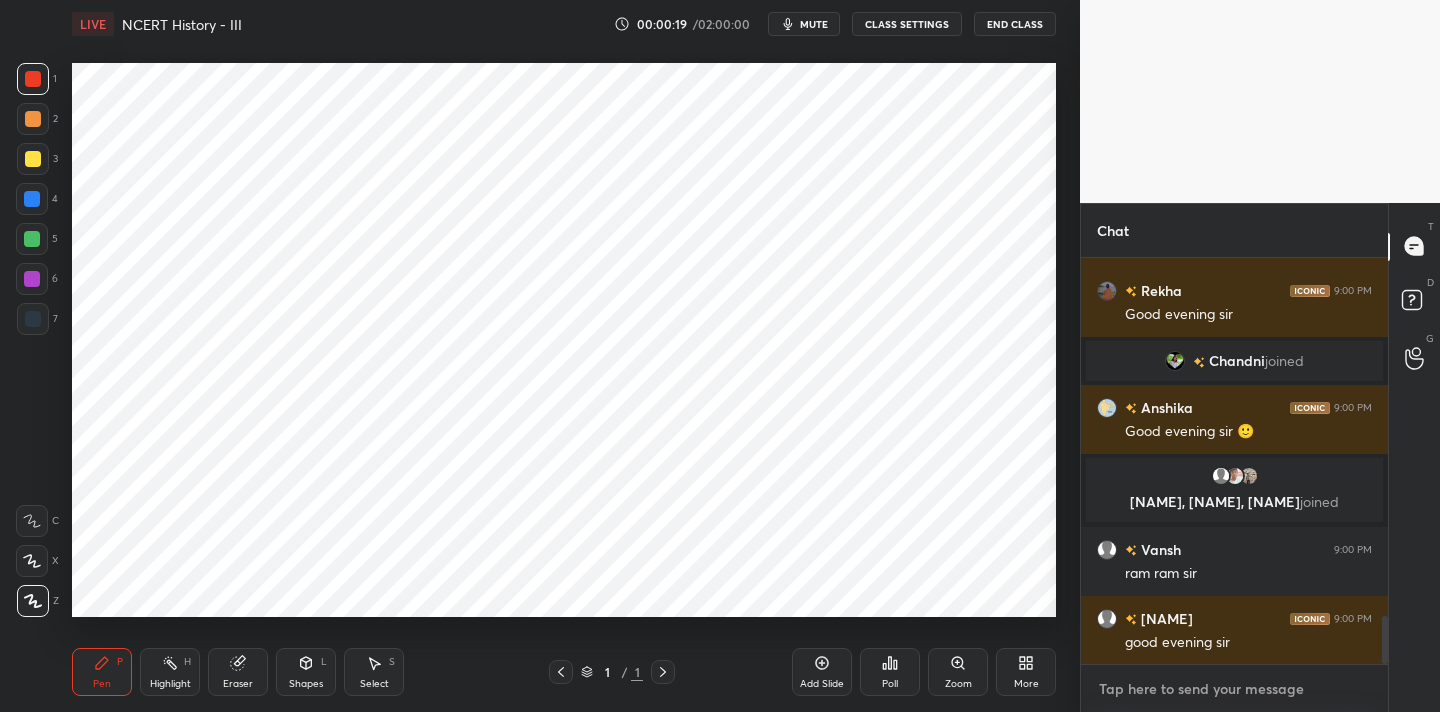 paste on "Channel link
https://t.me/AlamSirUnacademy" 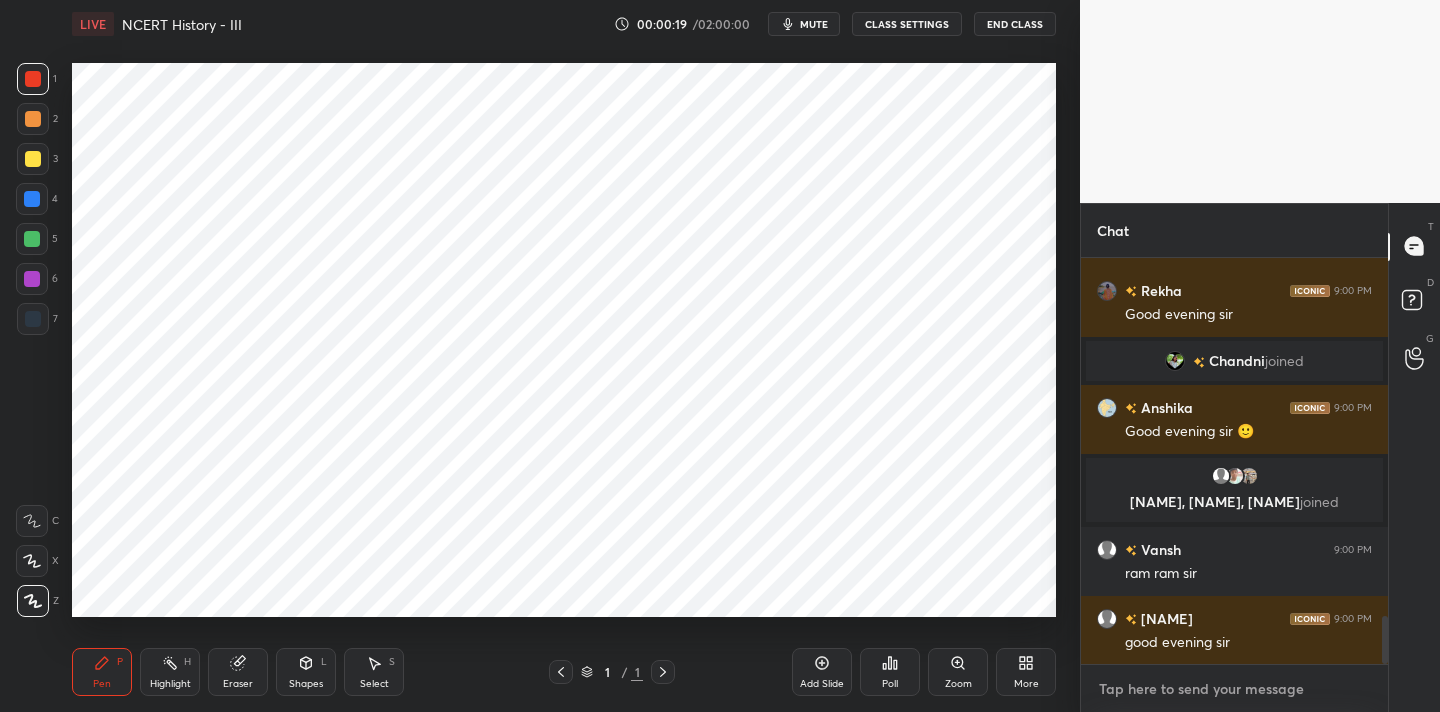 type on "Channel link
https://t.me/AlamSirUnacademy" 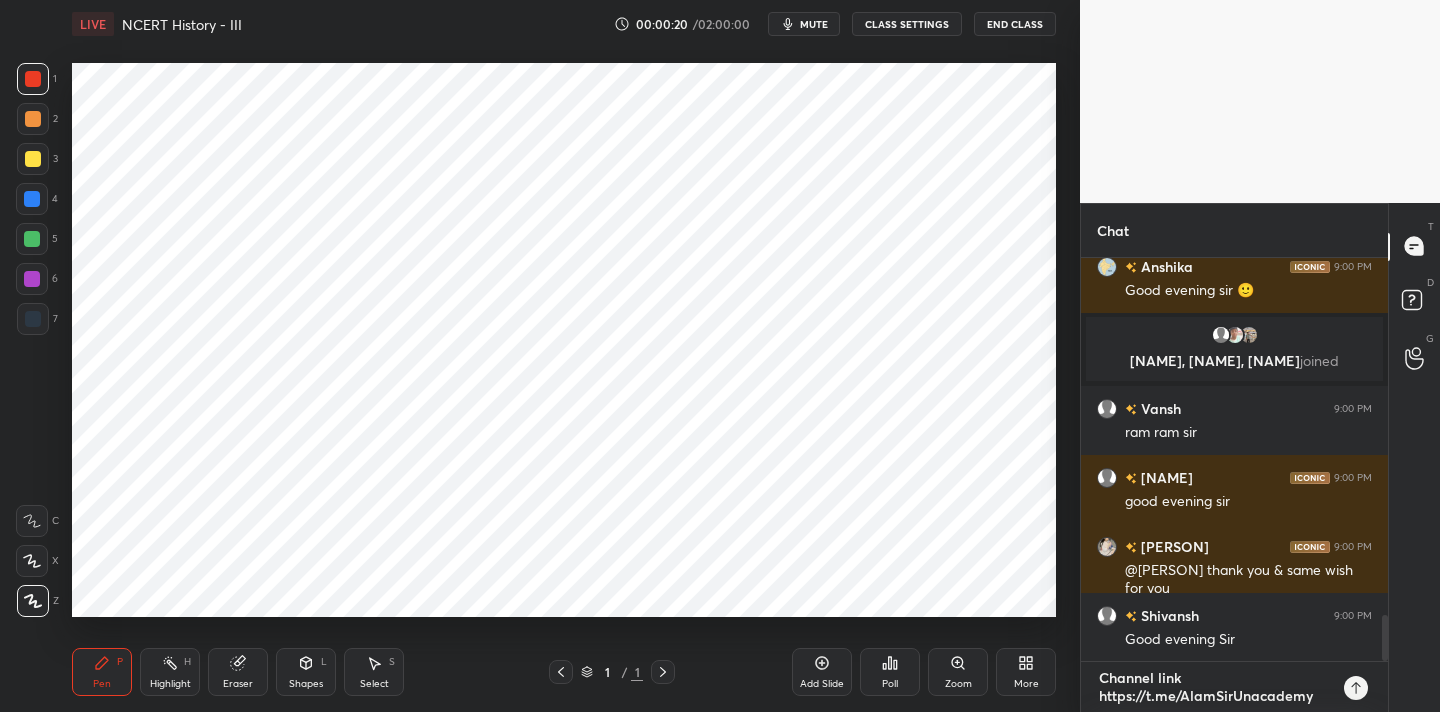 type 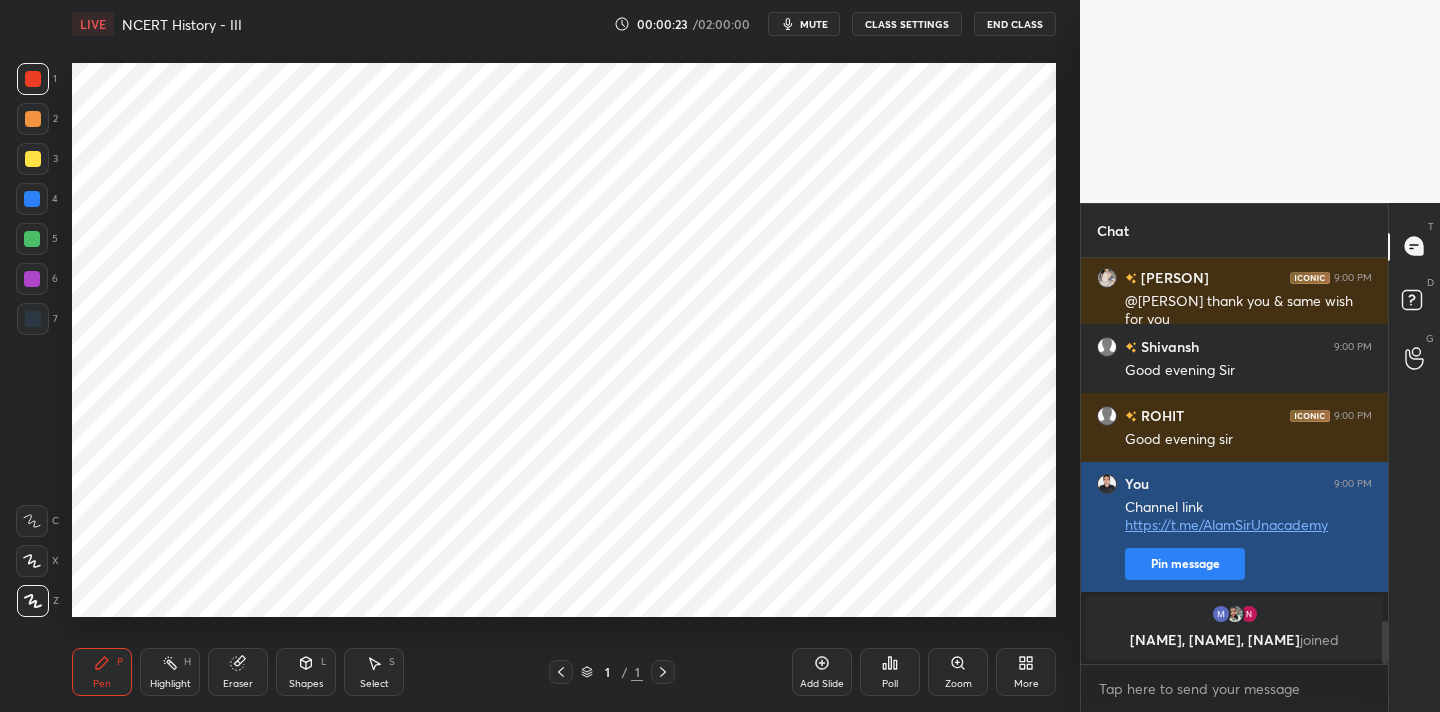 click on "[NAME] 9:00 PM good evening sir [NAME] 9:00 PM @[NAME] thank you & same wish for you [NAME] 9:00 PM Good evening Sir [NAME] 9:00 PM Good evening sir You 9:00 PM Channel link
https://t.me/AlamSirUnacademy Pin message [NAME], [NAME], [NAME]  joined" at bounding box center (1234, 461) 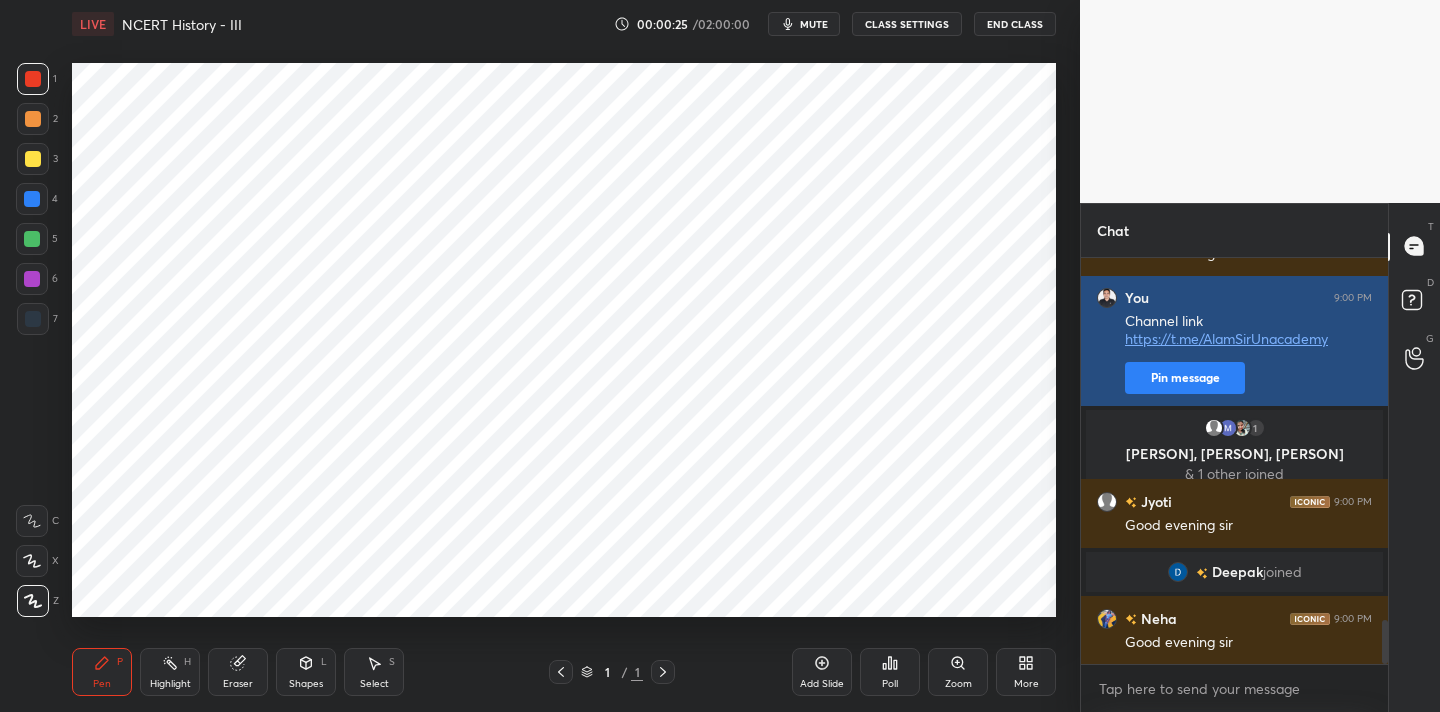 click on "Pin message" at bounding box center (1185, 378) 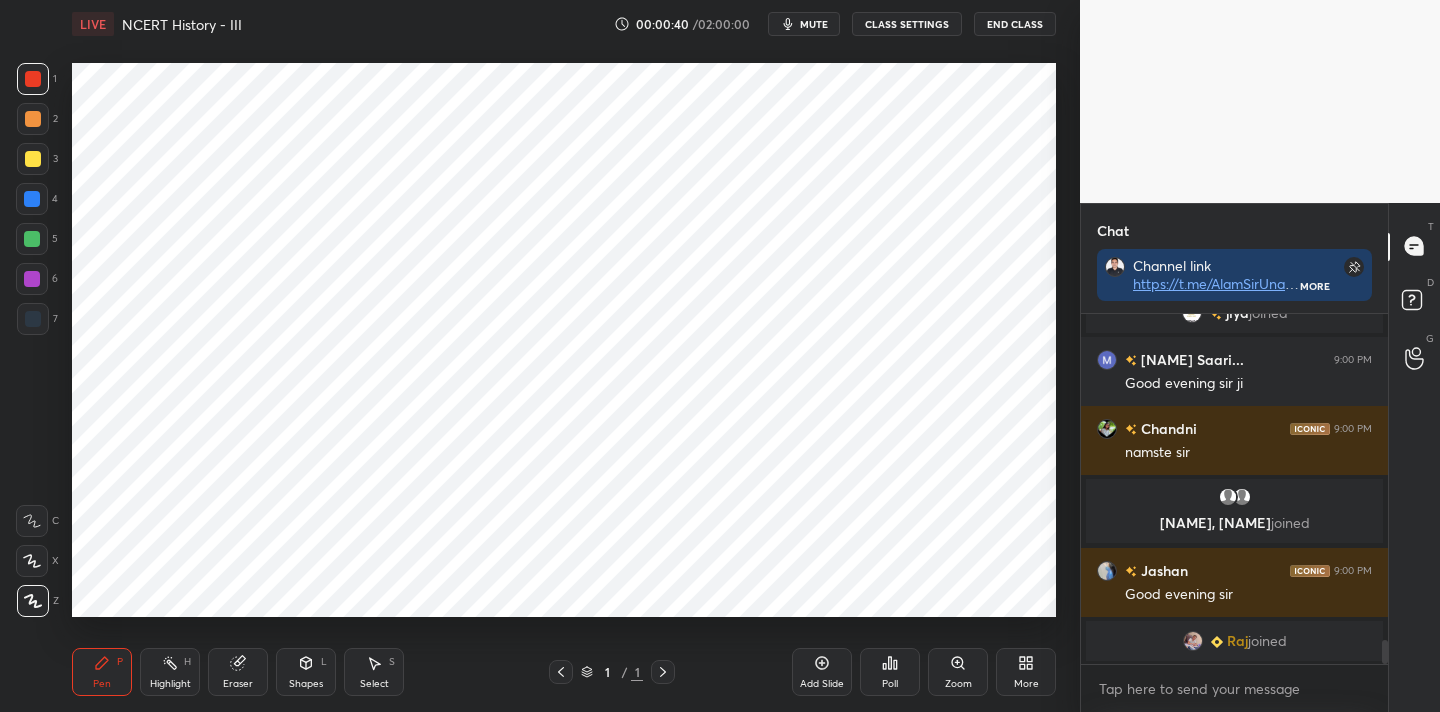 click 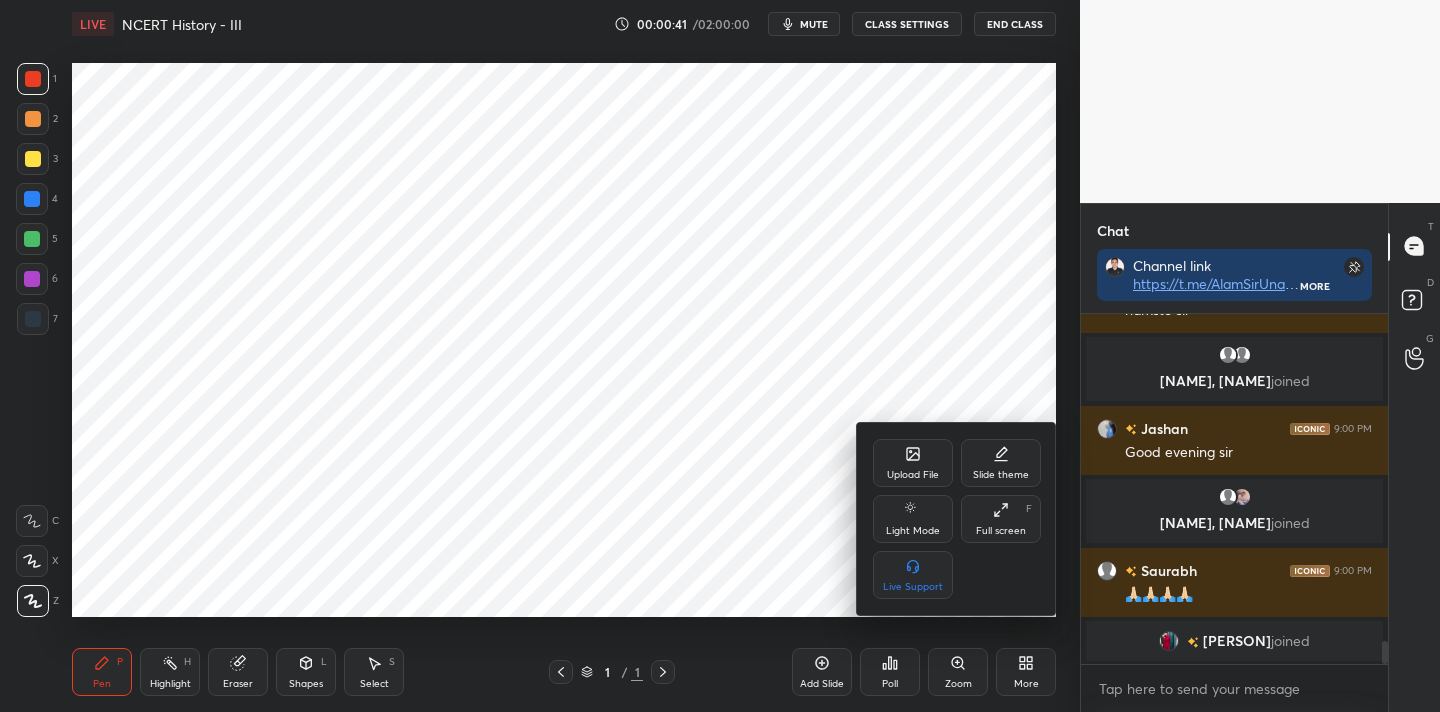 click on "Upload File" at bounding box center (913, 463) 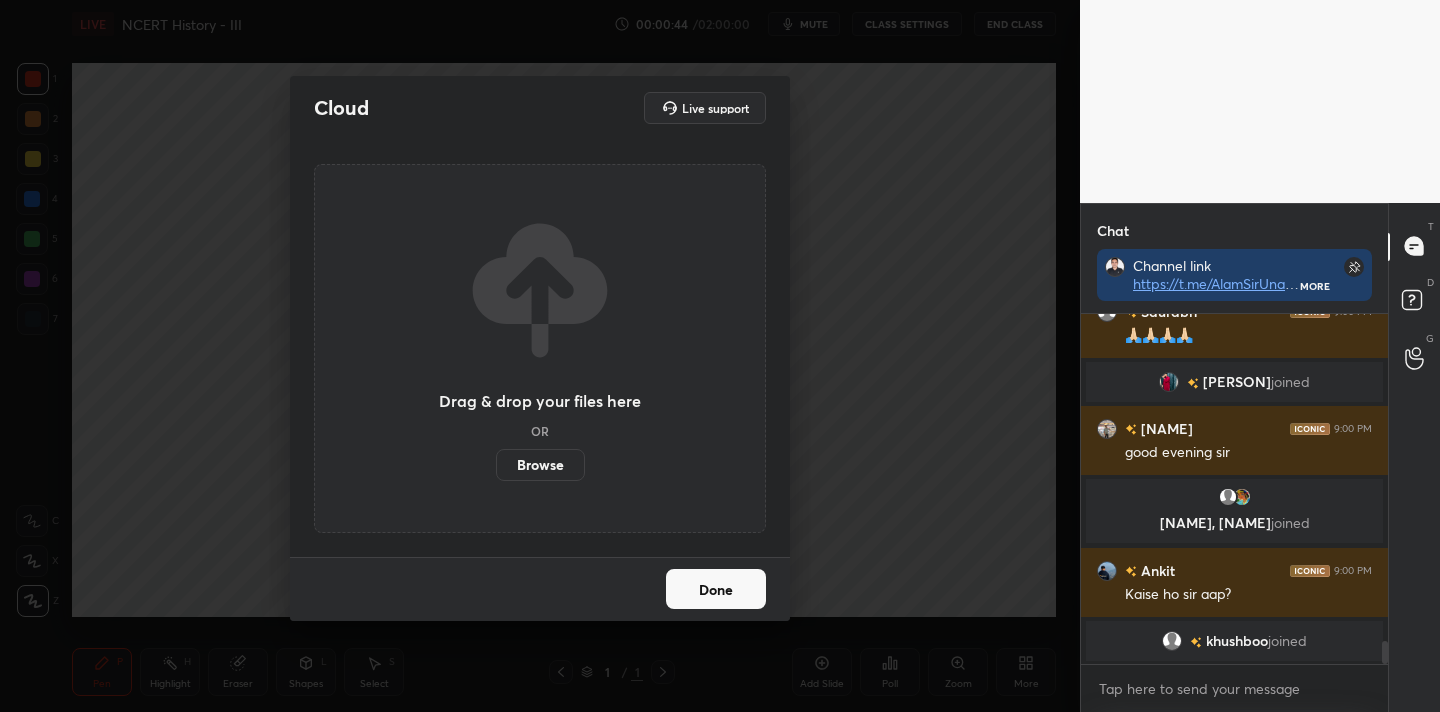 click on "Browse" at bounding box center (540, 465) 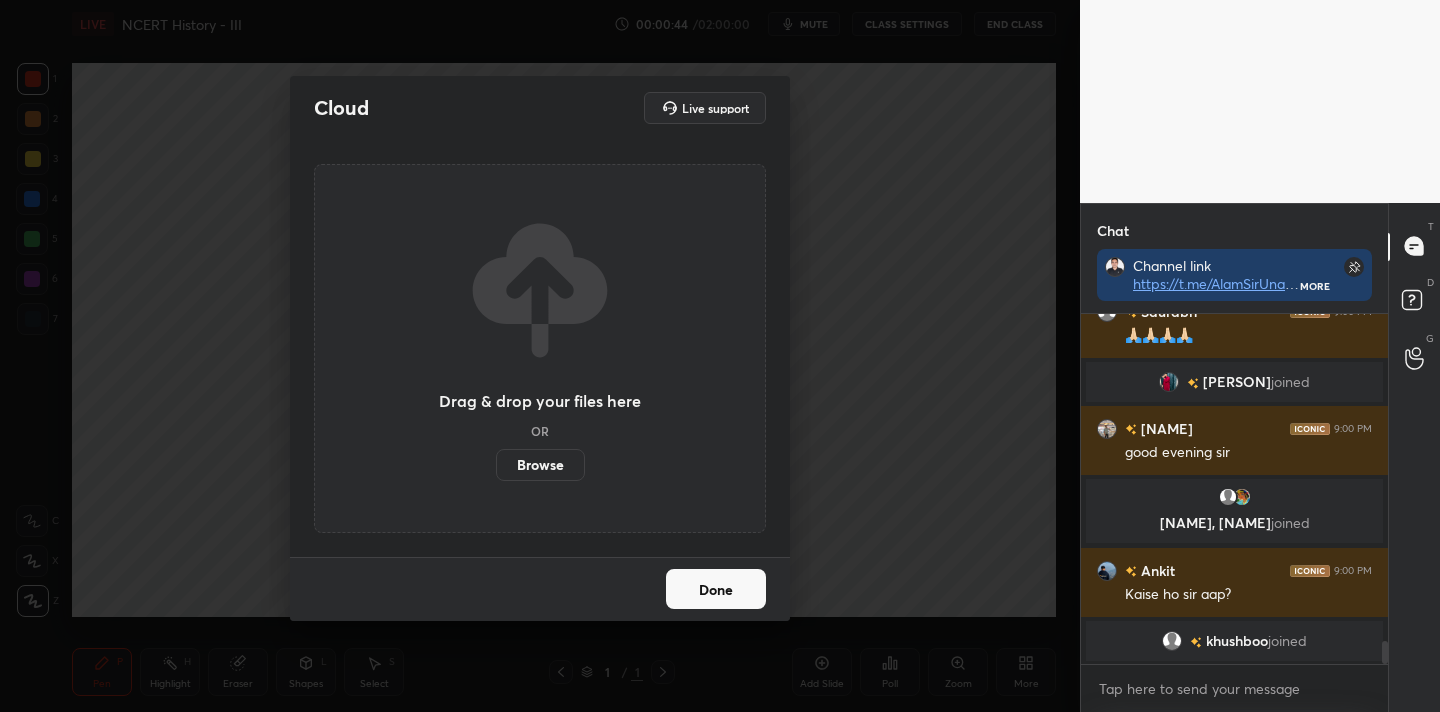 click on "Browse" at bounding box center [496, 465] 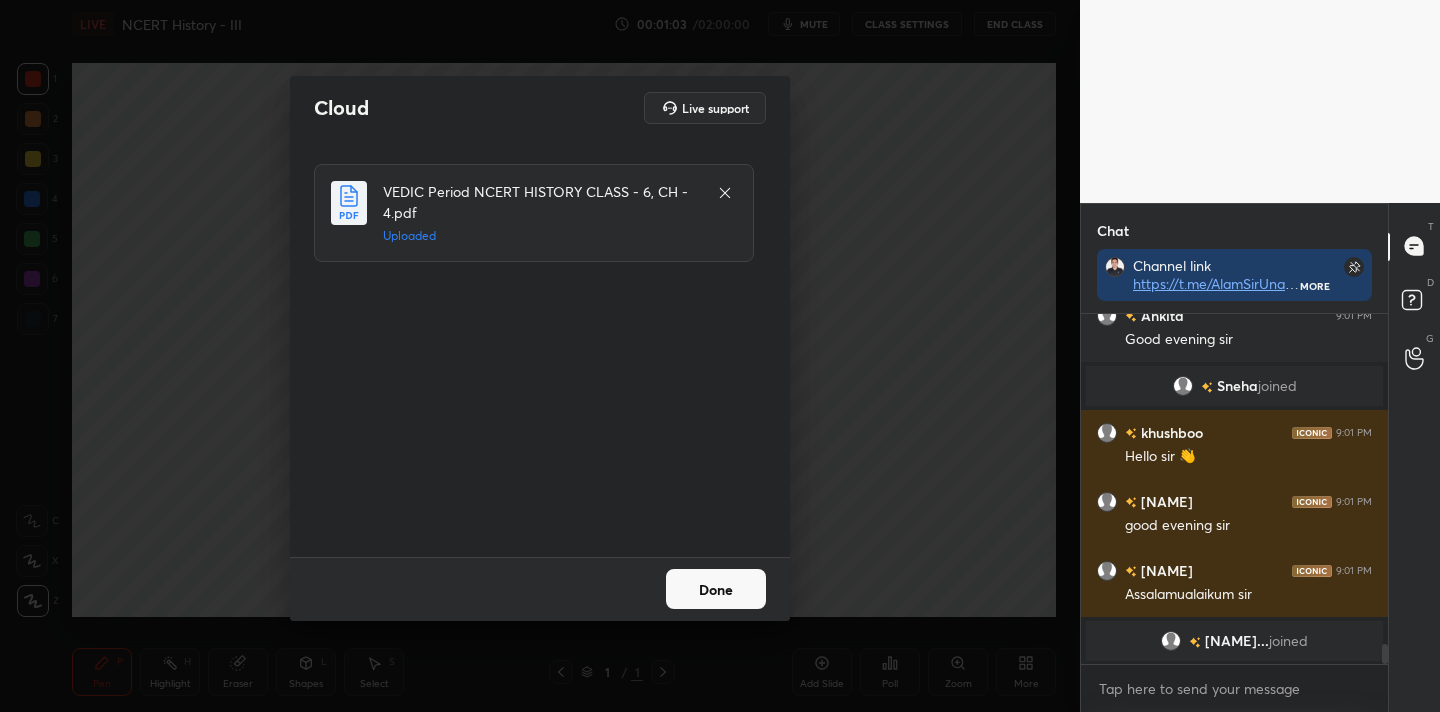 click on "Done" at bounding box center (716, 589) 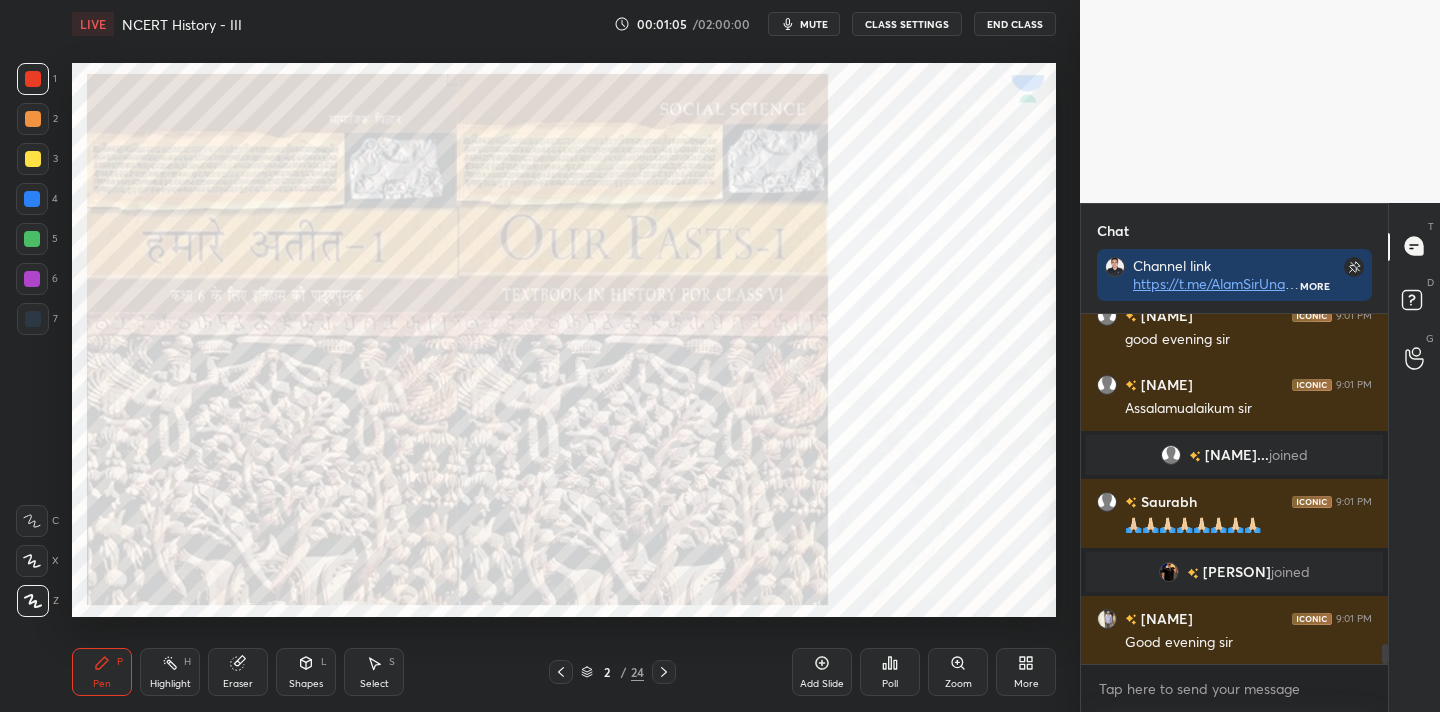 click 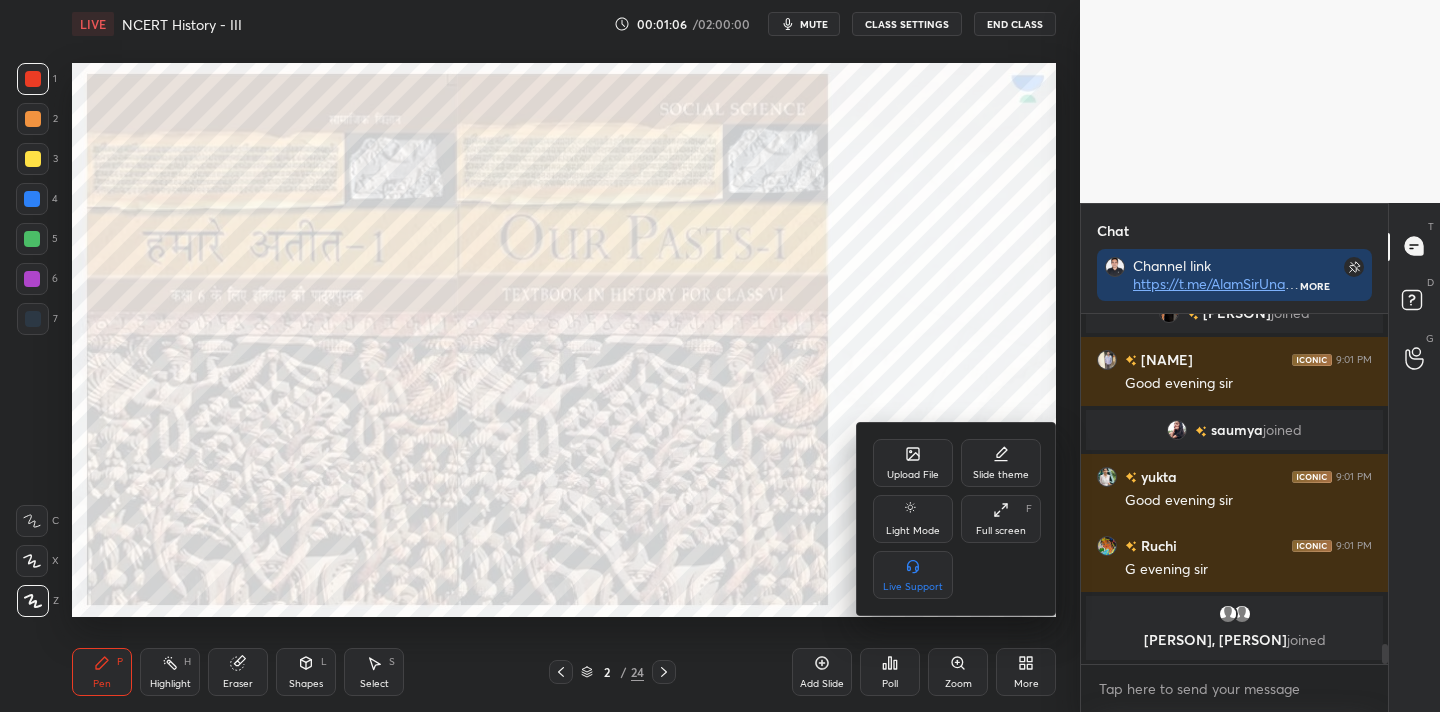 click 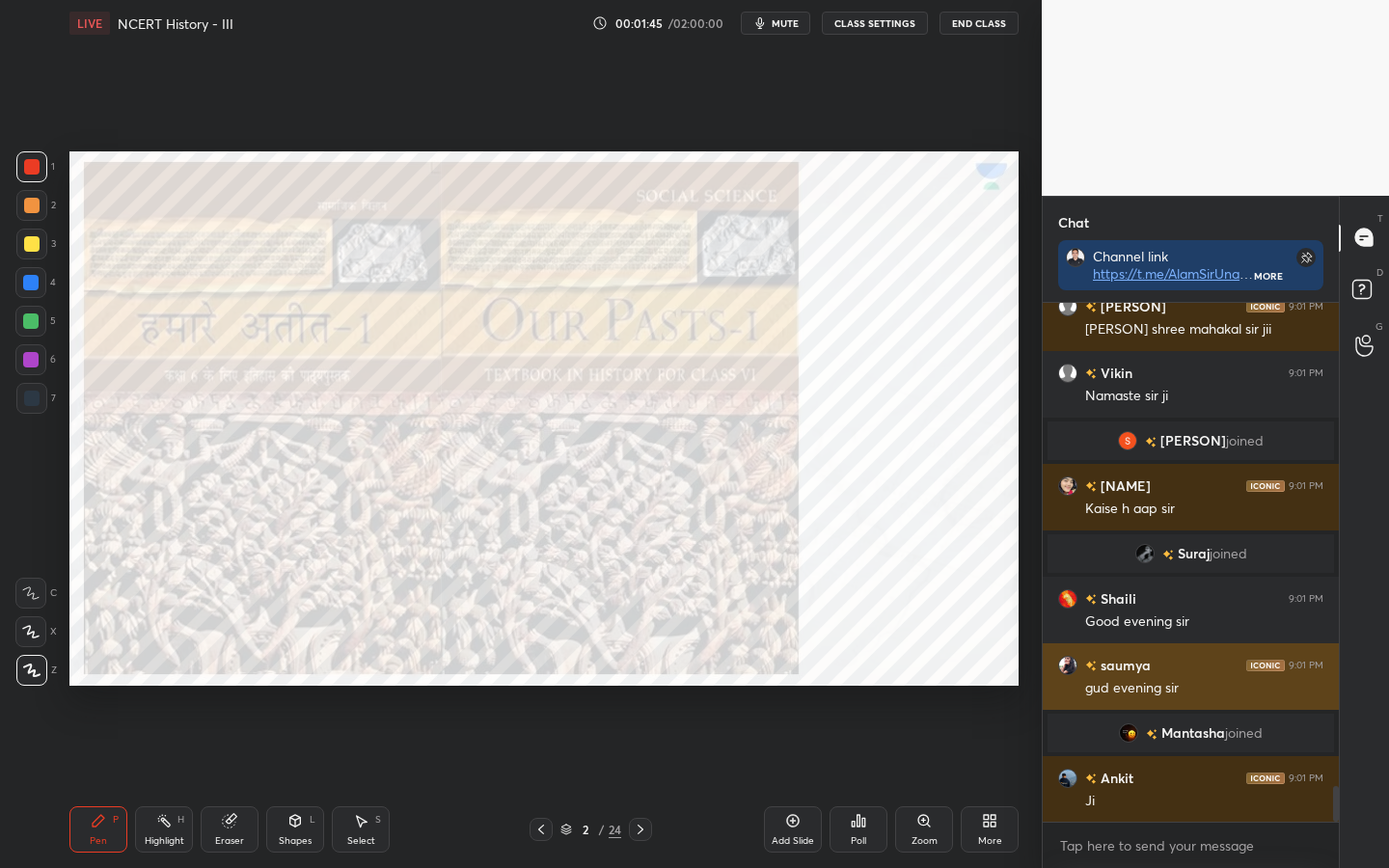 click at bounding box center [1129, 733] 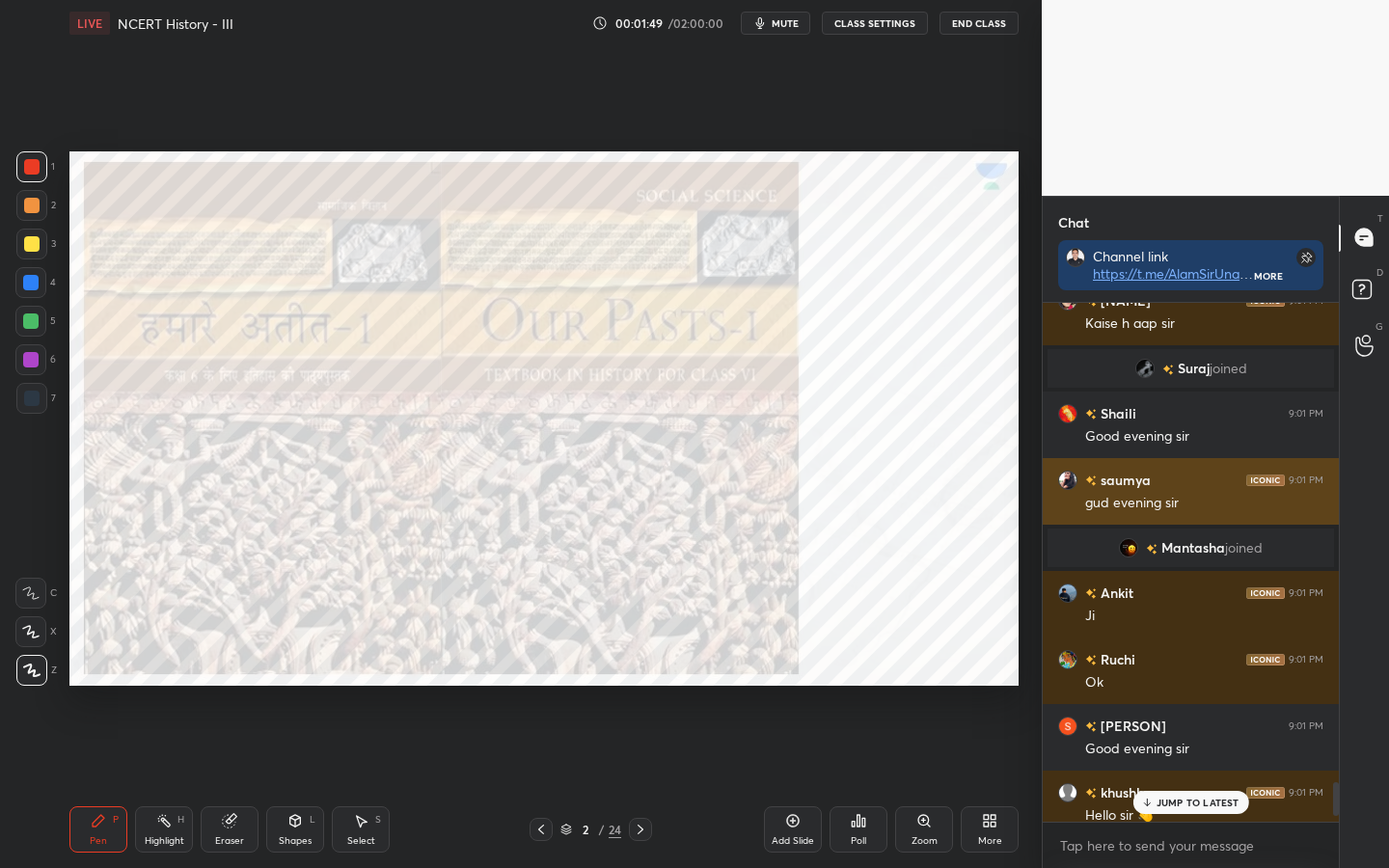 click on "saumya" at bounding box center (1124, 479) 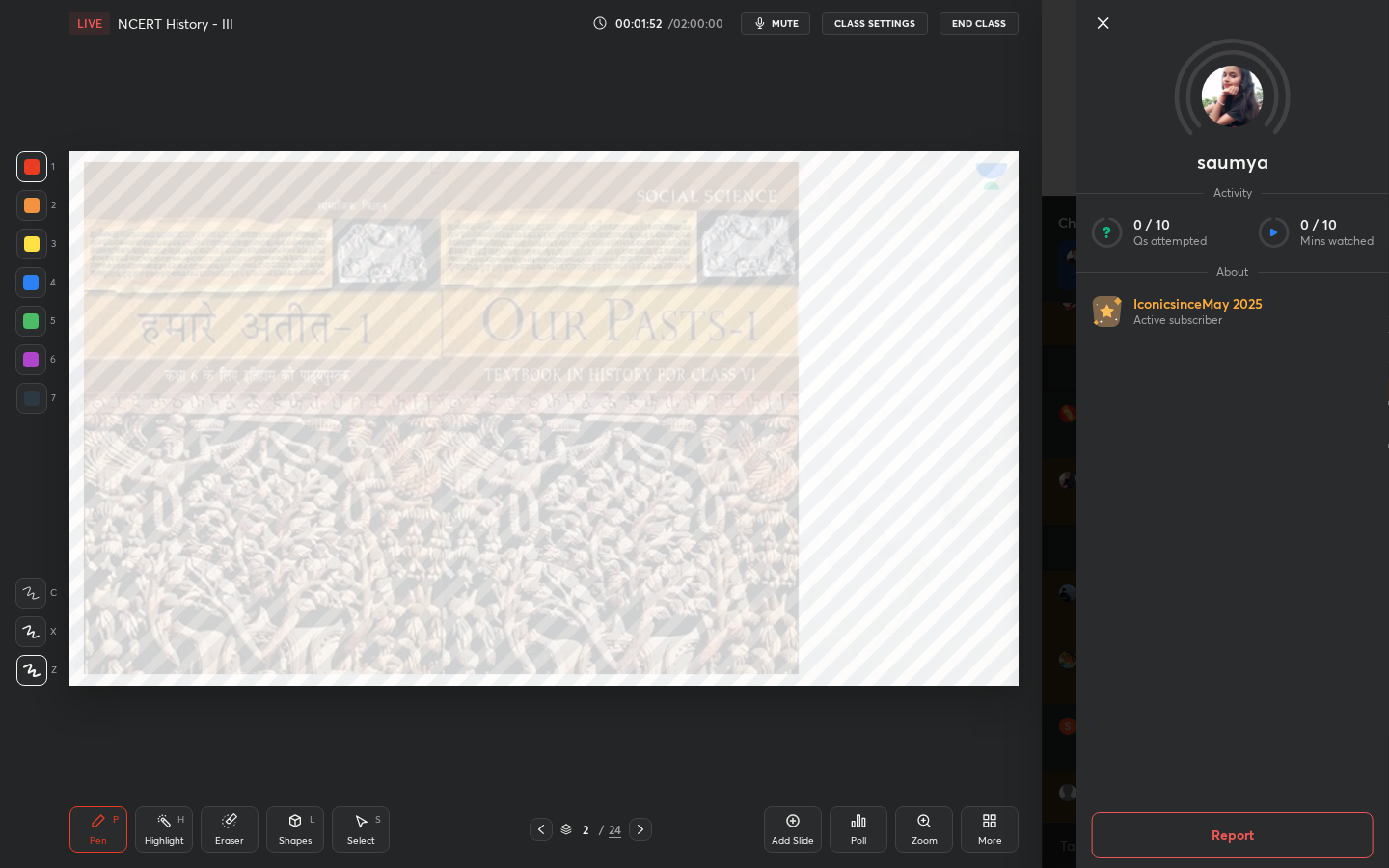 click on "[NUMBER] [NUMBER] [NUMBER] [NUMBER] [NUMBER] [NUMBER] [NUMBER] C X Z C X Z E E Erase all   H H LIVE NCERT History - III 00:01:52 /  02:00:00 mute CLASS SETTINGS End Class Setting up your live class Poll for   secs No correct answer Start poll Back NCERT History - III • L3 of एनसीईआरटी- इतिहास फाउंडेशन कोर्स (कक्षा 6-12)- NCERT History [PERSON] Pen P Highlight H Eraser Shapes L Select S 2 / 24 Add Slide Poll Zoom More" at bounding box center (521, 434) 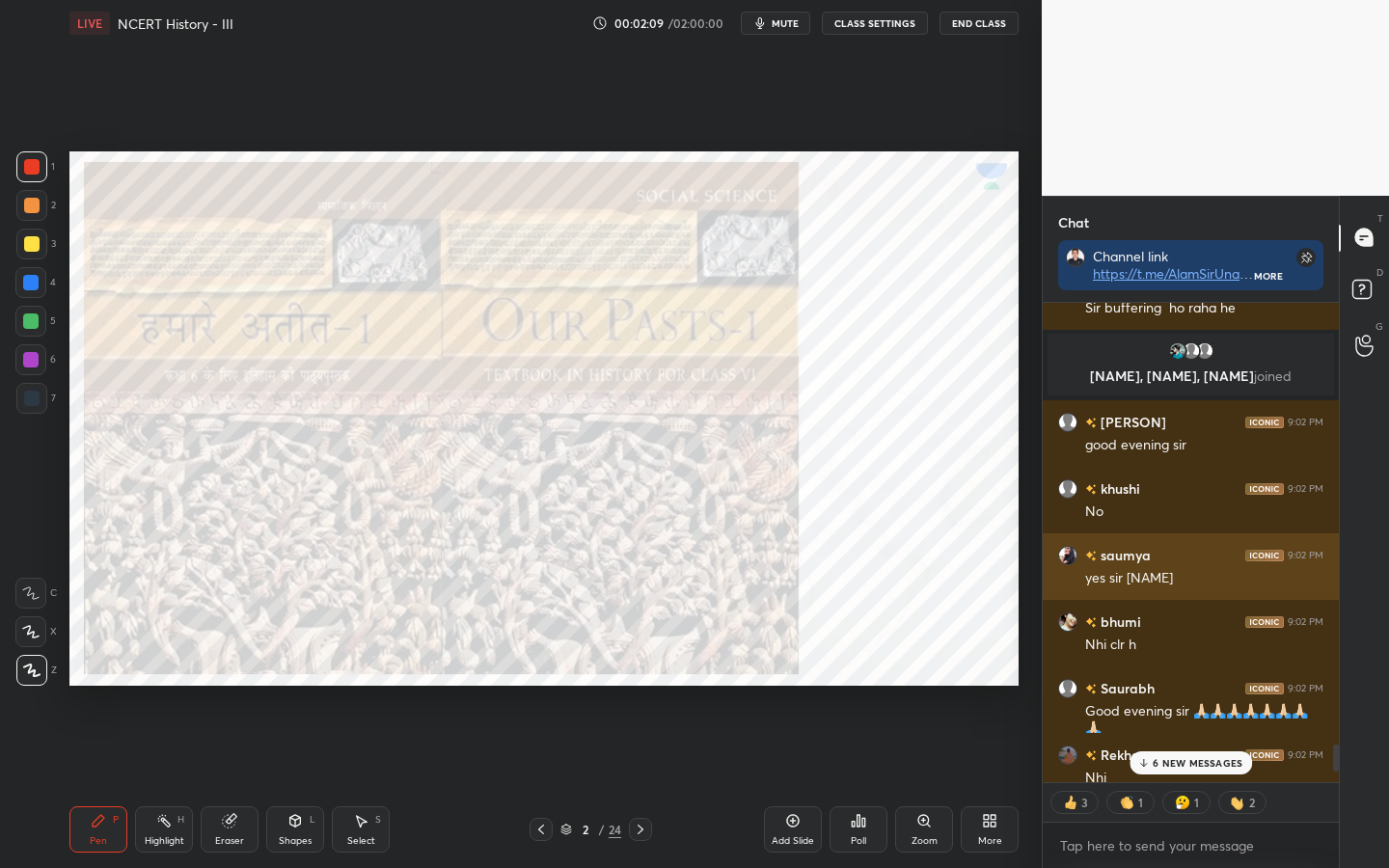click on "saumya" at bounding box center (1124, 555) 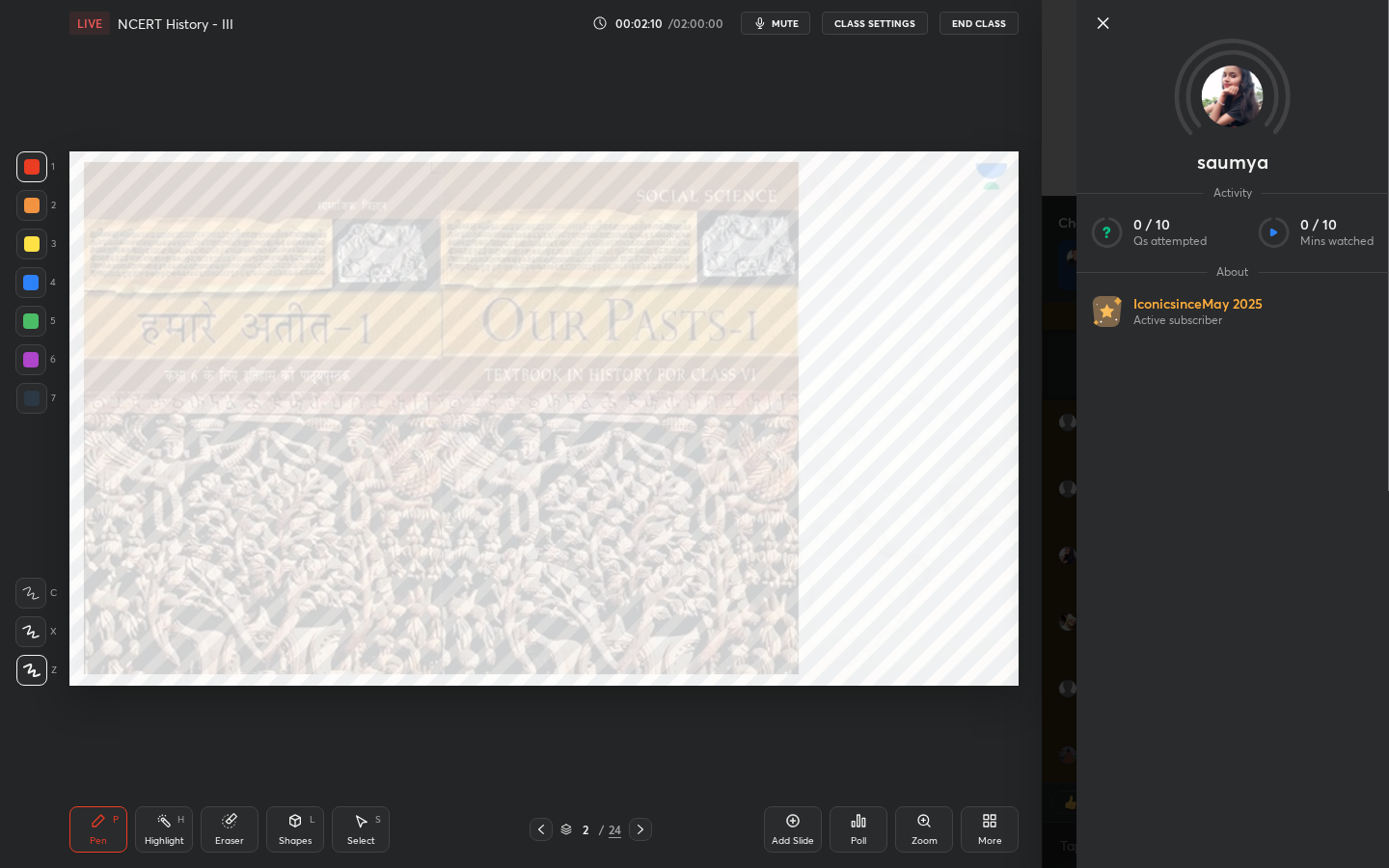 click on "1 2 3 4 5 6 7 C X Z C X Z E E Erase all   H H LIVE NCERT History - III 00:02:10 /  02:00:00 mute CLASS SETTINGS End Class Setting up your live class Poll for   secs No correct answer Start poll Back NCERT History - III • L3 of एनसीईआरटी- इतिहास फाउंडेशन कोर्स (कक्षा 6-12)- NCERT History Parvej Alam Pen P Highlight H Eraser Shapes L Select S 2 / 24 Add Slide Poll Zoom More" at bounding box center [521, 434] 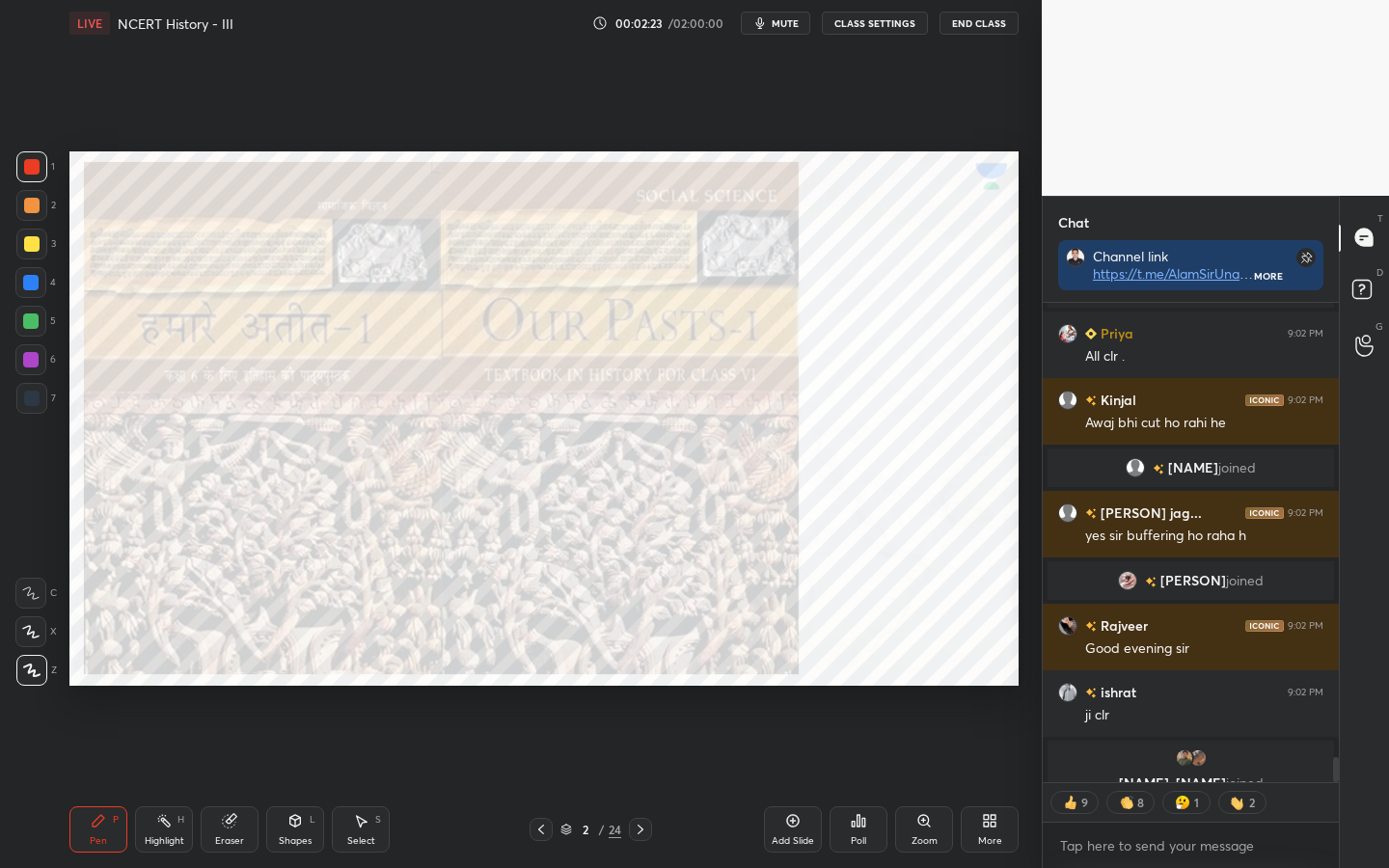 scroll, scrollTop: 8624, scrollLeft: 0, axis: vertical 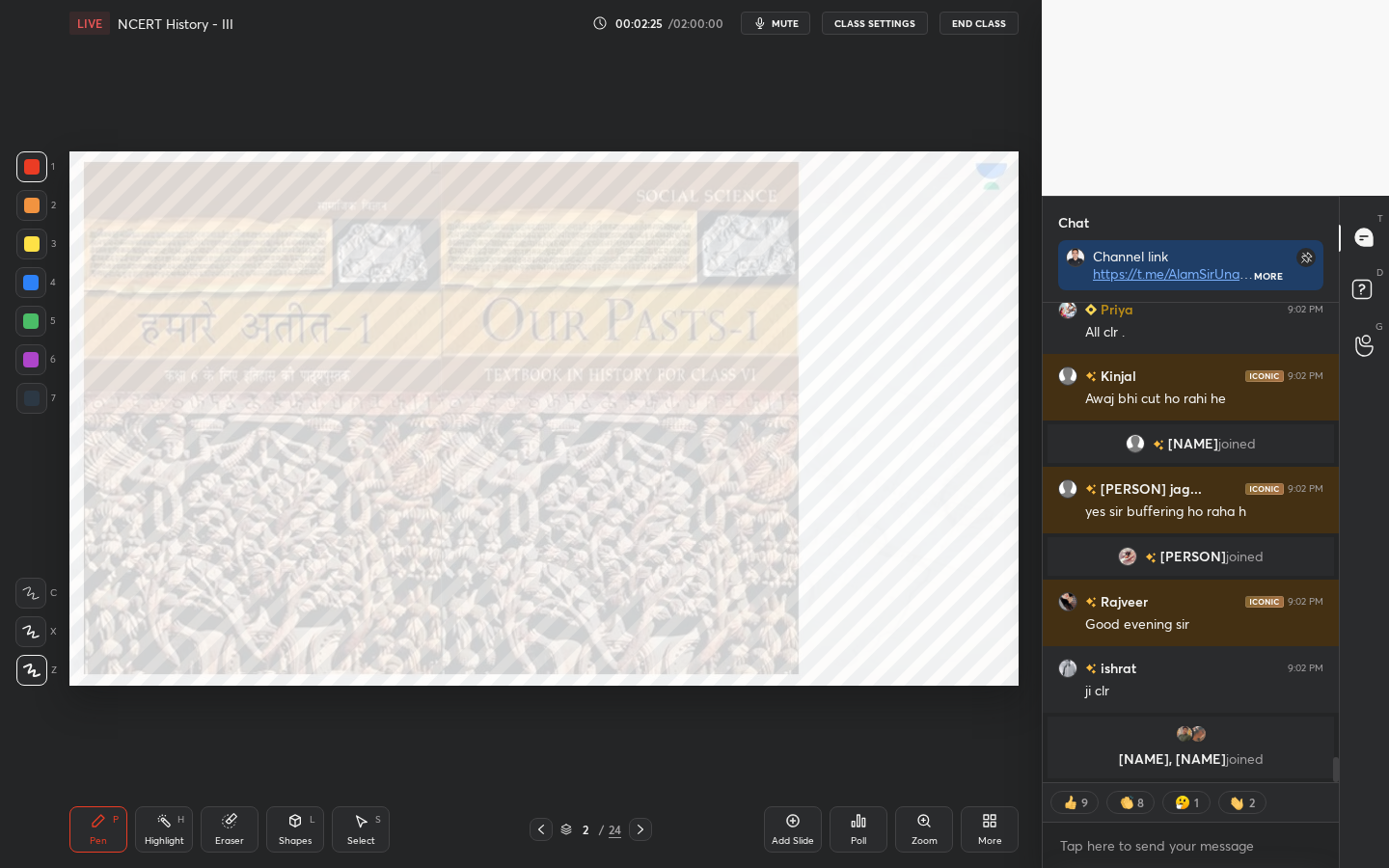 click on "Poll" at bounding box center [858, 829] 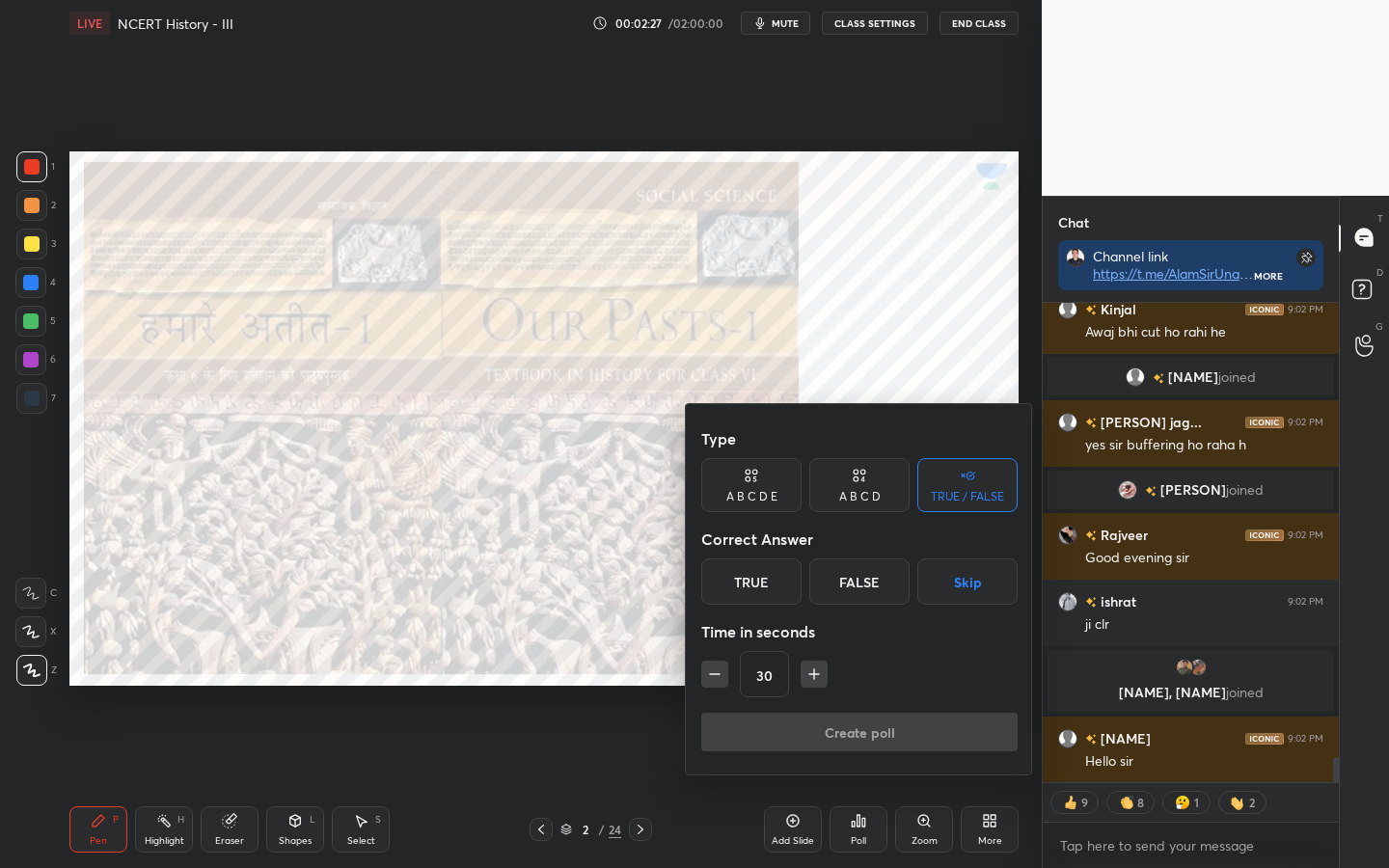 click on "True" at bounding box center [751, 582] 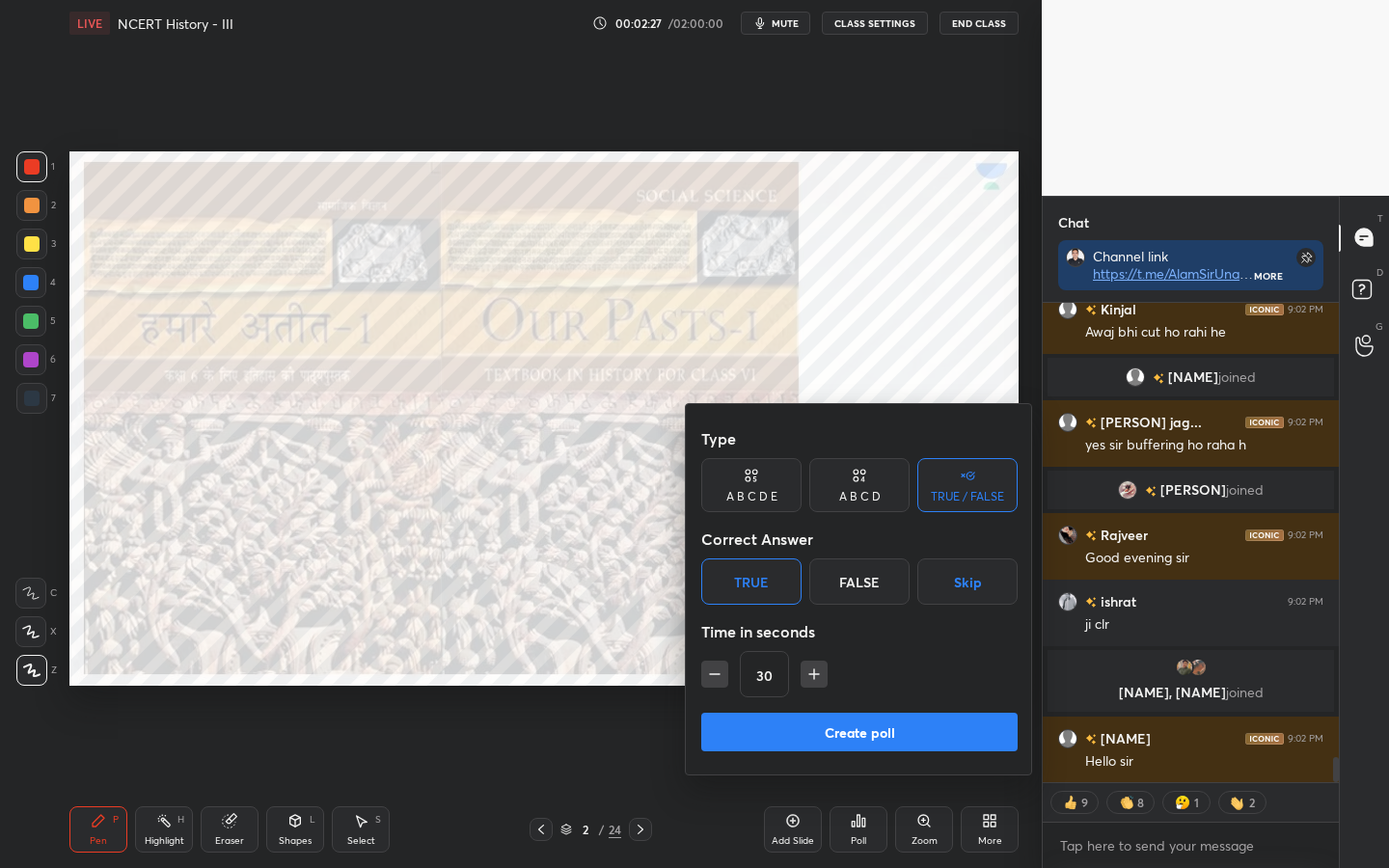 scroll, scrollTop: 8680, scrollLeft: 0, axis: vertical 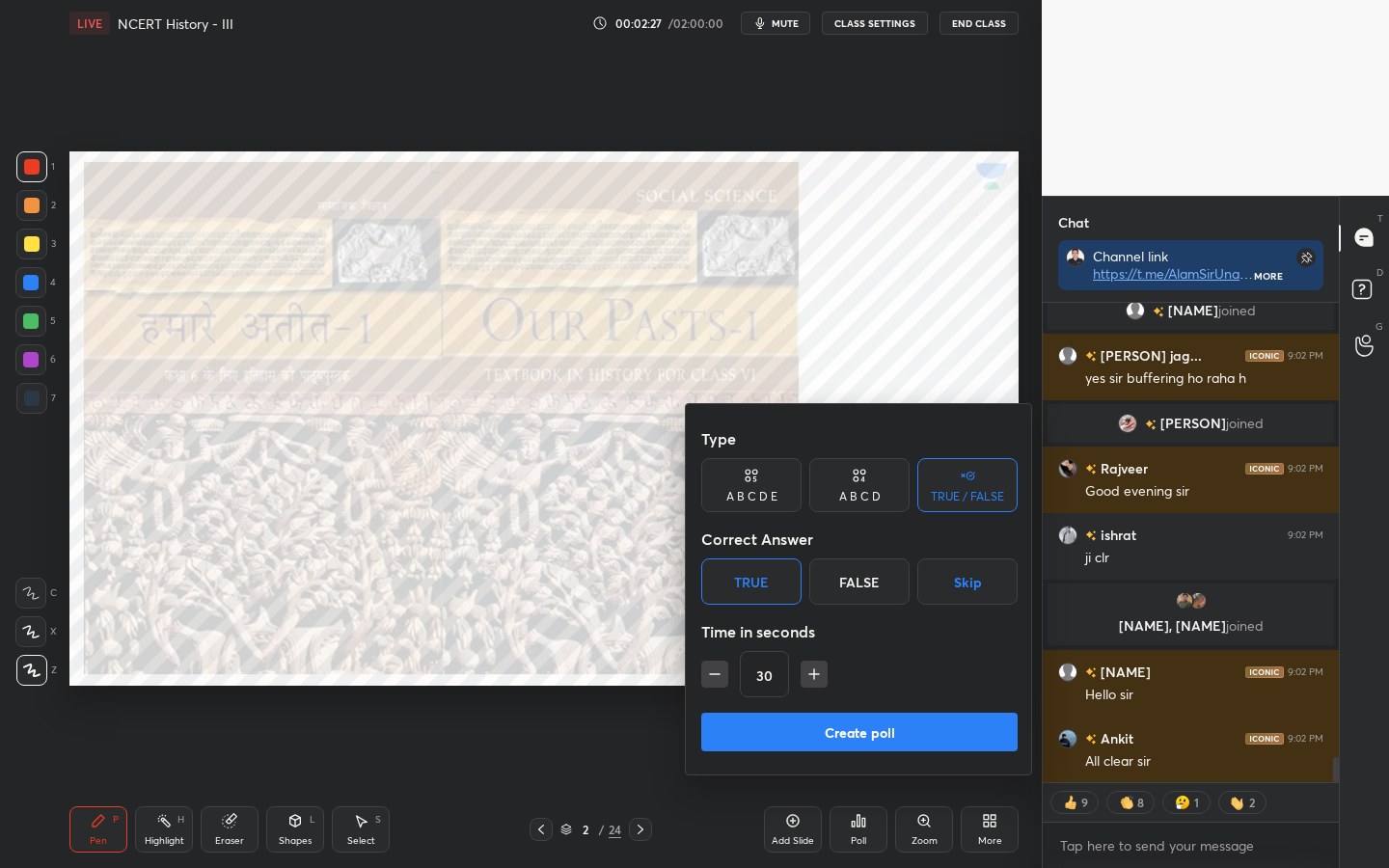 type on "x" 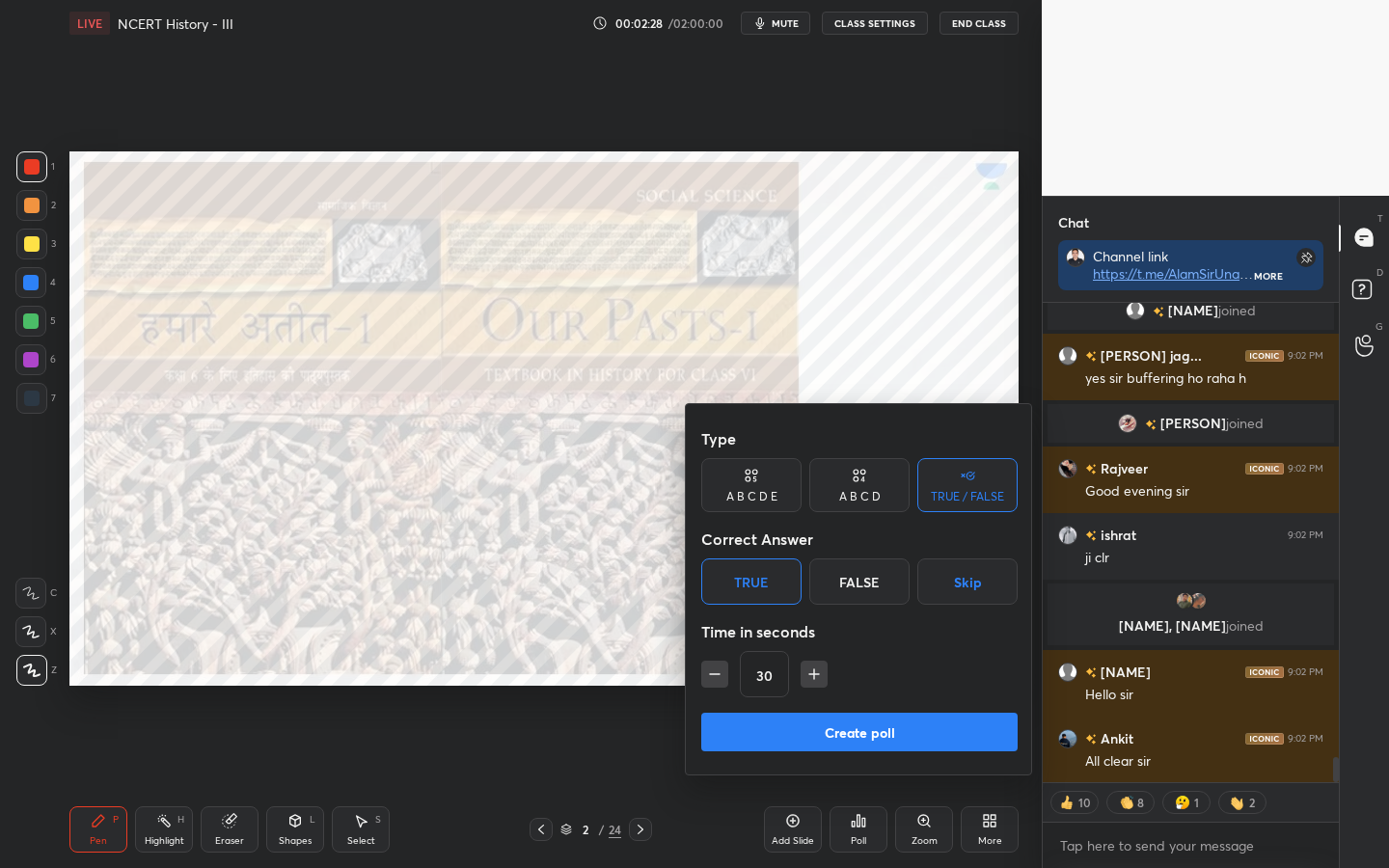 scroll, scrollTop: 8750, scrollLeft: 0, axis: vertical 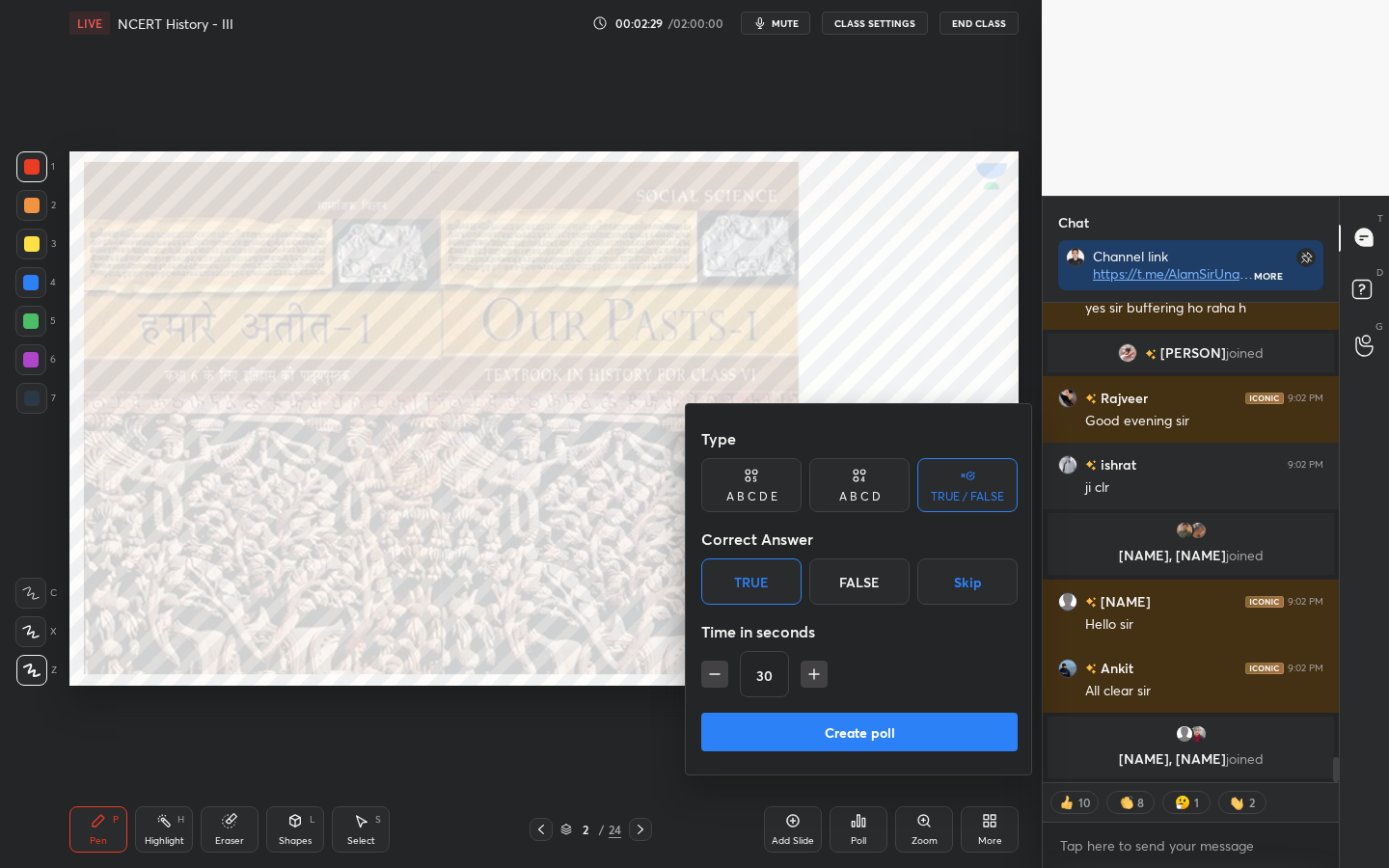 click 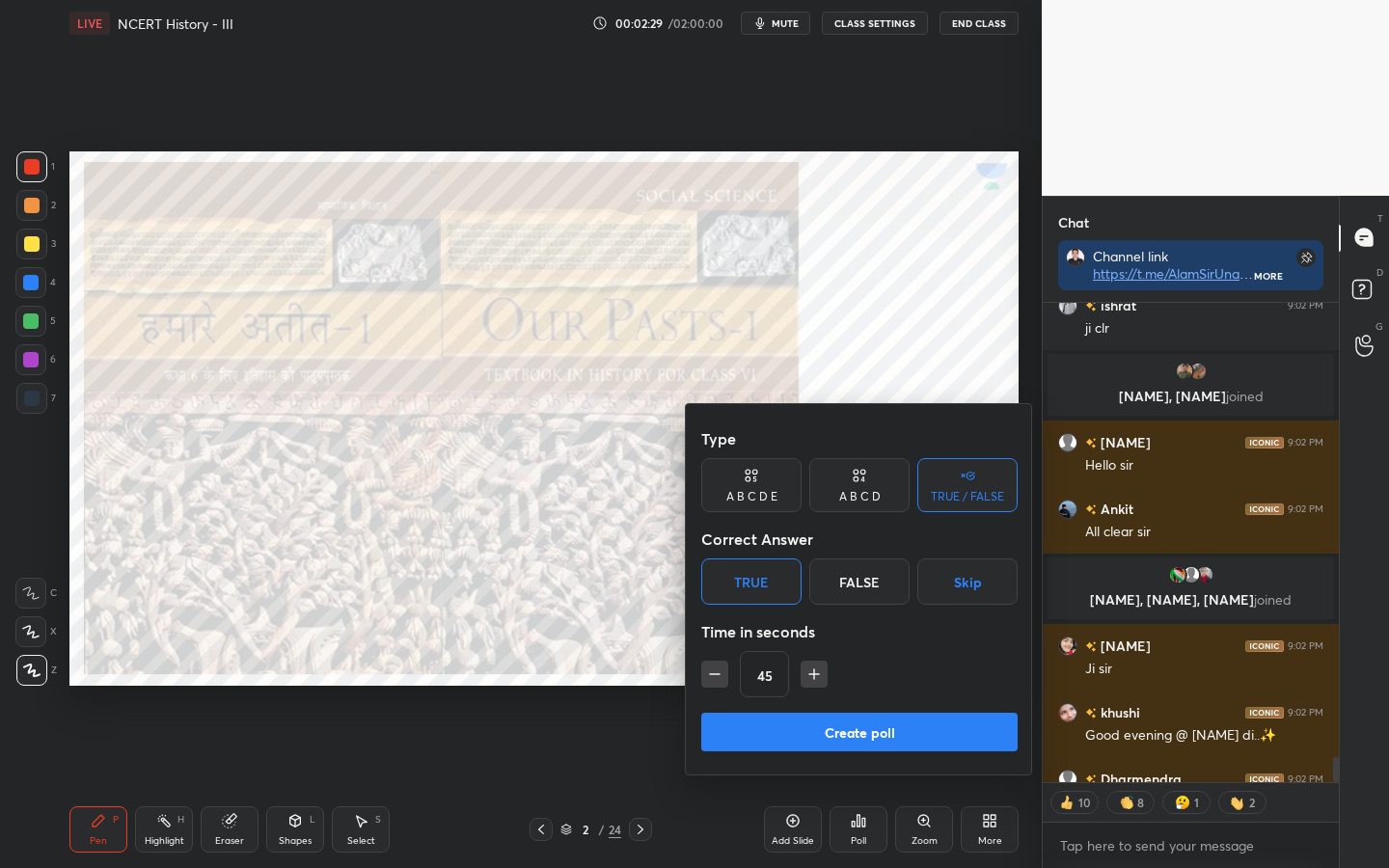 scroll, scrollTop: 8791, scrollLeft: 0, axis: vertical 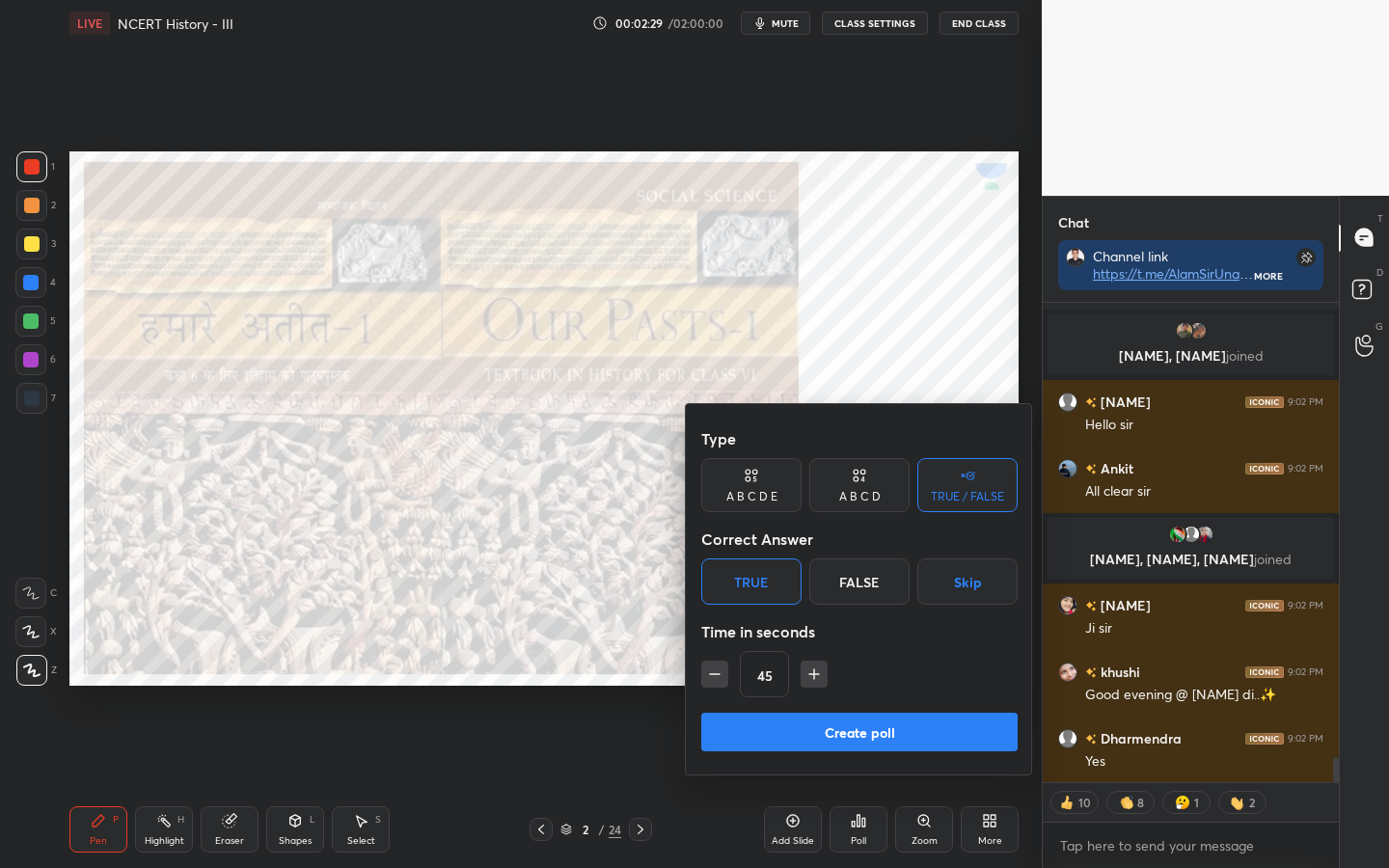click 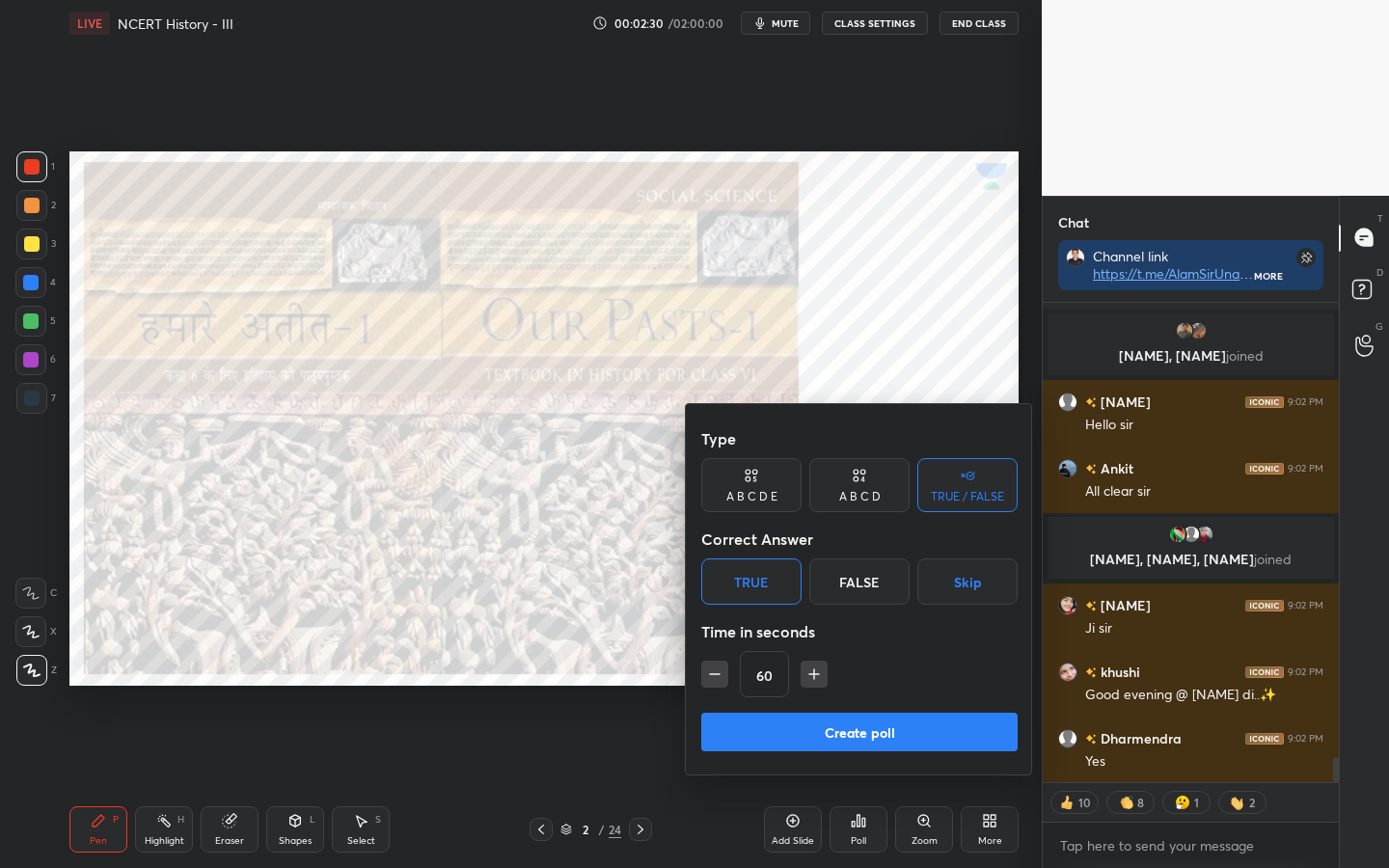type on "x" 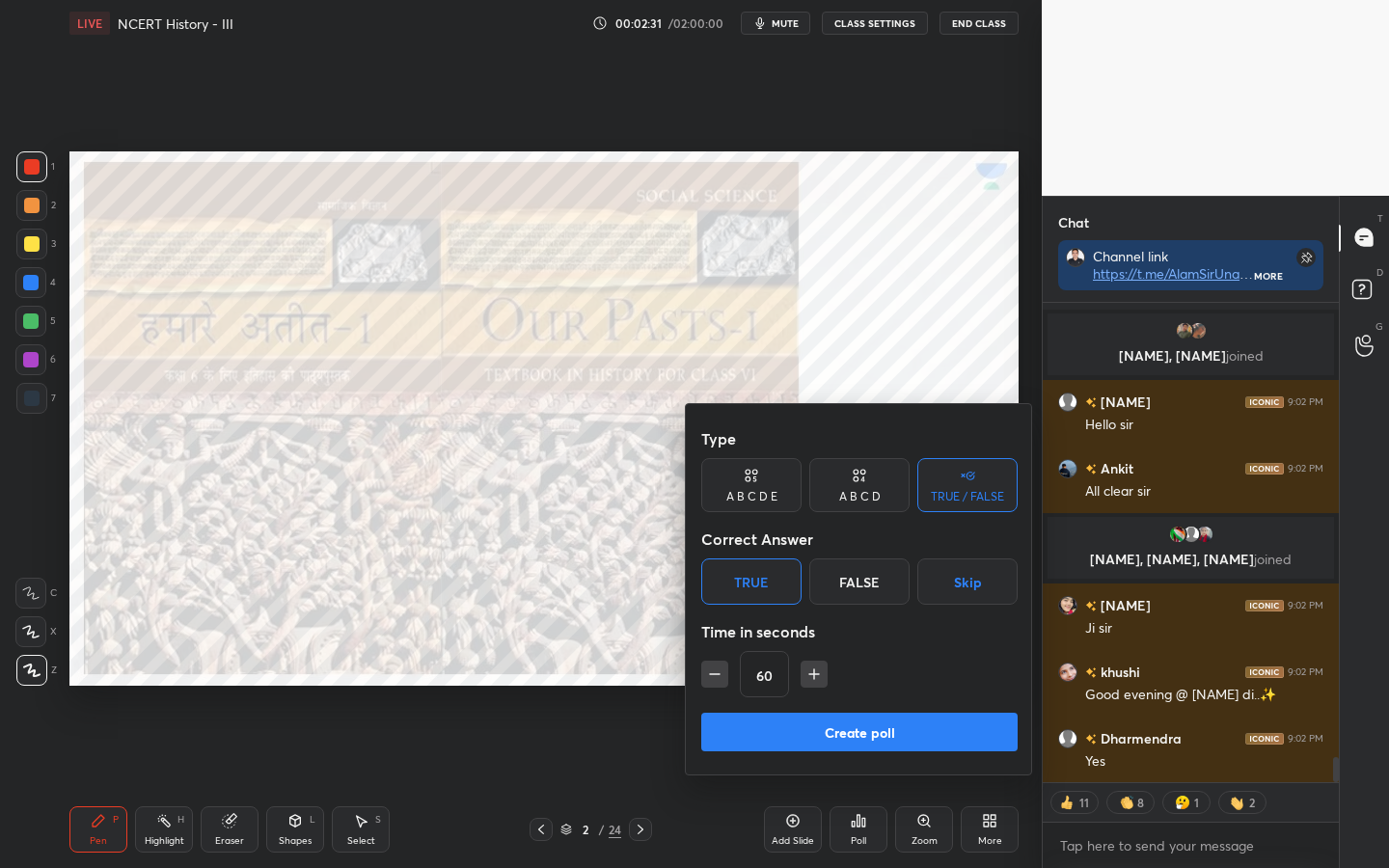 click 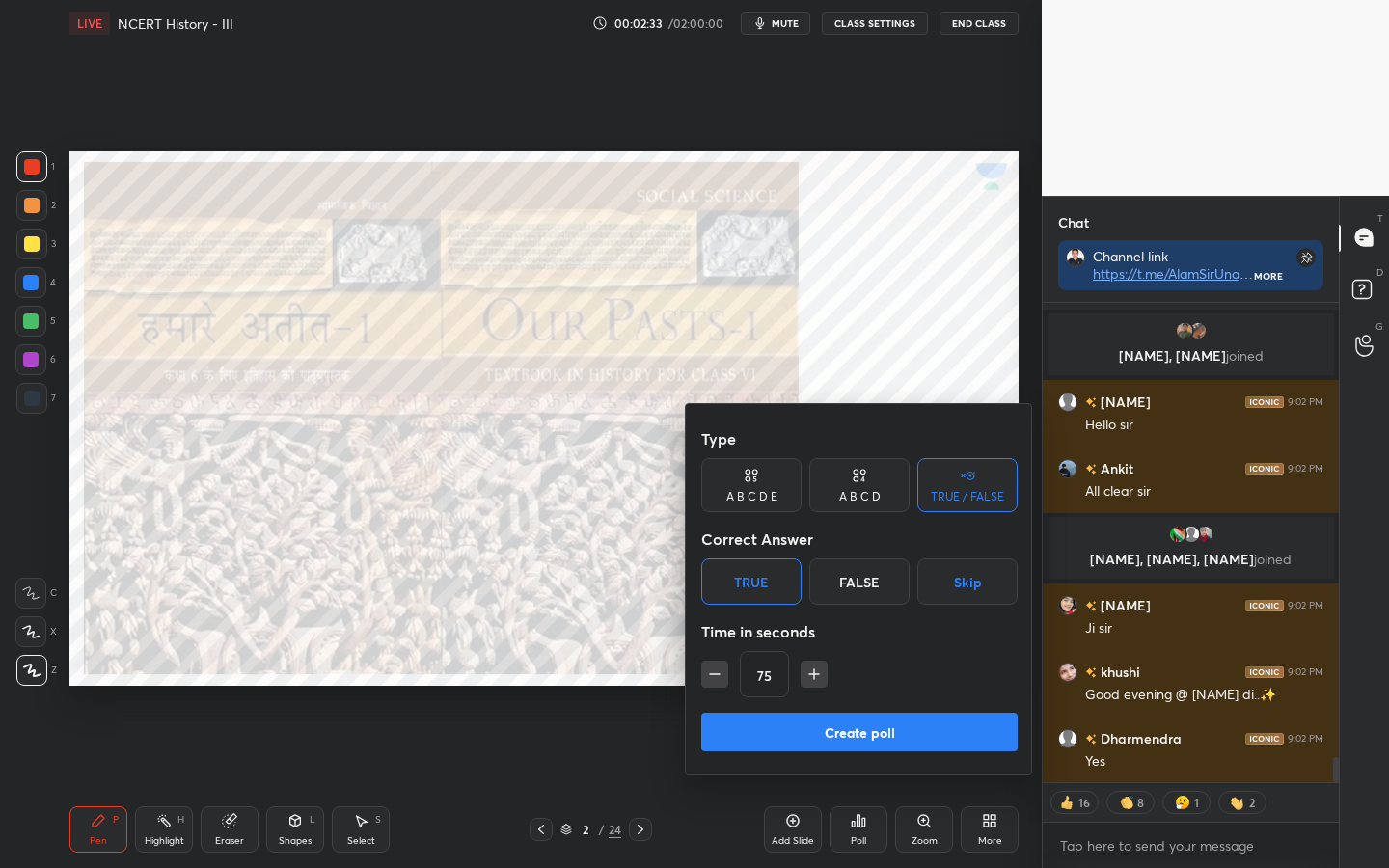 scroll, scrollTop: 8857, scrollLeft: 0, axis: vertical 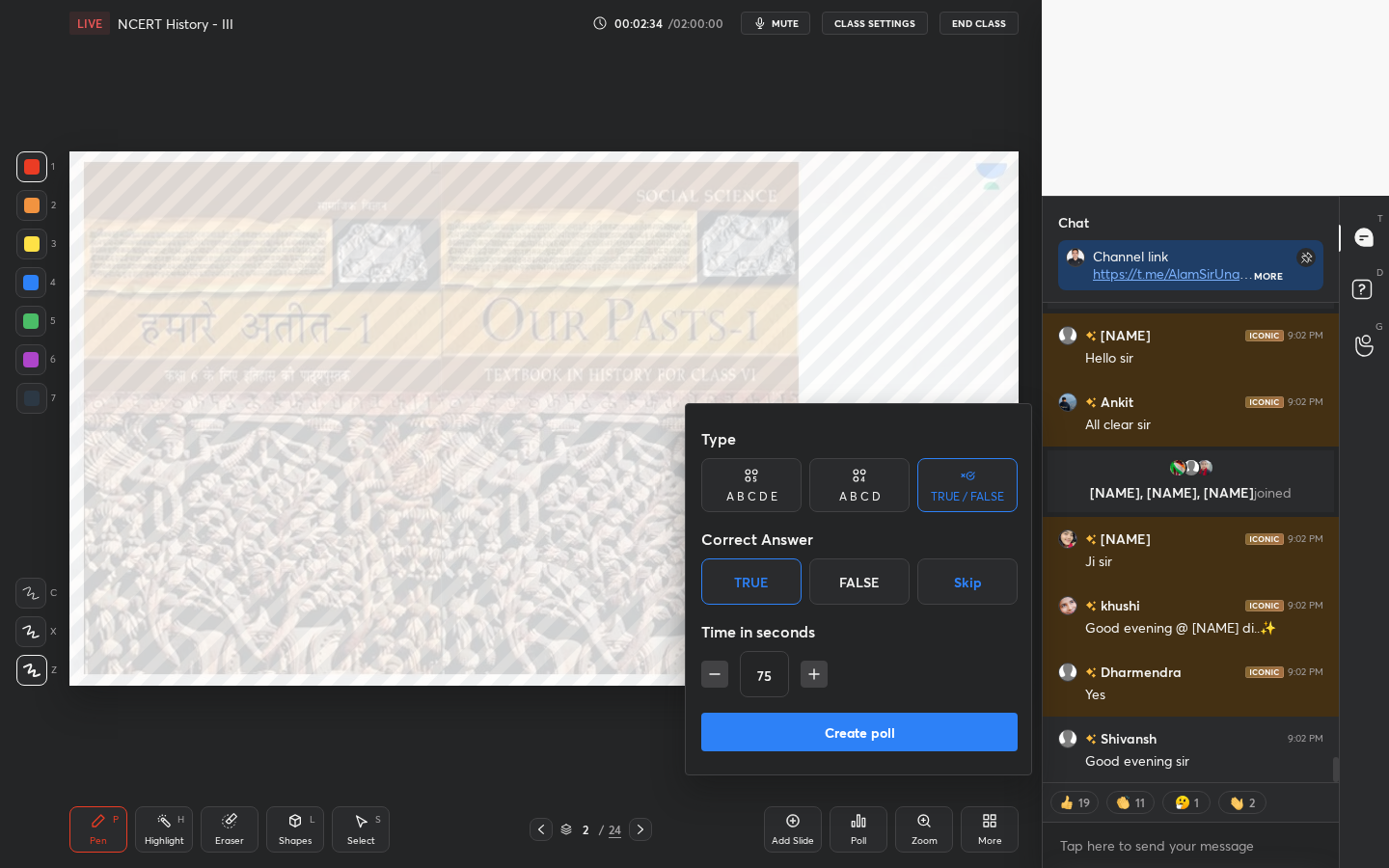 type on "x" 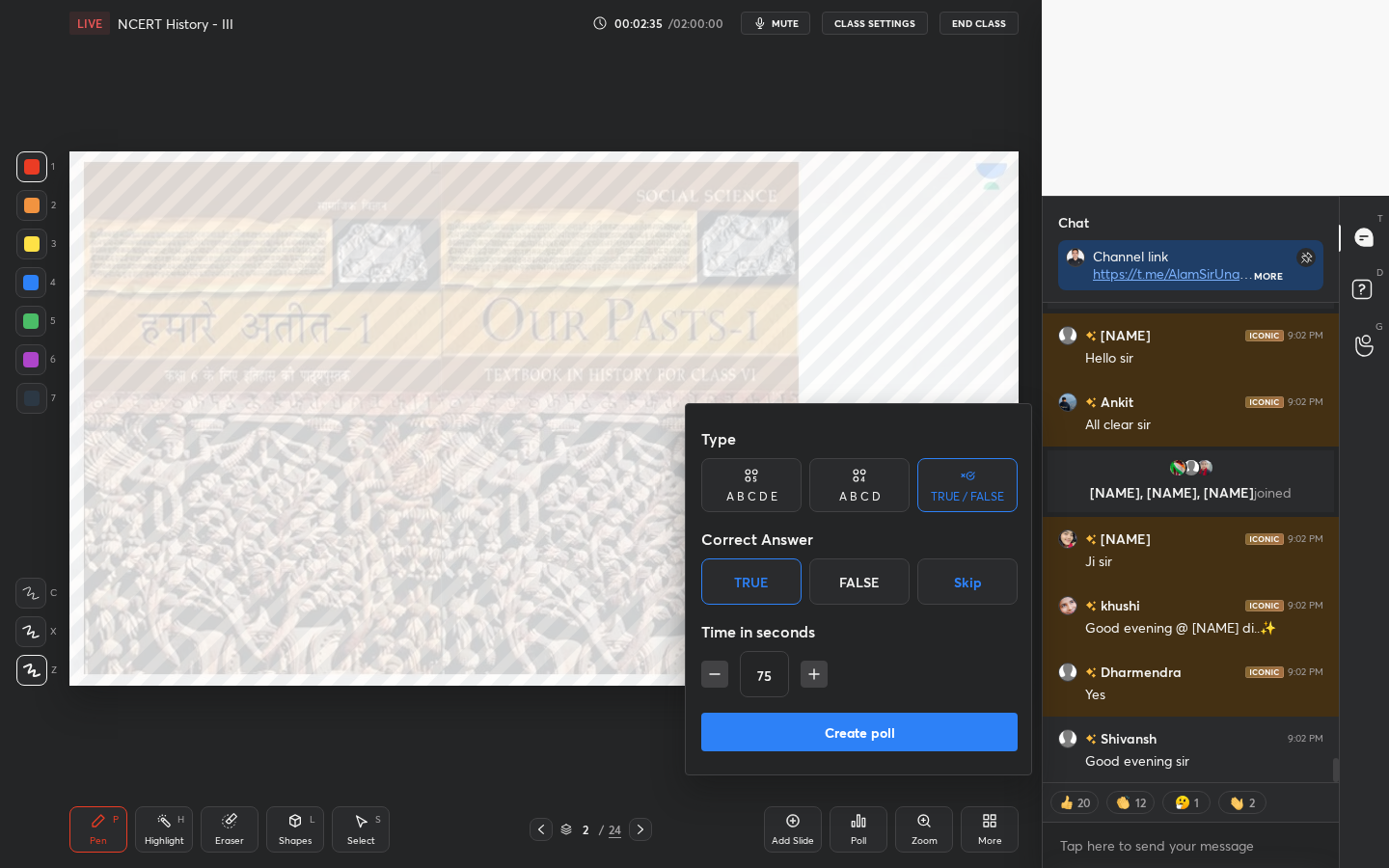scroll, scrollTop: 8924, scrollLeft: 0, axis: vertical 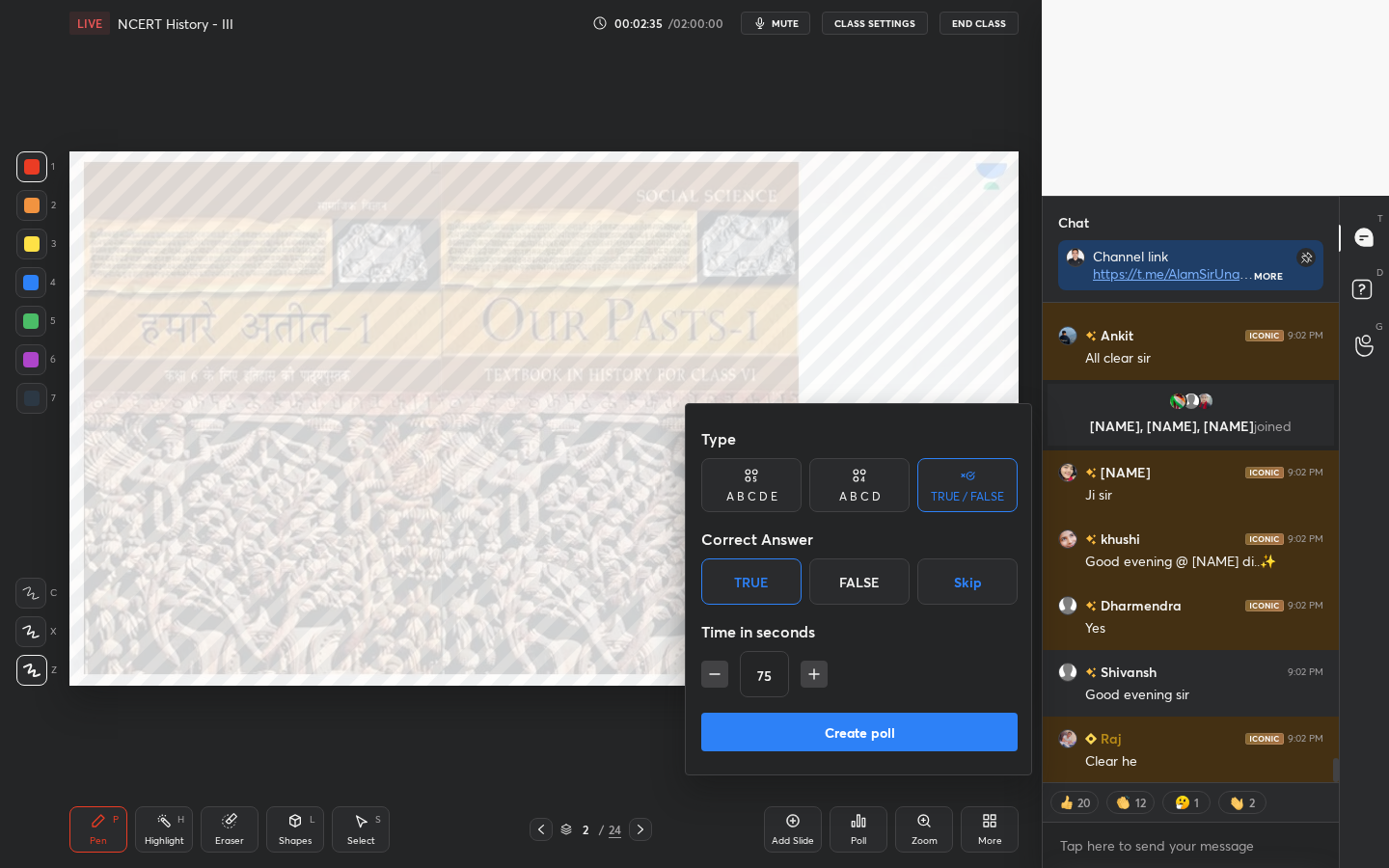 click 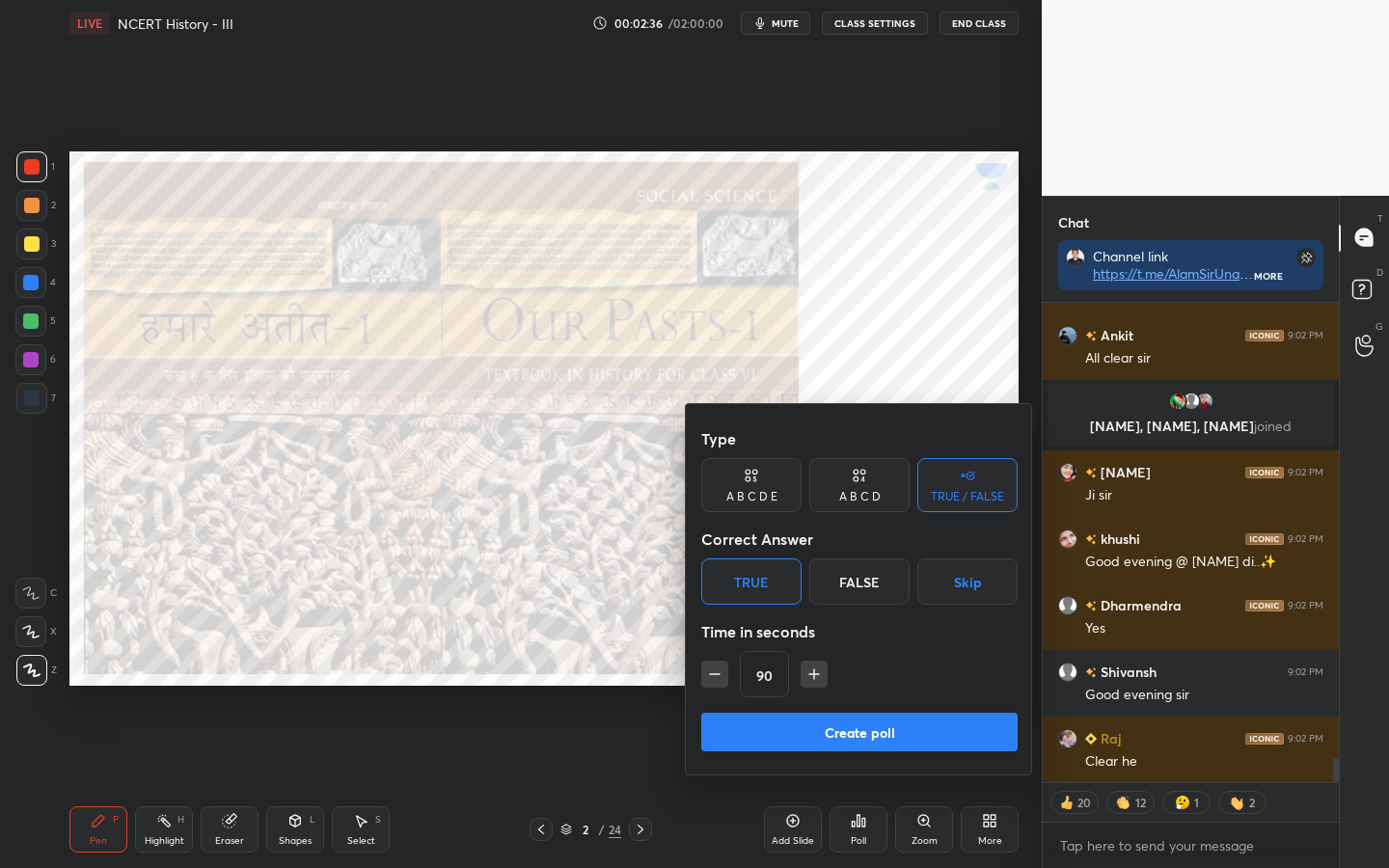 scroll, scrollTop: 8991, scrollLeft: 0, axis: vertical 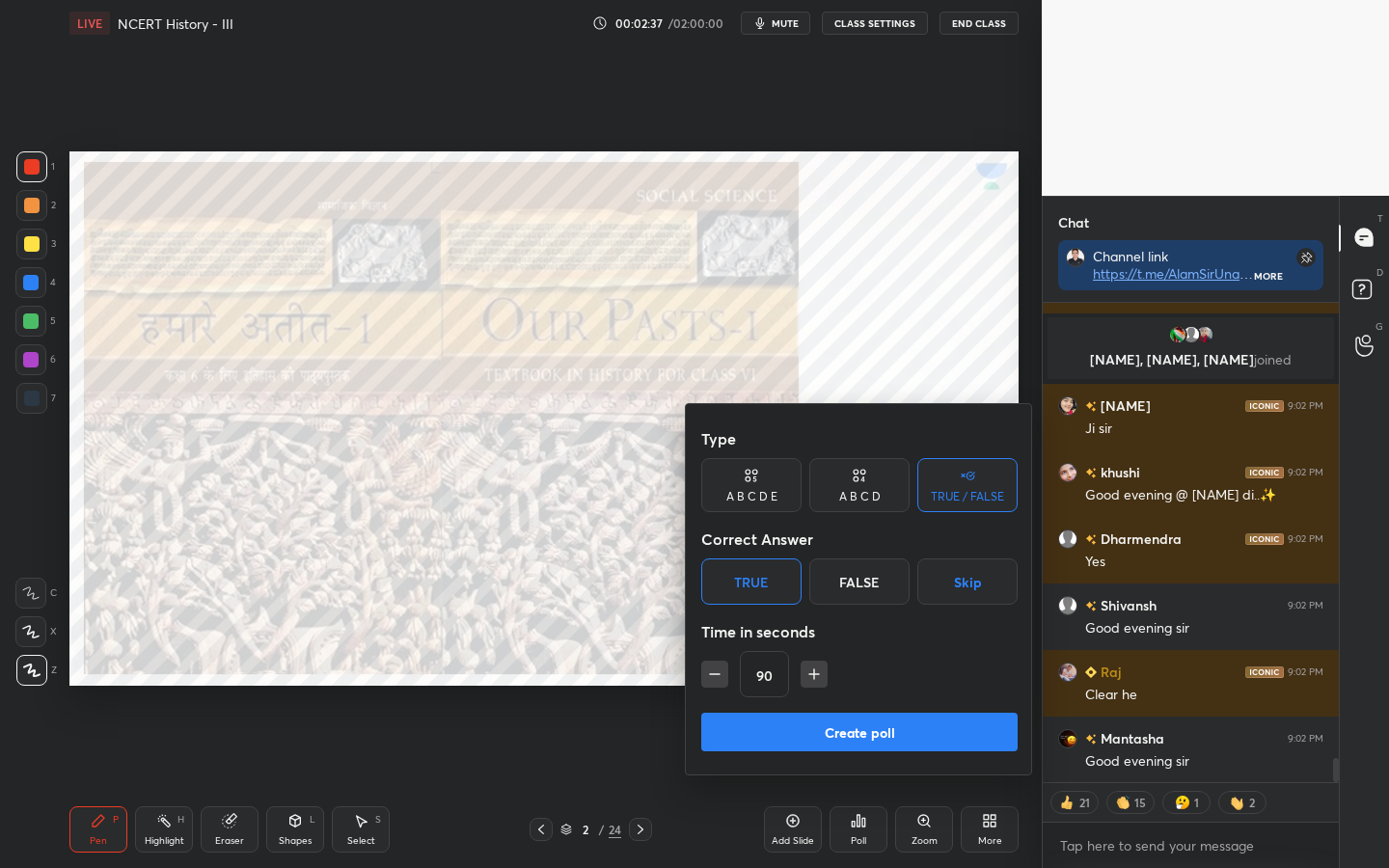 click on "Create poll" at bounding box center [859, 732] 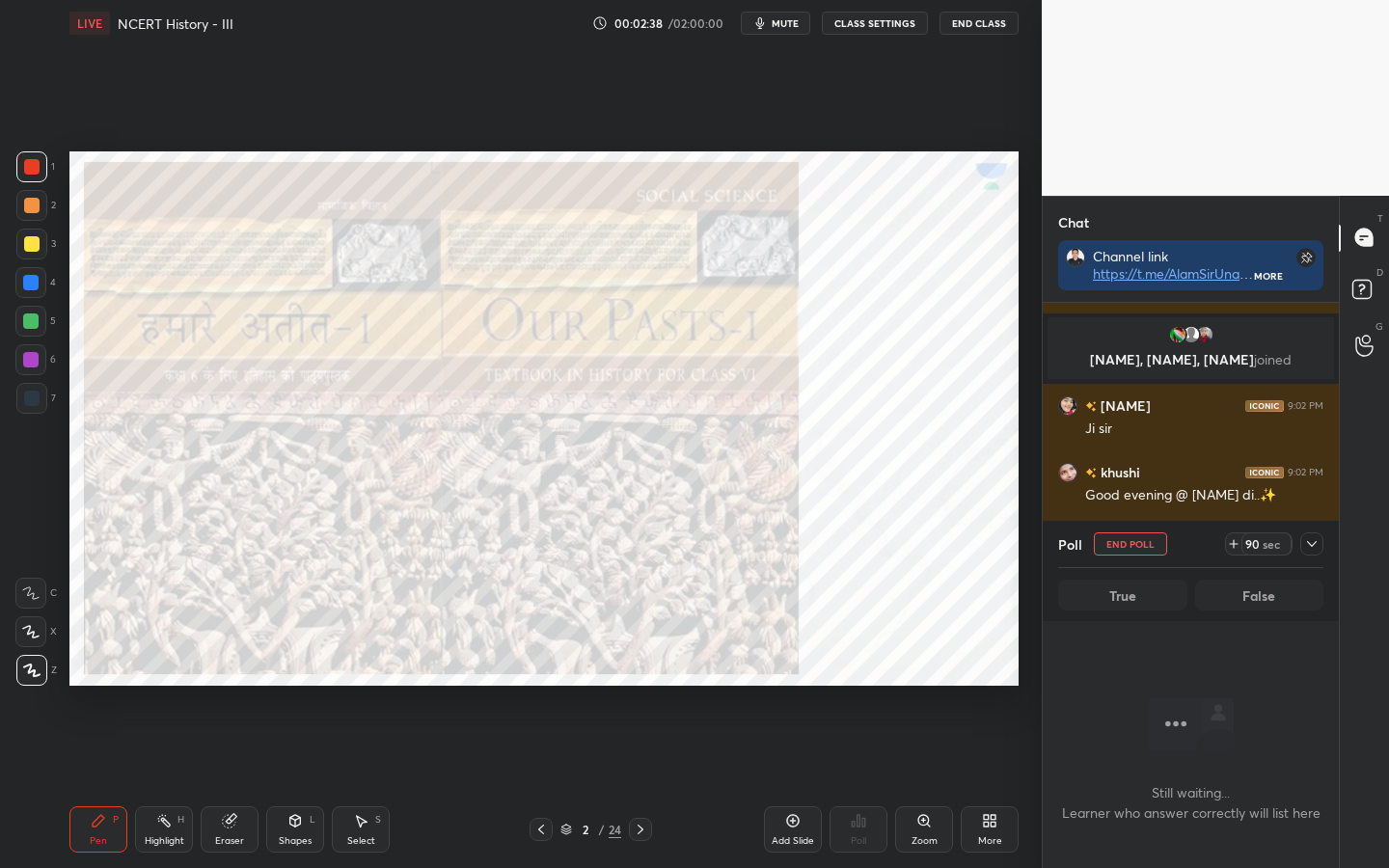 scroll, scrollTop: 390, scrollLeft: 290, axis: both 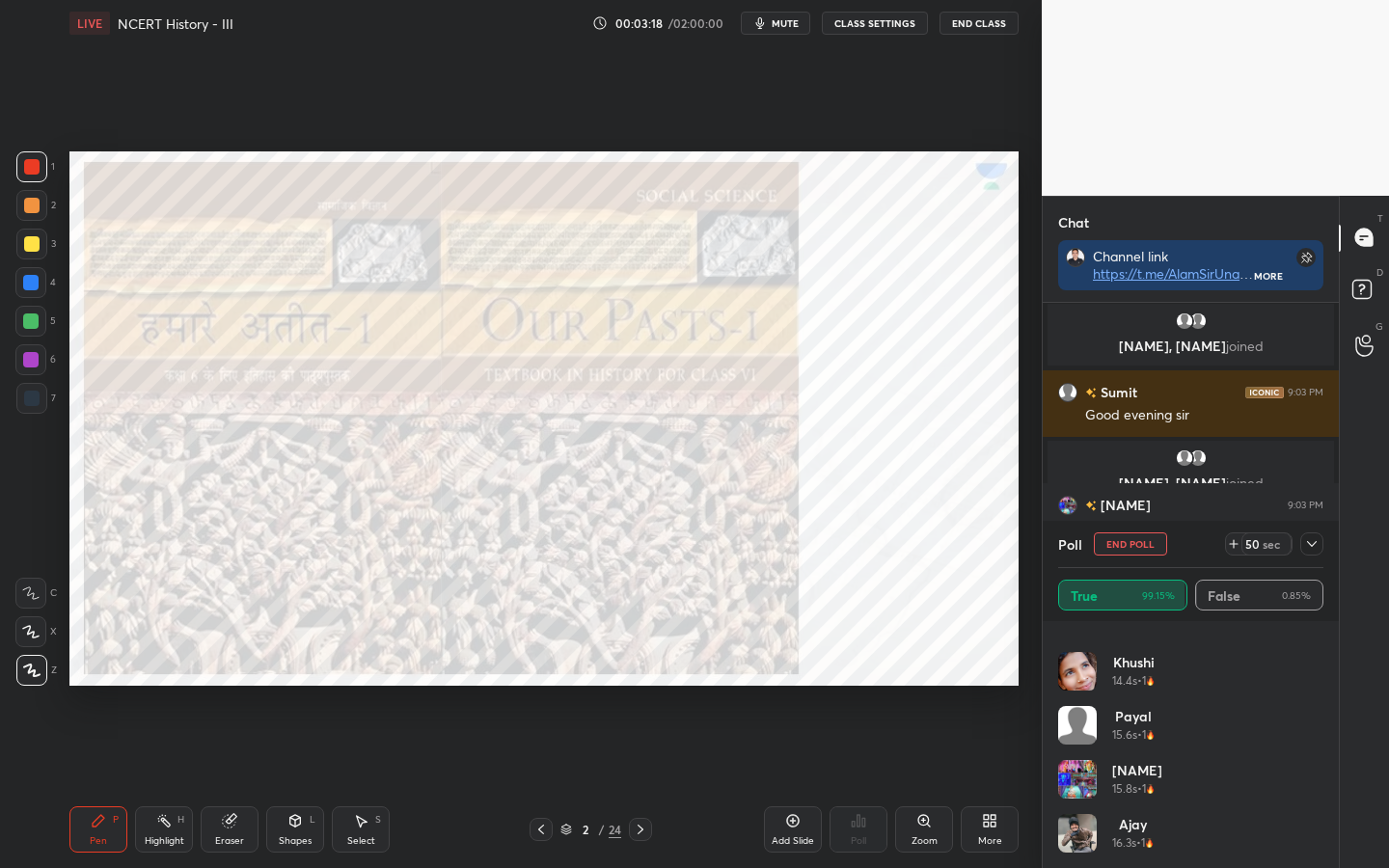 click 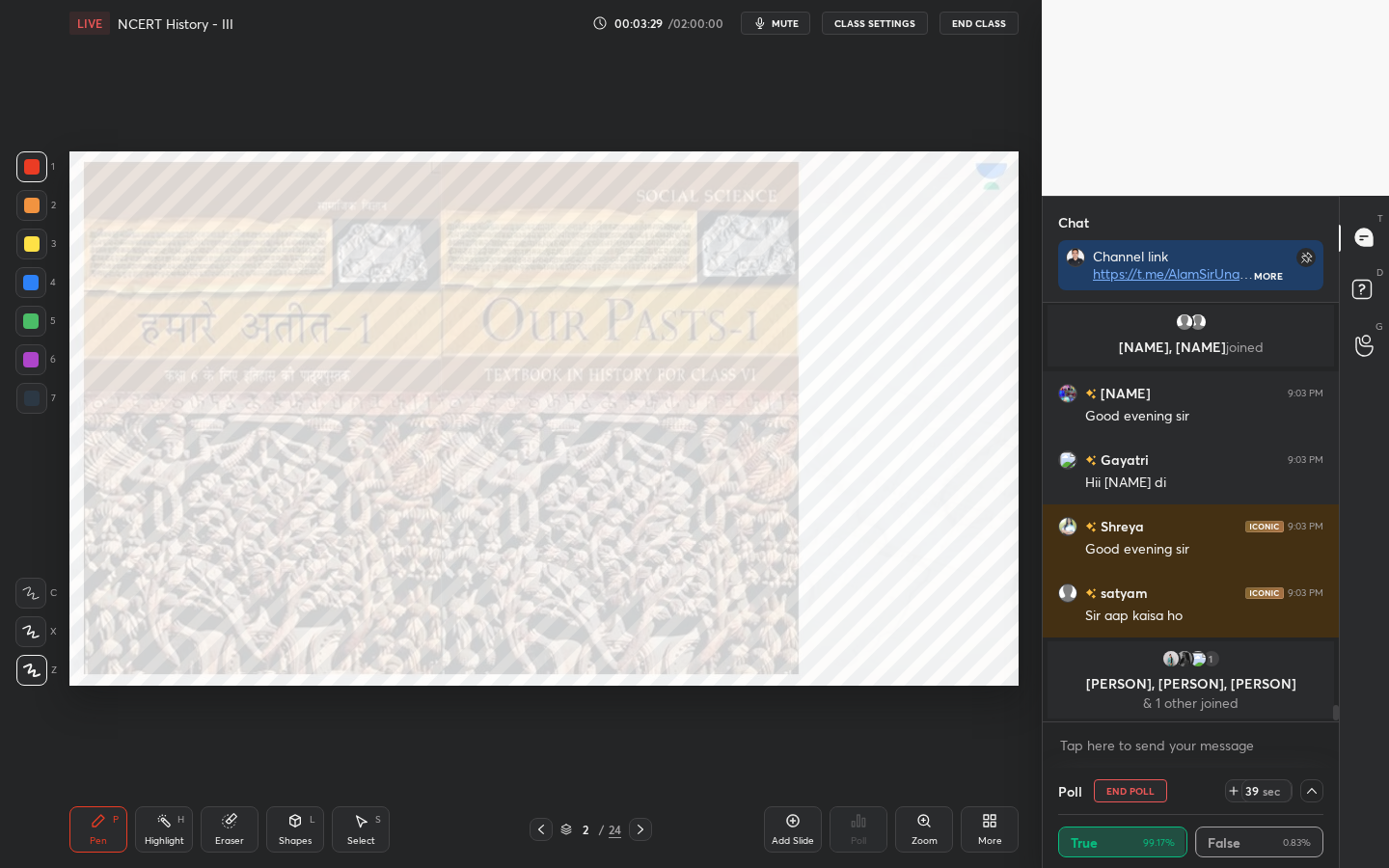 click on "Poll End Poll 39  sec" at bounding box center [1190, 791] 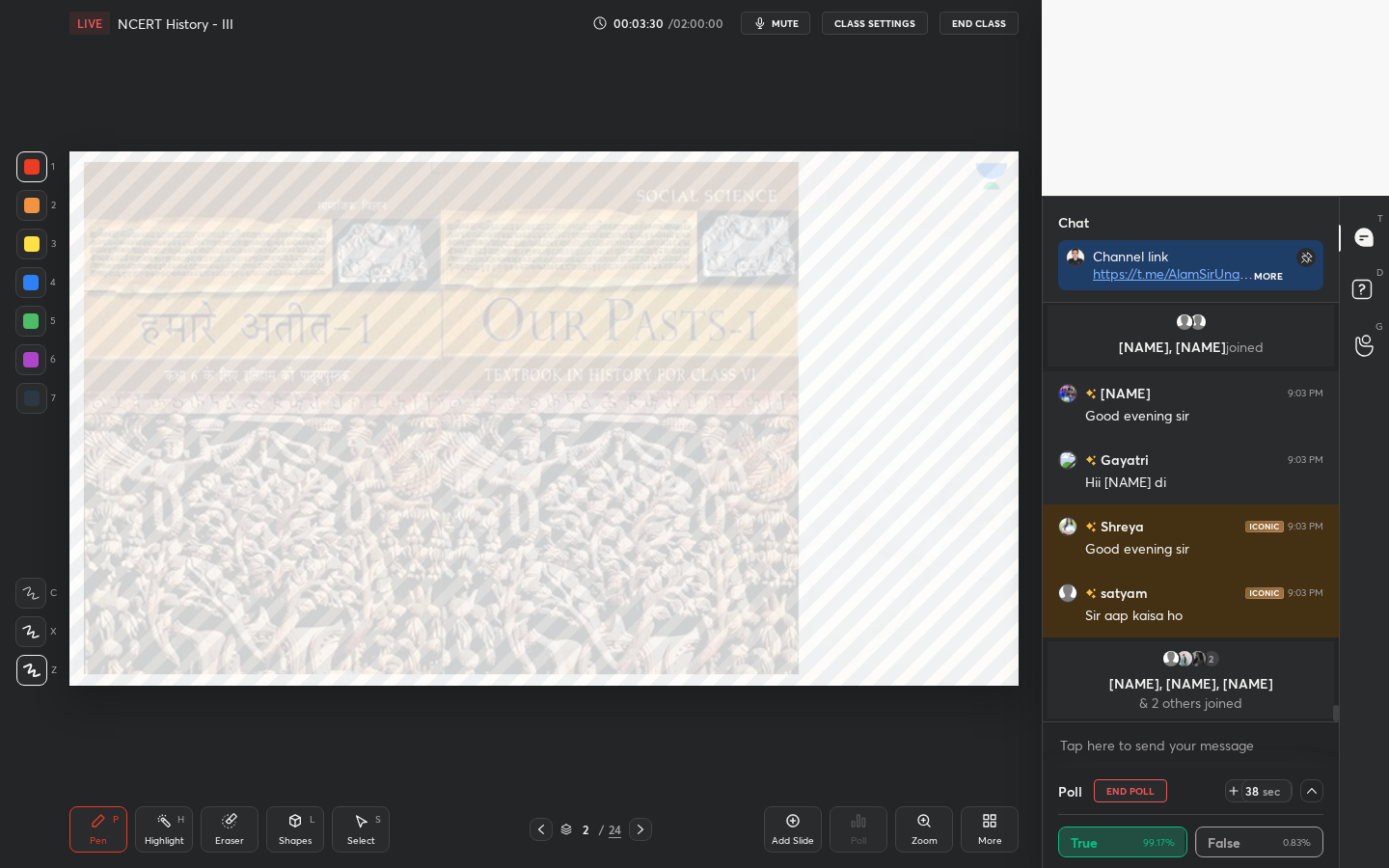 click 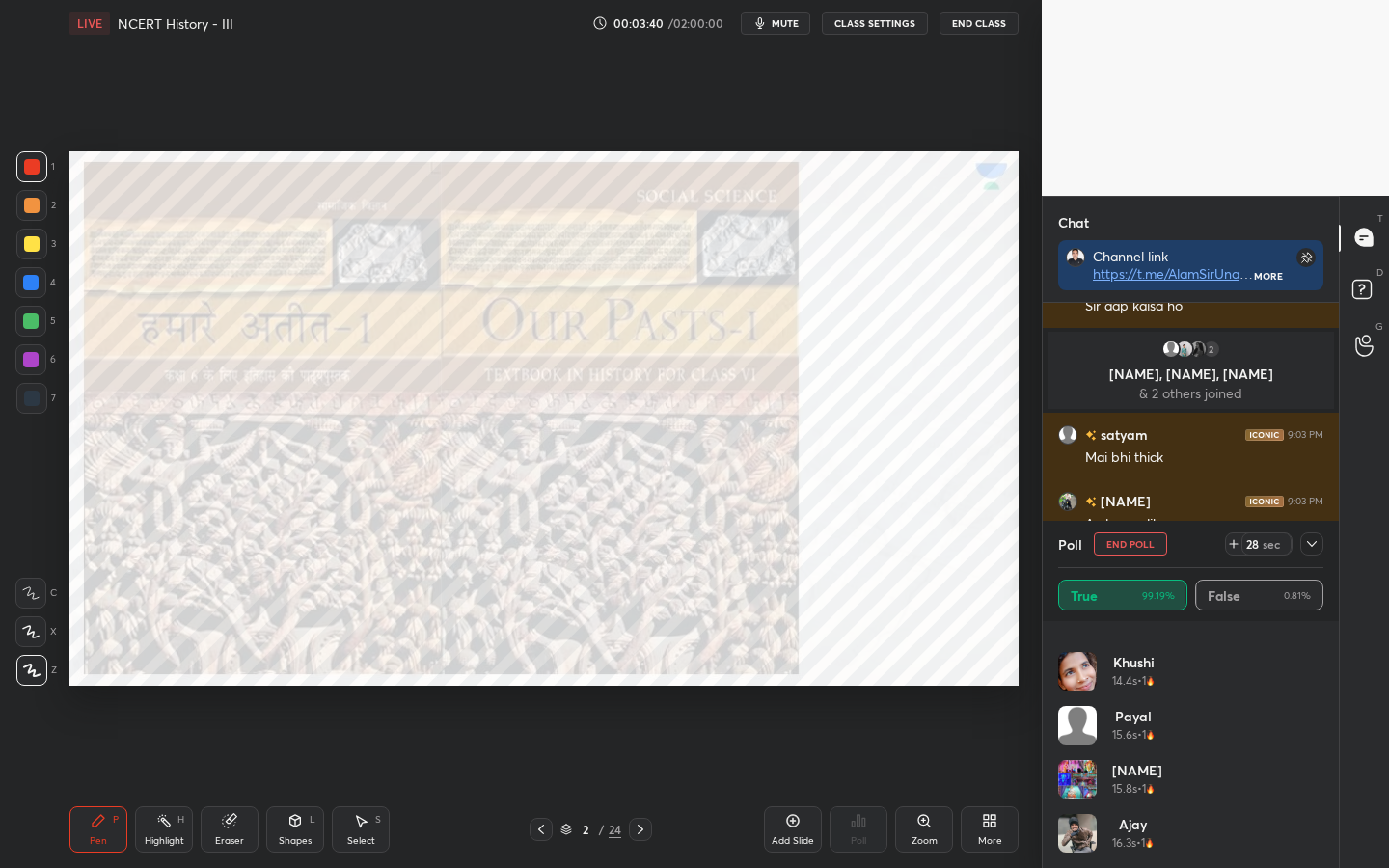 click 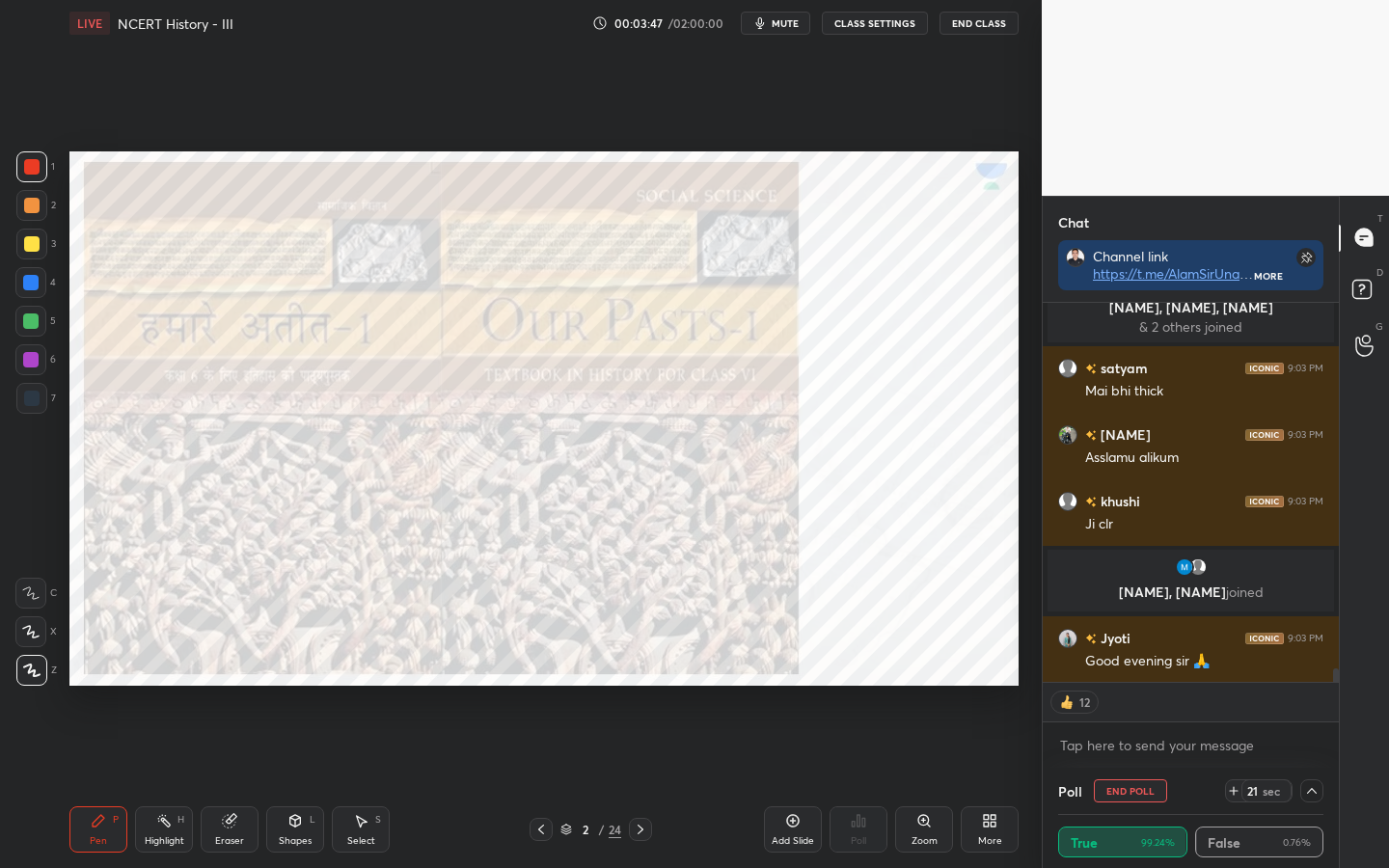 click 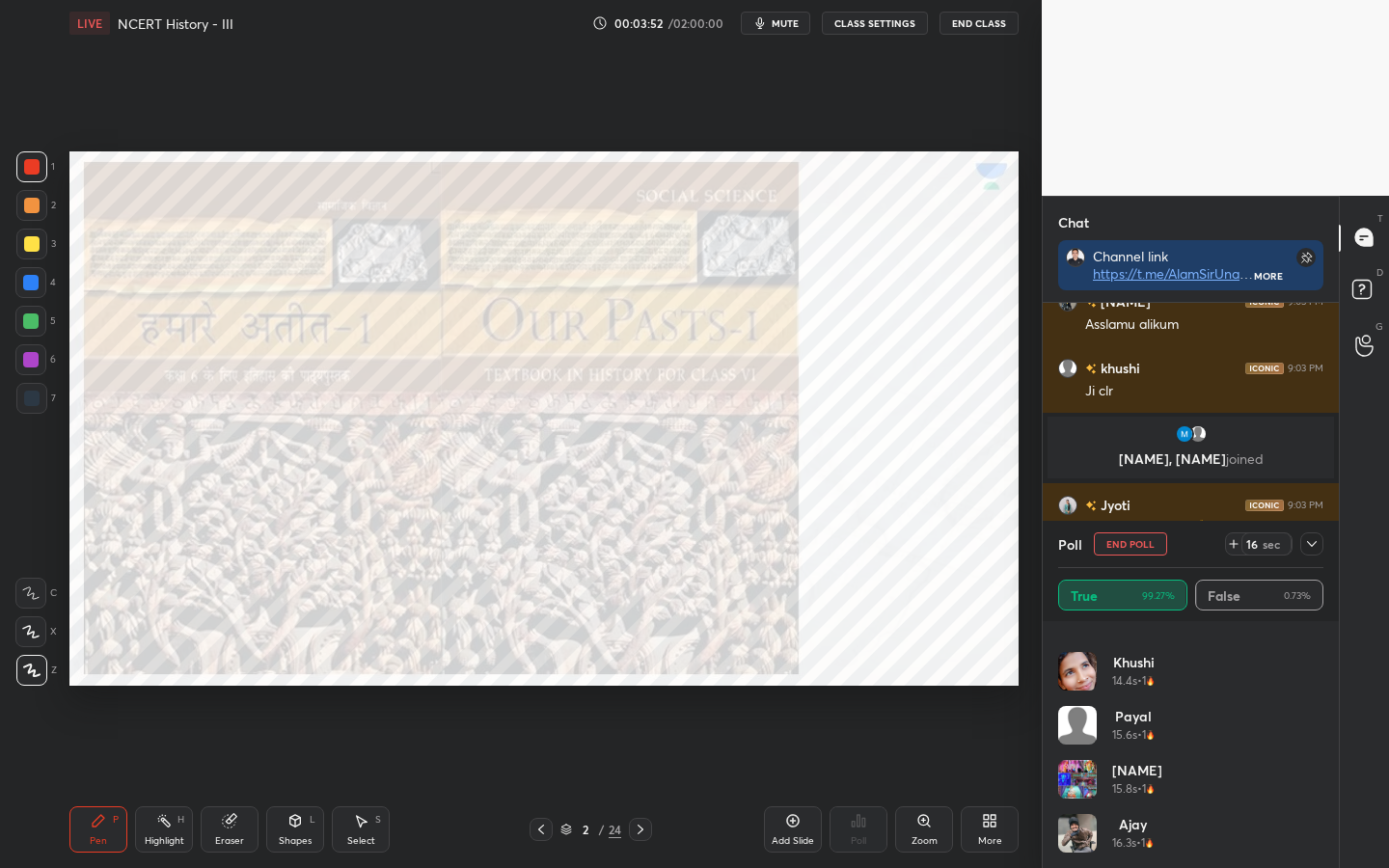 click 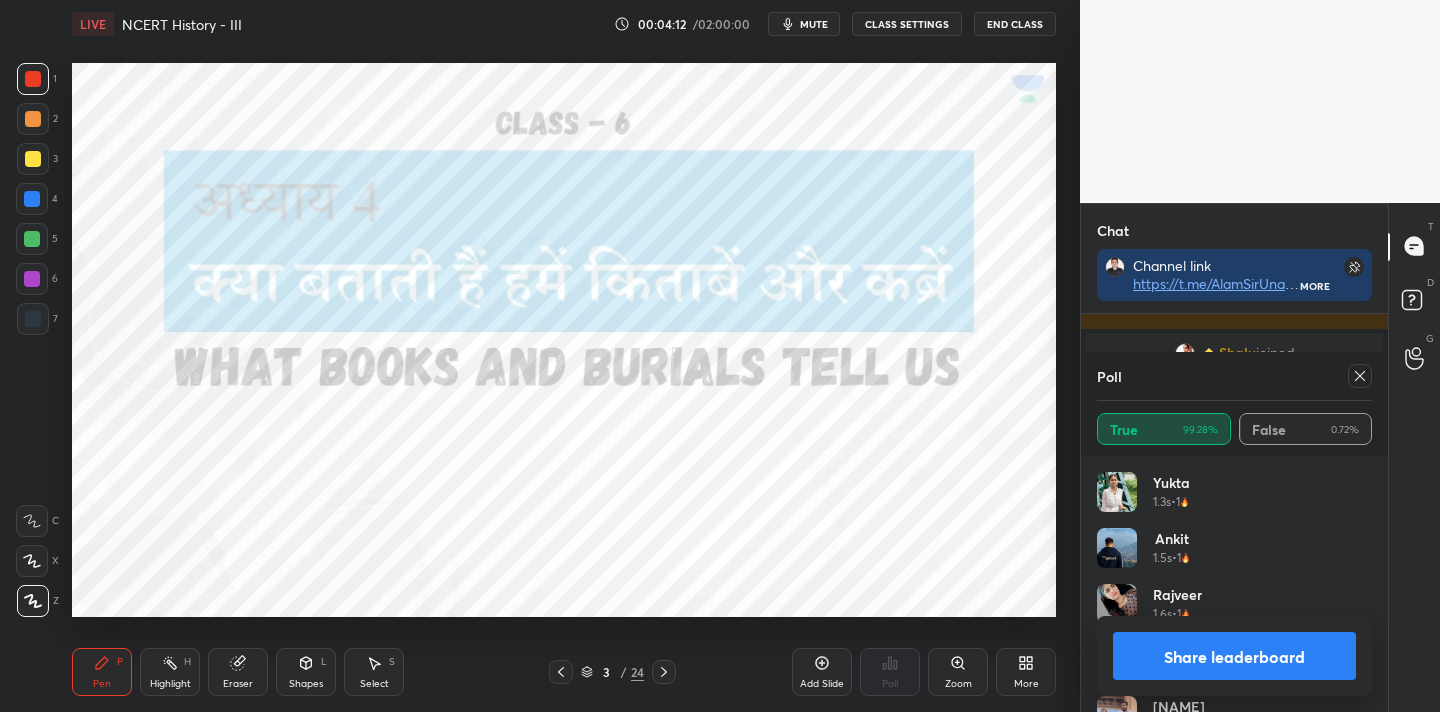 click on "mute" at bounding box center (804, 24) 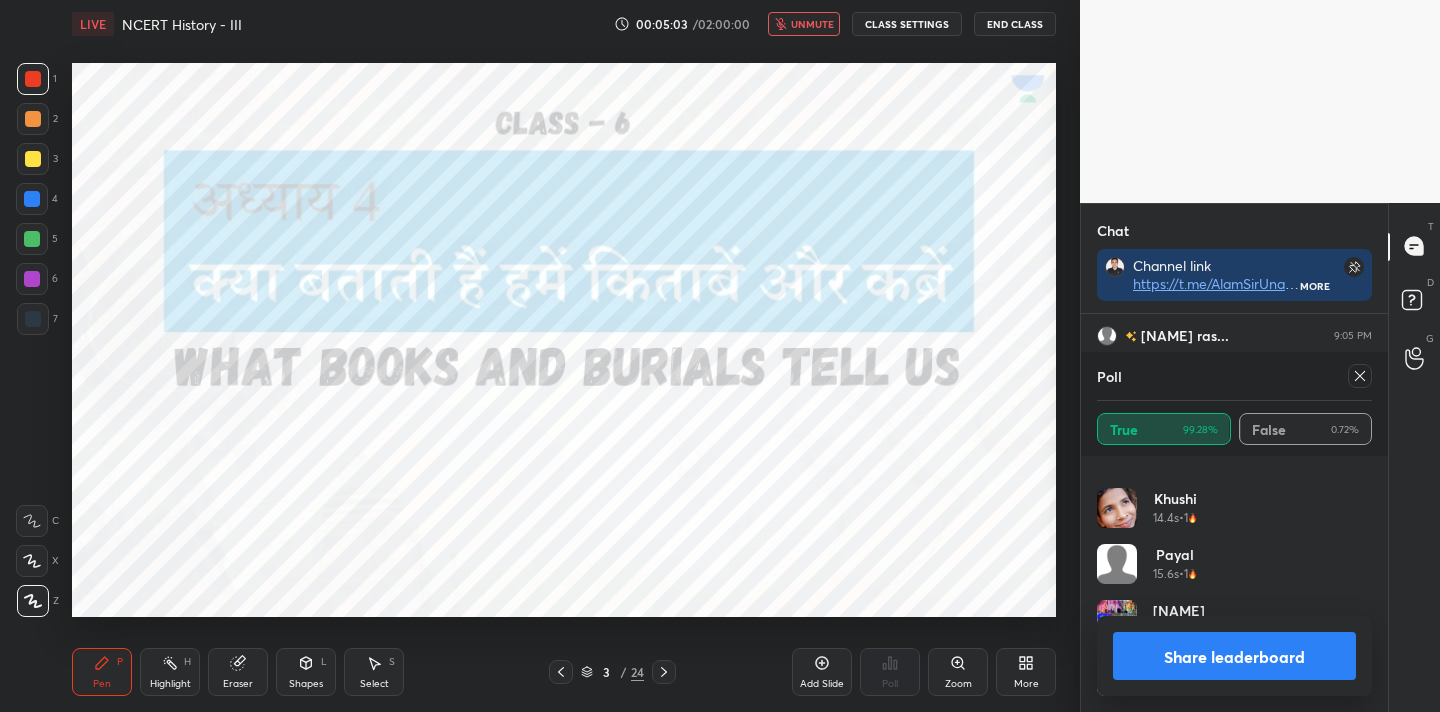 click 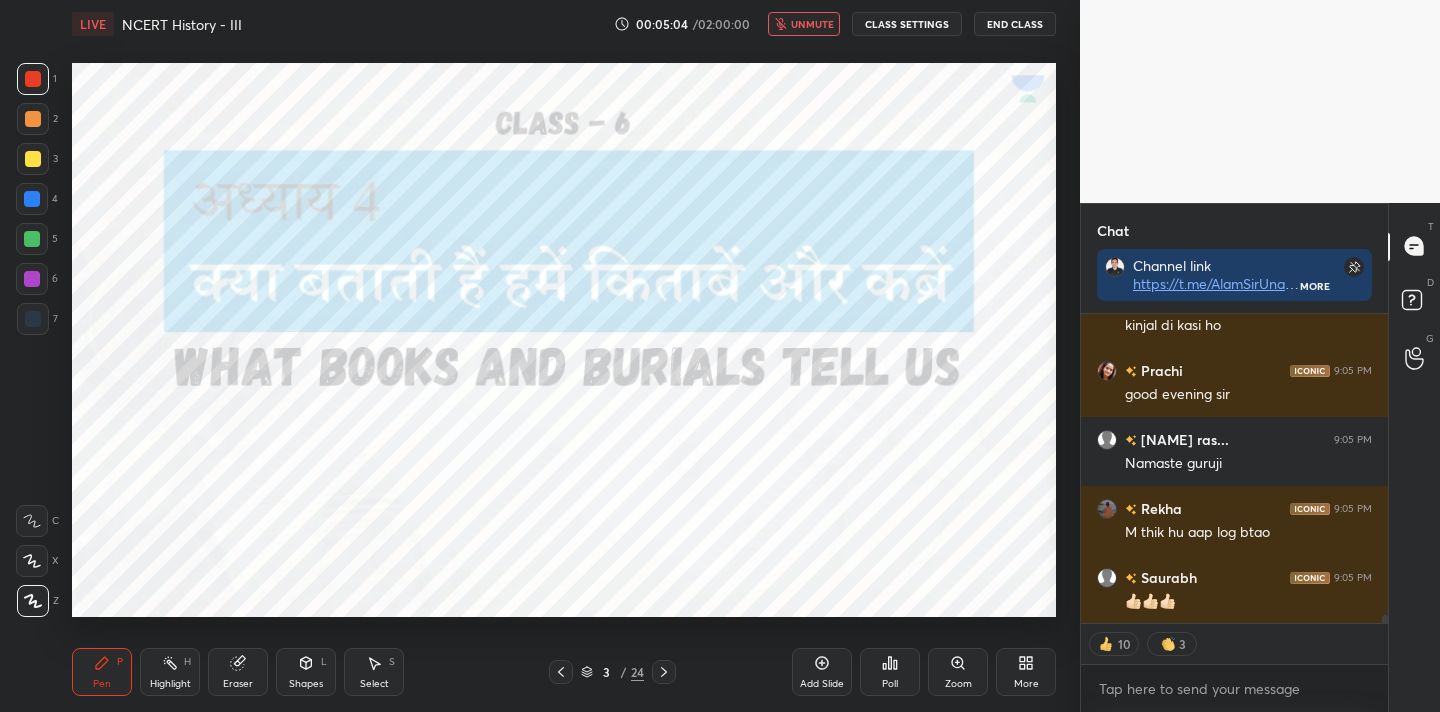click on "unmute" at bounding box center (804, 24) 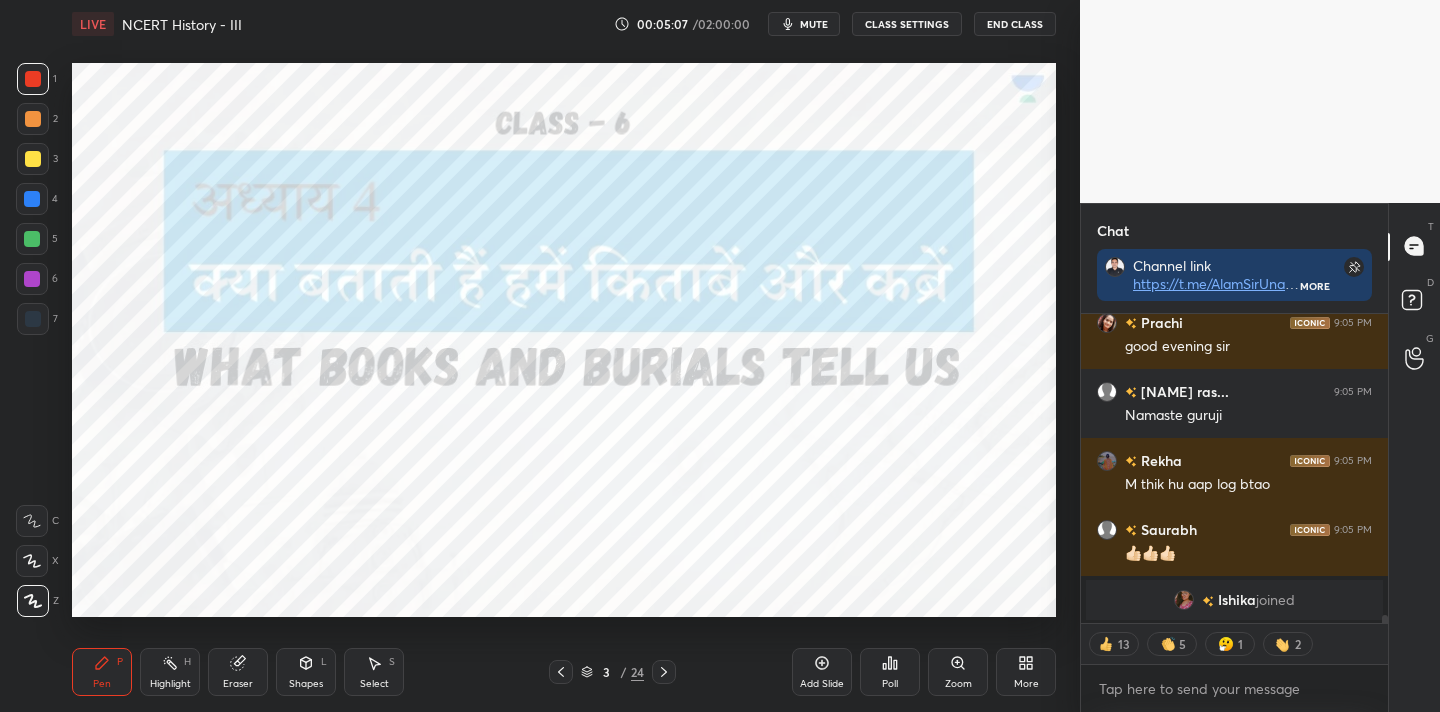 click 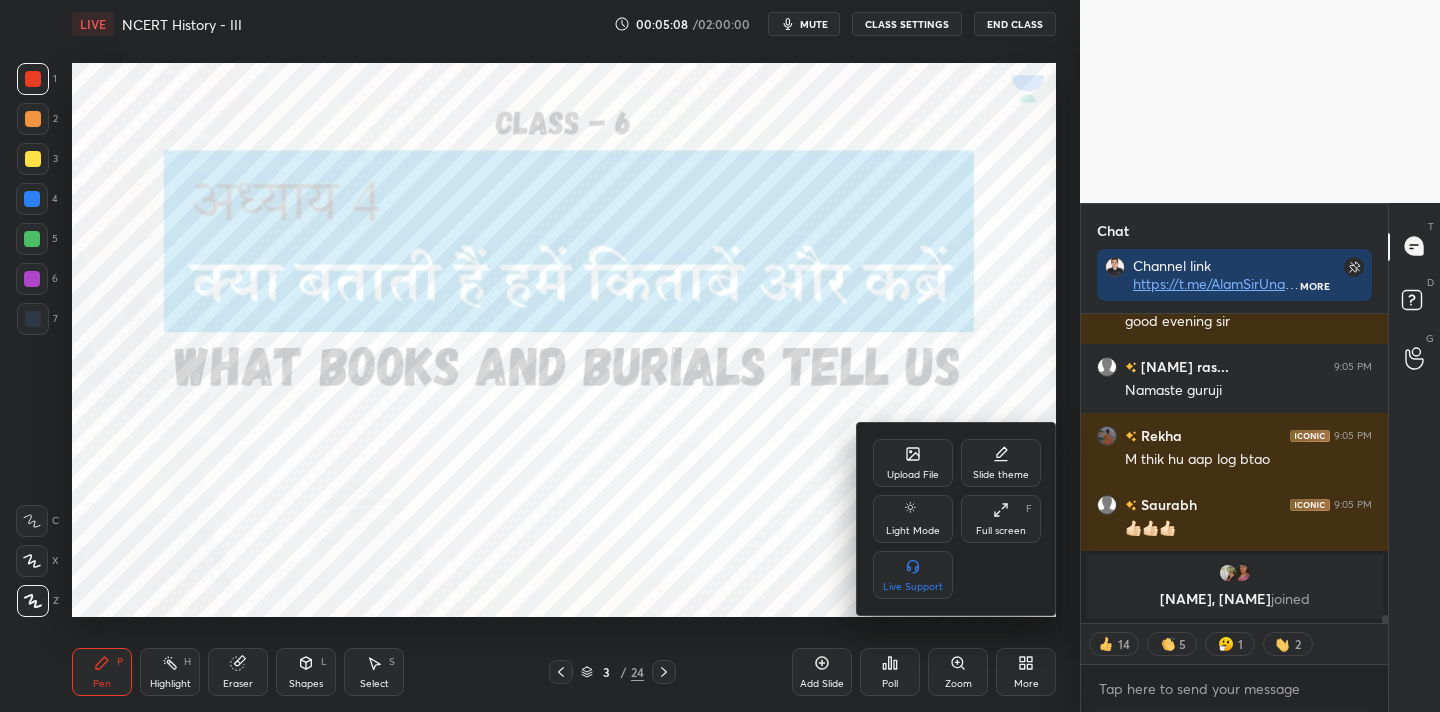 click on "Full screen F" at bounding box center [1001, 519] 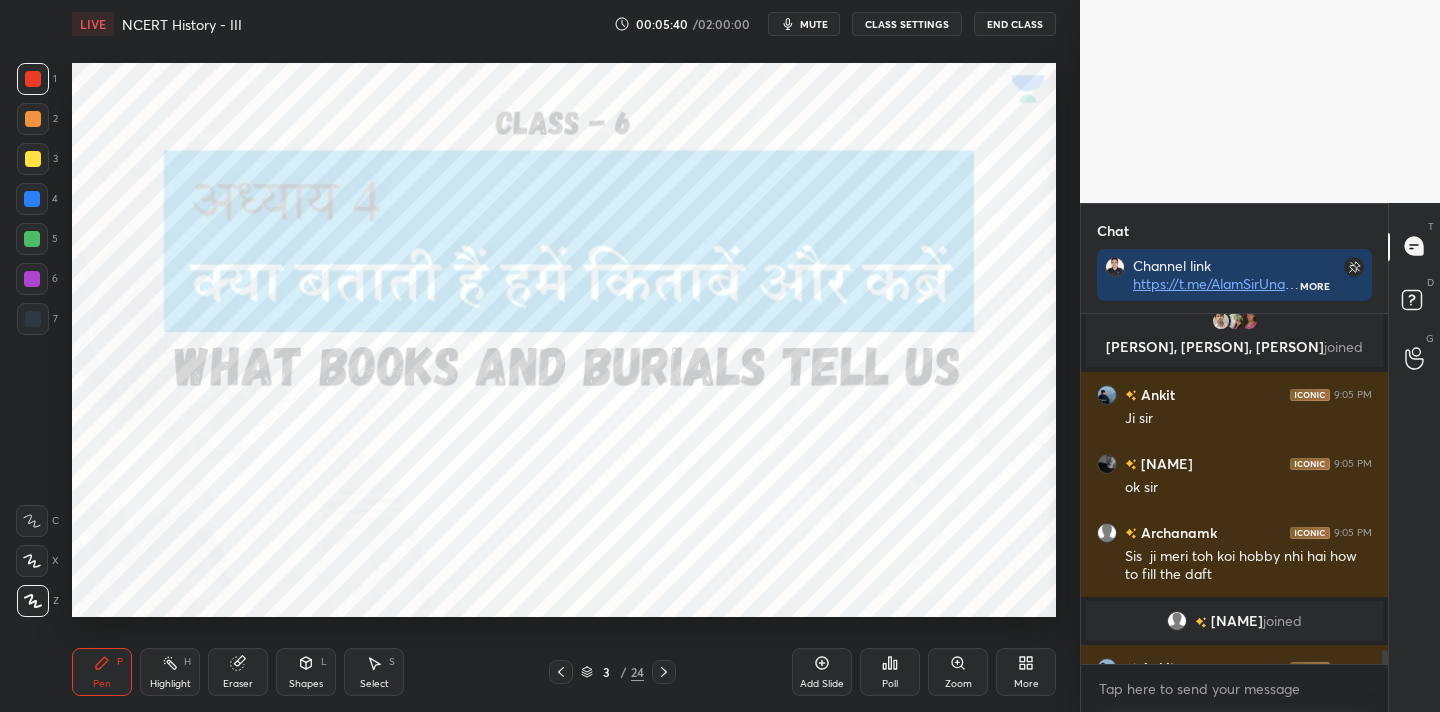 type on "x" 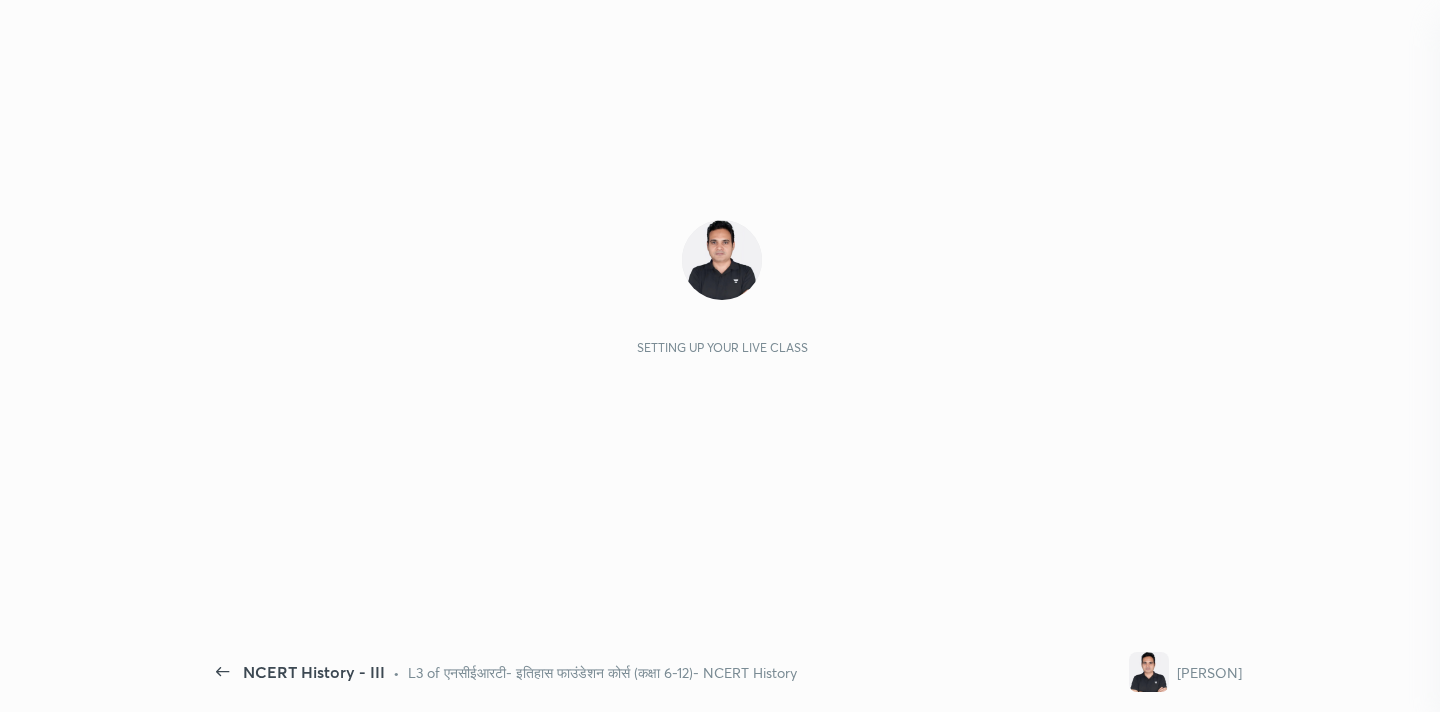 scroll, scrollTop: 0, scrollLeft: 0, axis: both 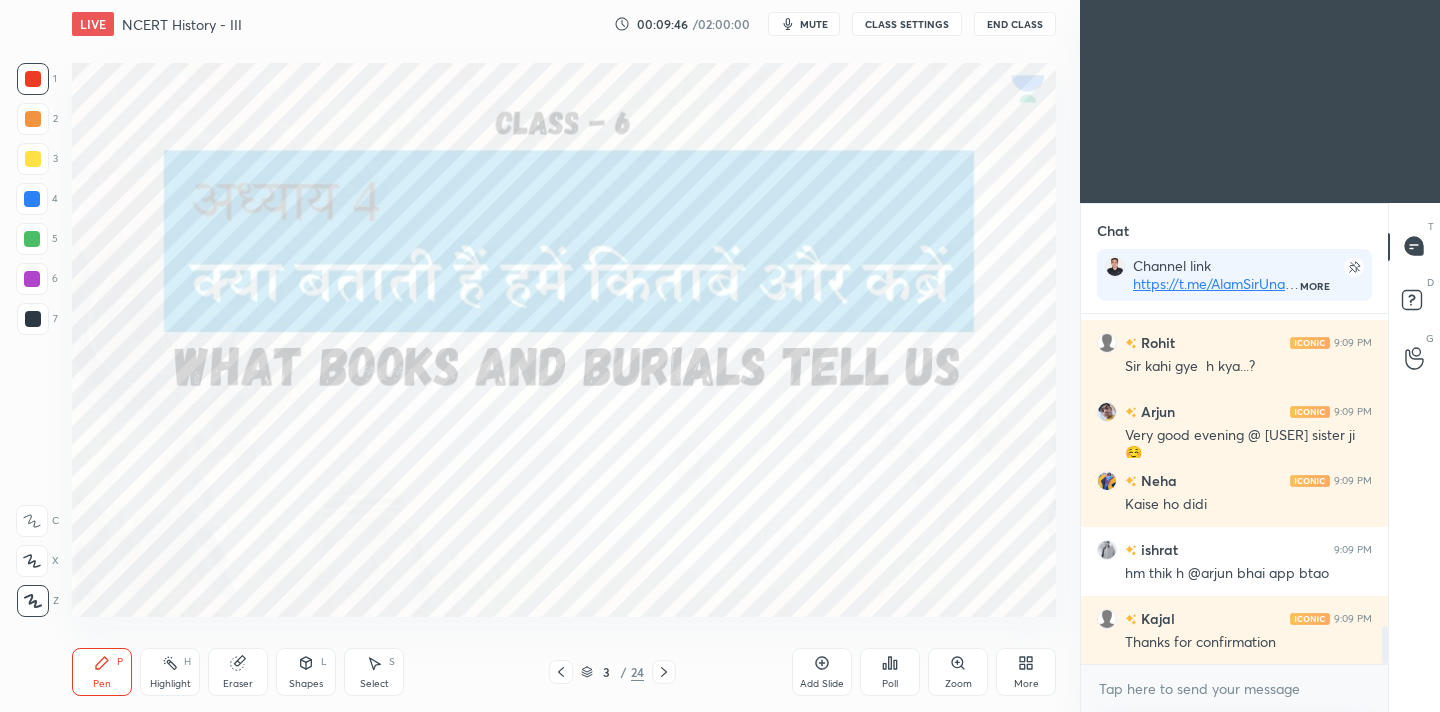 click on "More" at bounding box center [1026, 672] 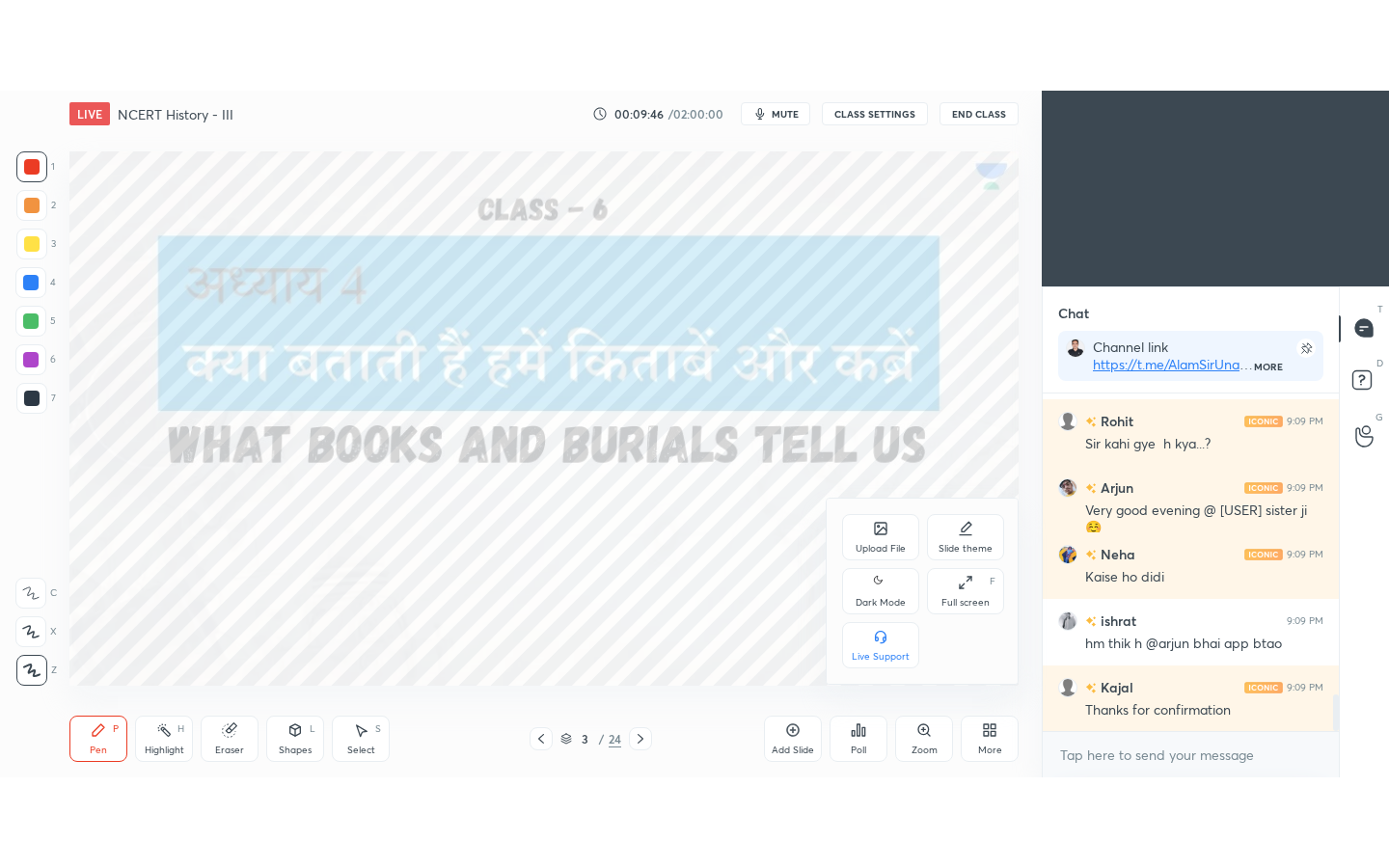 scroll, scrollTop: 2849, scrollLeft: 0, axis: vertical 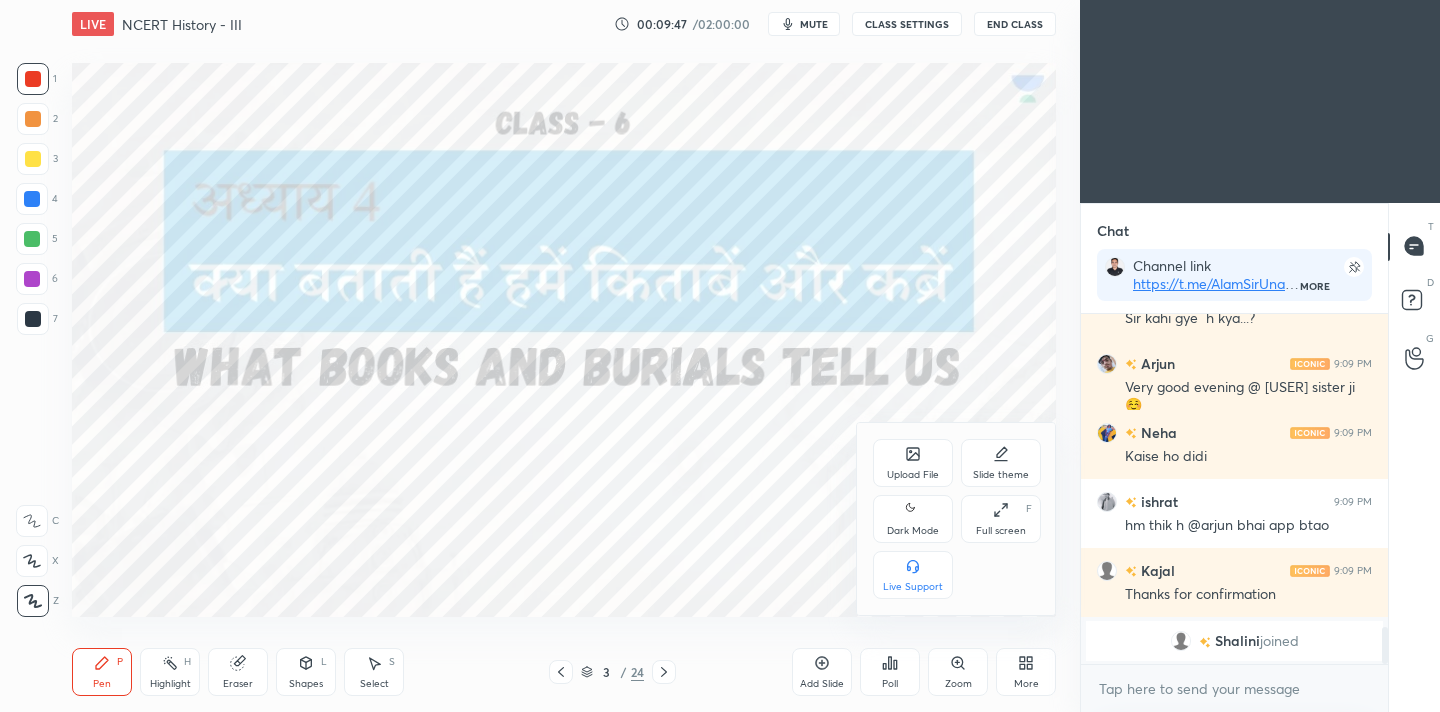 click on "Dark Mode" at bounding box center [913, 531] 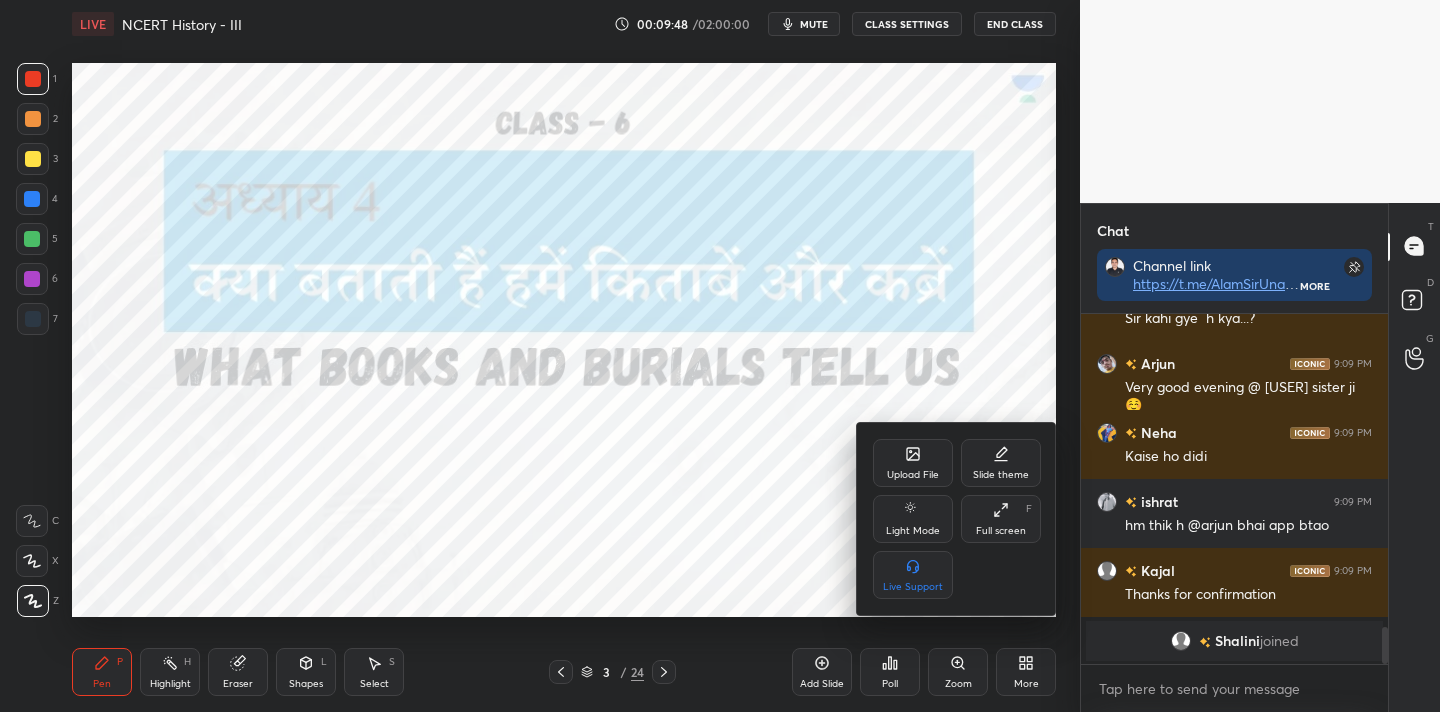 click on "Full screen F" at bounding box center (1001, 519) 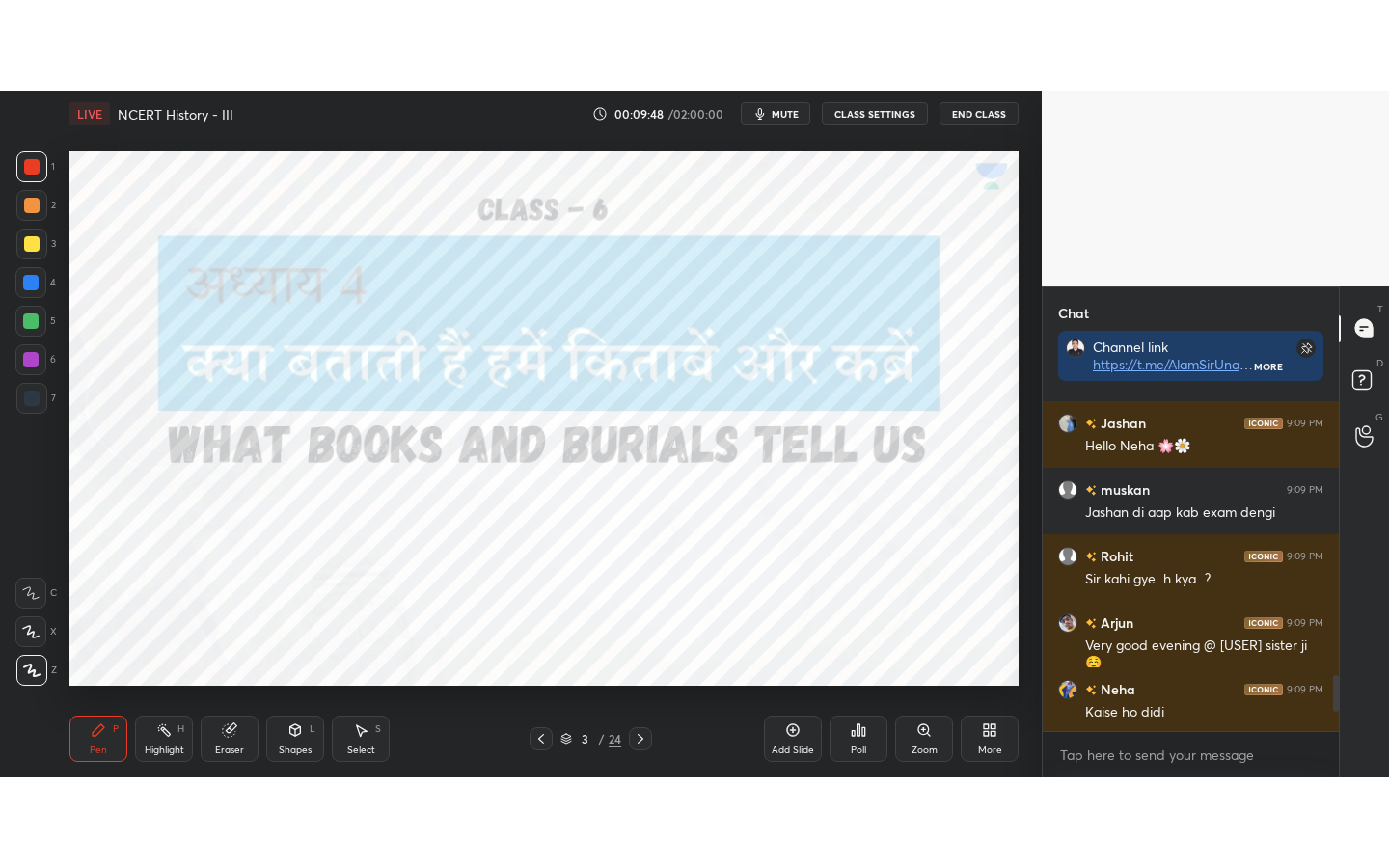 scroll, scrollTop: 95700, scrollLeft: 95494, axis: both 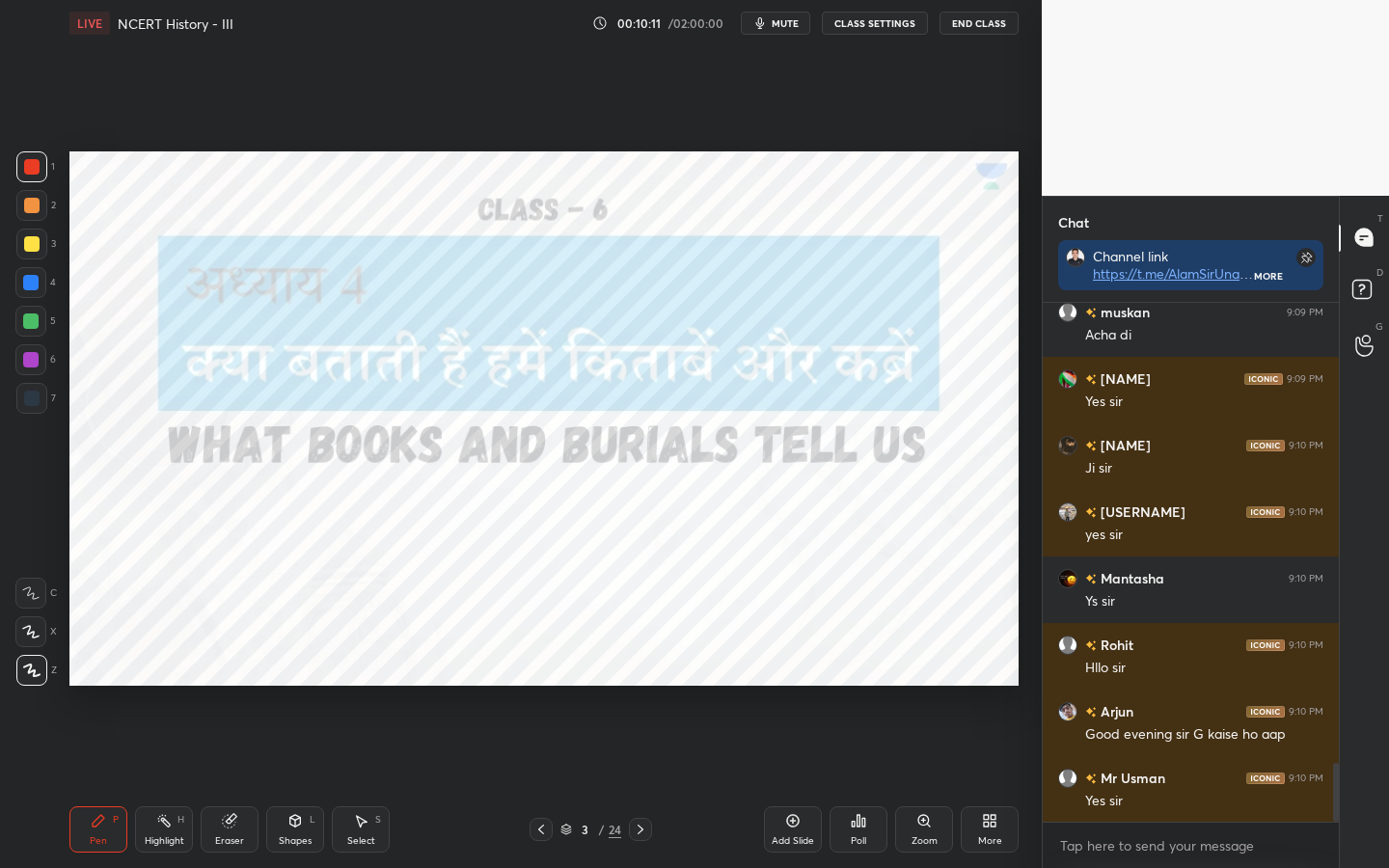 drag, startPoint x: 232, startPoint y: 847, endPoint x: 214, endPoint y: 838, distance: 20.12461 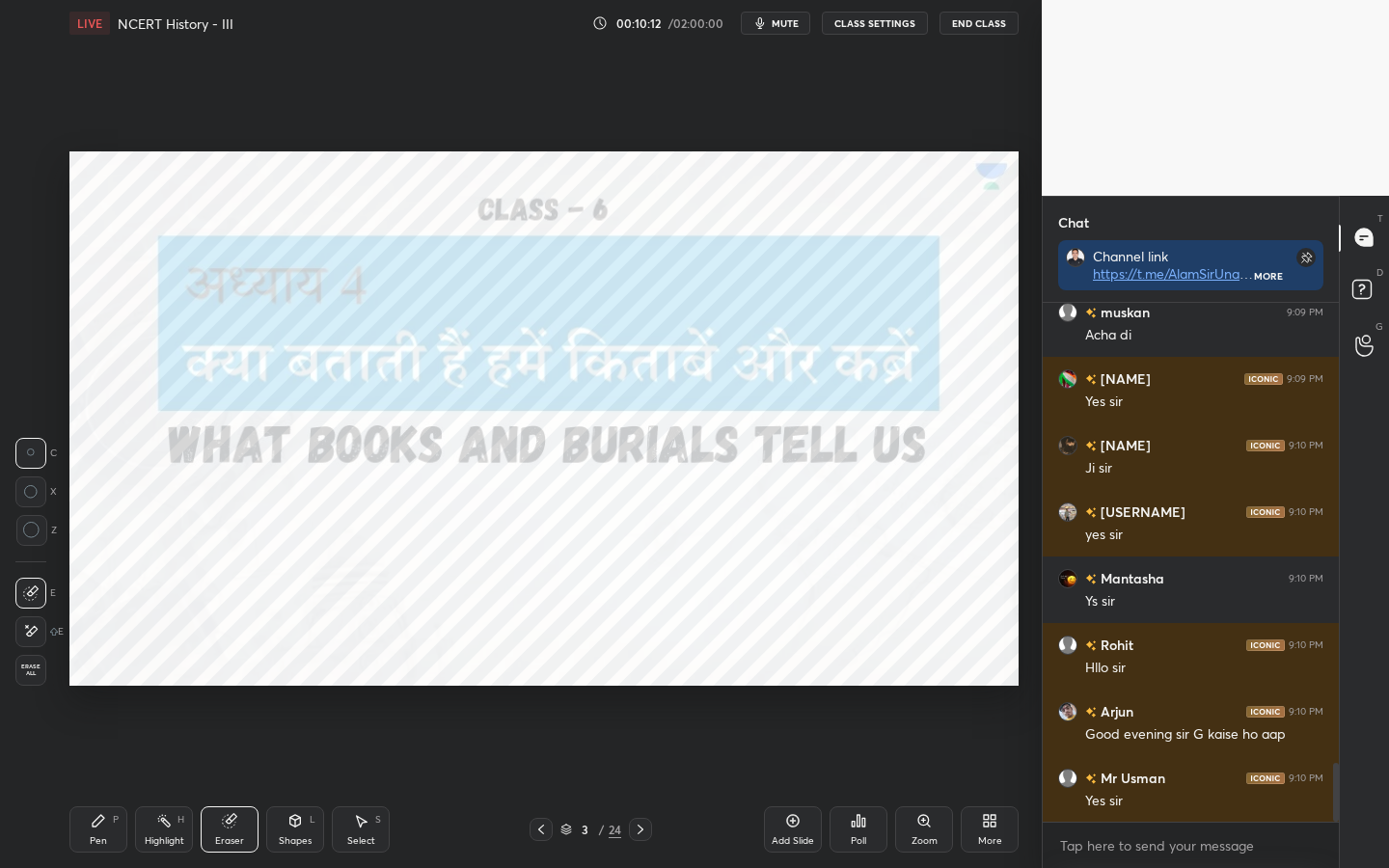 click on "Erase all" at bounding box center [31, 670] 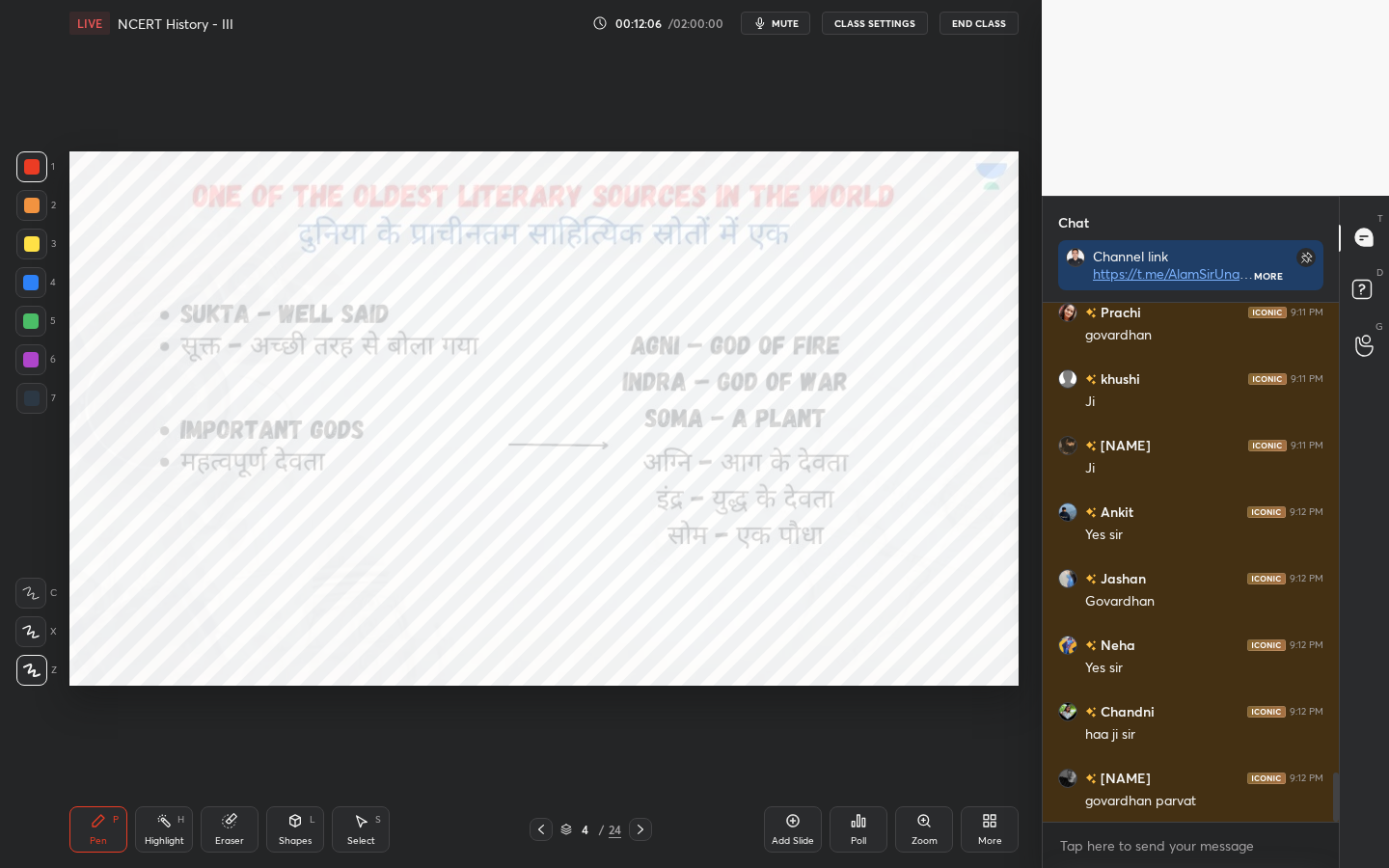 scroll, scrollTop: 5019, scrollLeft: 0, axis: vertical 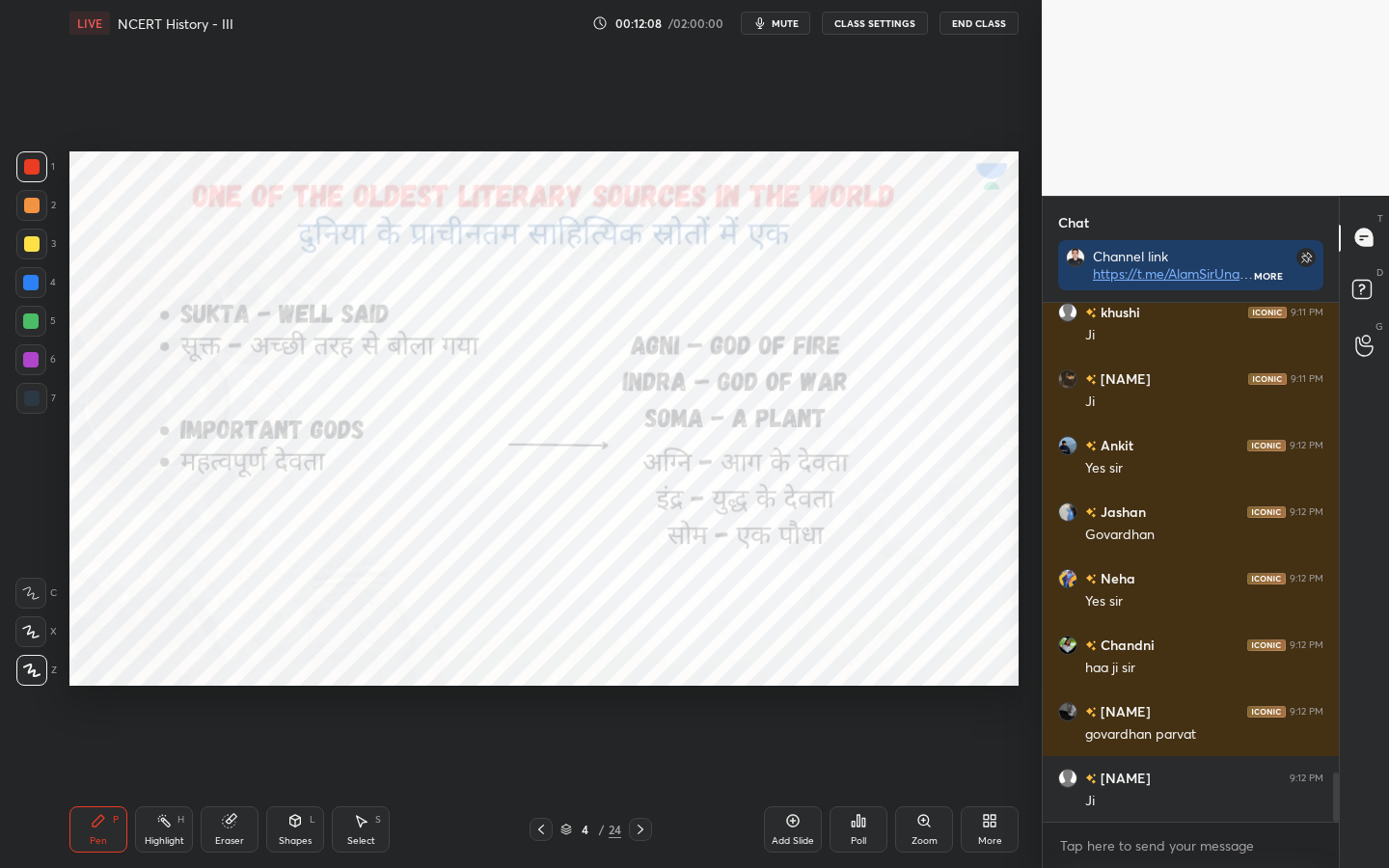 click on "Eraser" at bounding box center (230, 829) 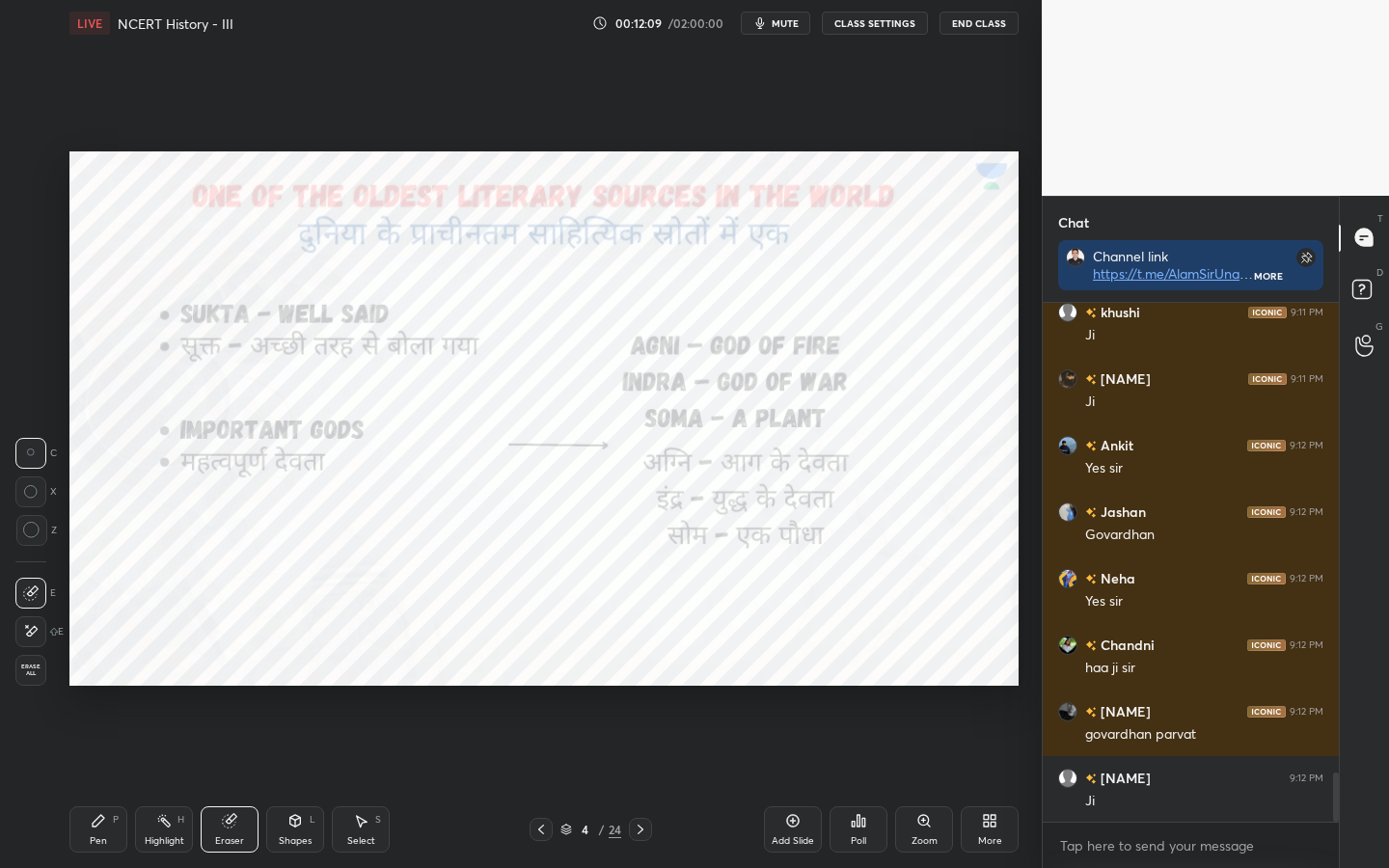 click on "Erase all" at bounding box center [31, 670] 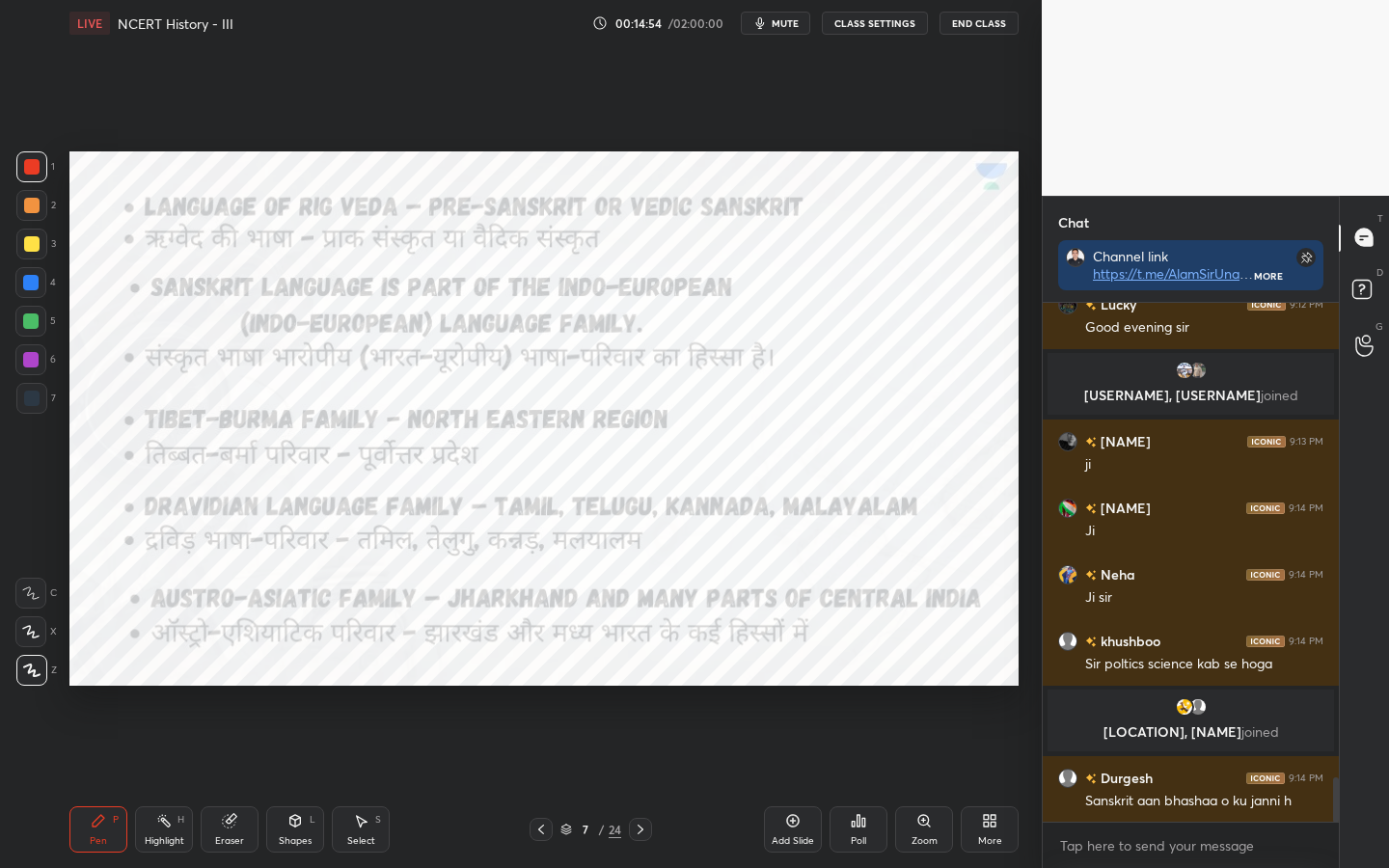 scroll, scrollTop: 5606, scrollLeft: 0, axis: vertical 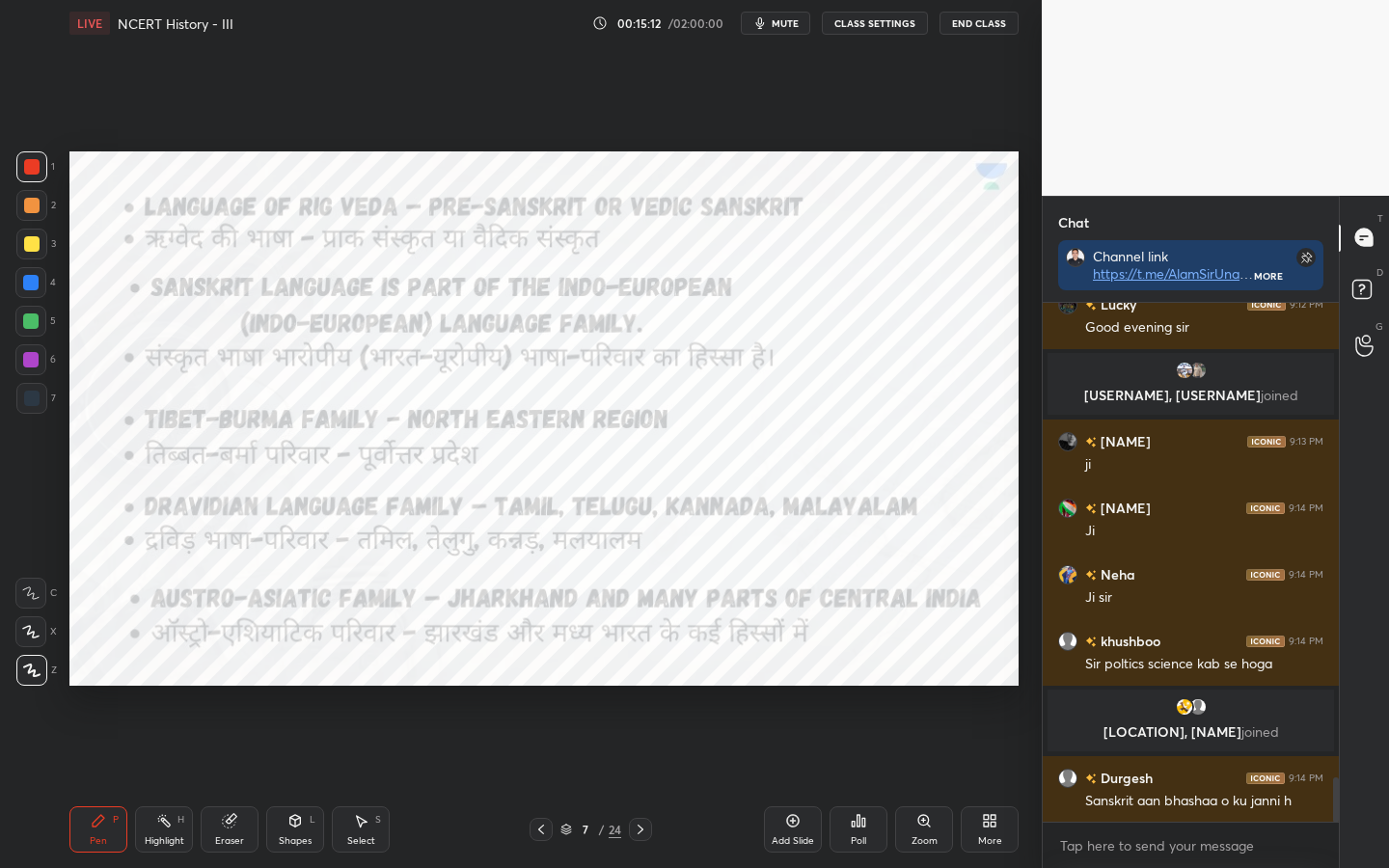 drag, startPoint x: 237, startPoint y: 831, endPoint x: 168, endPoint y: 770, distance: 92.097774 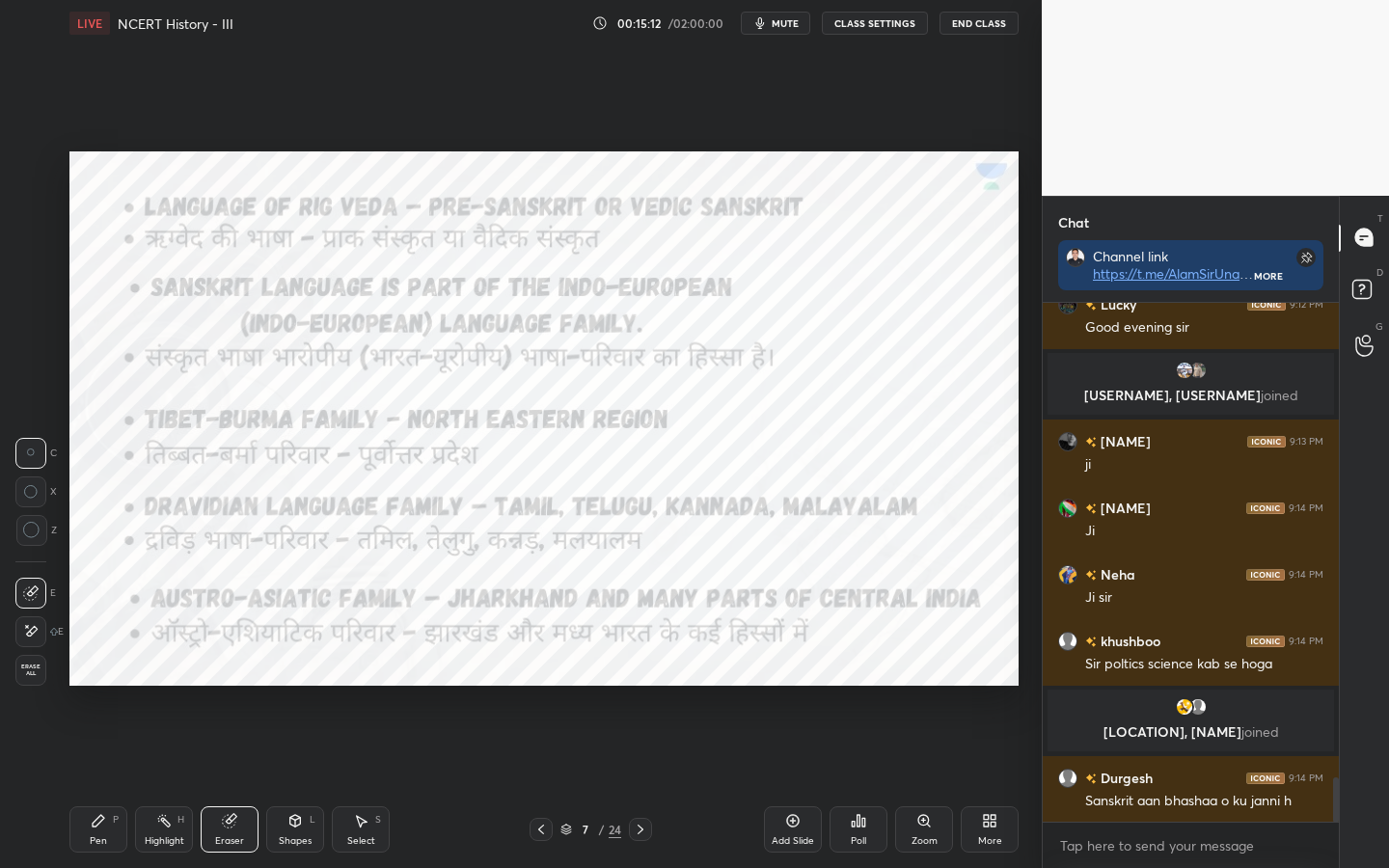 click on "Erase all" at bounding box center (31, 670) 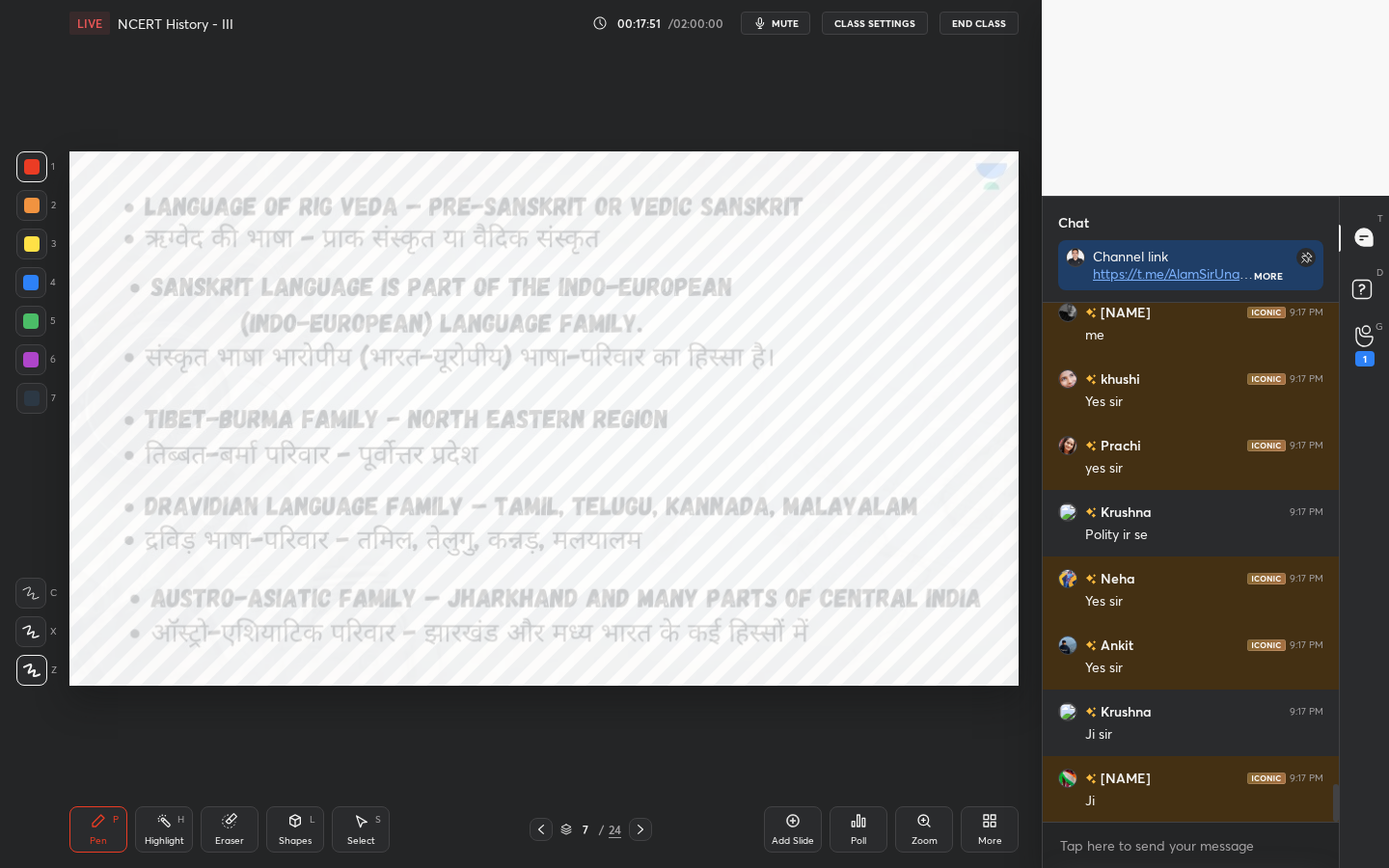scroll, scrollTop: 6766, scrollLeft: 0, axis: vertical 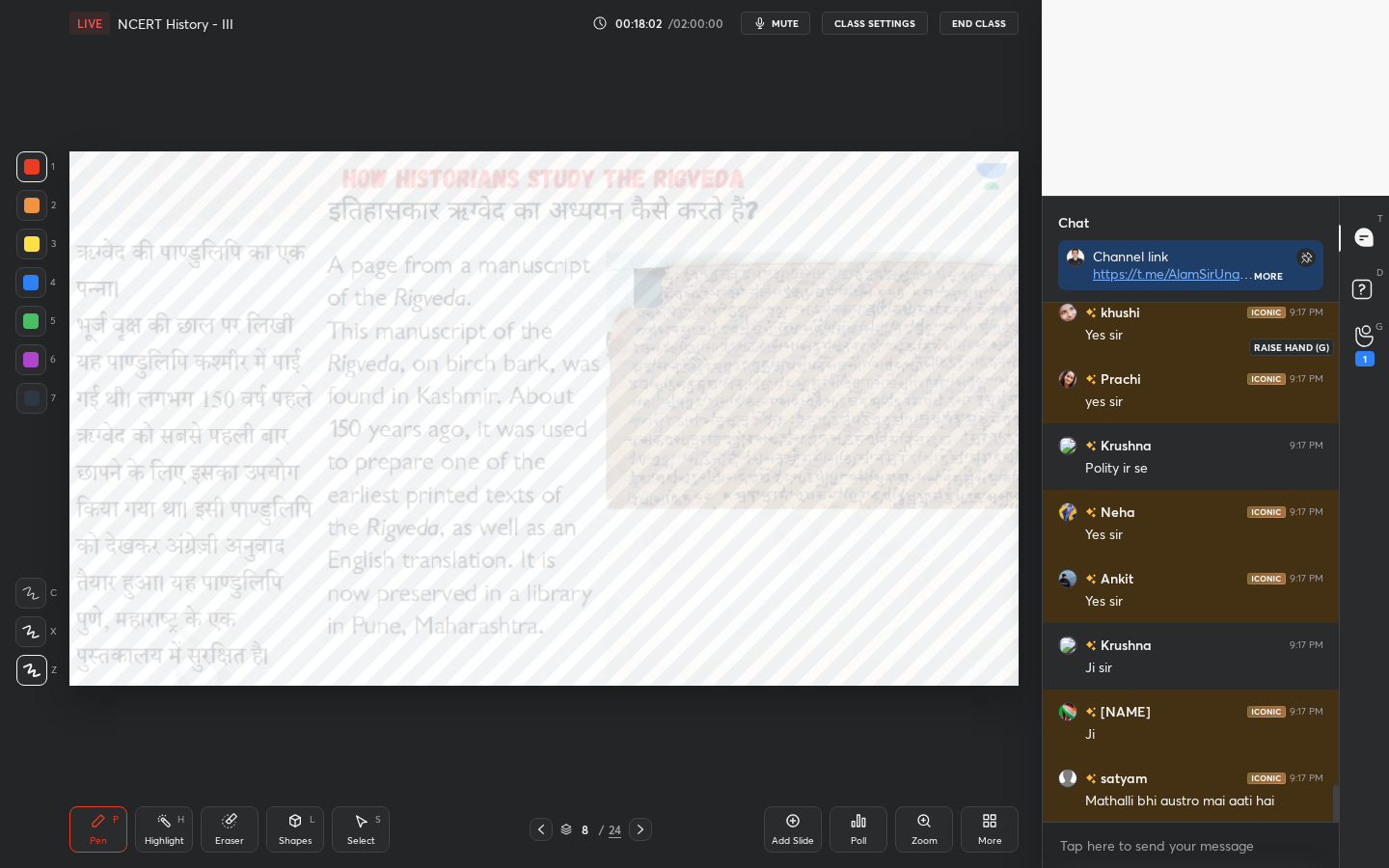 click 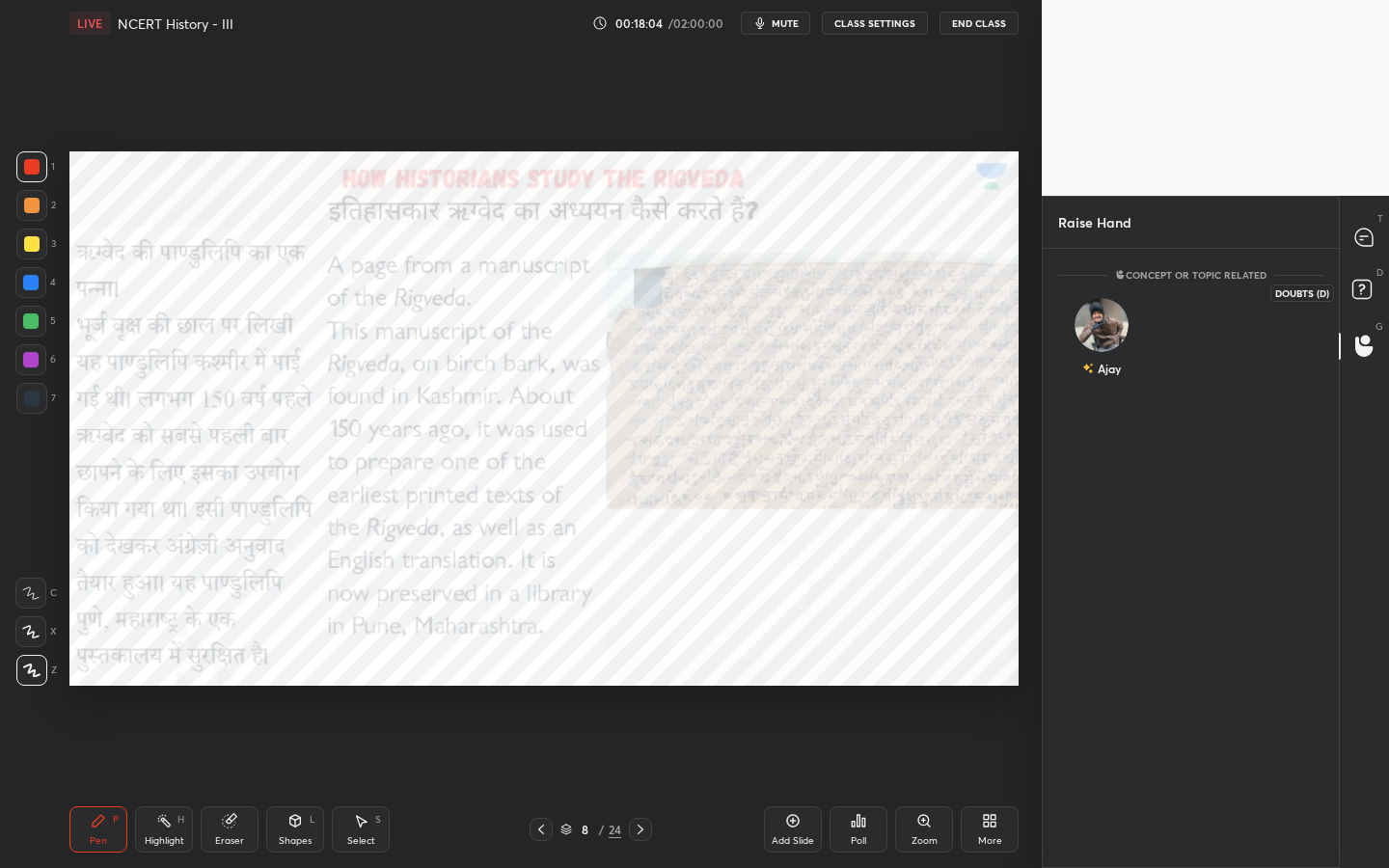 click 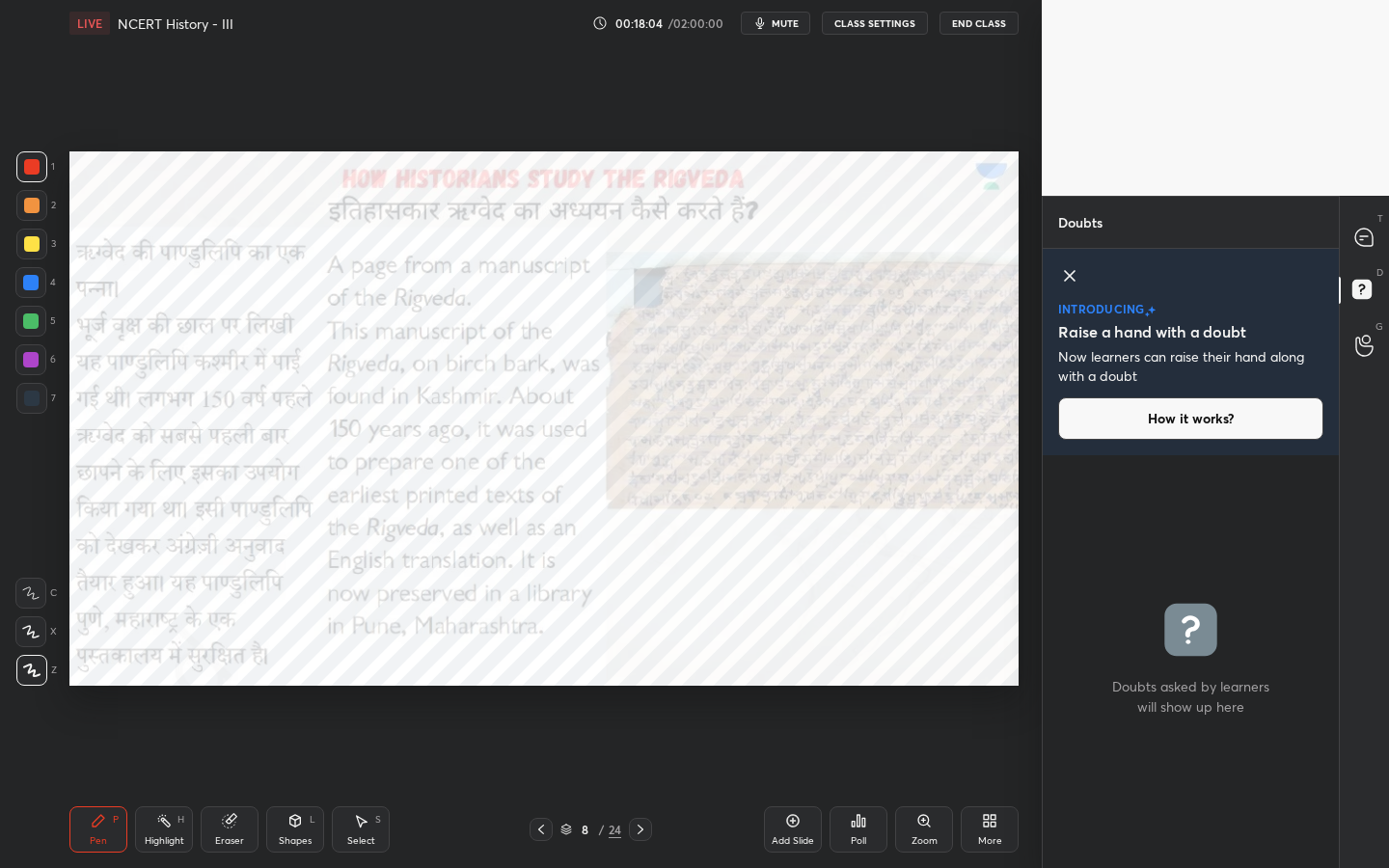 scroll, scrollTop: 7, scrollLeft: 7, axis: both 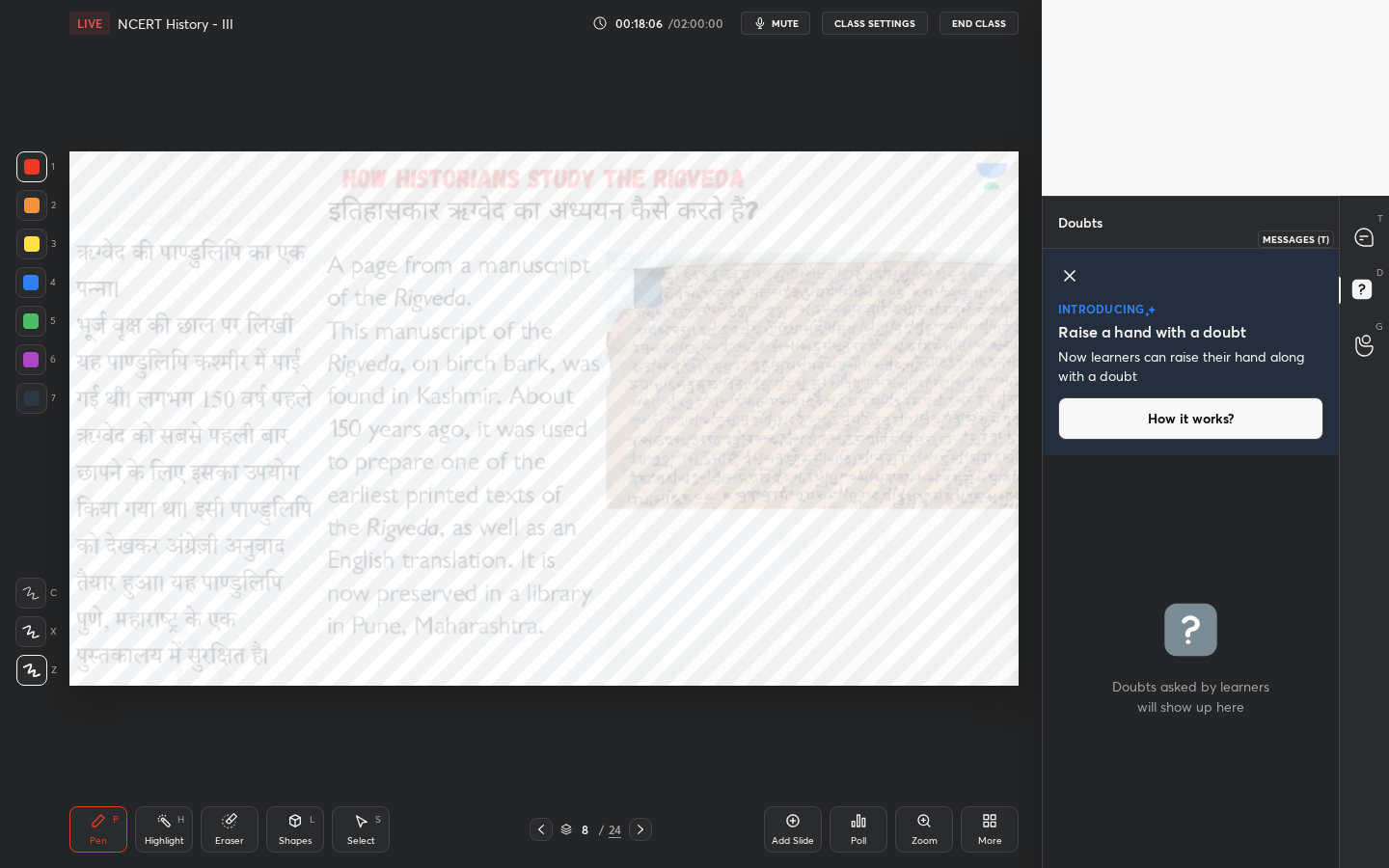 click 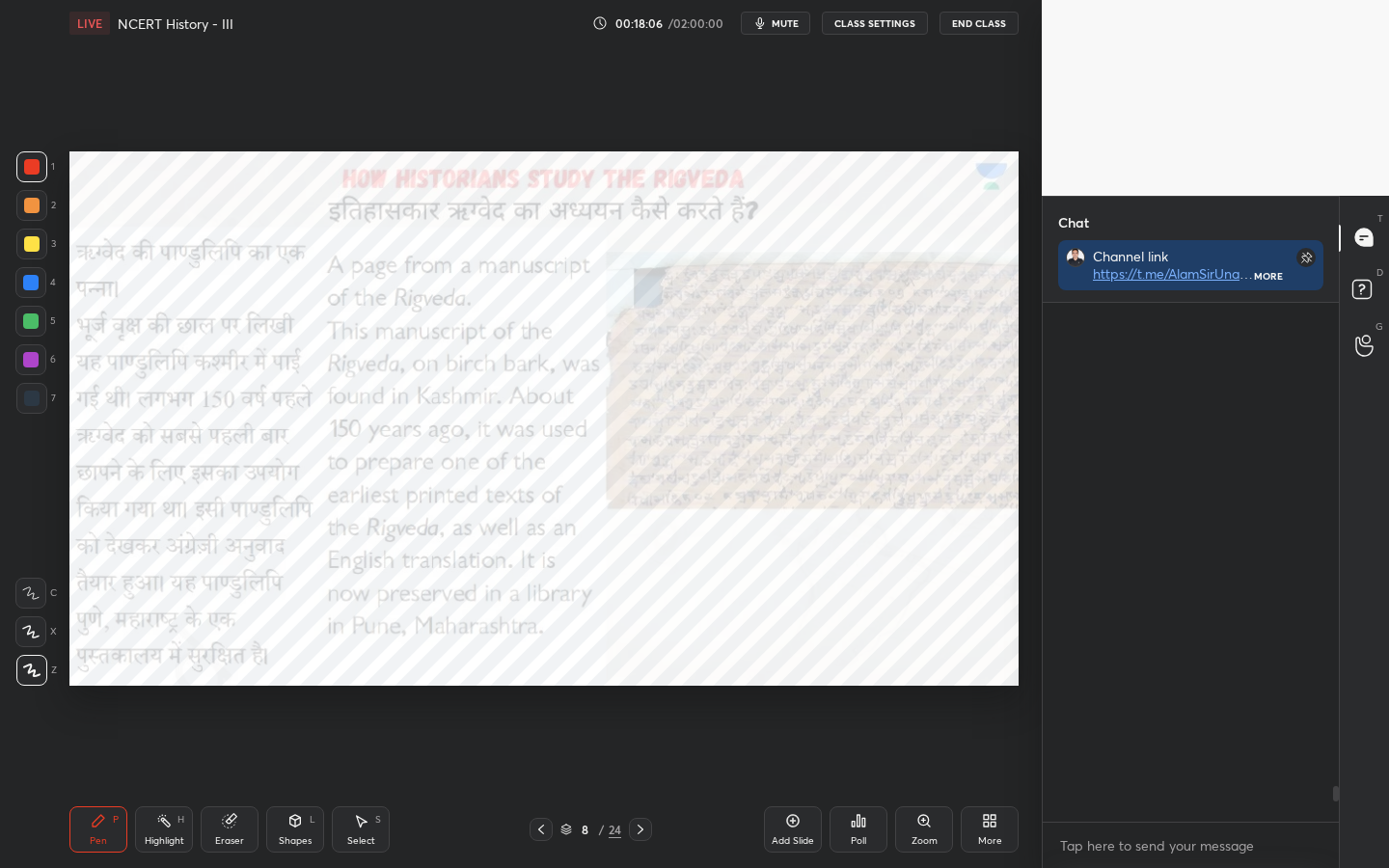scroll, scrollTop: 352, scrollLeft: 290, axis: both 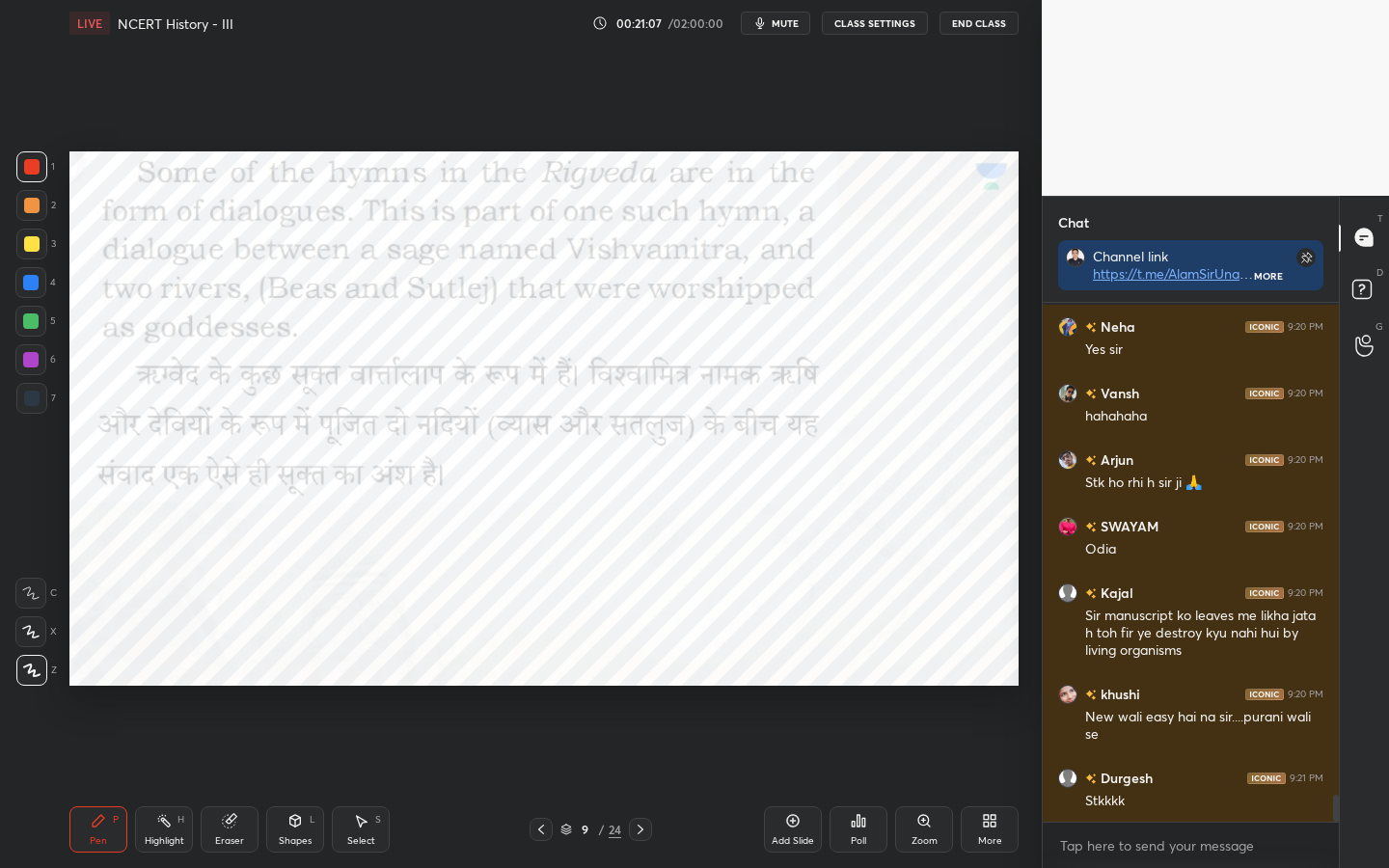 click on "Eraser" at bounding box center (230, 829) 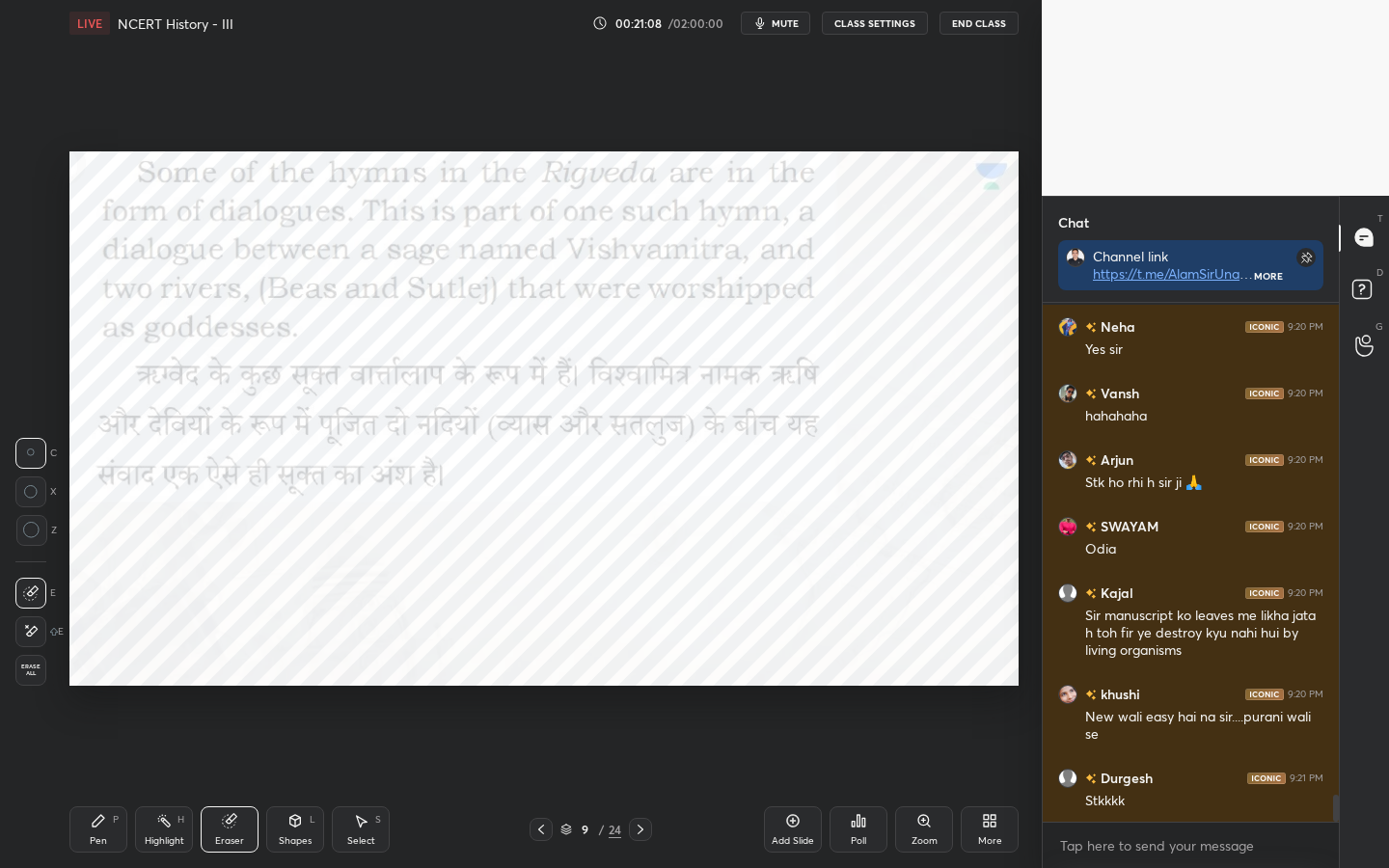 click on "Erase all" at bounding box center [31, 670] 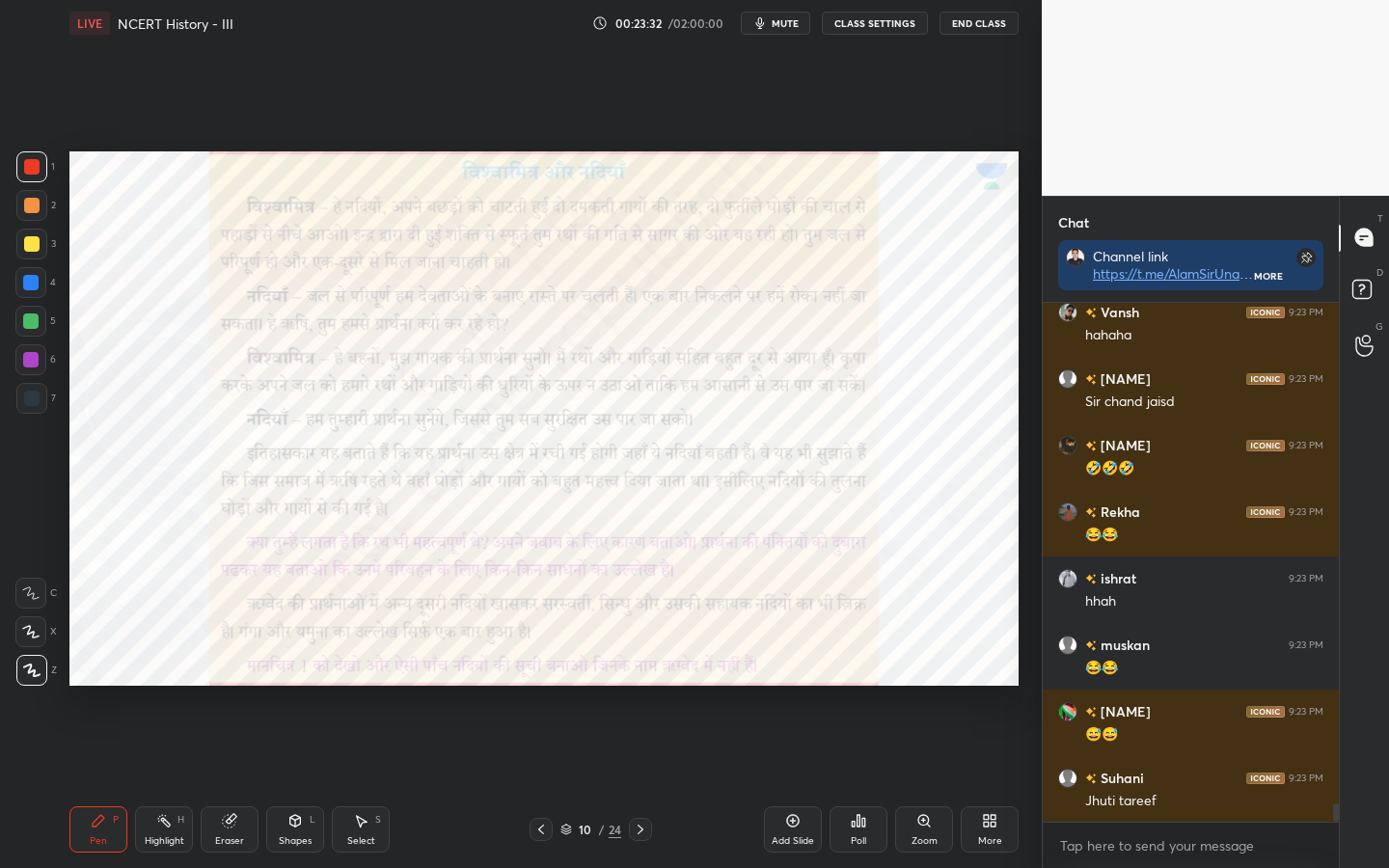 scroll, scrollTop: 14510, scrollLeft: 0, axis: vertical 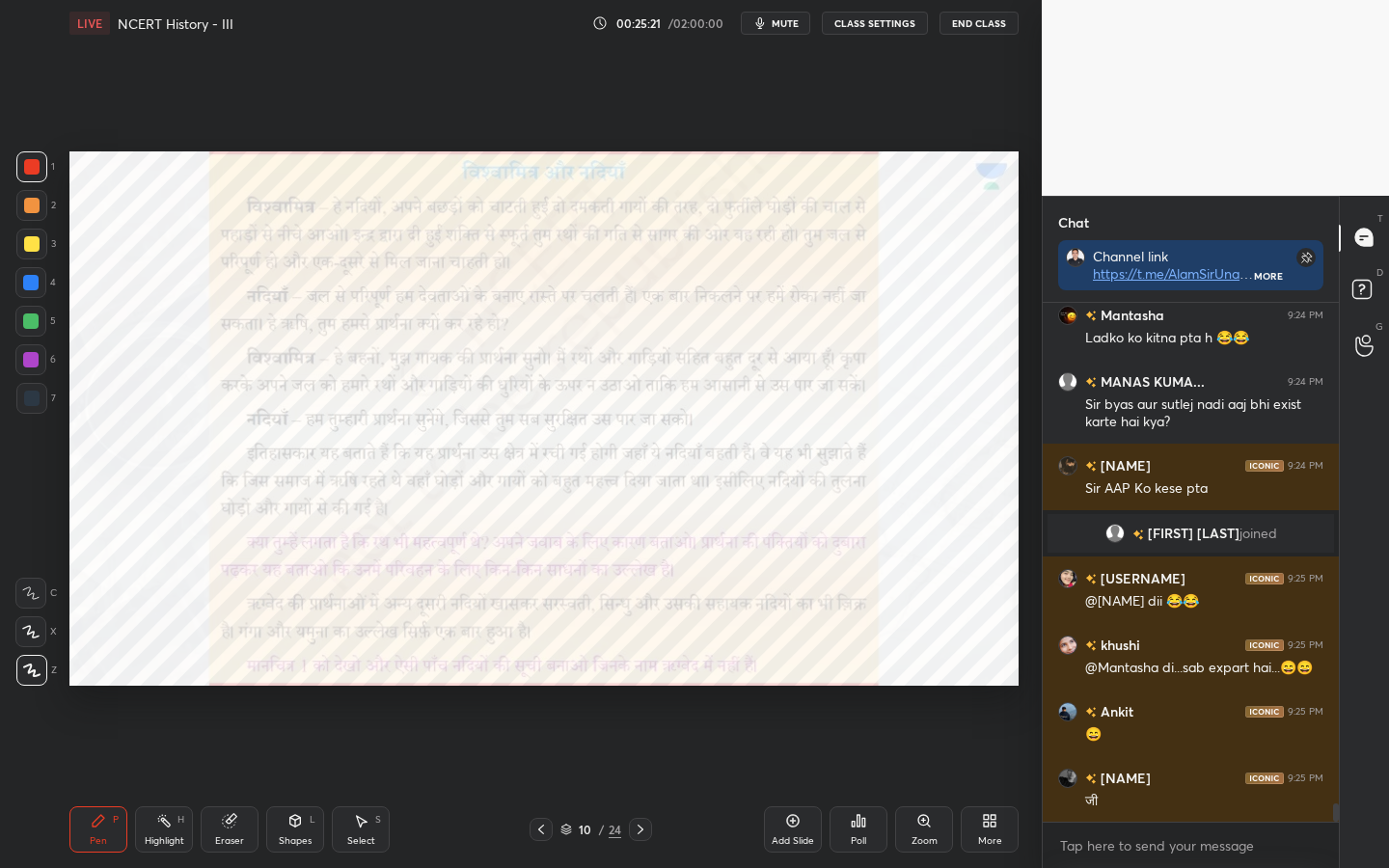 click 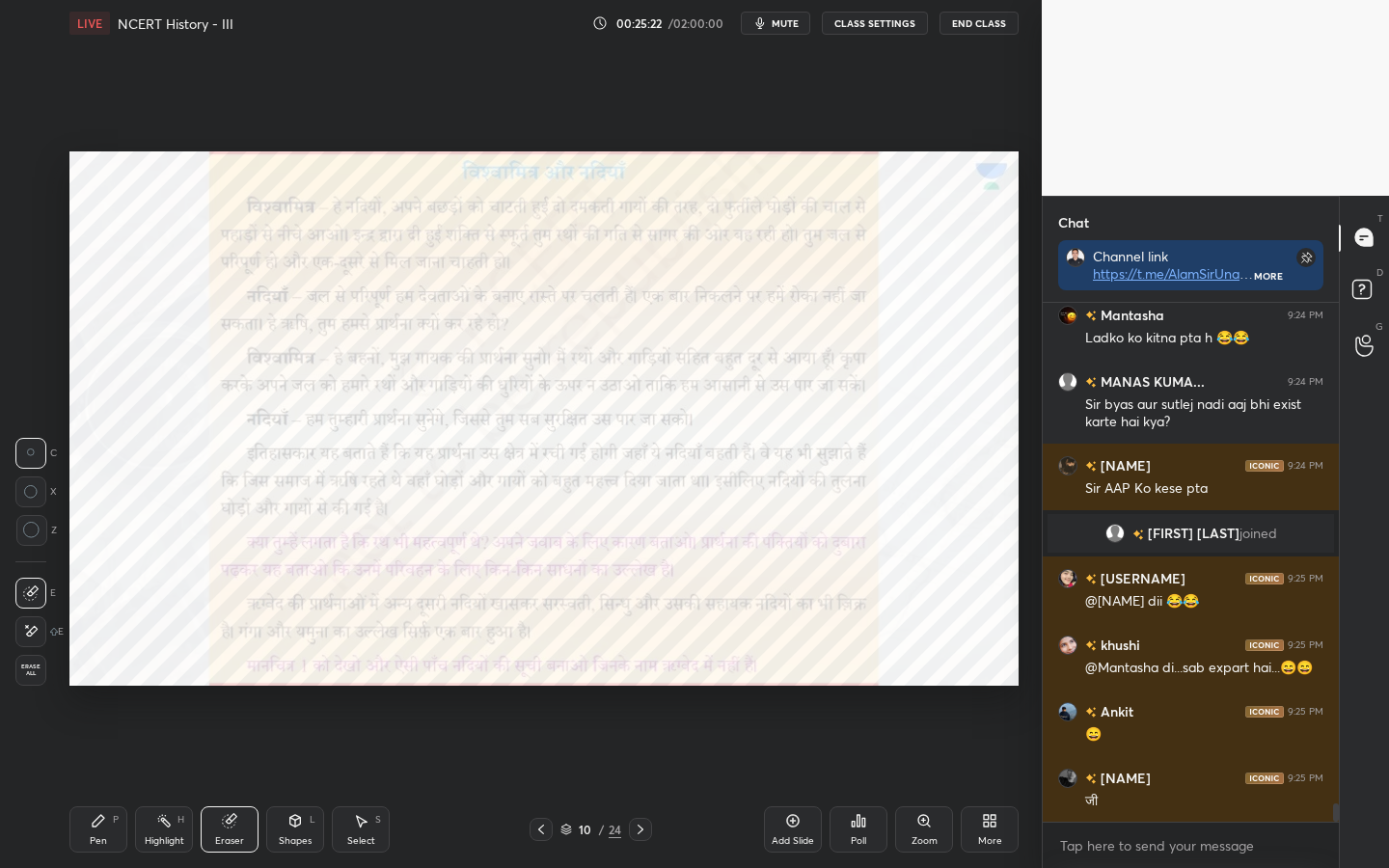 drag, startPoint x: 24, startPoint y: 661, endPoint x: 58, endPoint y: 661, distance: 34 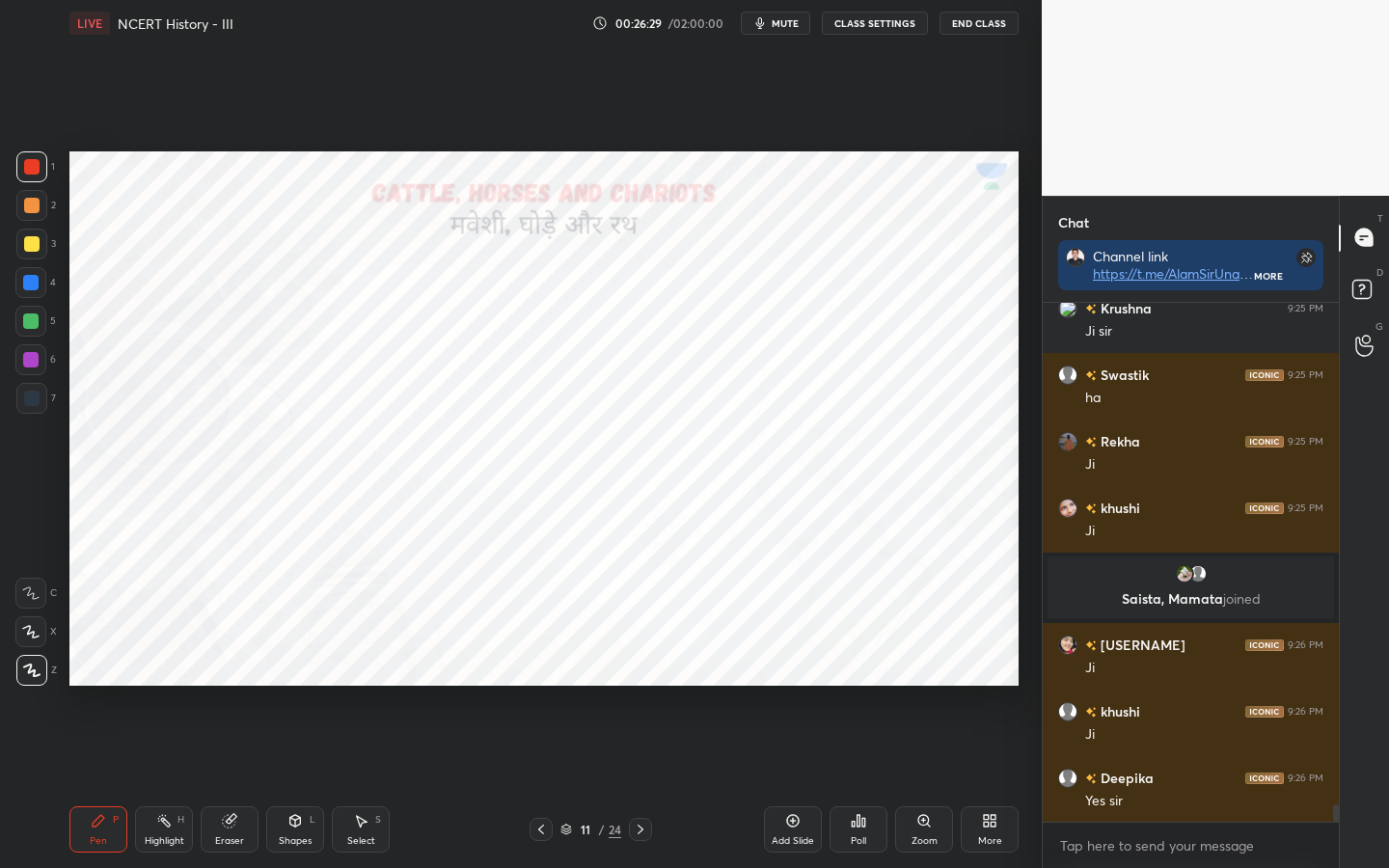 scroll, scrollTop: 15045, scrollLeft: 0, axis: vertical 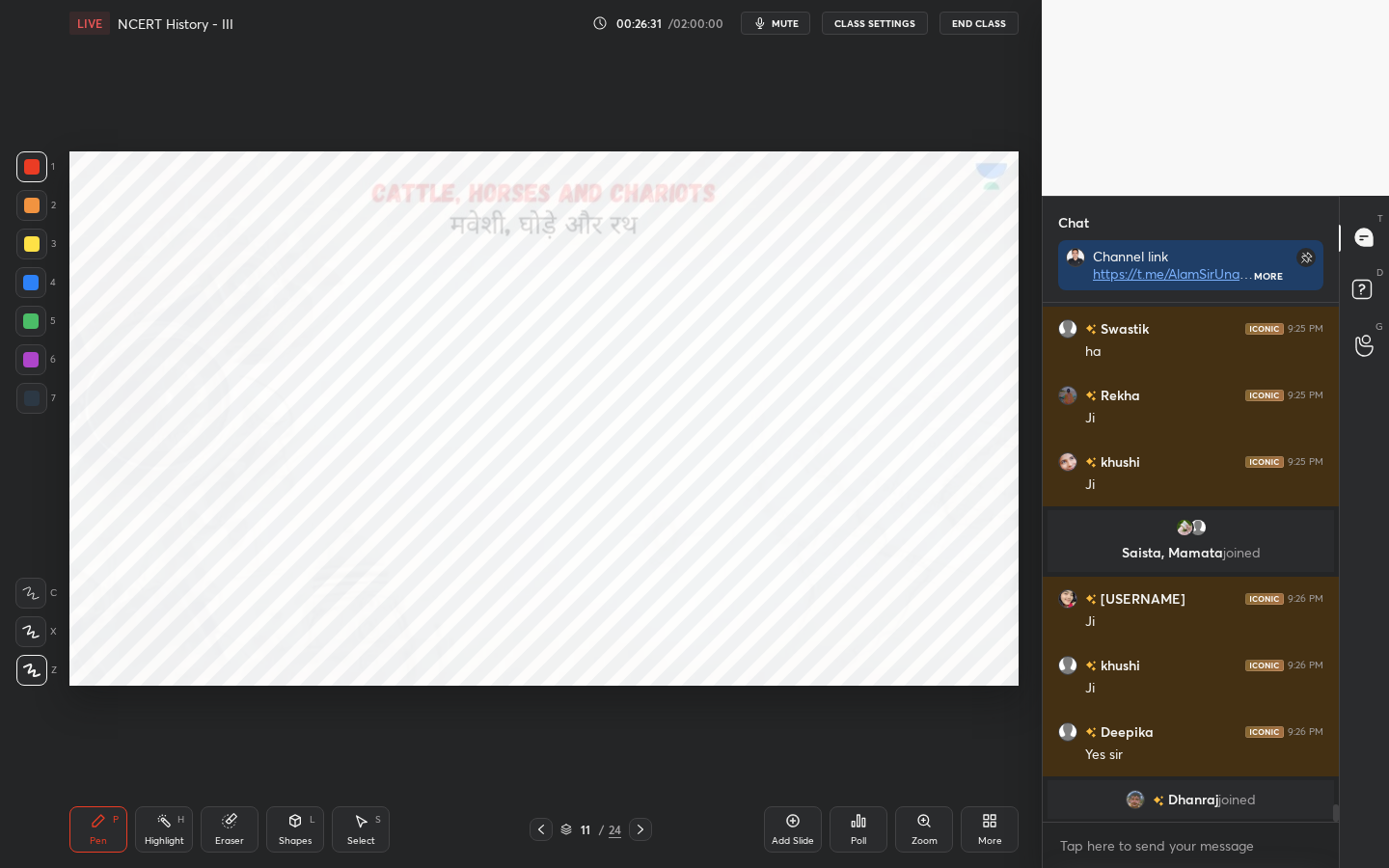 drag, startPoint x: 231, startPoint y: 836, endPoint x: 205, endPoint y: 815, distance: 33.42155 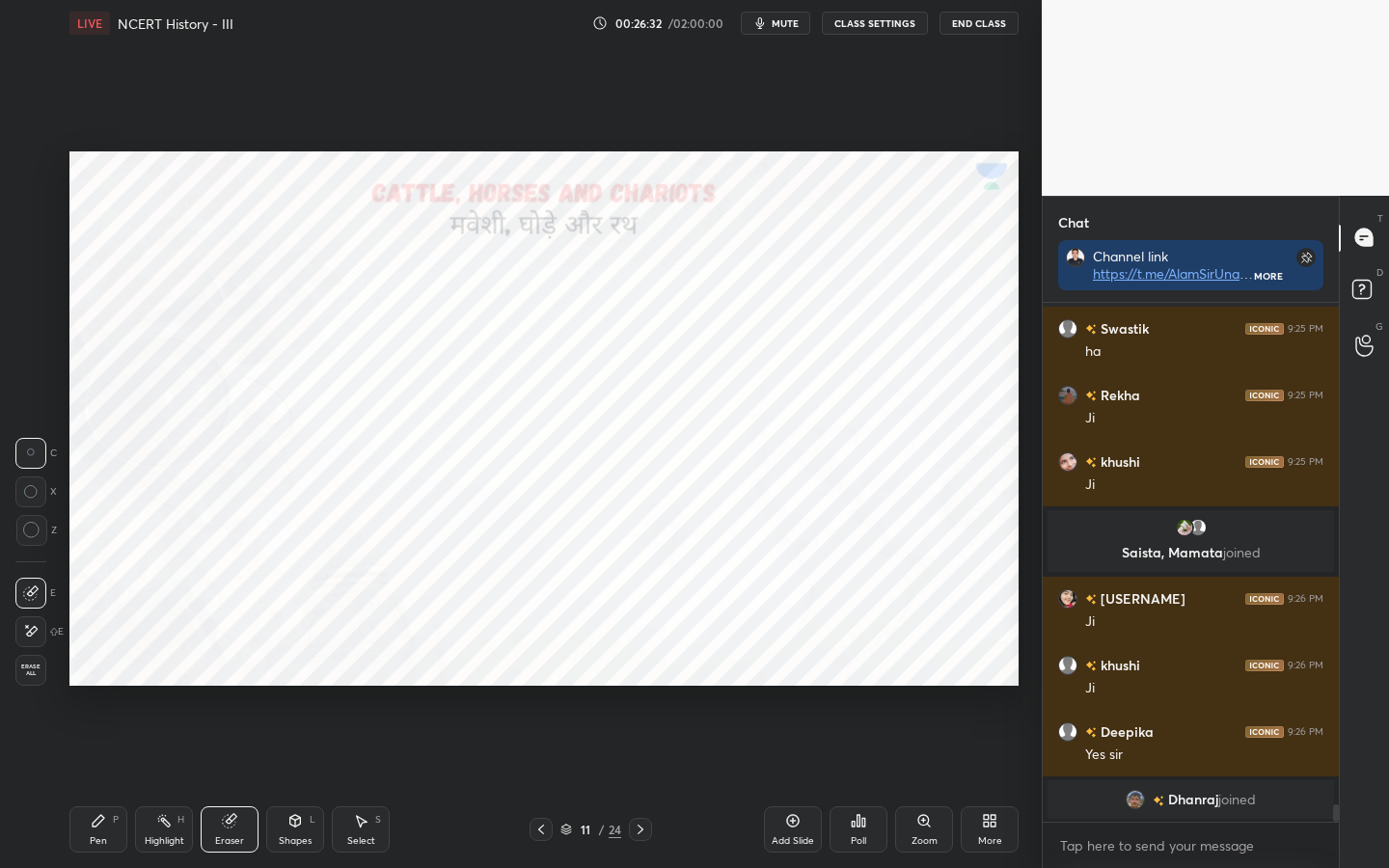 drag, startPoint x: 35, startPoint y: 670, endPoint x: 60, endPoint y: 667, distance: 25.179357 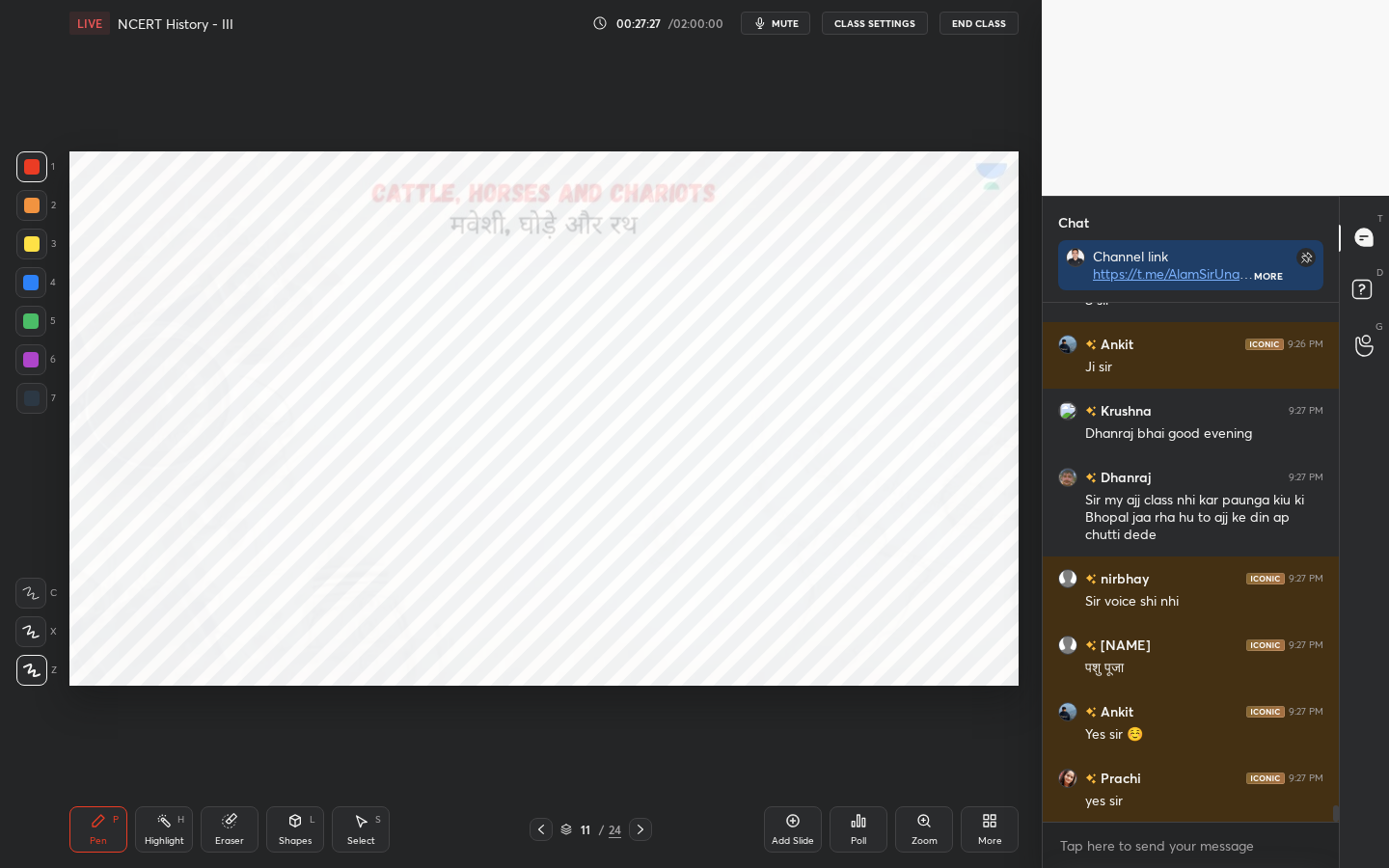 scroll, scrollTop: 15872, scrollLeft: 0, axis: vertical 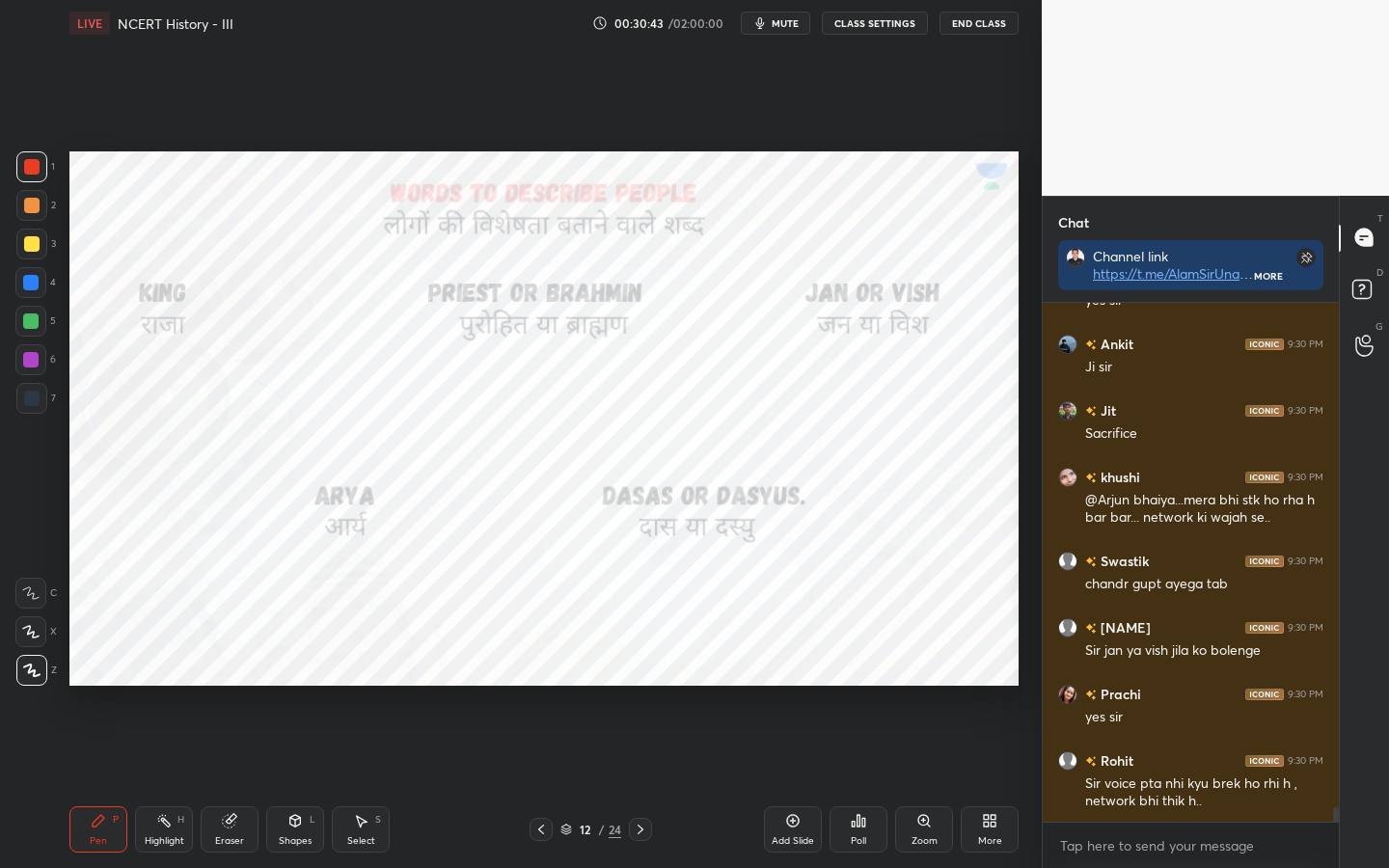 click on "Eraser" at bounding box center [230, 841] 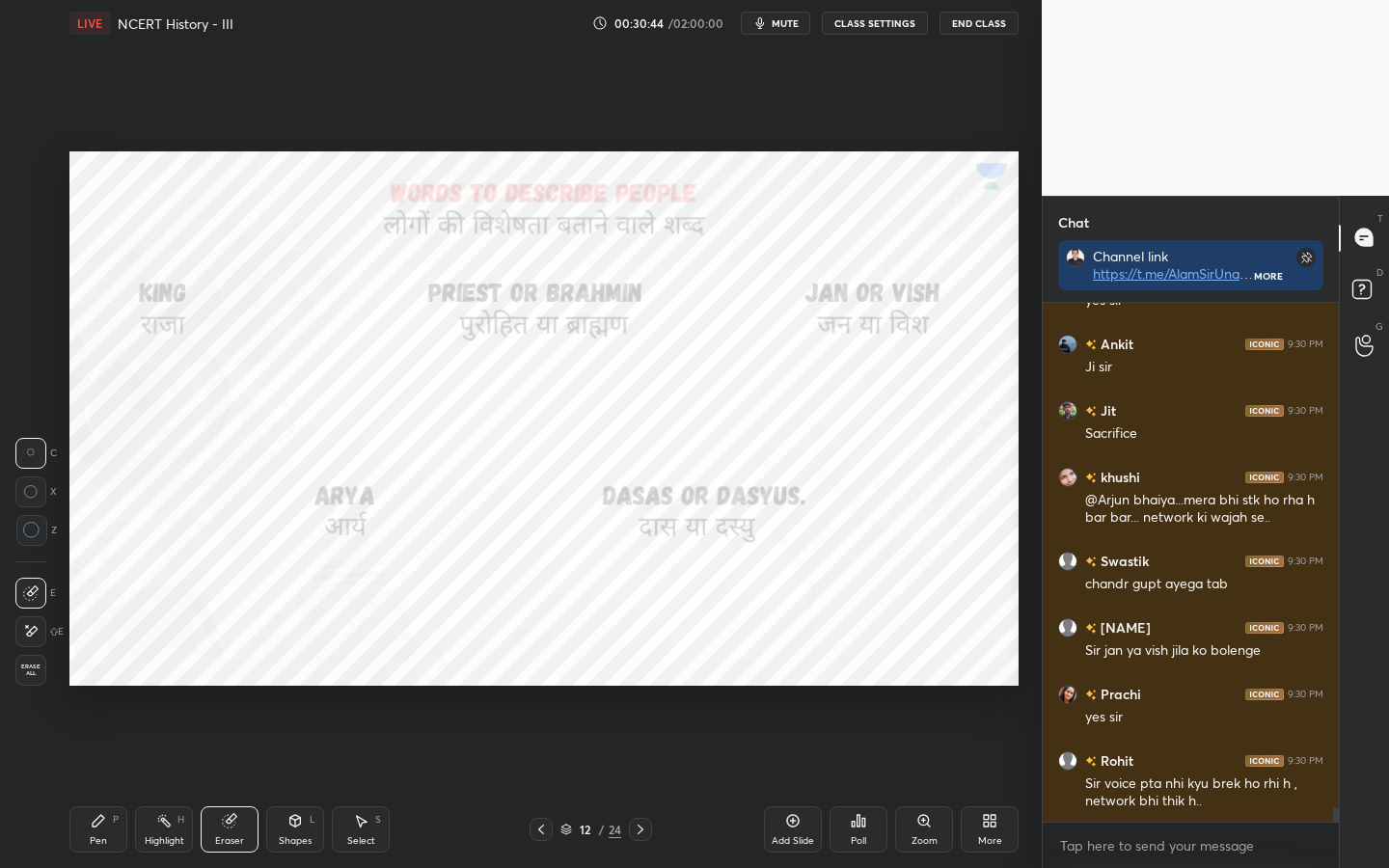 drag, startPoint x: 34, startPoint y: 684, endPoint x: 21, endPoint y: 684, distance: 13 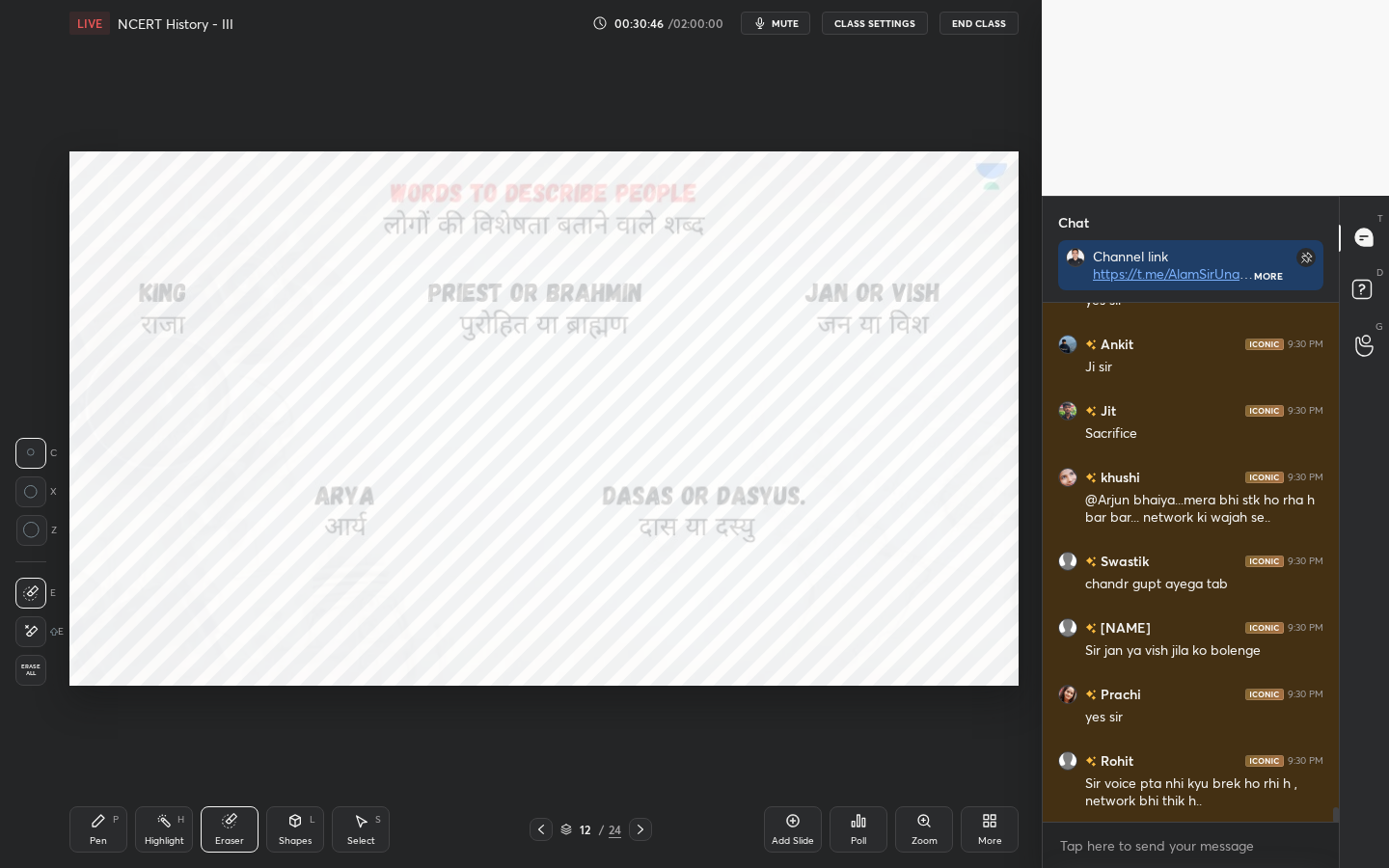 click on "Erase all" at bounding box center [31, 670] 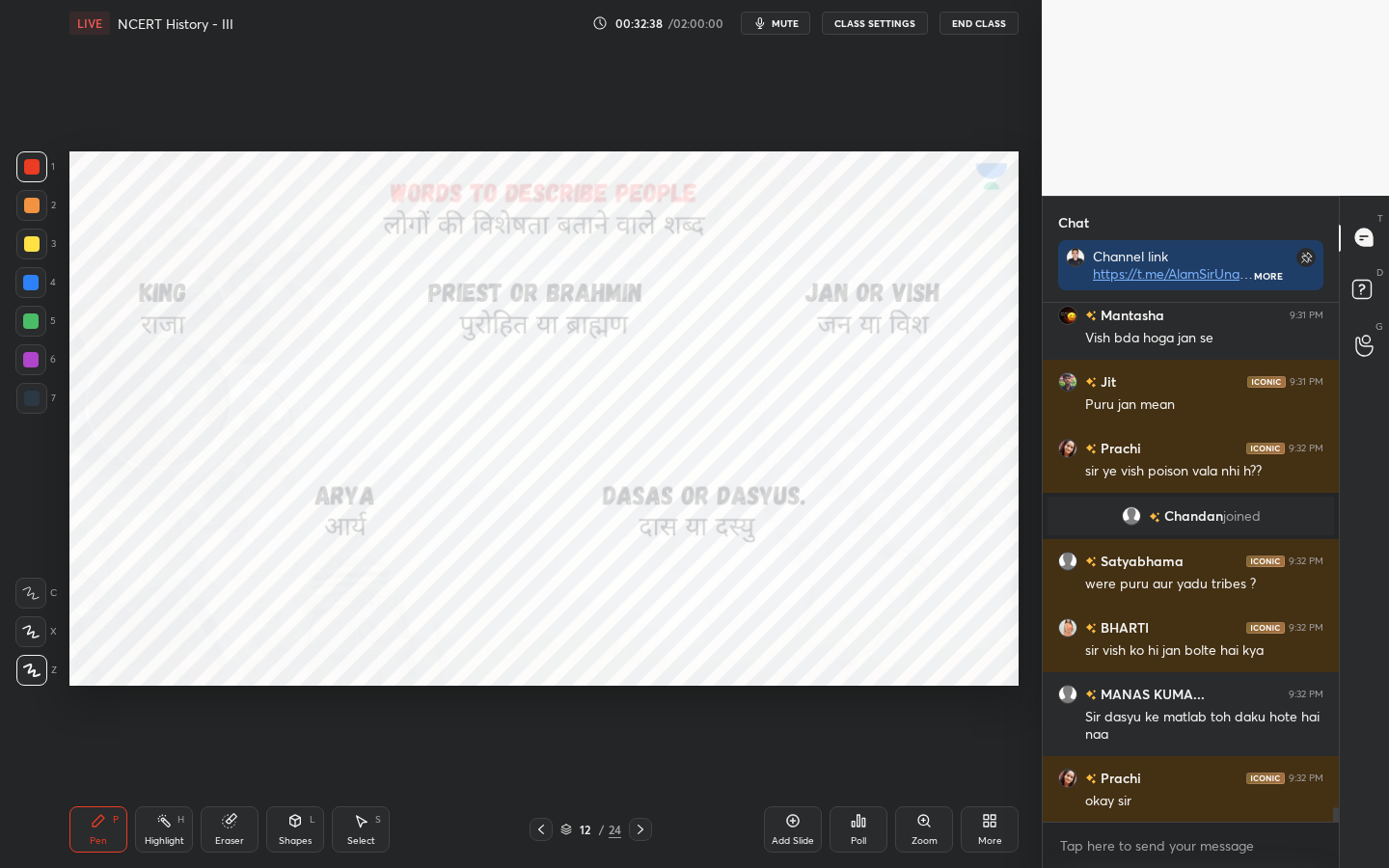scroll, scrollTop: 18709, scrollLeft: 0, axis: vertical 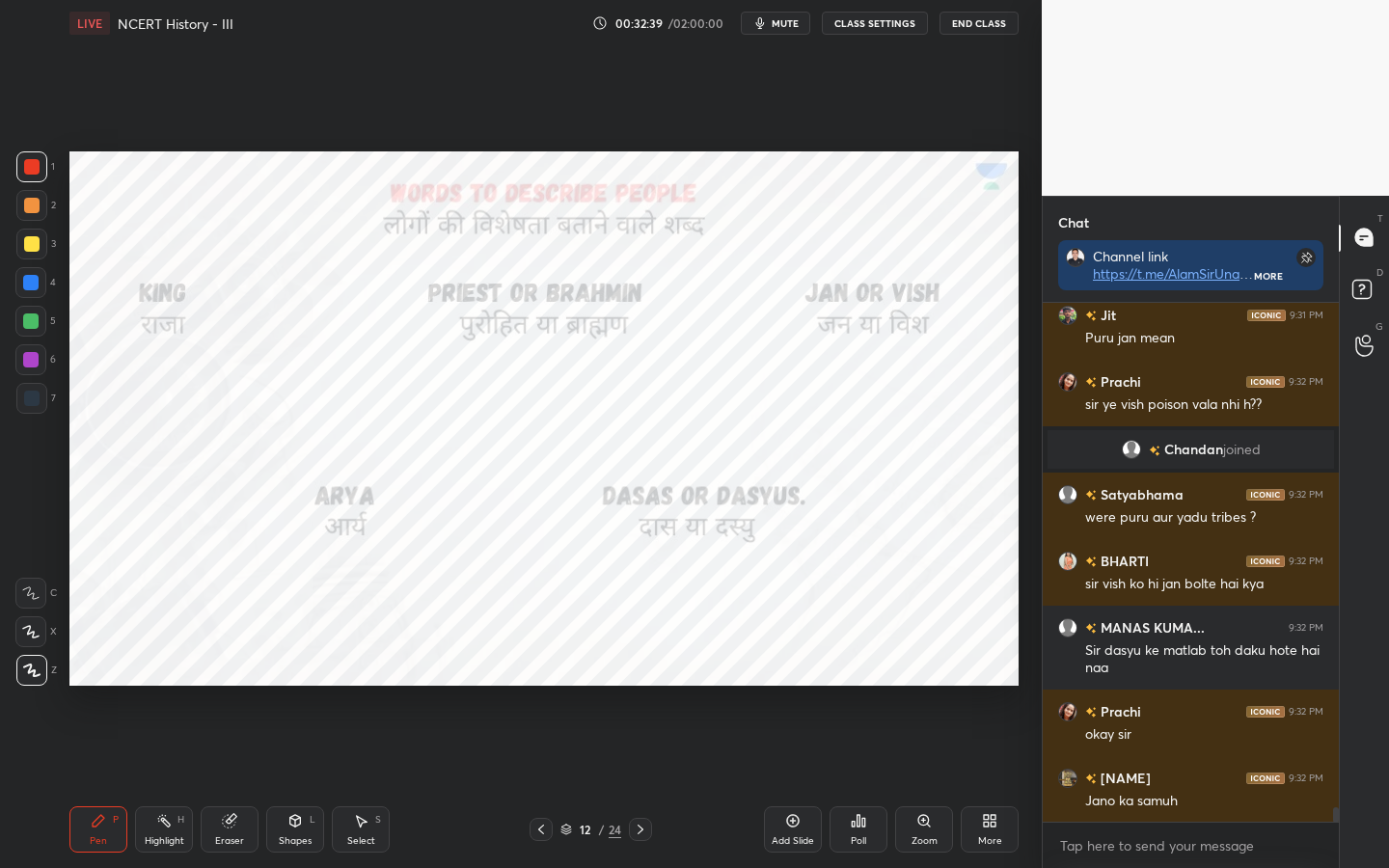 click on "Eraser" at bounding box center [230, 829] 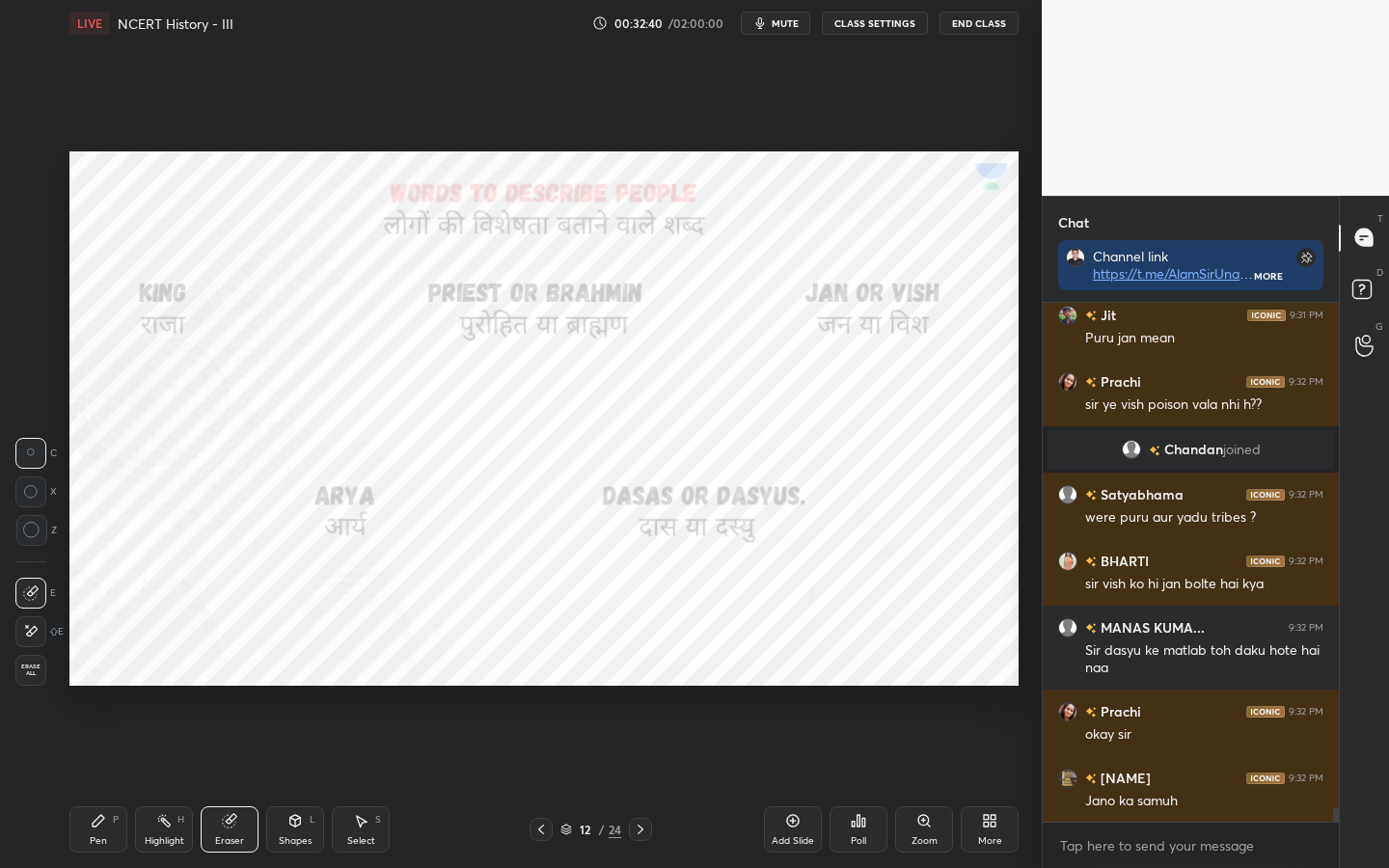 click on "Erase all" at bounding box center (31, 670) 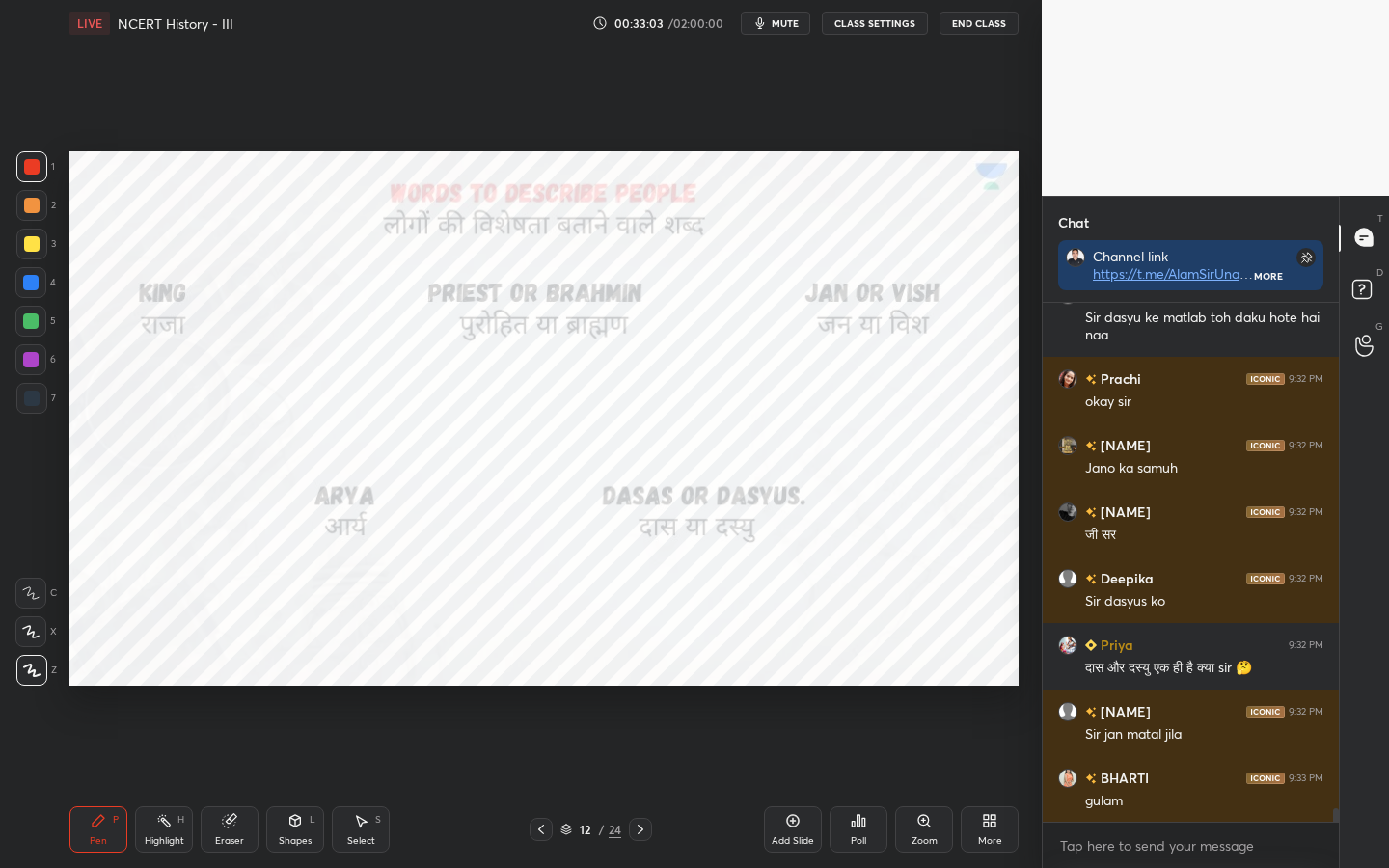 scroll, scrollTop: 19109, scrollLeft: 0, axis: vertical 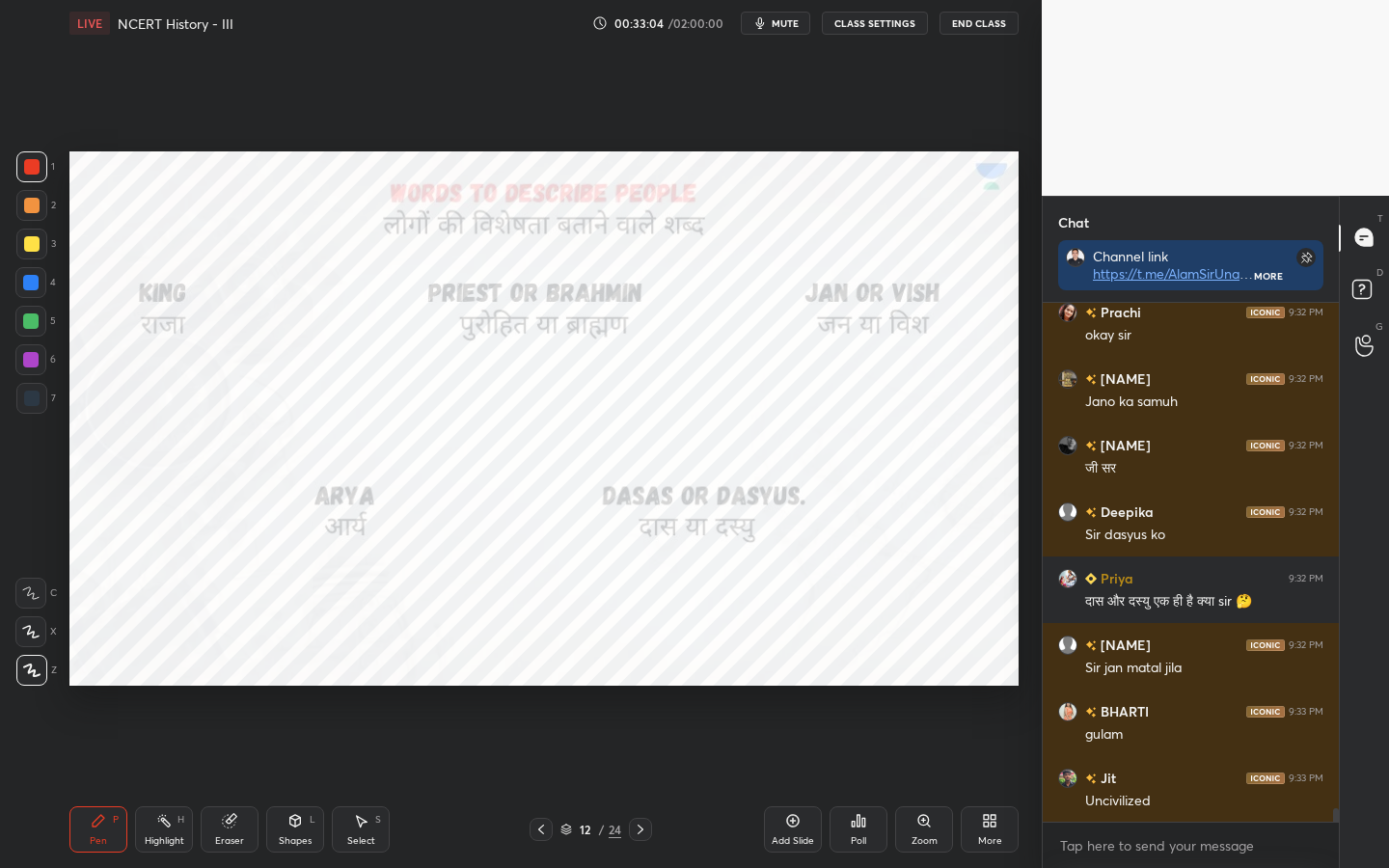 drag, startPoint x: 229, startPoint y: 833, endPoint x: 208, endPoint y: 823, distance: 23.25941 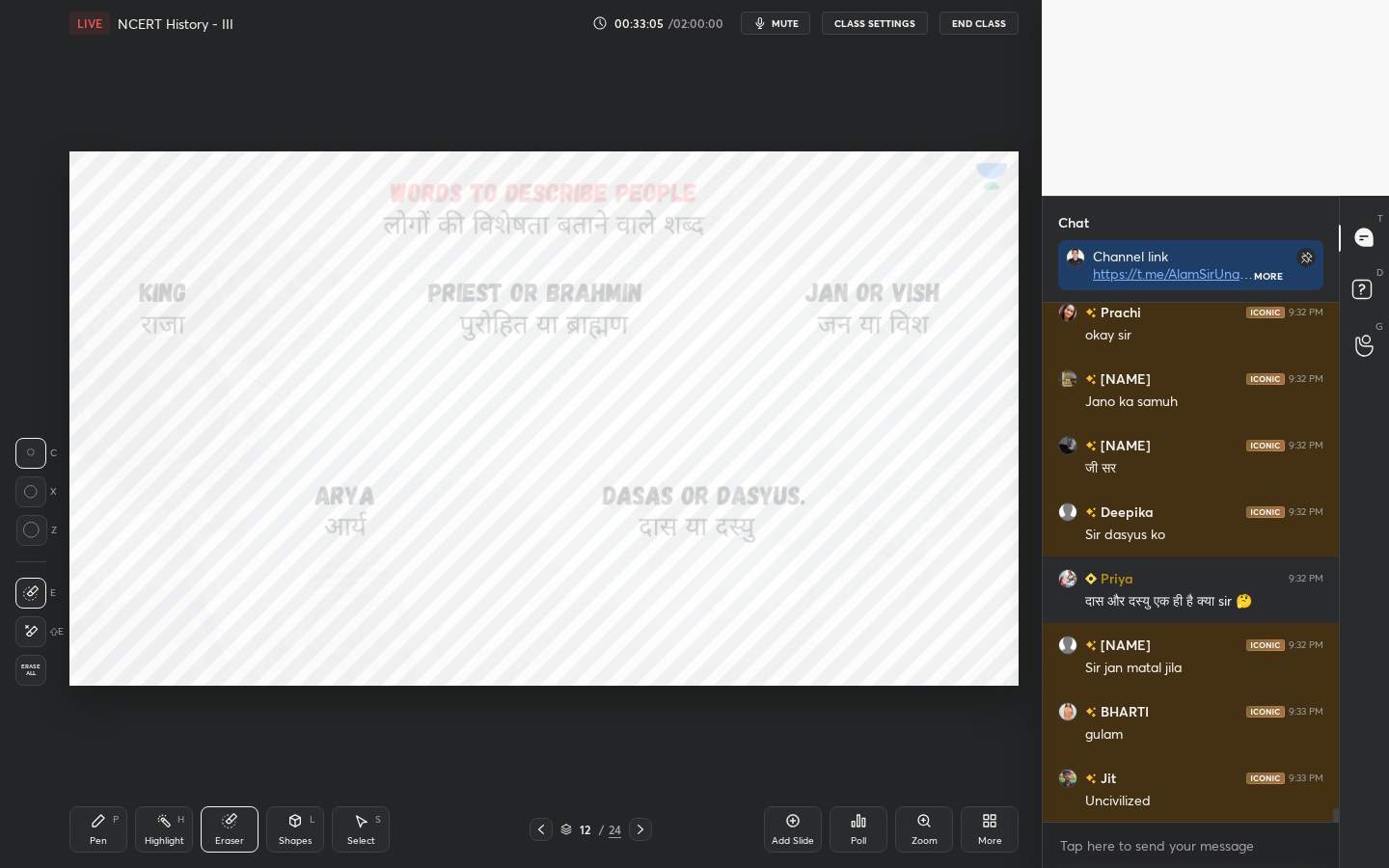 click on "Erase all" at bounding box center [31, 670] 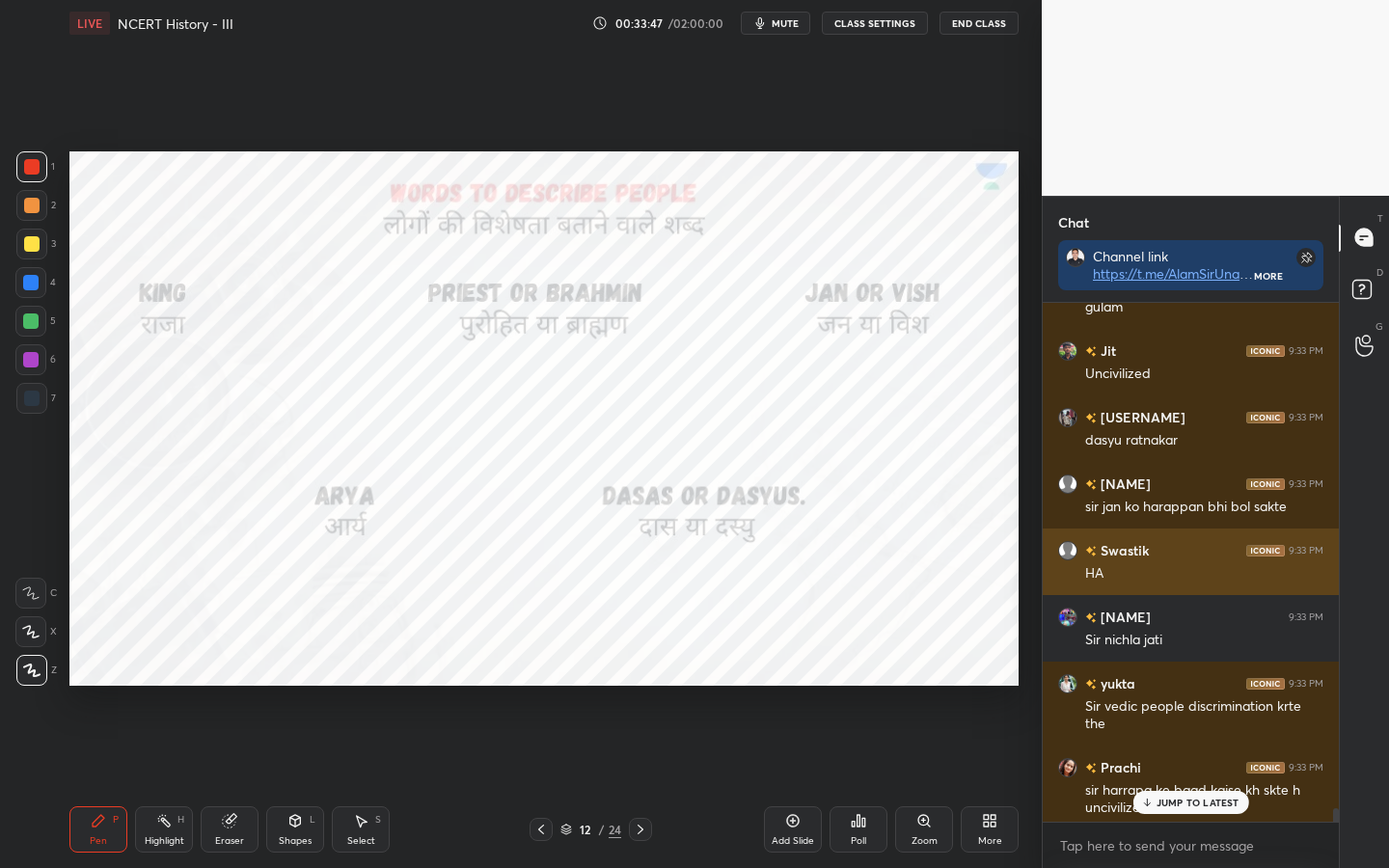 scroll, scrollTop: 19543, scrollLeft: 0, axis: vertical 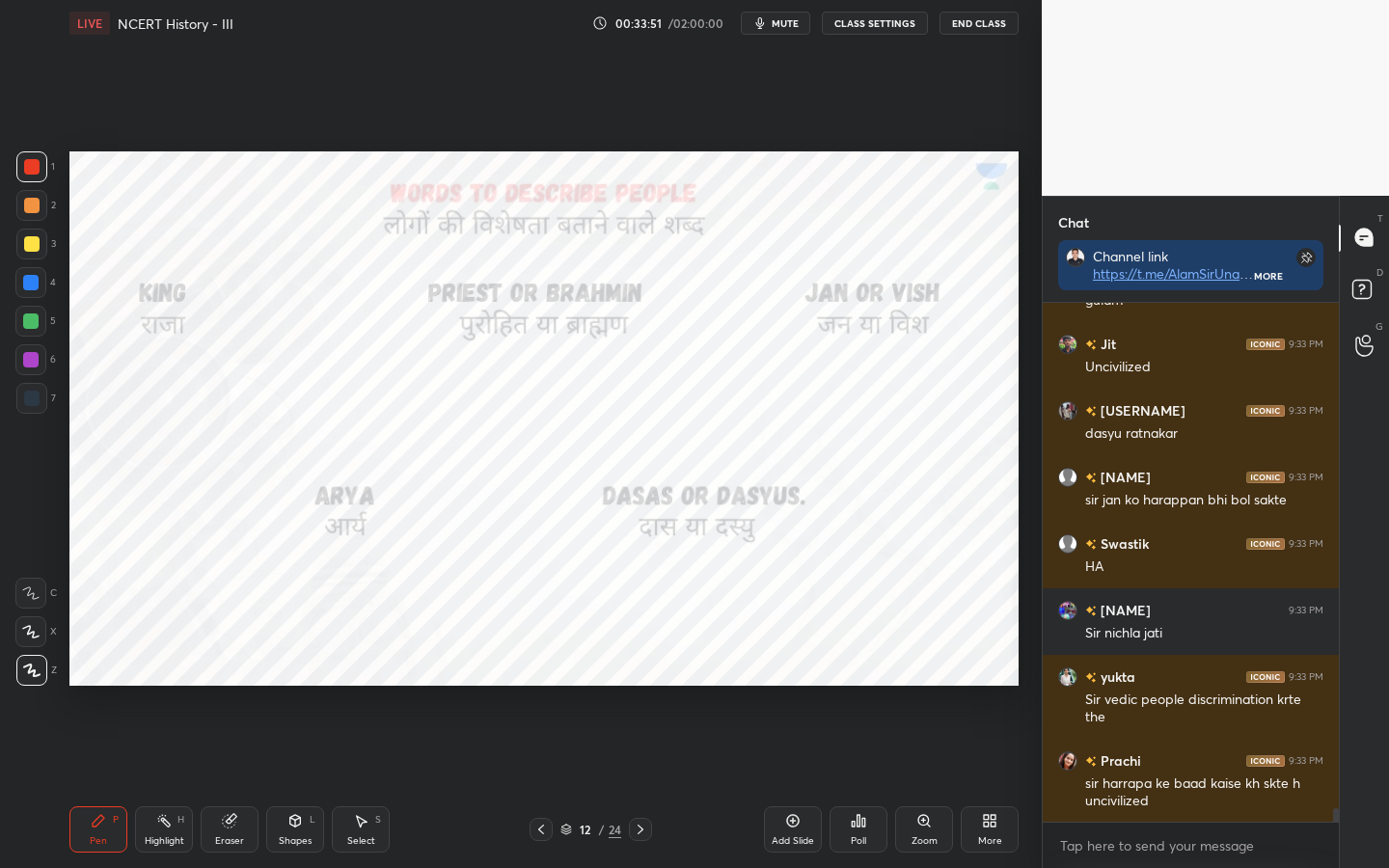 click on "Eraser" at bounding box center (230, 841) 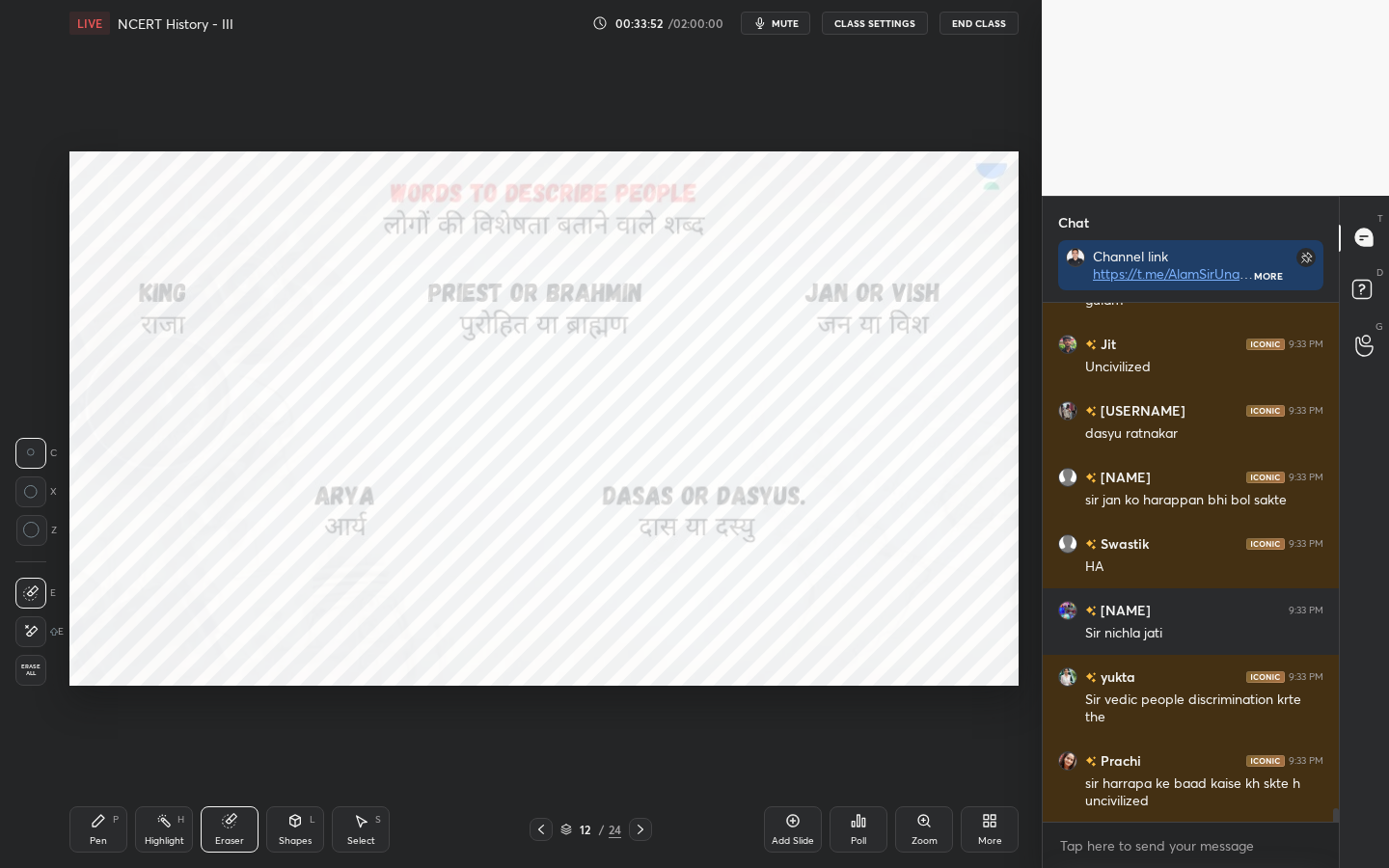click on "Erase all" at bounding box center (31, 670) 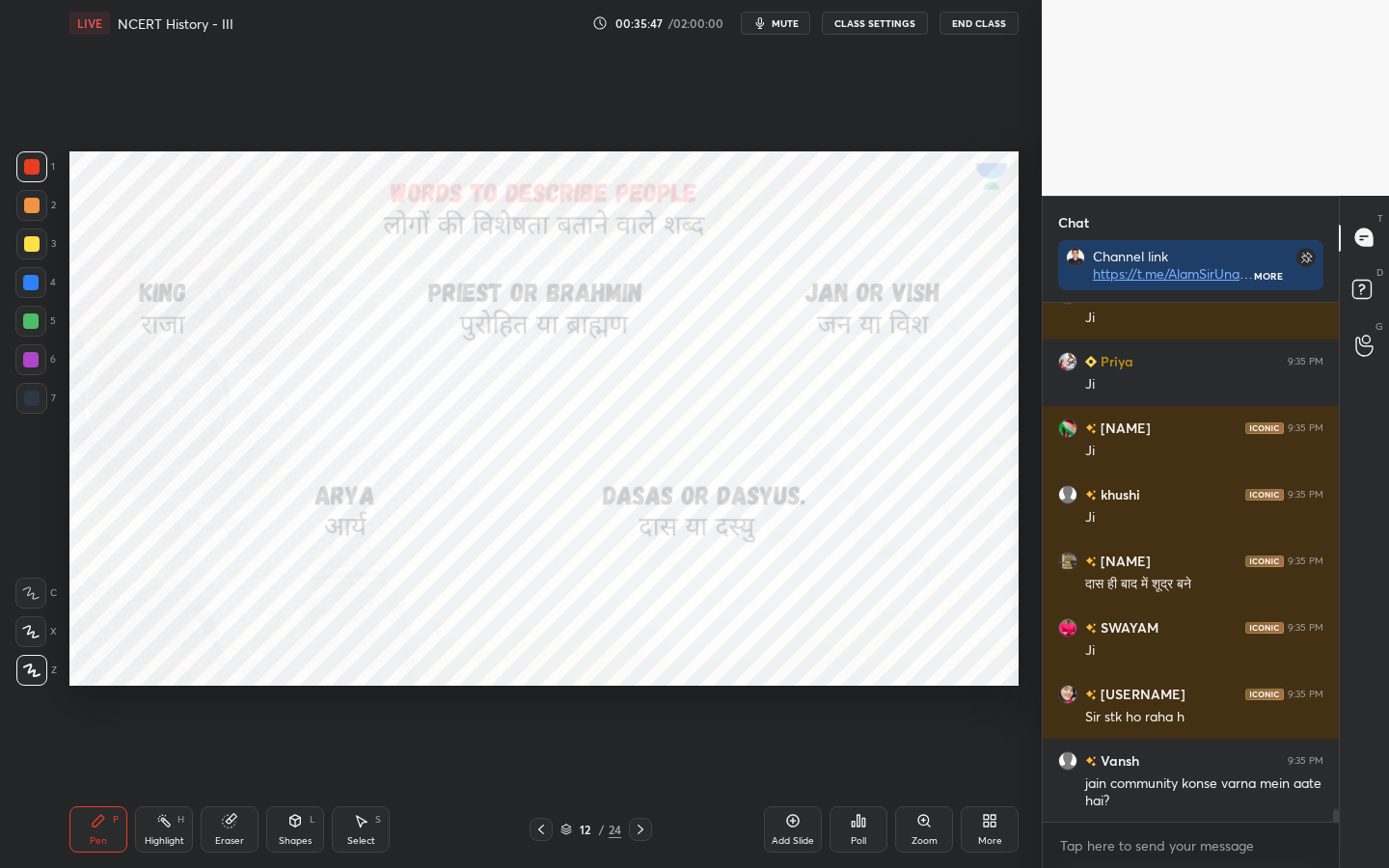 scroll, scrollTop: 20810, scrollLeft: 0, axis: vertical 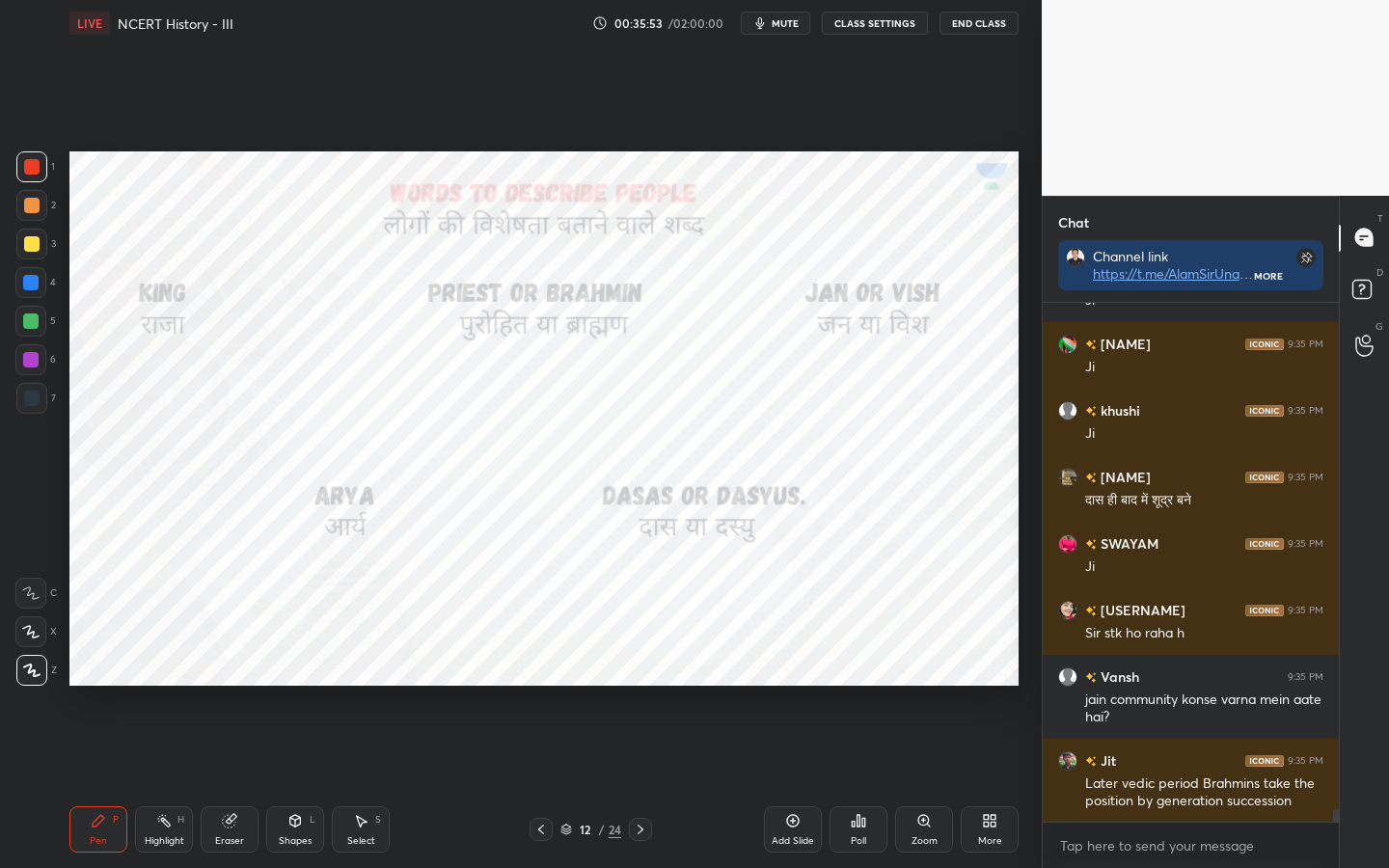 click on "Eraser" at bounding box center (230, 841) 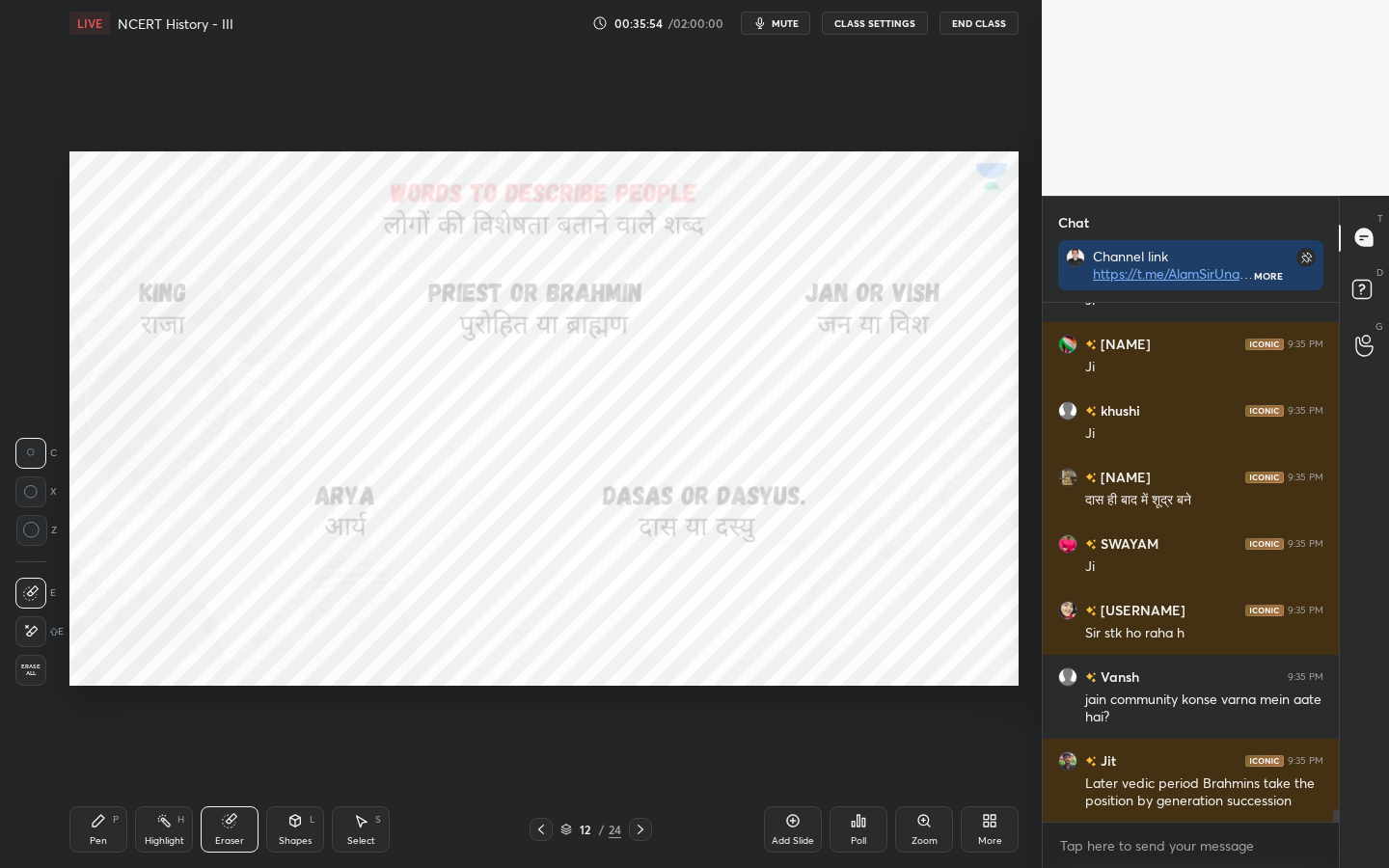 click on "Erase all" at bounding box center [31, 670] 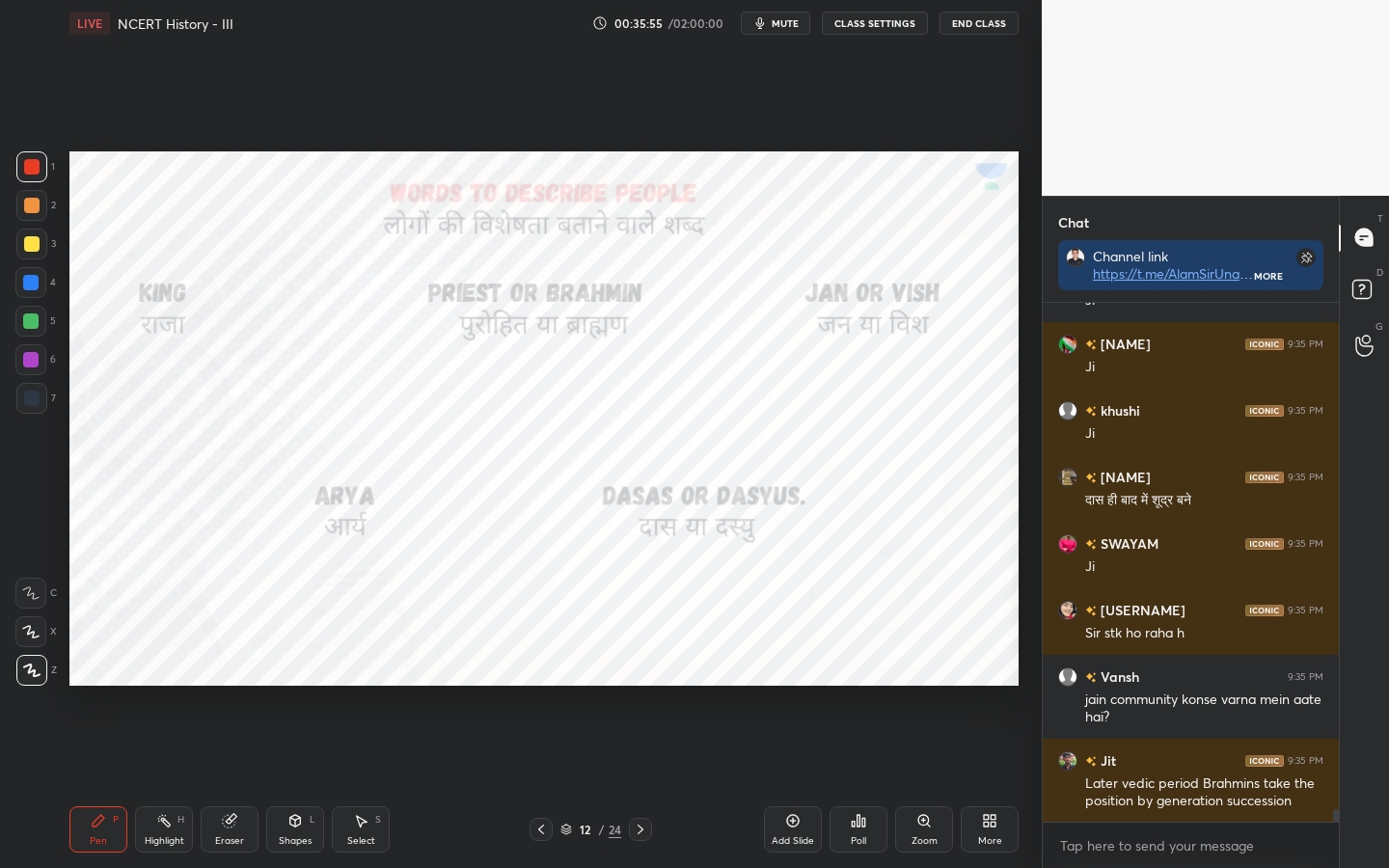 click 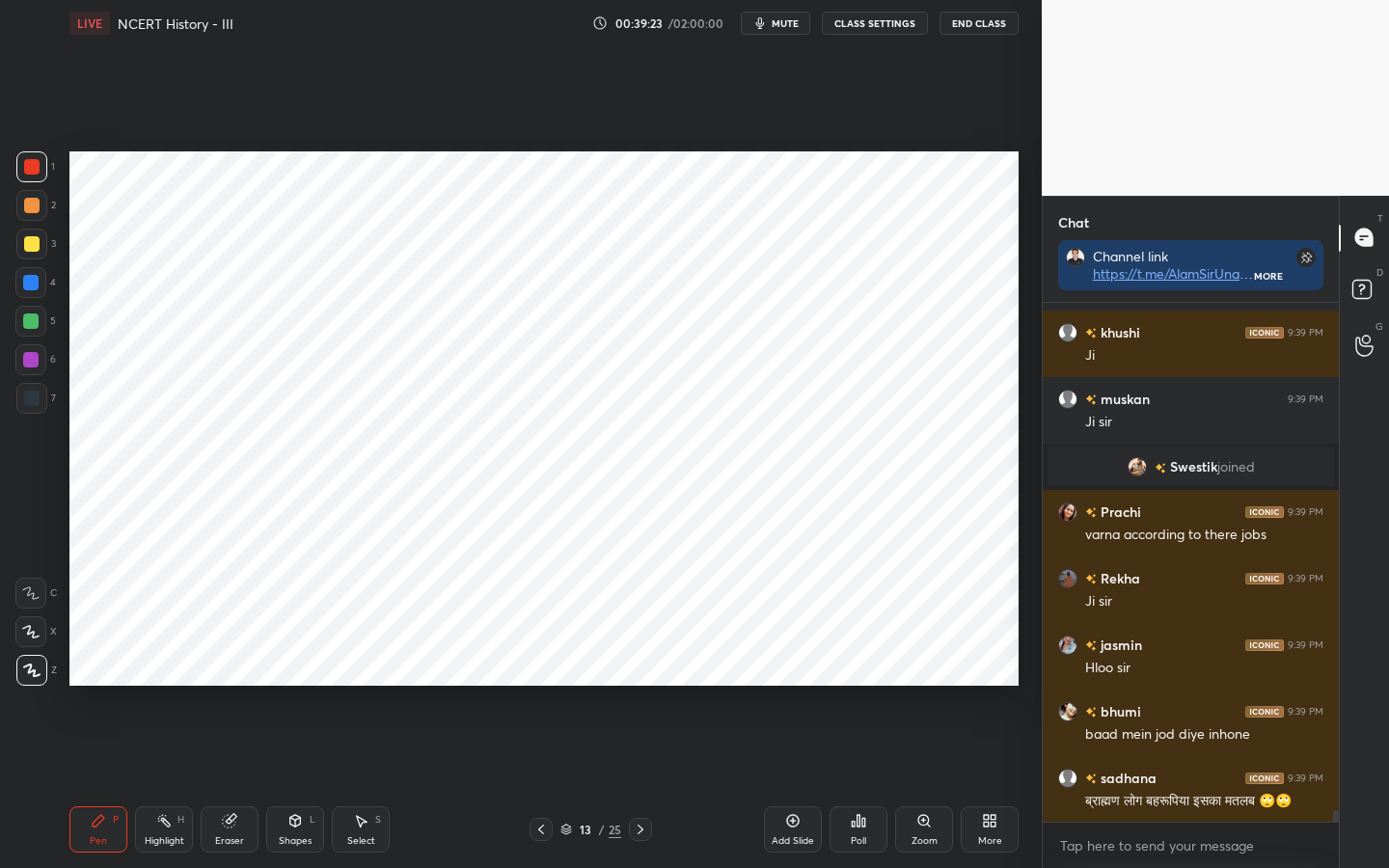 scroll, scrollTop: 23541, scrollLeft: 0, axis: vertical 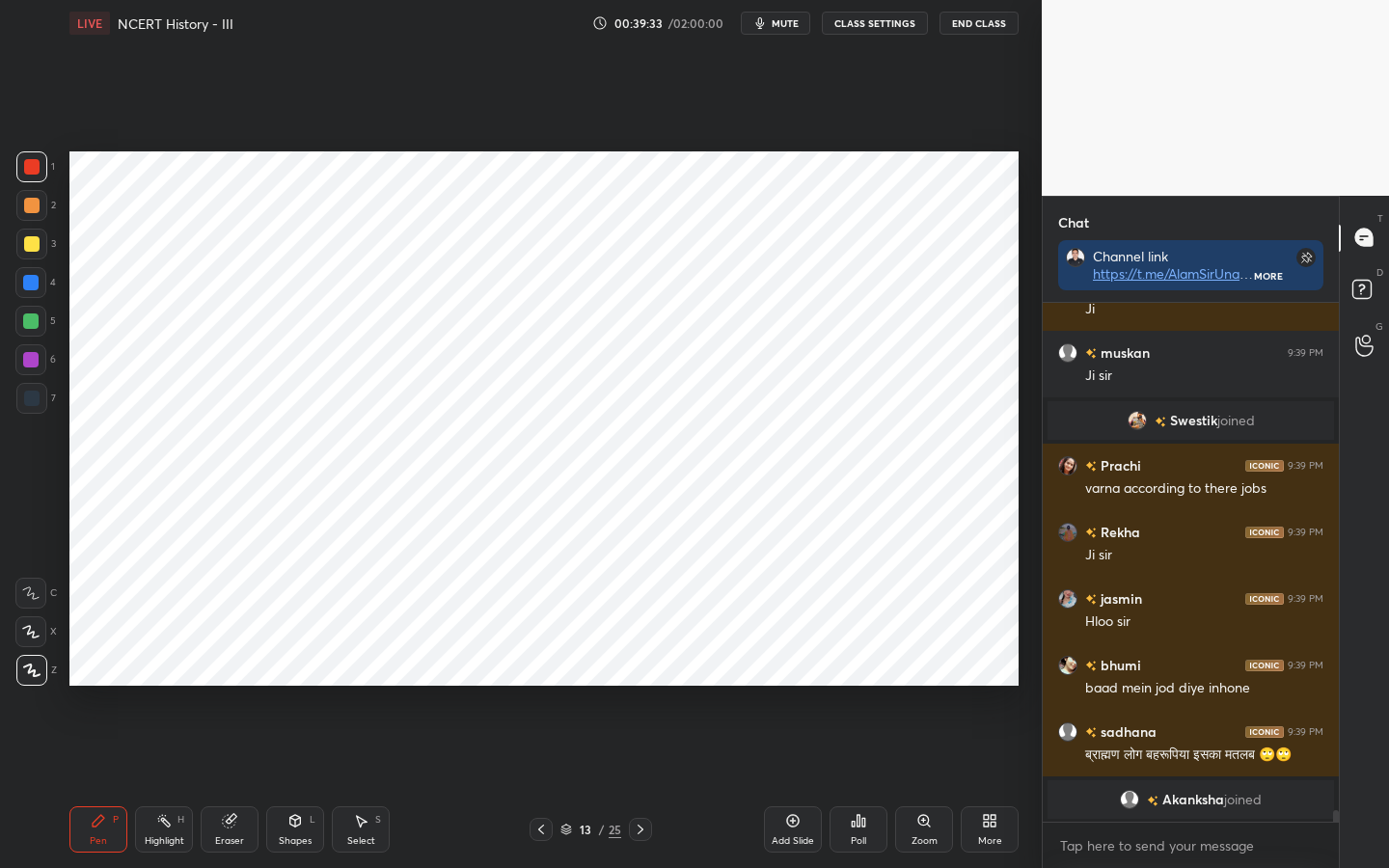 click on "Add Slide" at bounding box center (793, 829) 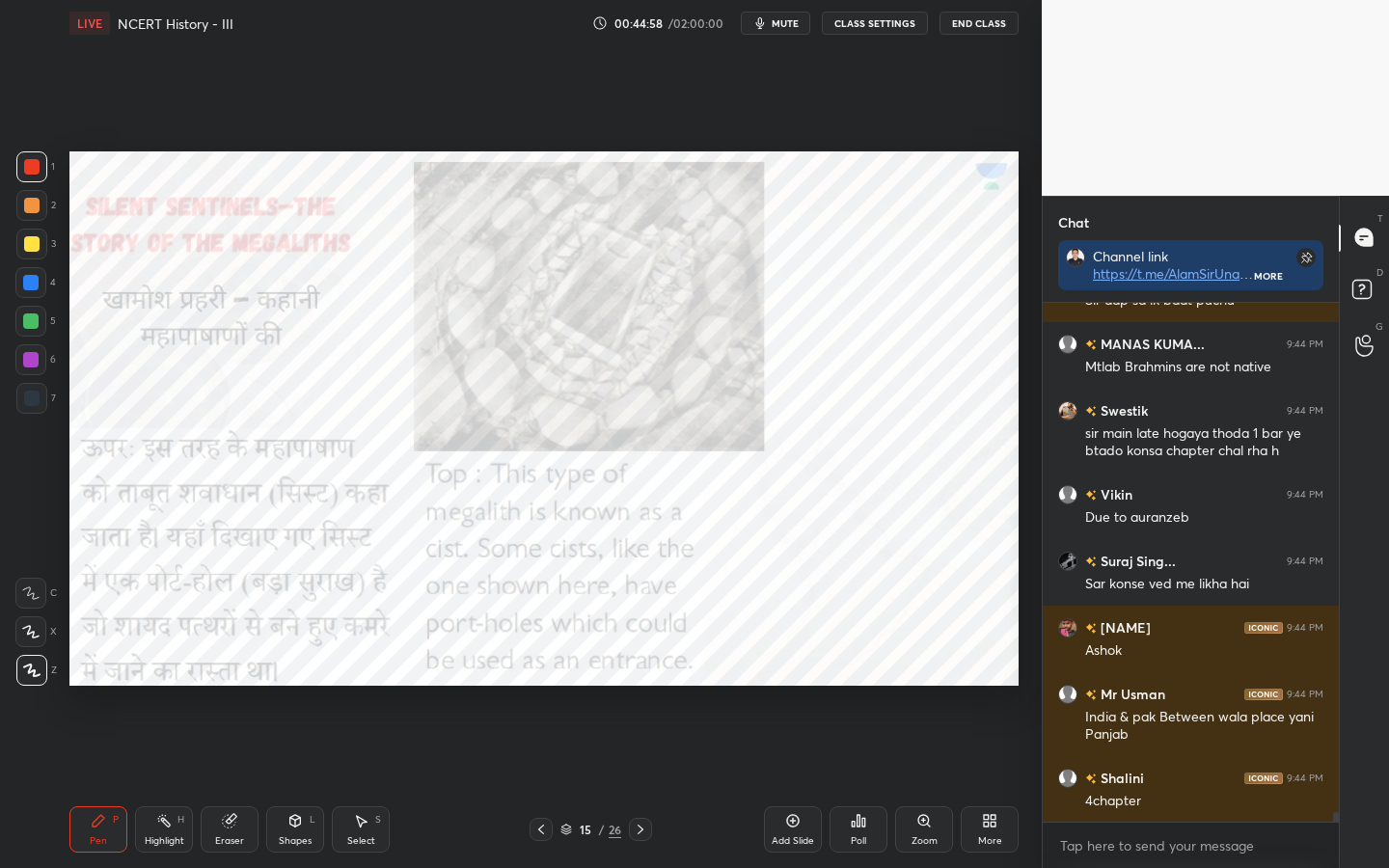 scroll, scrollTop: 27285, scrollLeft: 0, axis: vertical 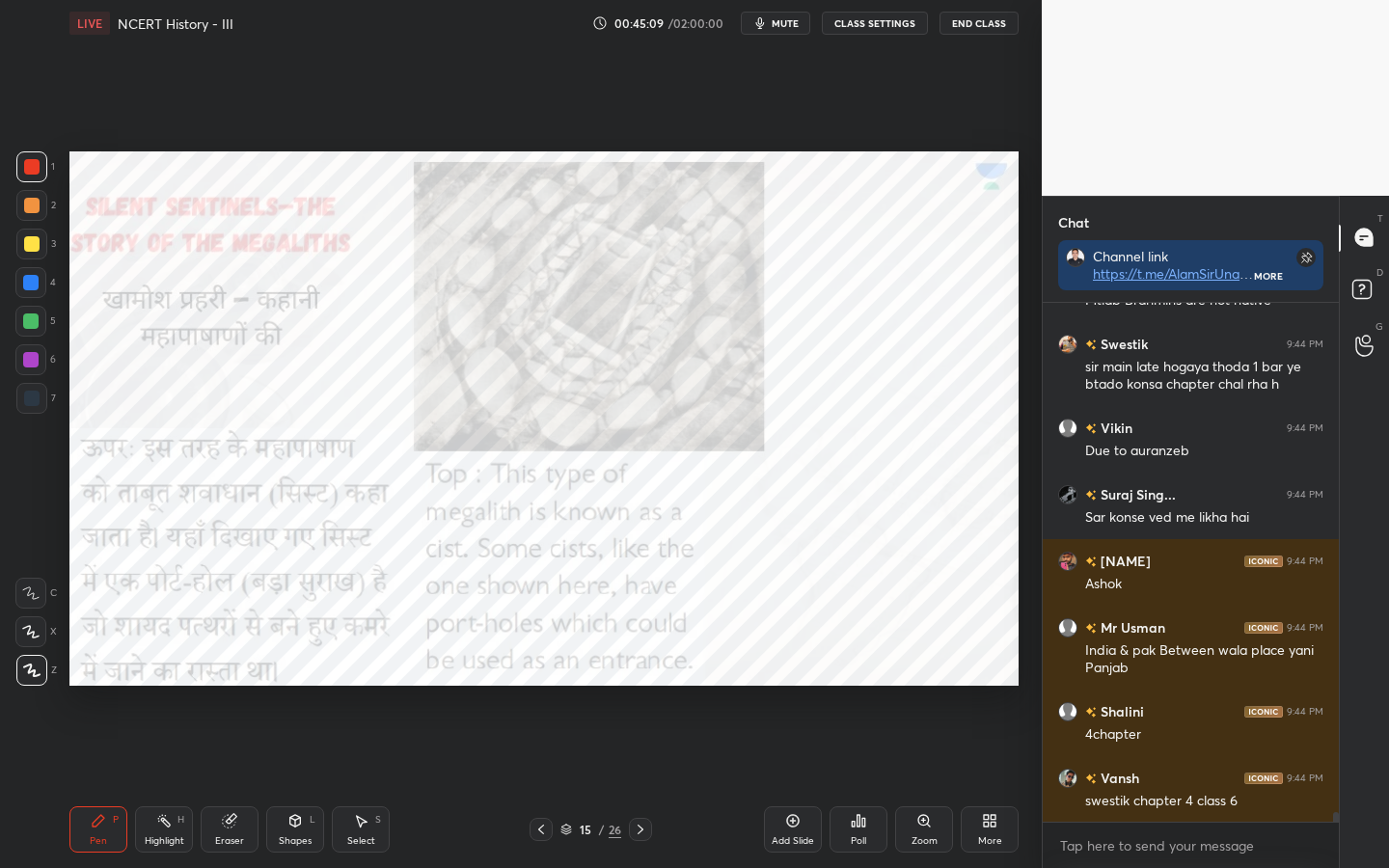 click 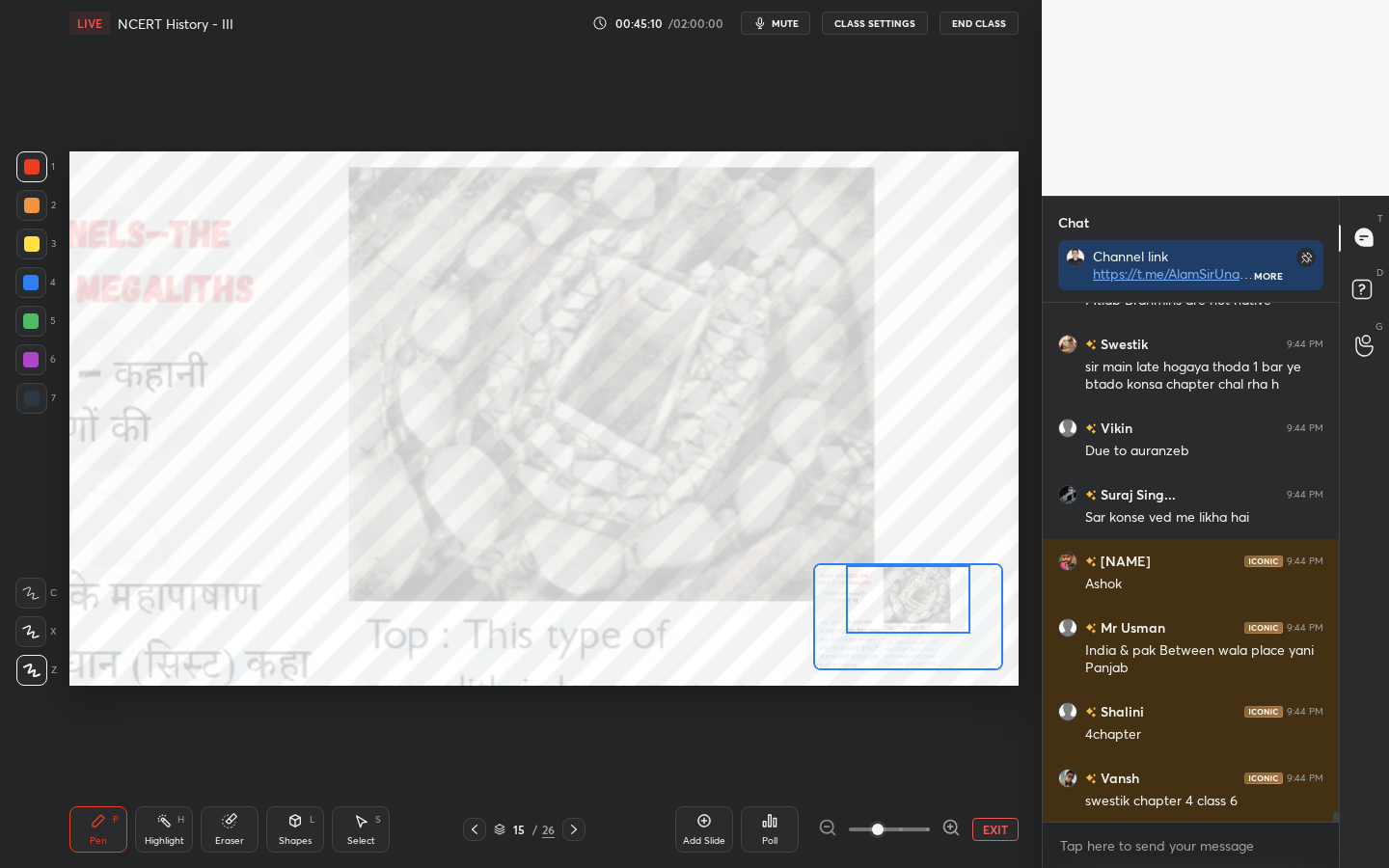 drag, startPoint x: 928, startPoint y: 620, endPoint x: 927, endPoint y: 605, distance: 15.0333 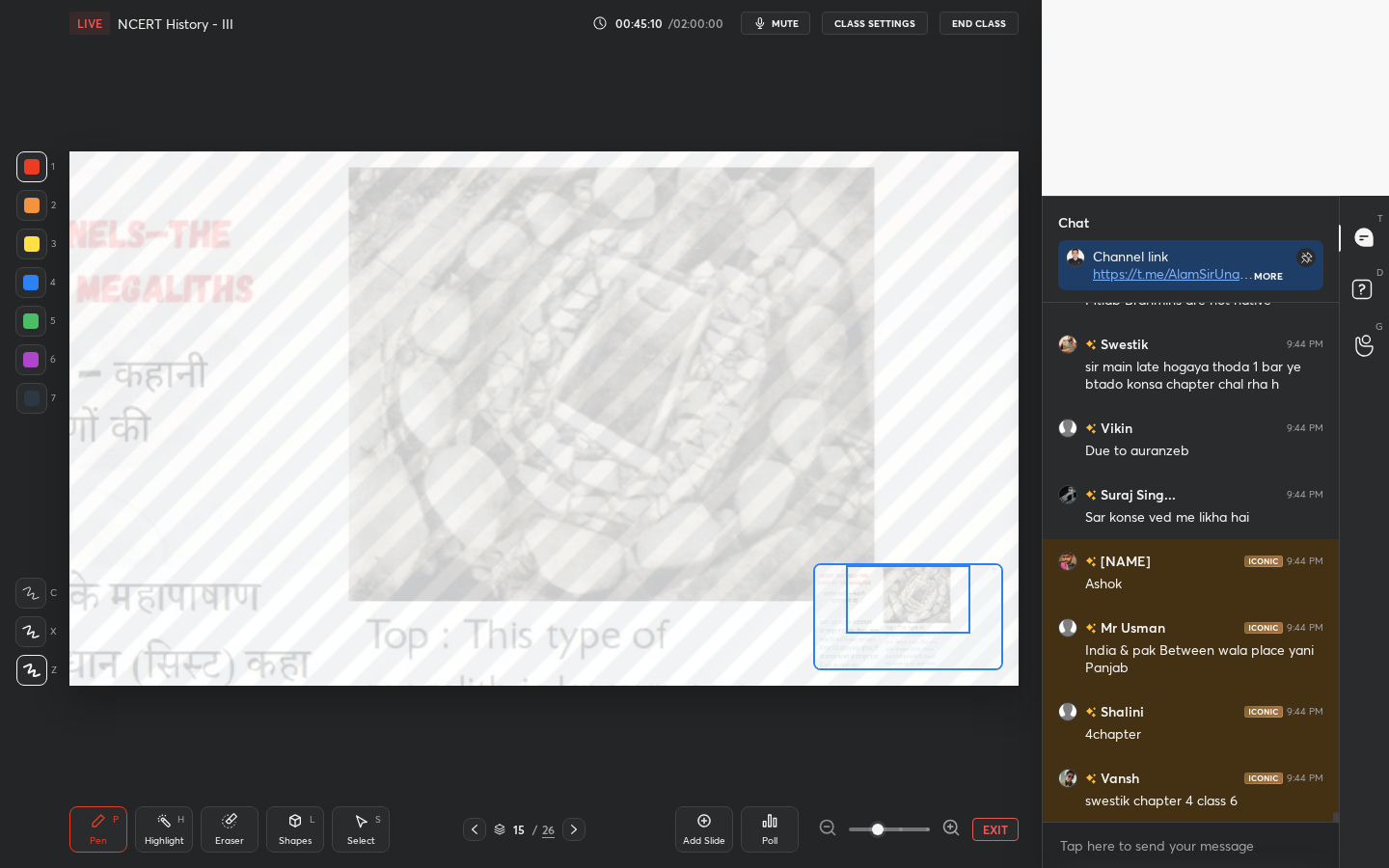 click at bounding box center [908, 599] 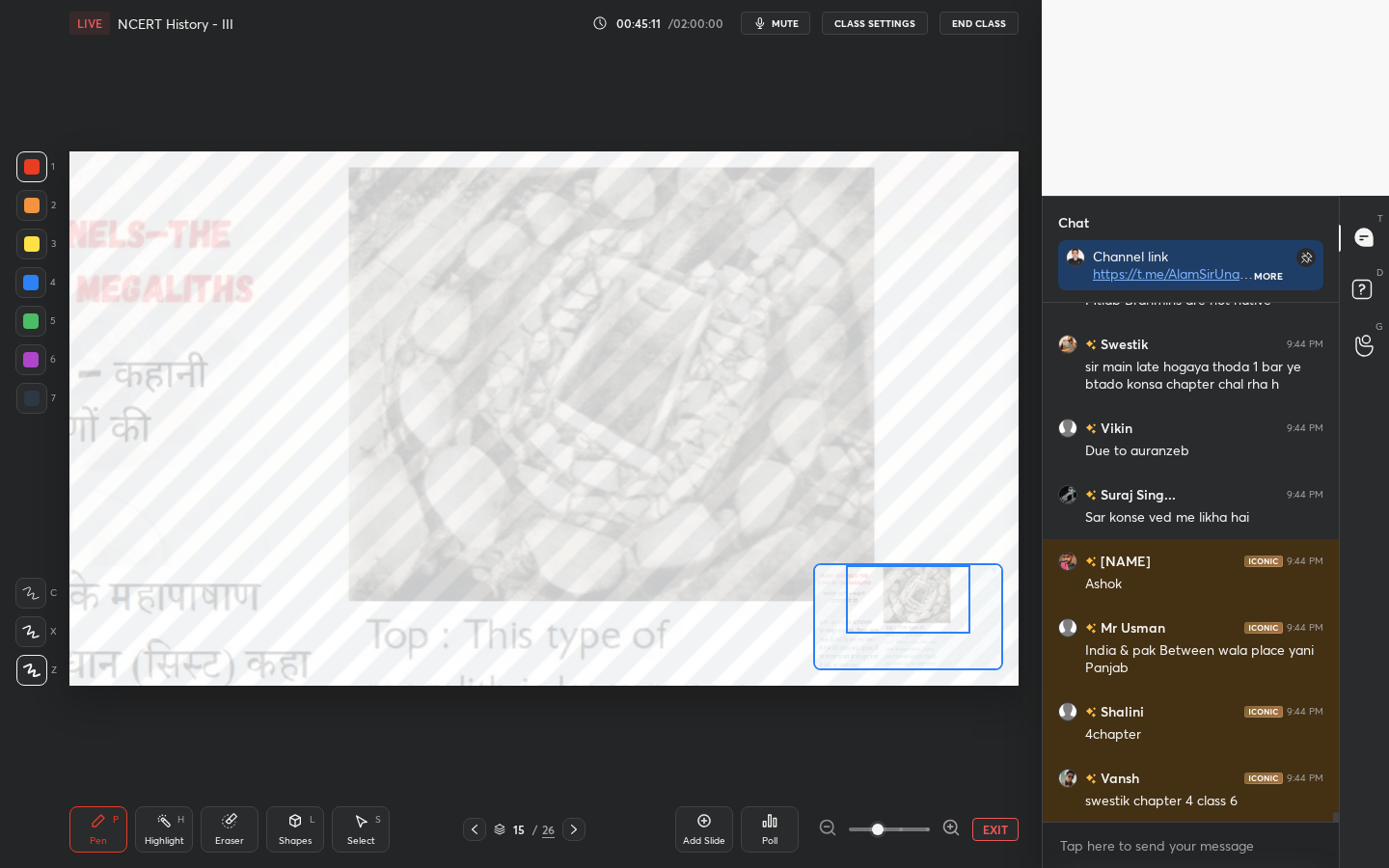 drag, startPoint x: 878, startPoint y: 831, endPoint x: 905, endPoint y: 823, distance: 28.160256 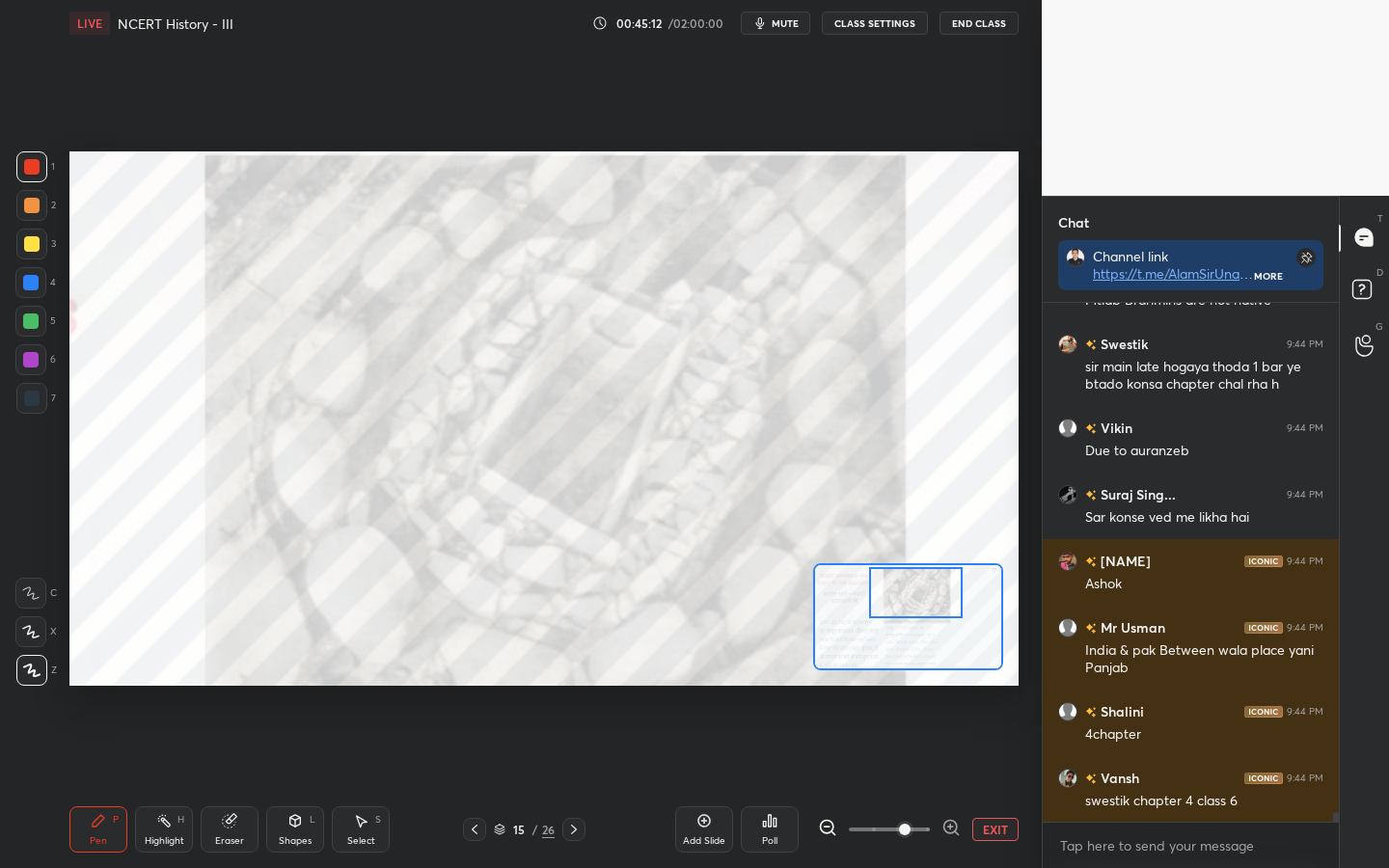 click at bounding box center [915, 592] 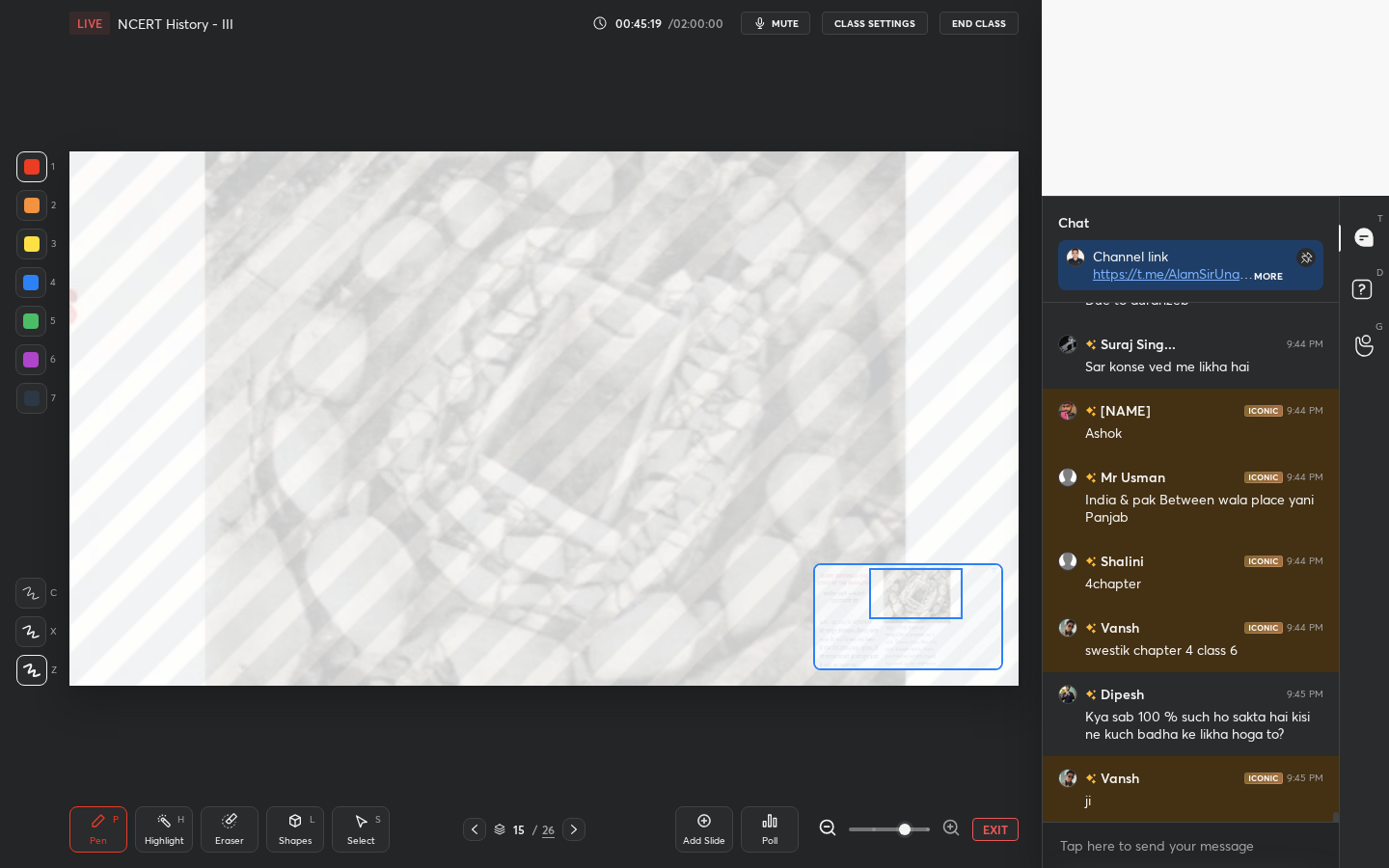 scroll, scrollTop: 27502, scrollLeft: 0, axis: vertical 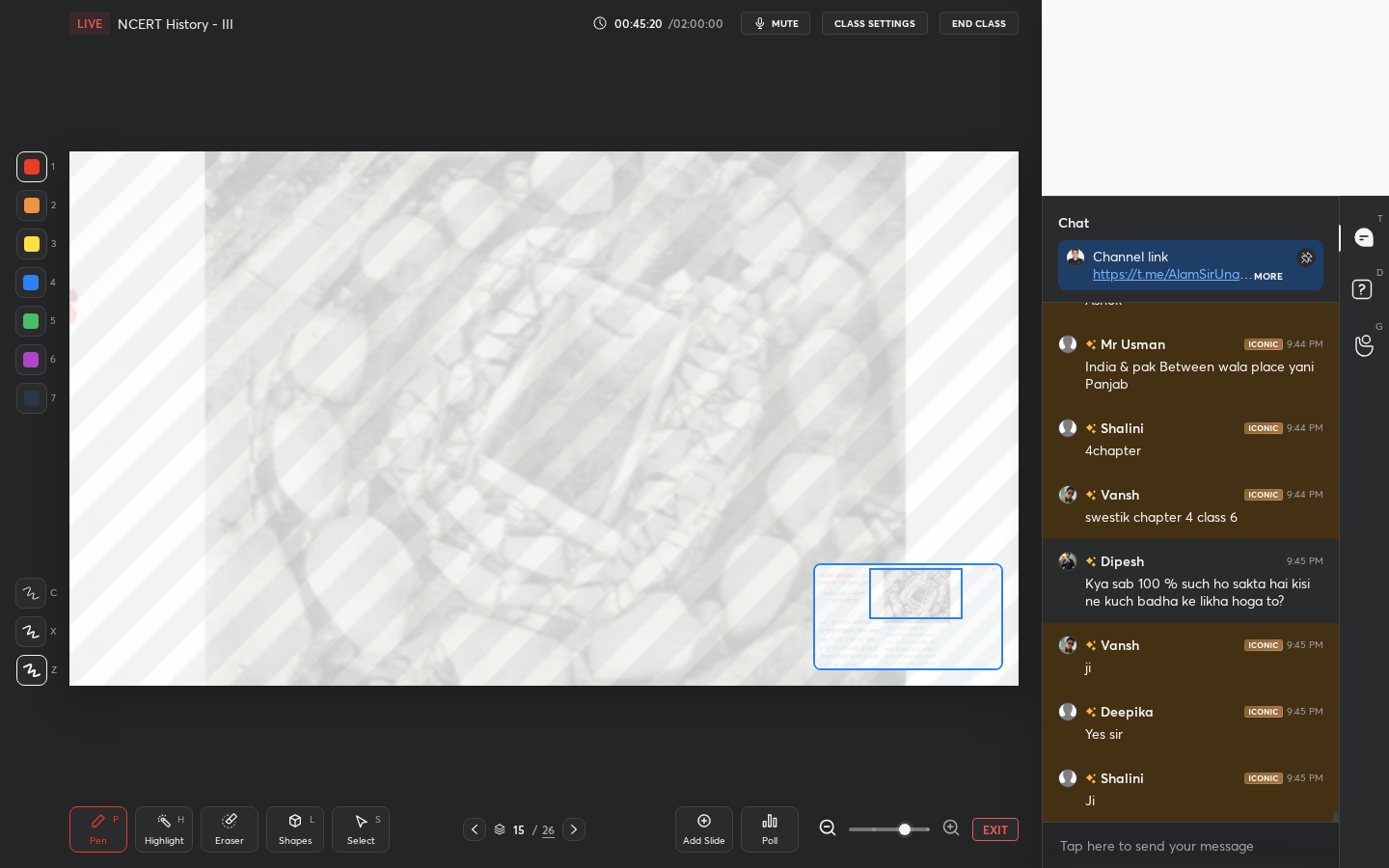click on "Eraser" at bounding box center (230, 841) 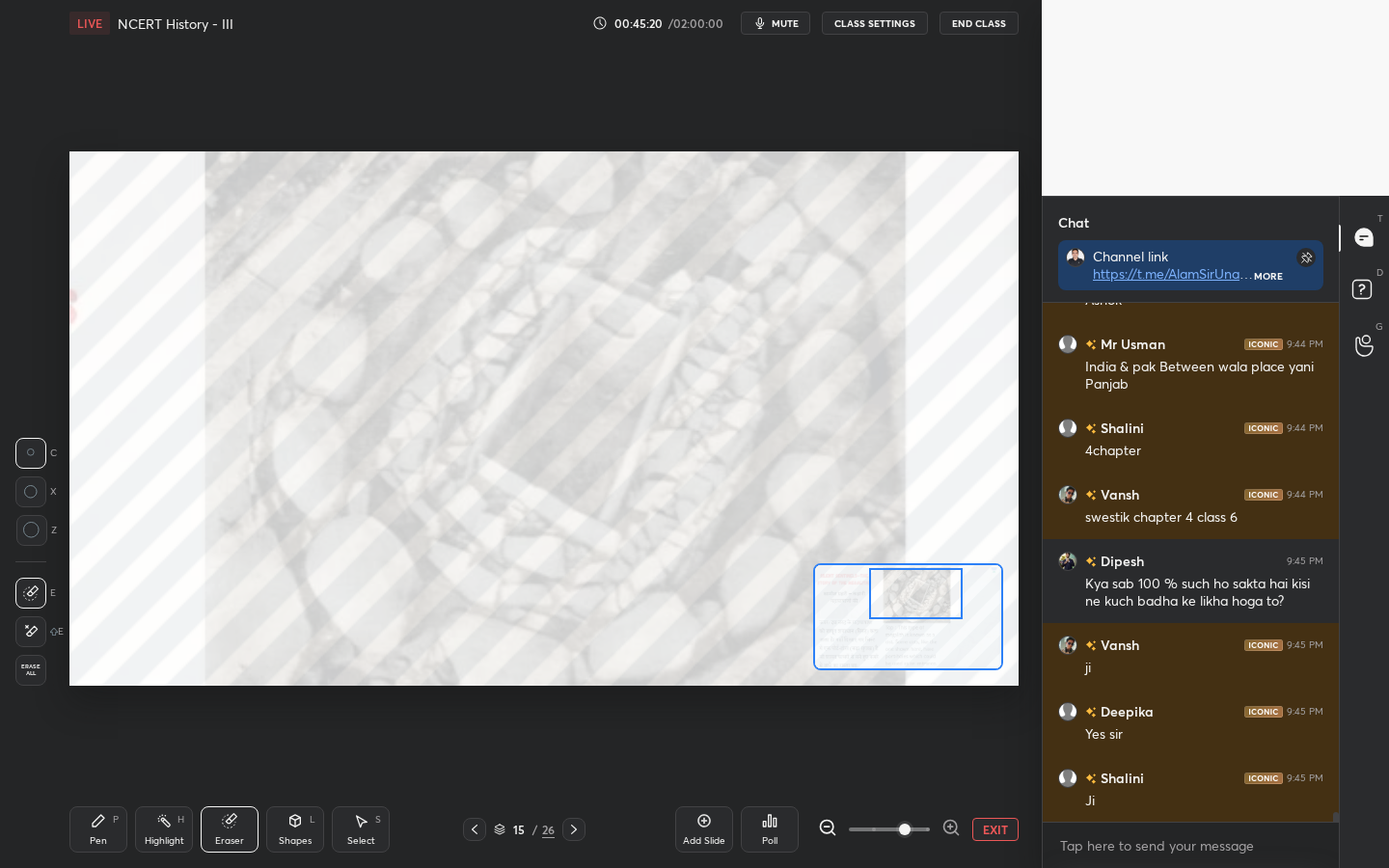 scroll, scrollTop: 27635, scrollLeft: 0, axis: vertical 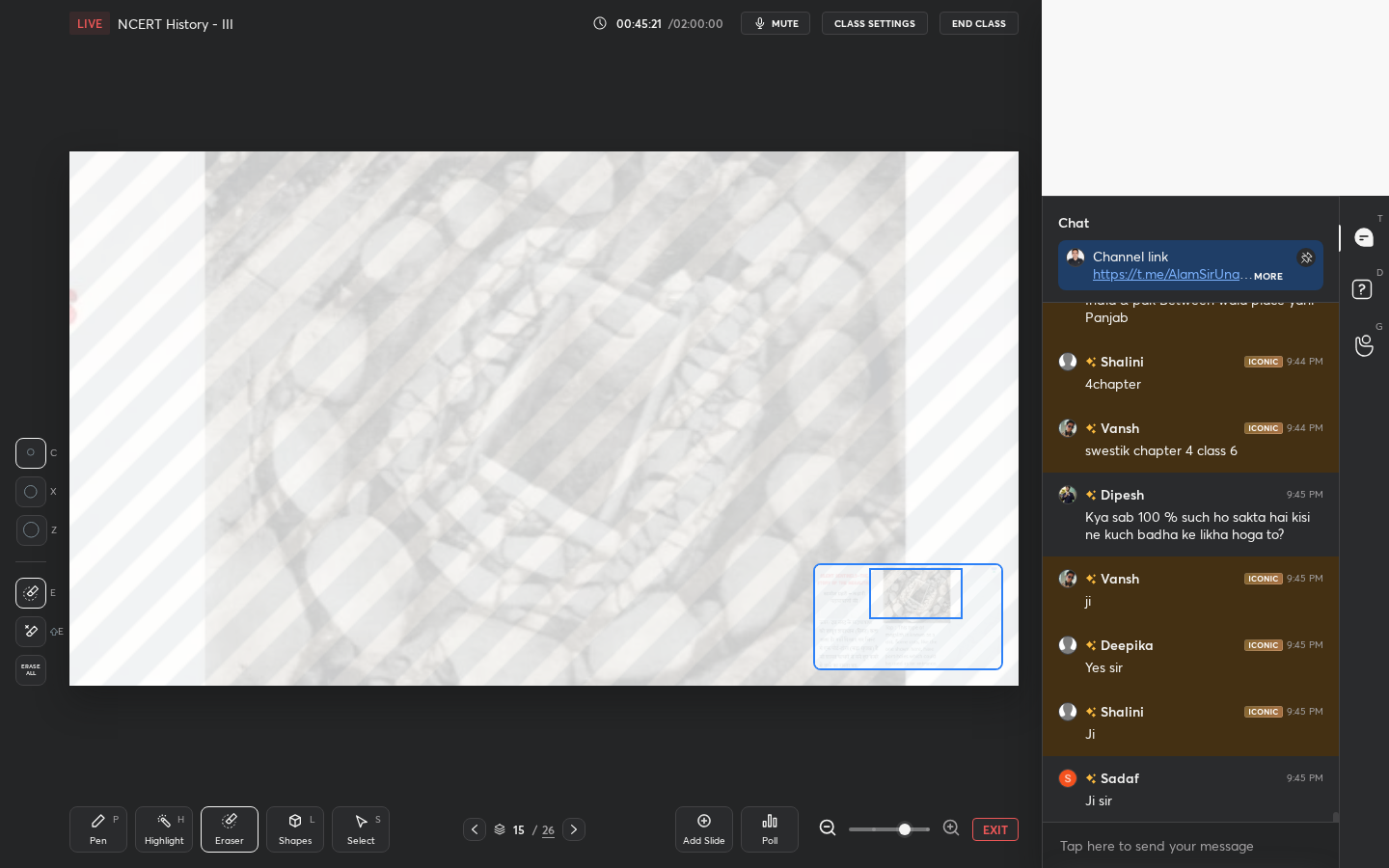 click on "Erase all" at bounding box center [31, 670] 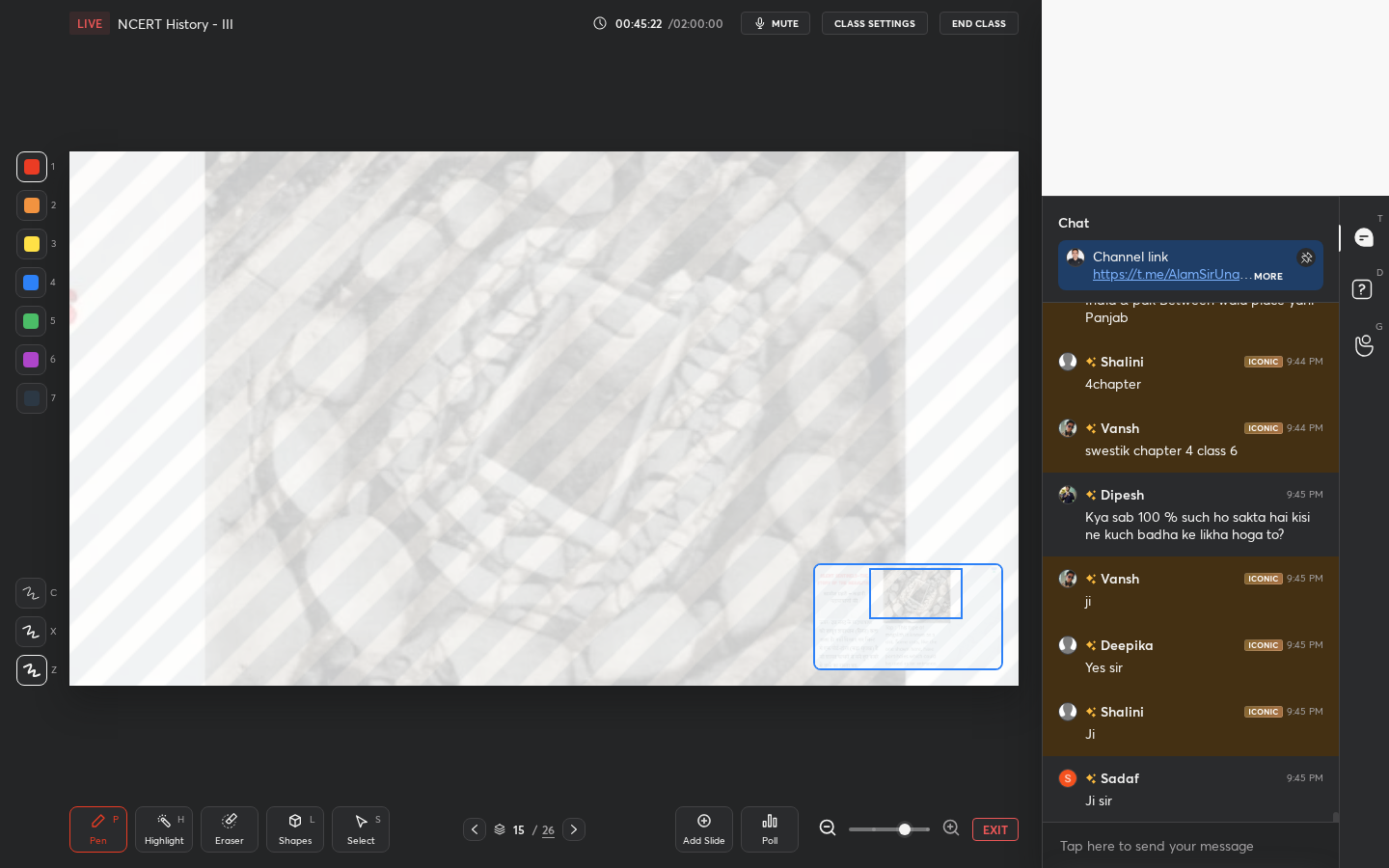 scroll, scrollTop: 27702, scrollLeft: 0, axis: vertical 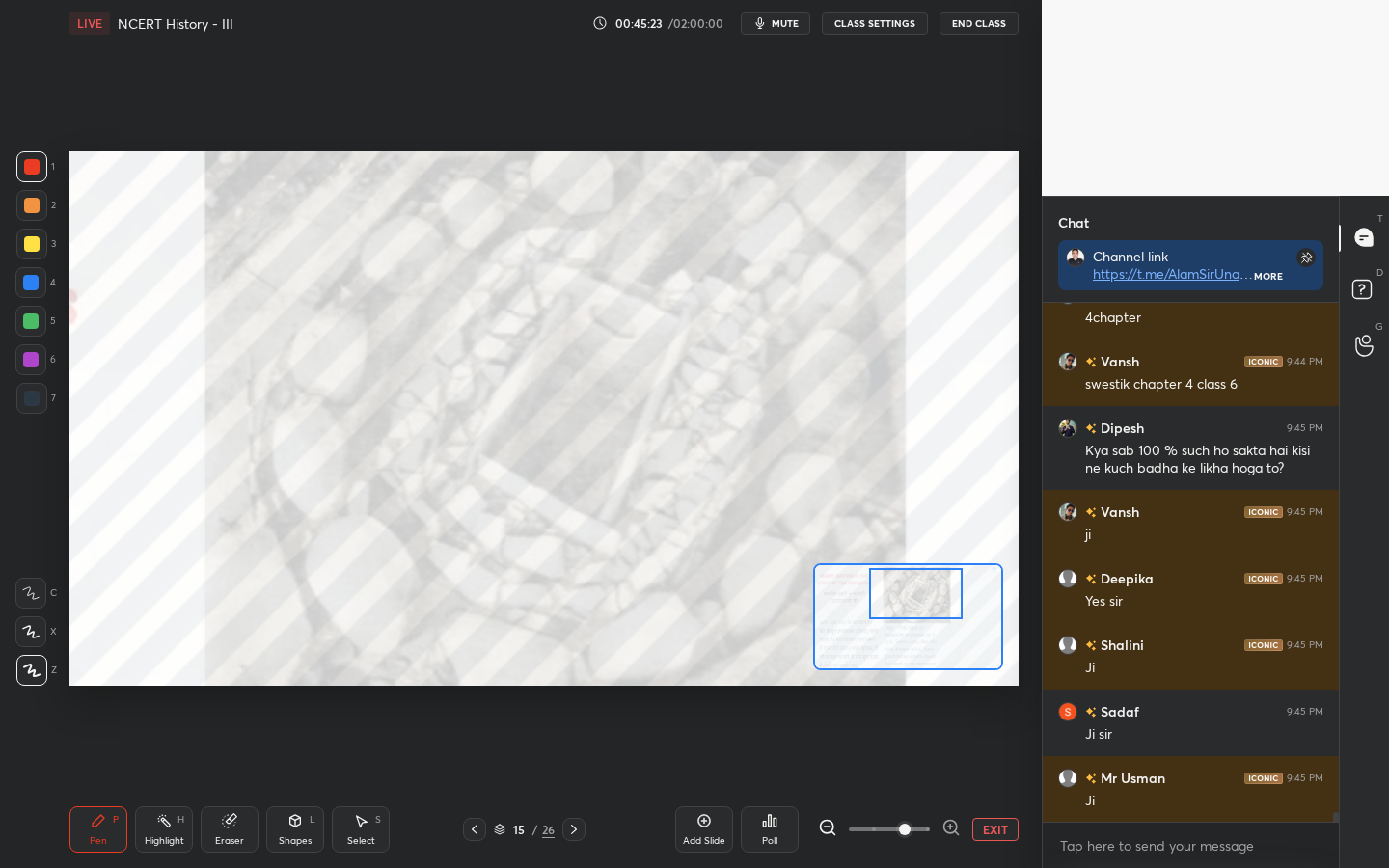 click on "EXIT" at bounding box center (995, 829) 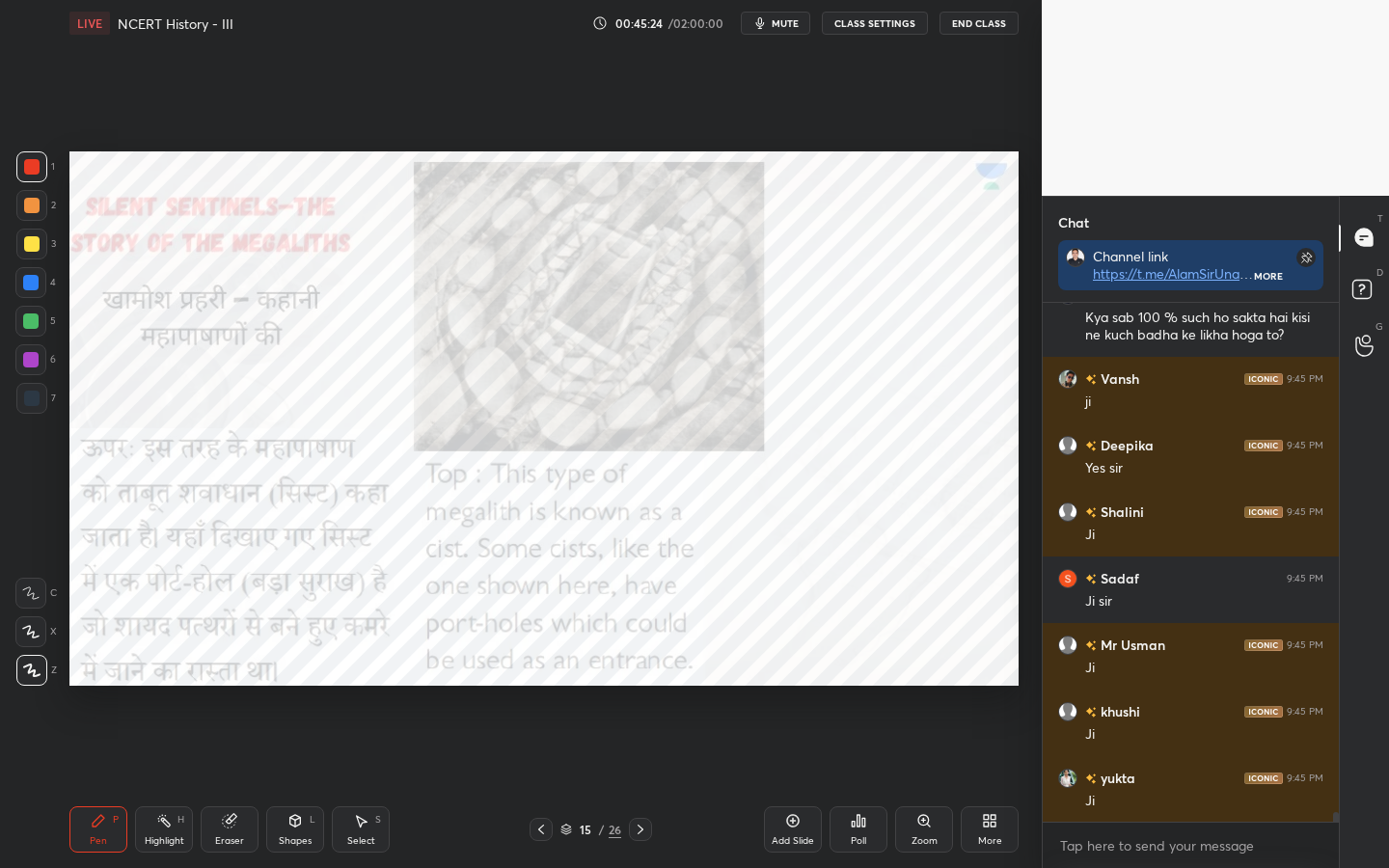 scroll, scrollTop: 27901, scrollLeft: 0, axis: vertical 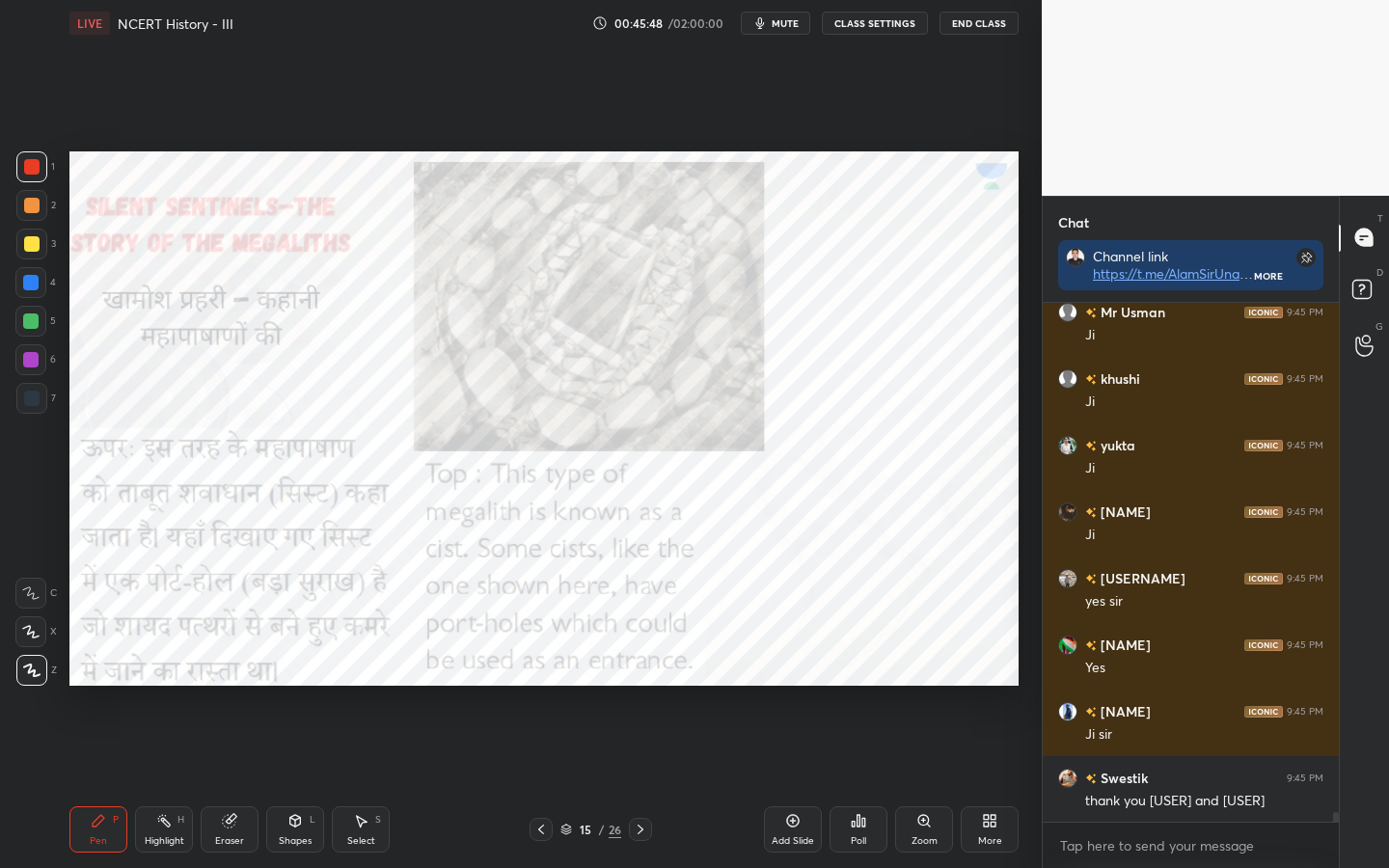 drag, startPoint x: 237, startPoint y: 833, endPoint x: 213, endPoint y: 813, distance: 31.240999 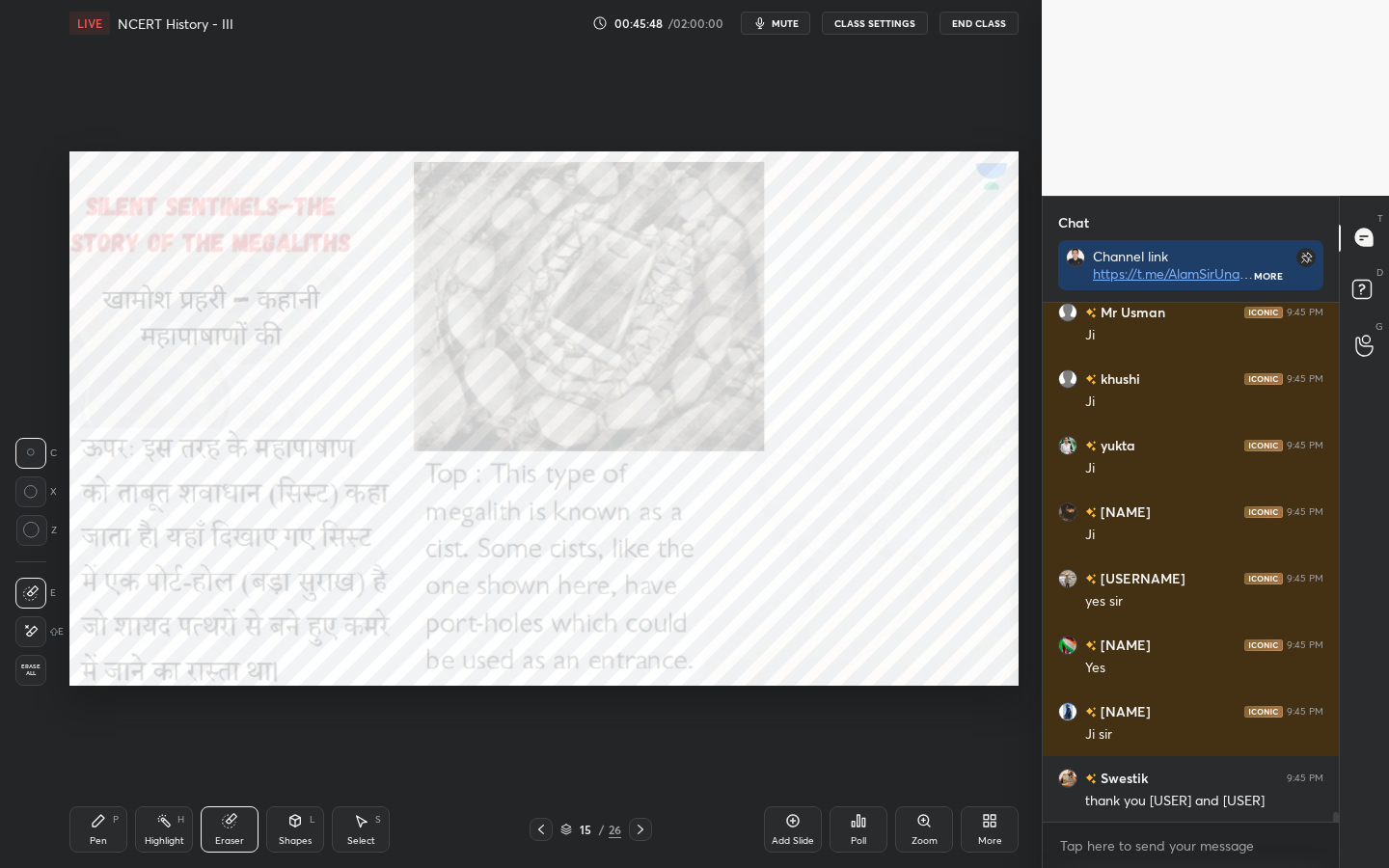 click on "Erase all" at bounding box center (31, 670) 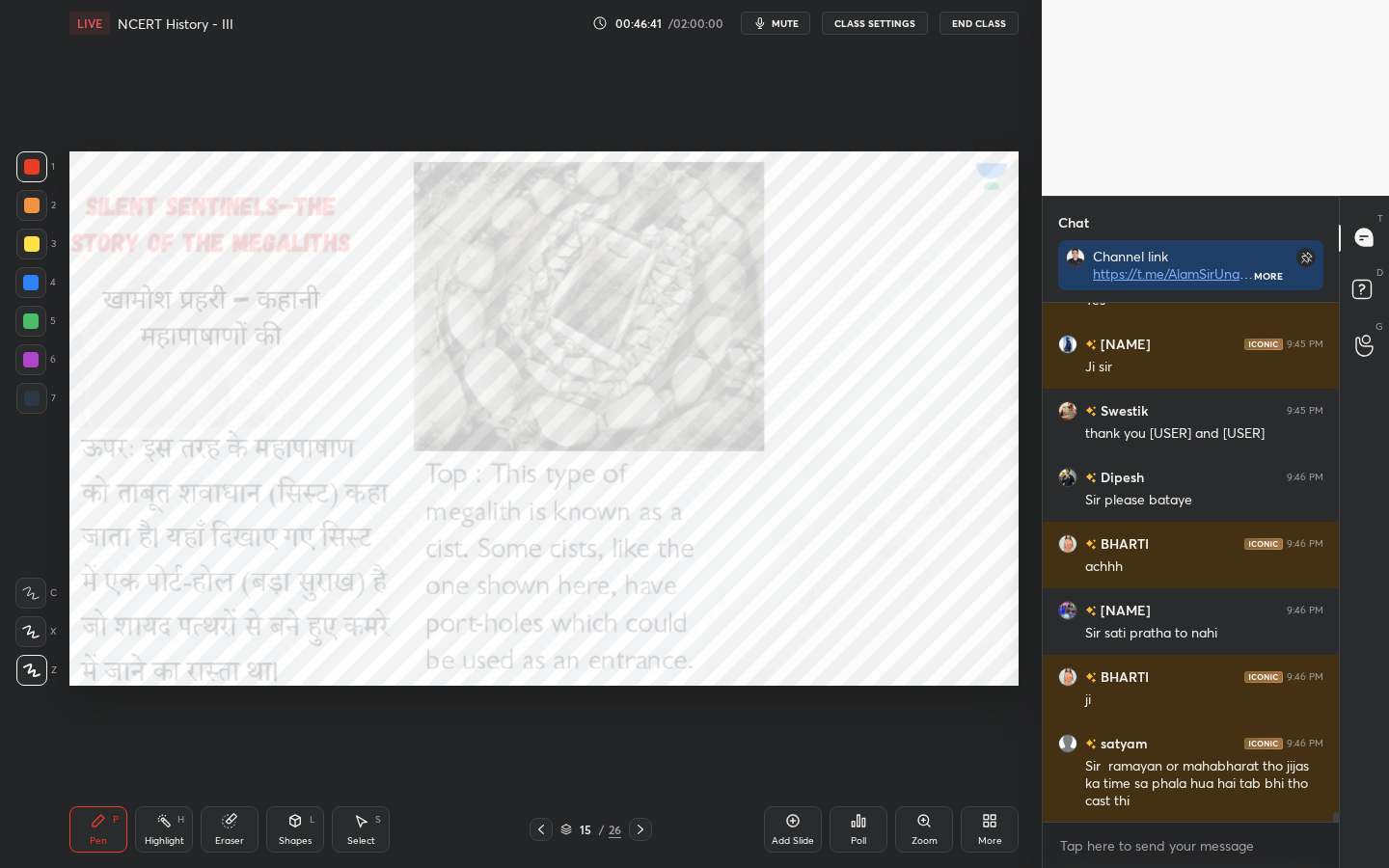 scroll, scrollTop: 28602, scrollLeft: 0, axis: vertical 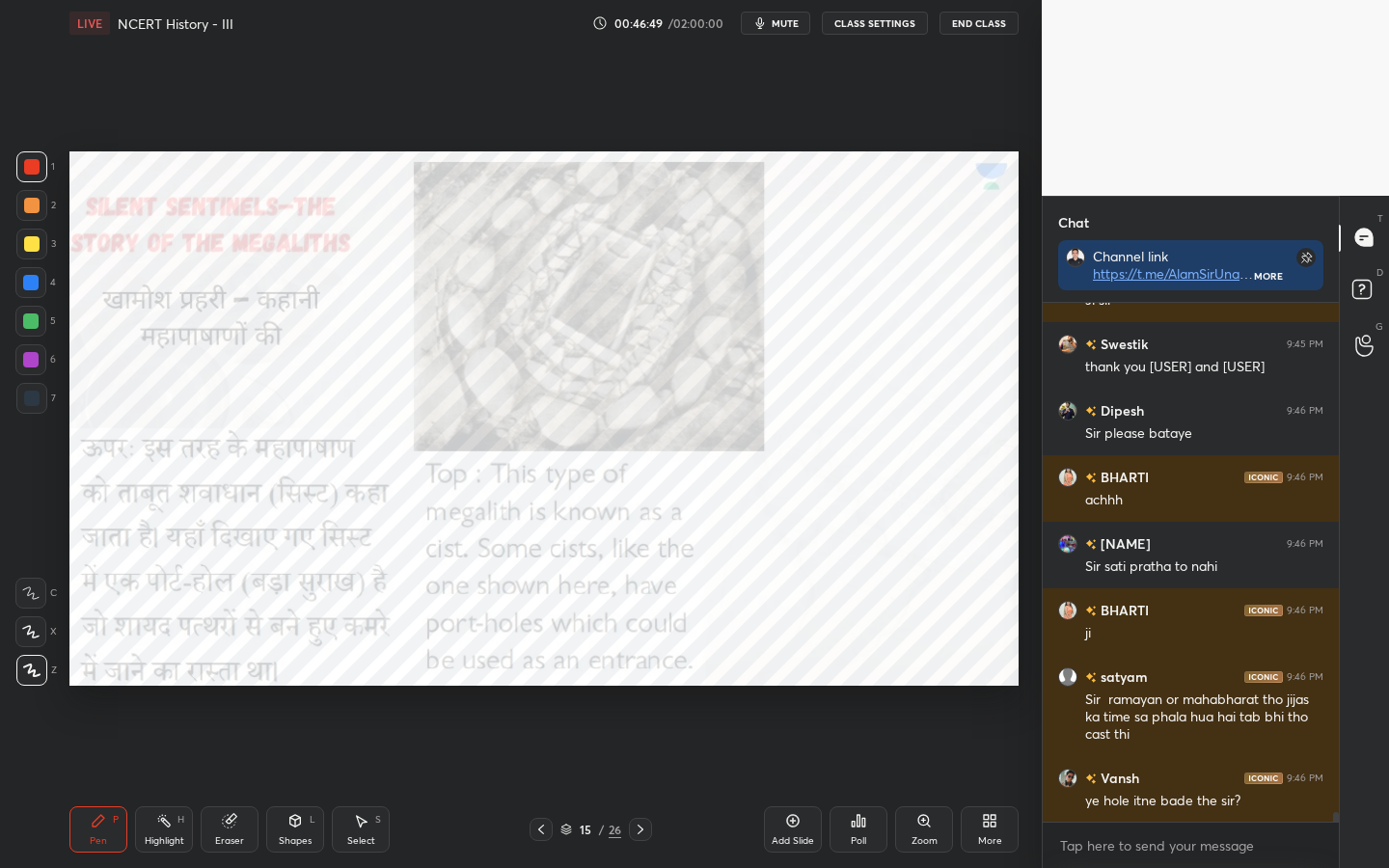 click on "Eraser" at bounding box center (230, 829) 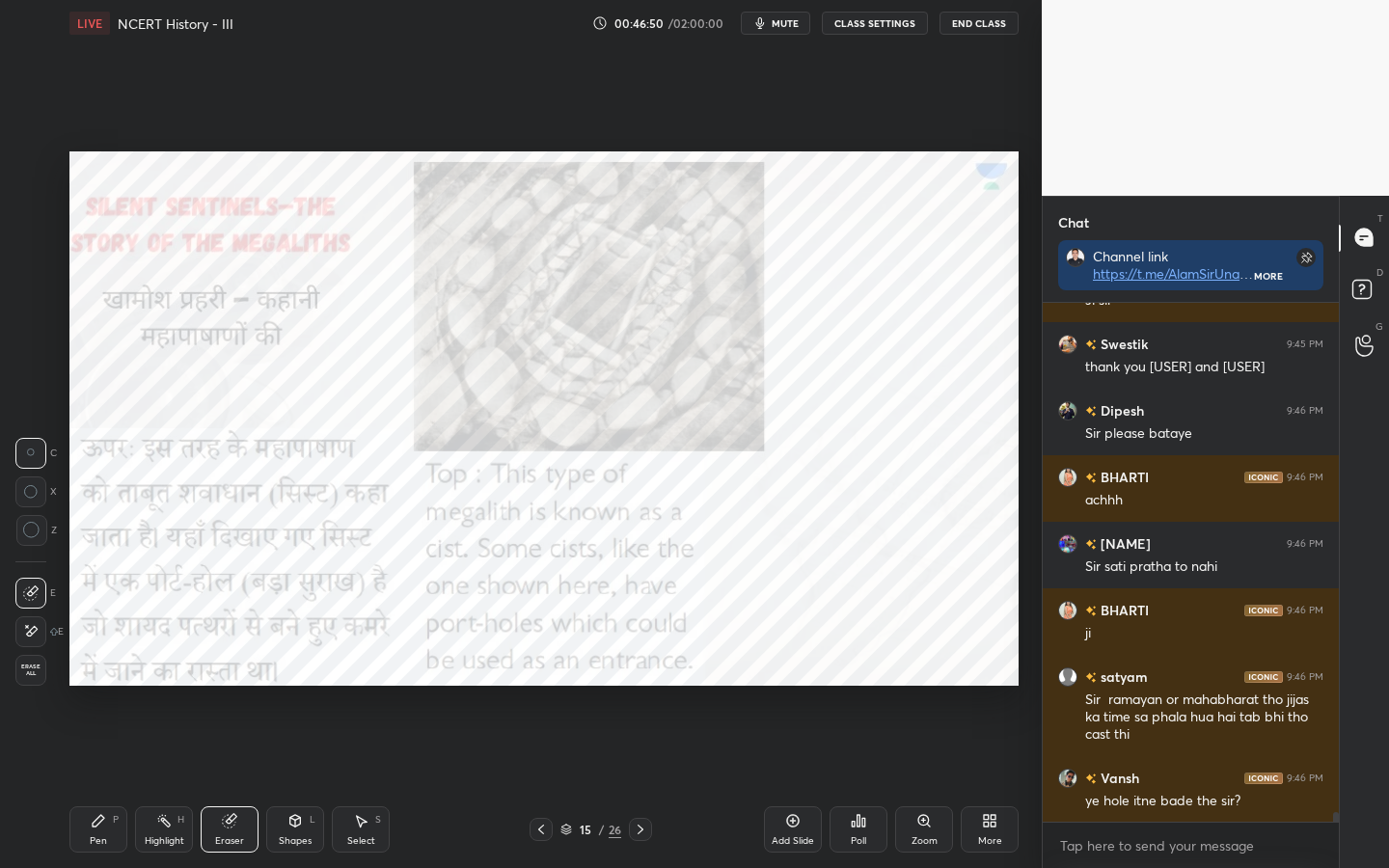 click on "Erase all" at bounding box center (31, 670) 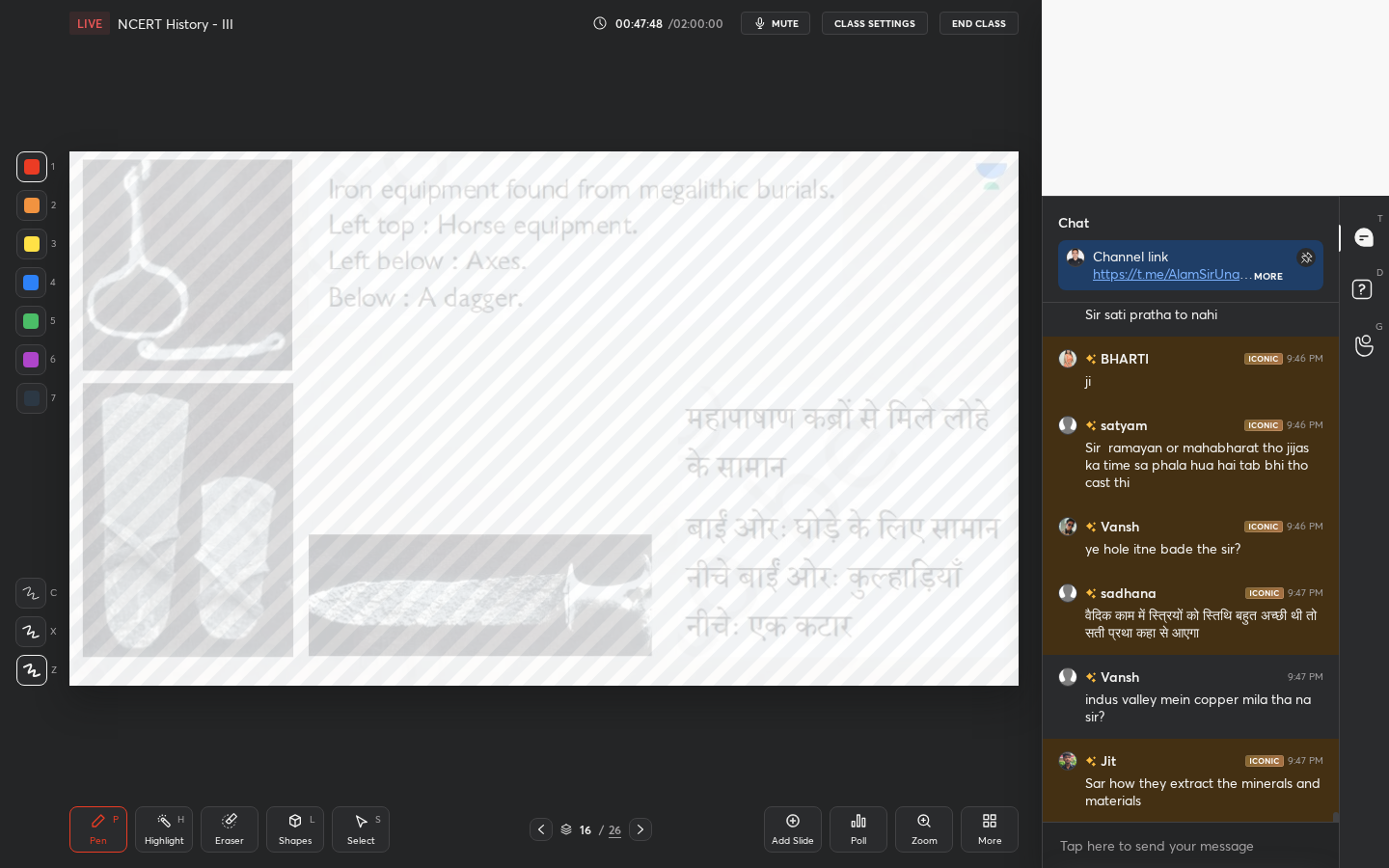 scroll, scrollTop: 28900, scrollLeft: 0, axis: vertical 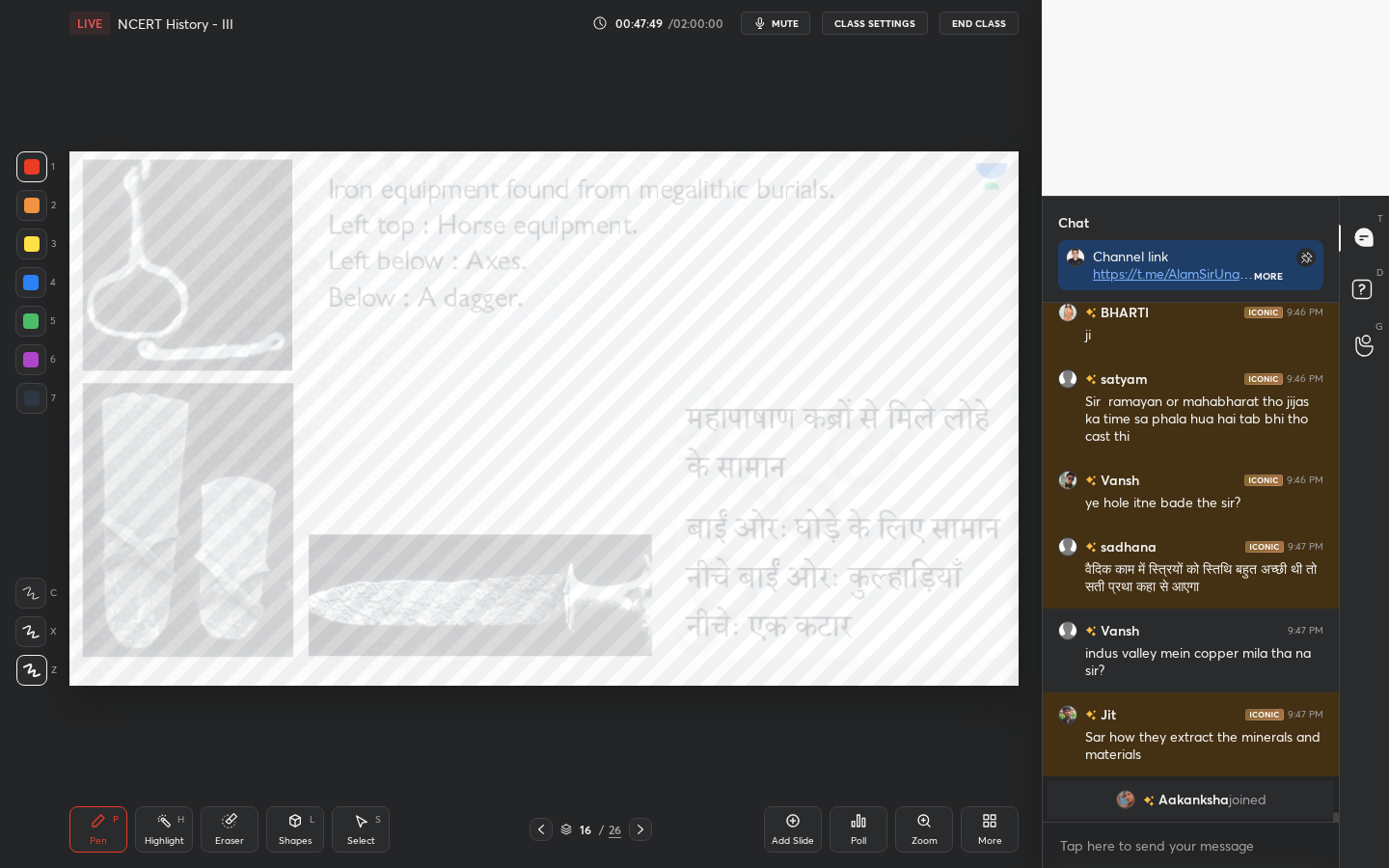 click 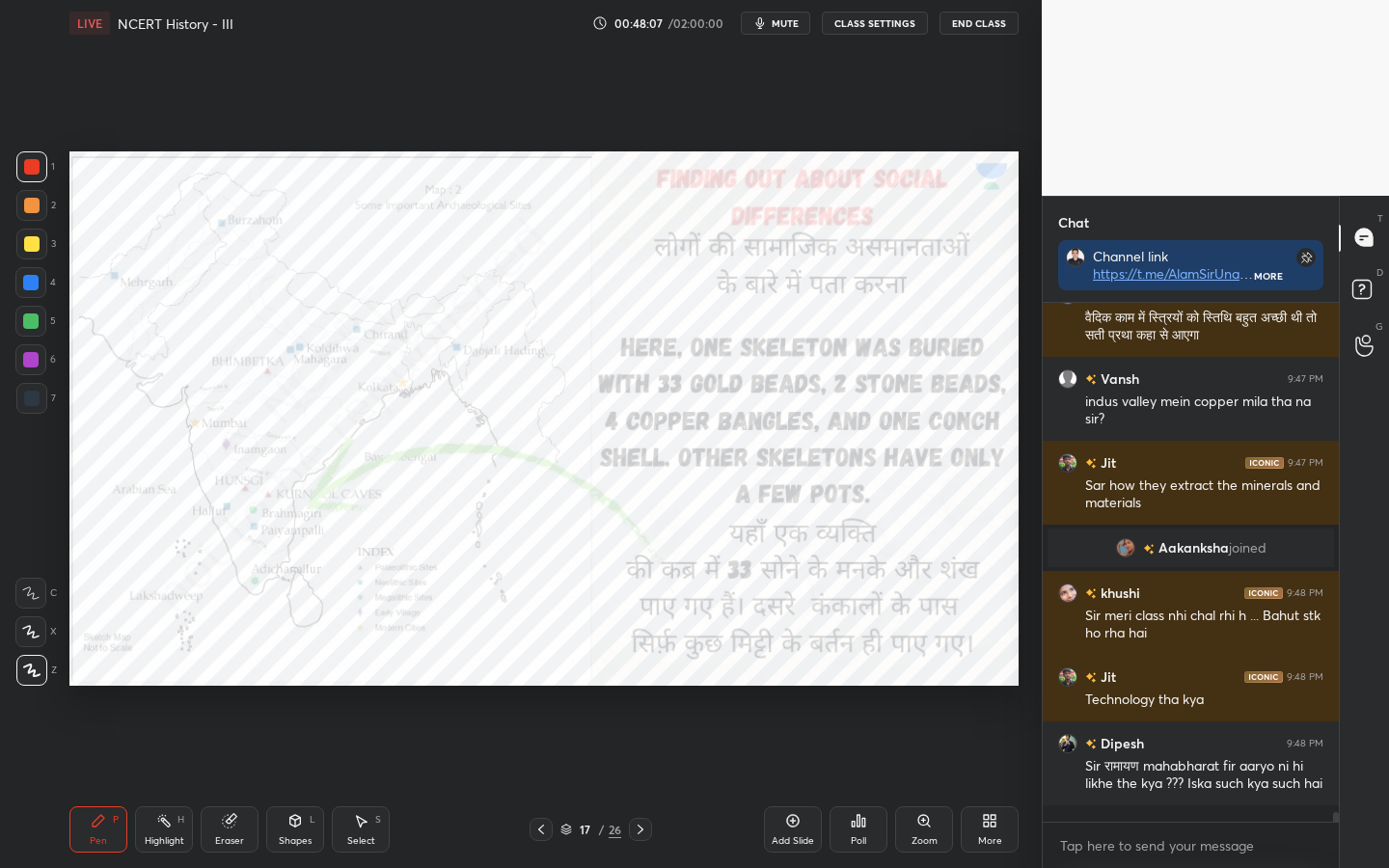 scroll, scrollTop: 28423, scrollLeft: 0, axis: vertical 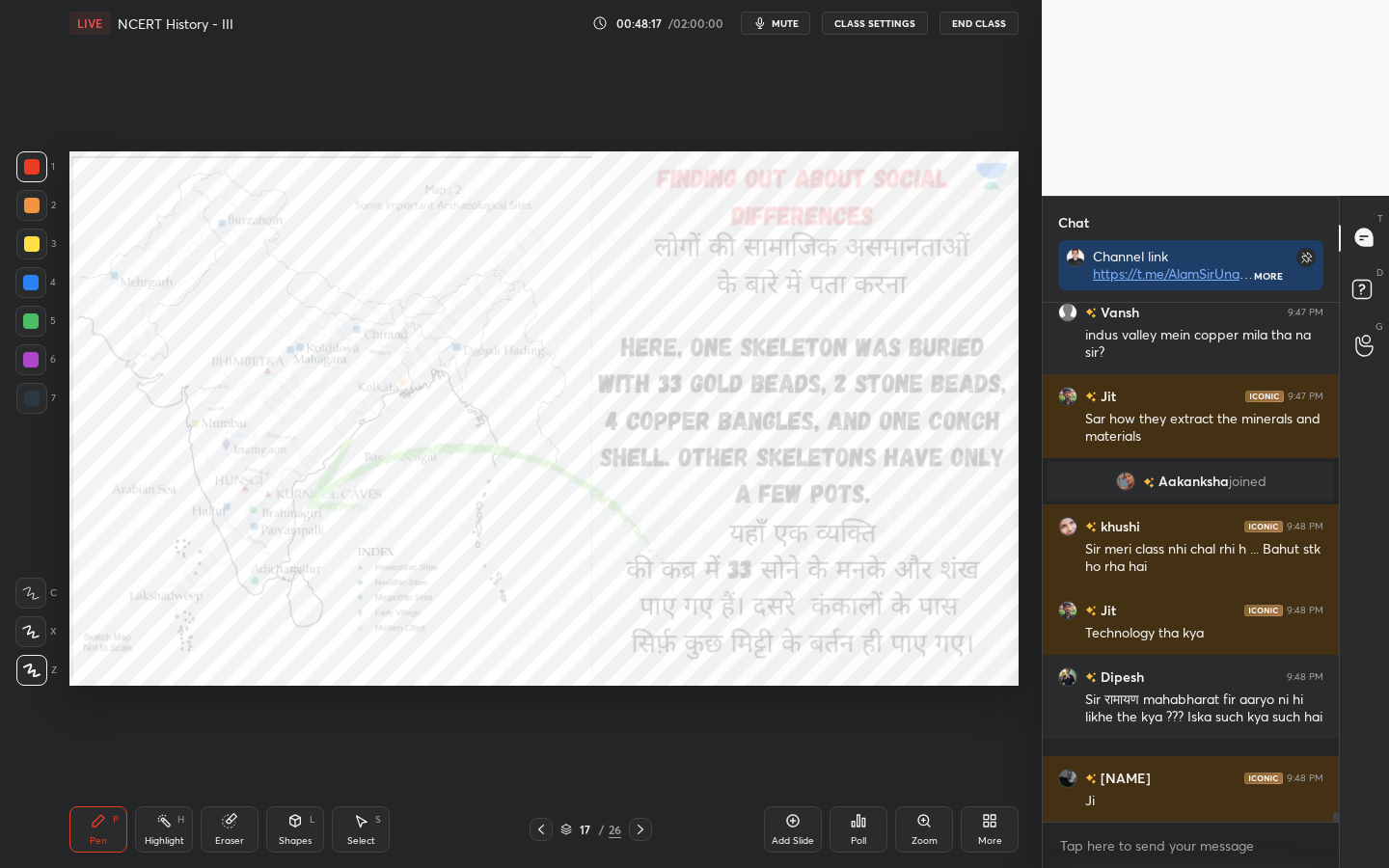 click on "Eraser" at bounding box center (230, 829) 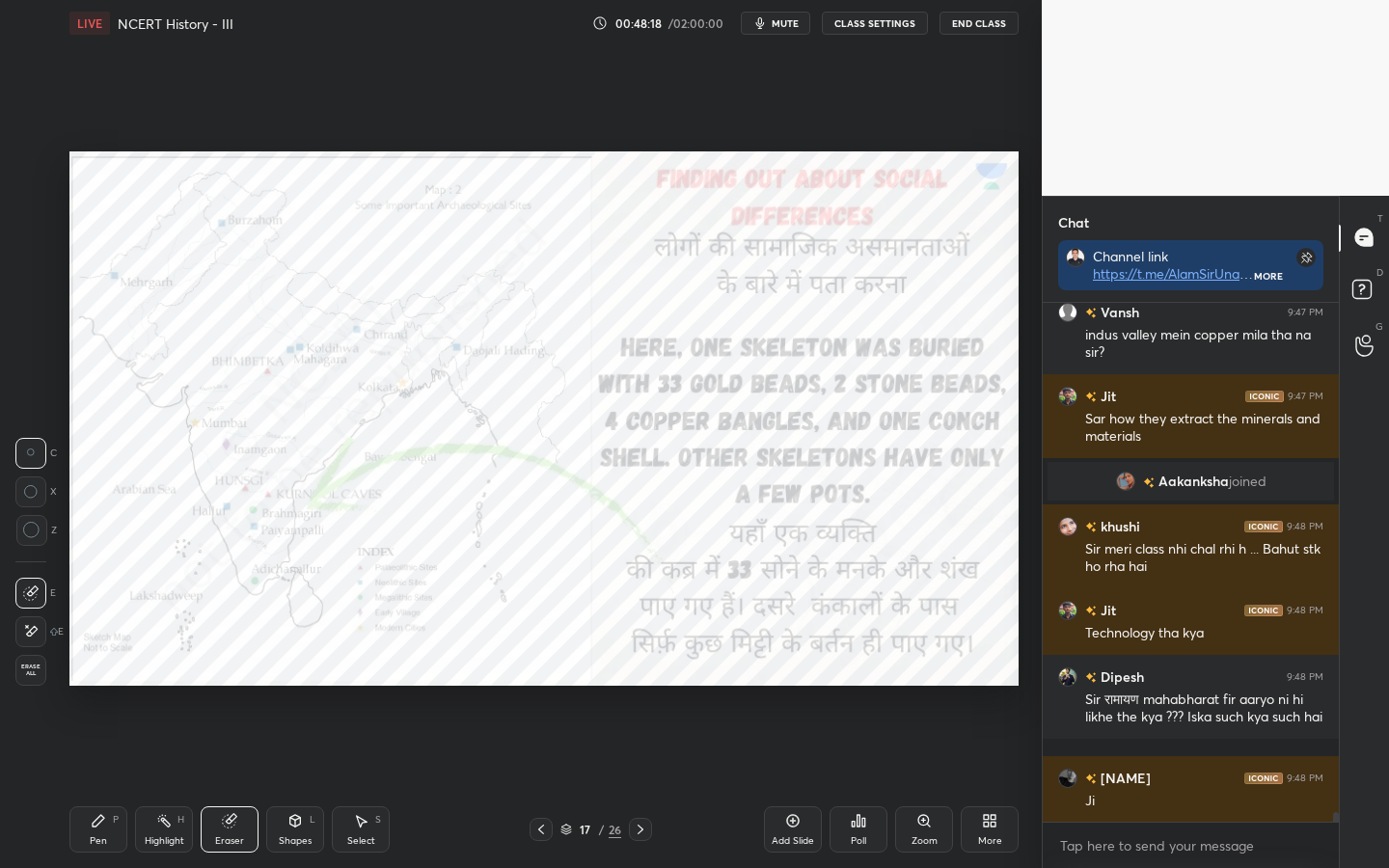click on "Erase all" at bounding box center (31, 670) 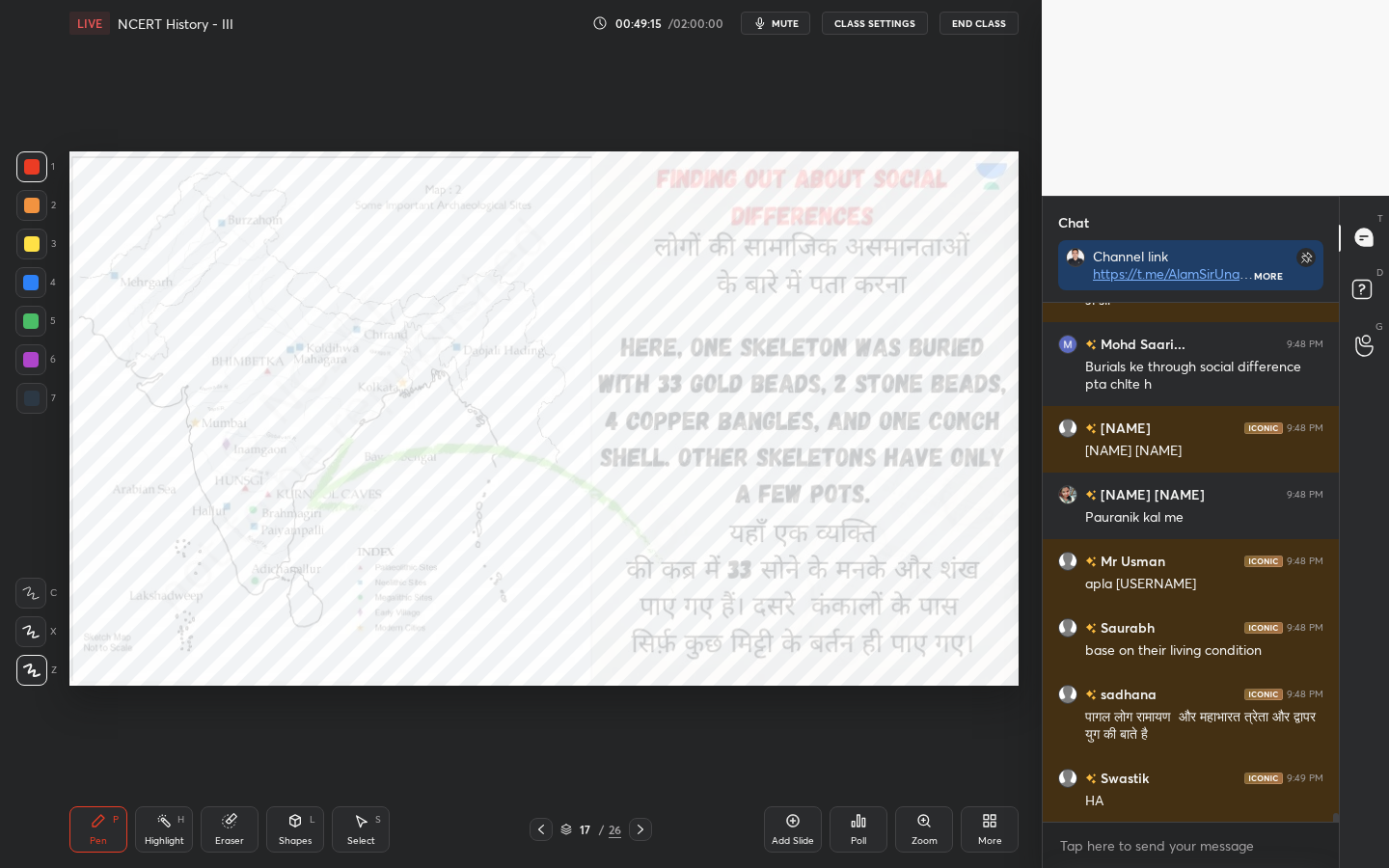 scroll, scrollTop: 29207, scrollLeft: 0, axis: vertical 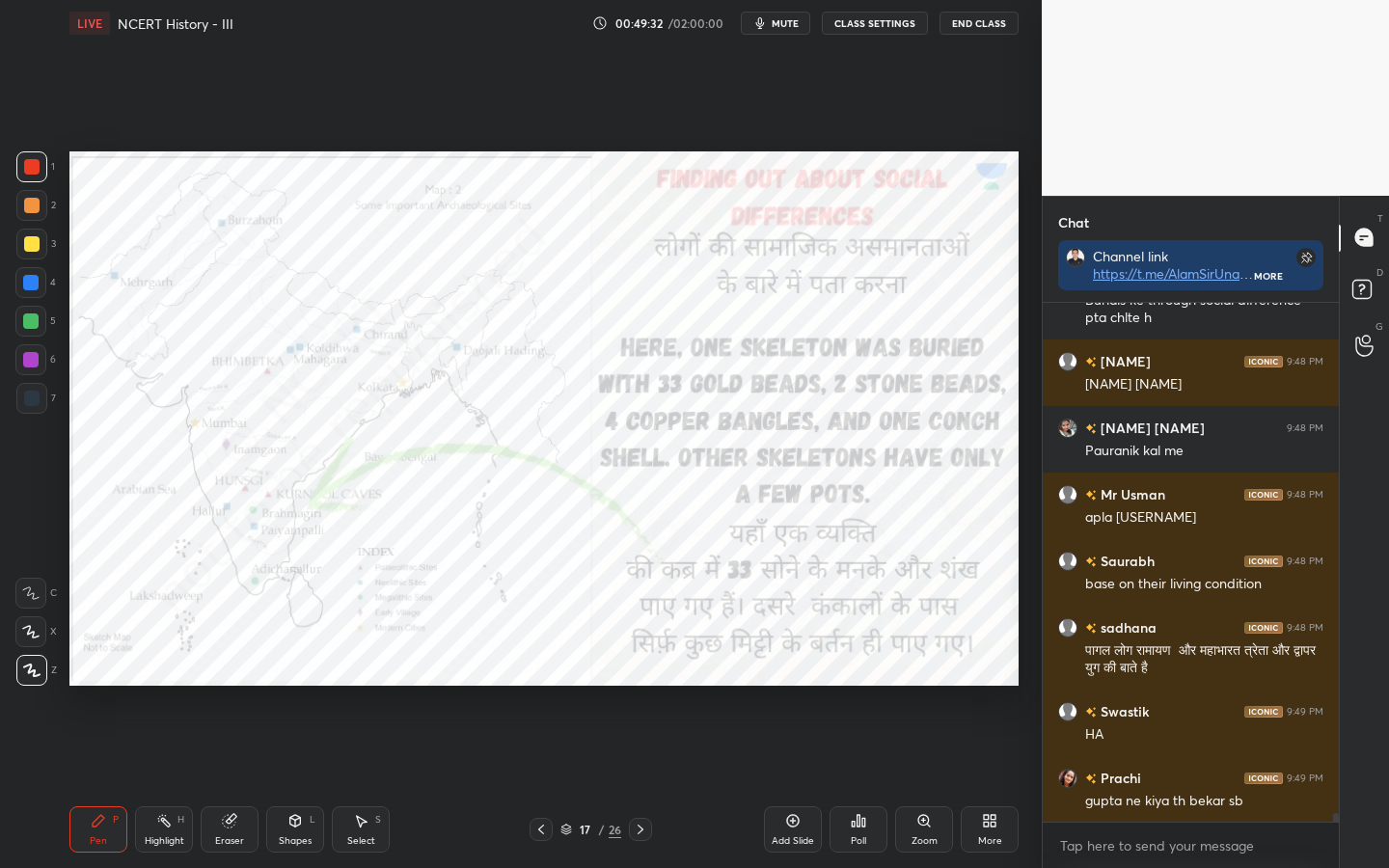 click on "Eraser" at bounding box center (230, 841) 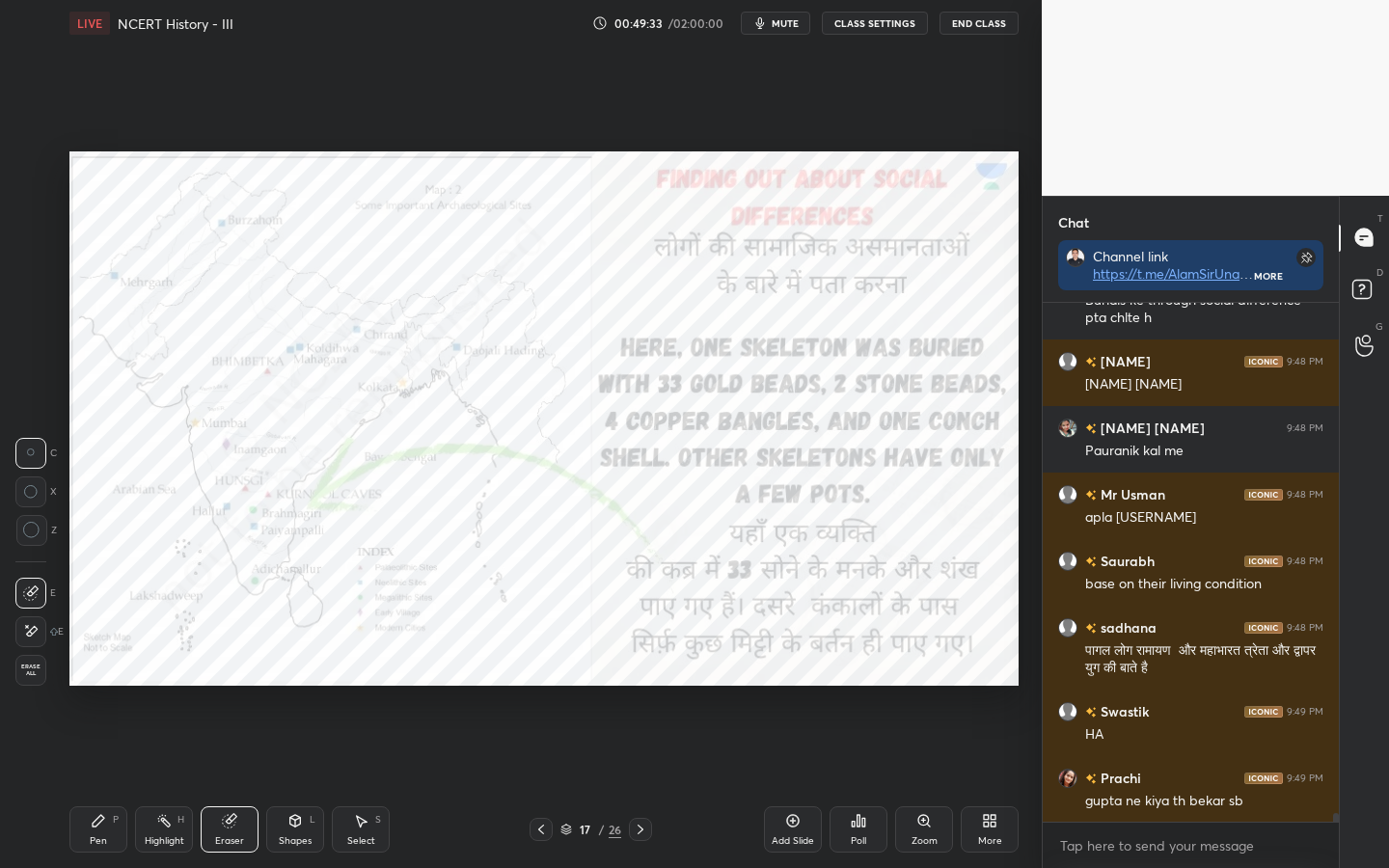 click on "Erase all" at bounding box center [31, 670] 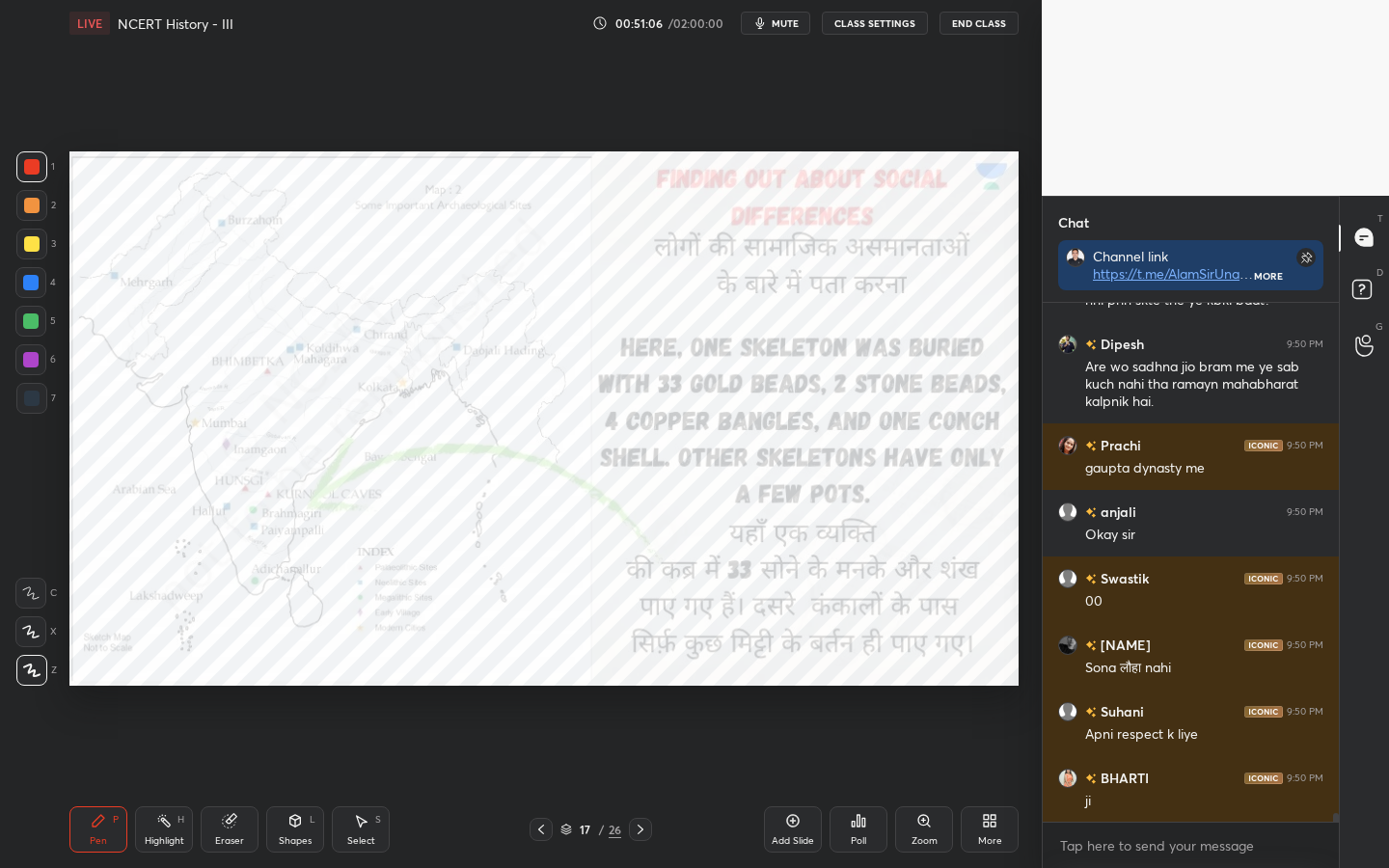 scroll, scrollTop: 30408, scrollLeft: 0, axis: vertical 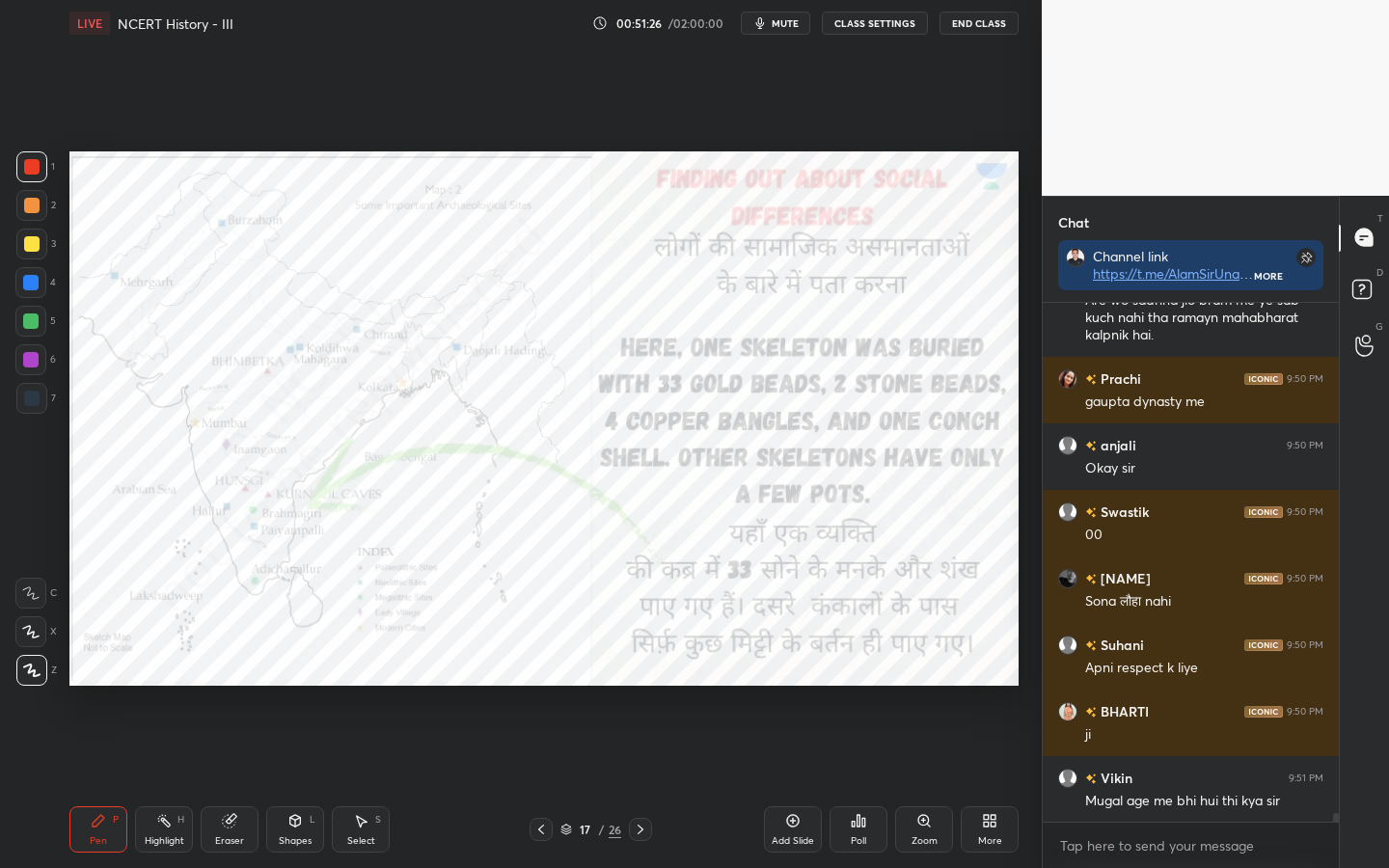 click on "Eraser" at bounding box center [230, 829] 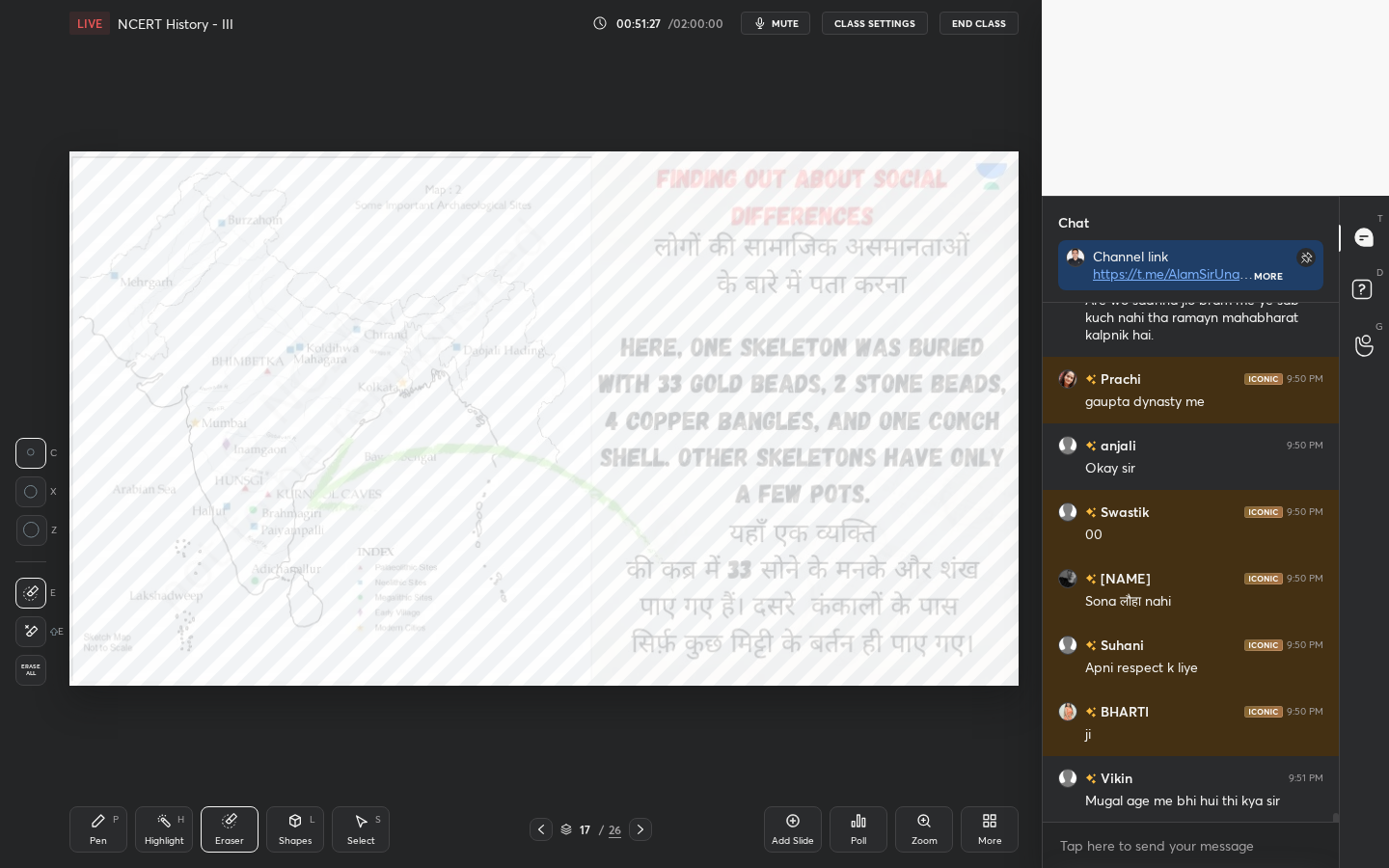 drag, startPoint x: 23, startPoint y: 669, endPoint x: 51, endPoint y: 686, distance: 32.75668 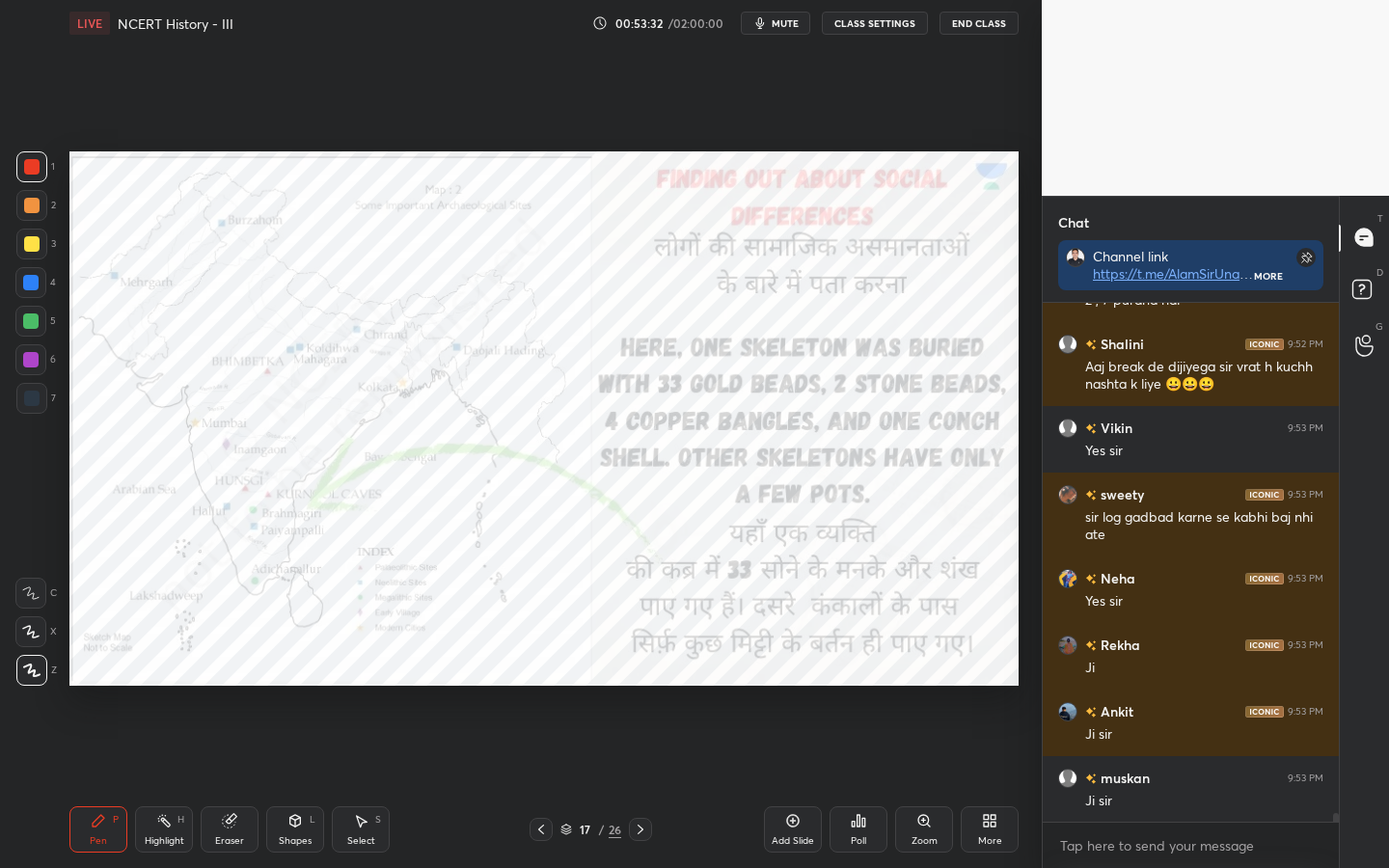 scroll, scrollTop: 31675, scrollLeft: 0, axis: vertical 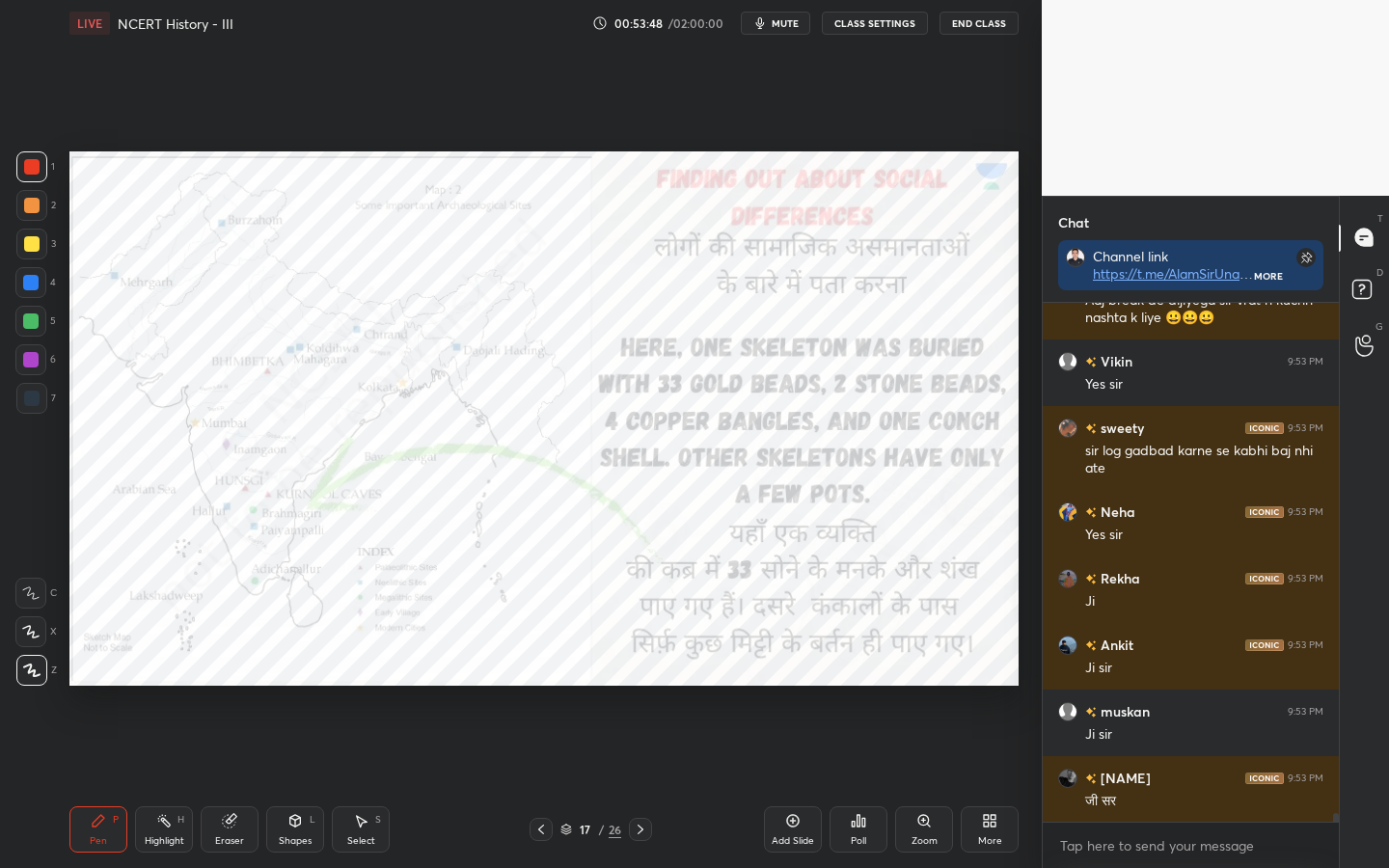 click on "Eraser" at bounding box center [230, 829] 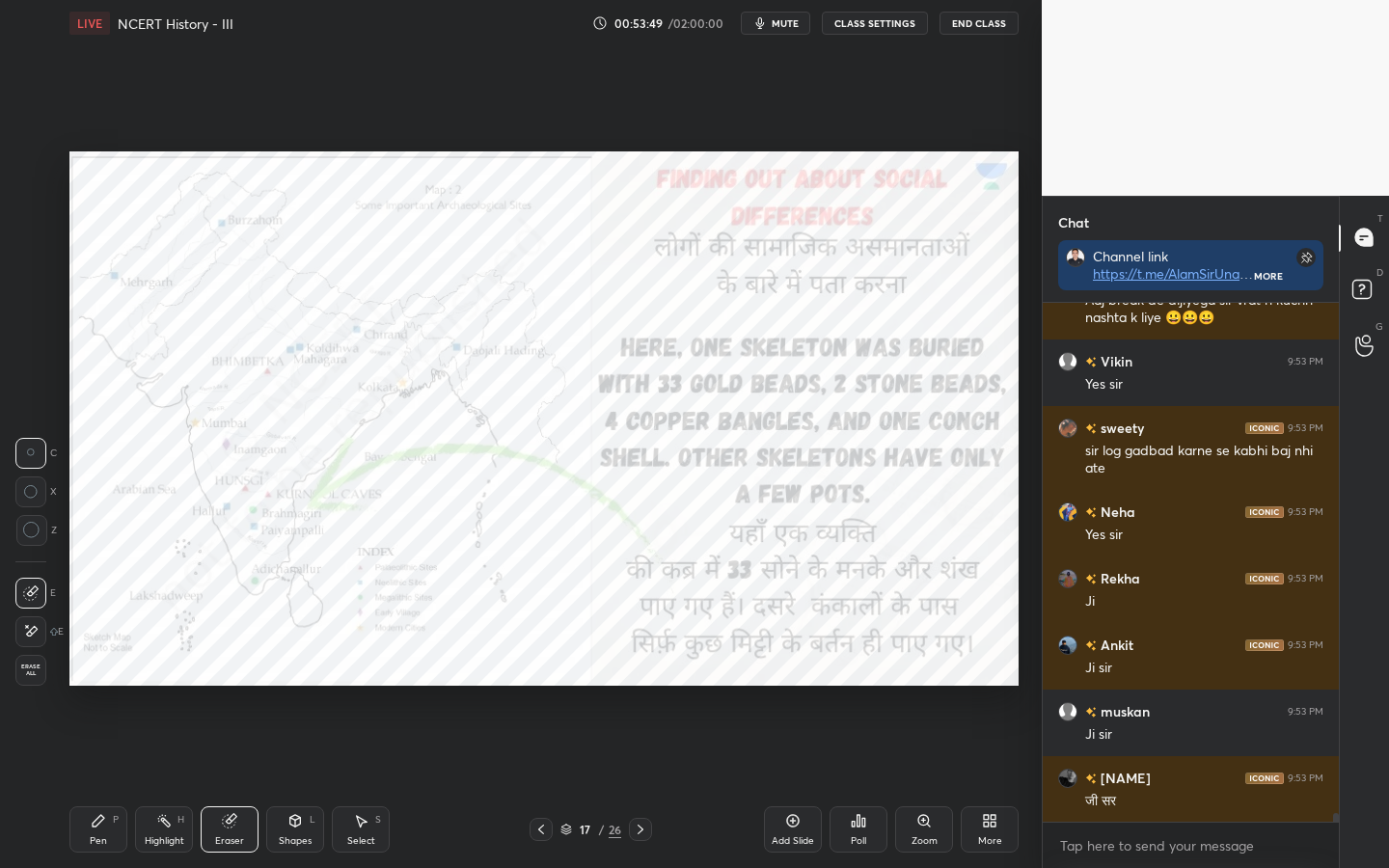 click on "Erase all" at bounding box center [31, 670] 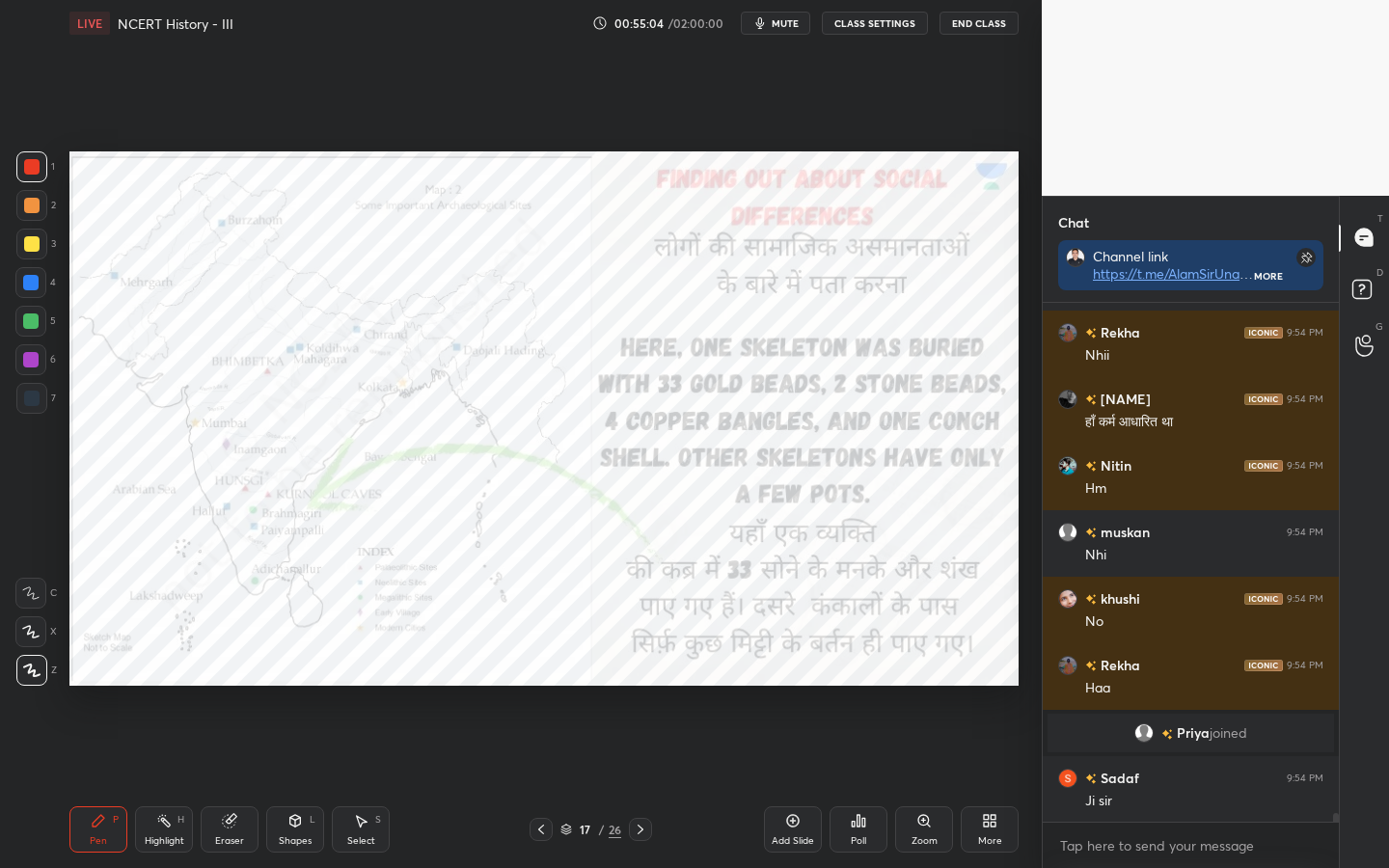 scroll, scrollTop: 31562, scrollLeft: 0, axis: vertical 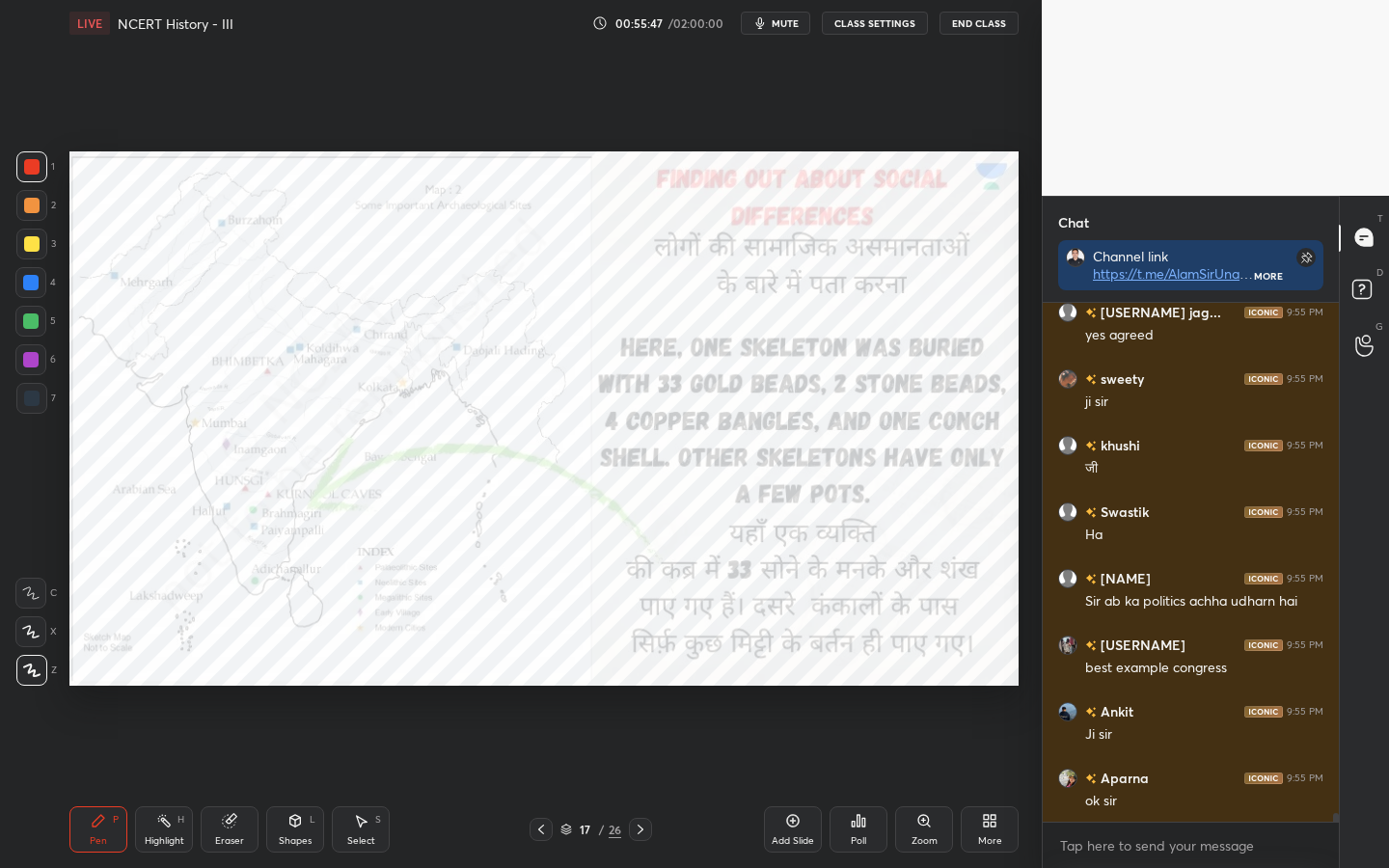click on "Eraser" at bounding box center (230, 829) 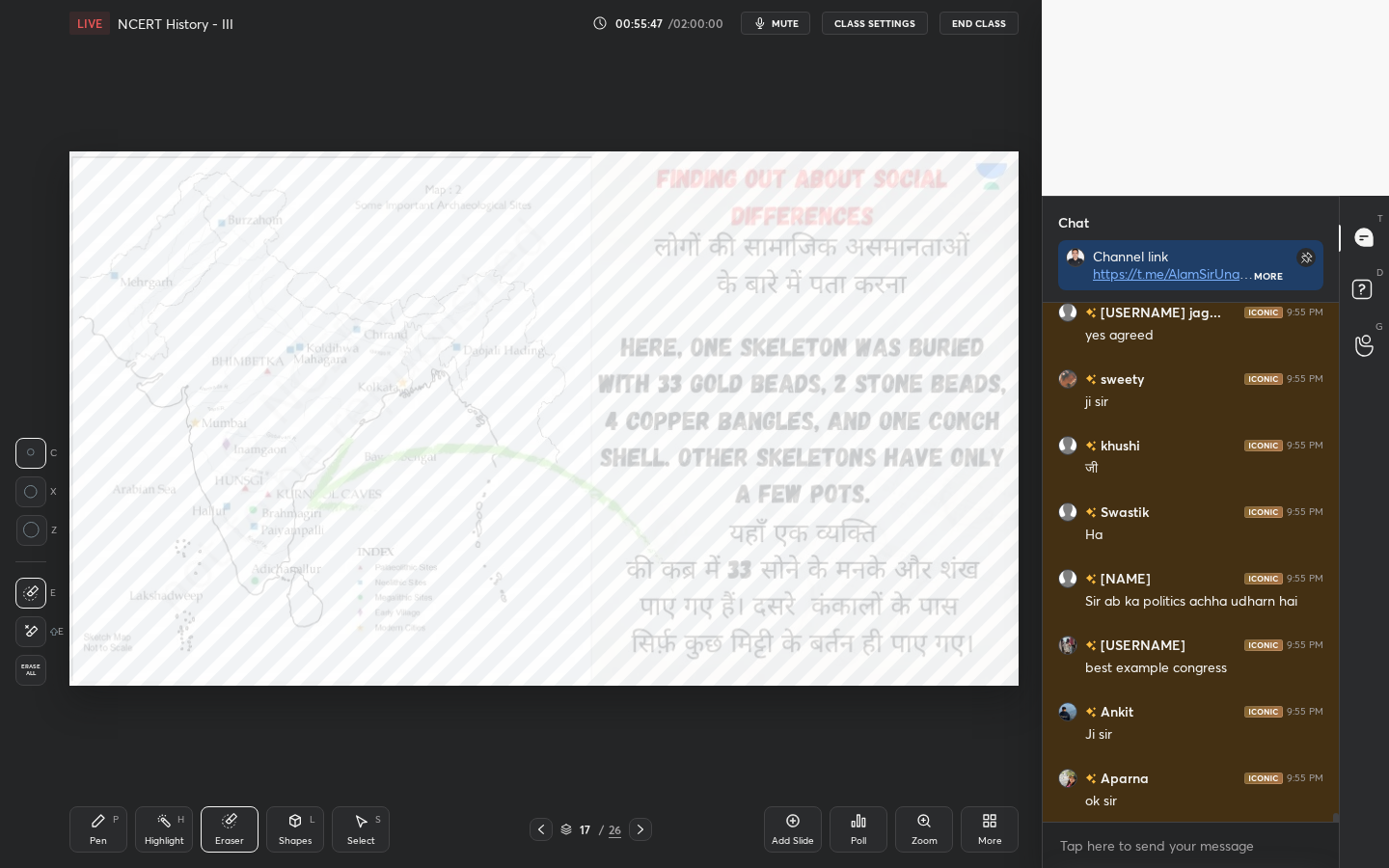 drag, startPoint x: 40, startPoint y: 674, endPoint x: 59, endPoint y: 676, distance: 19.10497 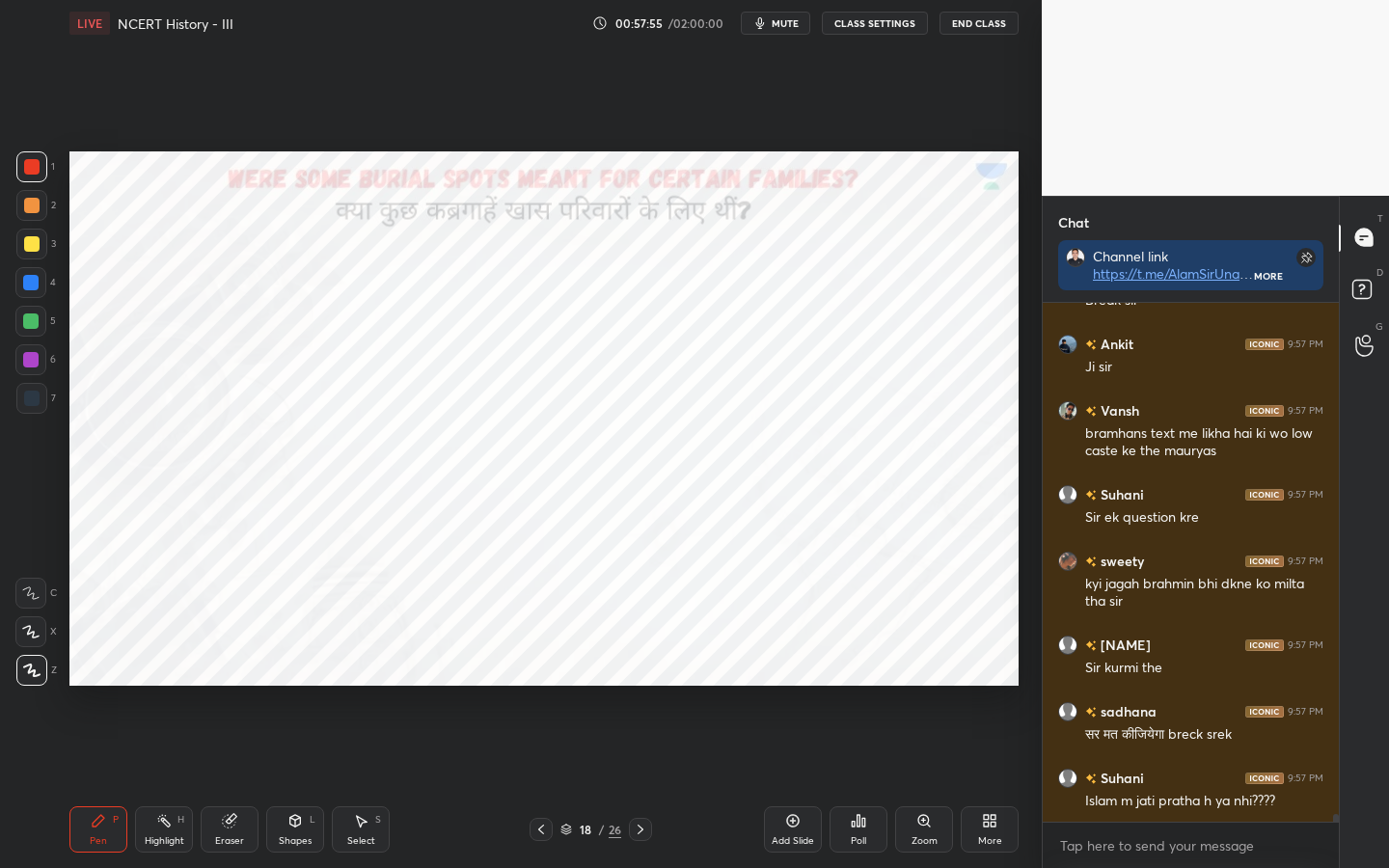scroll, scrollTop: 33845, scrollLeft: 0, axis: vertical 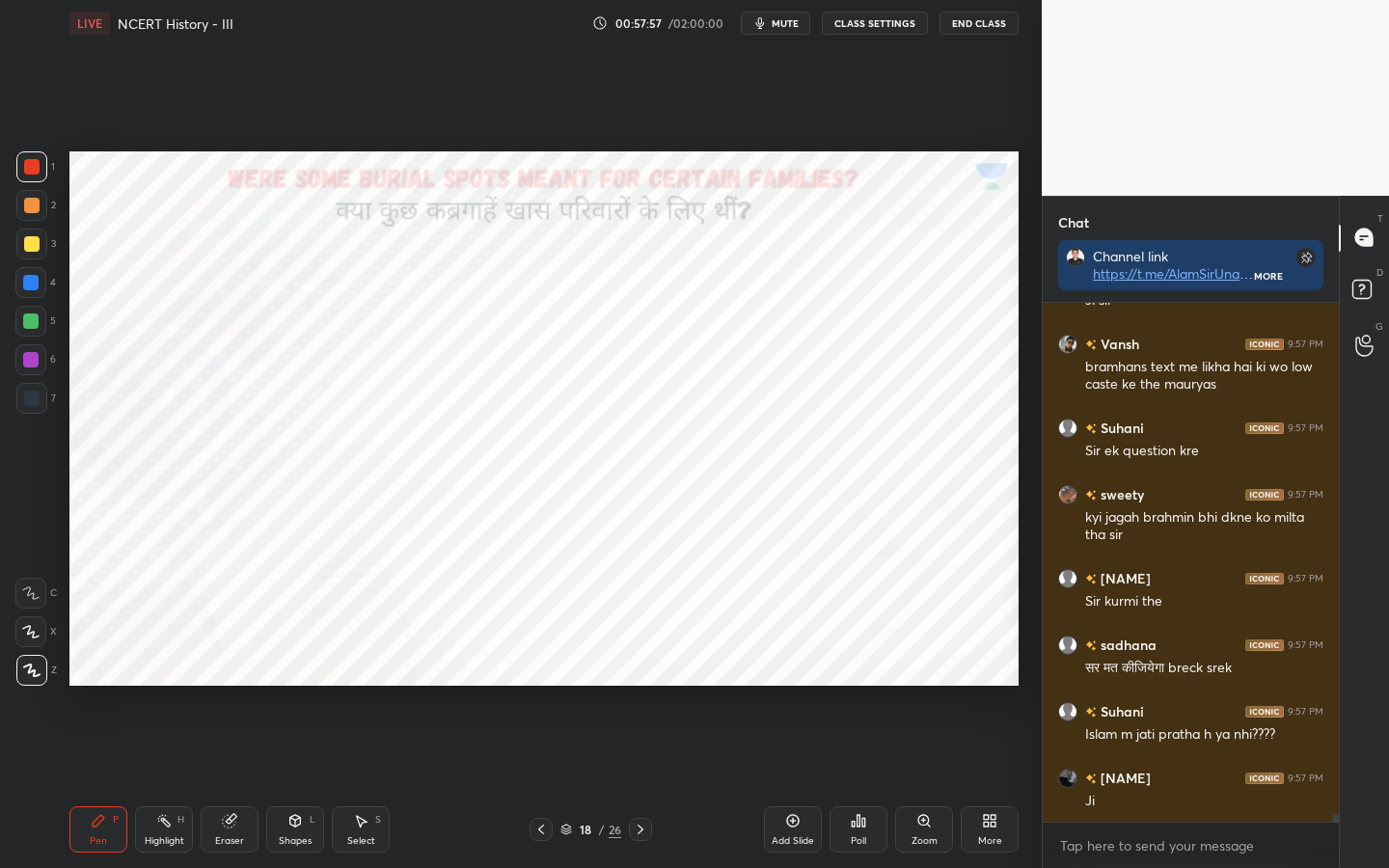 click on "Eraser" at bounding box center (230, 829) 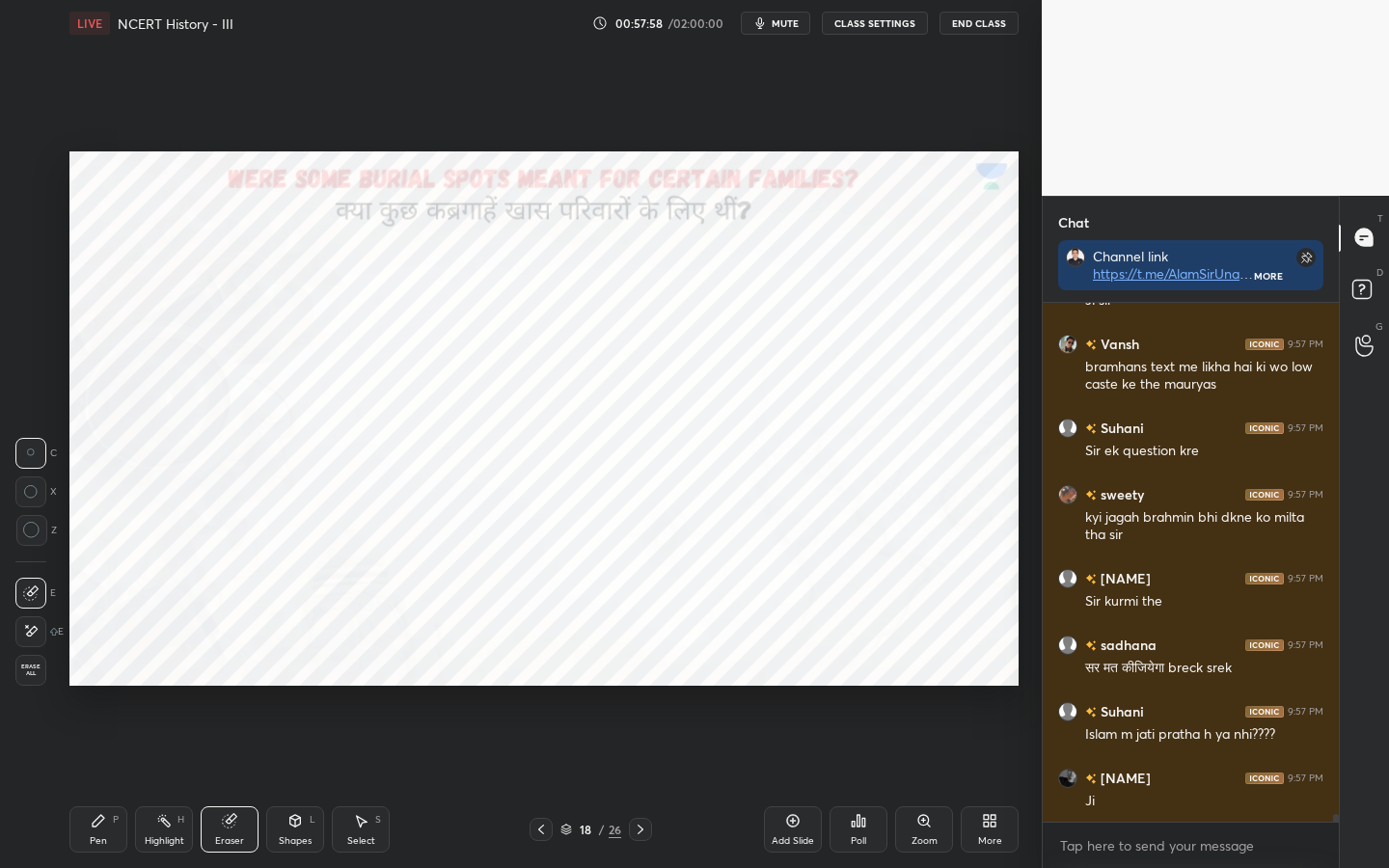 click on "Erase all" at bounding box center [31, 670] 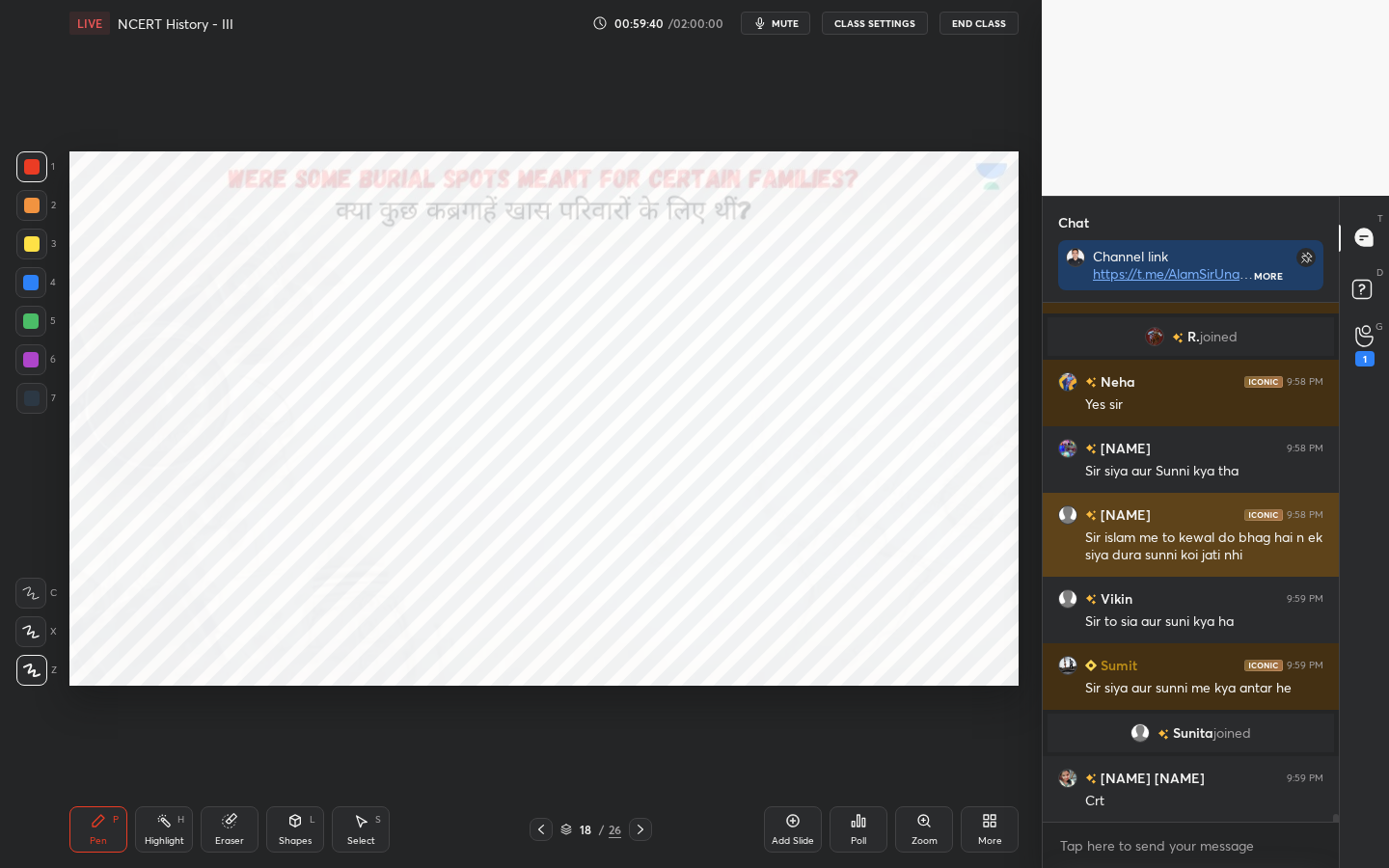 scroll, scrollTop: 34003, scrollLeft: 0, axis: vertical 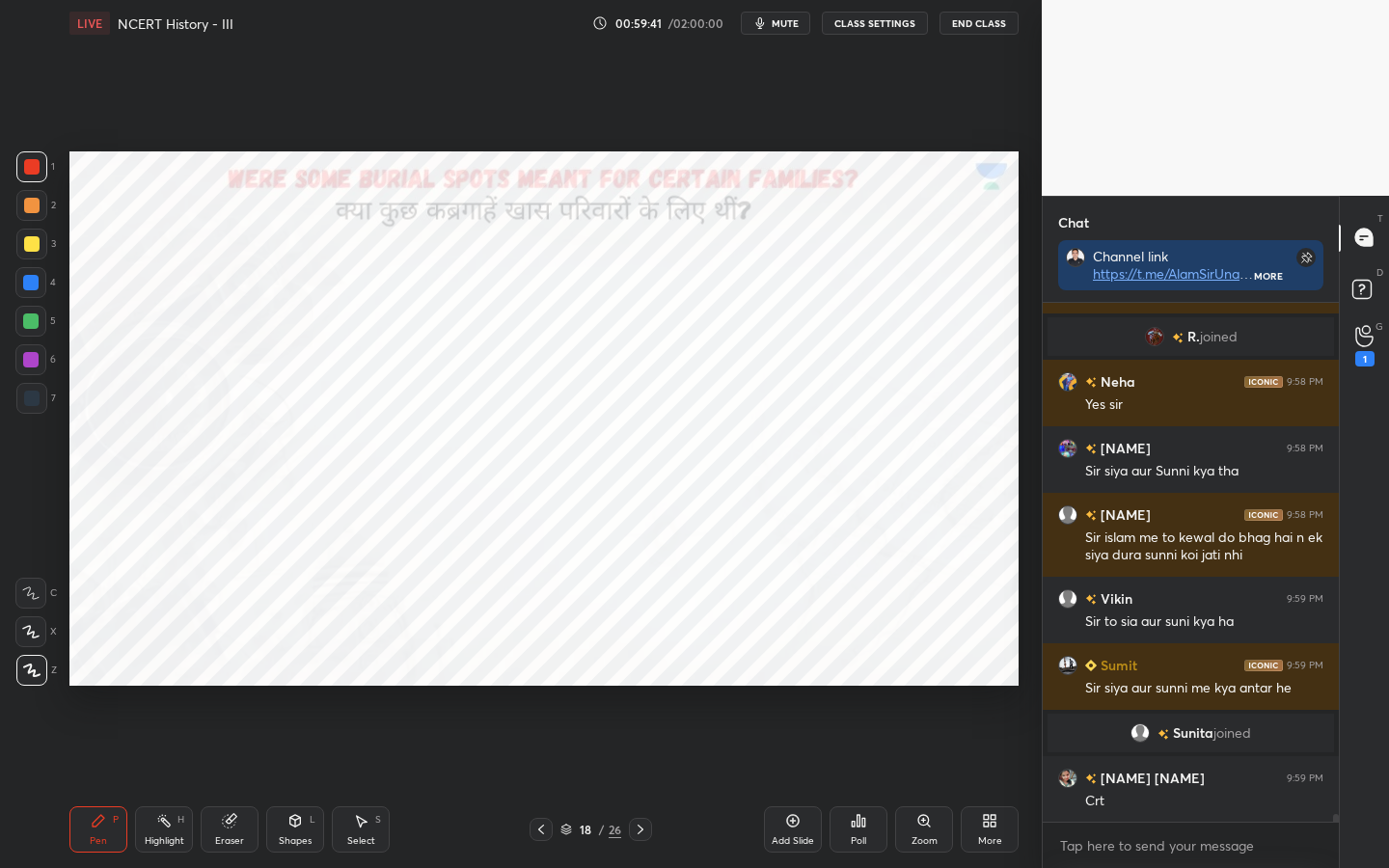 click on "Eraser" at bounding box center (230, 829) 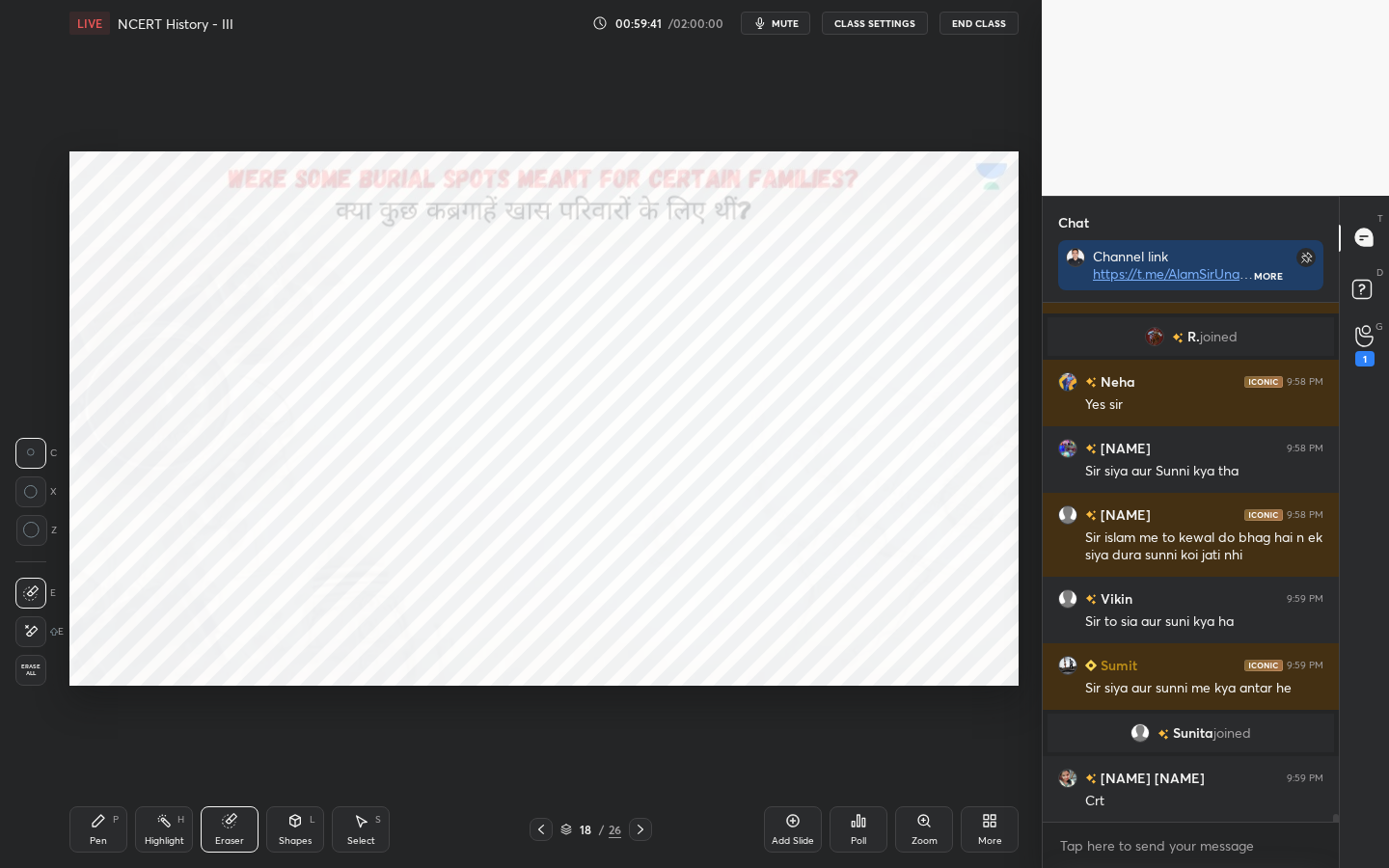 drag, startPoint x: 37, startPoint y: 669, endPoint x: 61, endPoint y: 649, distance: 31.240999 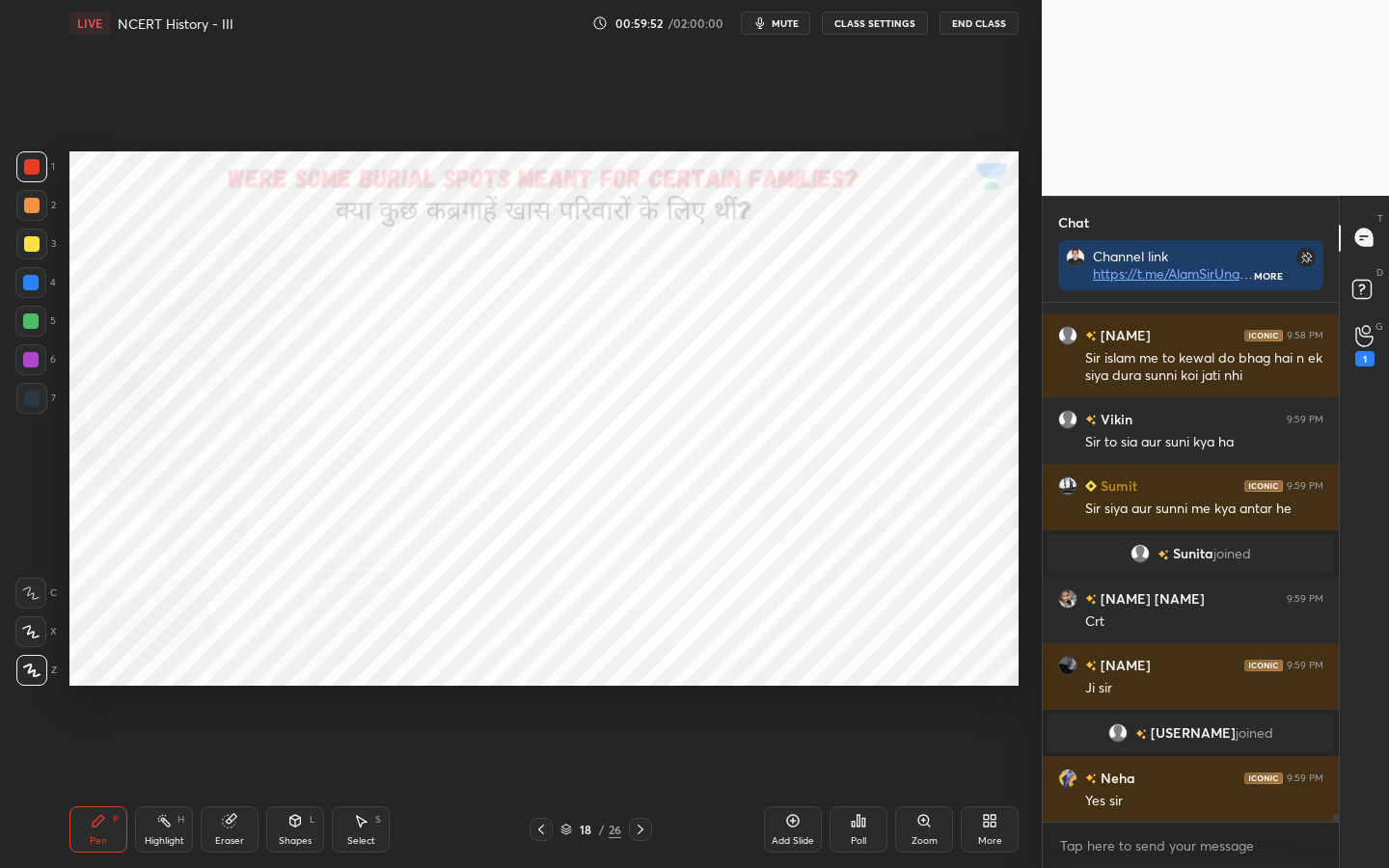 scroll, scrollTop: 34092, scrollLeft: 0, axis: vertical 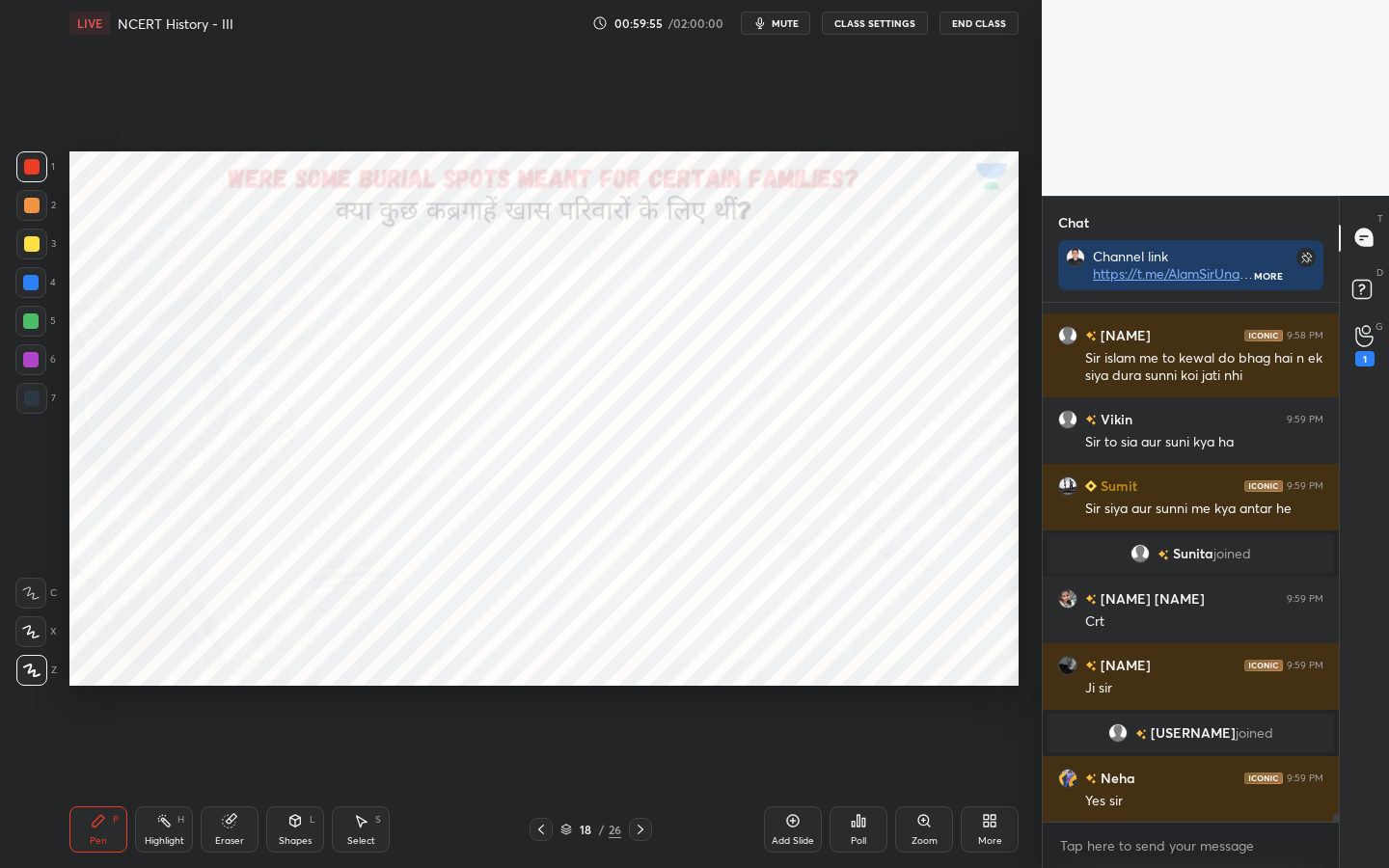 drag, startPoint x: 230, startPoint y: 838, endPoint x: 220, endPoint y: 829, distance: 13.453624 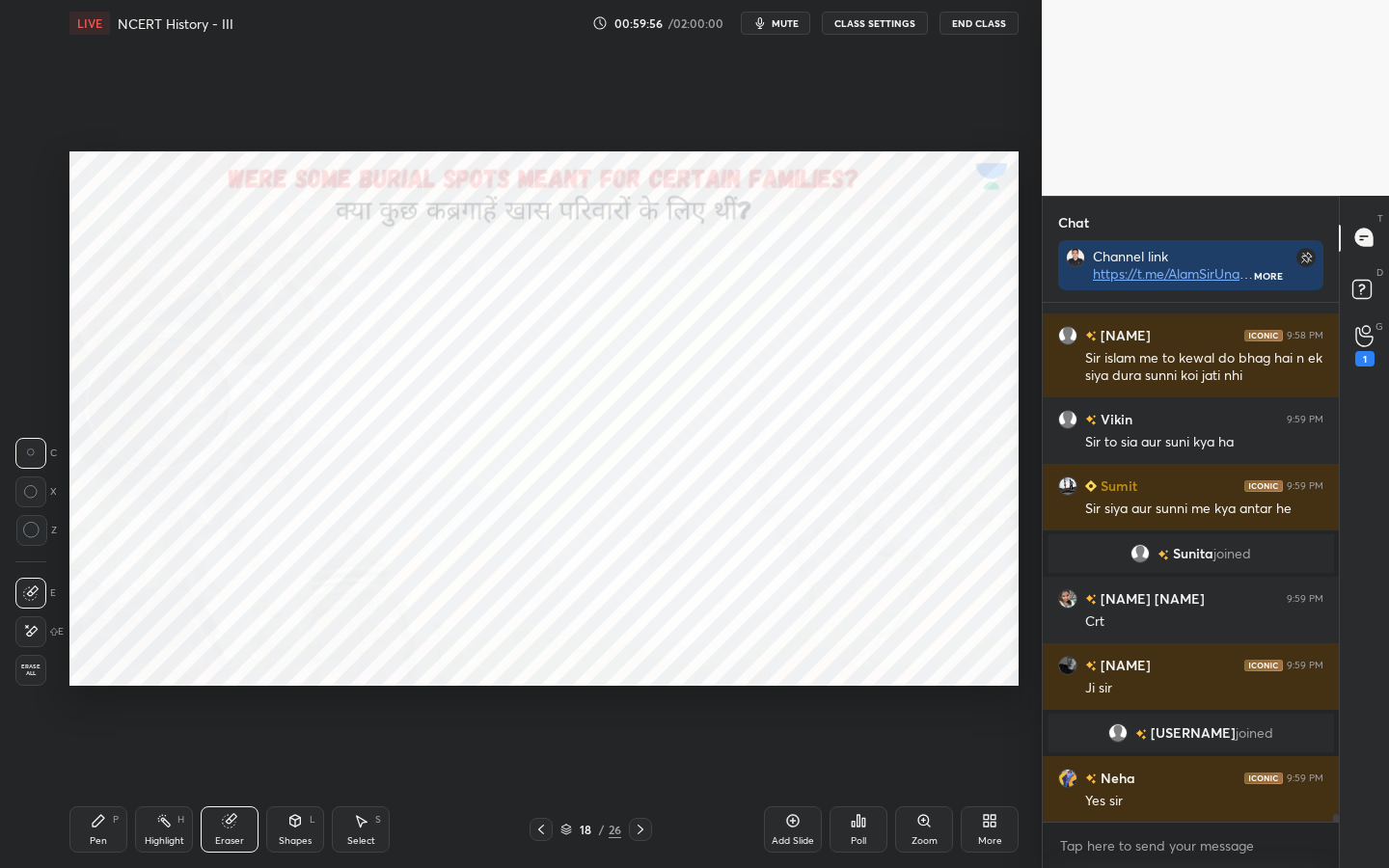 click on "Erase all" at bounding box center (31, 670) 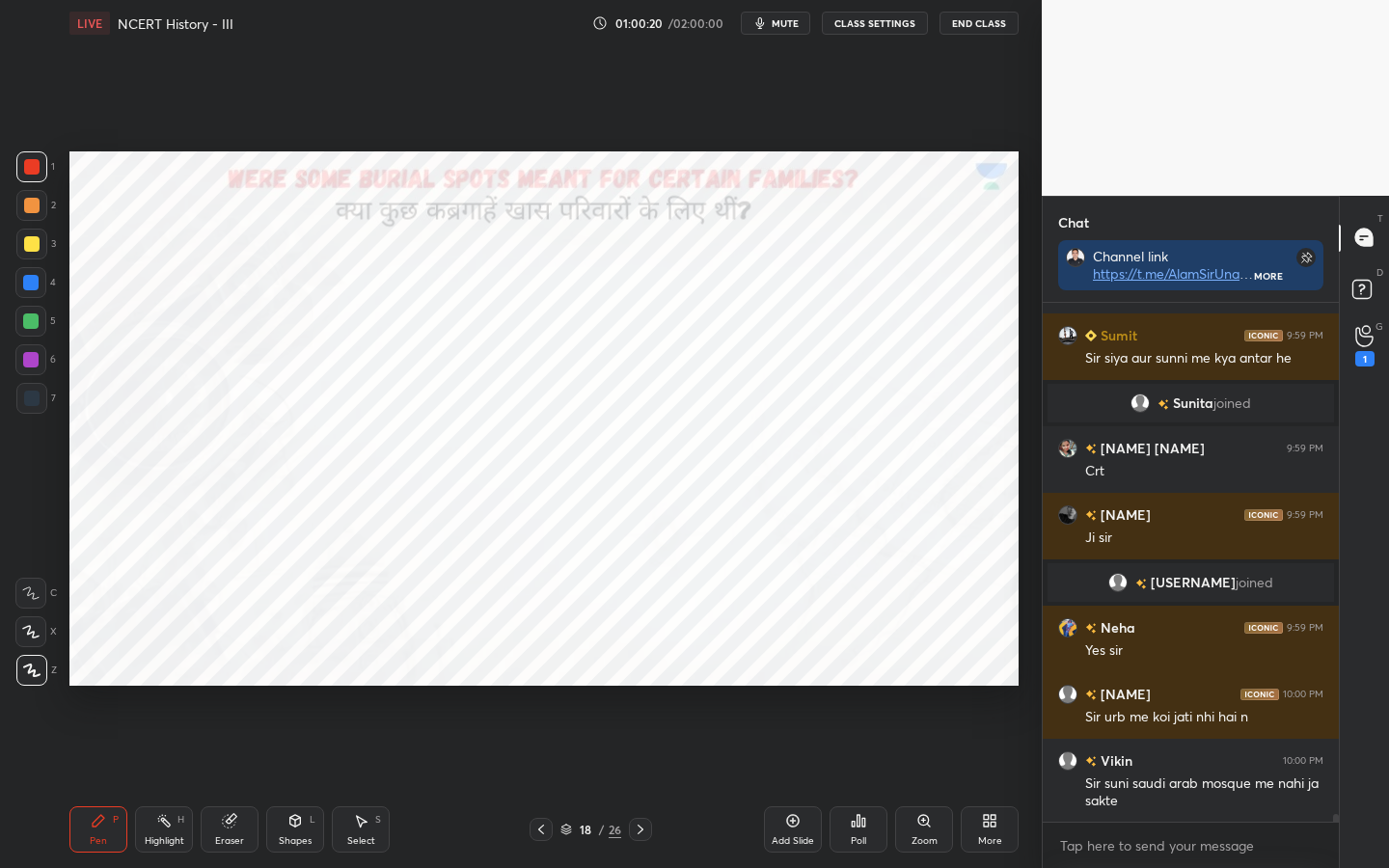 scroll, scrollTop: 34327, scrollLeft: 0, axis: vertical 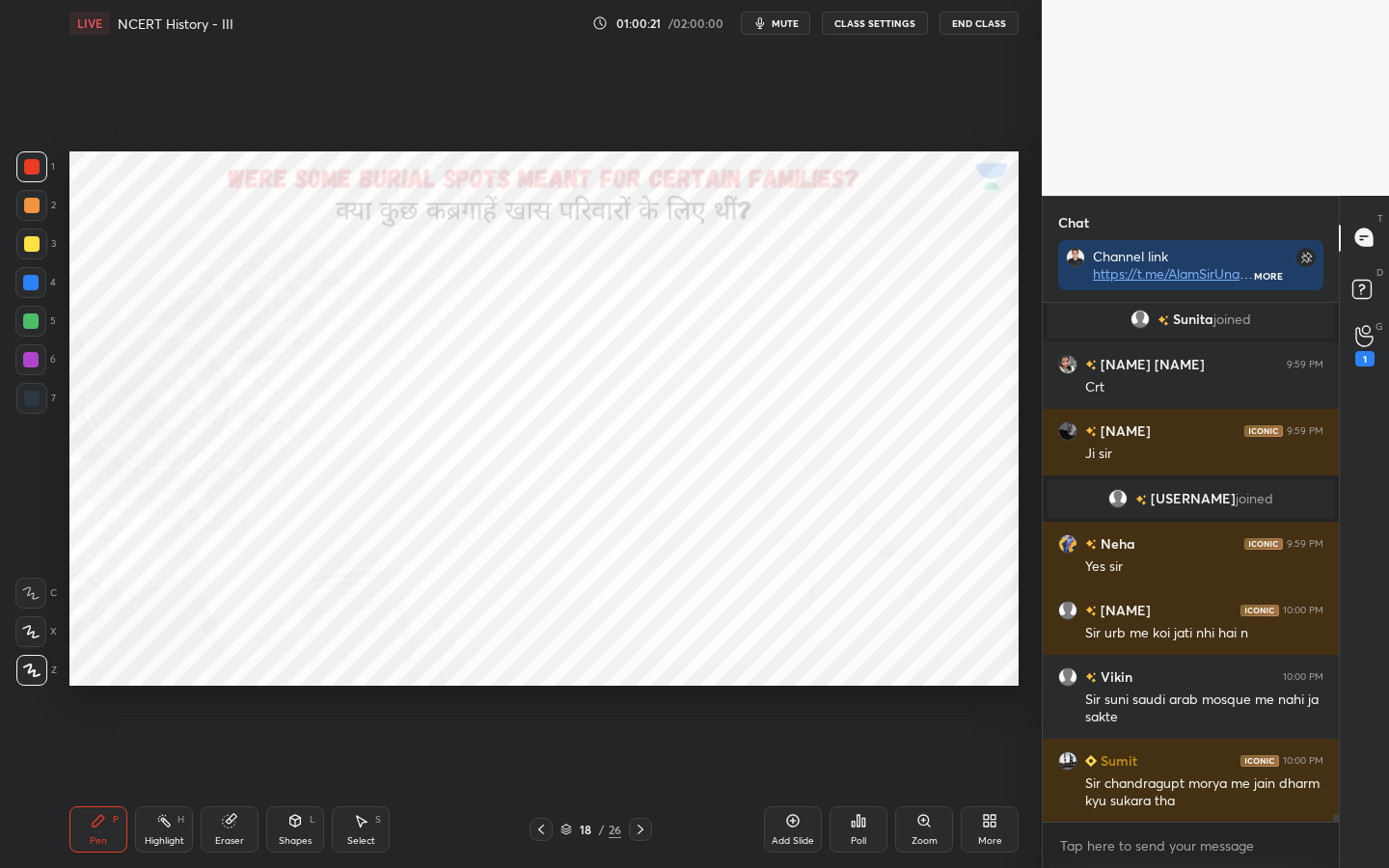 click on "Eraser" at bounding box center (230, 829) 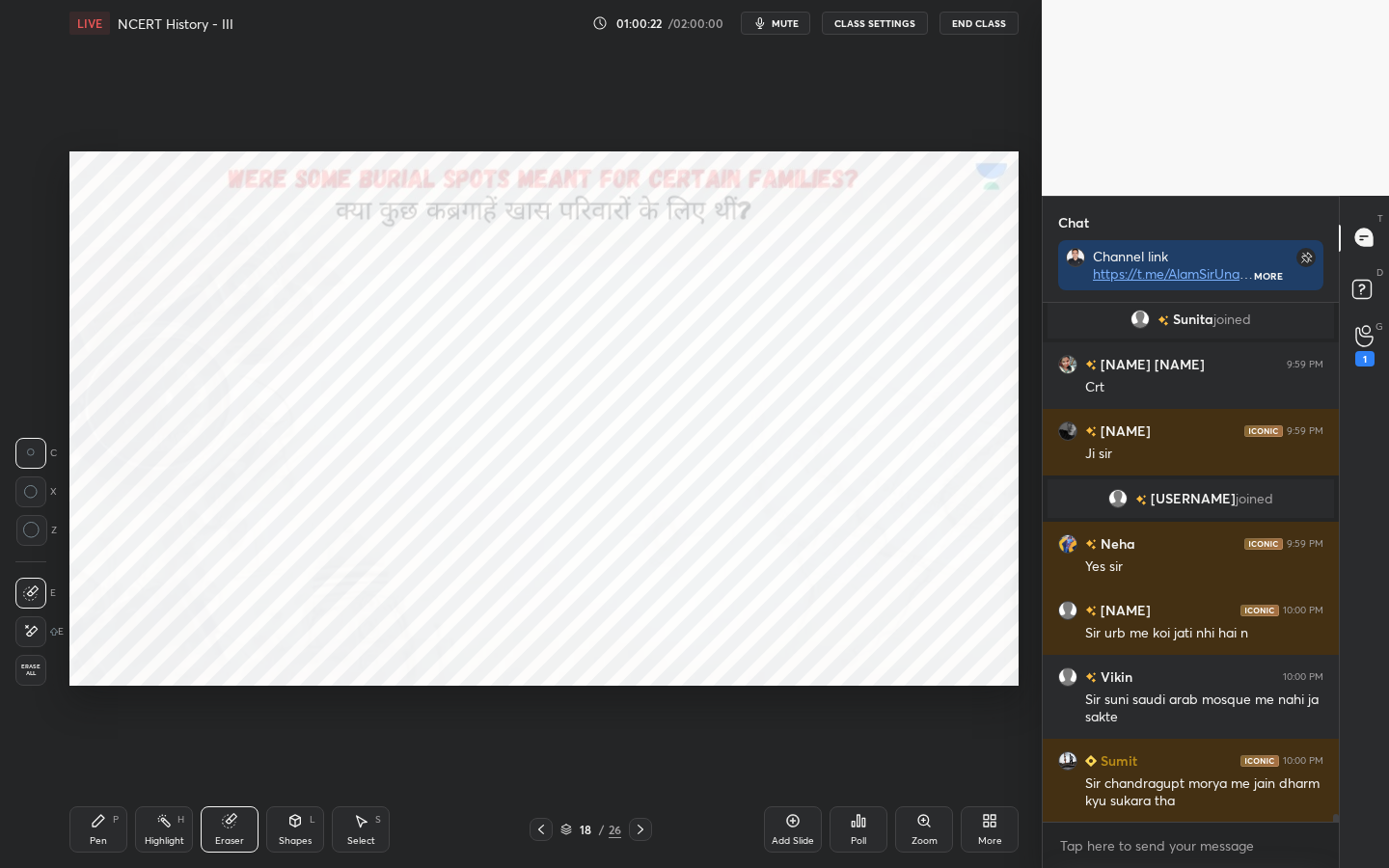 drag, startPoint x: 35, startPoint y: 665, endPoint x: 51, endPoint y: 654, distance: 19.416488 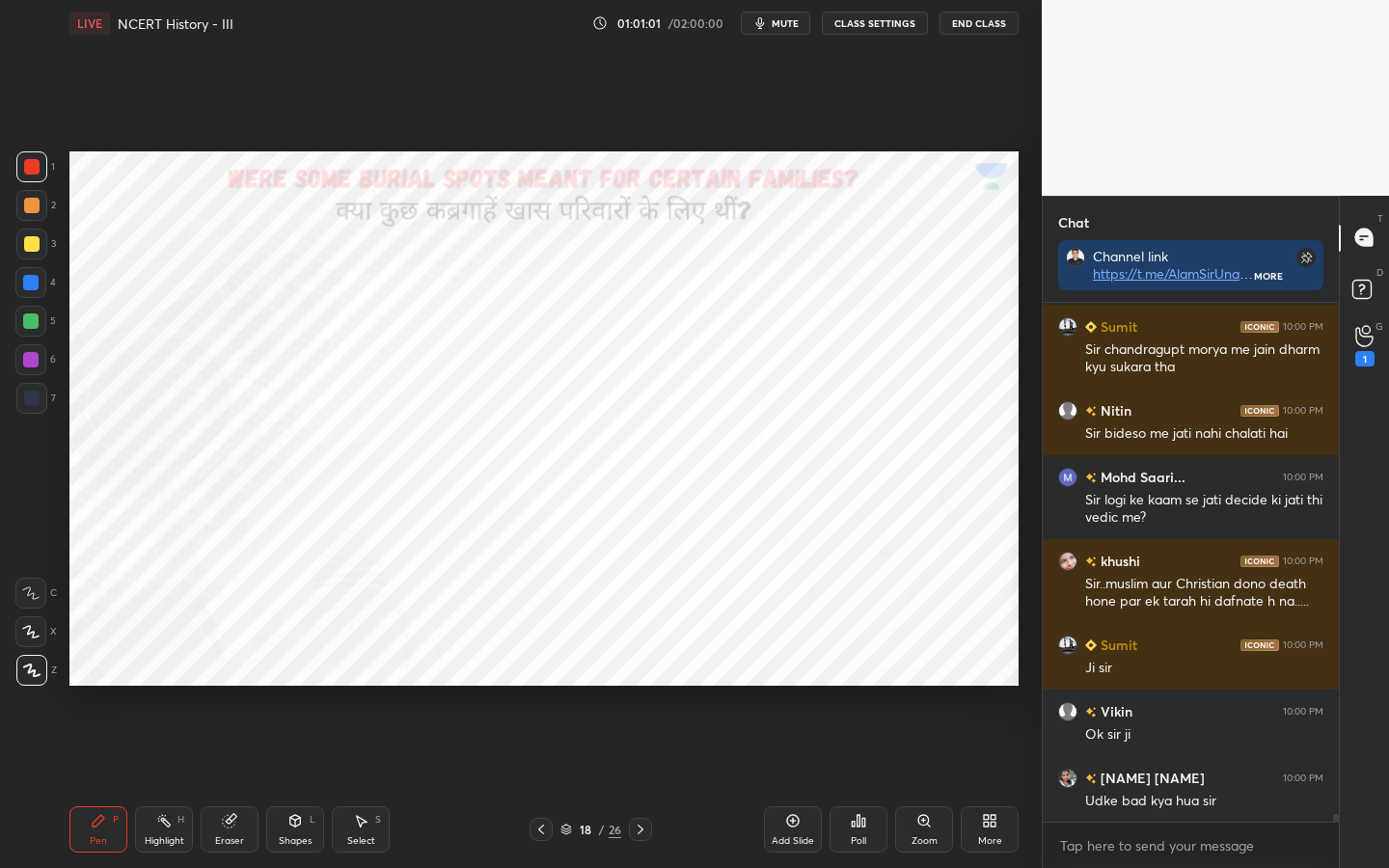 scroll, scrollTop: 34862, scrollLeft: 0, axis: vertical 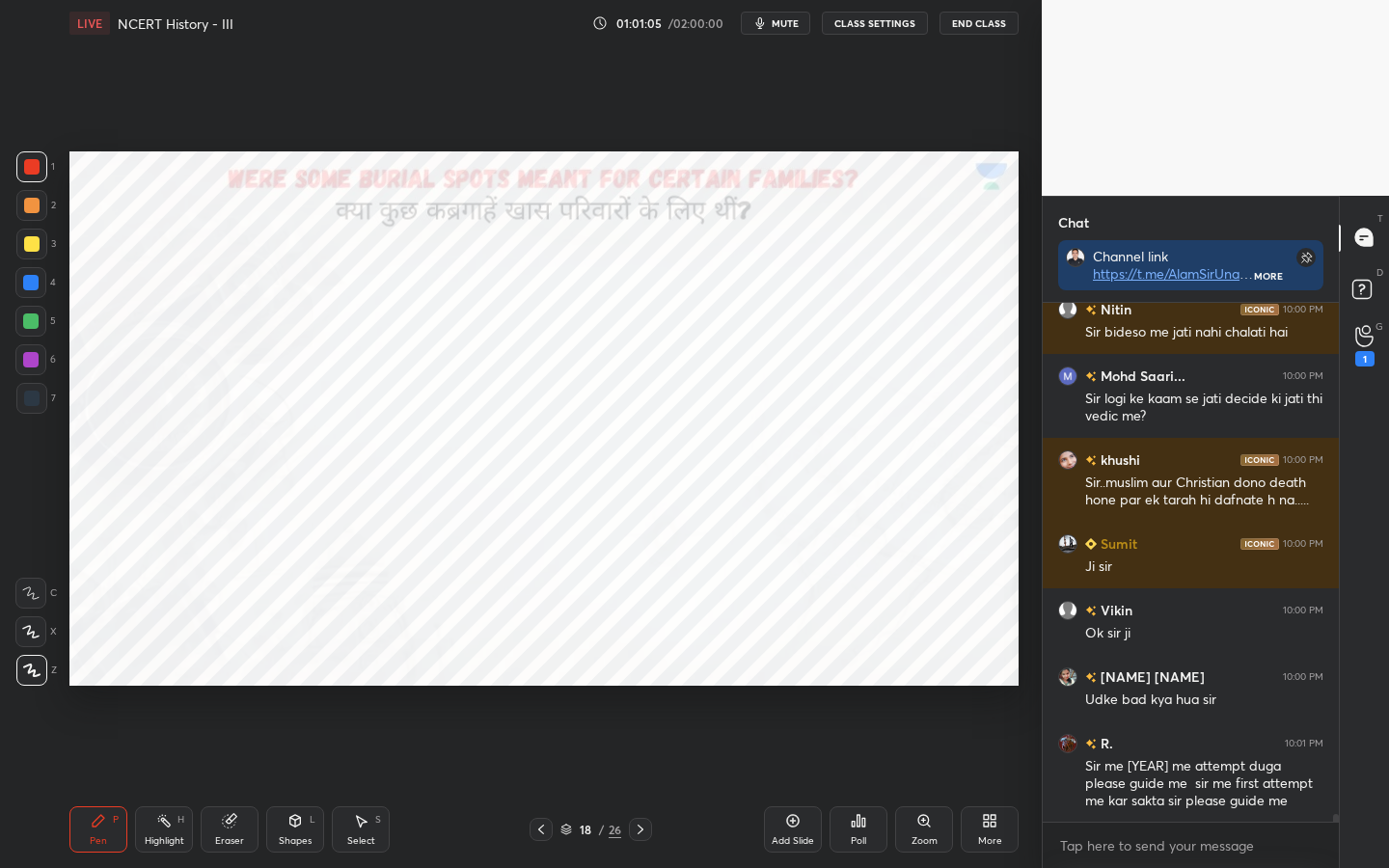drag, startPoint x: 251, startPoint y: 834, endPoint x: 235, endPoint y: 827, distance: 17.464249 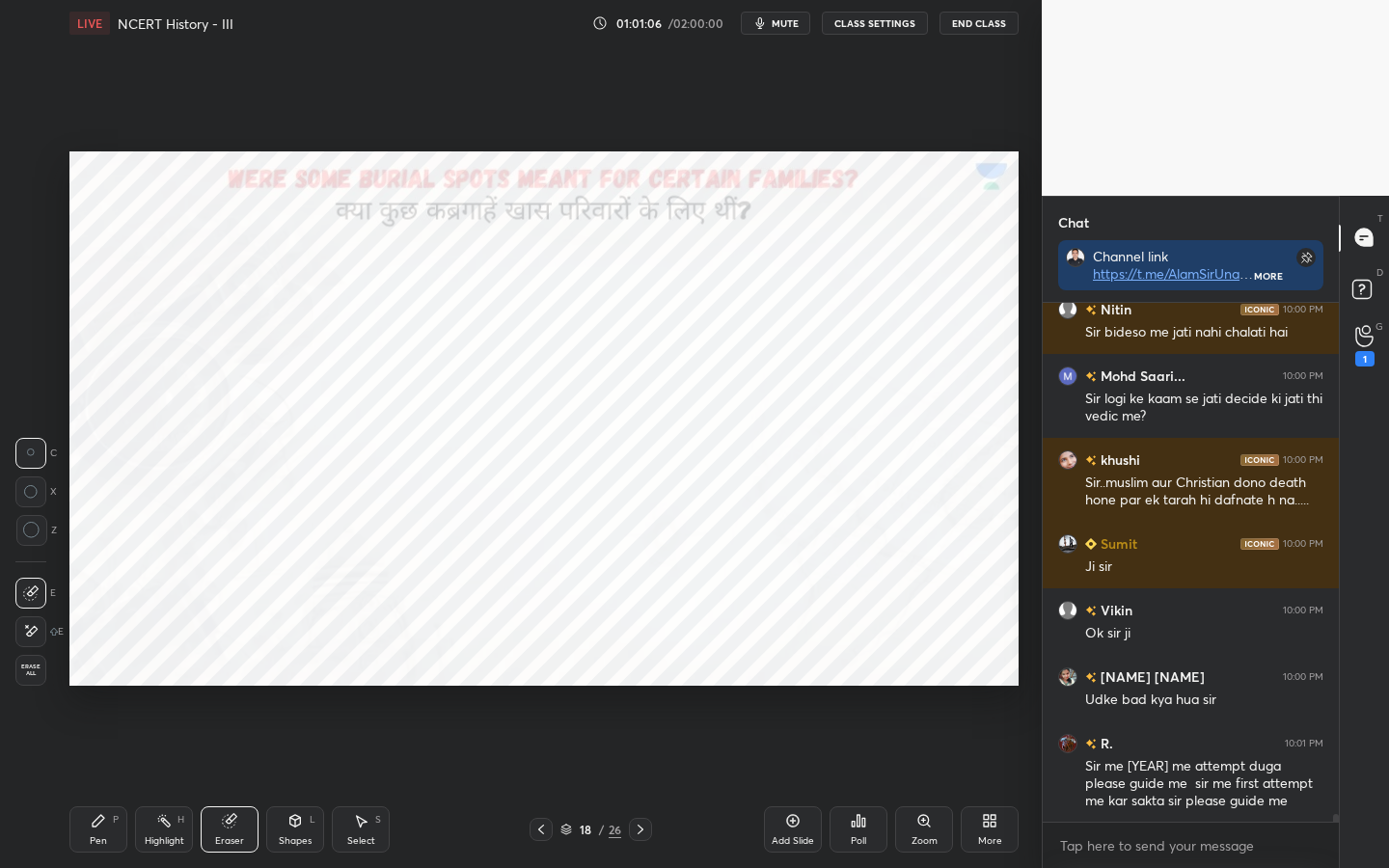 click on "Erase all" at bounding box center [31, 670] 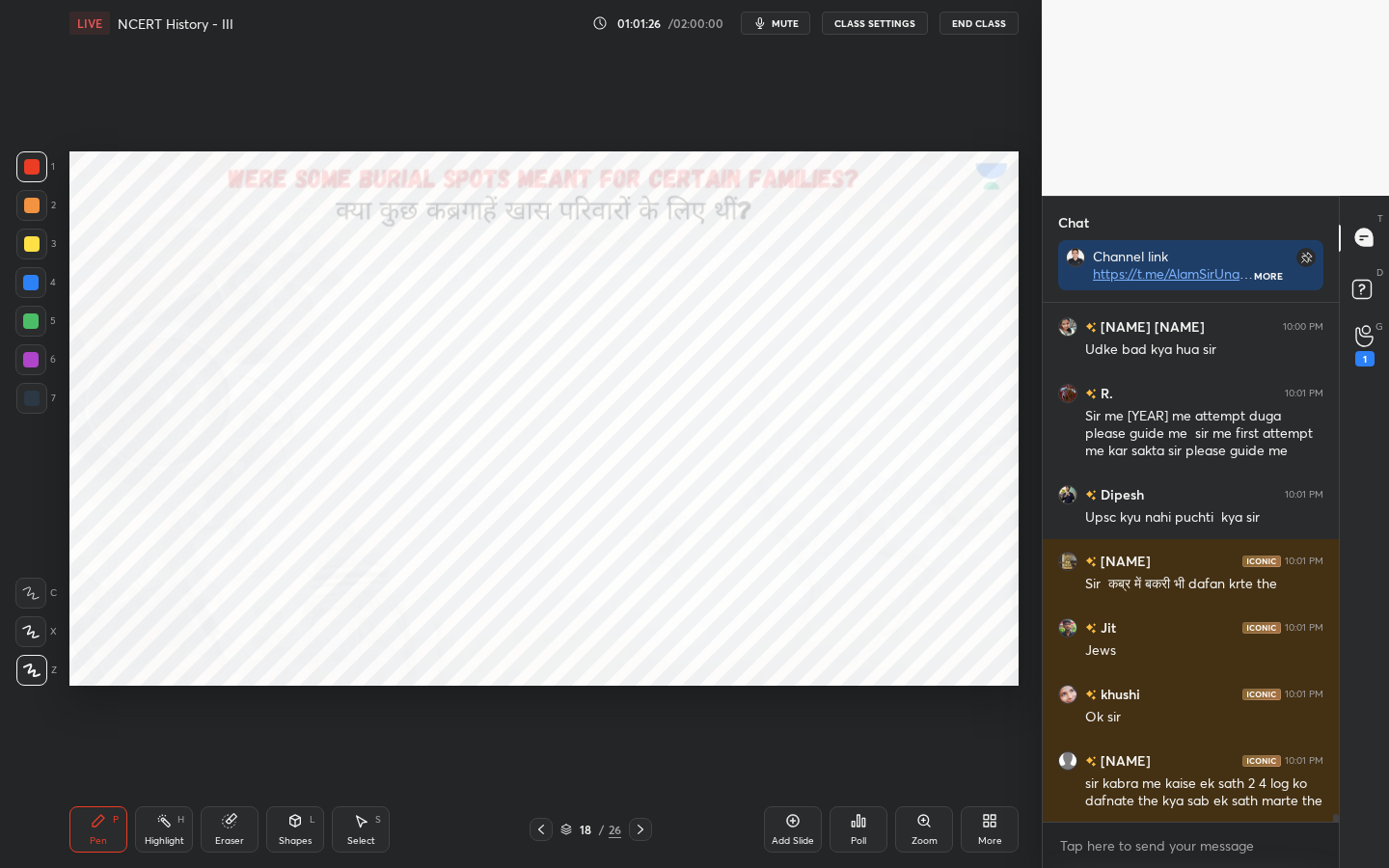 scroll, scrollTop: 35278, scrollLeft: 0, axis: vertical 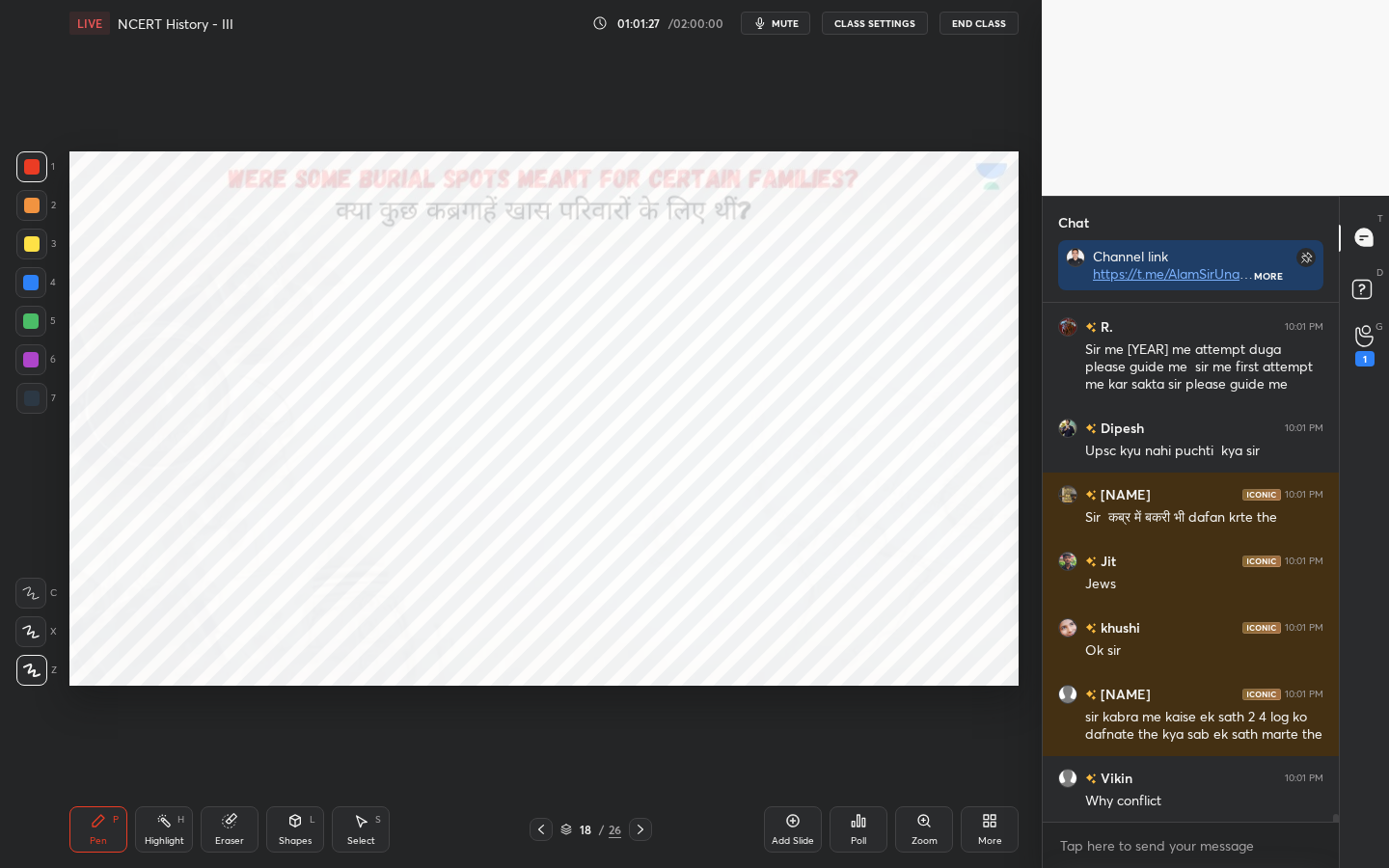 click on "Eraser" at bounding box center (230, 829) 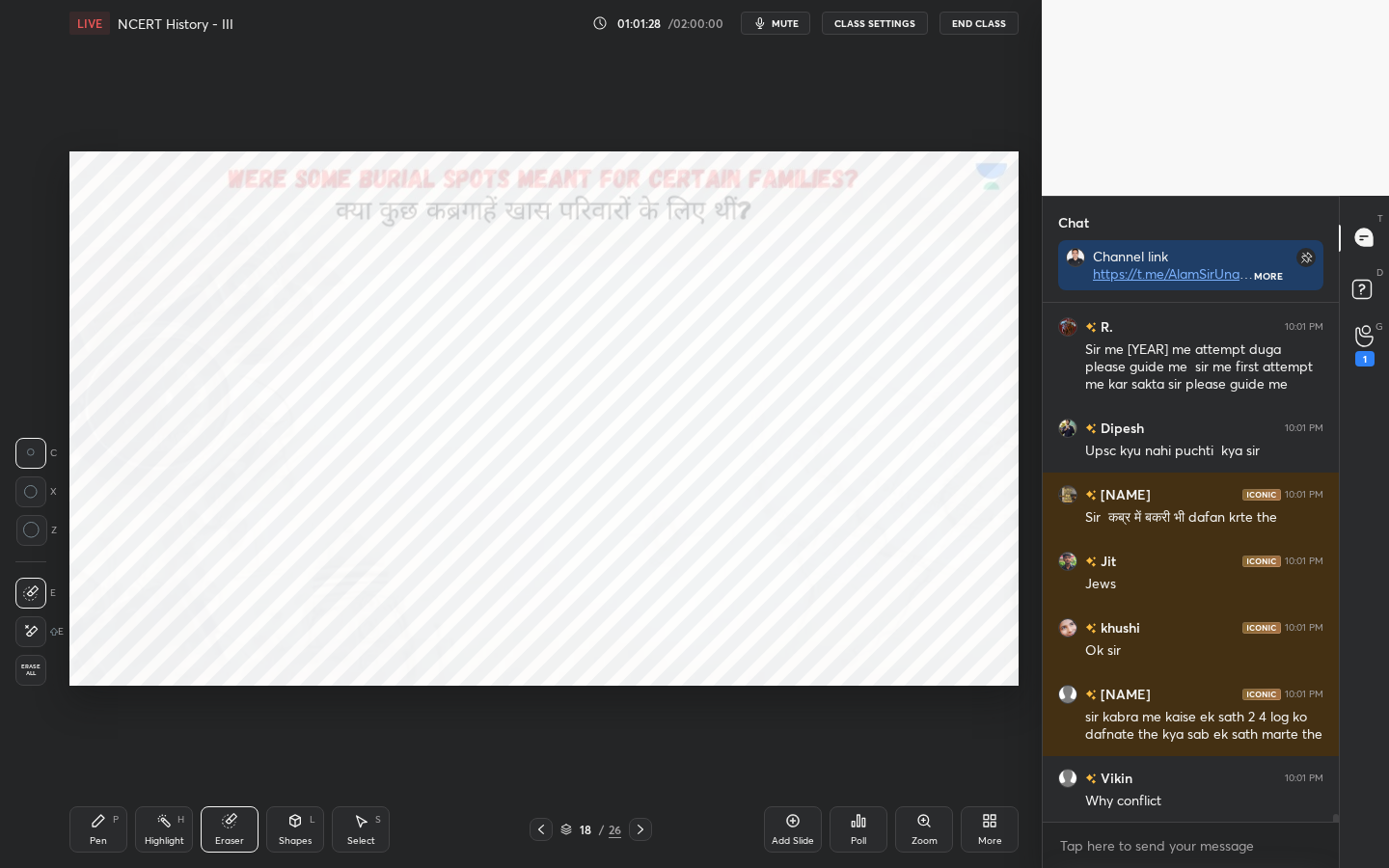 click on "Erase all" at bounding box center [31, 670] 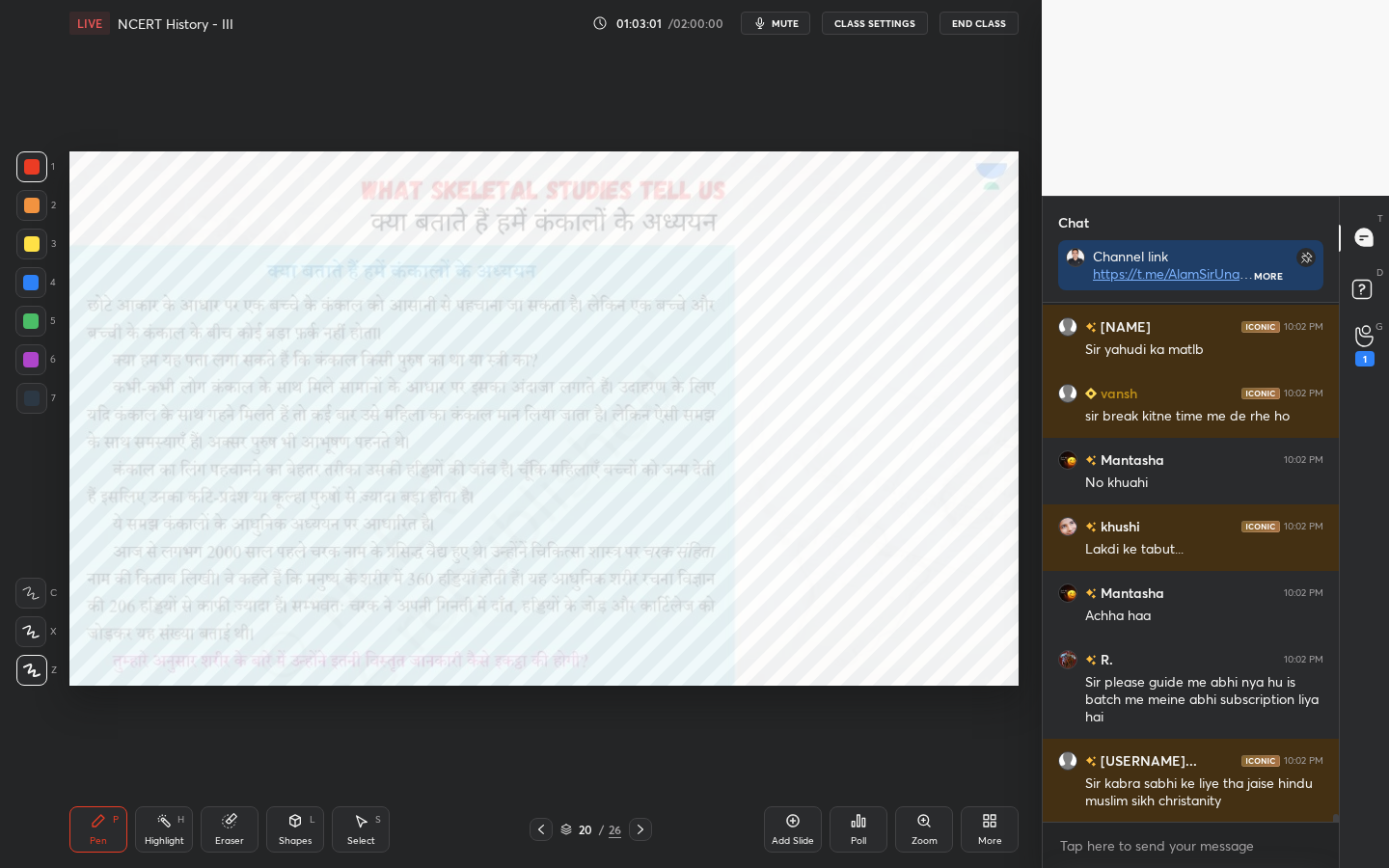scroll, scrollTop: 36230, scrollLeft: 0, axis: vertical 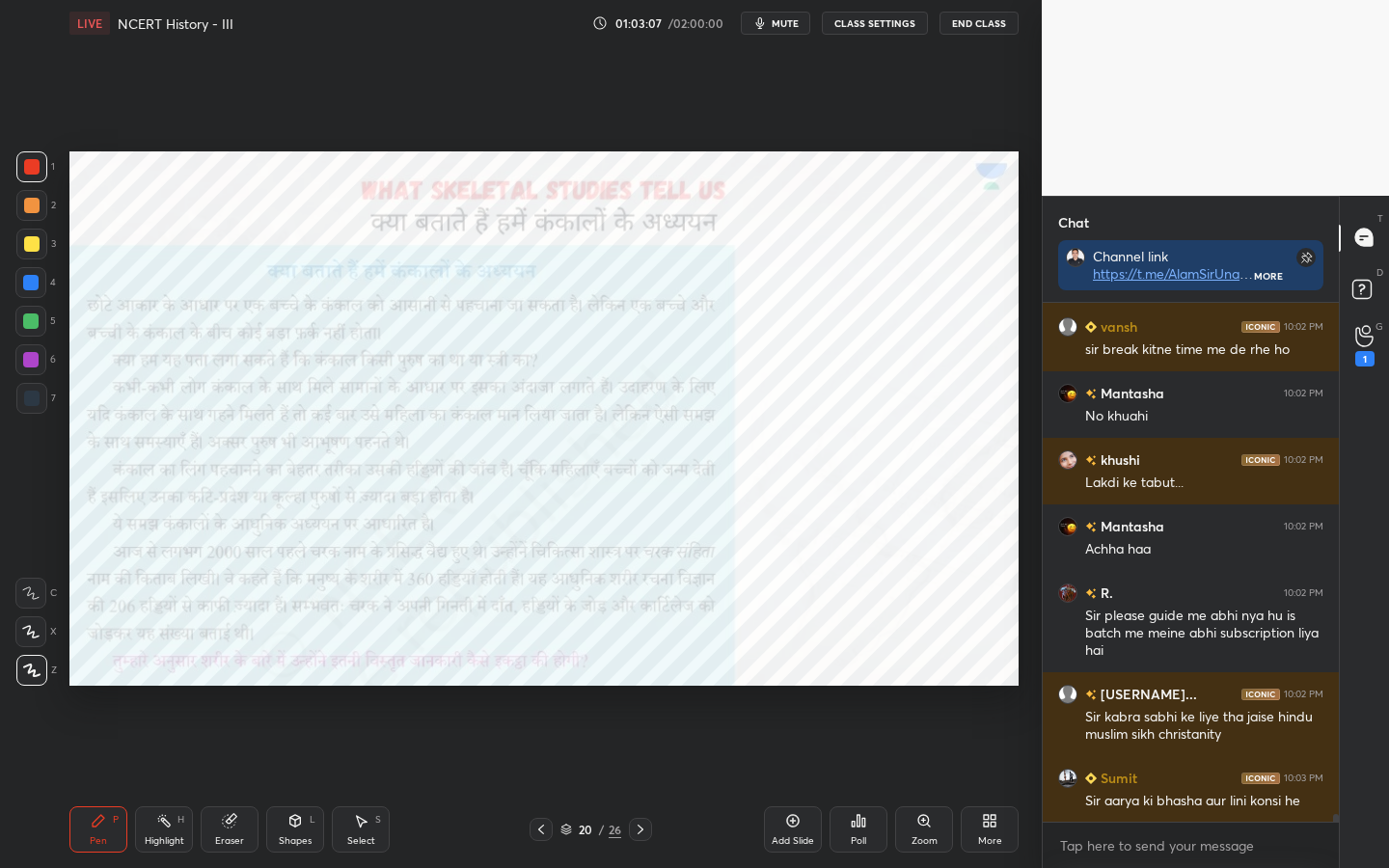 click on "Eraser" at bounding box center [230, 841] 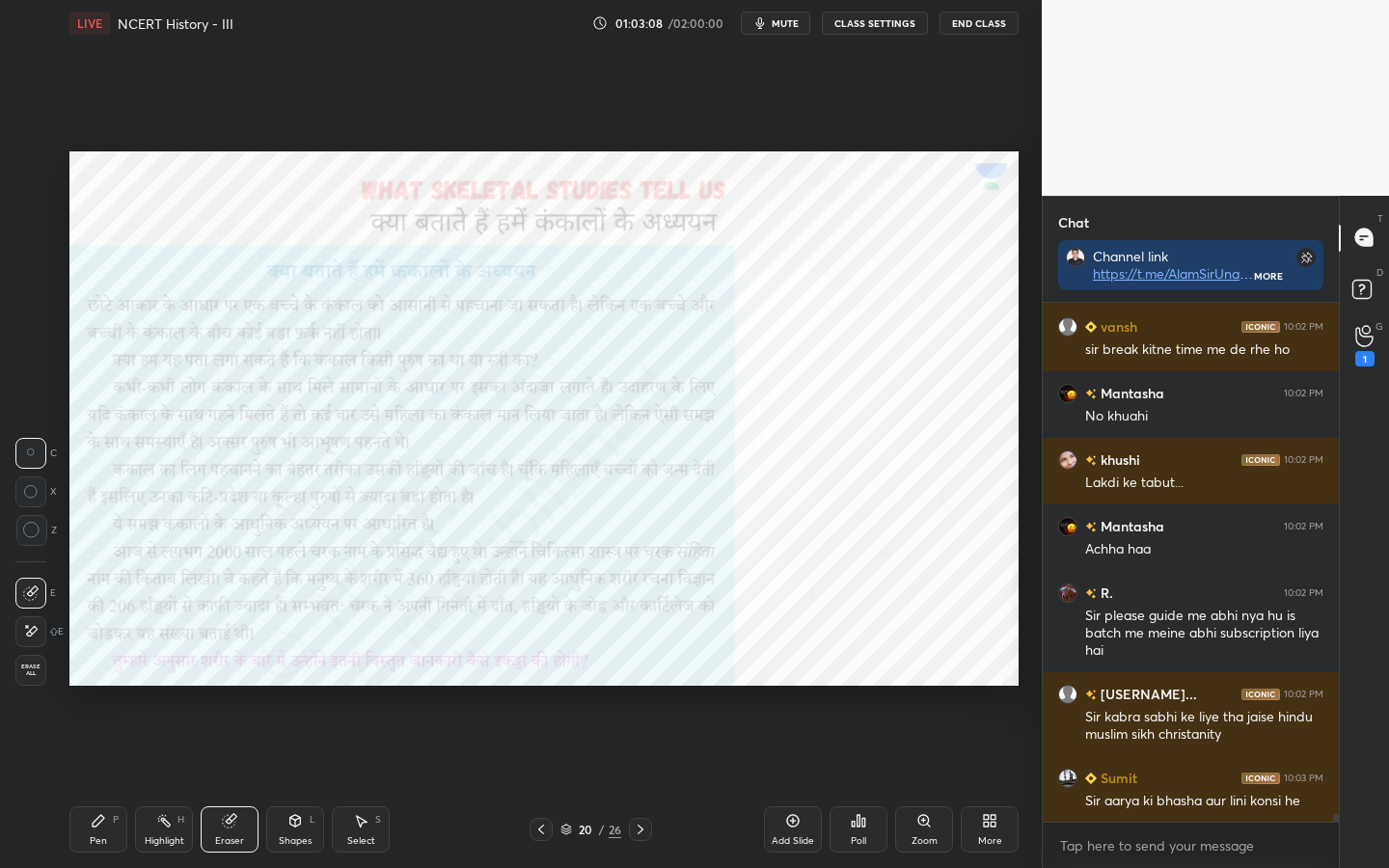 click on "Erase all" at bounding box center [31, 670] 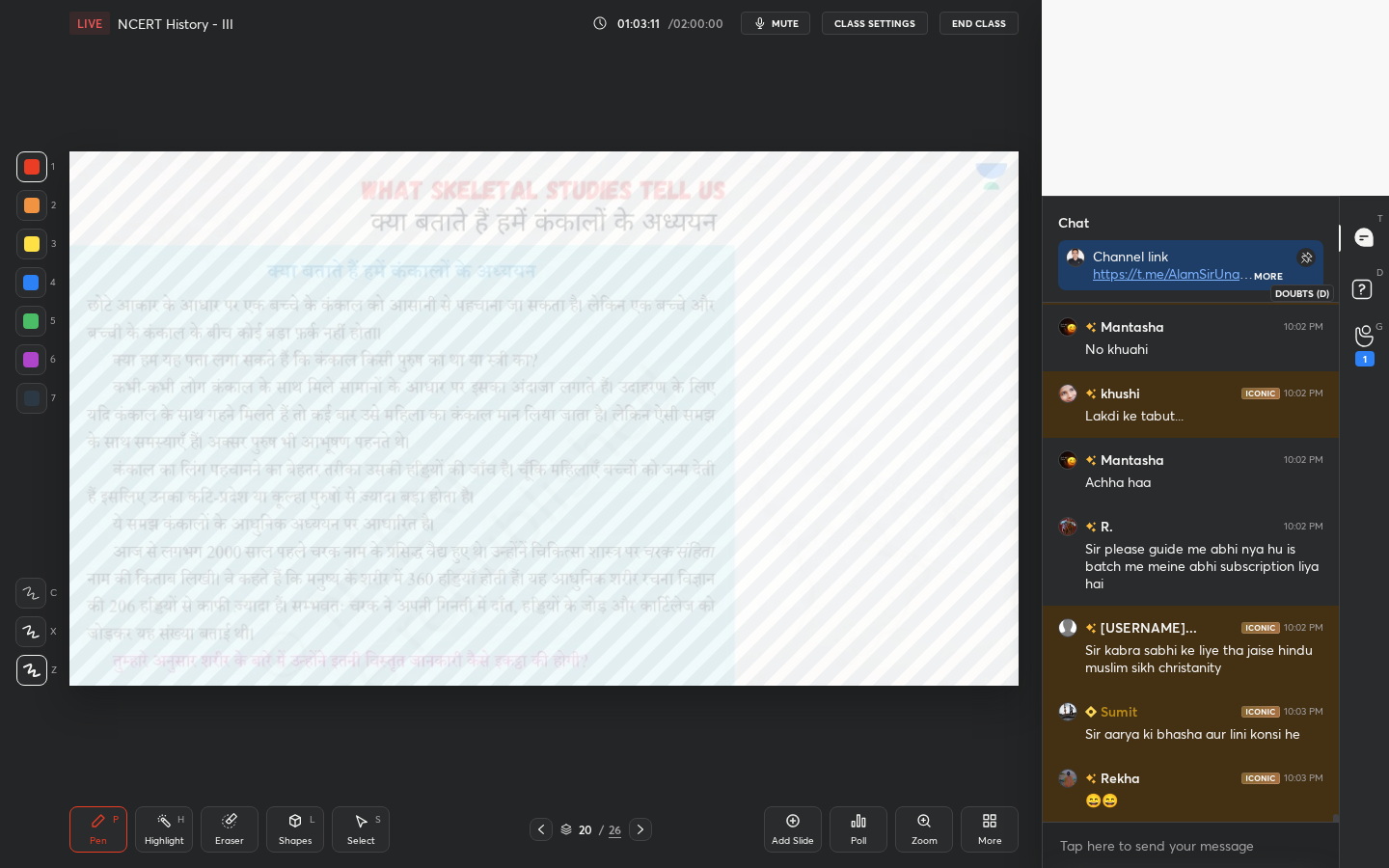 scroll, scrollTop: 36363, scrollLeft: 0, axis: vertical 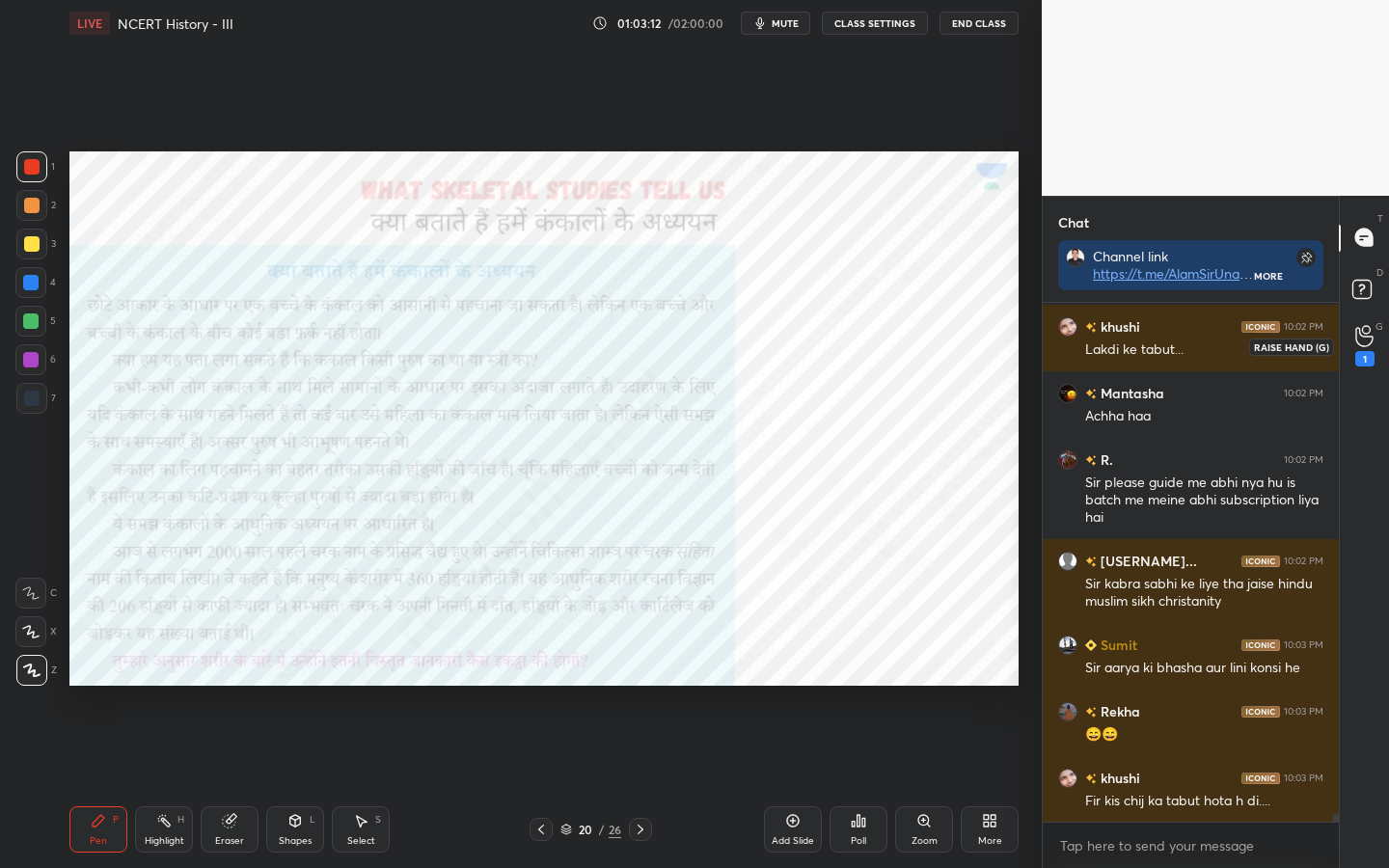click 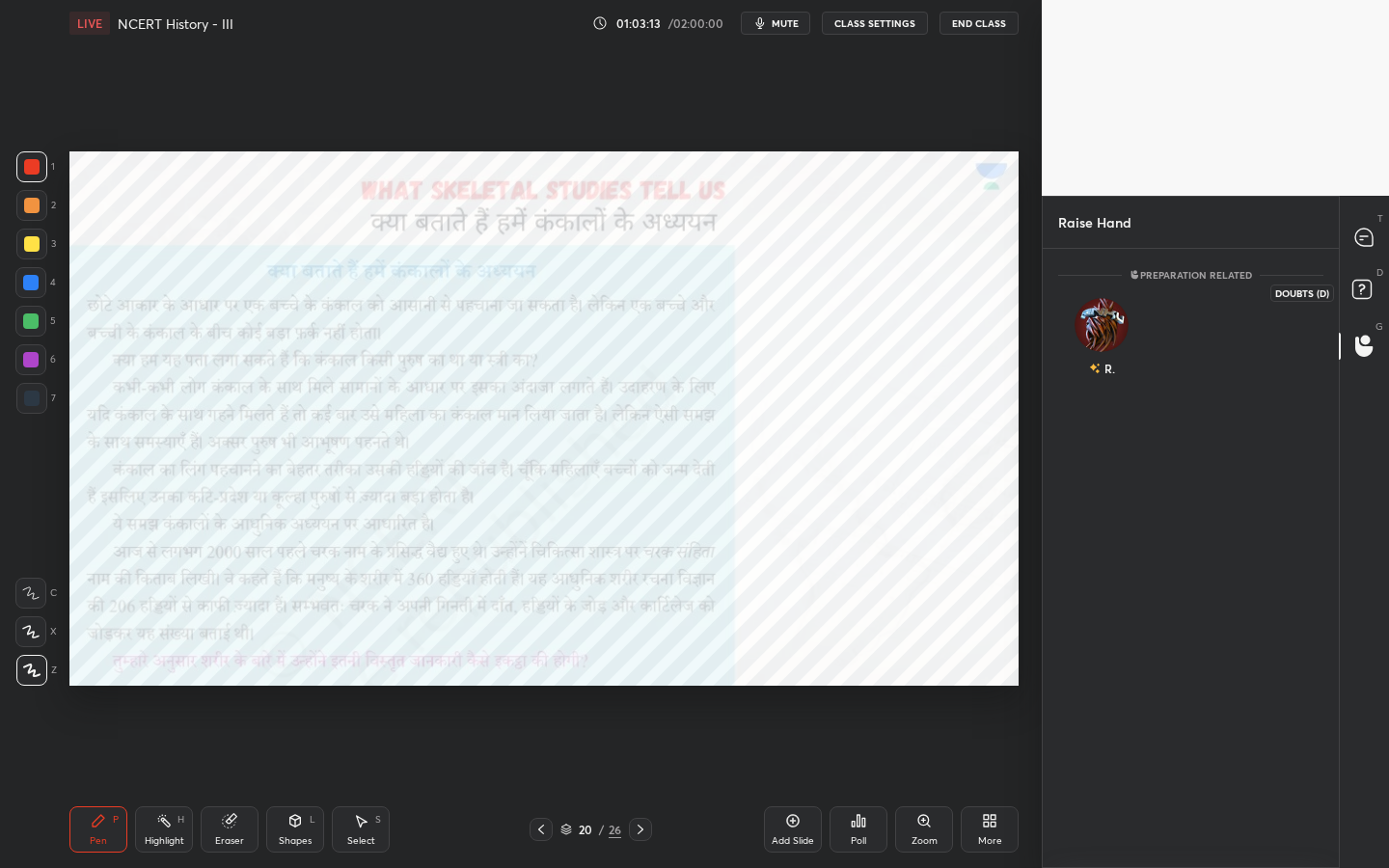 click 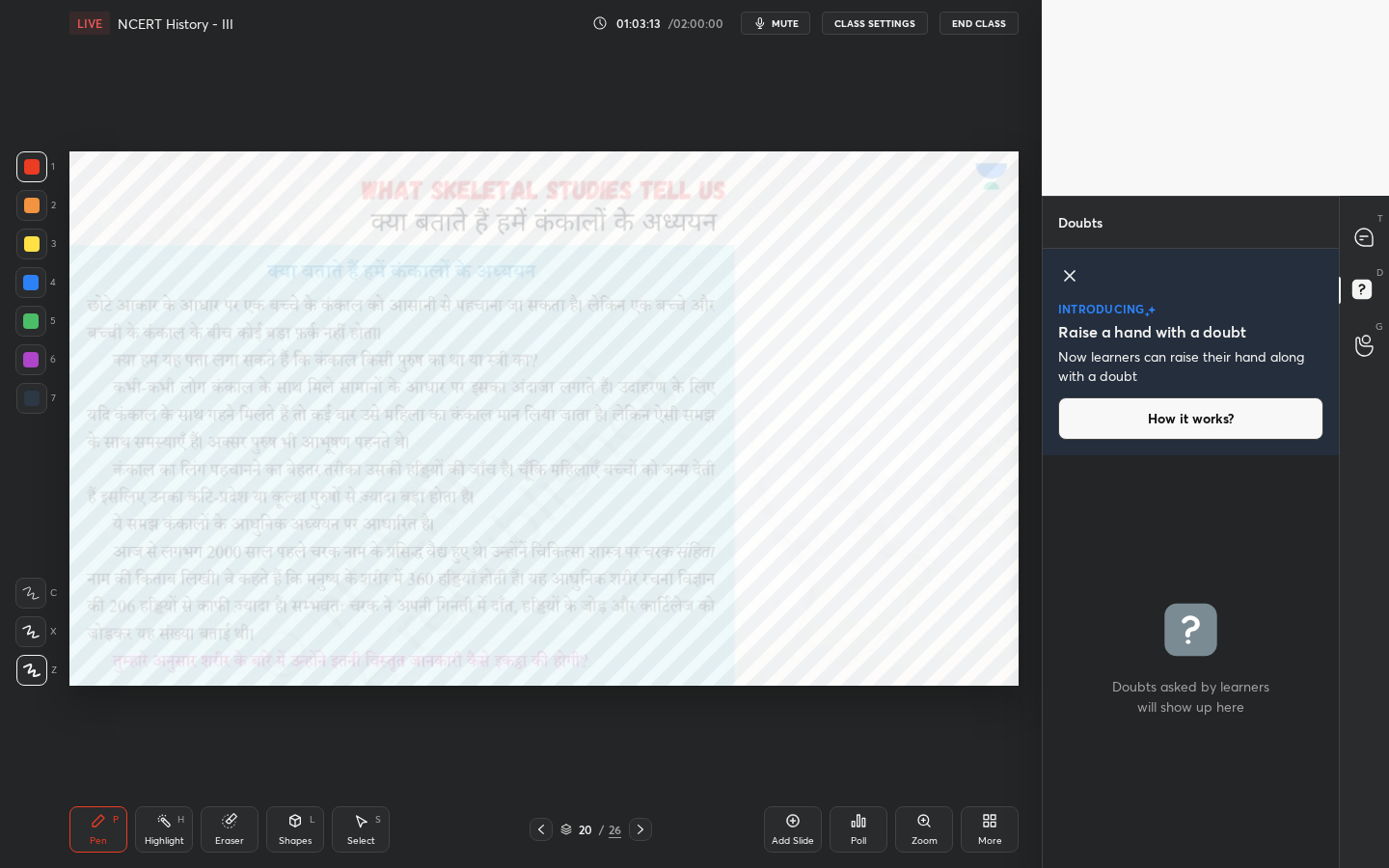 scroll, scrollTop: 7, scrollLeft: 7, axis: both 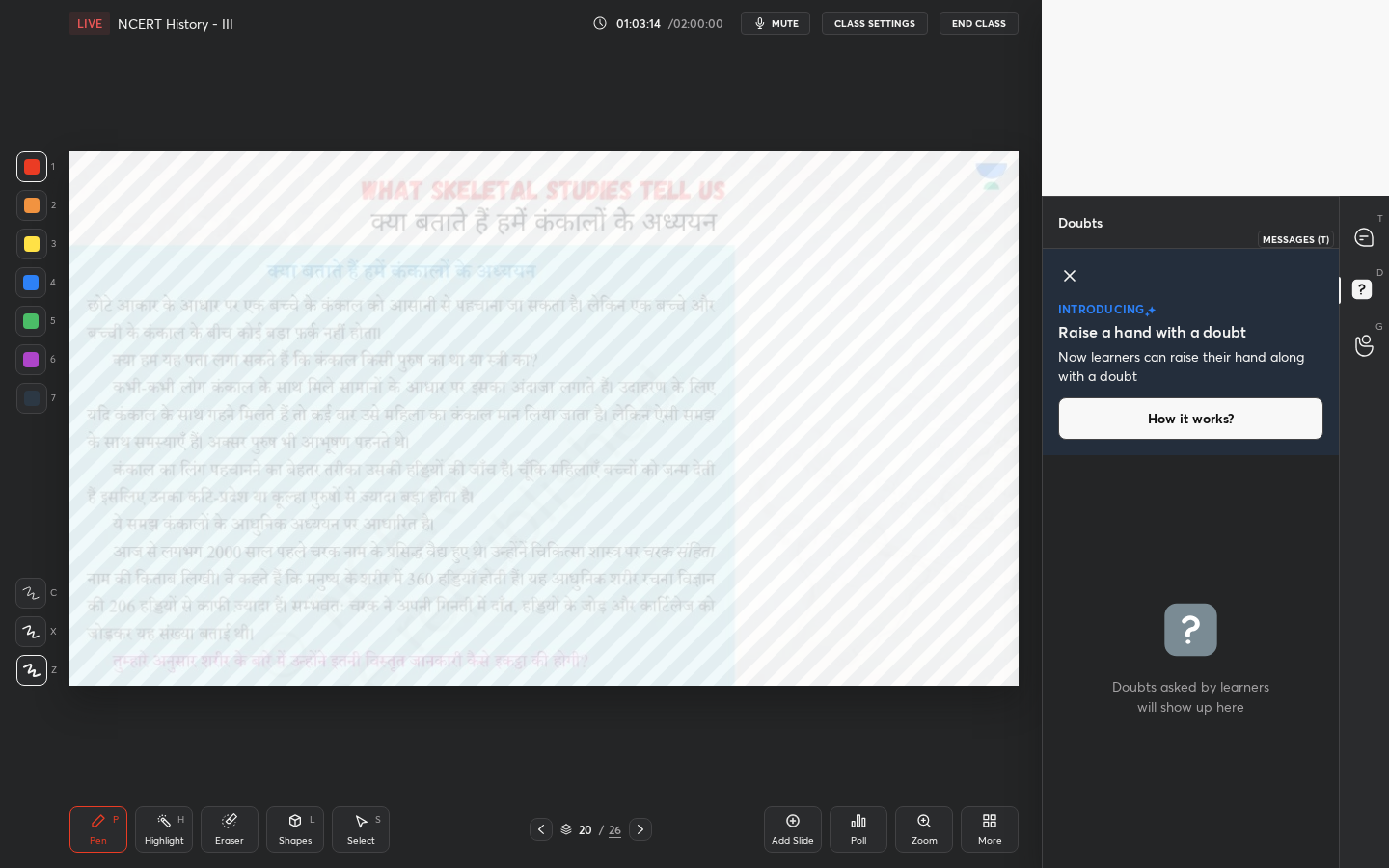 click at bounding box center (1365, 238) 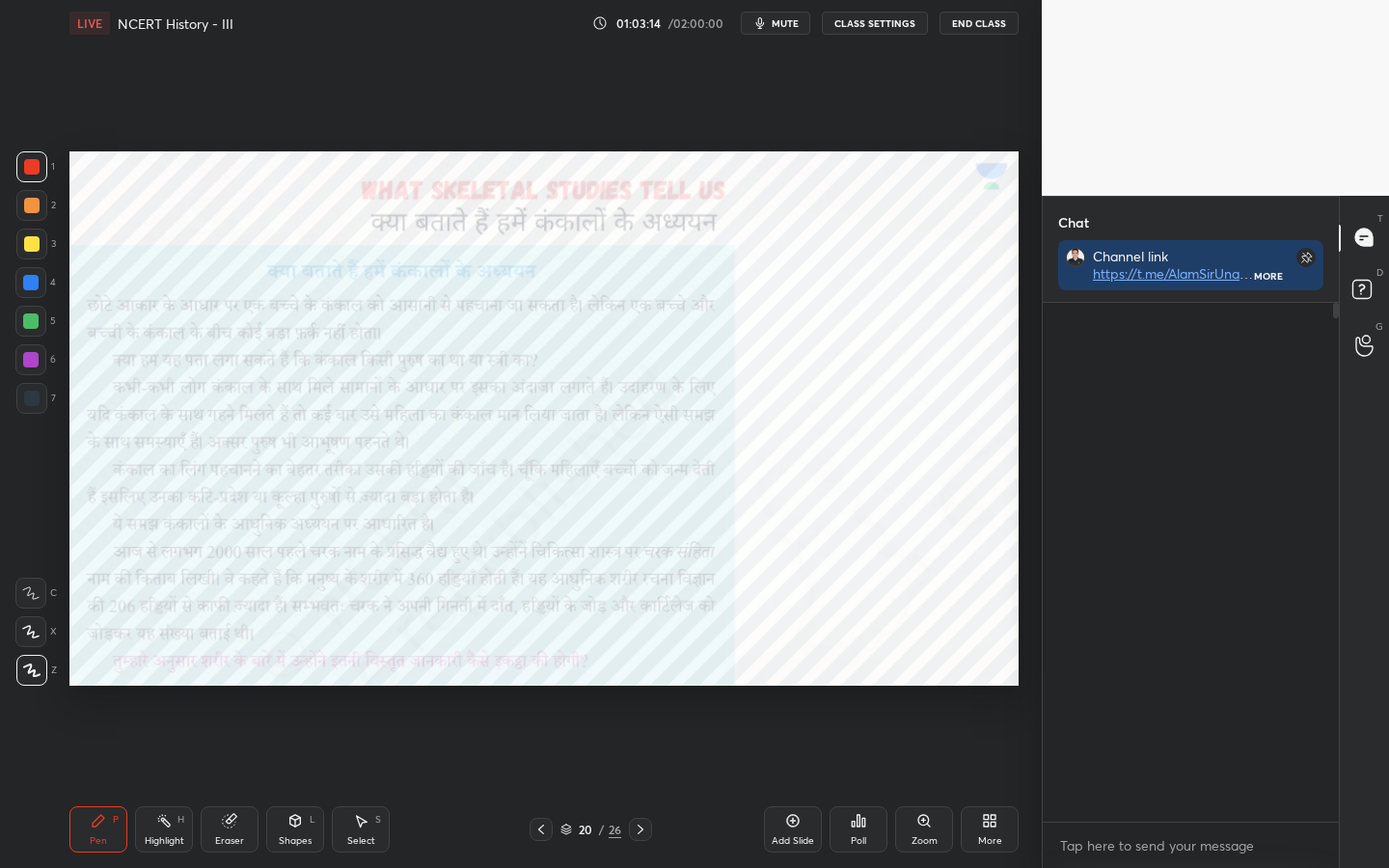 scroll, scrollTop: 352, scrollLeft: 290, axis: both 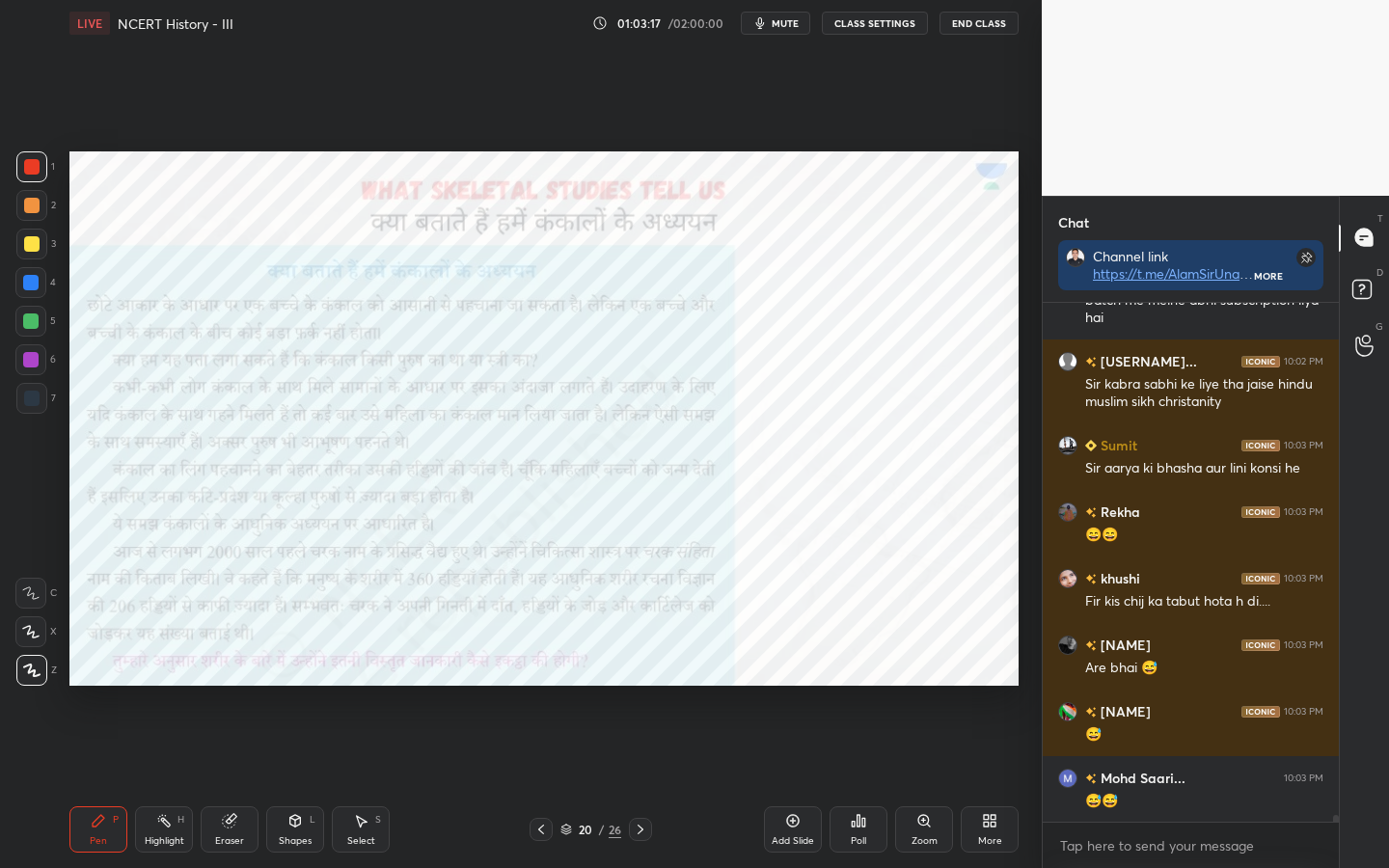 click on "CLASS SETTINGS" at bounding box center (875, 23) 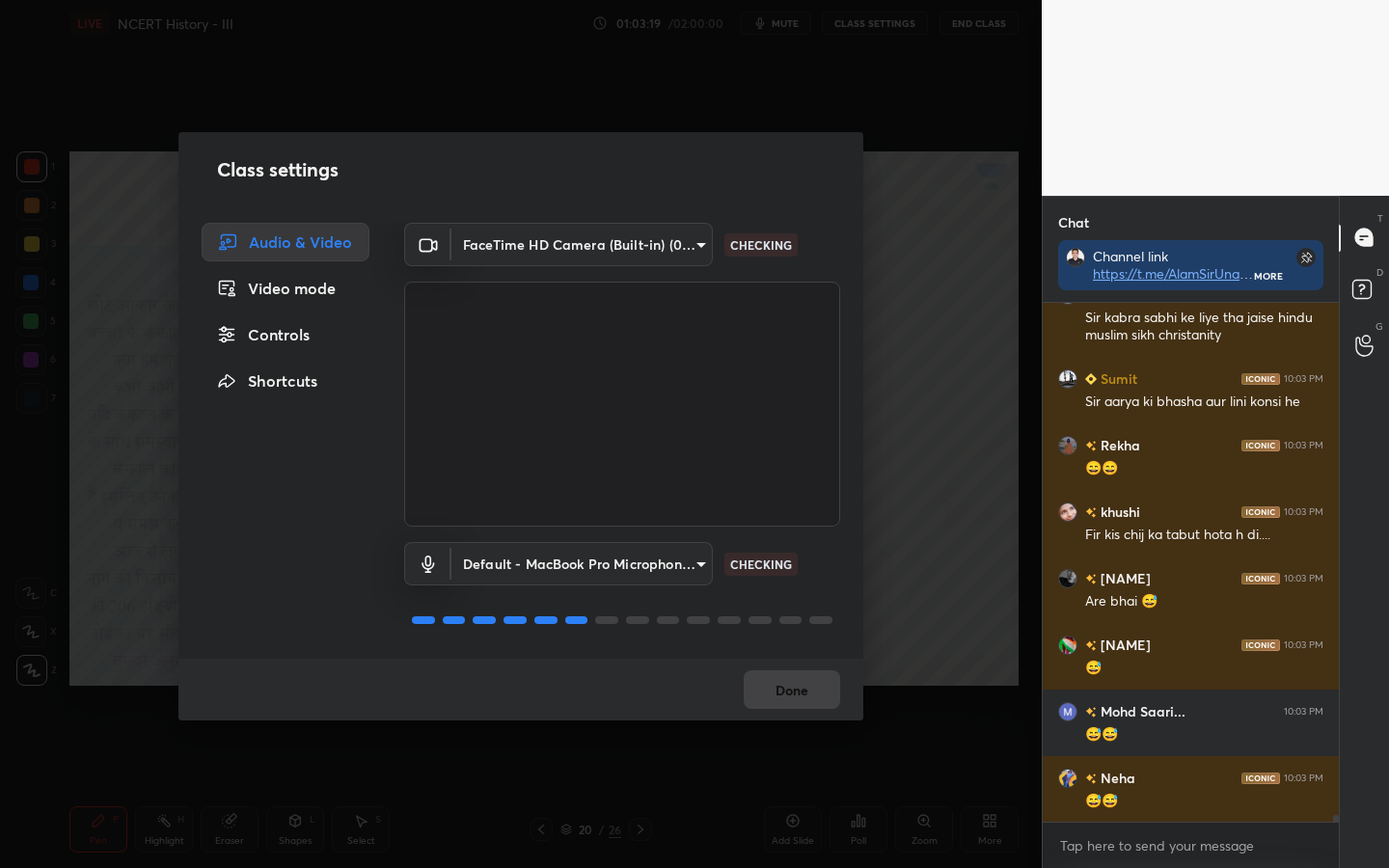 scroll, scrollTop: 37040, scrollLeft: 0, axis: vertical 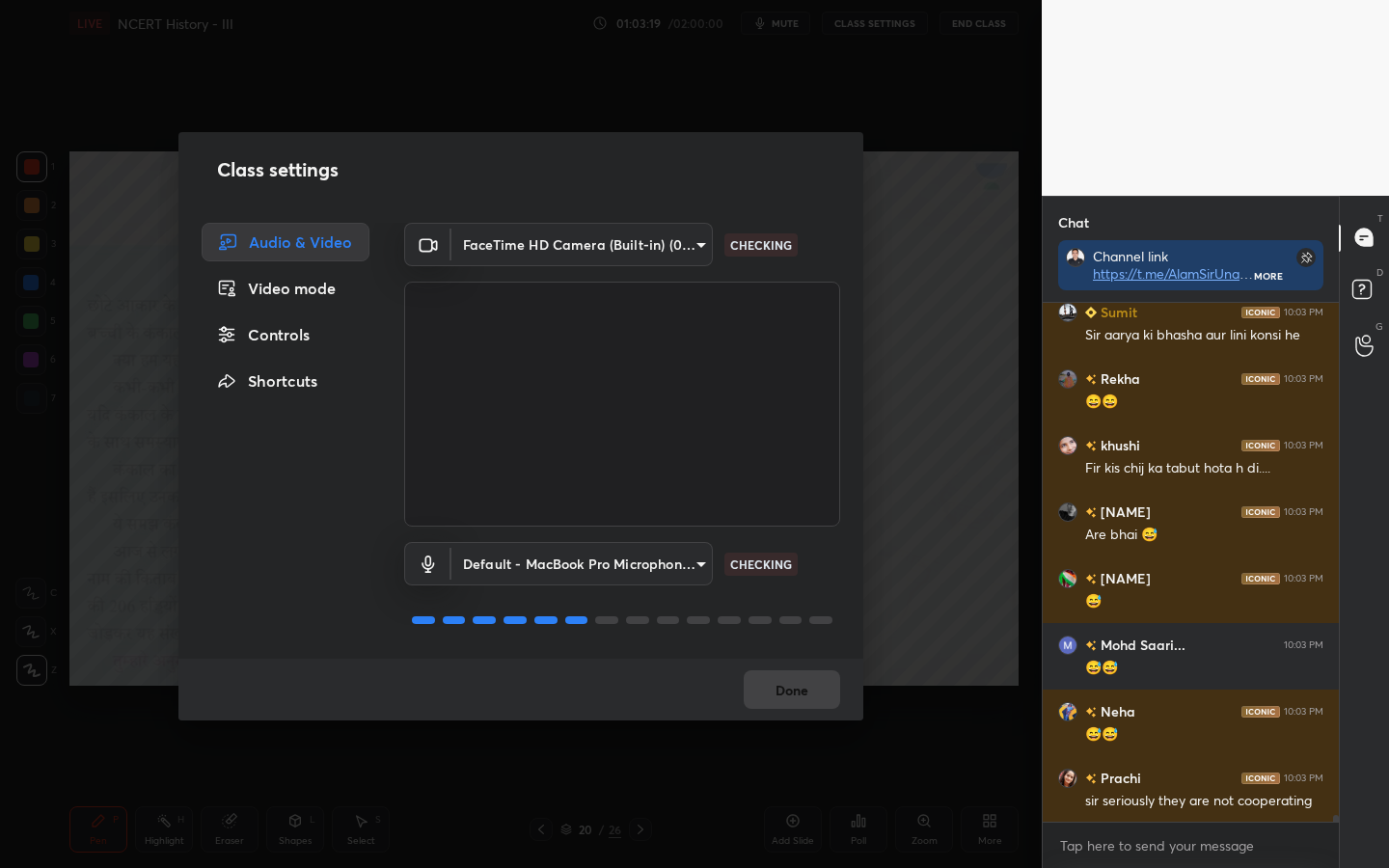 click on "Controls" at bounding box center [286, 335] 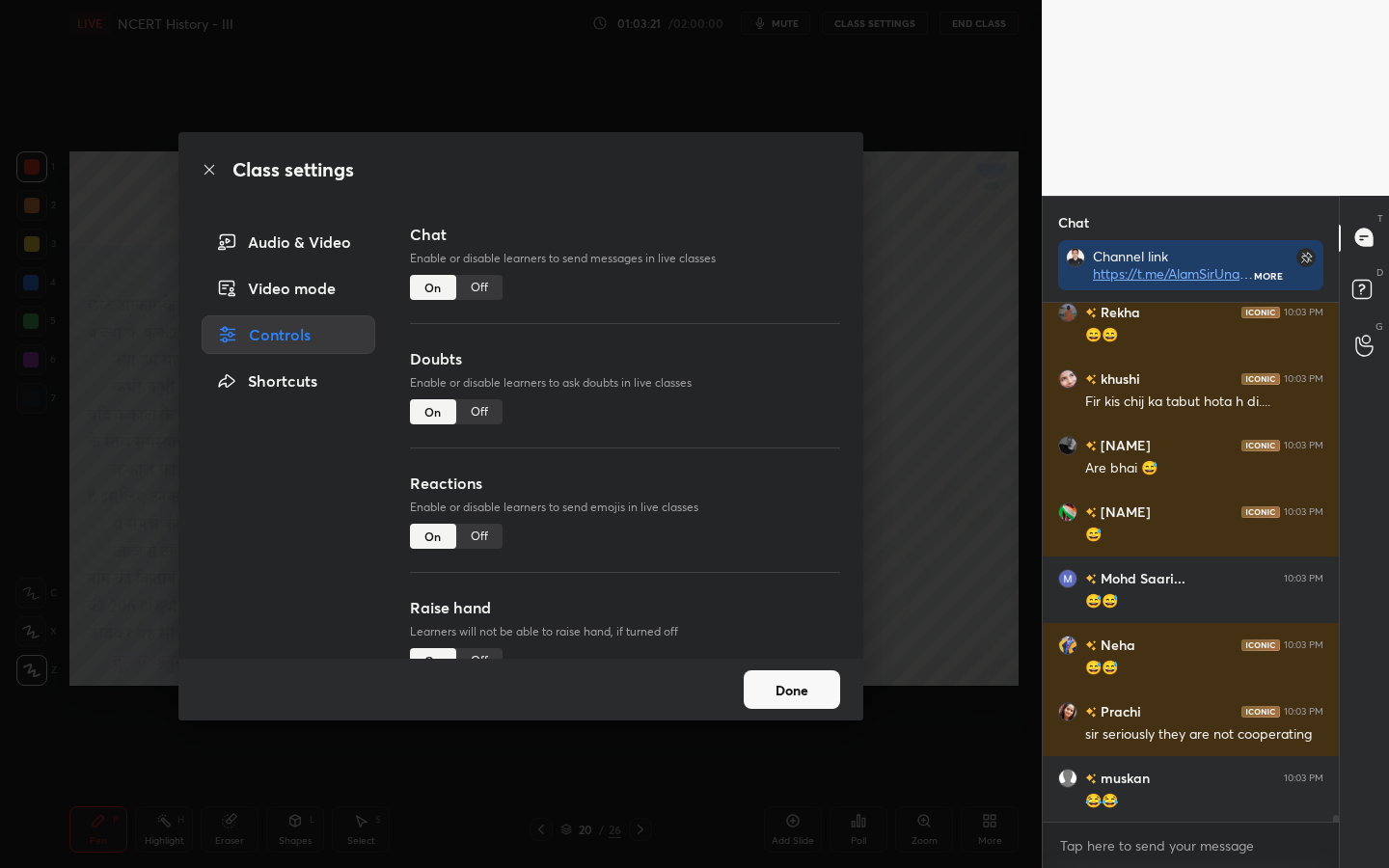 scroll, scrollTop: 37174, scrollLeft: 0, axis: vertical 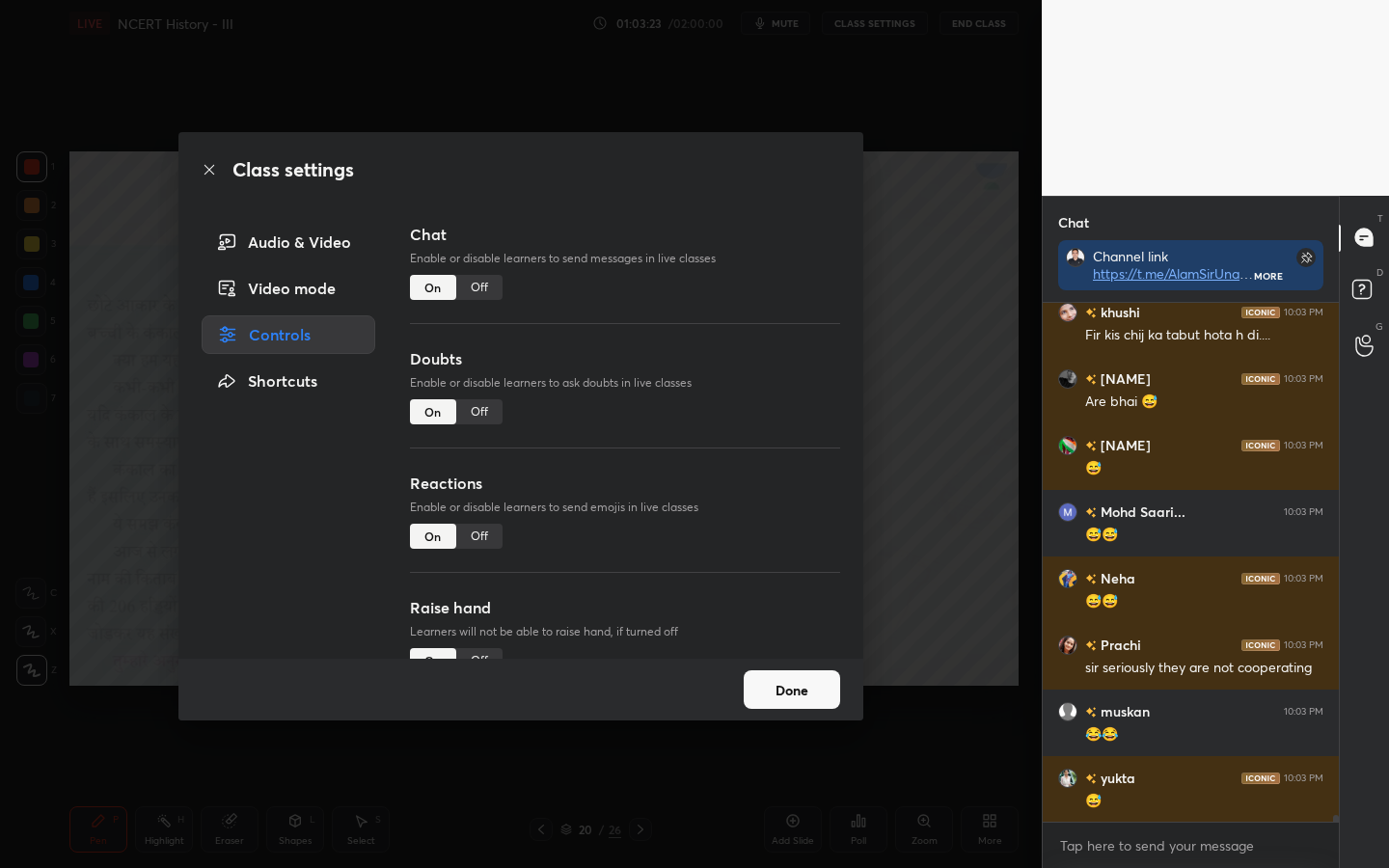 click on "Off" at bounding box center [479, 287] 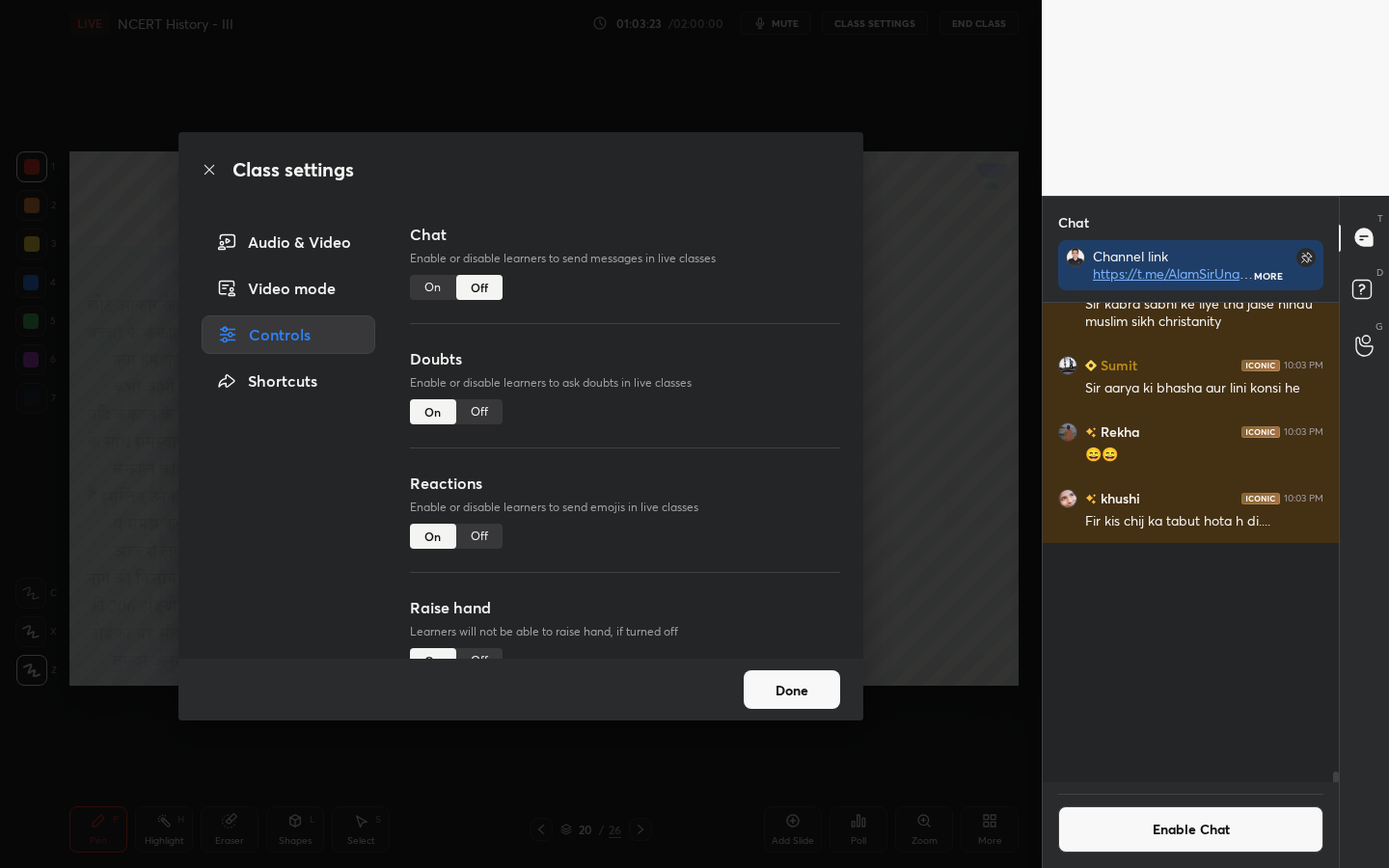 scroll, scrollTop: 35587, scrollLeft: 0, axis: vertical 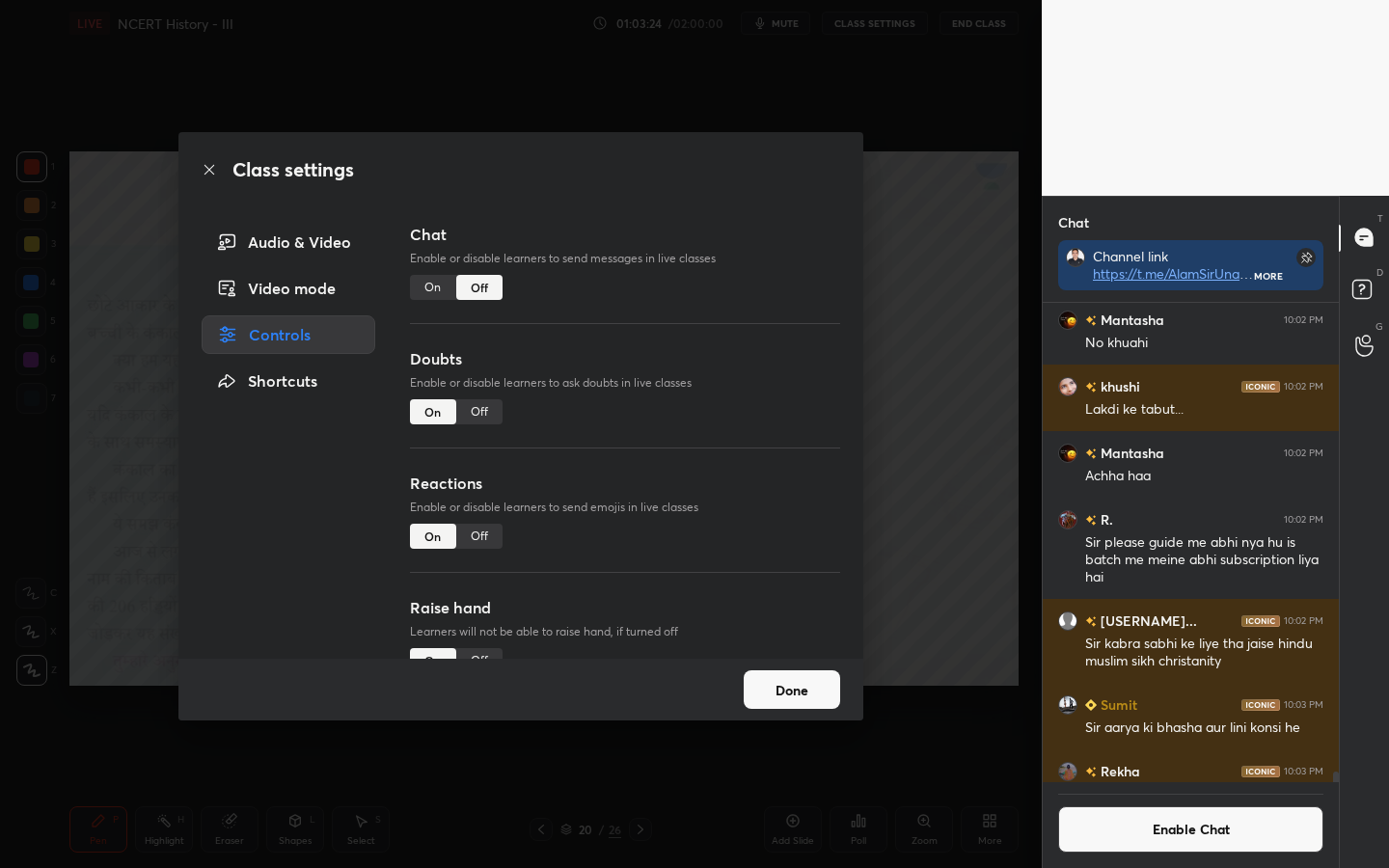 click on "Done" at bounding box center [792, 690] 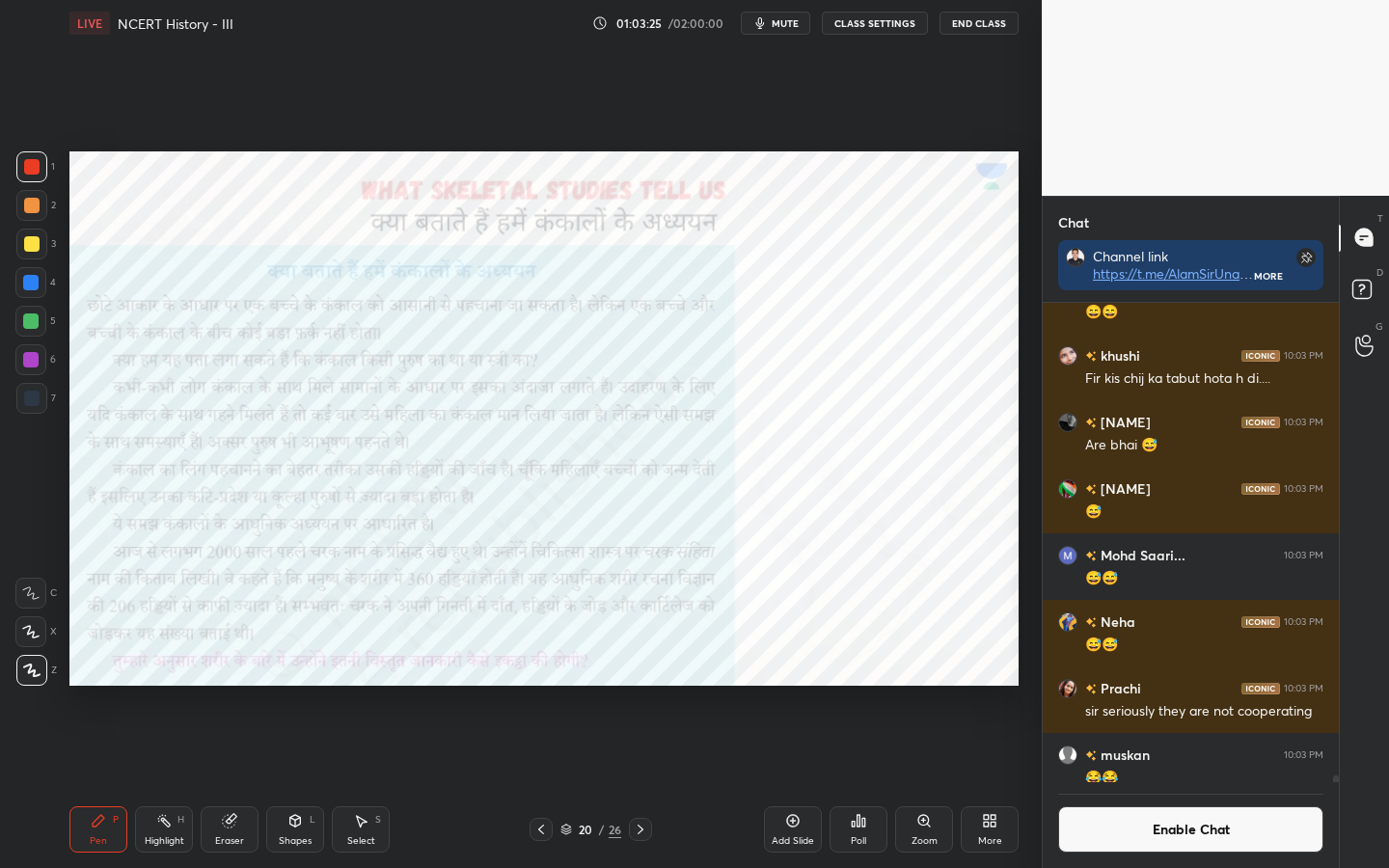 scroll, scrollTop: 36152, scrollLeft: 0, axis: vertical 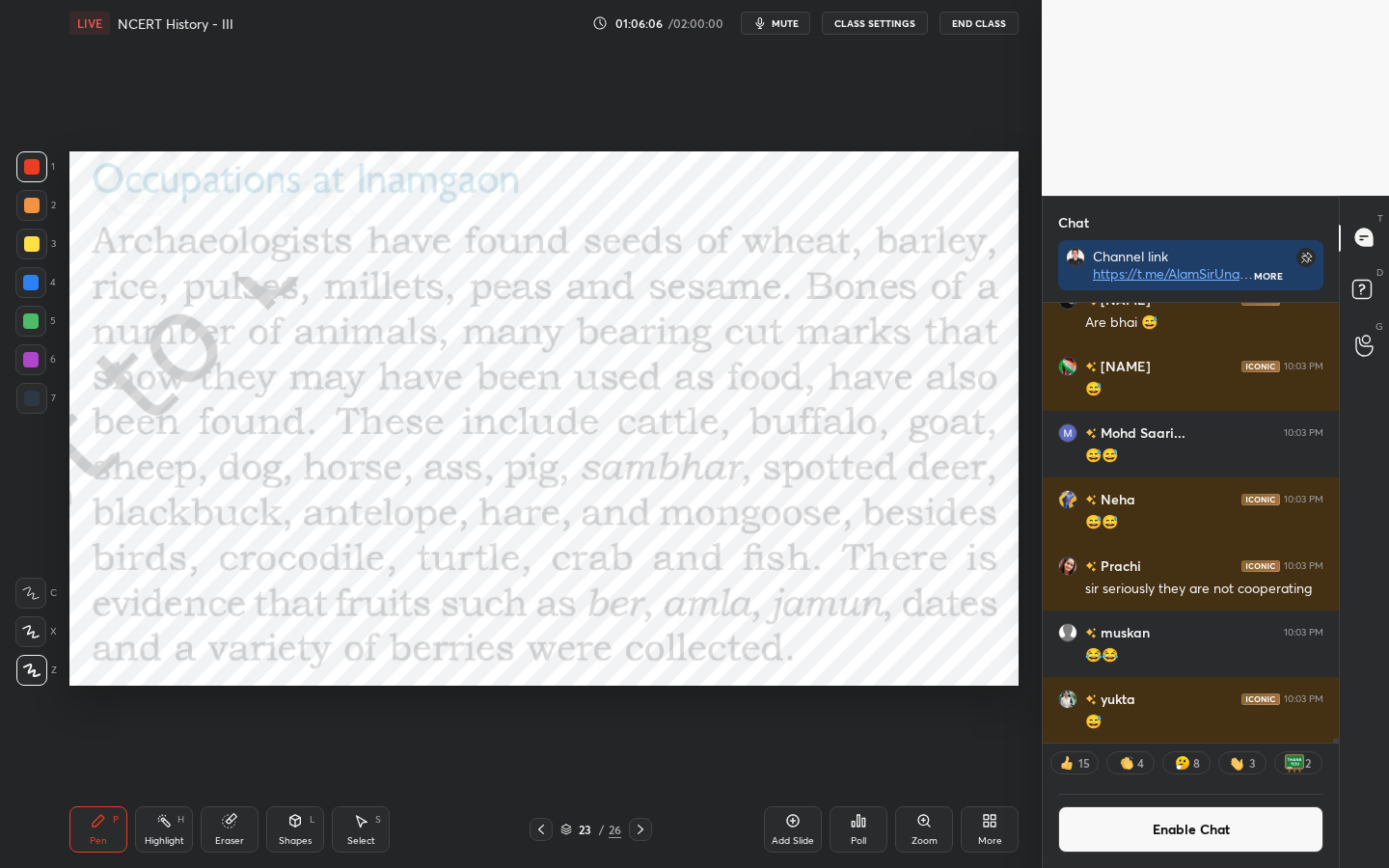 click on "Setting up your live class Poll for   secs No correct answer Start poll" at bounding box center [544, 419] 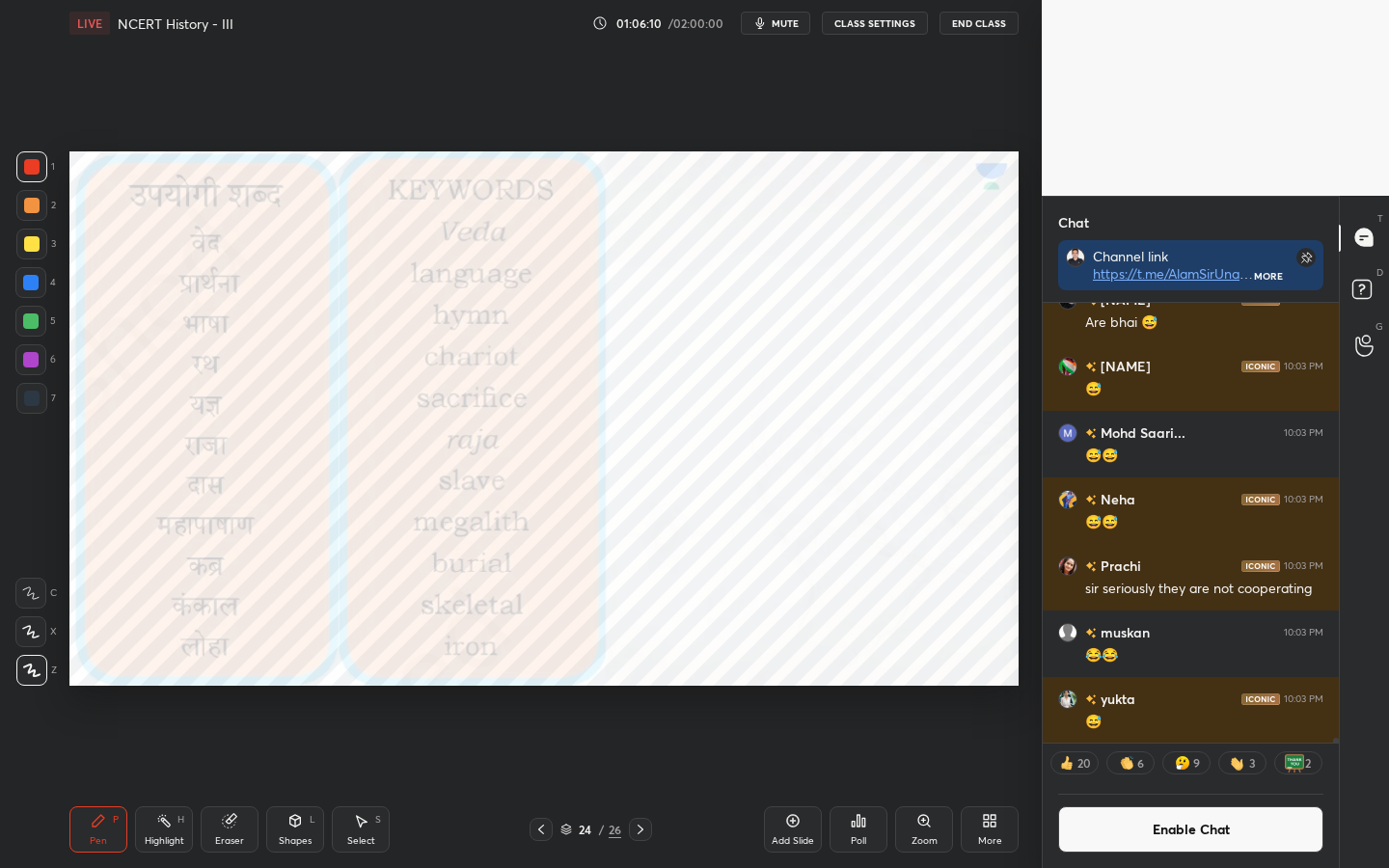 click on "Enable Chat" at bounding box center [1190, 829] 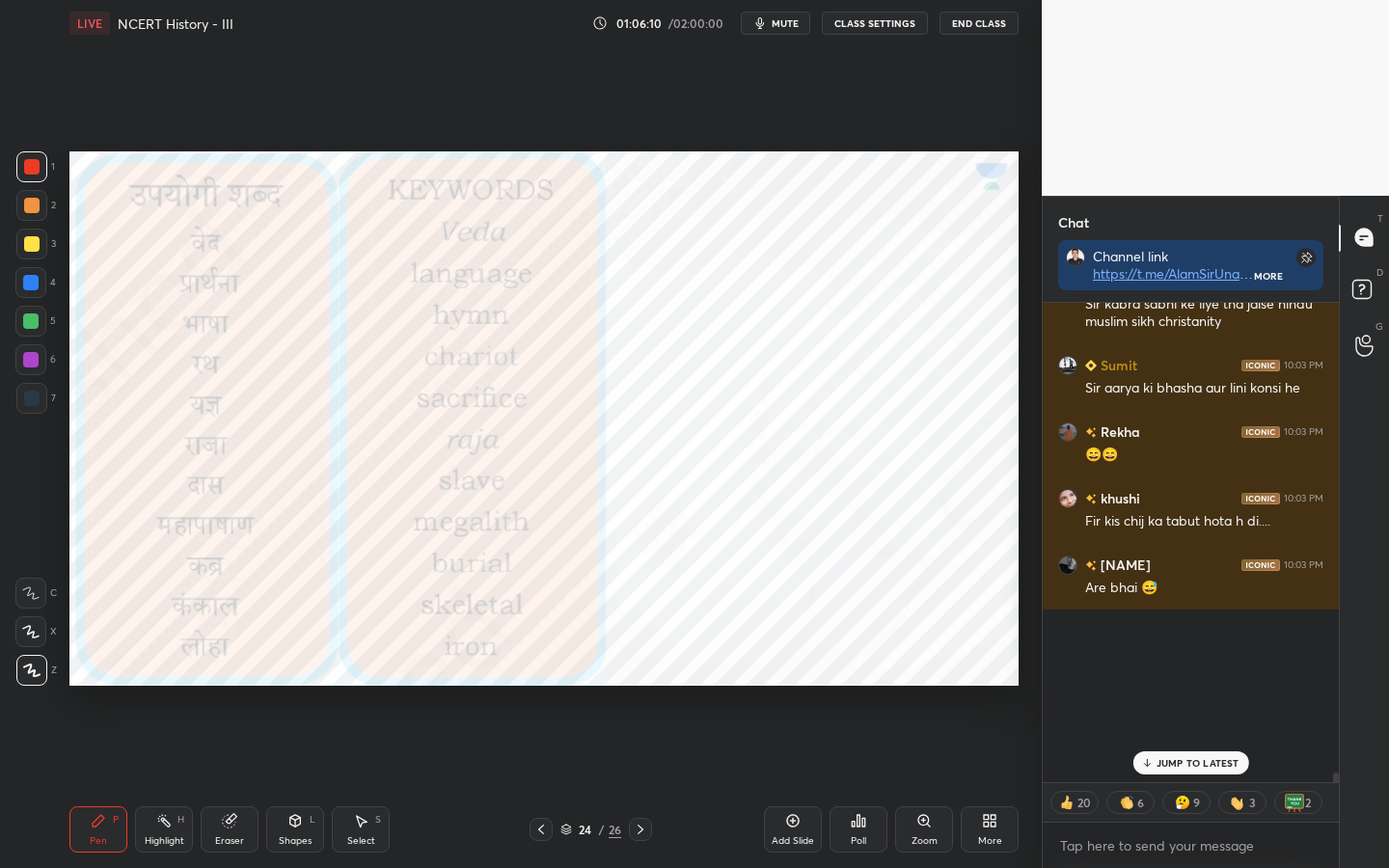 scroll, scrollTop: 7, scrollLeft: 7, axis: both 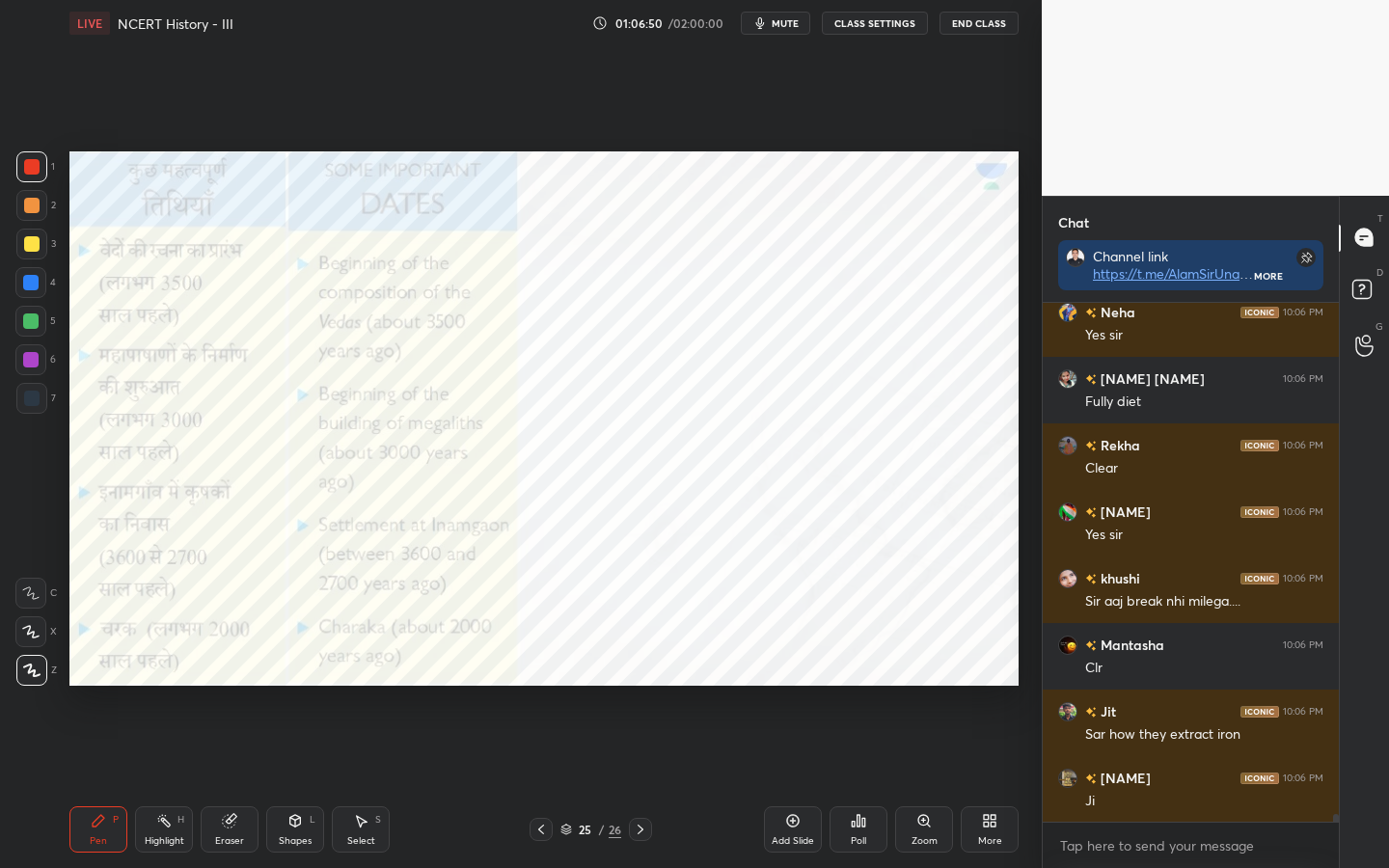 click on "More" at bounding box center [990, 829] 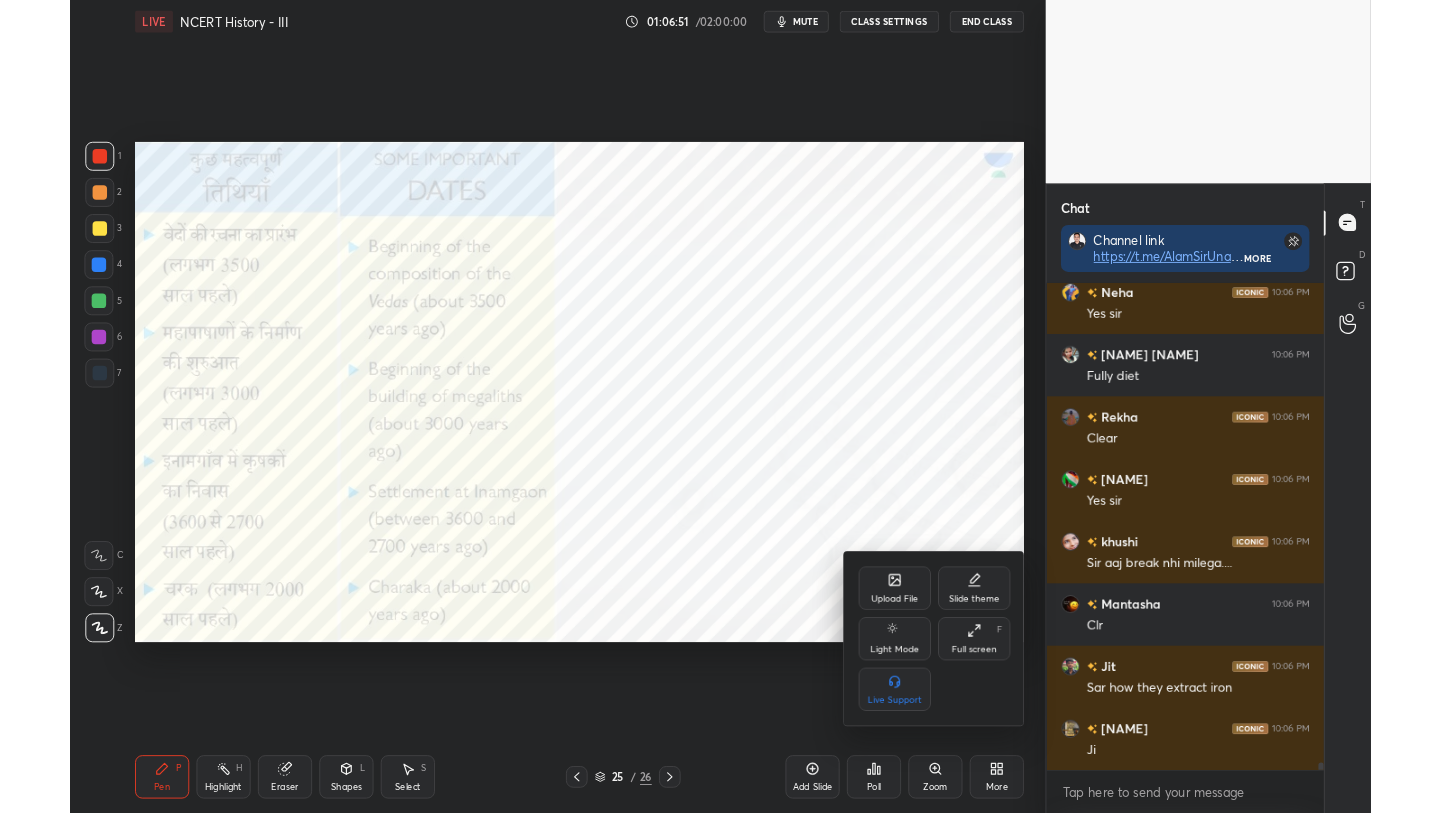 scroll, scrollTop: 38134, scrollLeft: 0, axis: vertical 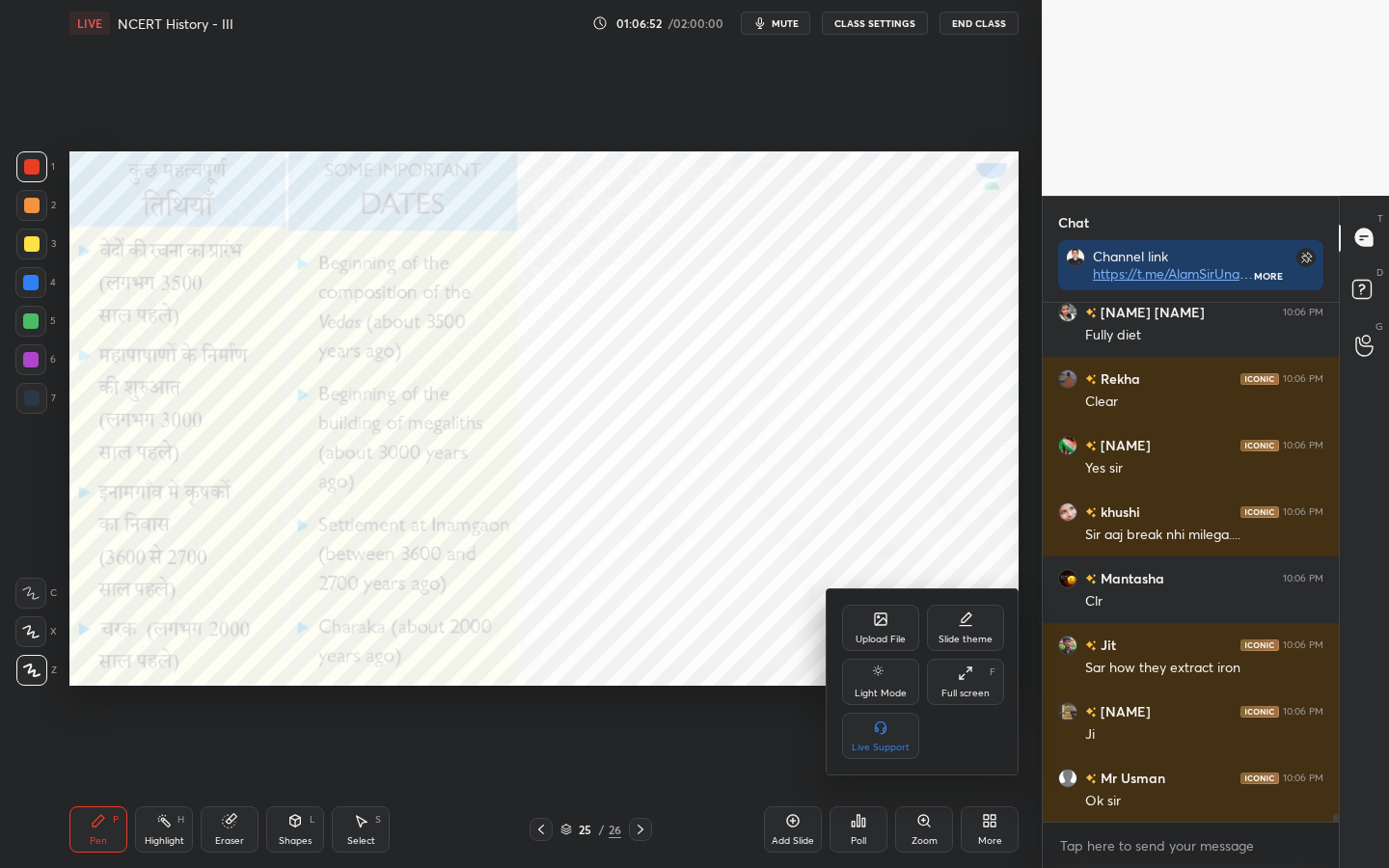 click 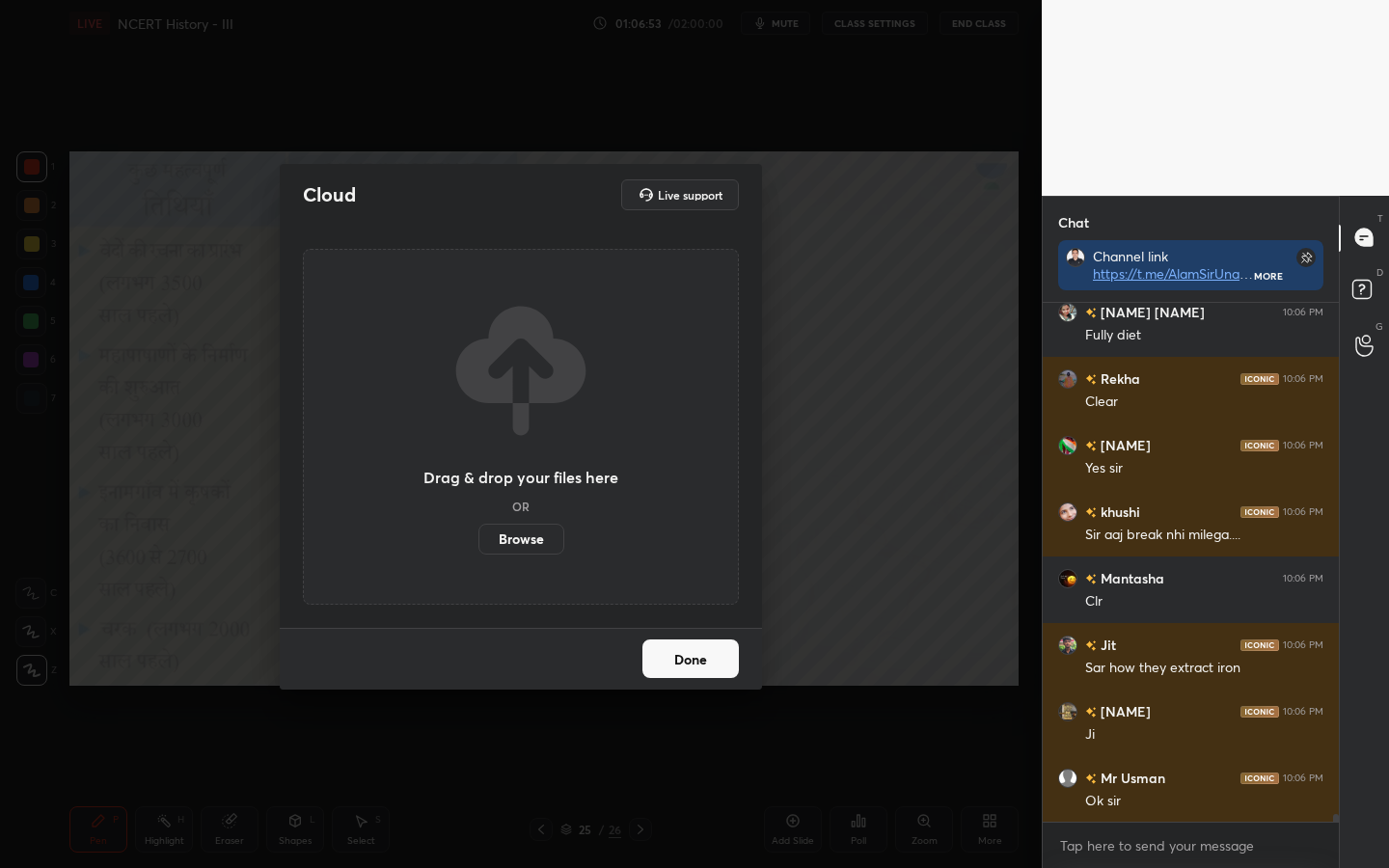 click on "Browse" at bounding box center [521, 539] 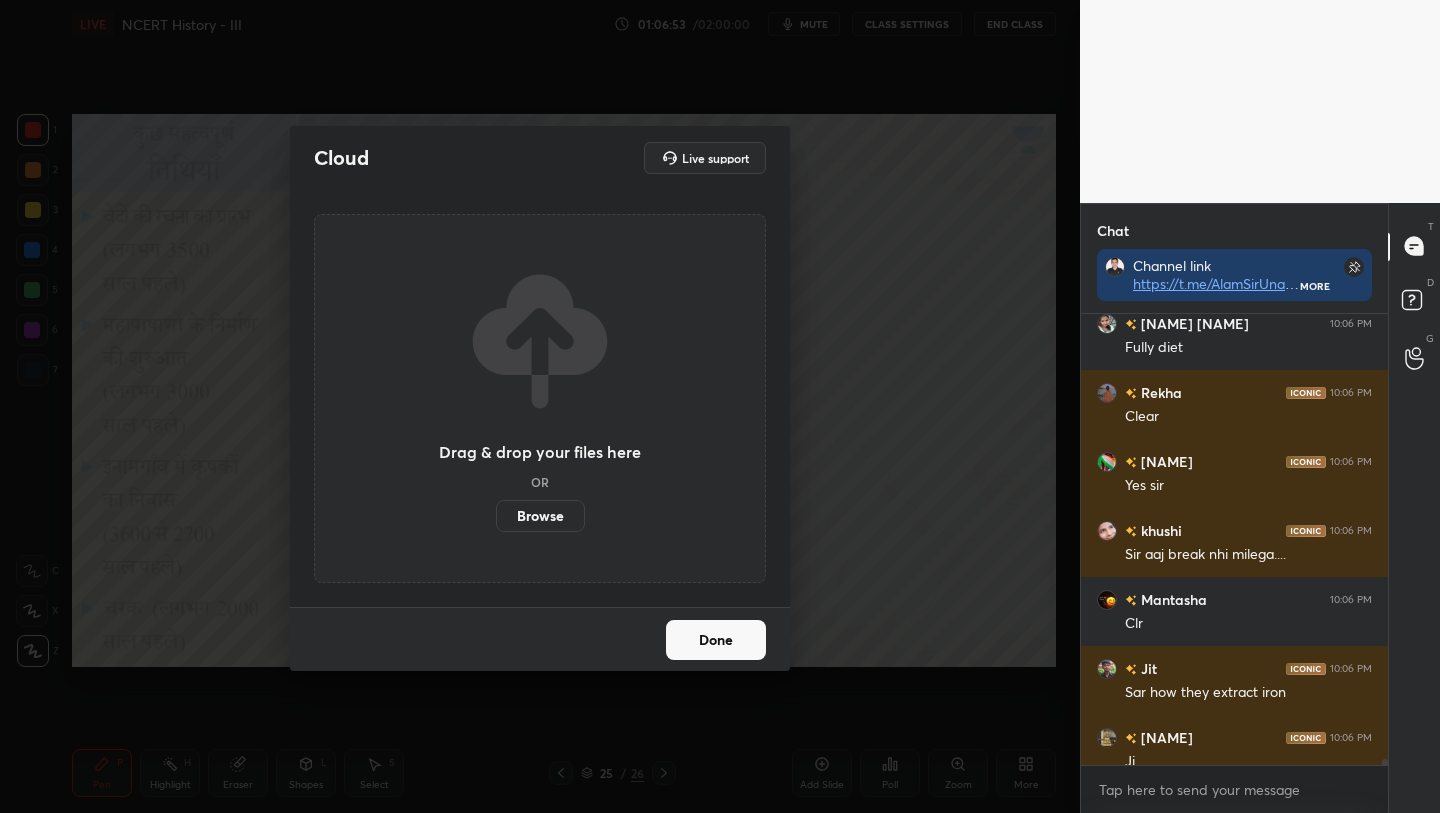 scroll, scrollTop: 685, scrollLeft: 1000, axis: both 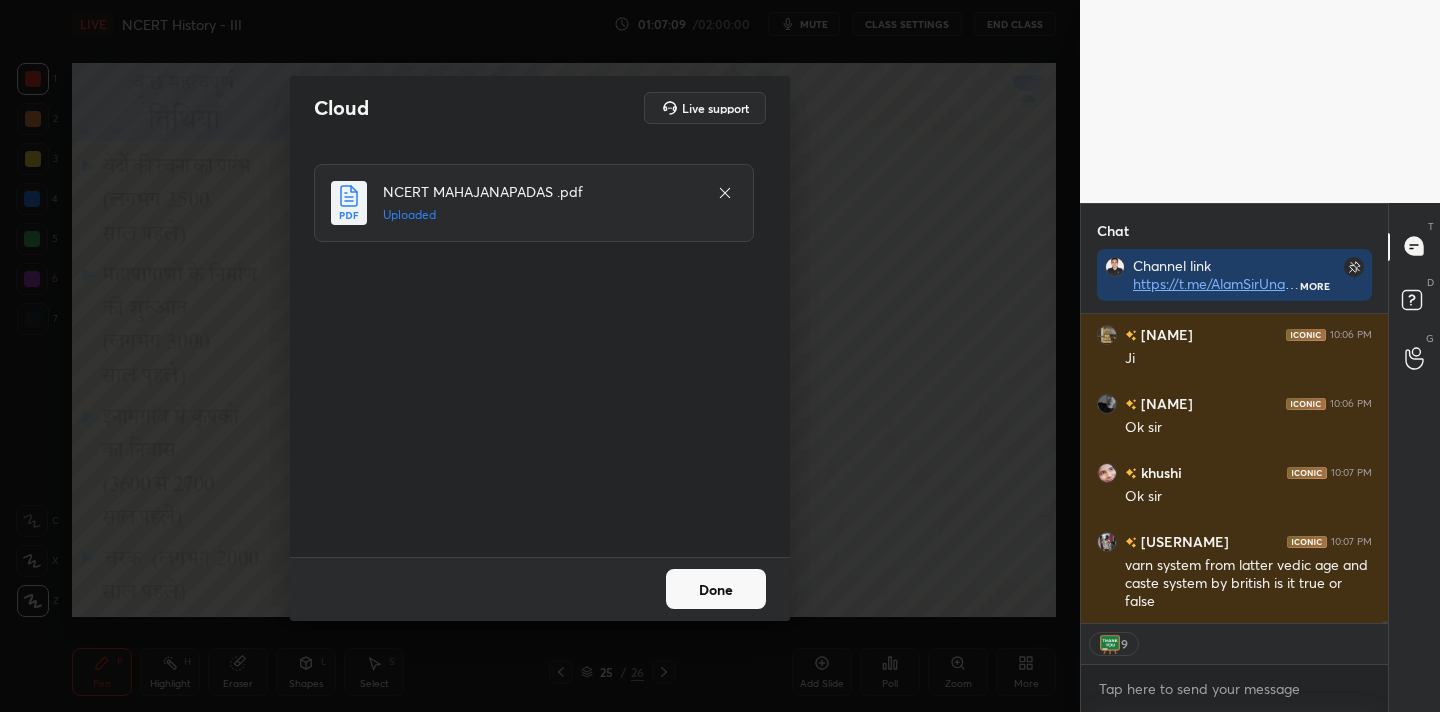 click on "Done" at bounding box center (716, 589) 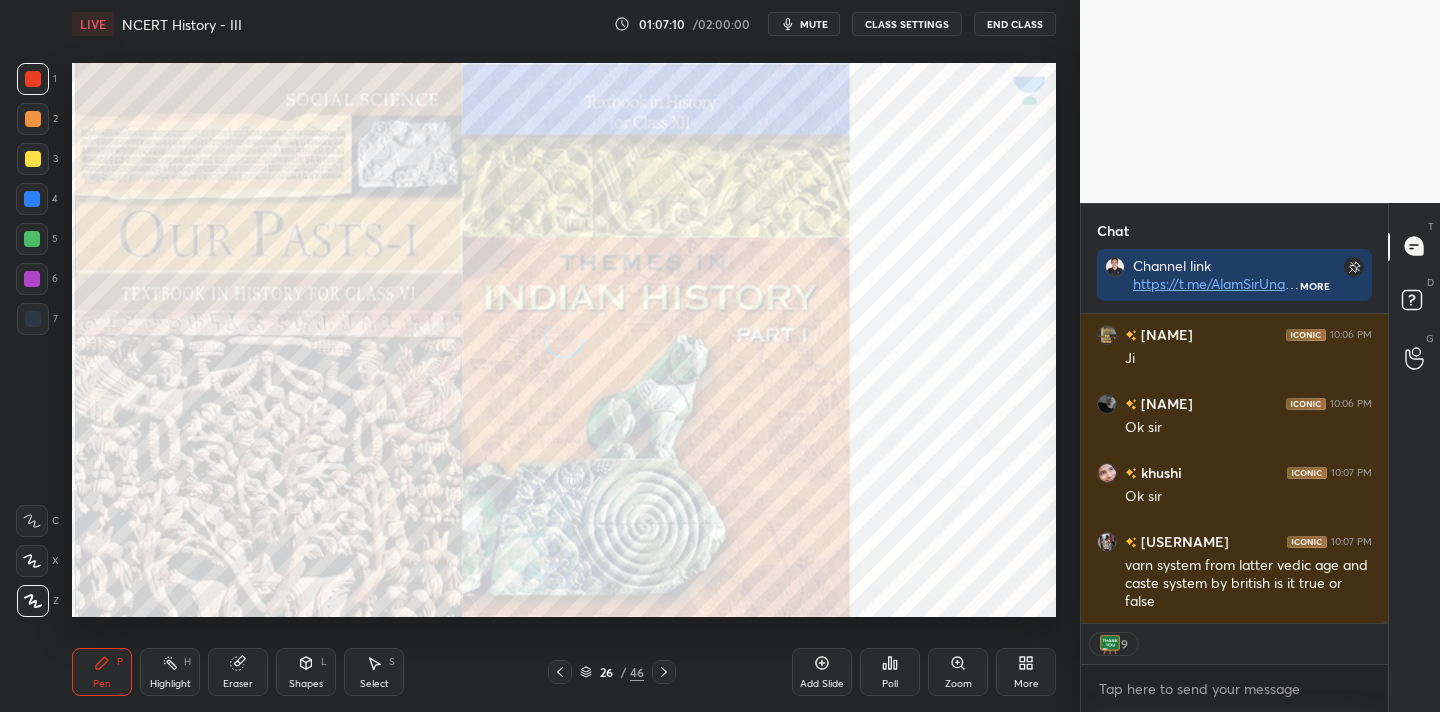 scroll, scrollTop: 38744, scrollLeft: 0, axis: vertical 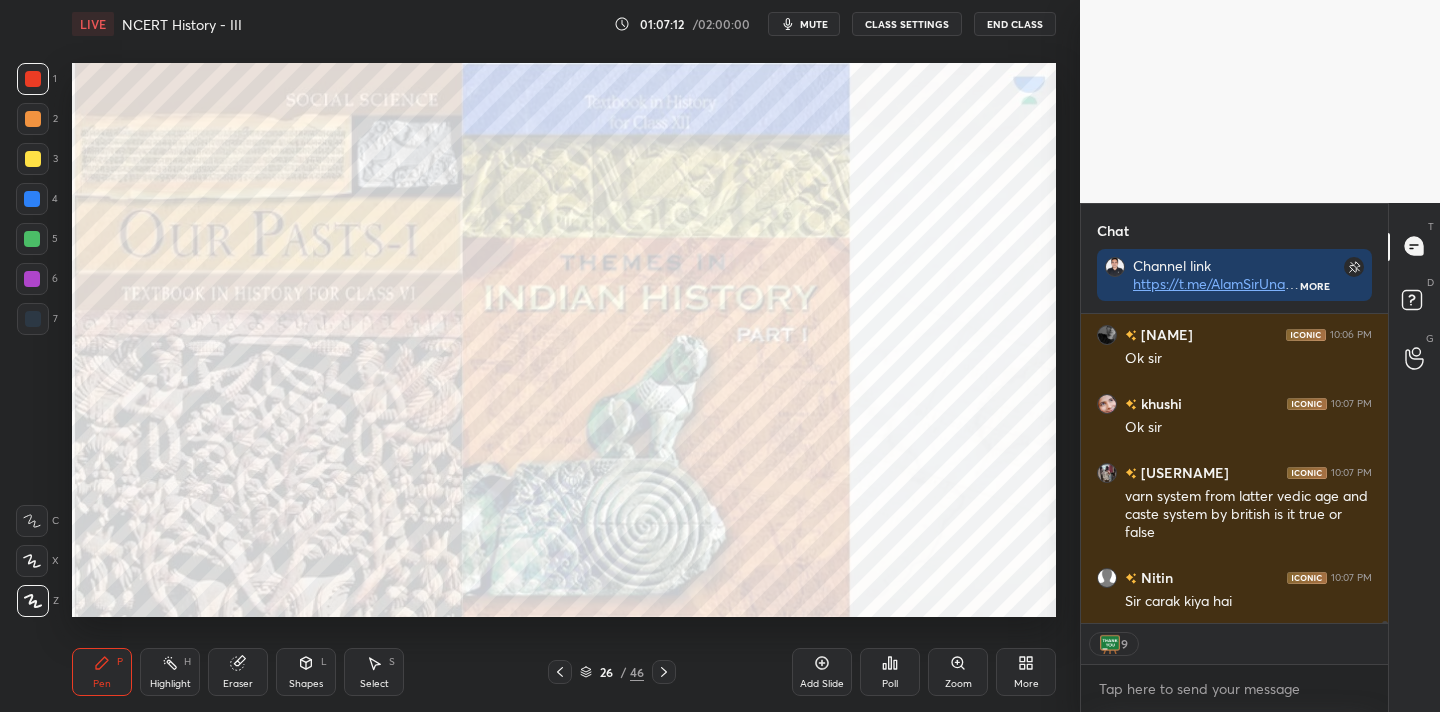 click 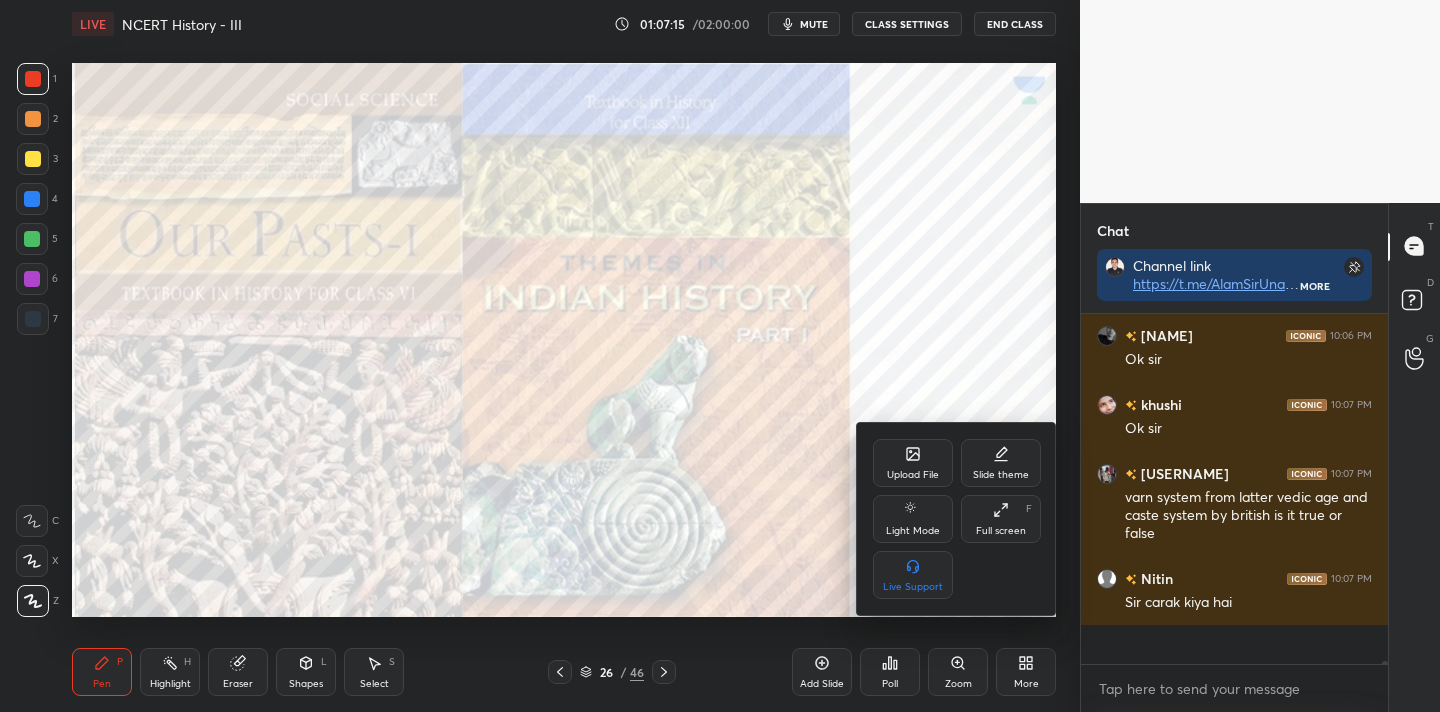 click 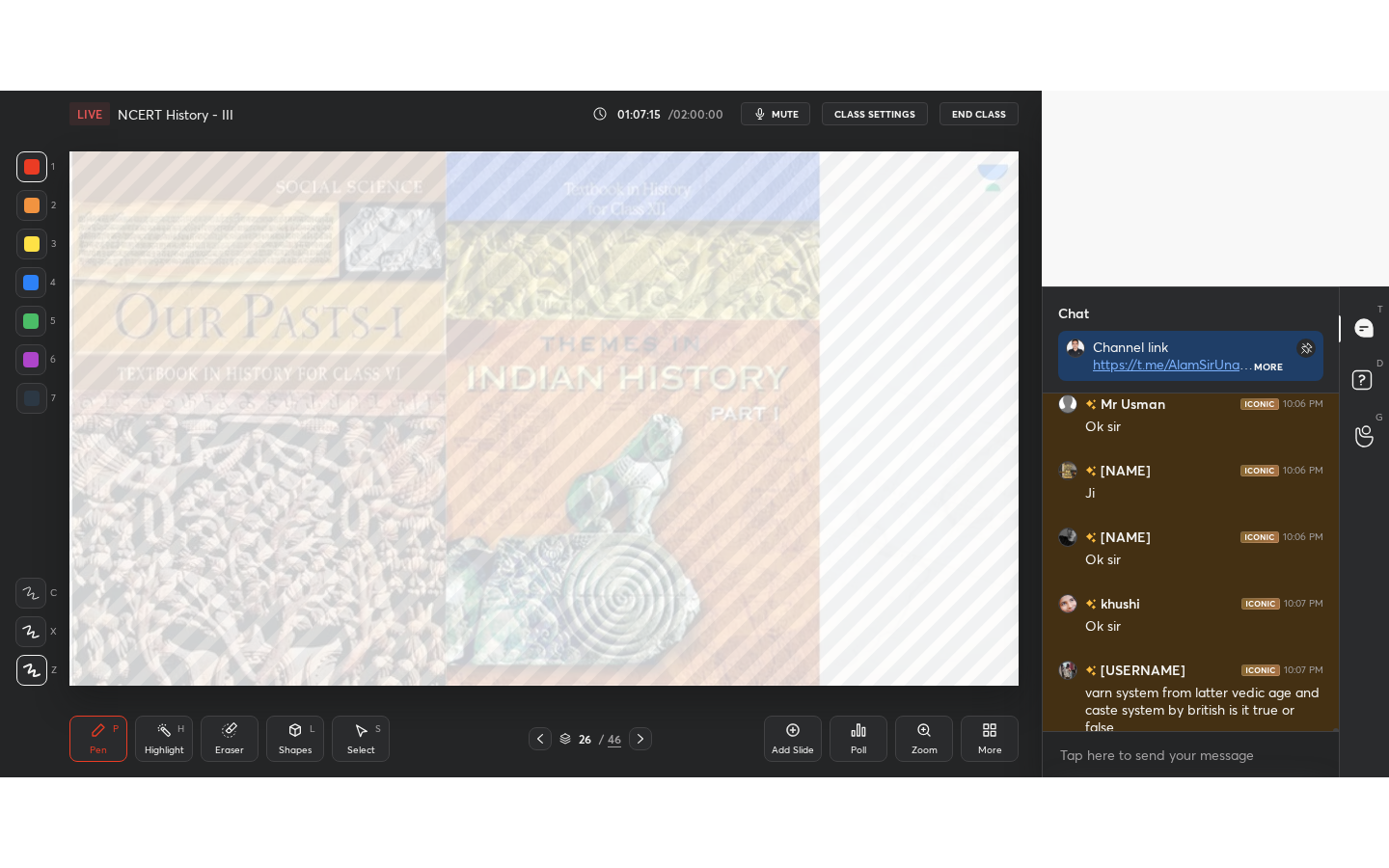 scroll, scrollTop: 37146, scrollLeft: 0, axis: vertical 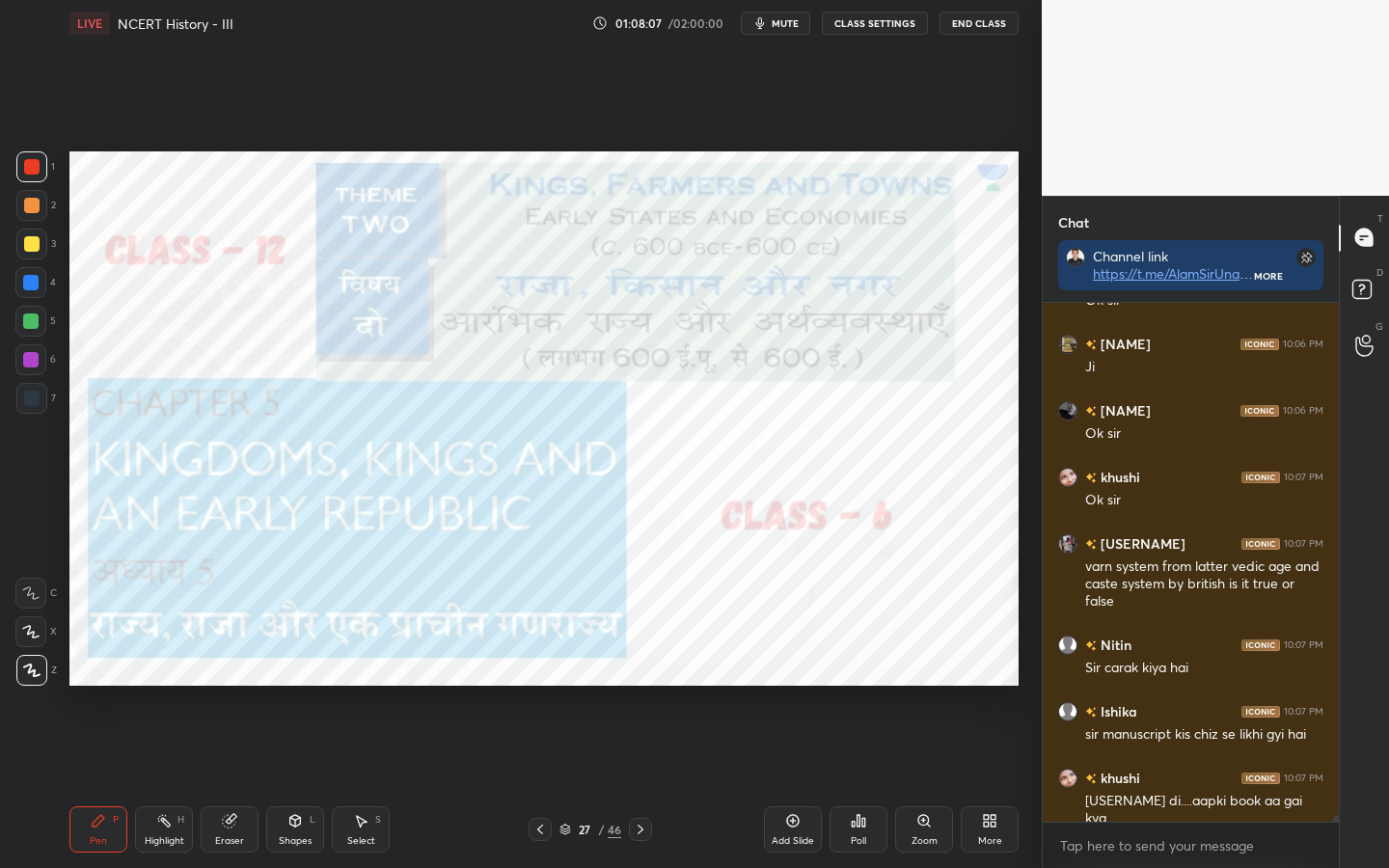 click on "mute" at bounding box center [785, 23] 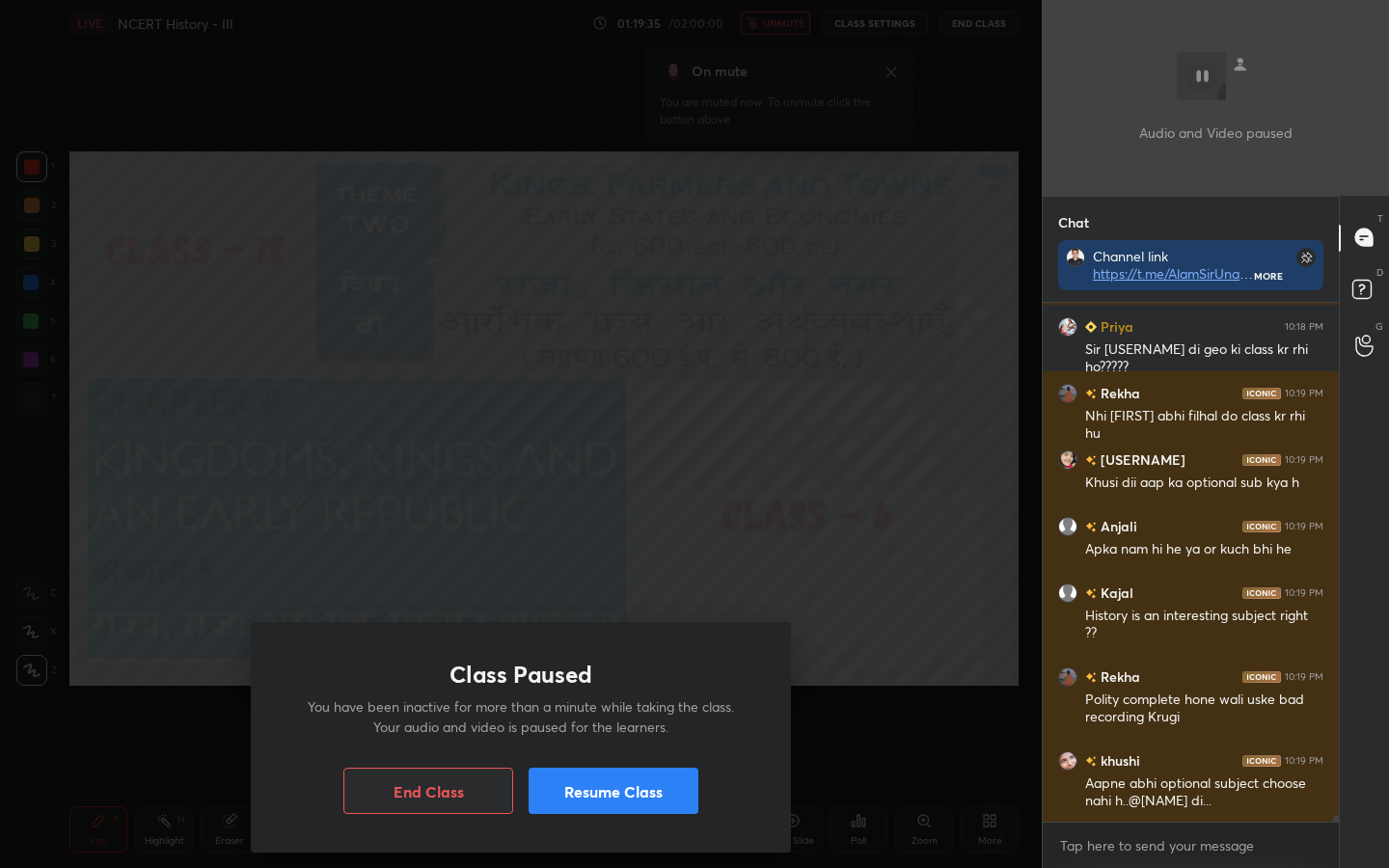 scroll, scrollTop: 41699, scrollLeft: 0, axis: vertical 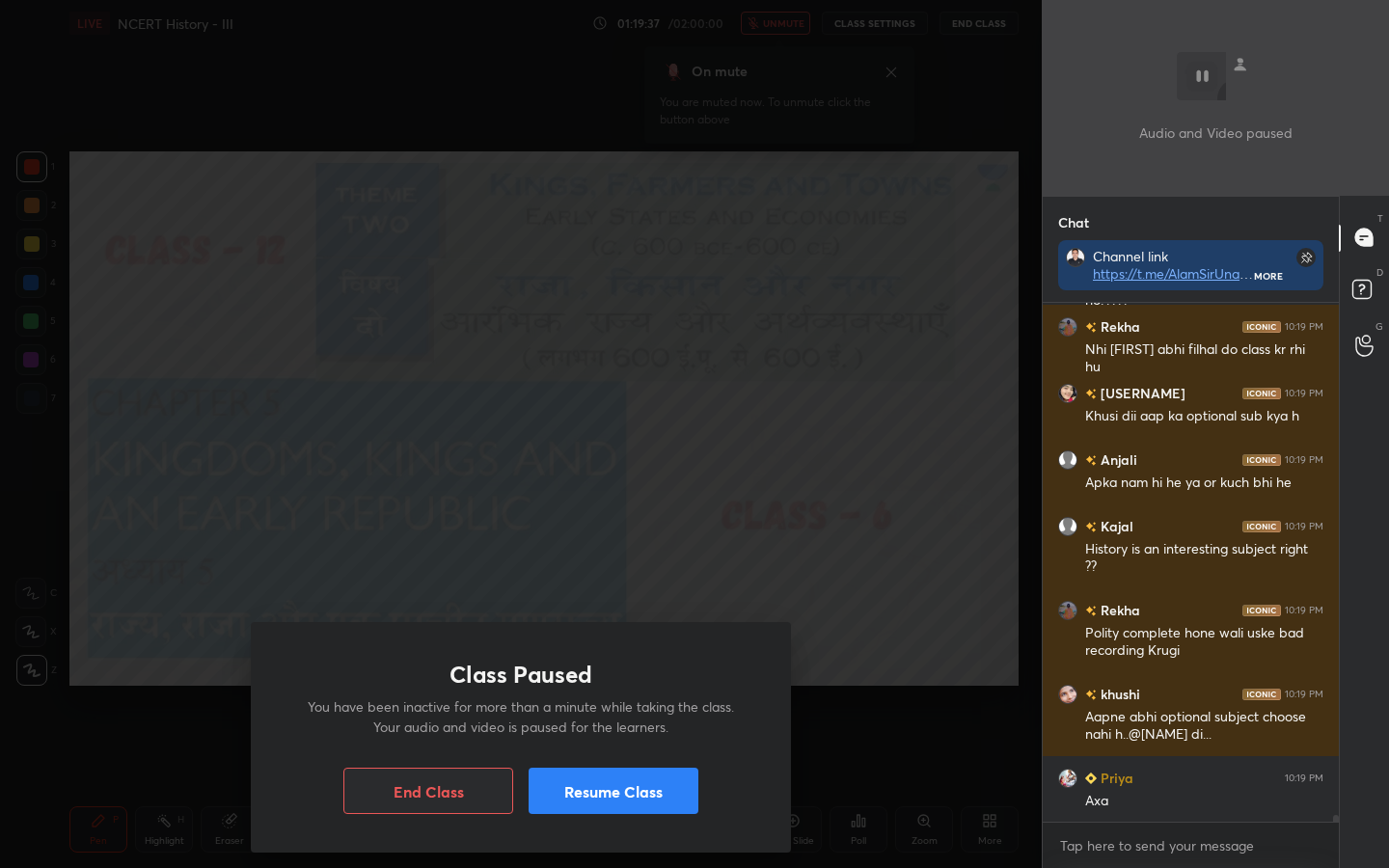 click on "Resume Class" at bounding box center (613, 791) 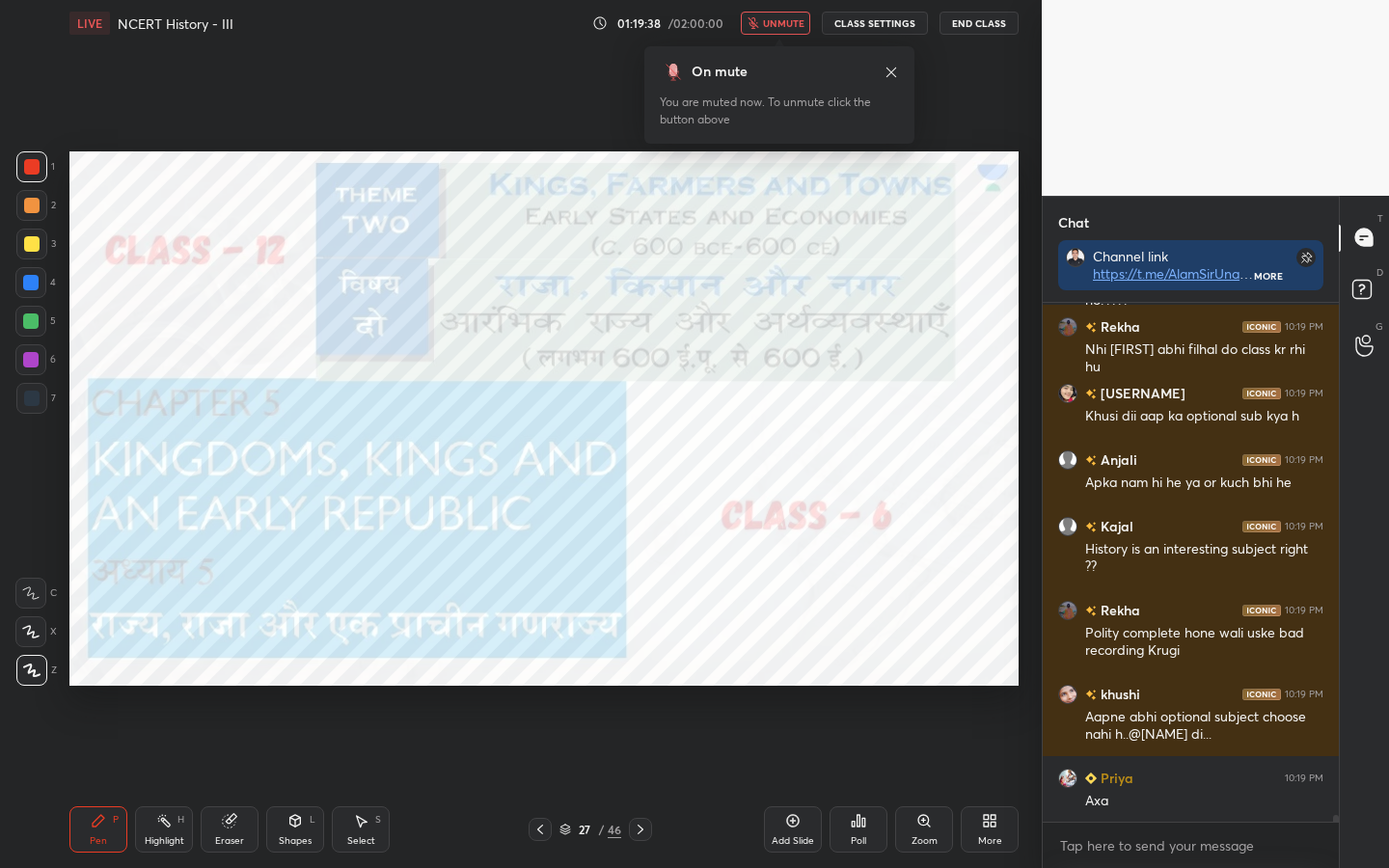 click on "unmute" at bounding box center (783, 23) 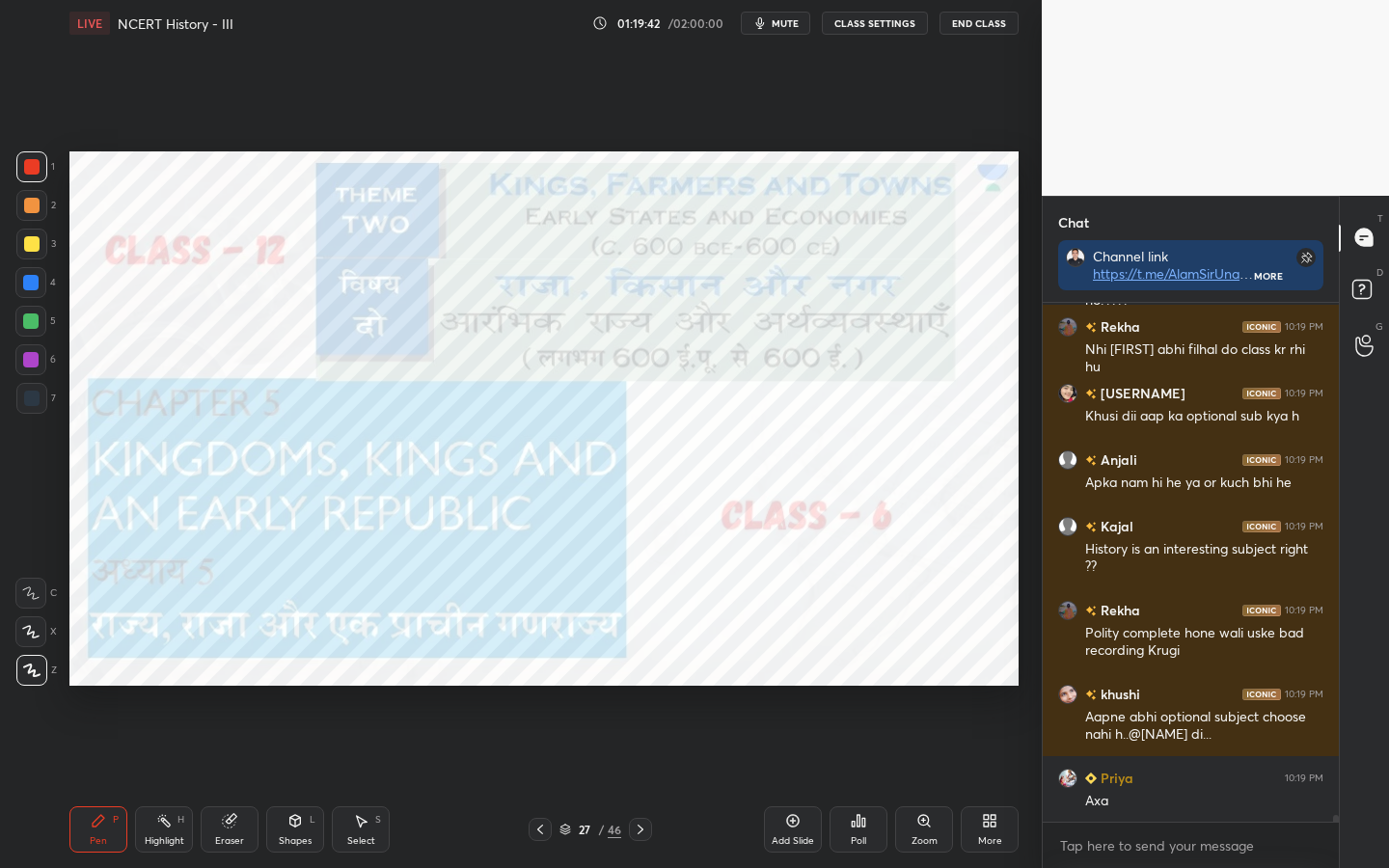 scroll, scrollTop: 41765, scrollLeft: 0, axis: vertical 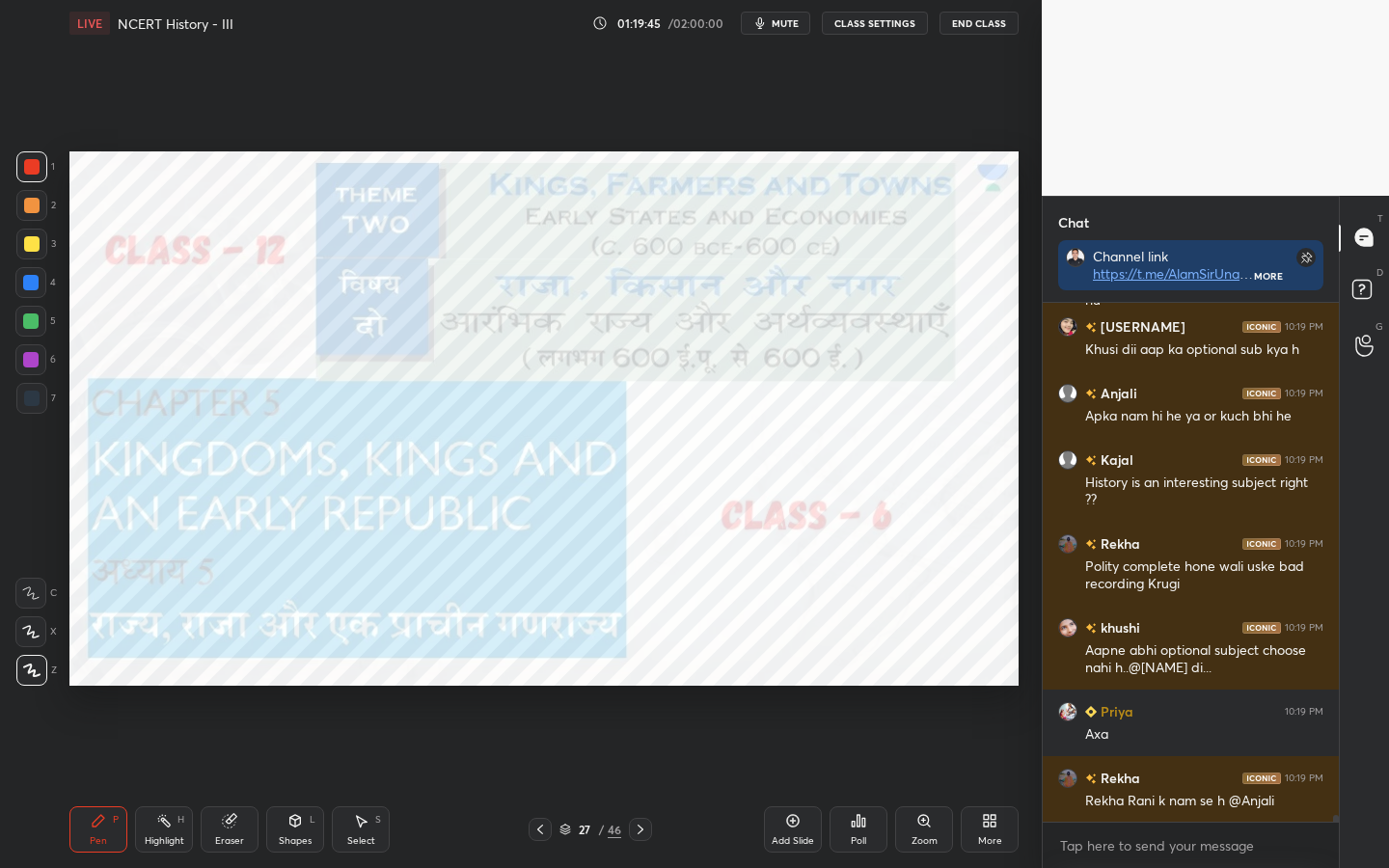 click on "Eraser" at bounding box center (230, 829) 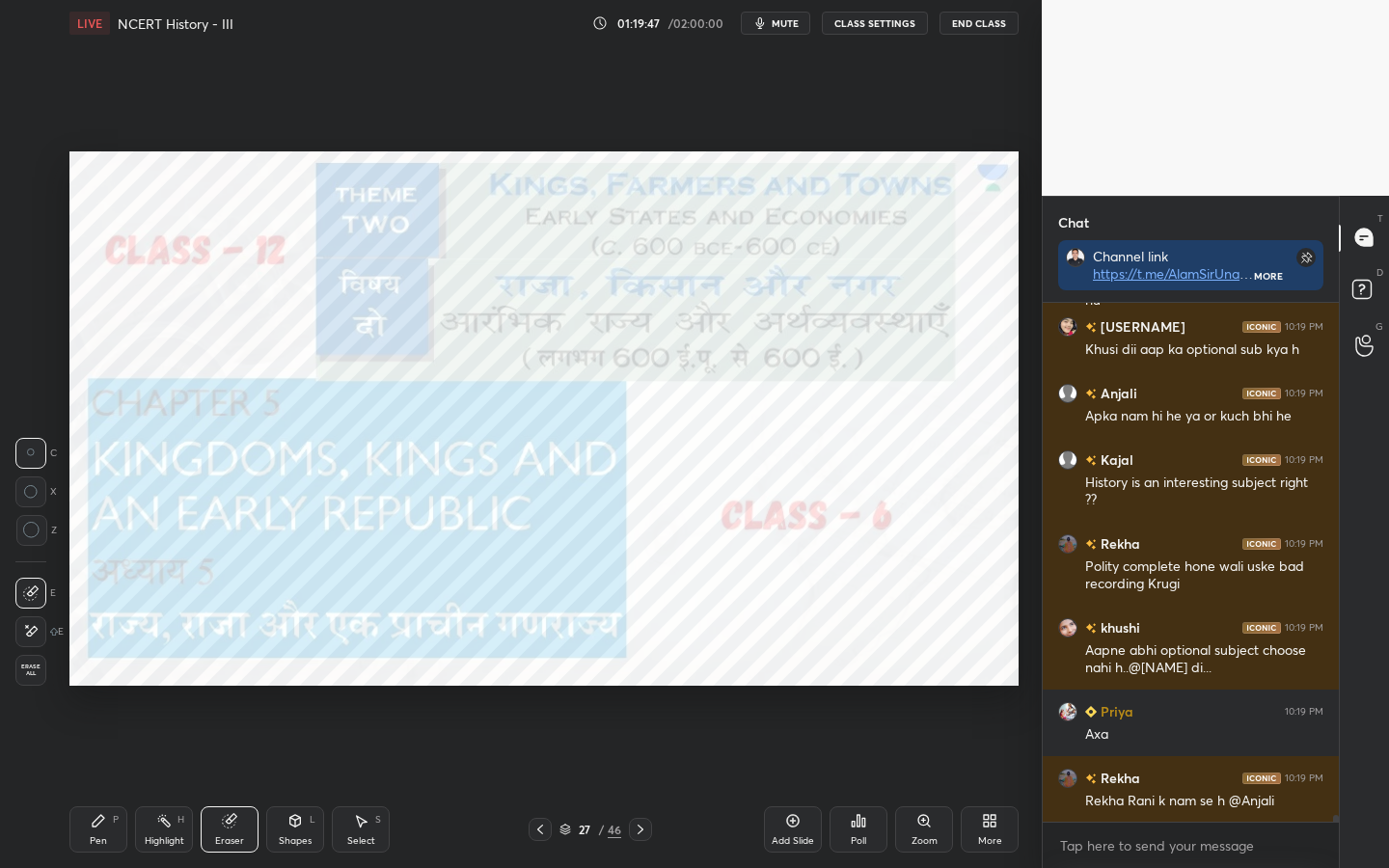 click on "Erase all" at bounding box center (31, 670) 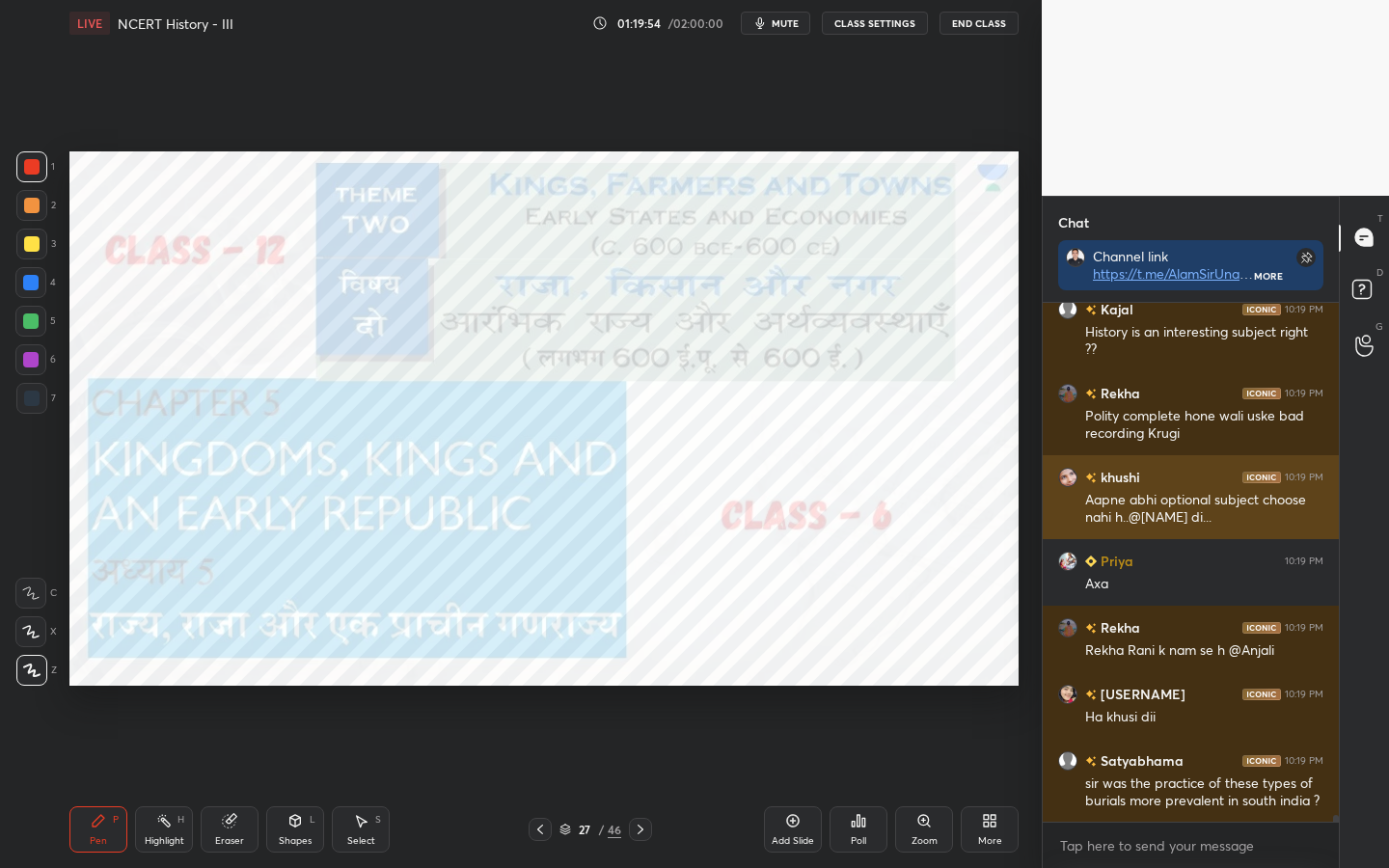 scroll, scrollTop: 41982, scrollLeft: 0, axis: vertical 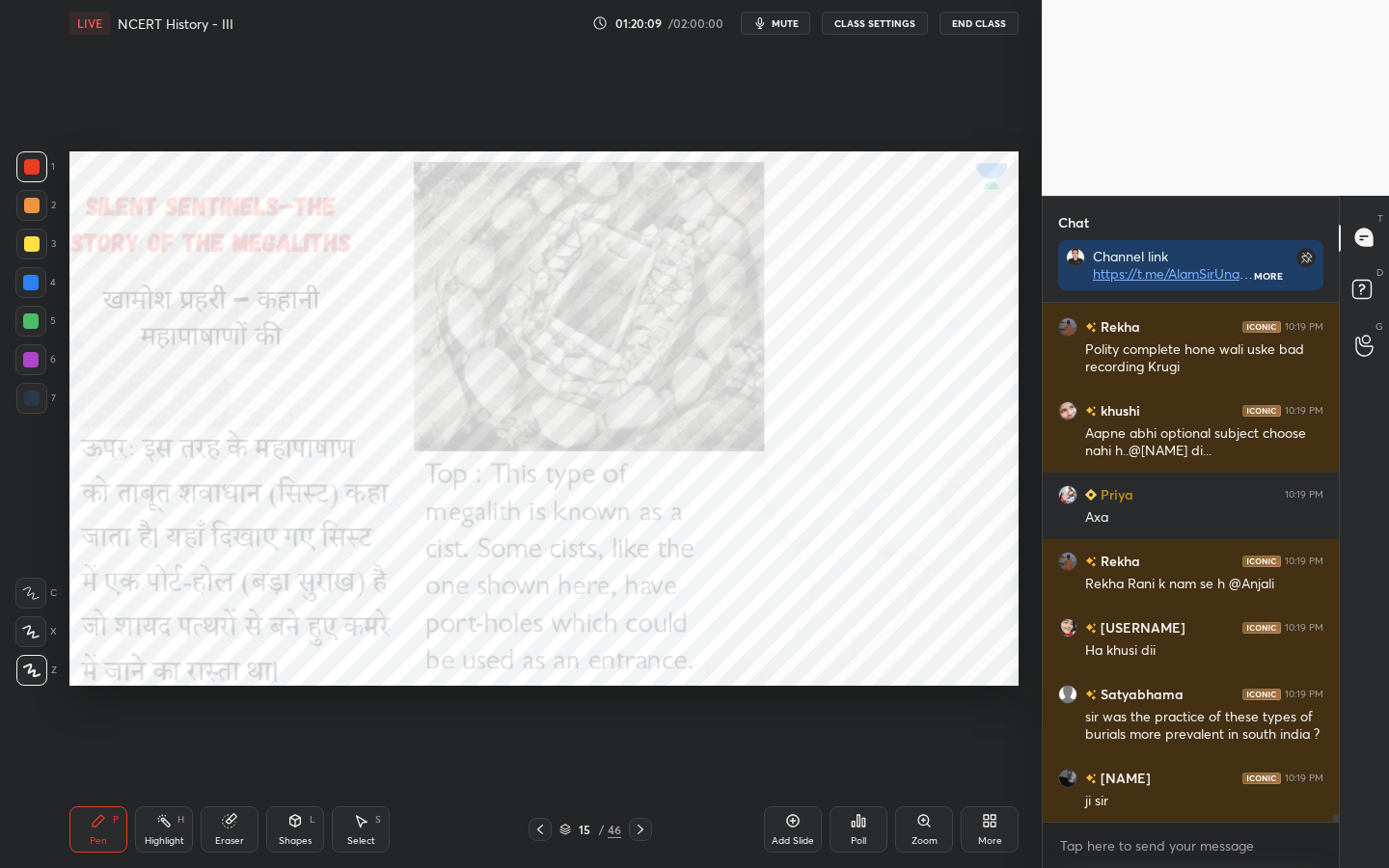 click on "Eraser" at bounding box center [230, 841] 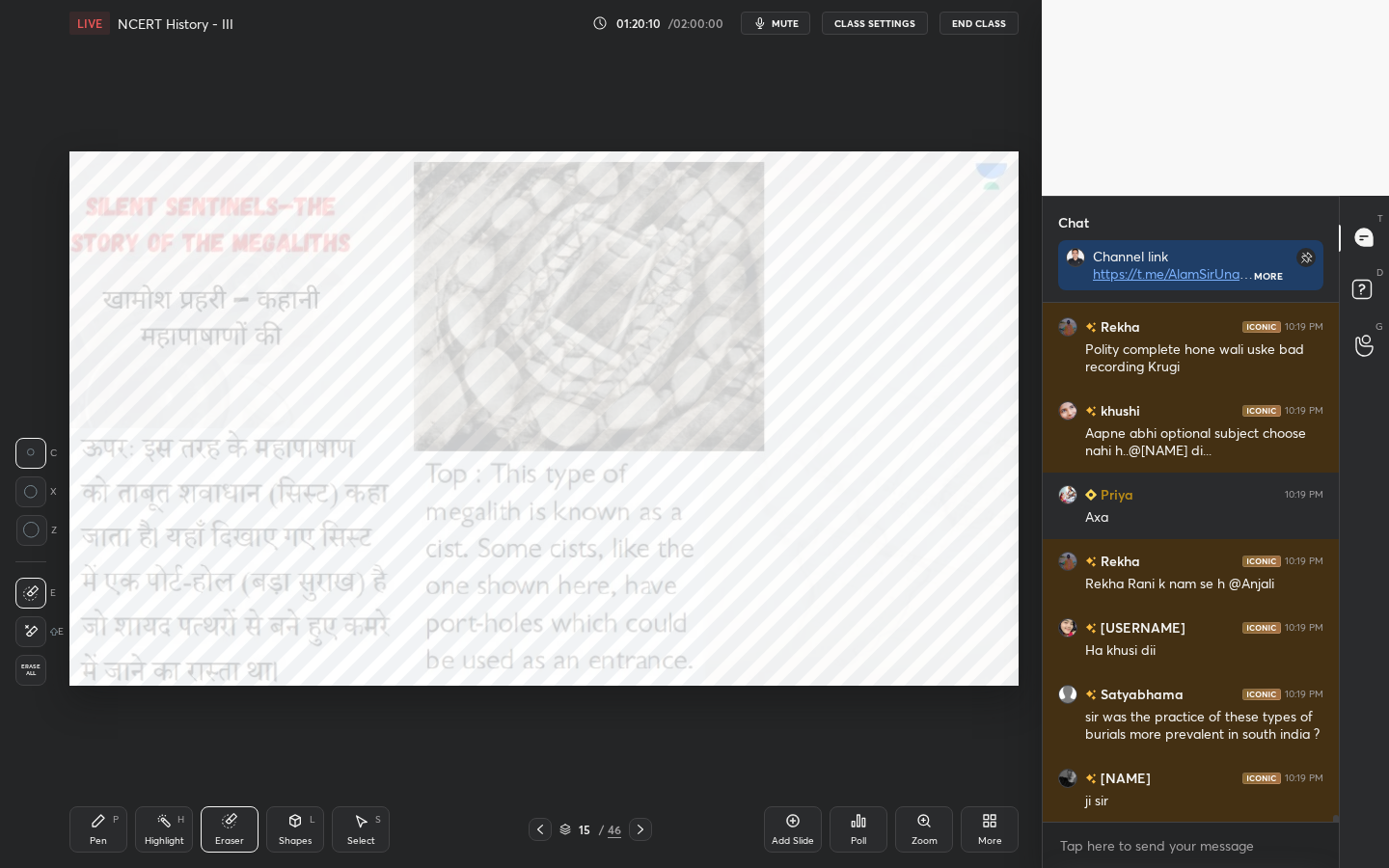 click on "Erase all" at bounding box center [31, 670] 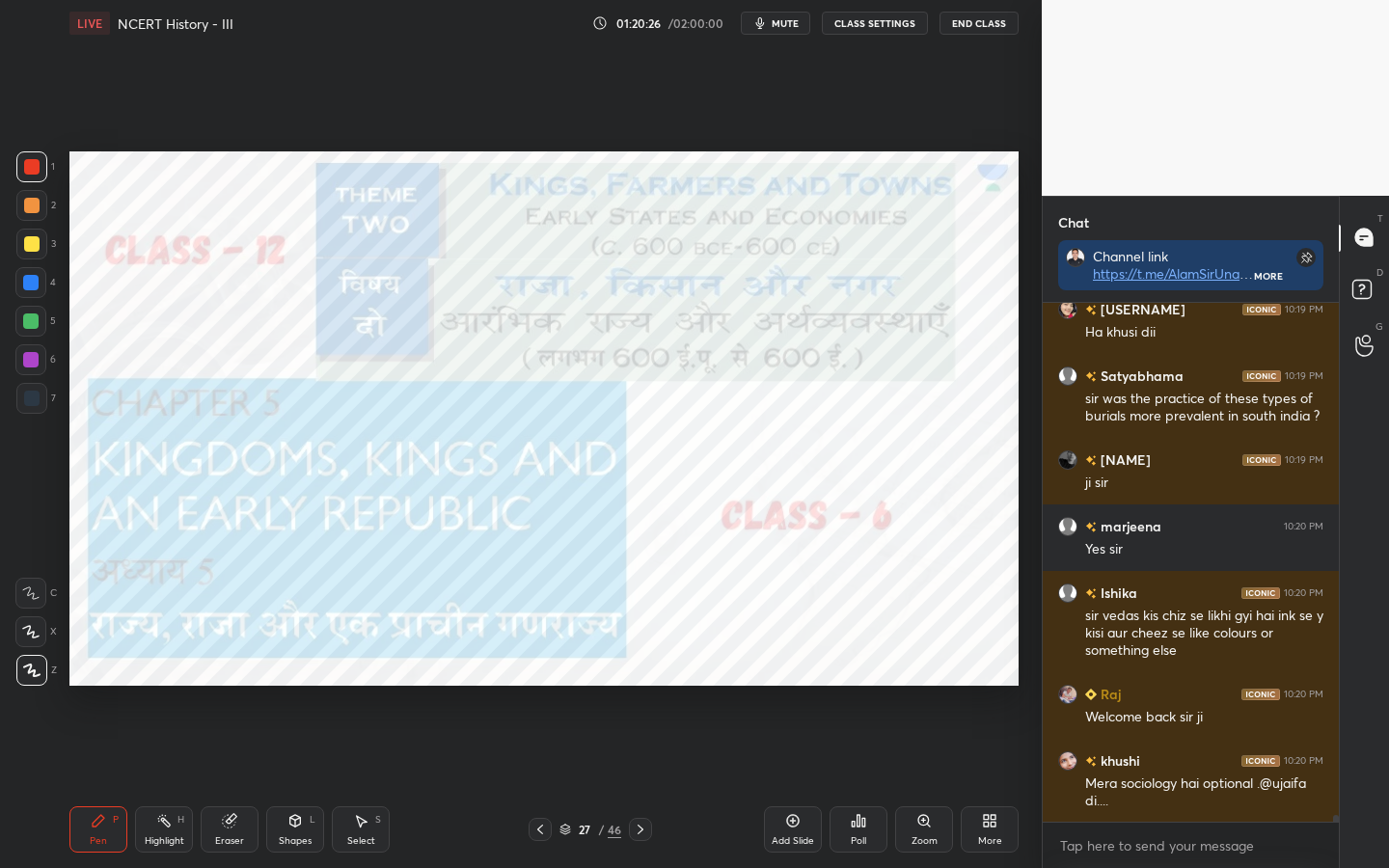 scroll, scrollTop: 42367, scrollLeft: 0, axis: vertical 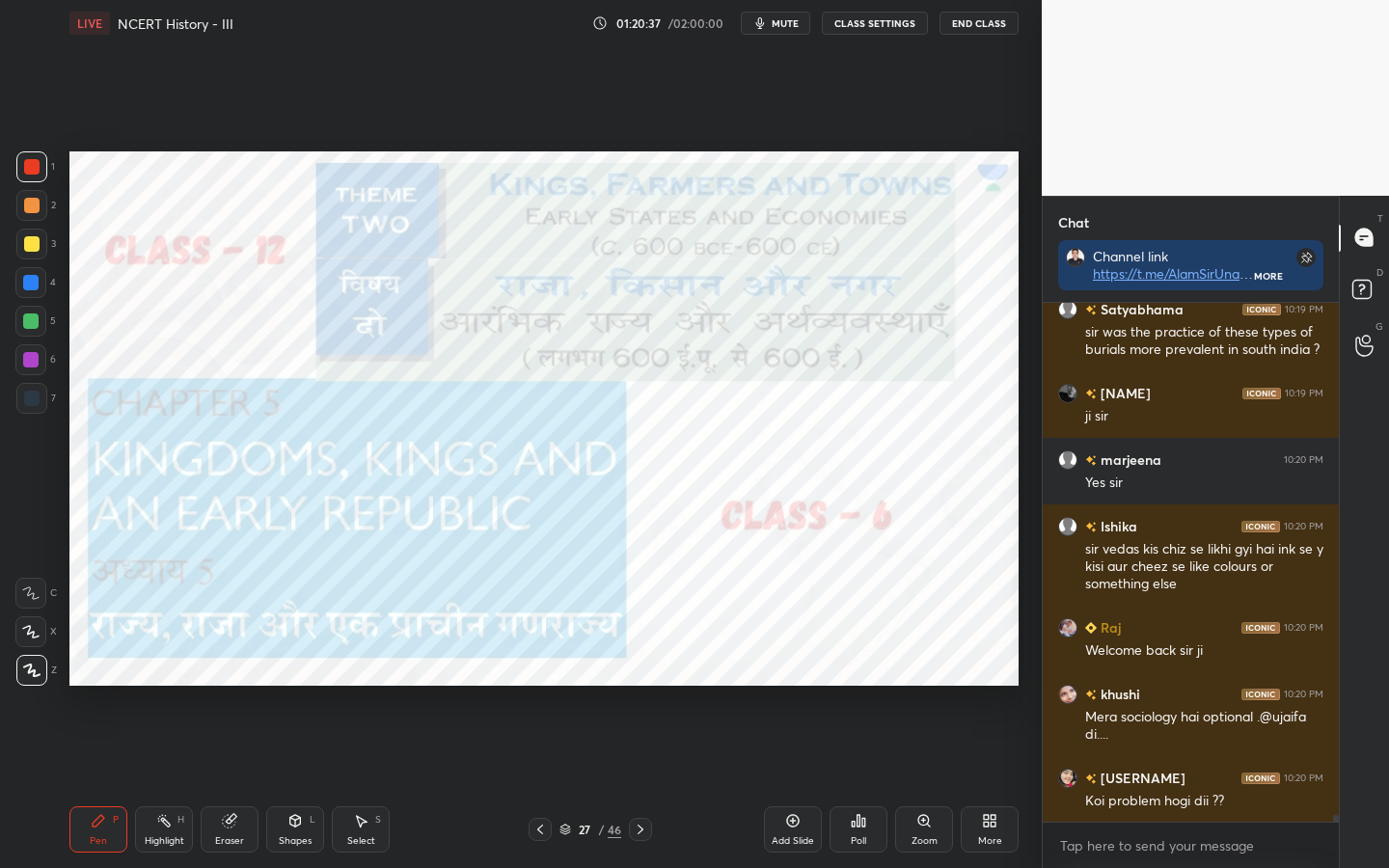 click on "Setting up your live class Poll for   secs No correct answer Start poll" at bounding box center (544, 419) 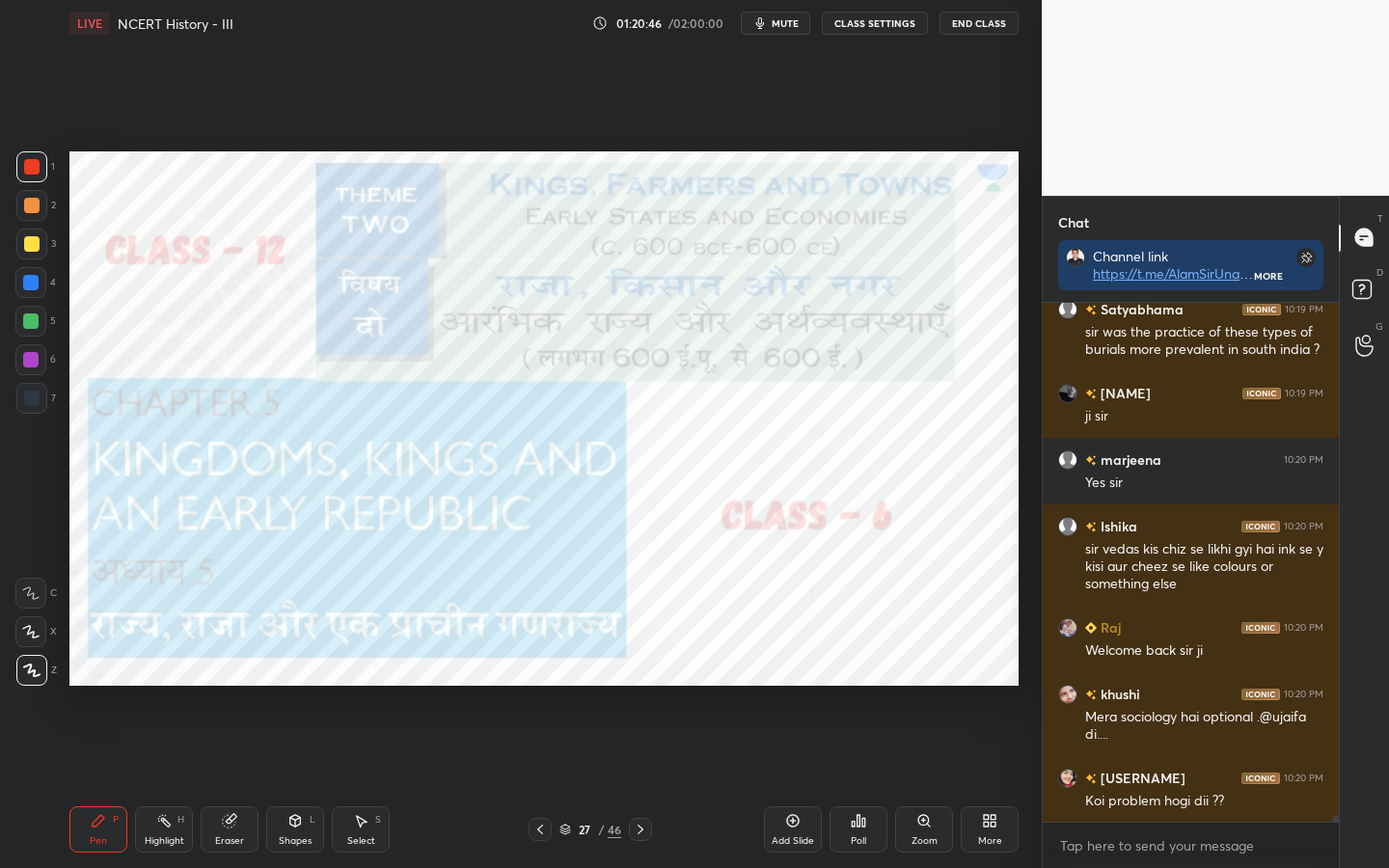 scroll, scrollTop: 42386, scrollLeft: 0, axis: vertical 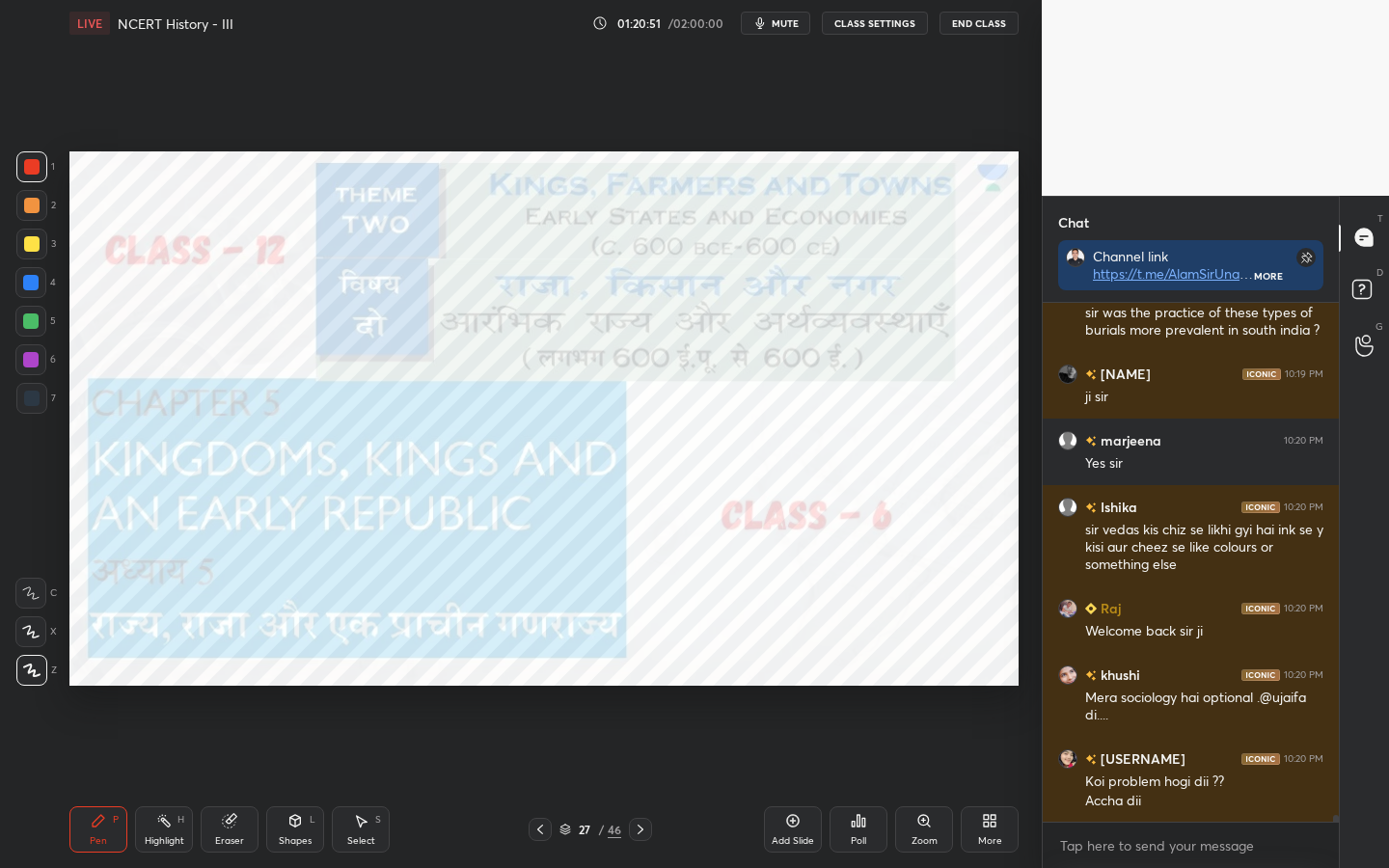 click 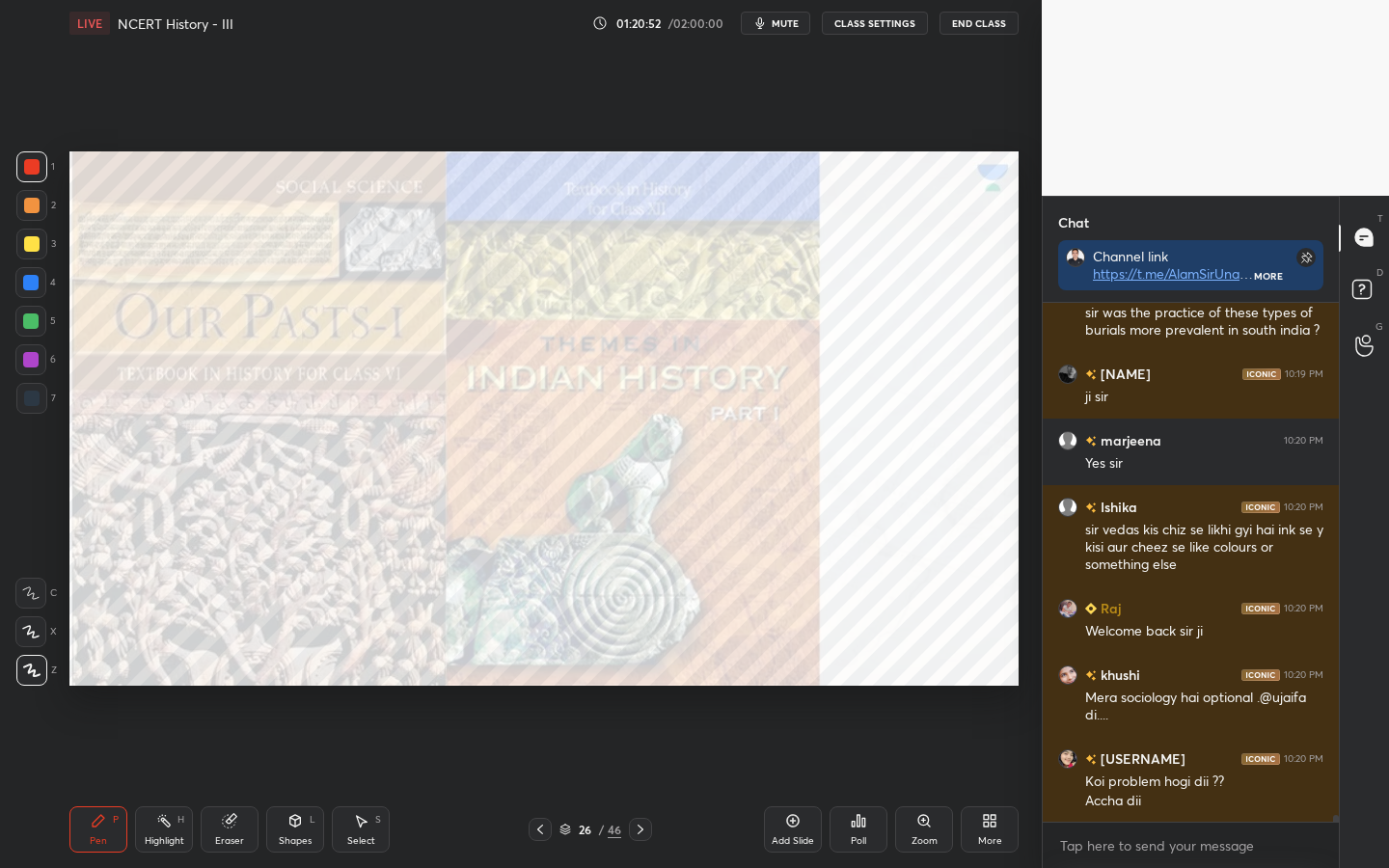 click 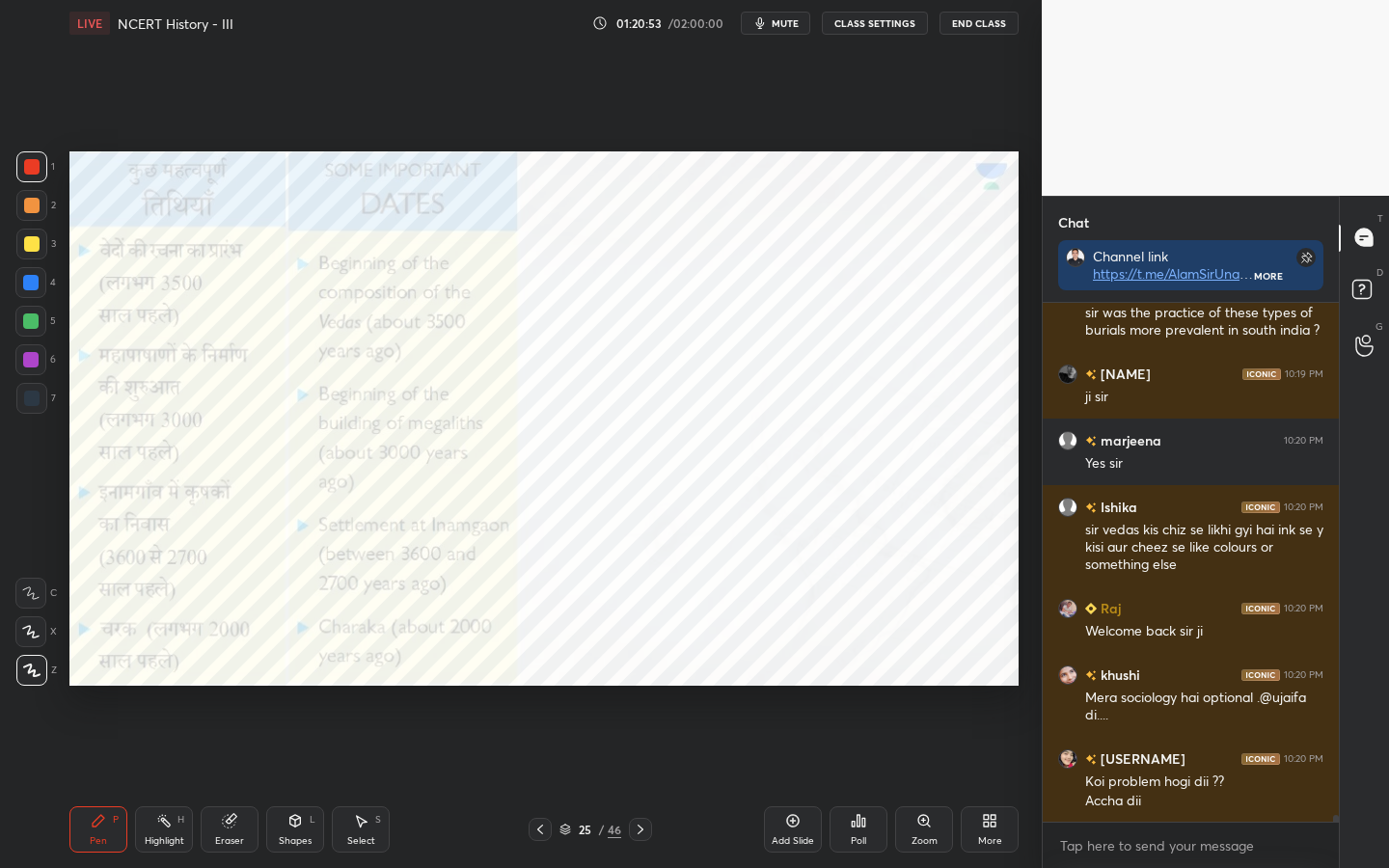 click 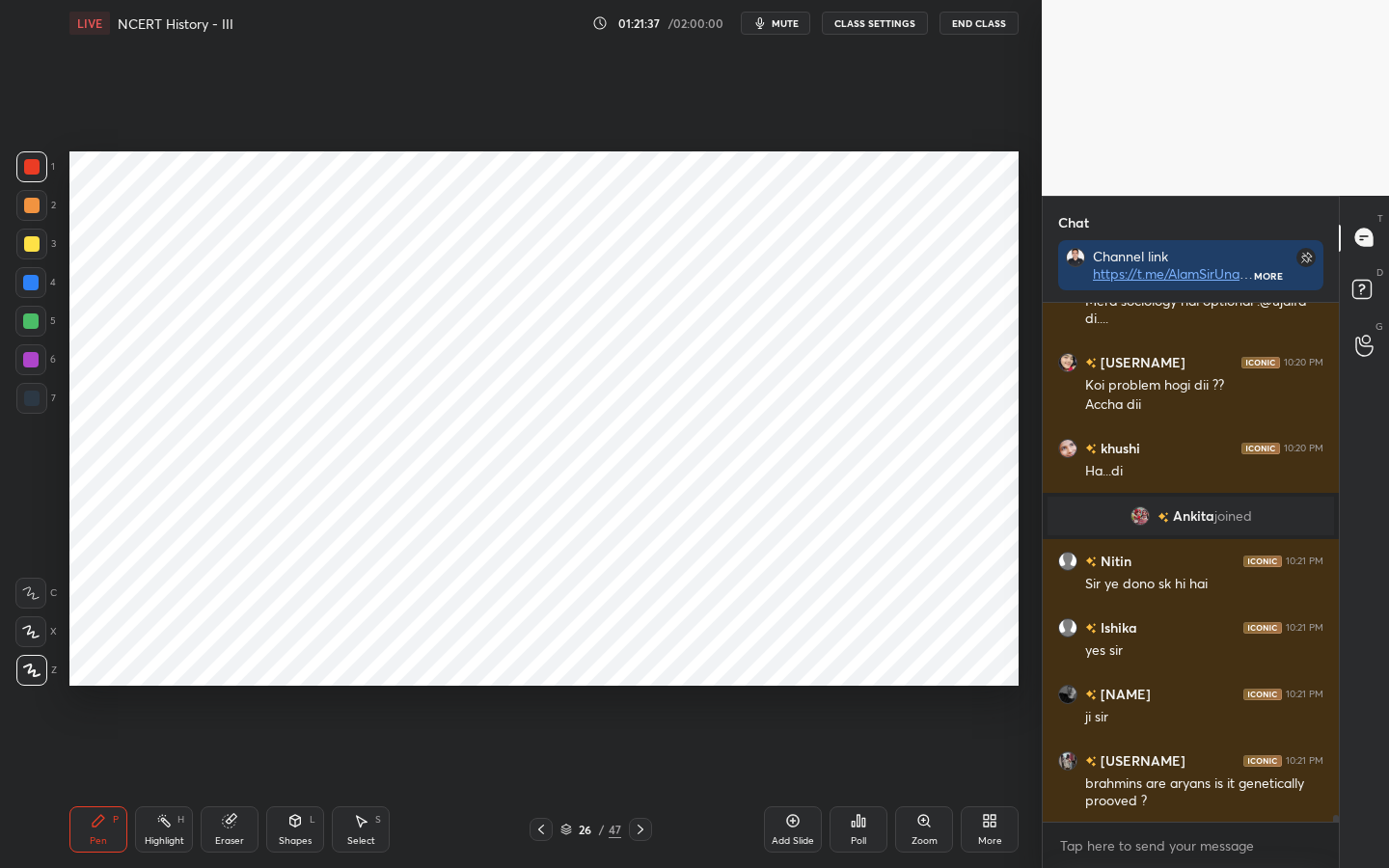 scroll, scrollTop: 42078, scrollLeft: 0, axis: vertical 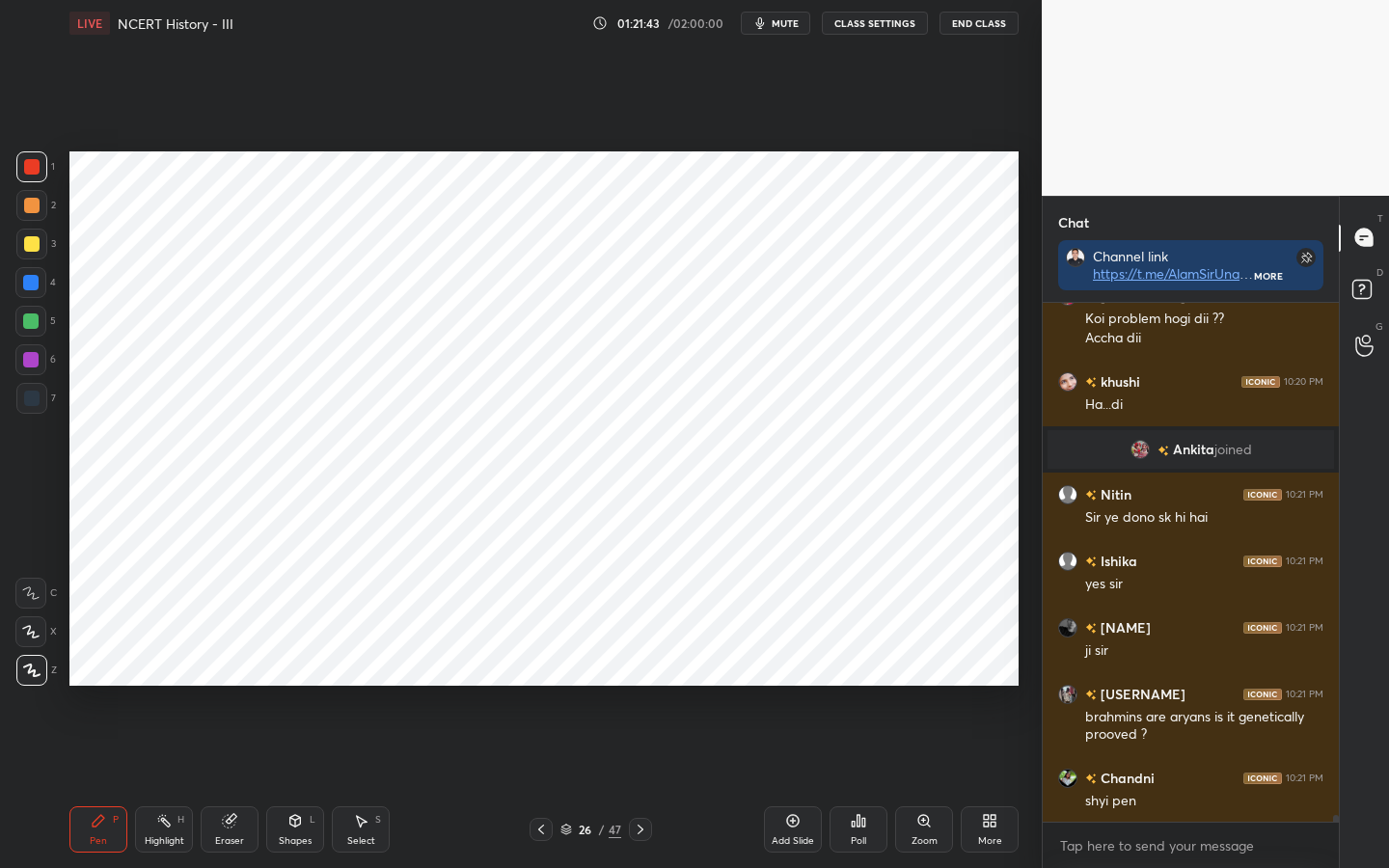 click on "Eraser" at bounding box center (230, 841) 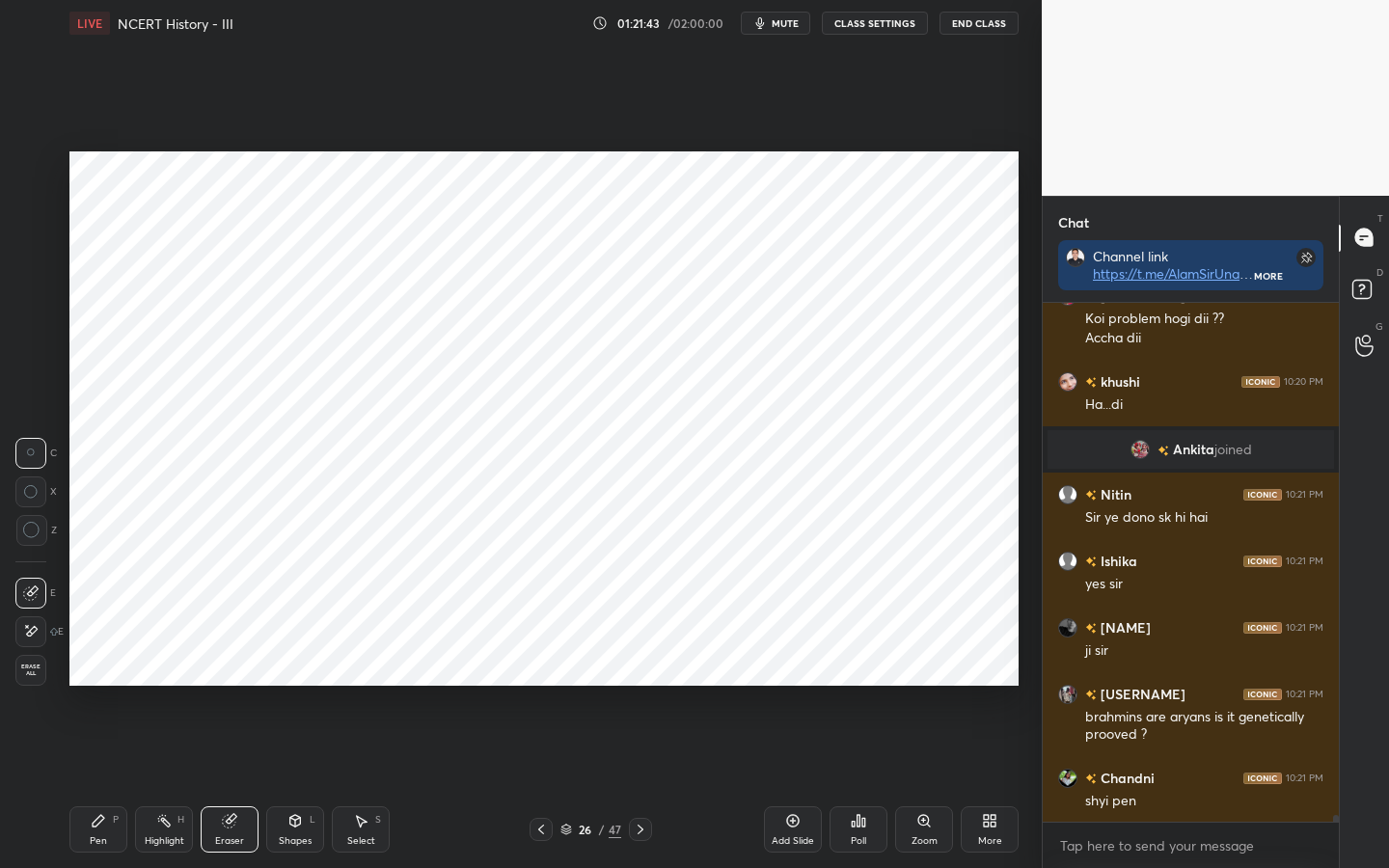 drag, startPoint x: 26, startPoint y: 678, endPoint x: 37, endPoint y: 672, distance: 12.529964 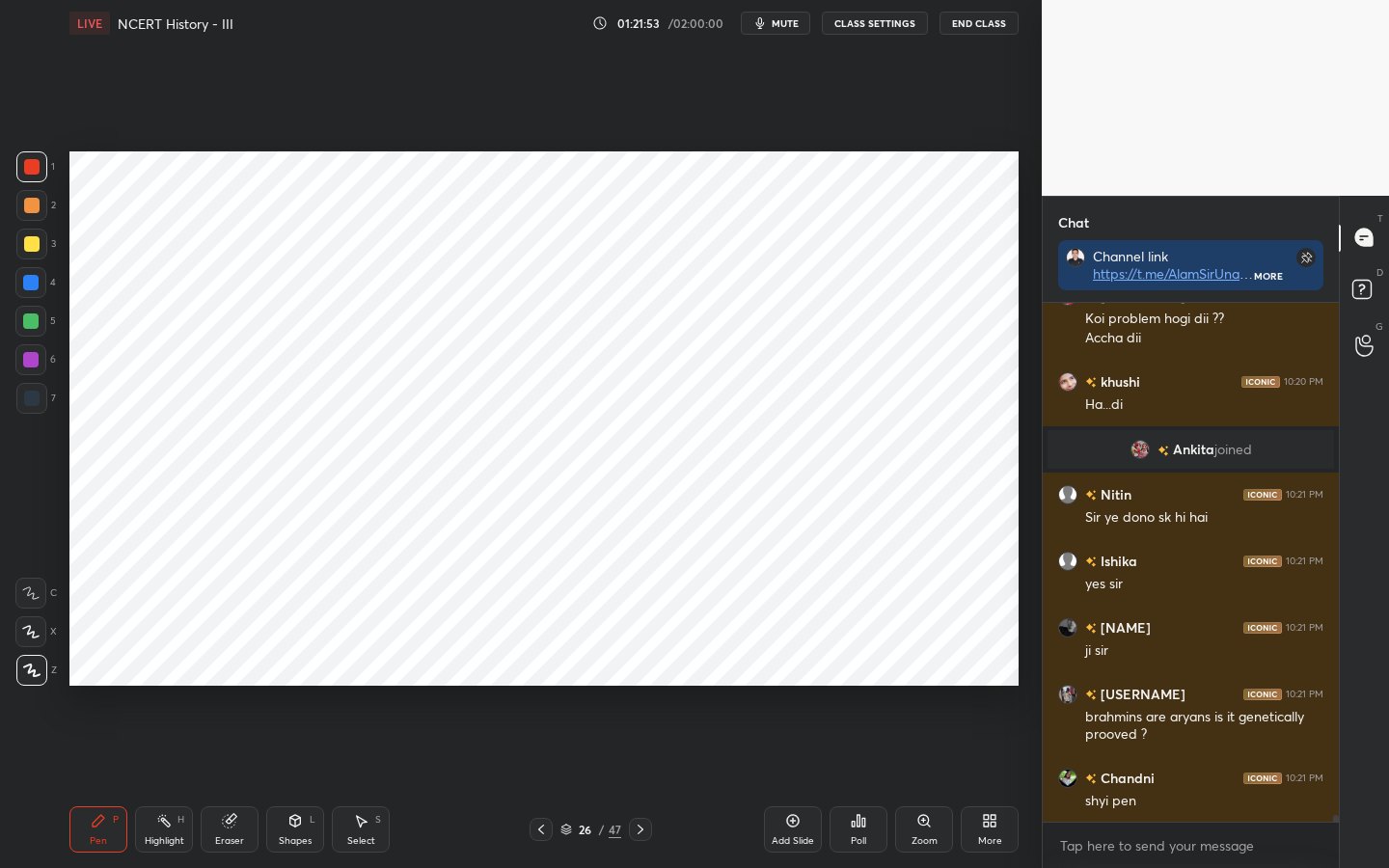 click 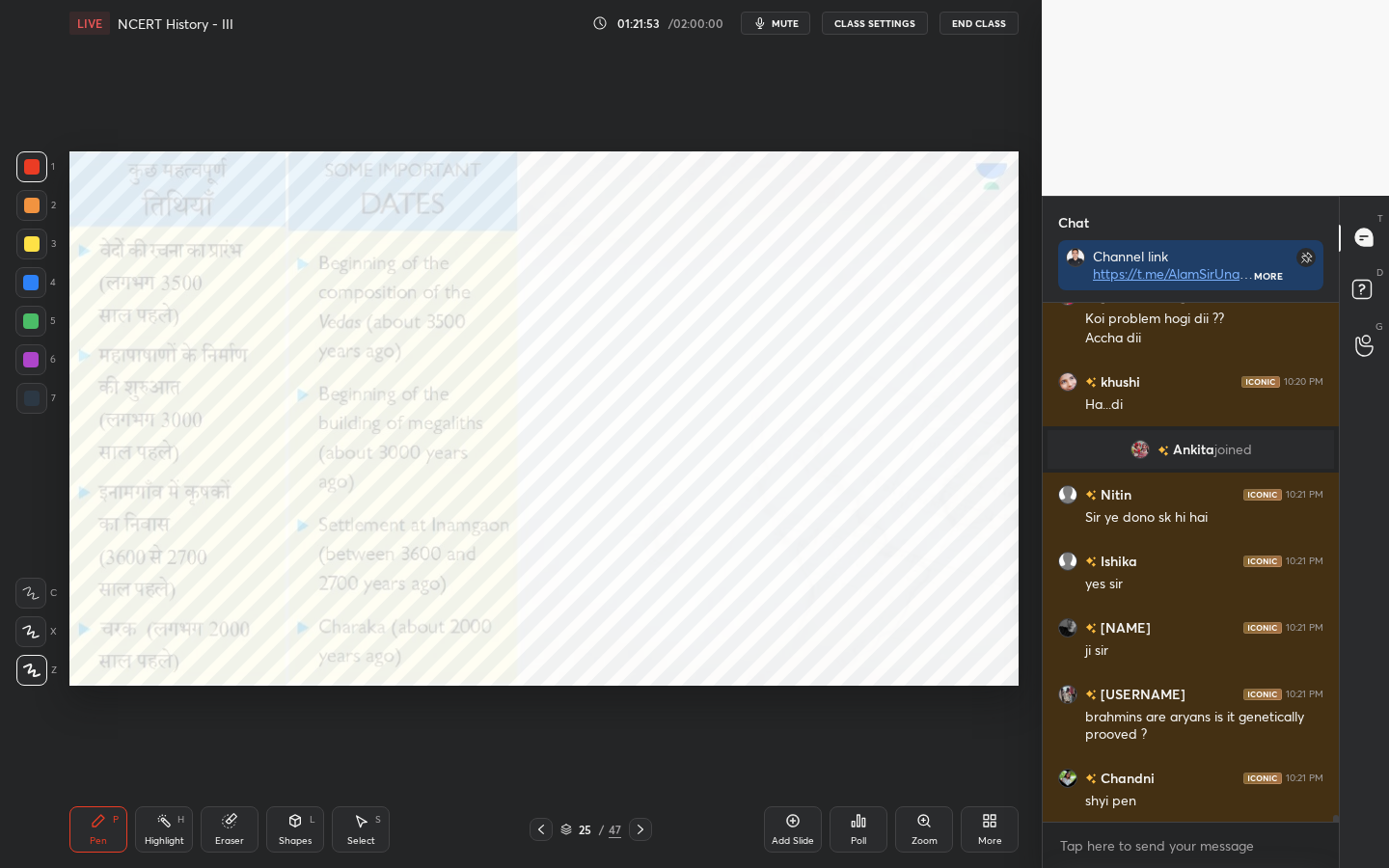 click 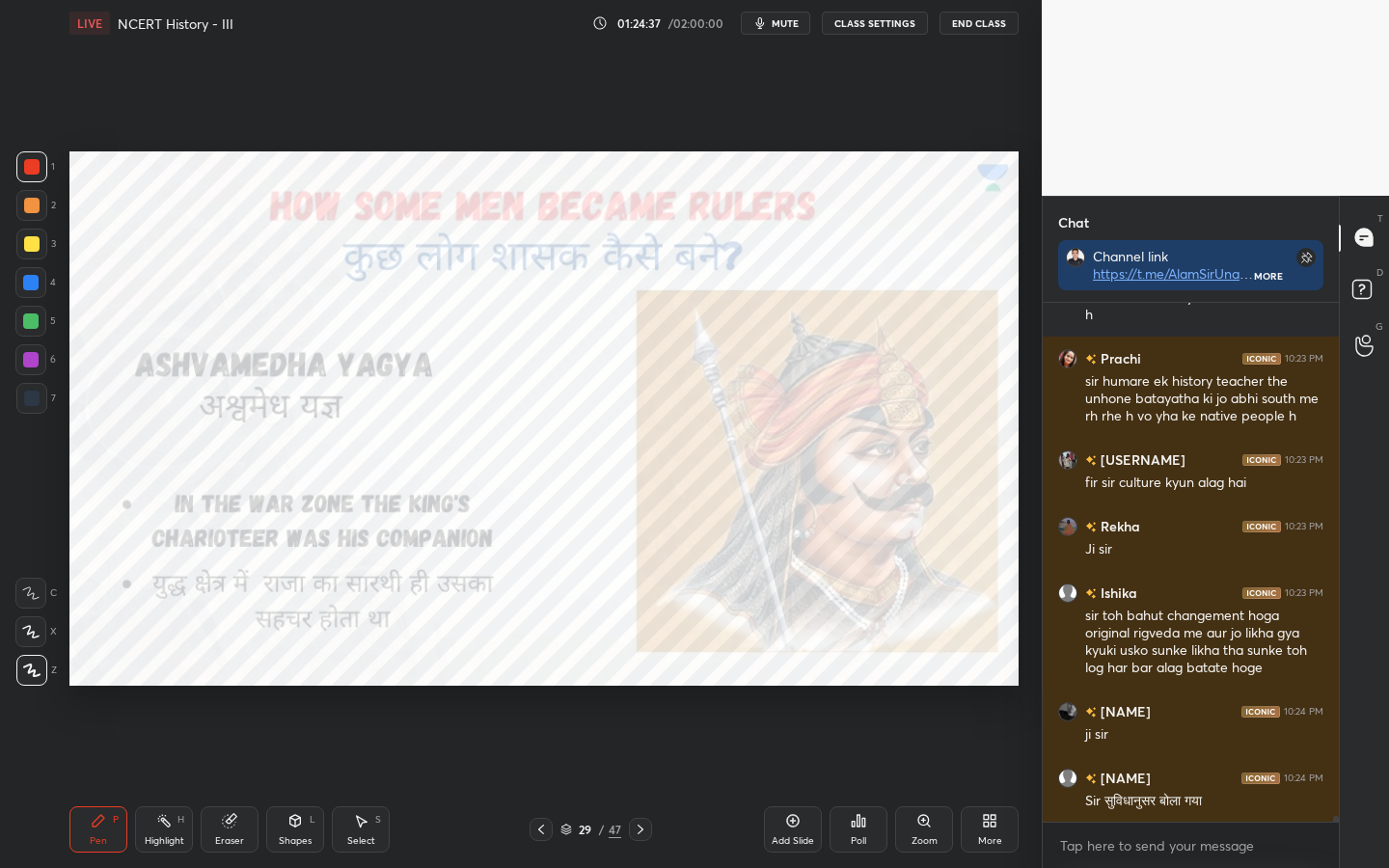 scroll, scrollTop: 43047, scrollLeft: 0, axis: vertical 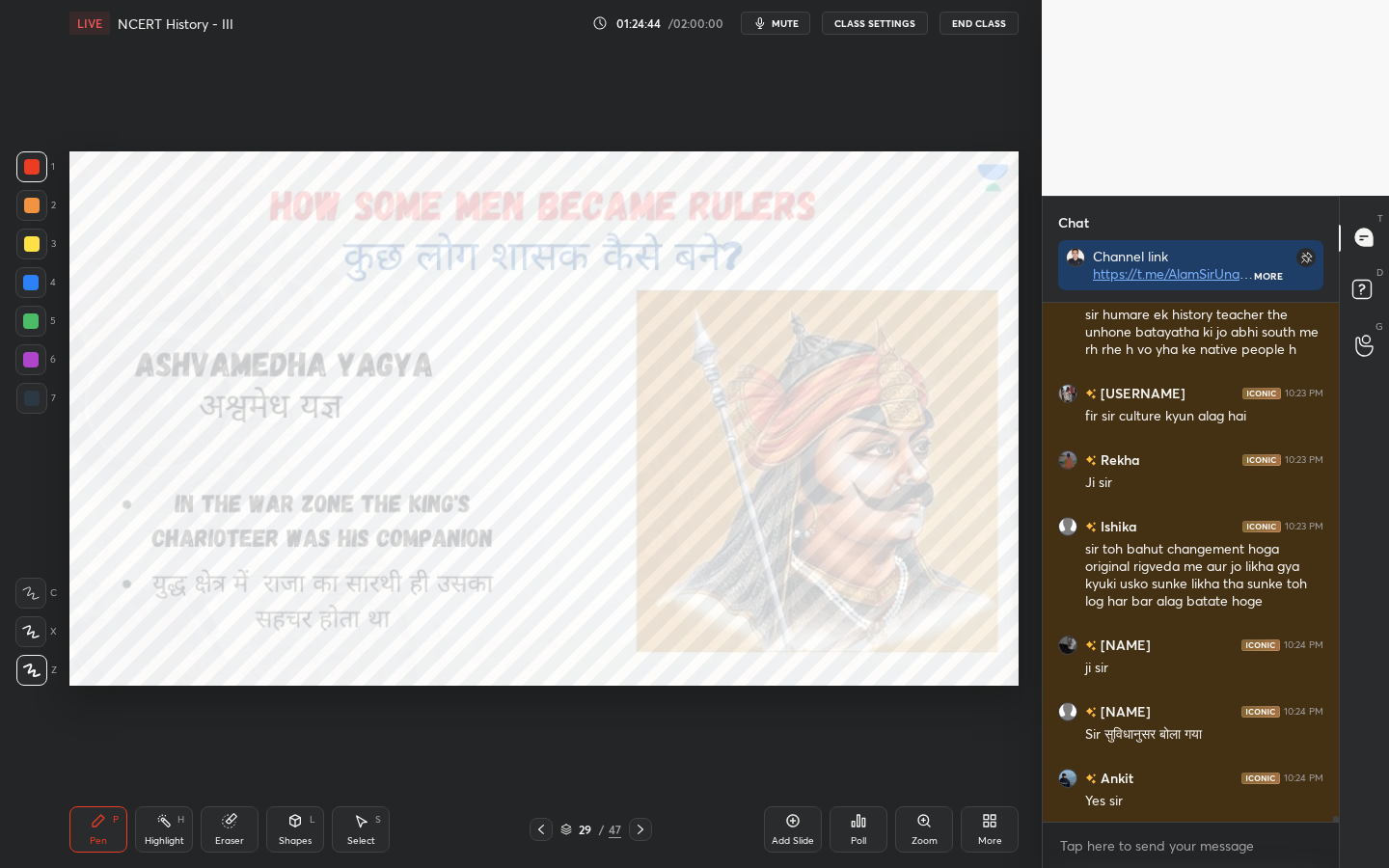 click 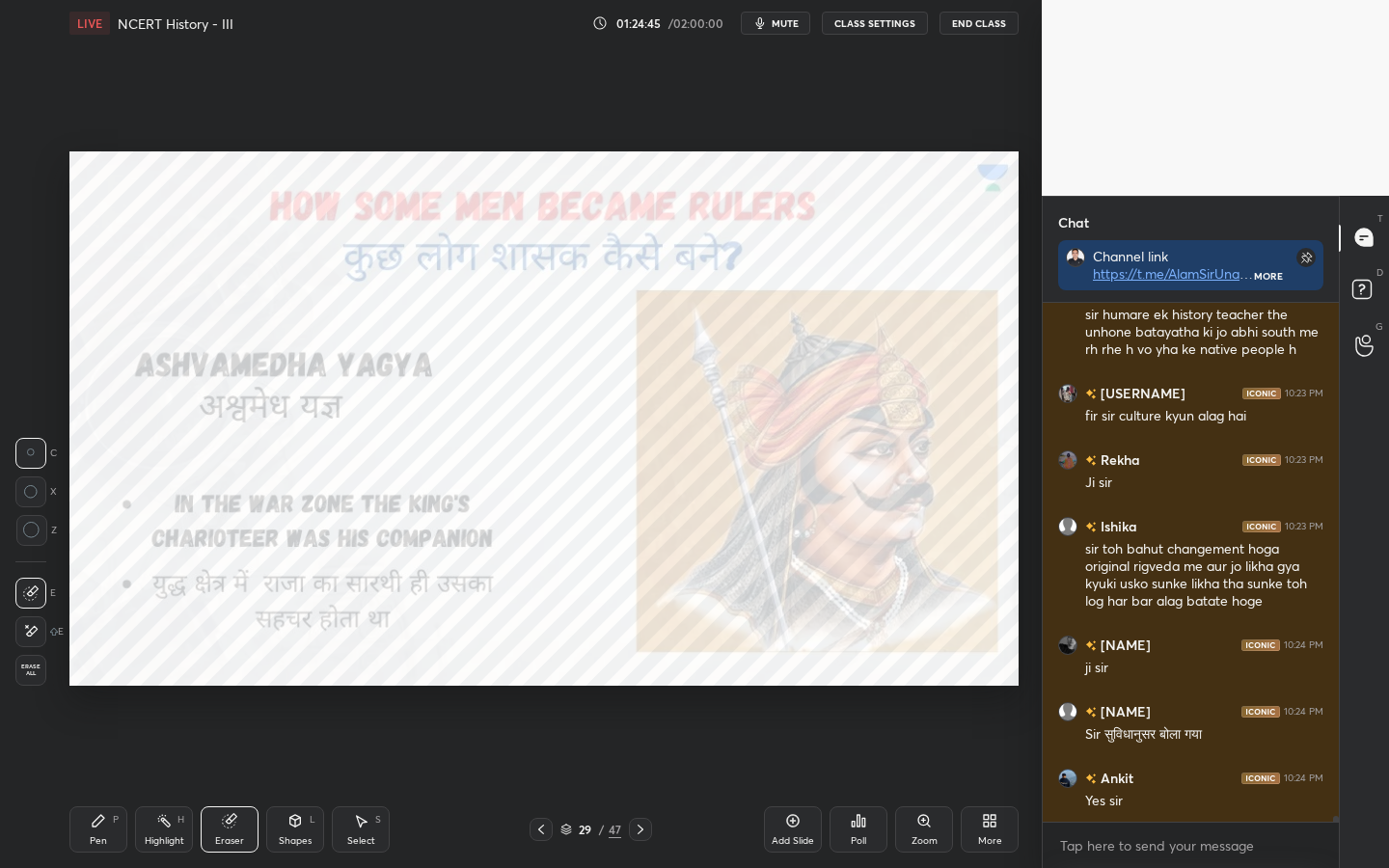 click on "Erase all" at bounding box center [31, 670] 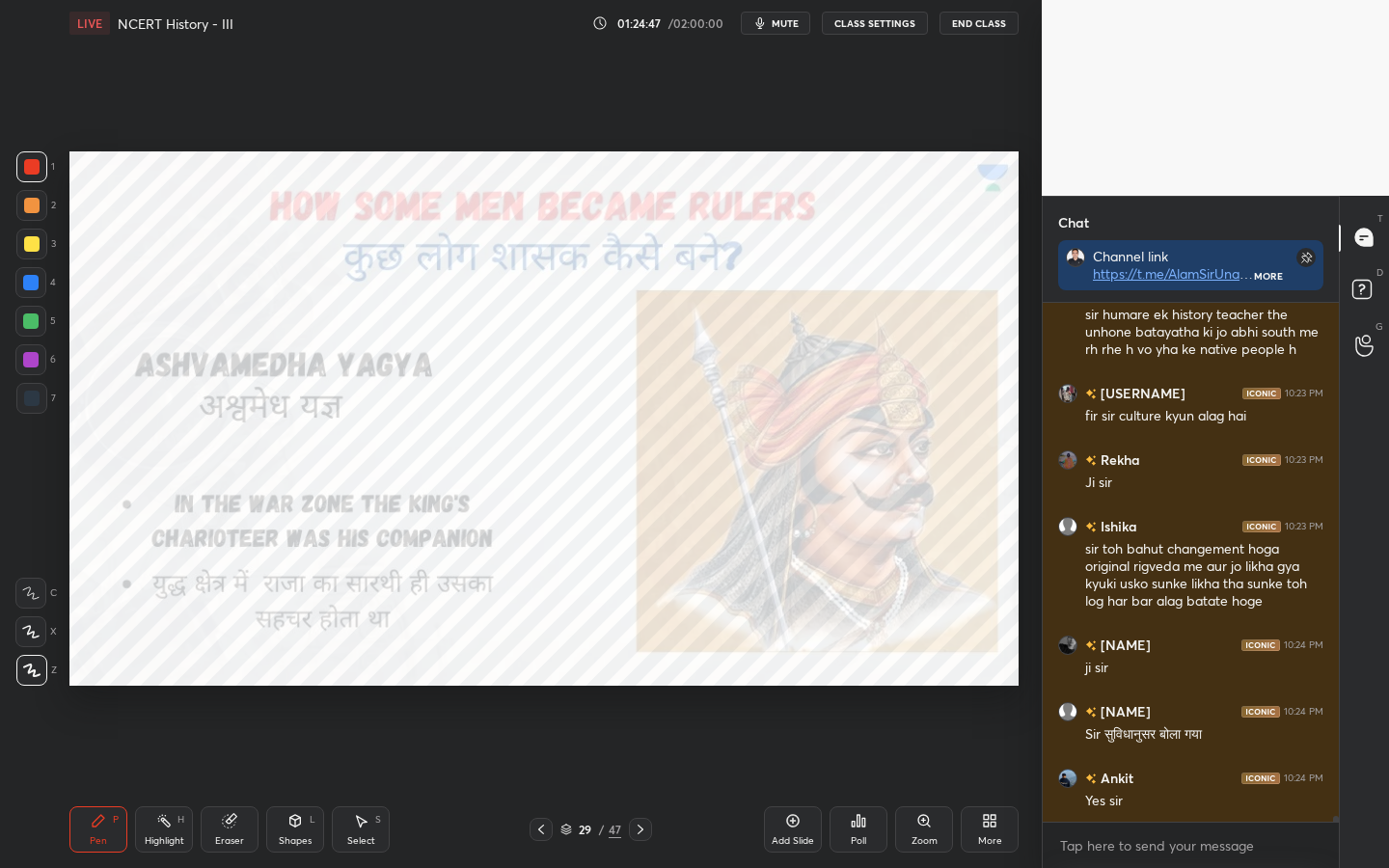 drag, startPoint x: 314, startPoint y: 741, endPoint x: 315, endPoint y: 727, distance: 14.035669 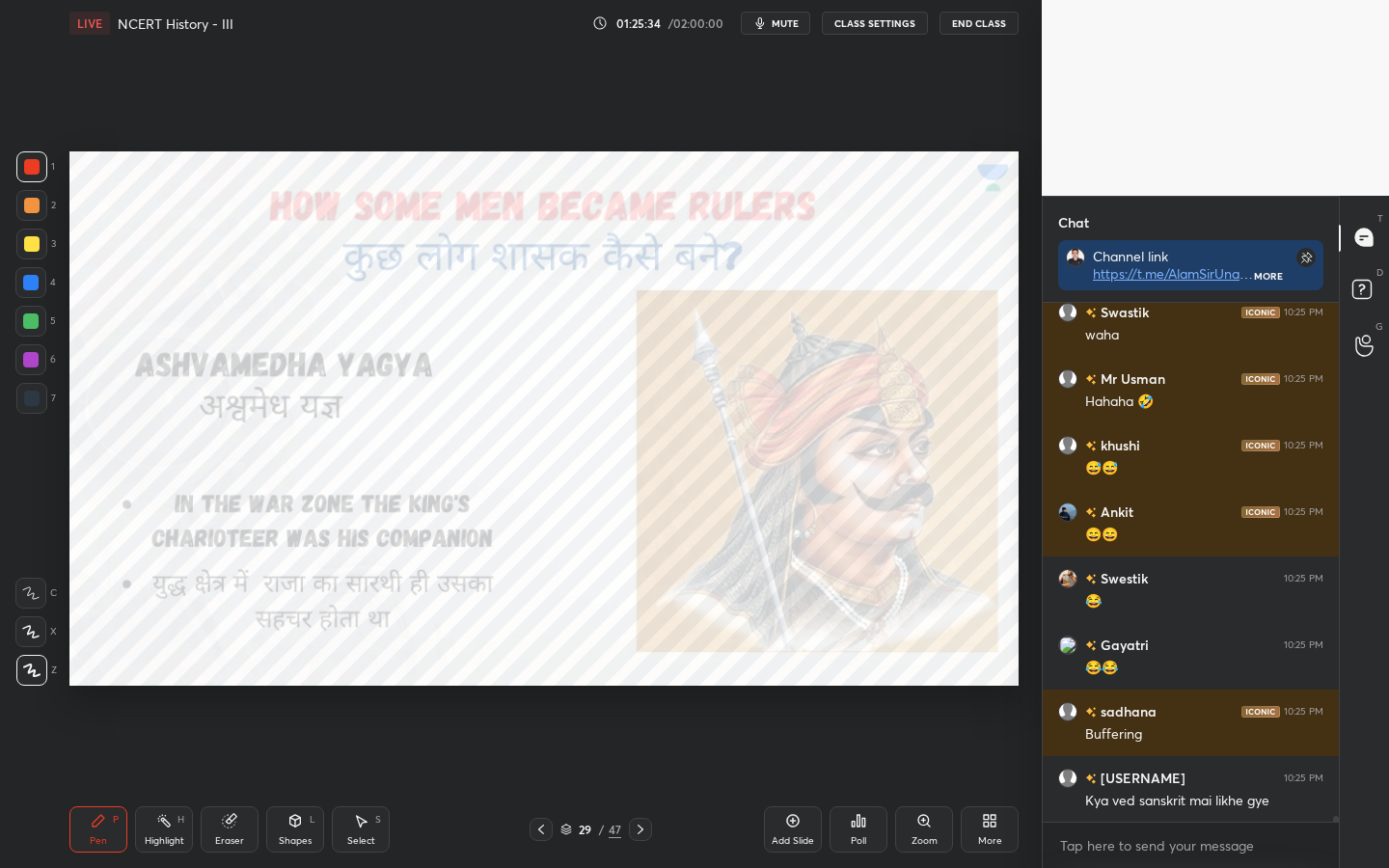 scroll, scrollTop: 44178, scrollLeft: 0, axis: vertical 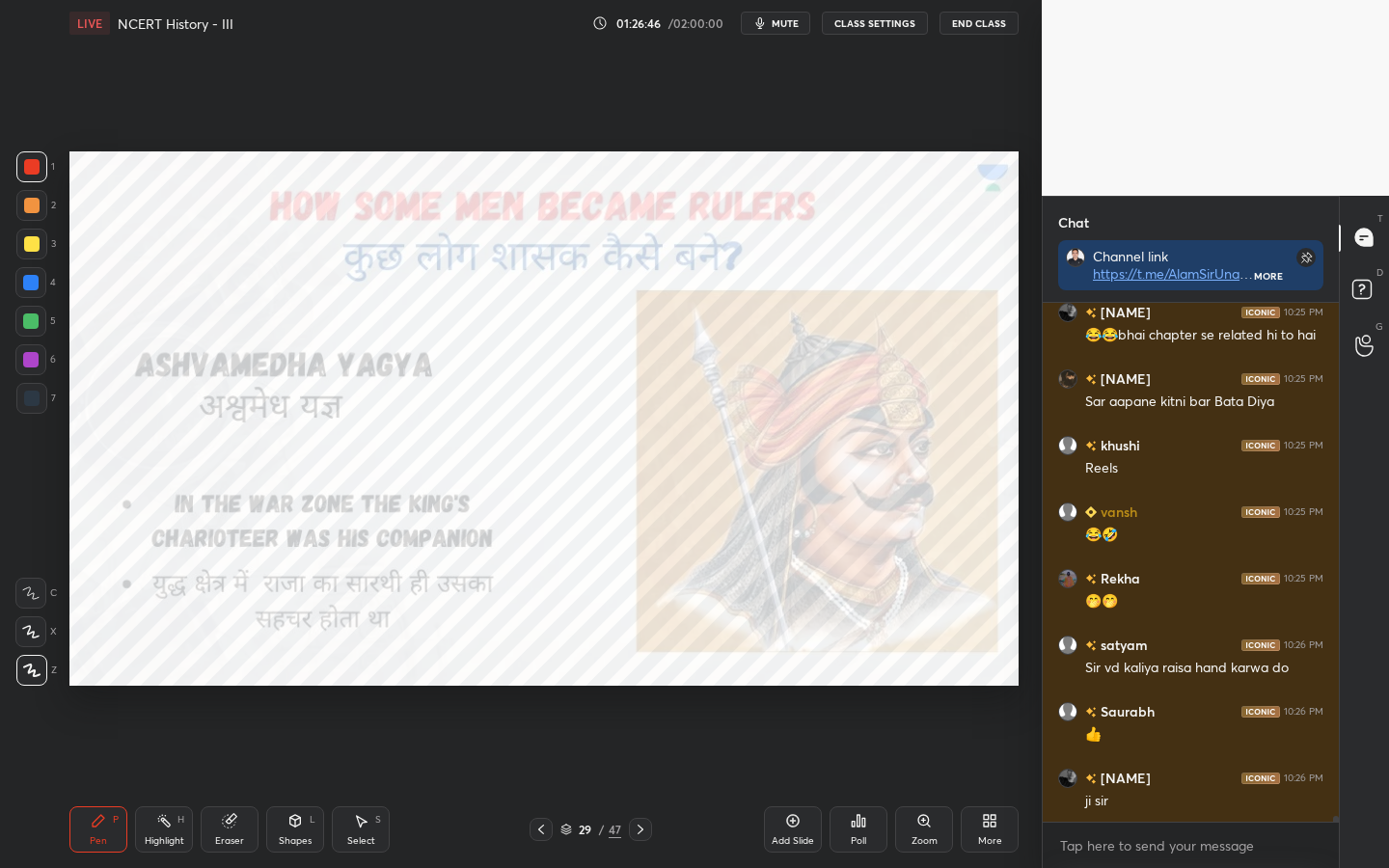 click on "Eraser" at bounding box center (230, 841) 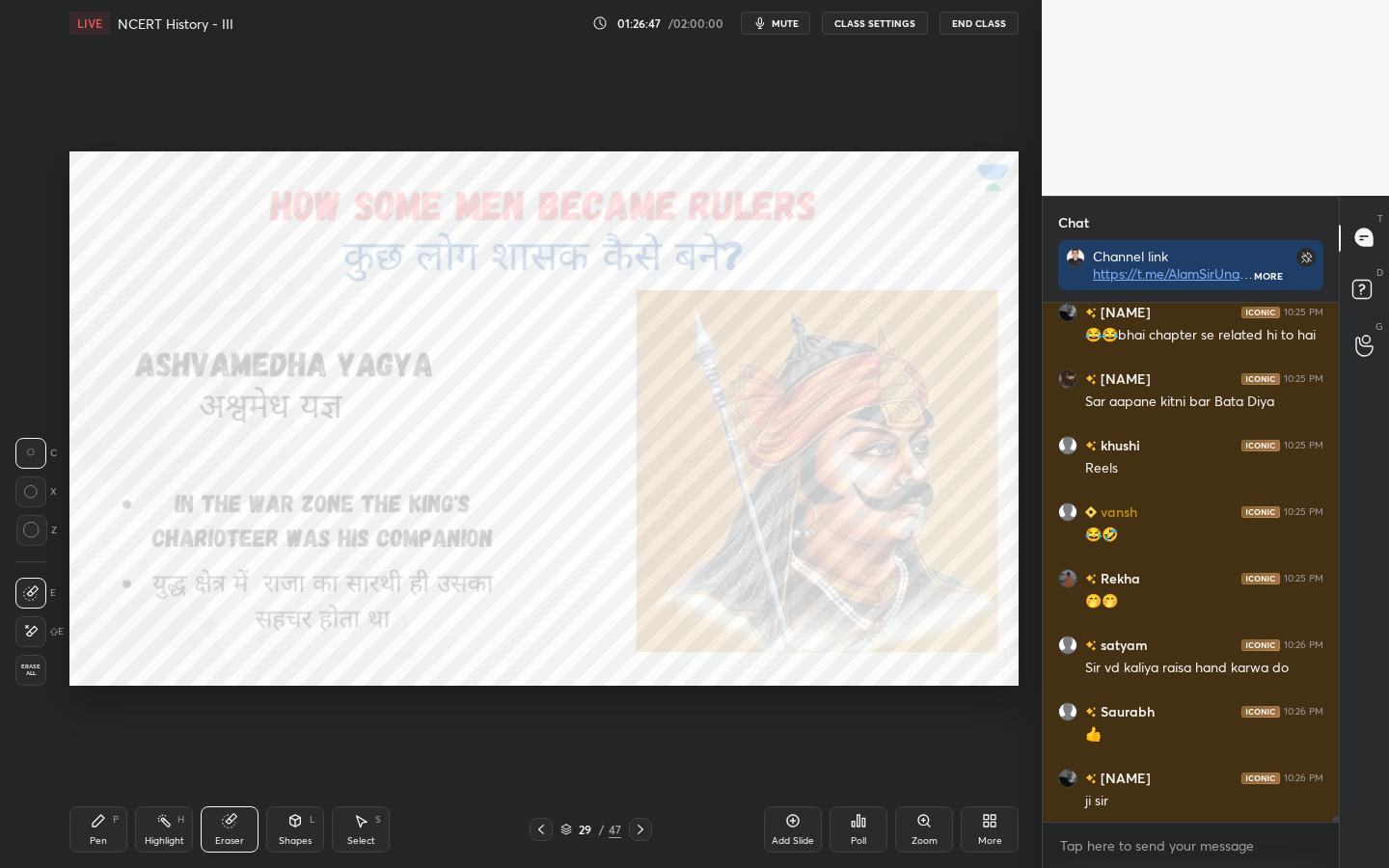 click on "Erase all" at bounding box center (31, 670) 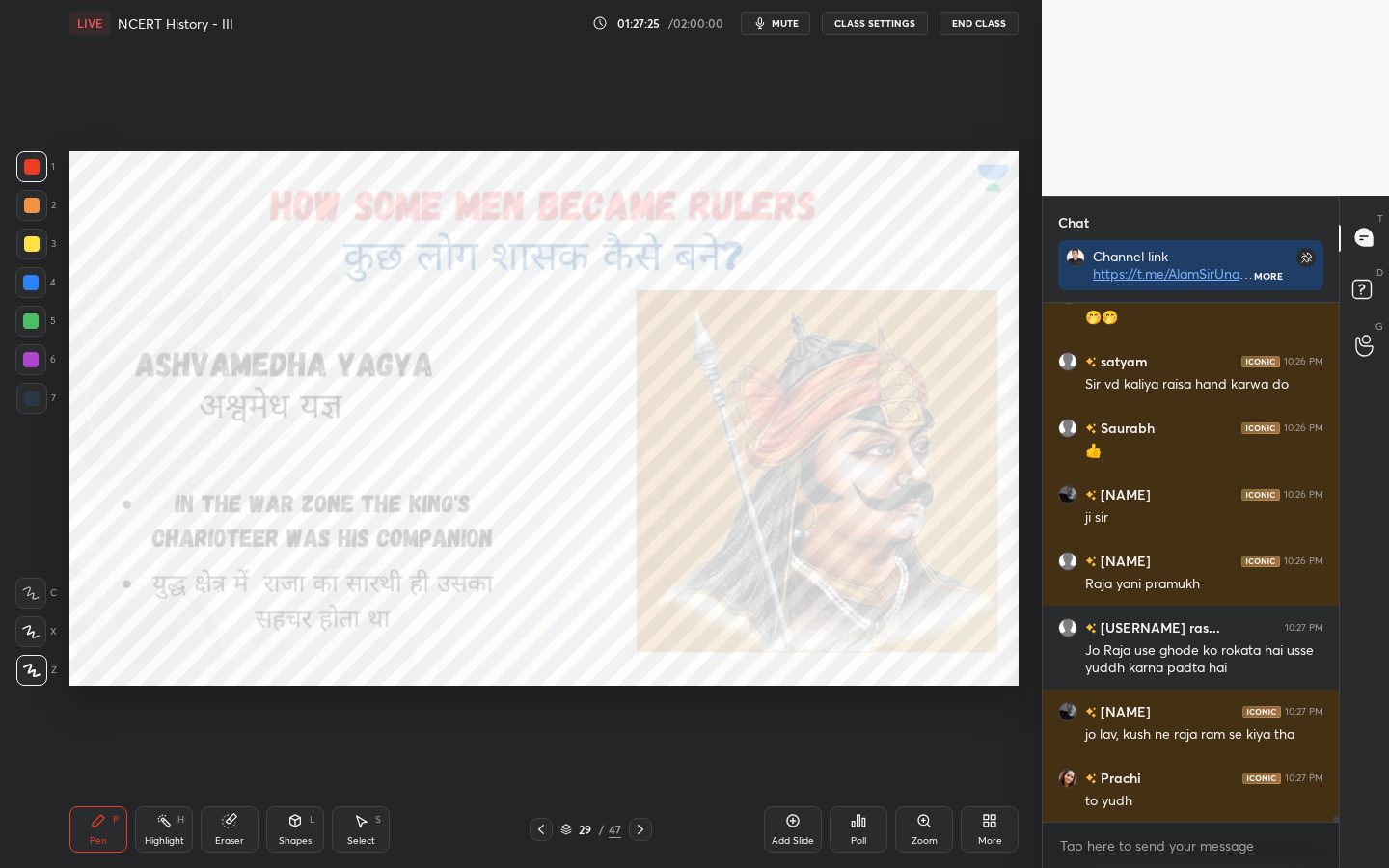 scroll, scrollTop: 45061, scrollLeft: 0, axis: vertical 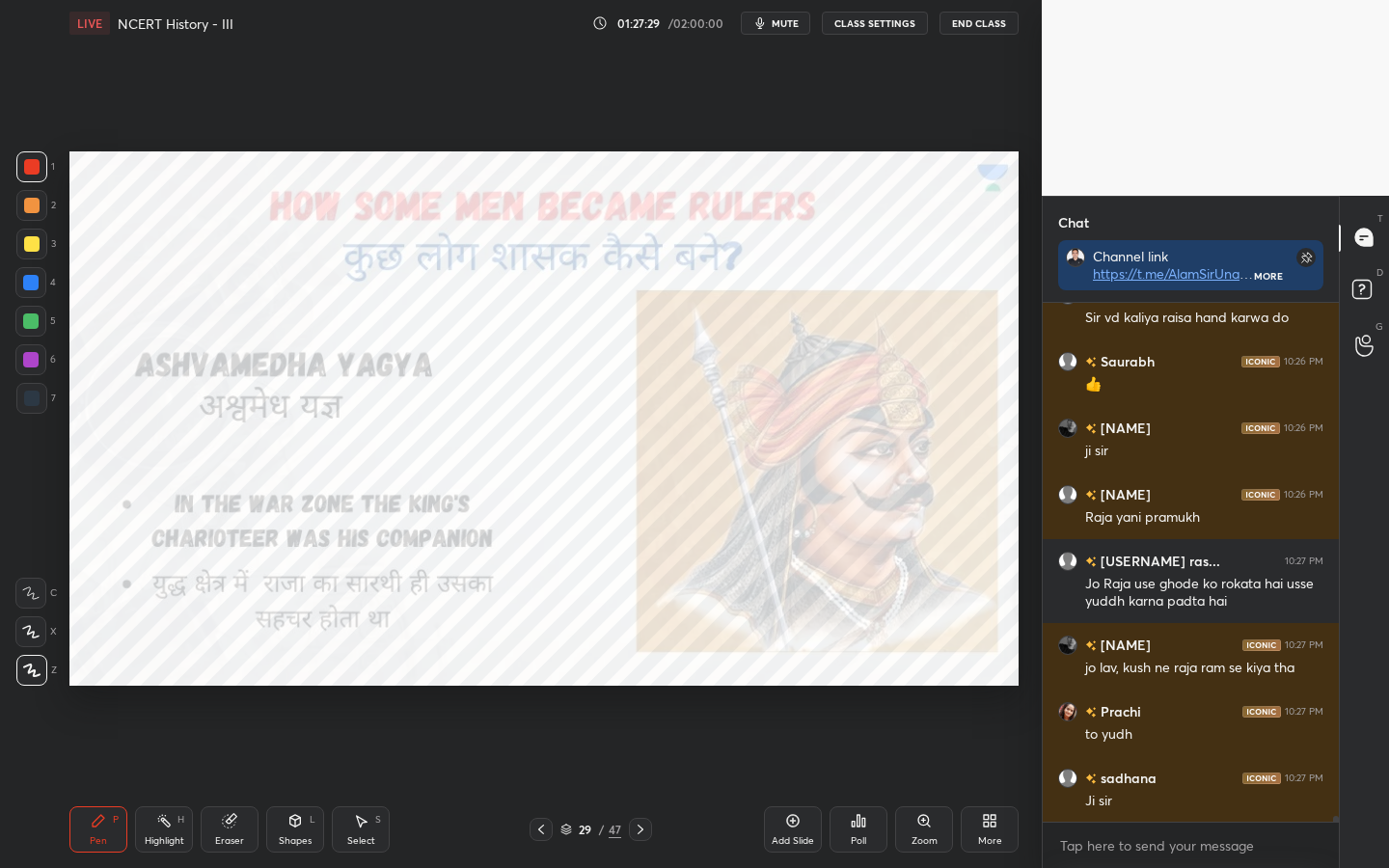 click on "Eraser" at bounding box center [230, 841] 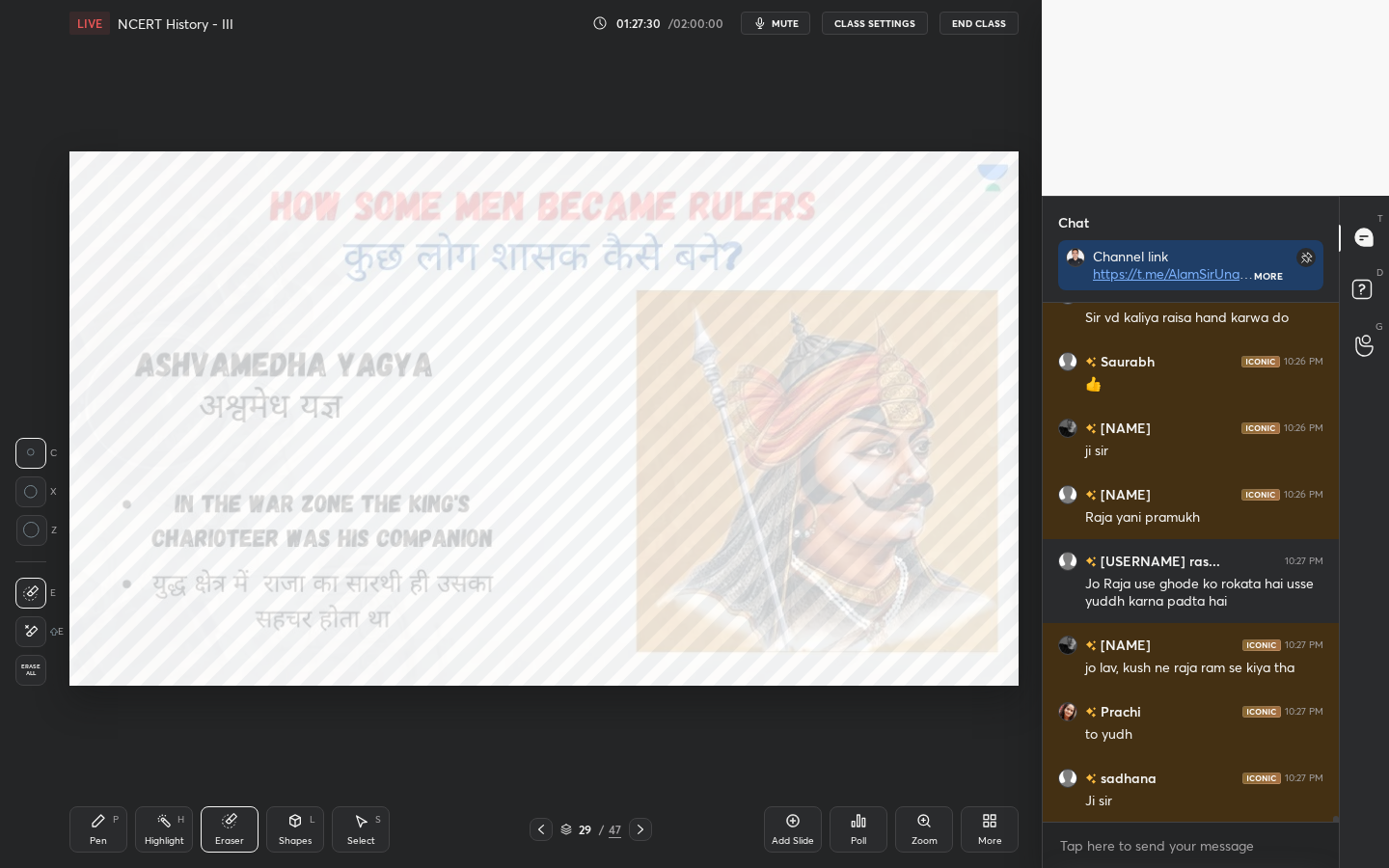 click on "Erase all" at bounding box center (31, 670) 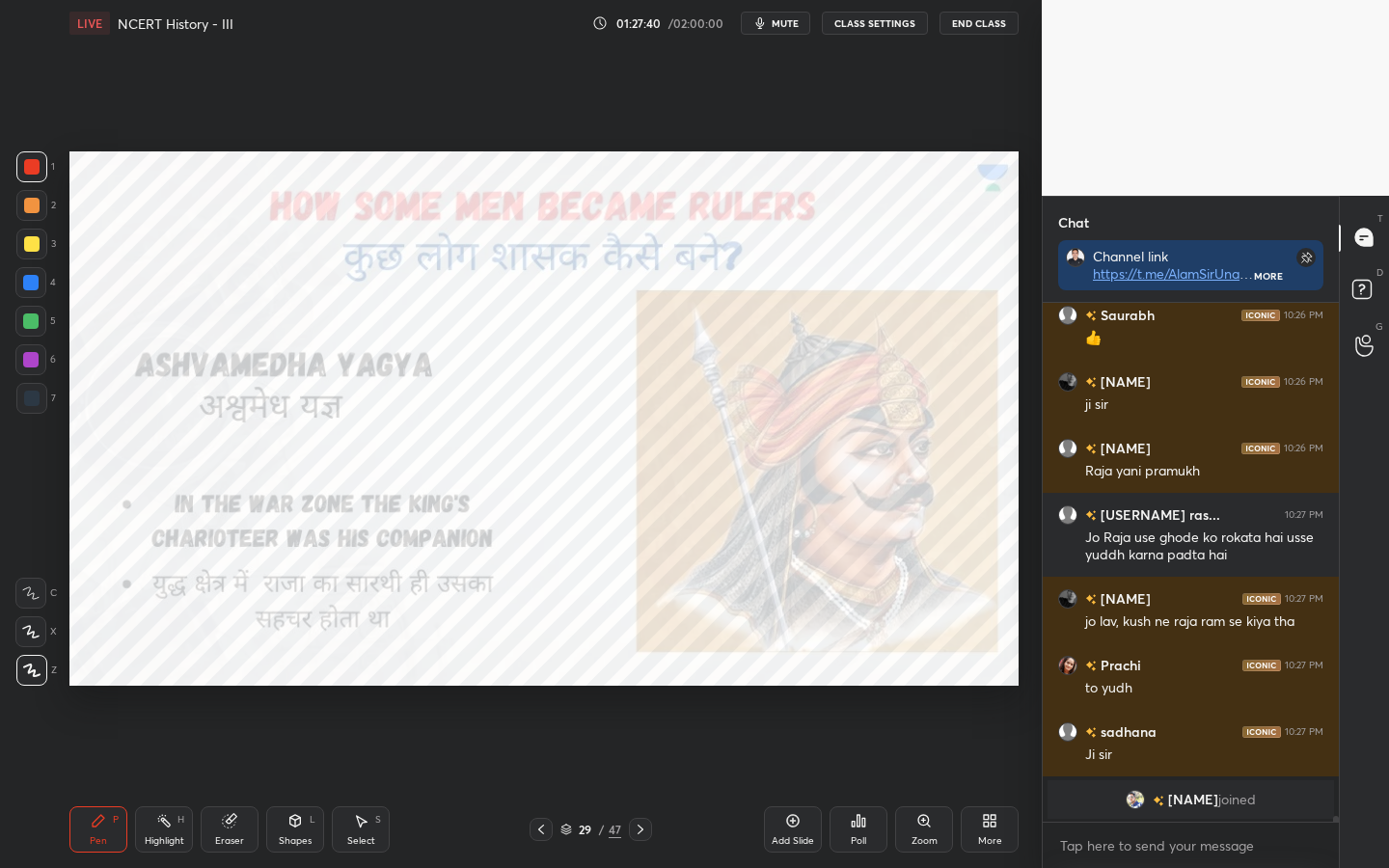 scroll, scrollTop: 44050, scrollLeft: 0, axis: vertical 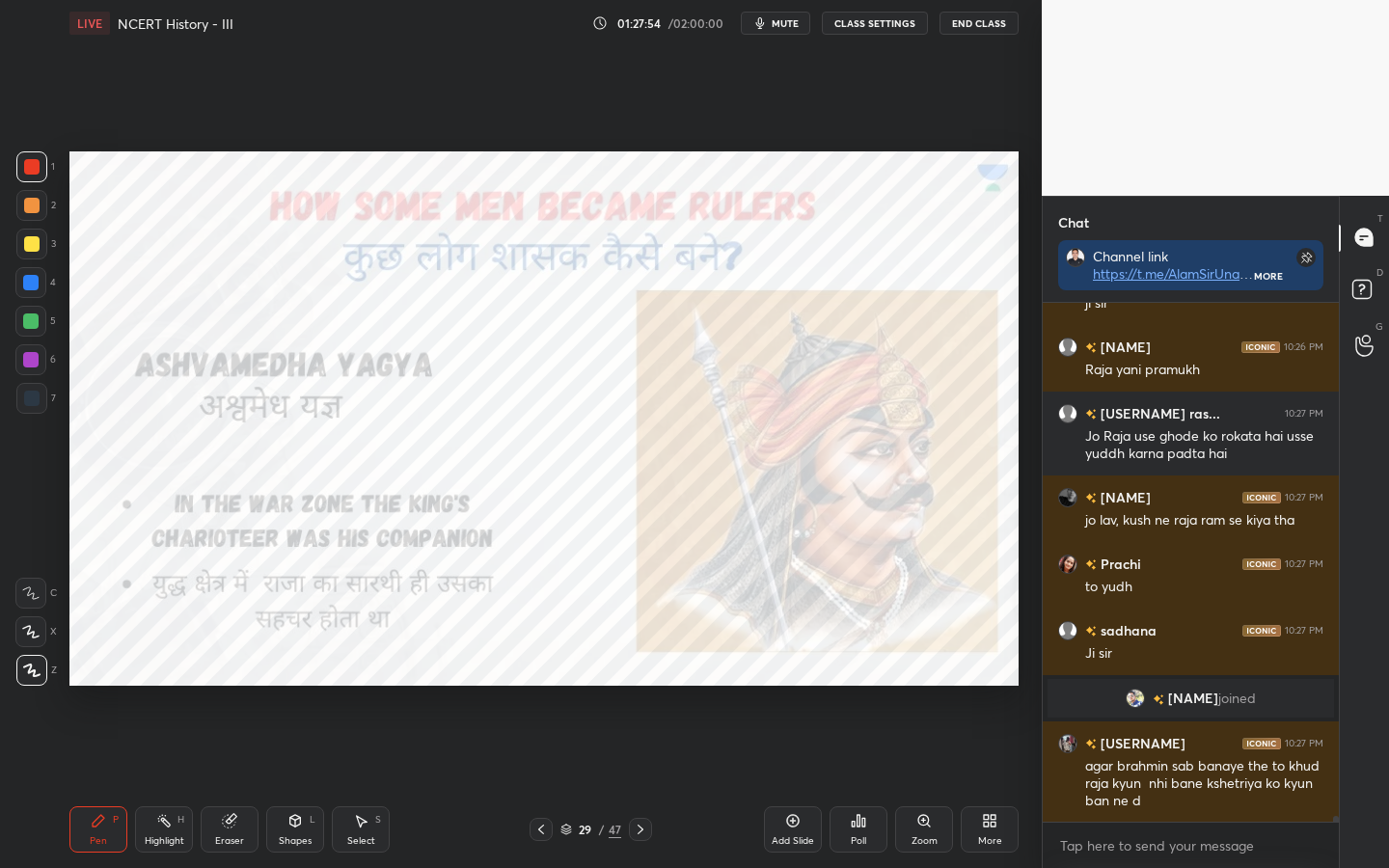 click on "Eraser" at bounding box center (230, 841) 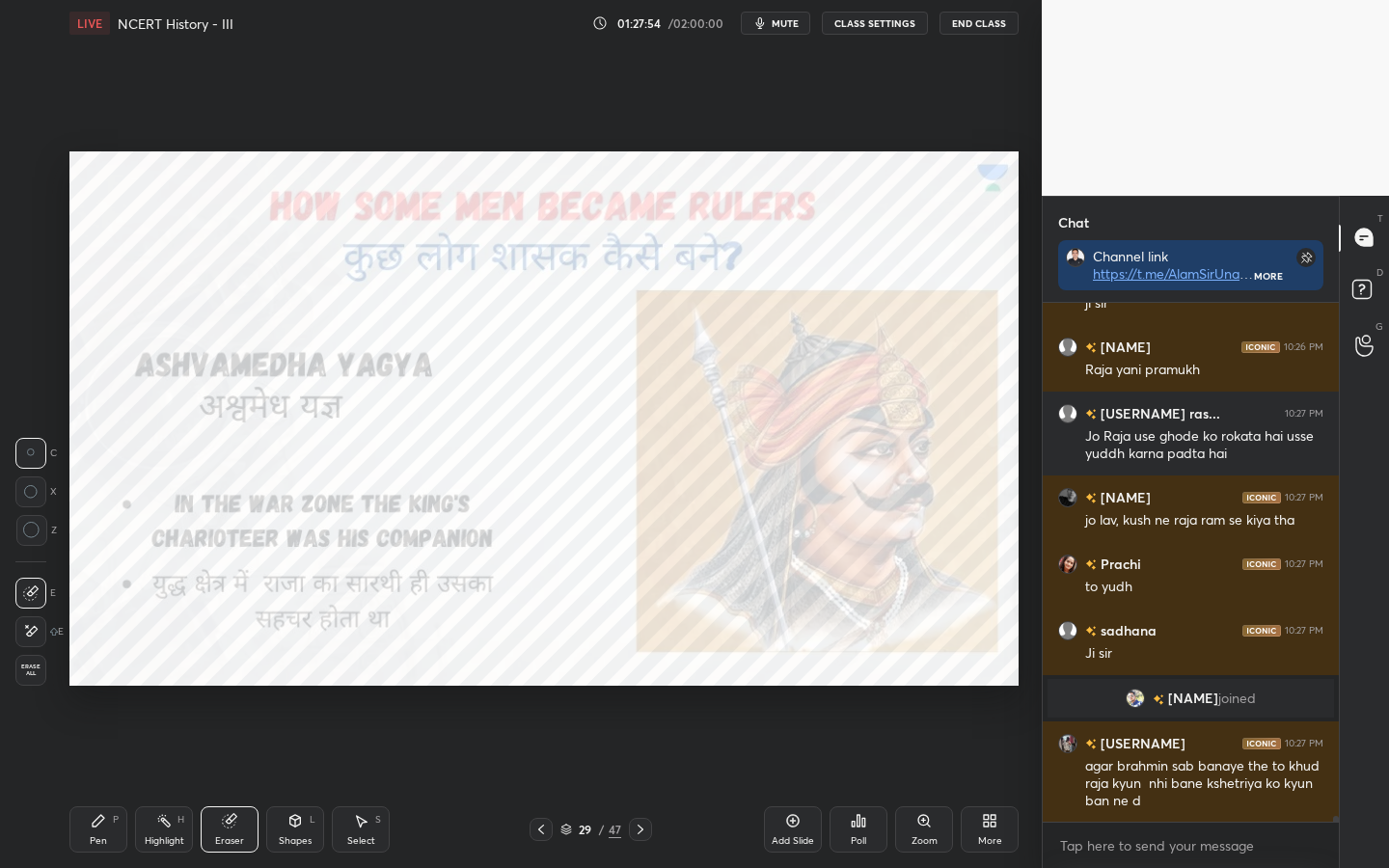 click on "Erase all" at bounding box center [31, 670] 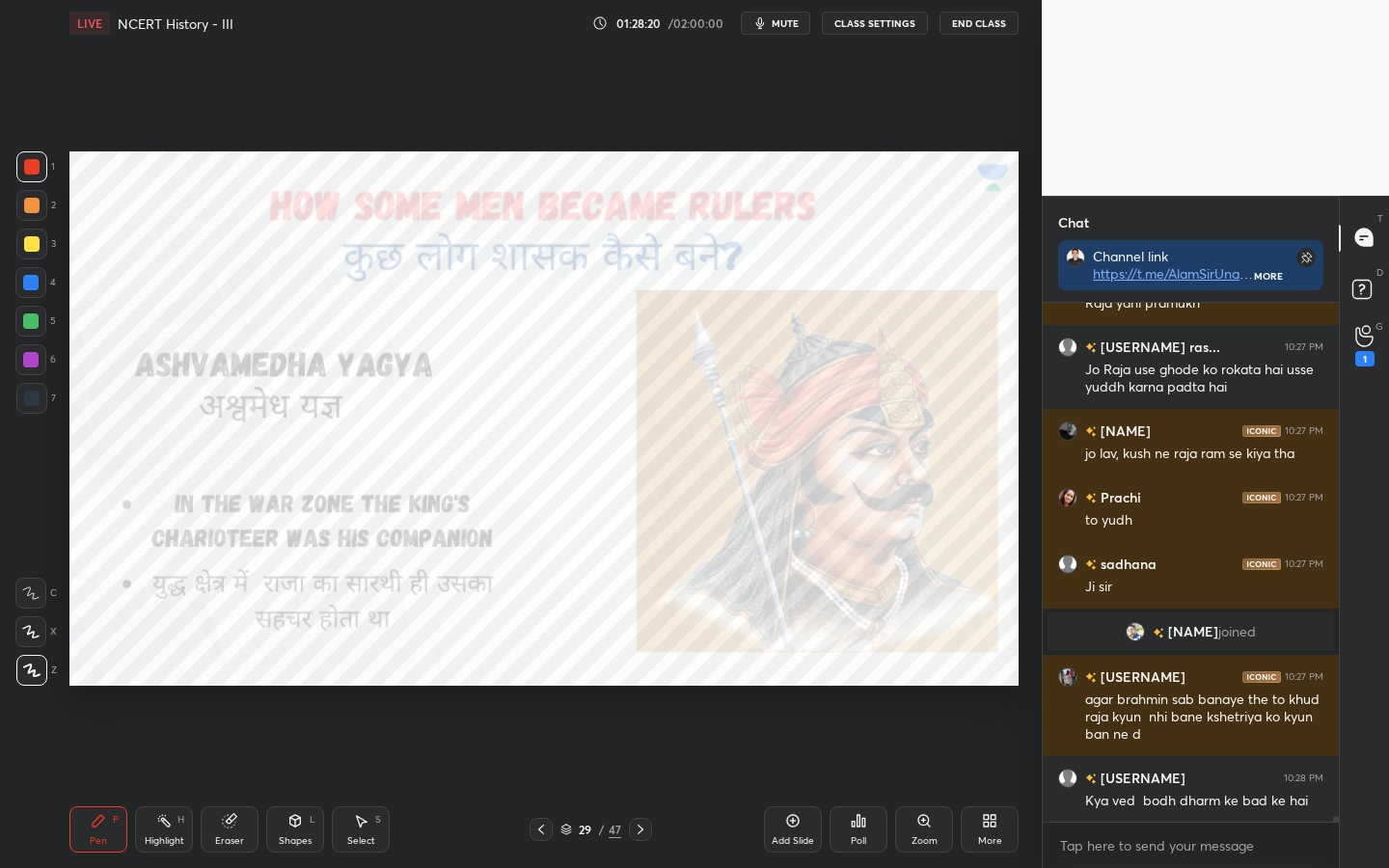 scroll, scrollTop: 44183, scrollLeft: 0, axis: vertical 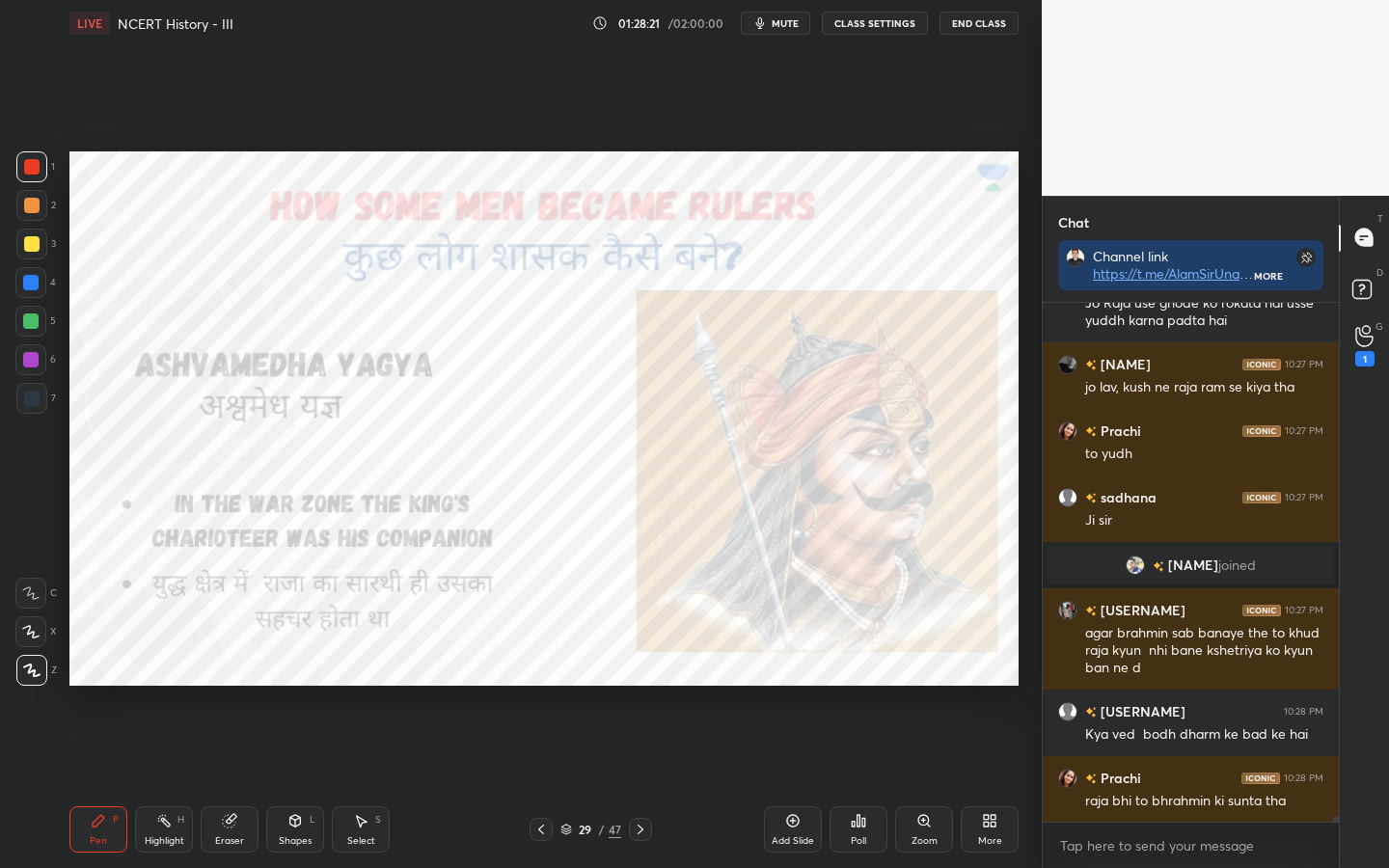 click on "Eraser" at bounding box center (230, 829) 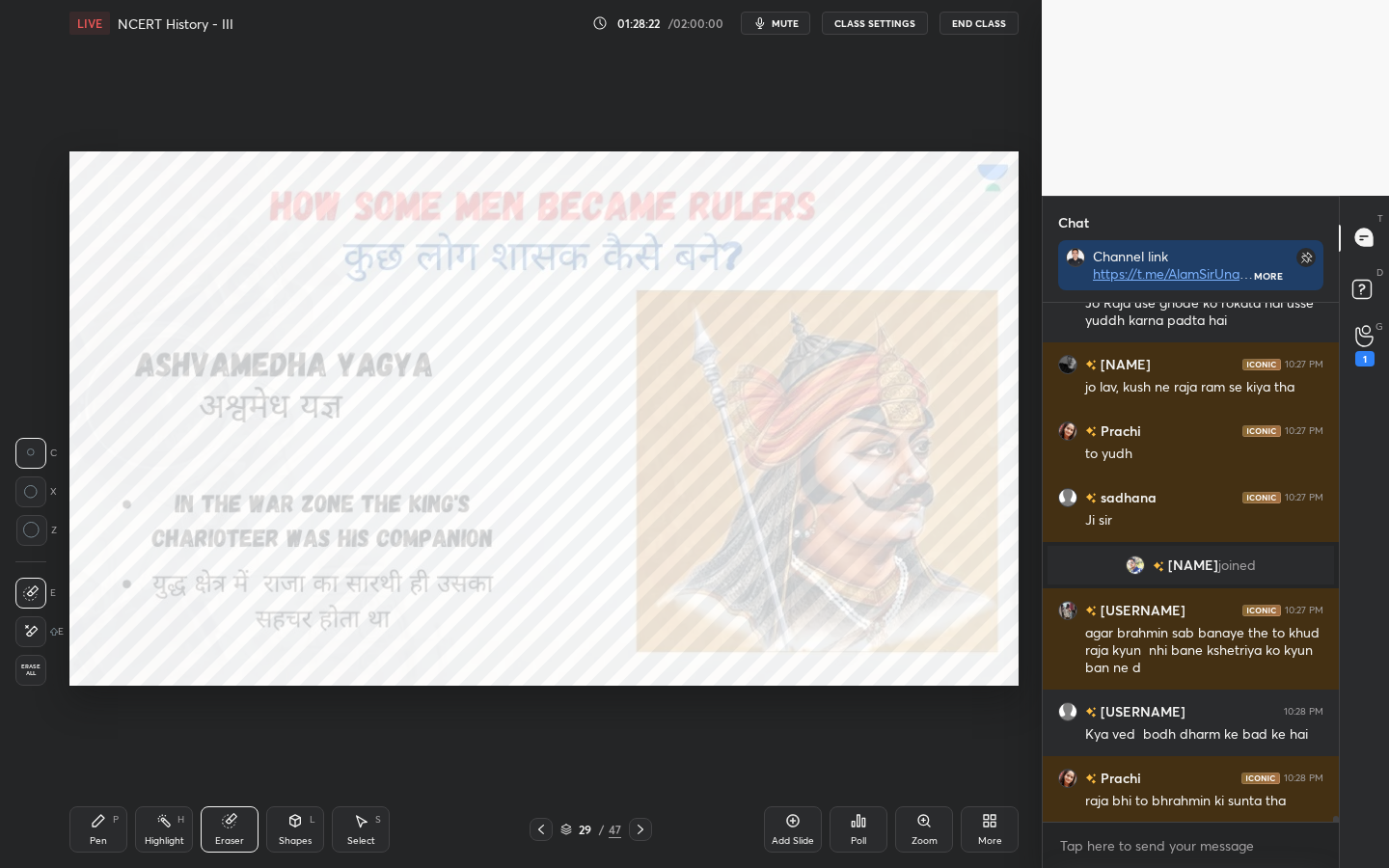 drag, startPoint x: 32, startPoint y: 674, endPoint x: 40, endPoint y: 682, distance: 11.313708 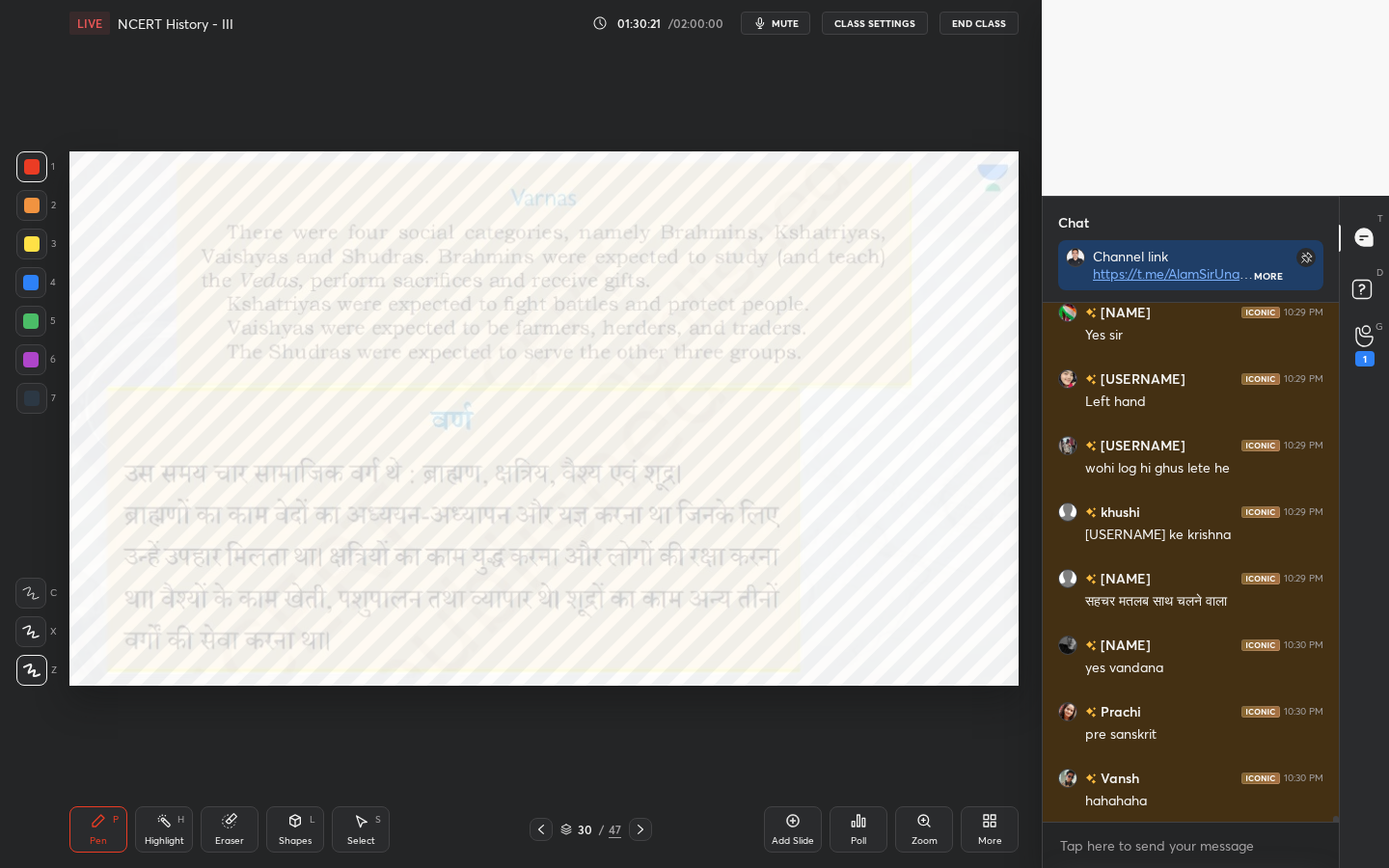 scroll, scrollTop: 45369, scrollLeft: 0, axis: vertical 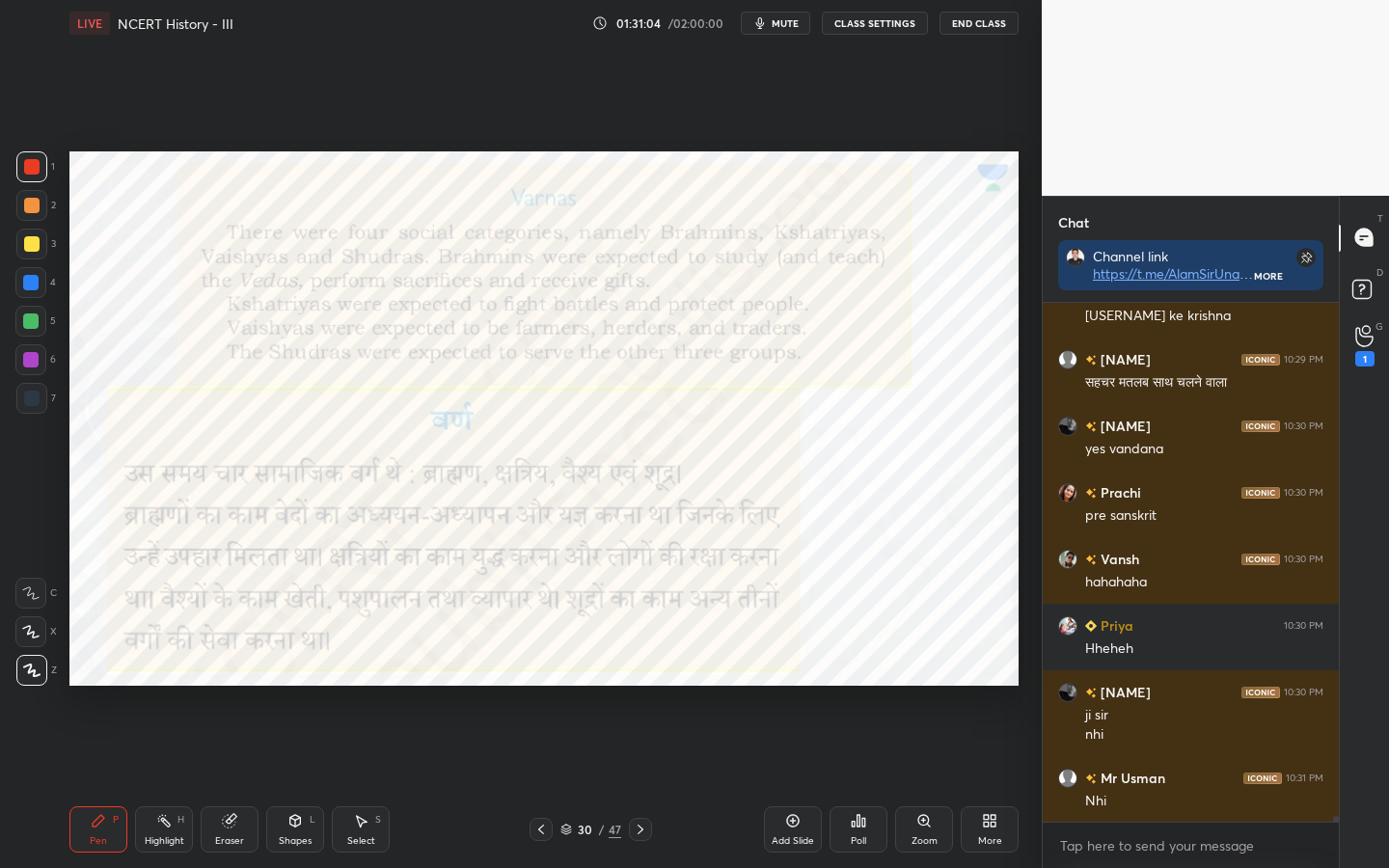 click on "Eraser" at bounding box center [230, 829] 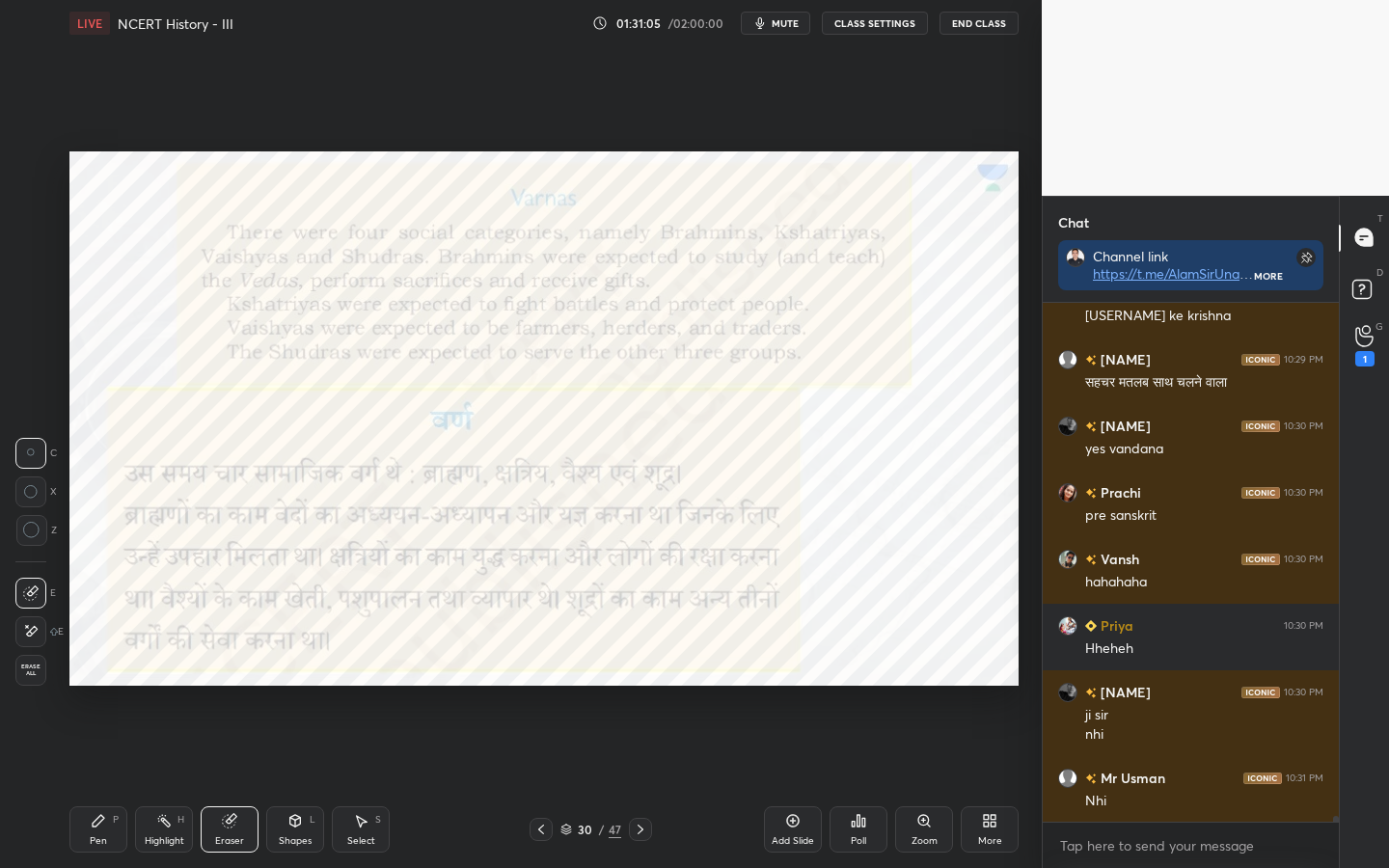 drag, startPoint x: 34, startPoint y: 674, endPoint x: 61, endPoint y: 669, distance: 27.45906 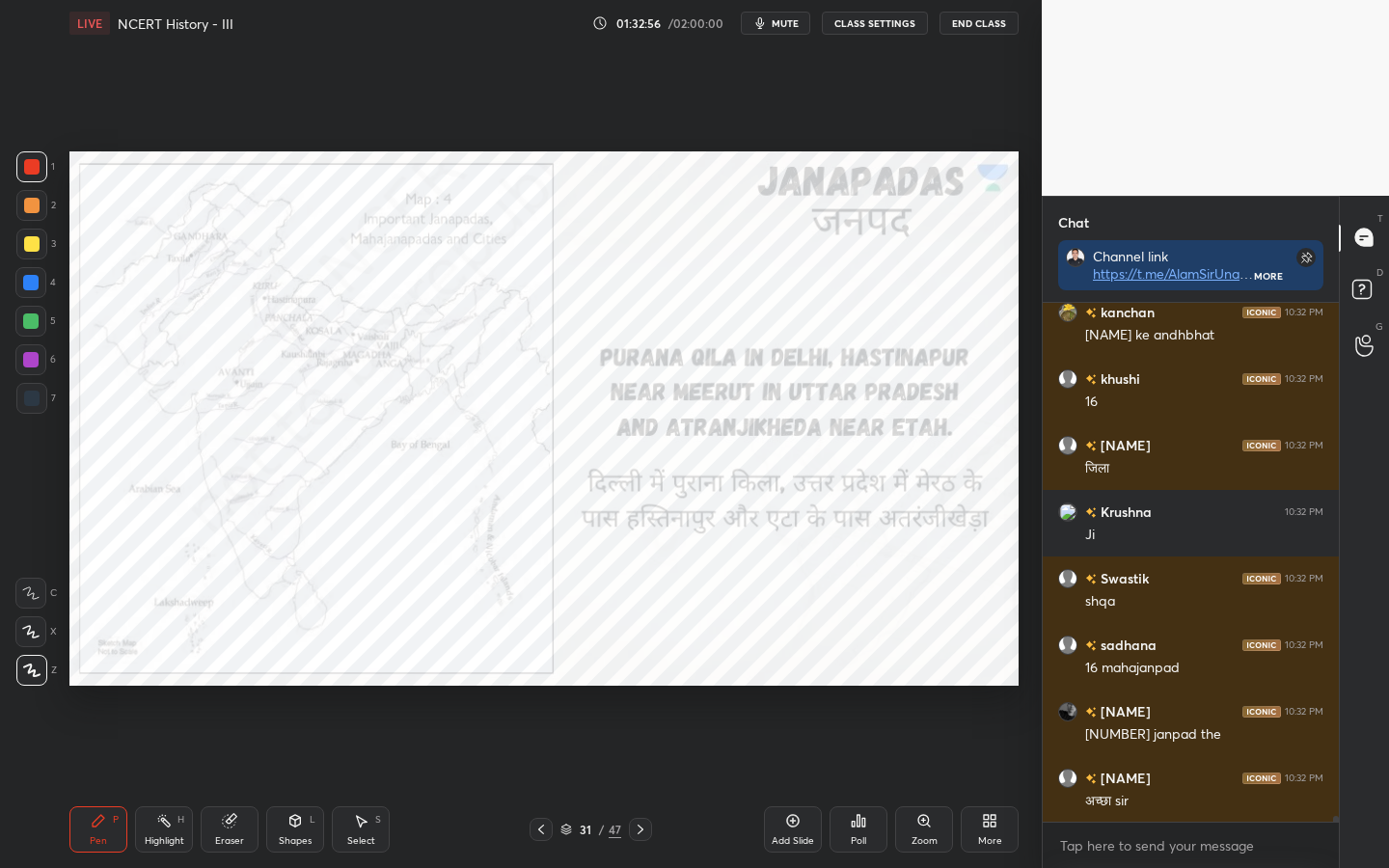 scroll, scrollTop: 46954, scrollLeft: 0, axis: vertical 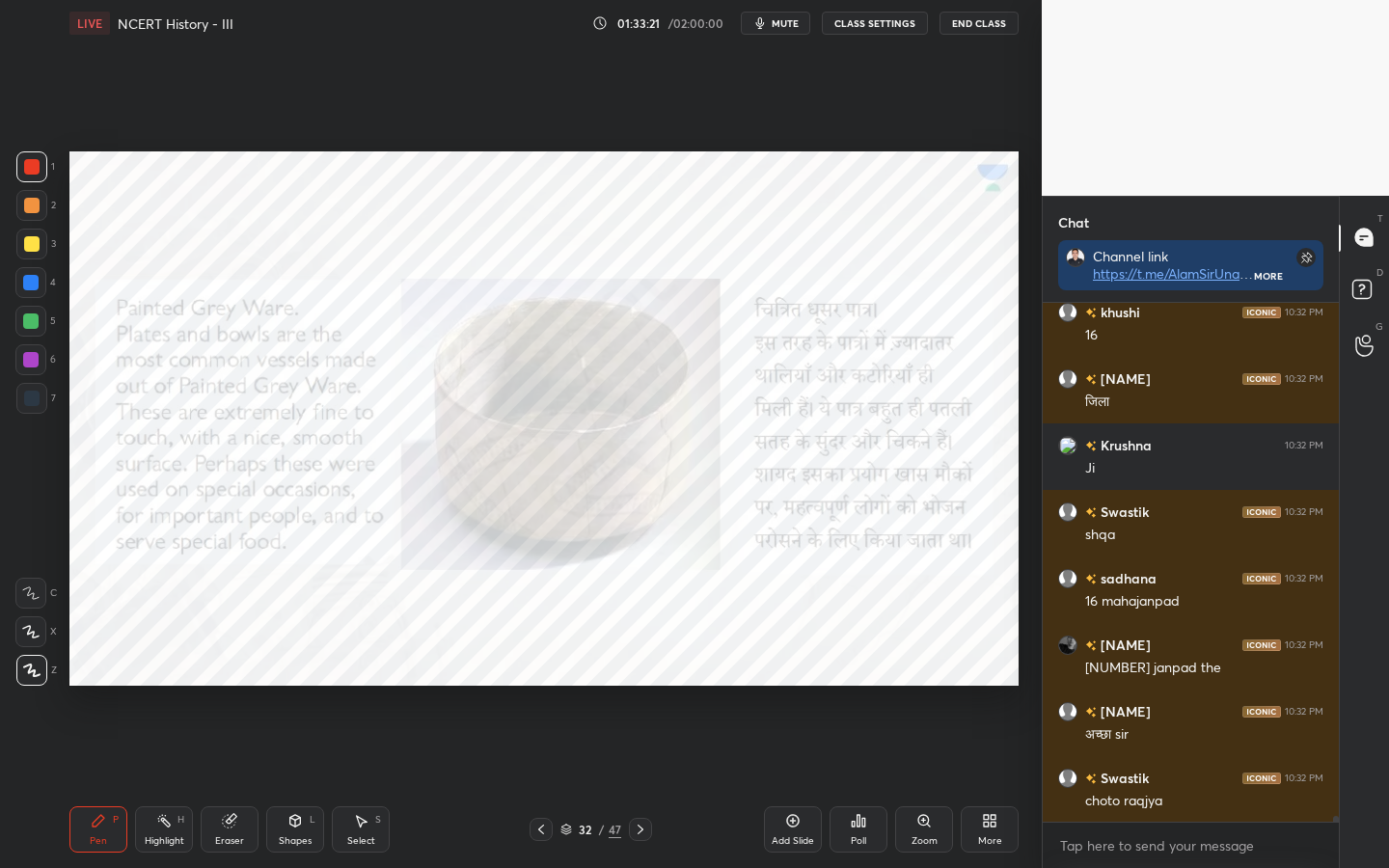 click 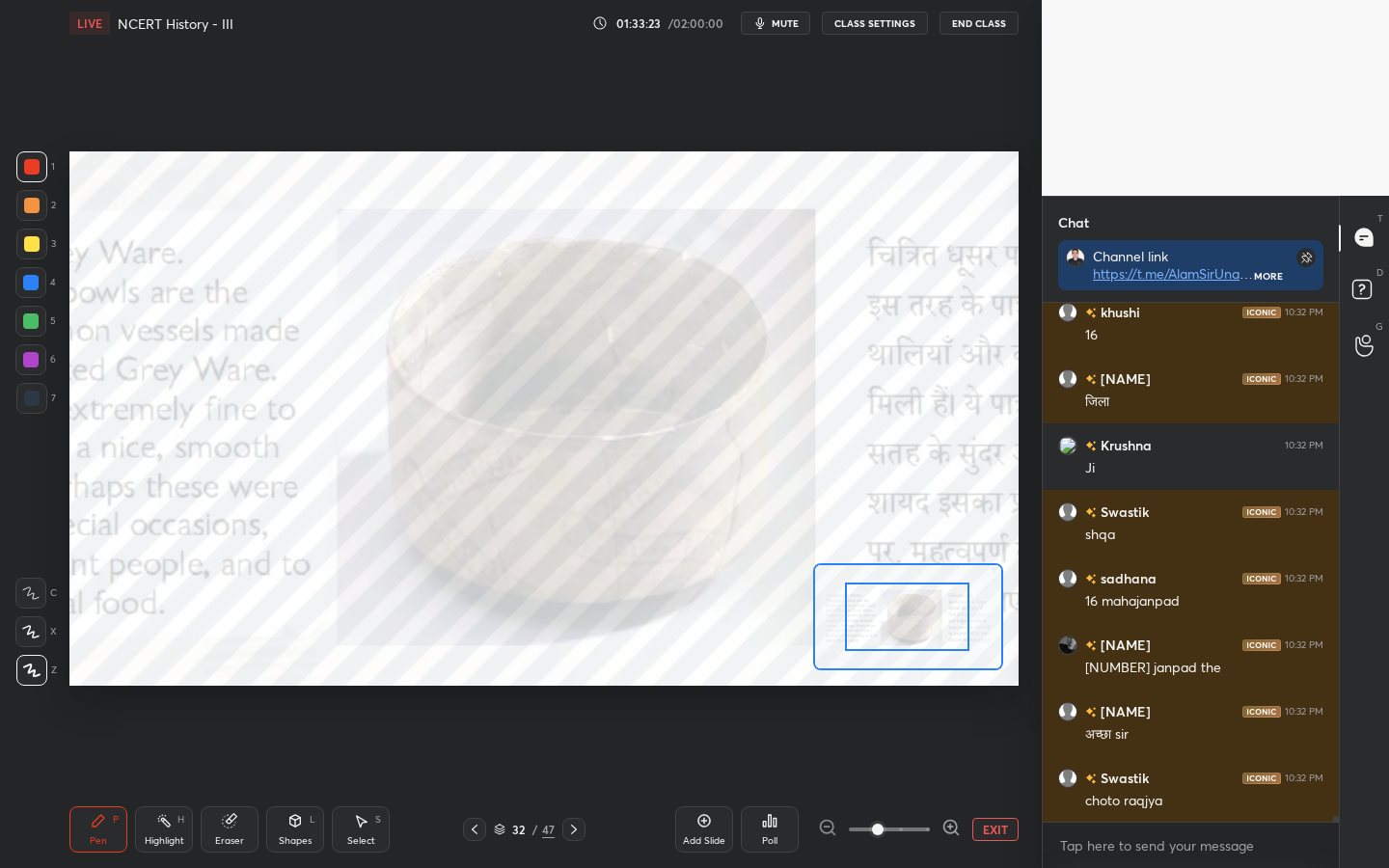 drag, startPoint x: 886, startPoint y: 822, endPoint x: 921, endPoint y: 818, distance: 35.22783 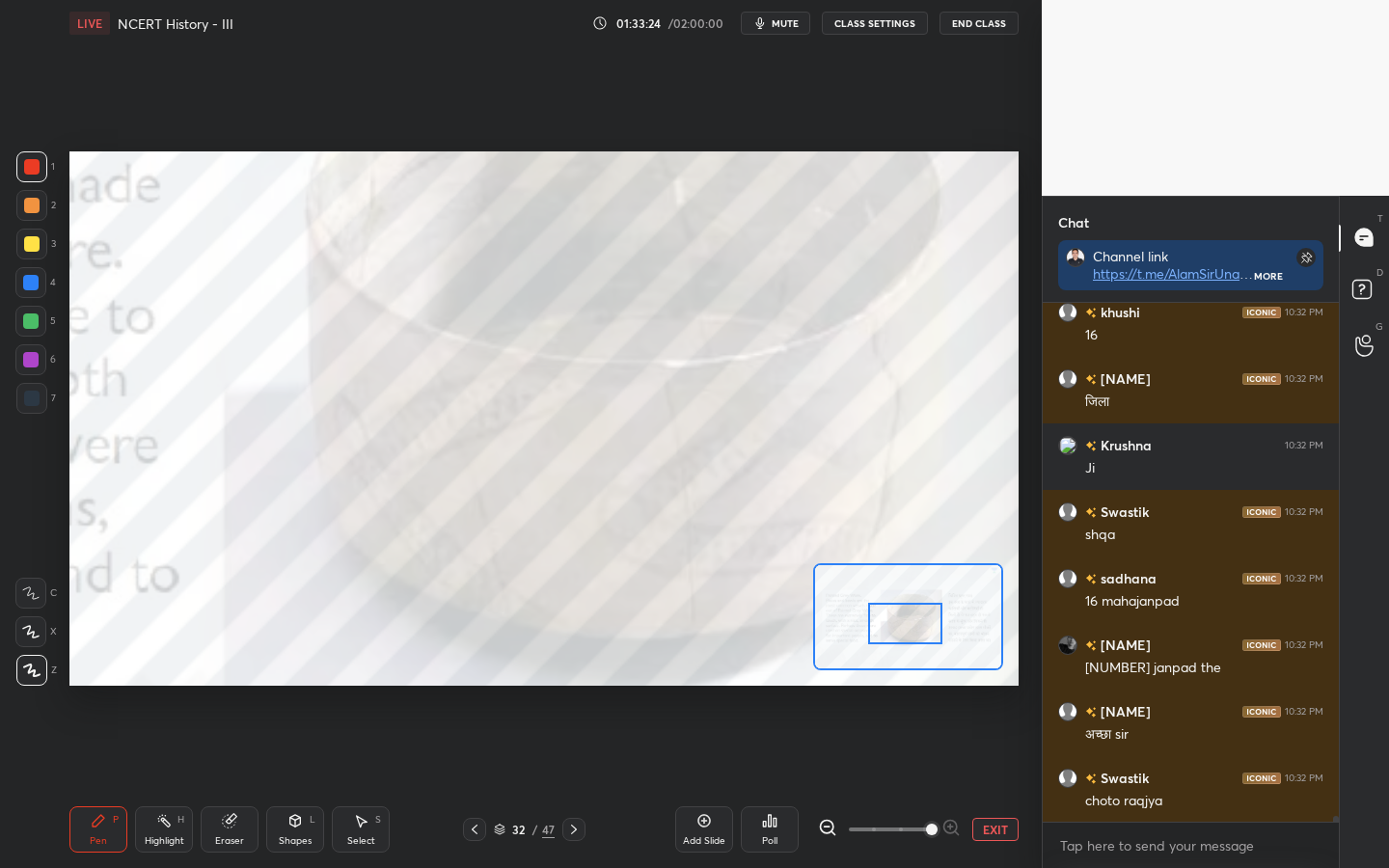 drag, startPoint x: 898, startPoint y: 621, endPoint x: 897, endPoint y: 643, distance: 22.022716 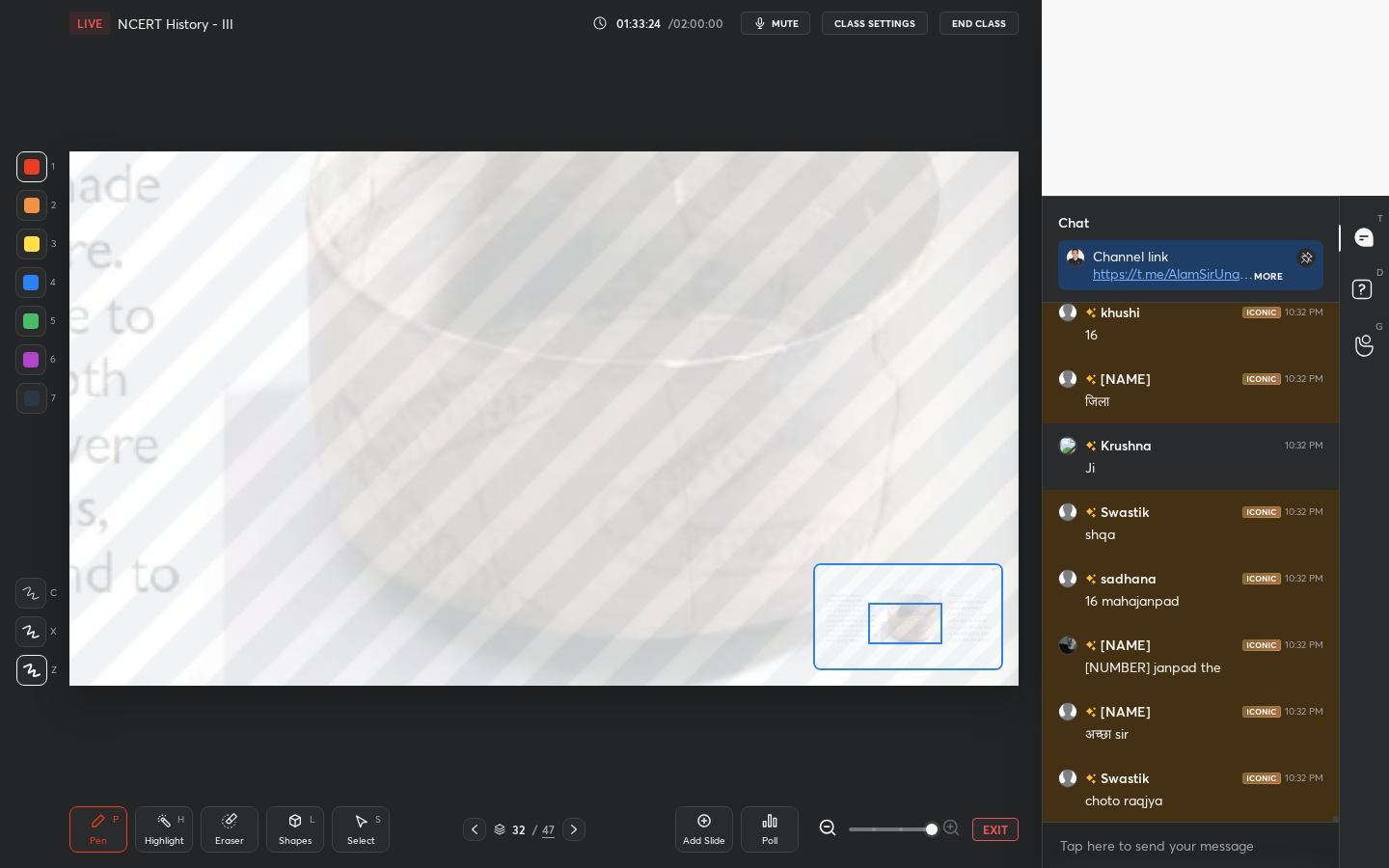 click at bounding box center [905, 623] 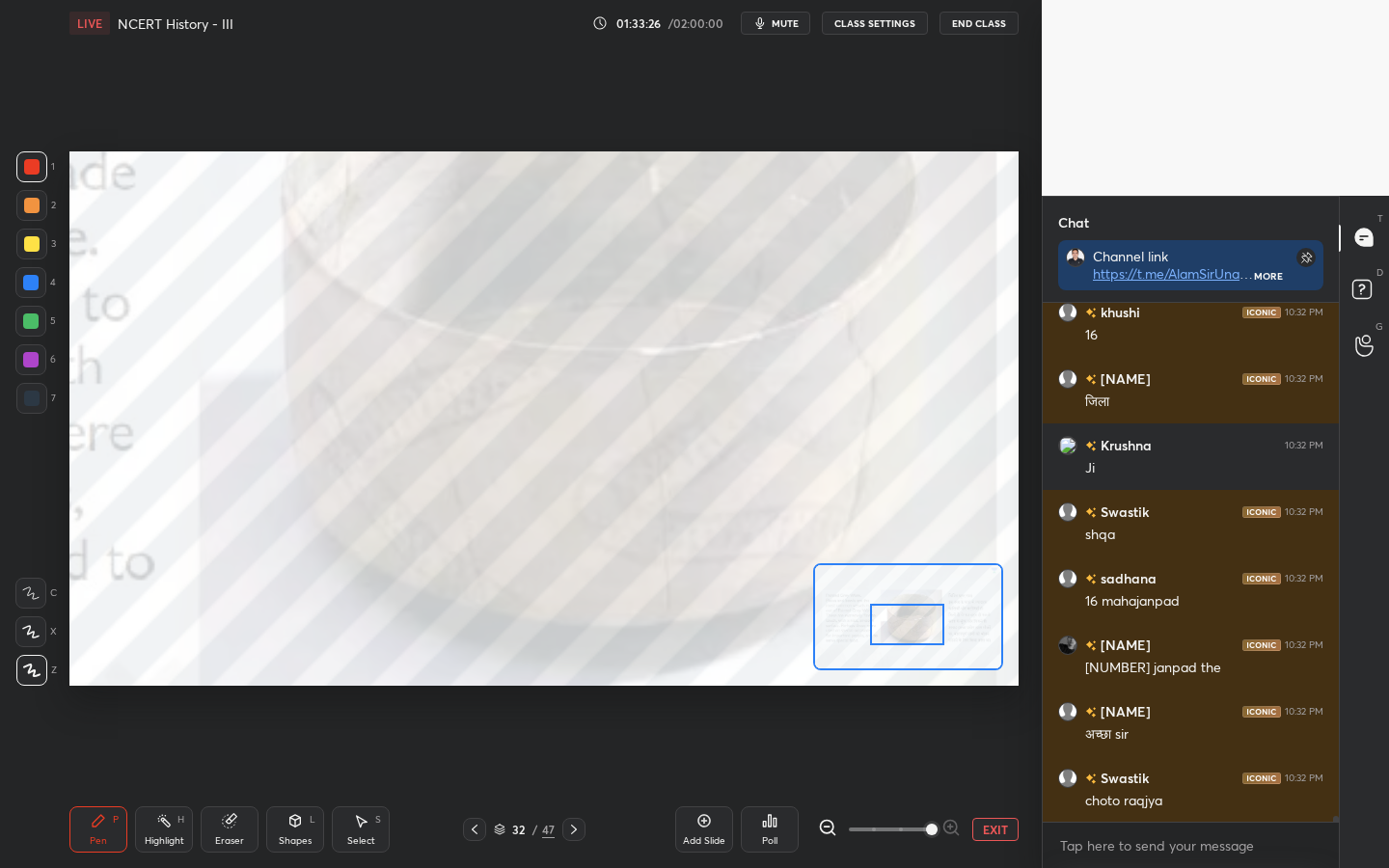 drag, startPoint x: 925, startPoint y: 823, endPoint x: 904, endPoint y: 830, distance: 22.135944 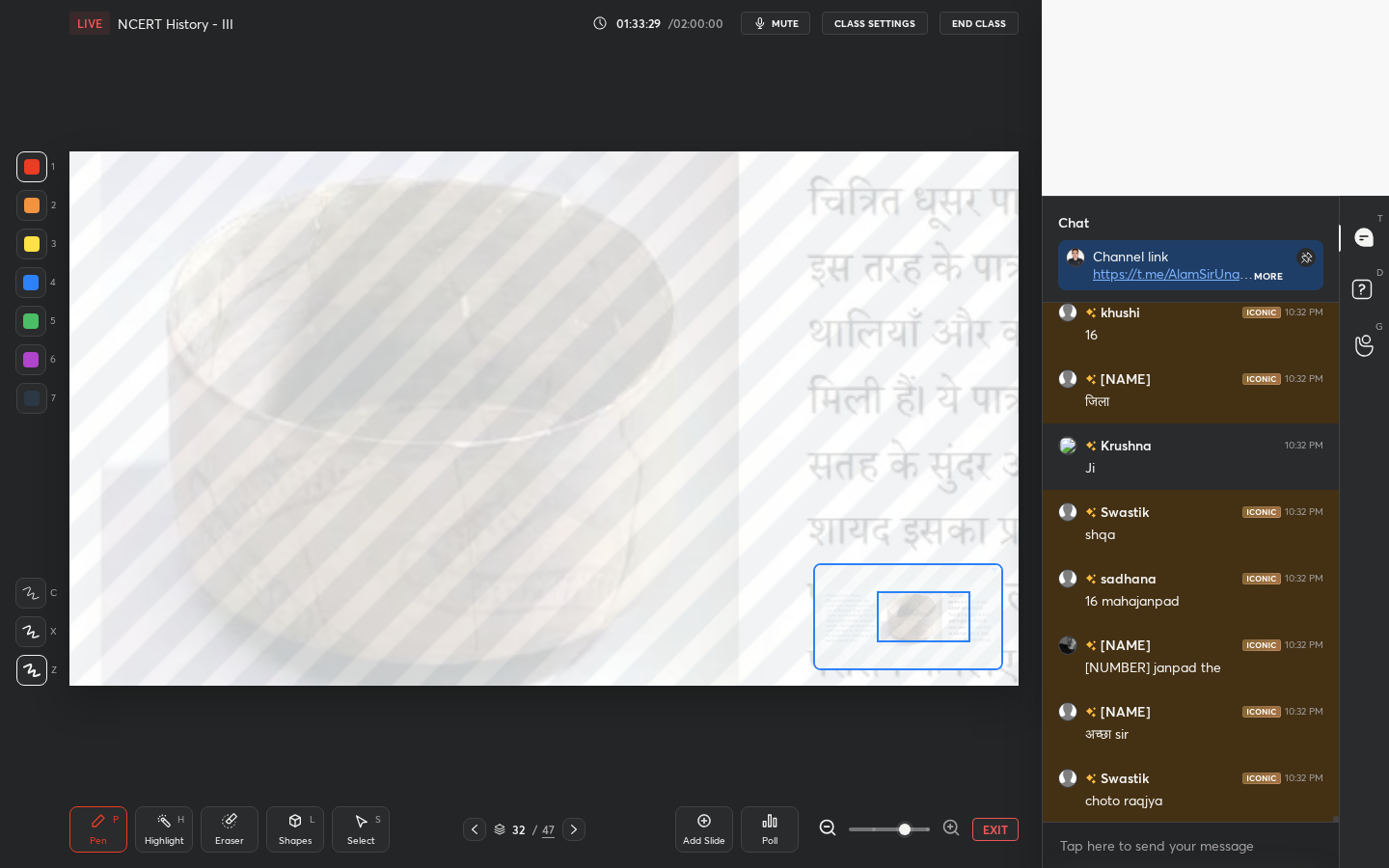 drag, startPoint x: 908, startPoint y: 639, endPoint x: 924, endPoint y: 633, distance: 17.088007 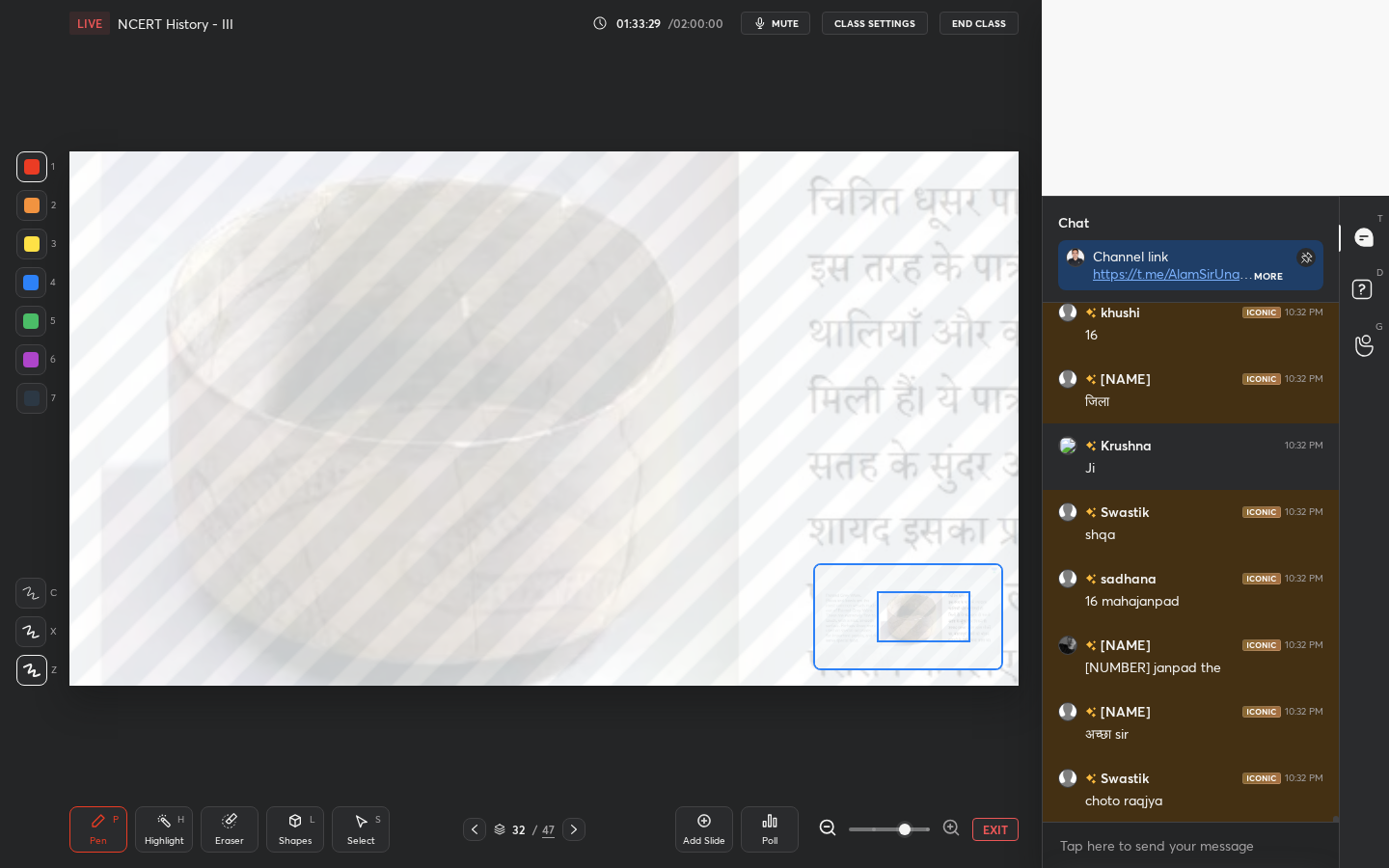 click at bounding box center [923, 616] 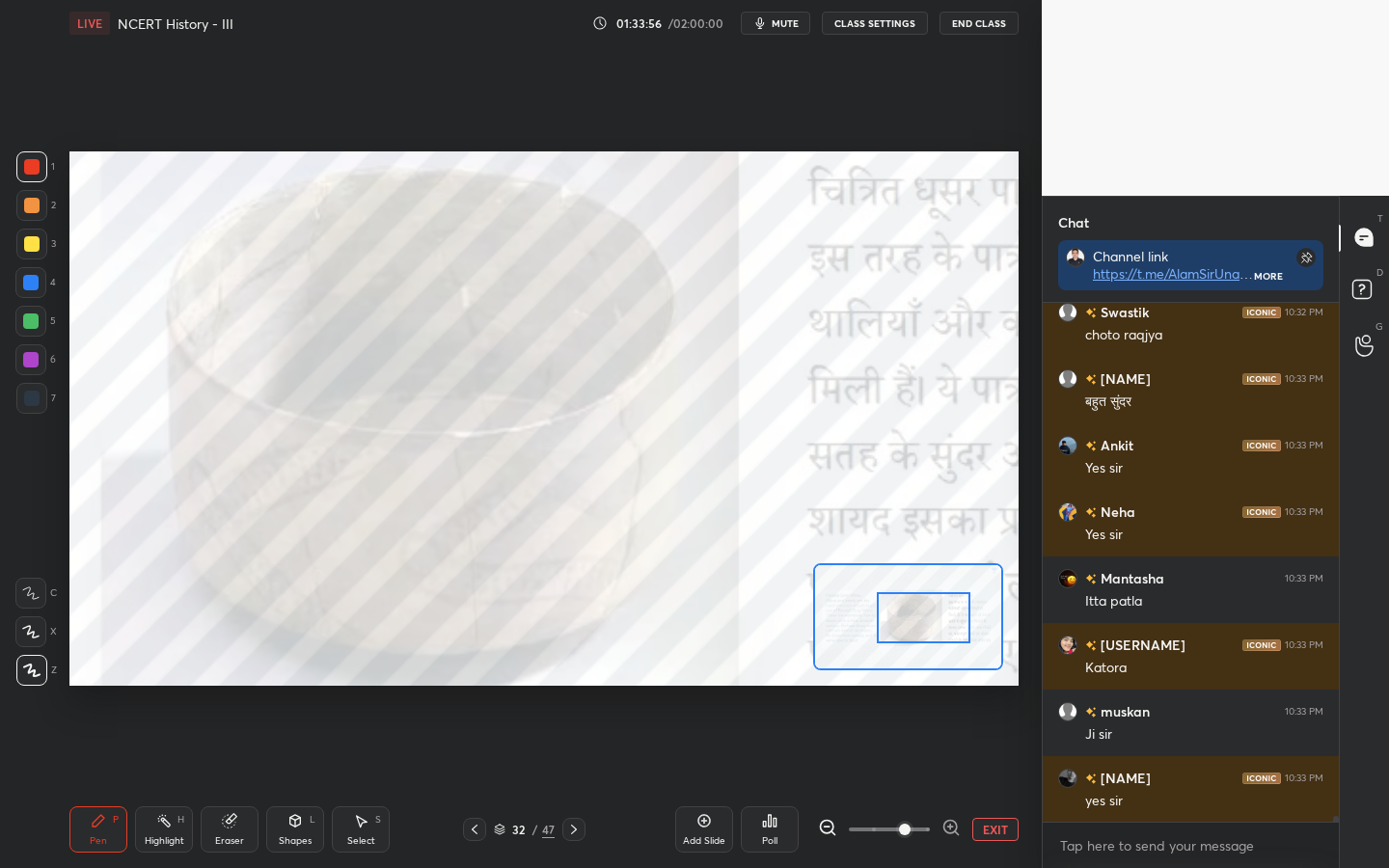scroll, scrollTop: 47486, scrollLeft: 0, axis: vertical 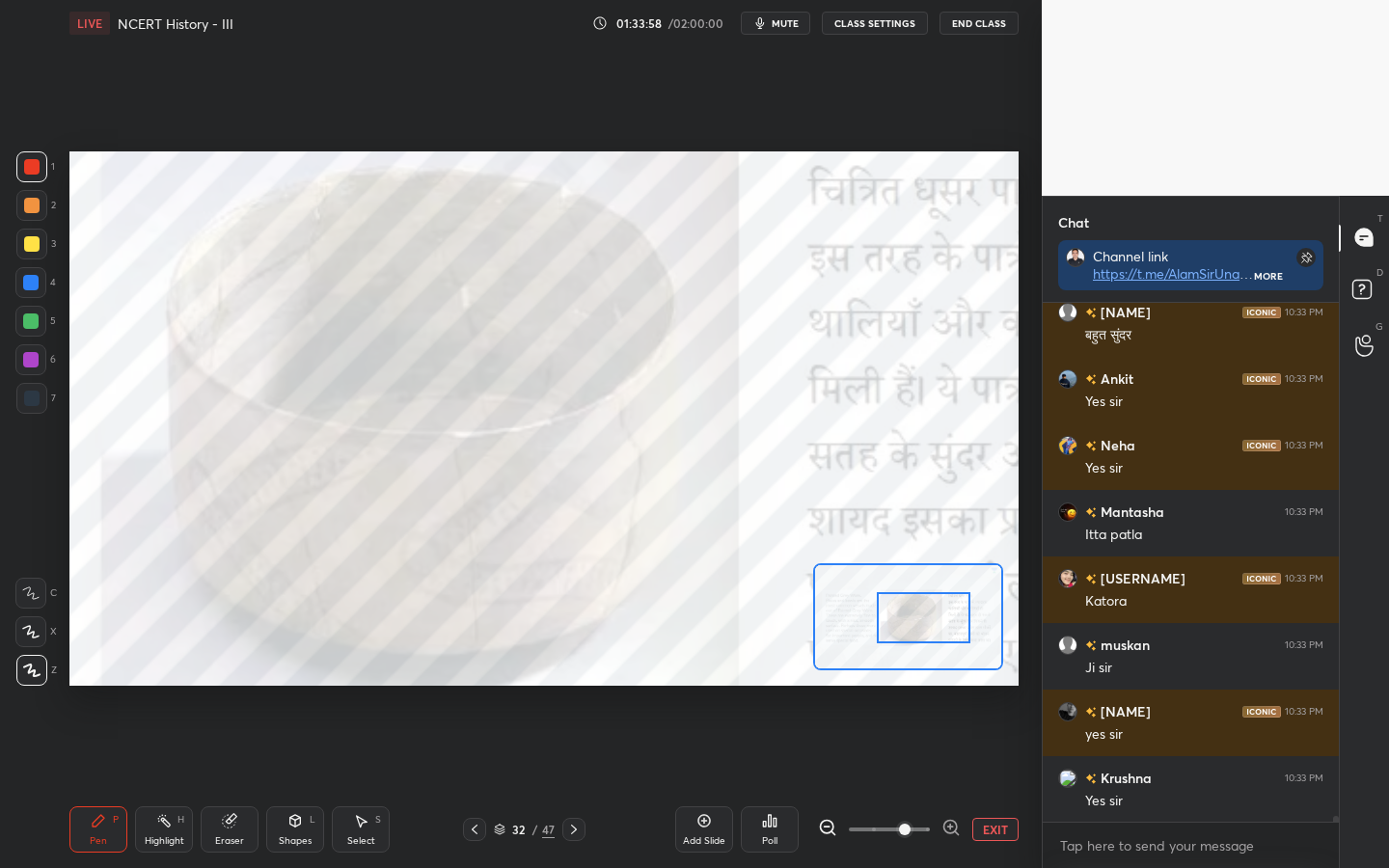 drag, startPoint x: 226, startPoint y: 841, endPoint x: 204, endPoint y: 826, distance: 26.62705 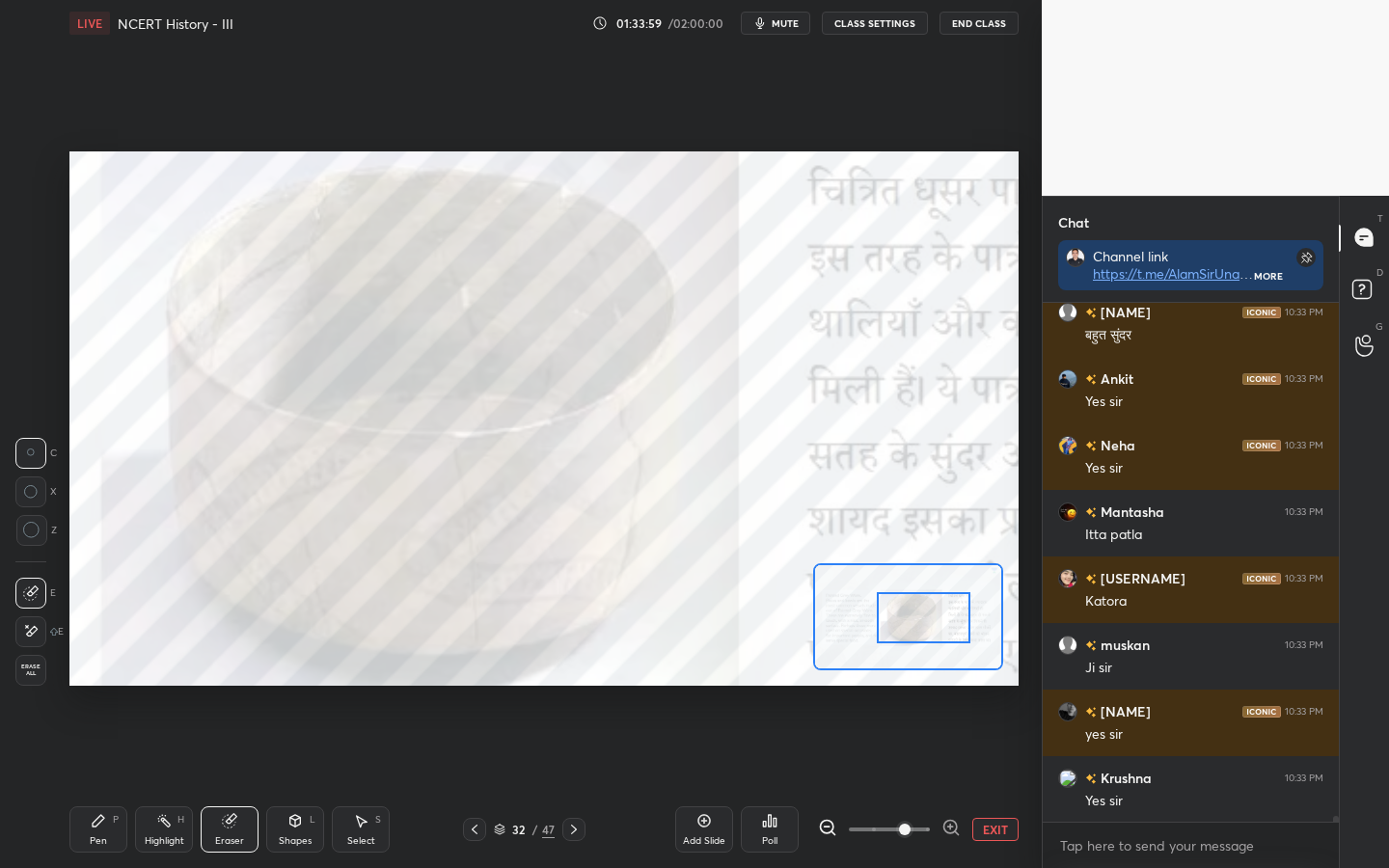 click on "Erase all" at bounding box center [31, 670] 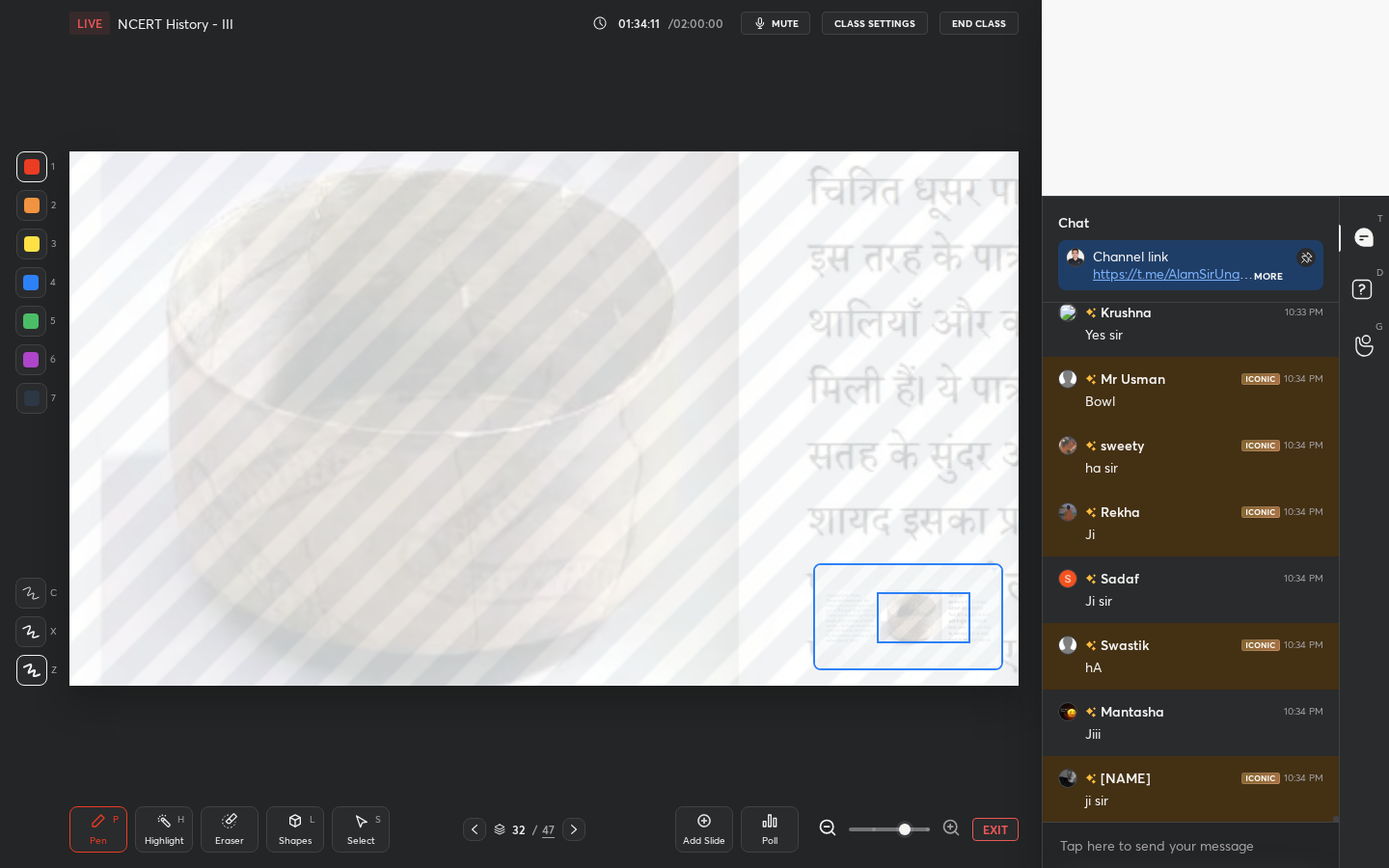 scroll, scrollTop: 48019, scrollLeft: 0, axis: vertical 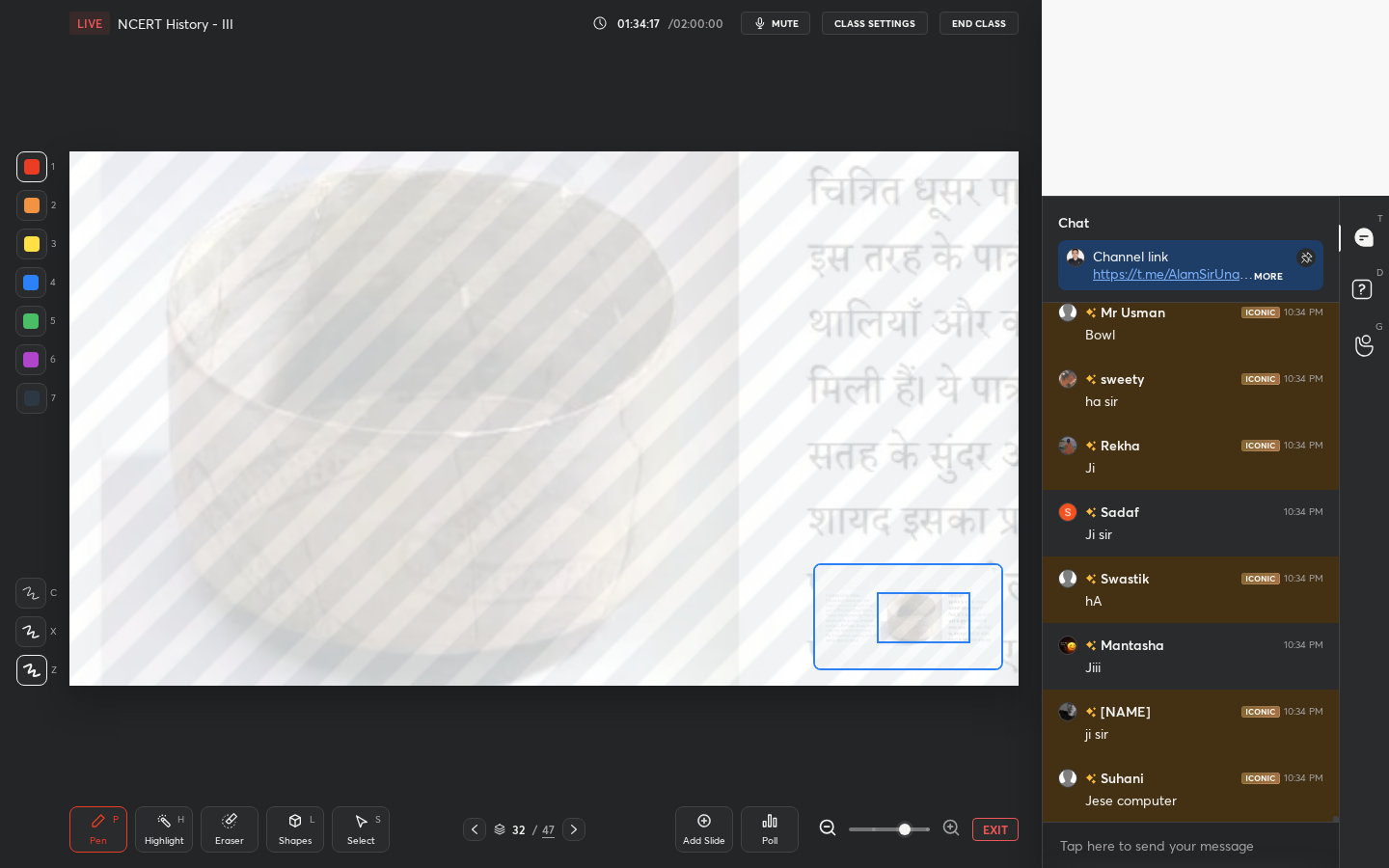 click on "EXIT" at bounding box center (995, 829) 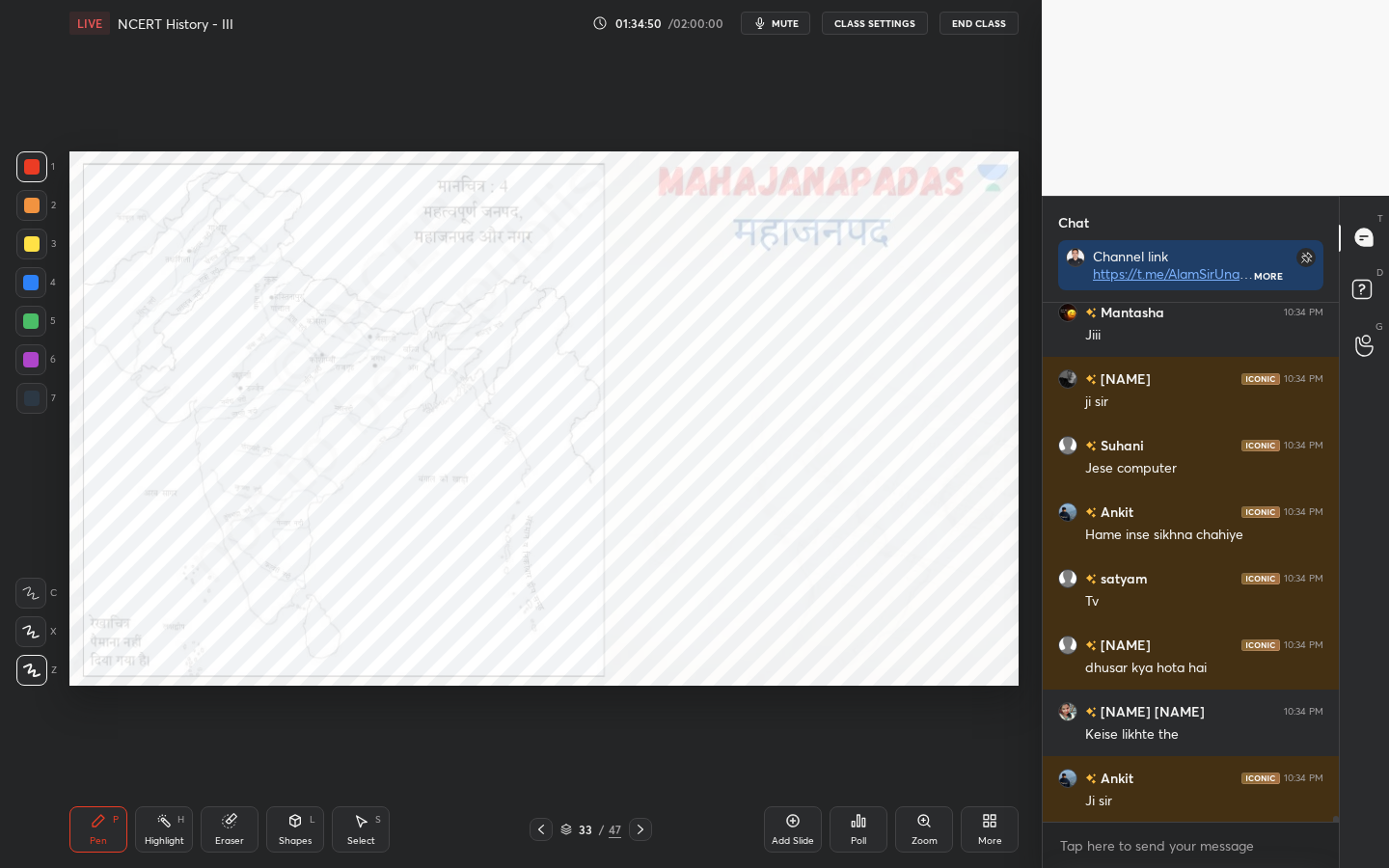 scroll, scrollTop: 48551, scrollLeft: 0, axis: vertical 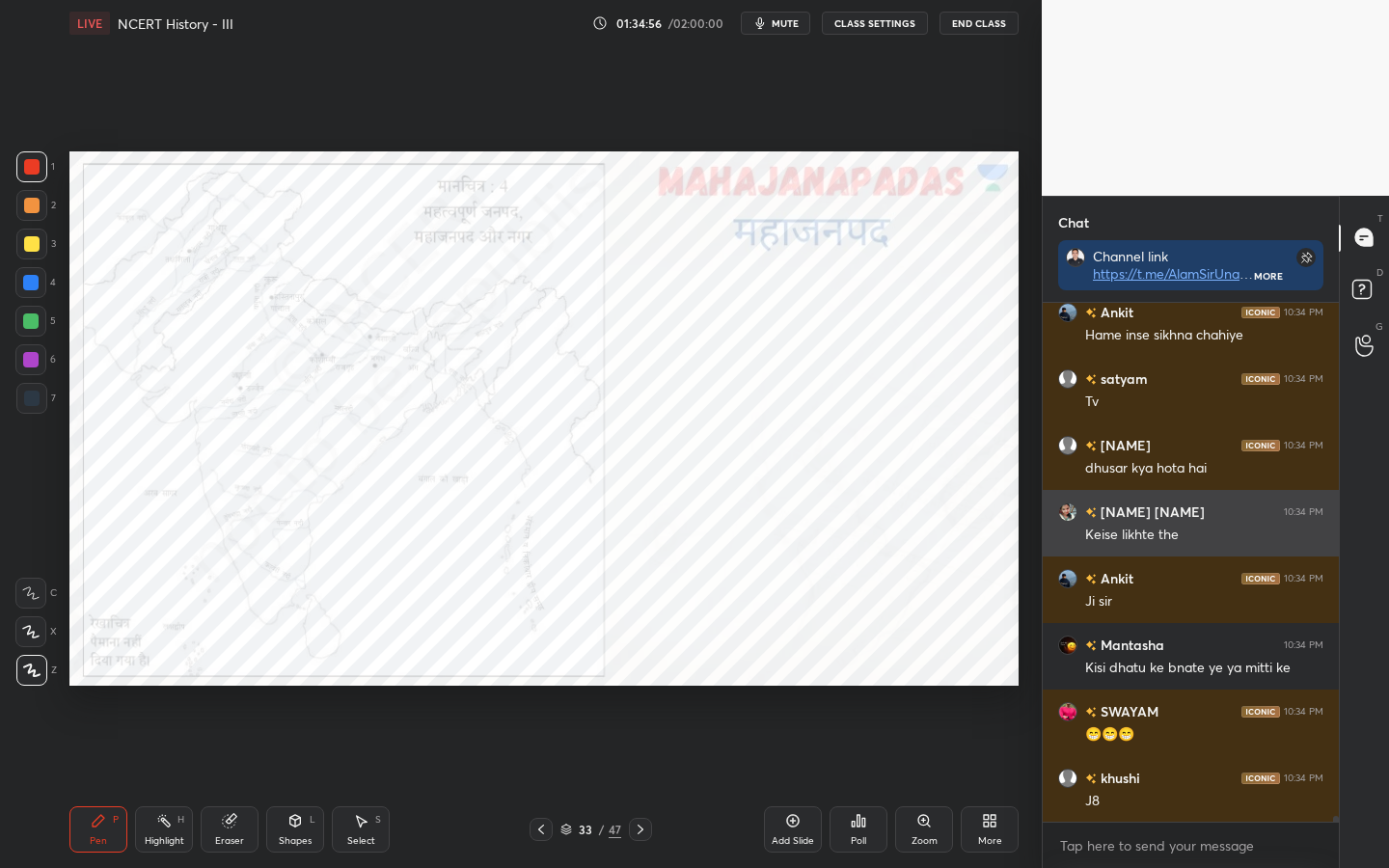 click on "[NAME] [NAME]" at bounding box center [1151, 511] 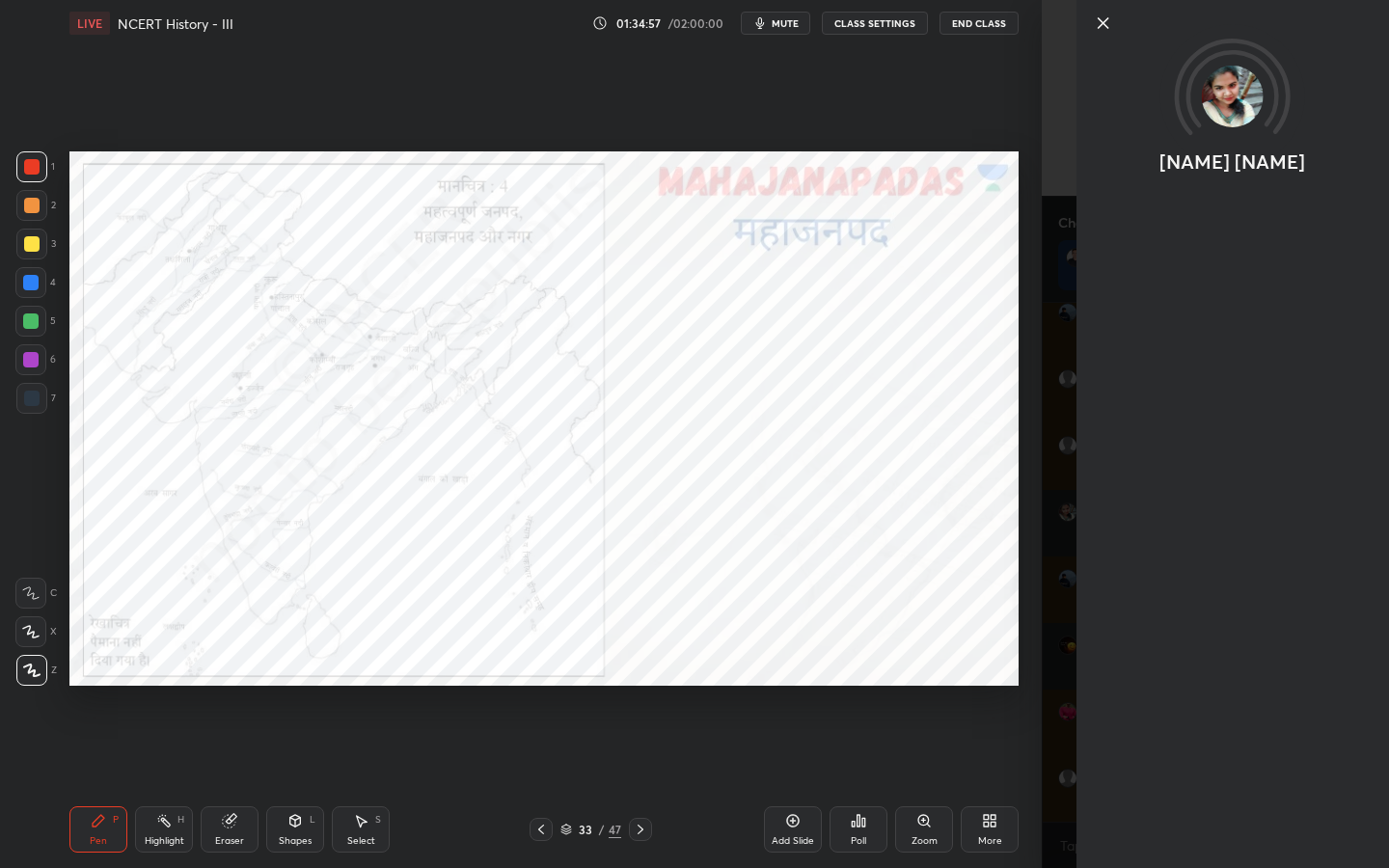 click on "1 2 3 4 5 6 7 C X Z C X Z E E Erase all   H H LIVE NCERT History - III 01:34:57 /  02:00:00 mute CLASS SETTINGS End Class Setting up your live class Poll for   secs No correct answer Start poll Back NCERT History - III • L3 of एनसीईआरटी- इतिहास फाउंडेशन कोर्स (कक्षा 6-12)- NCERT History Parvej Alam Pen P Highlight H Eraser Shapes L Select S 33 / 47 Add Slide Poll Zoom More" at bounding box center (521, 434) 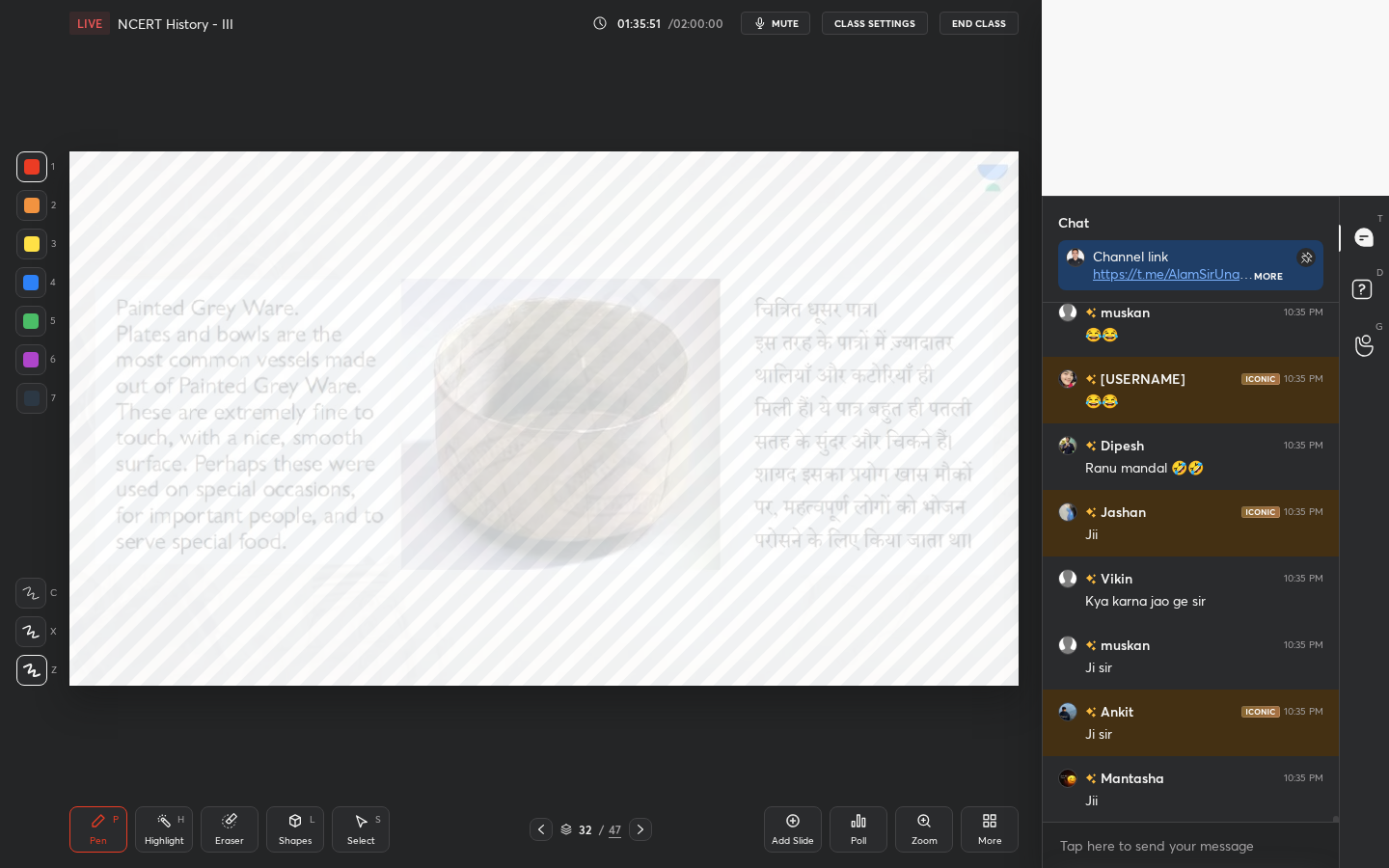 scroll, scrollTop: 49882, scrollLeft: 0, axis: vertical 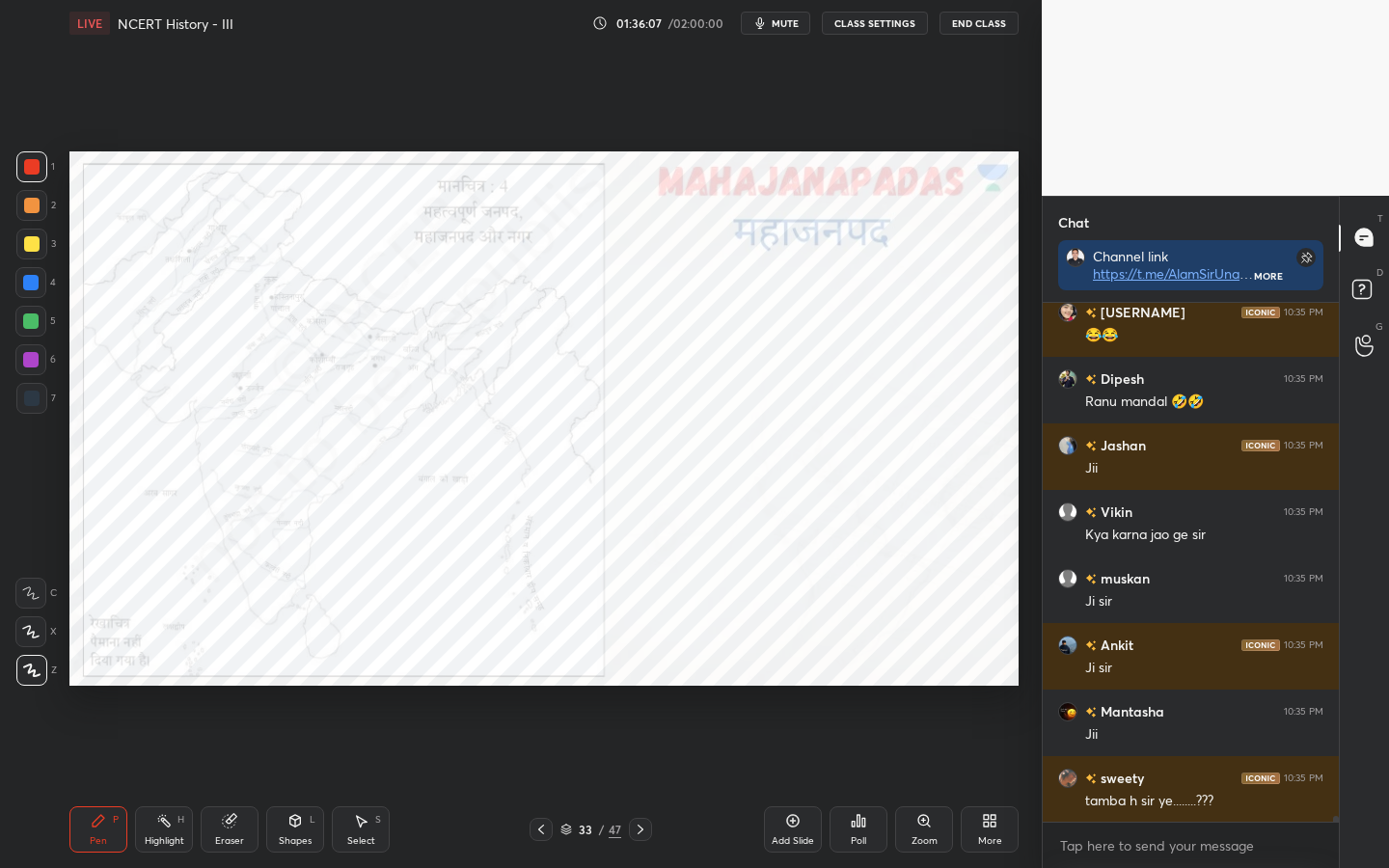 click 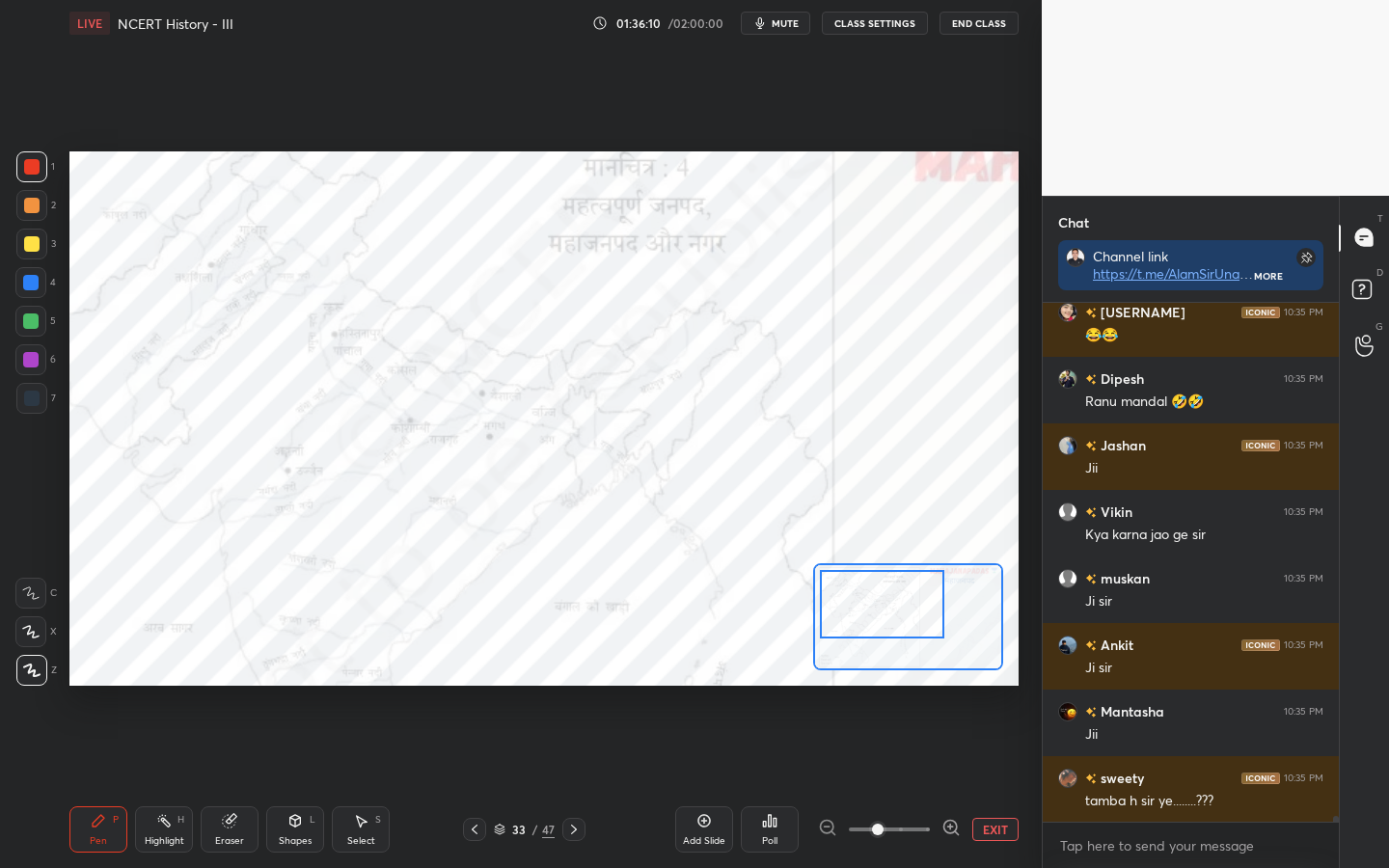 drag, startPoint x: 902, startPoint y: 632, endPoint x: 882, endPoint y: 626, distance: 20.88061 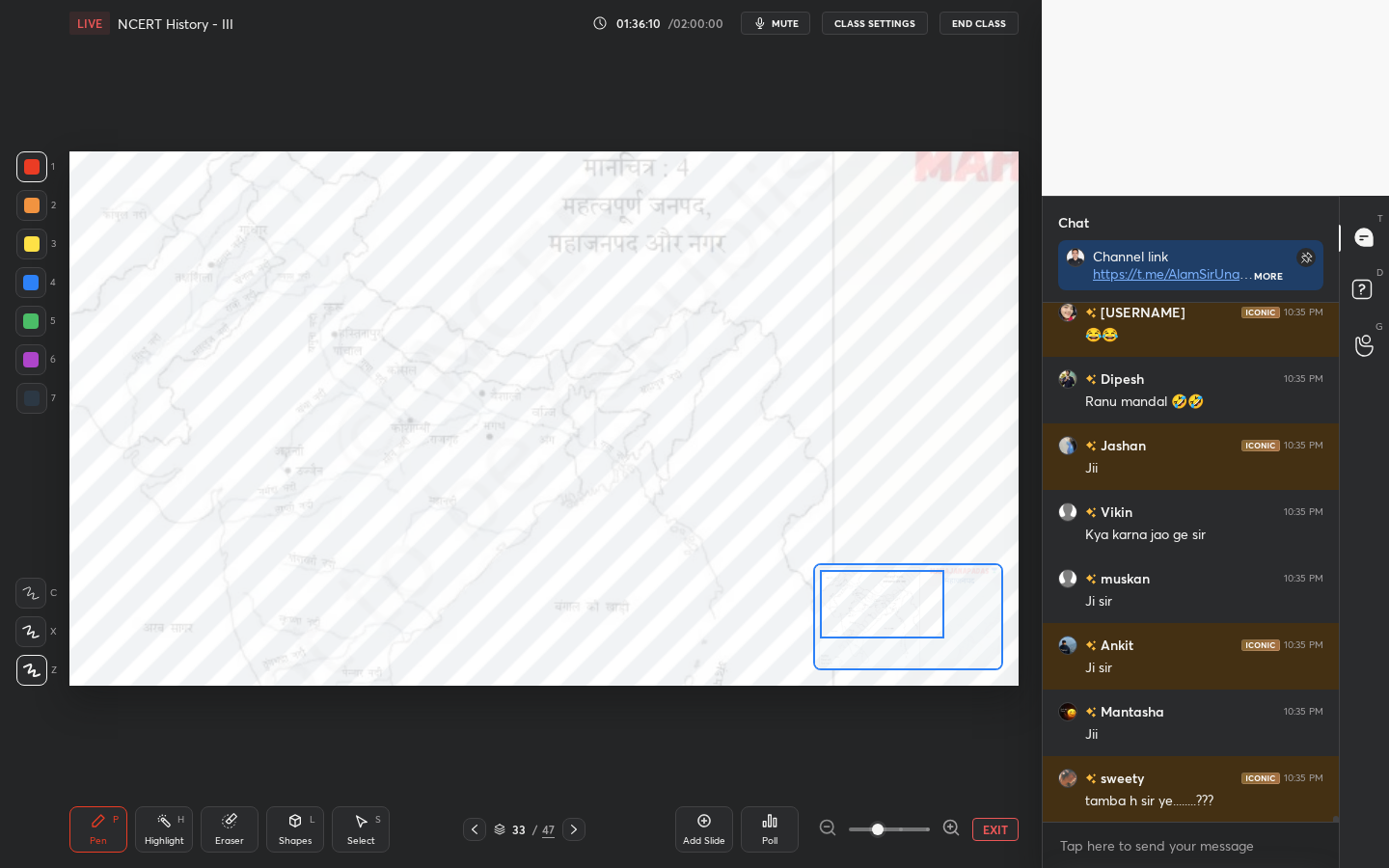 click at bounding box center (882, 604) 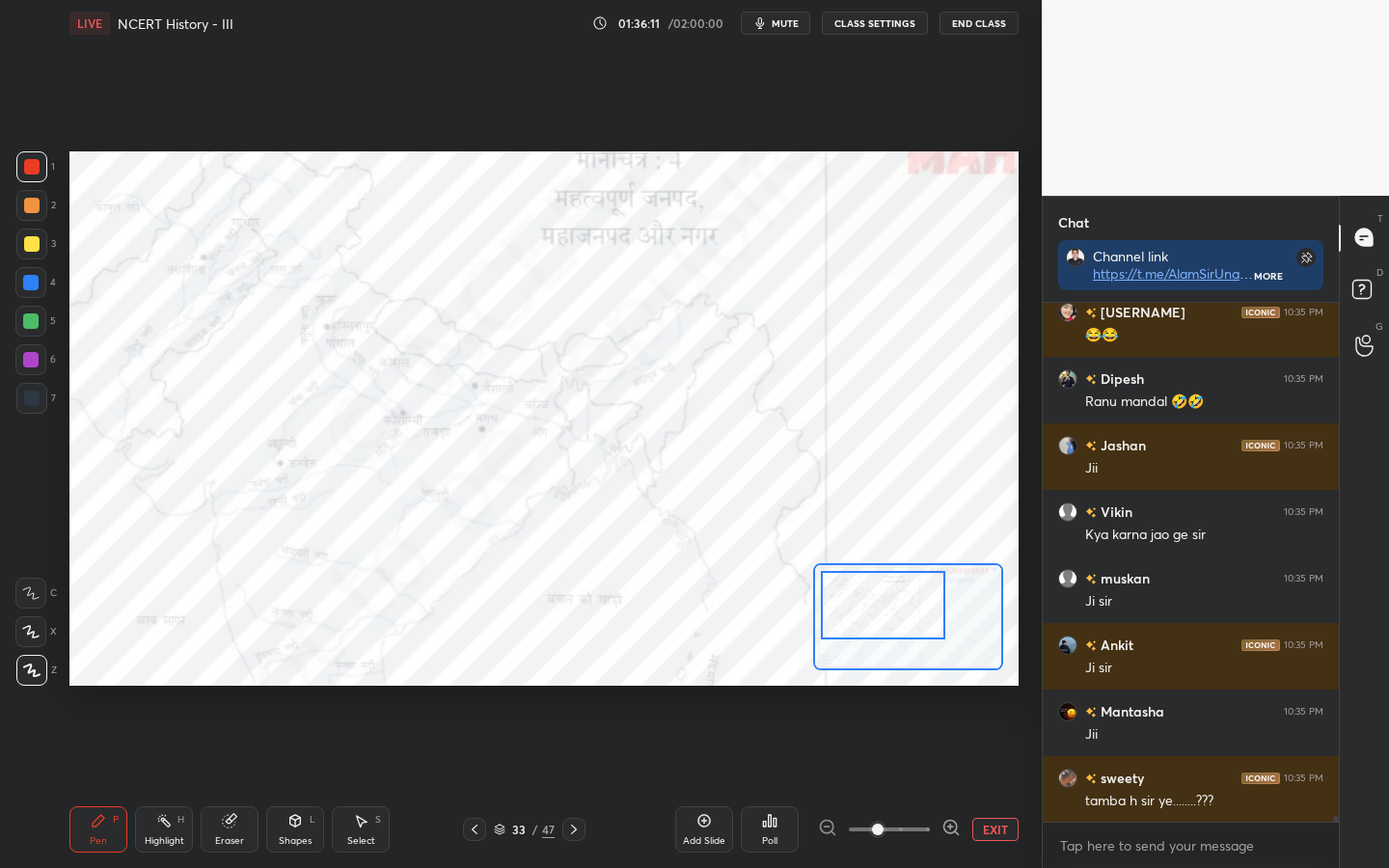 scroll, scrollTop: 49966, scrollLeft: 0, axis: vertical 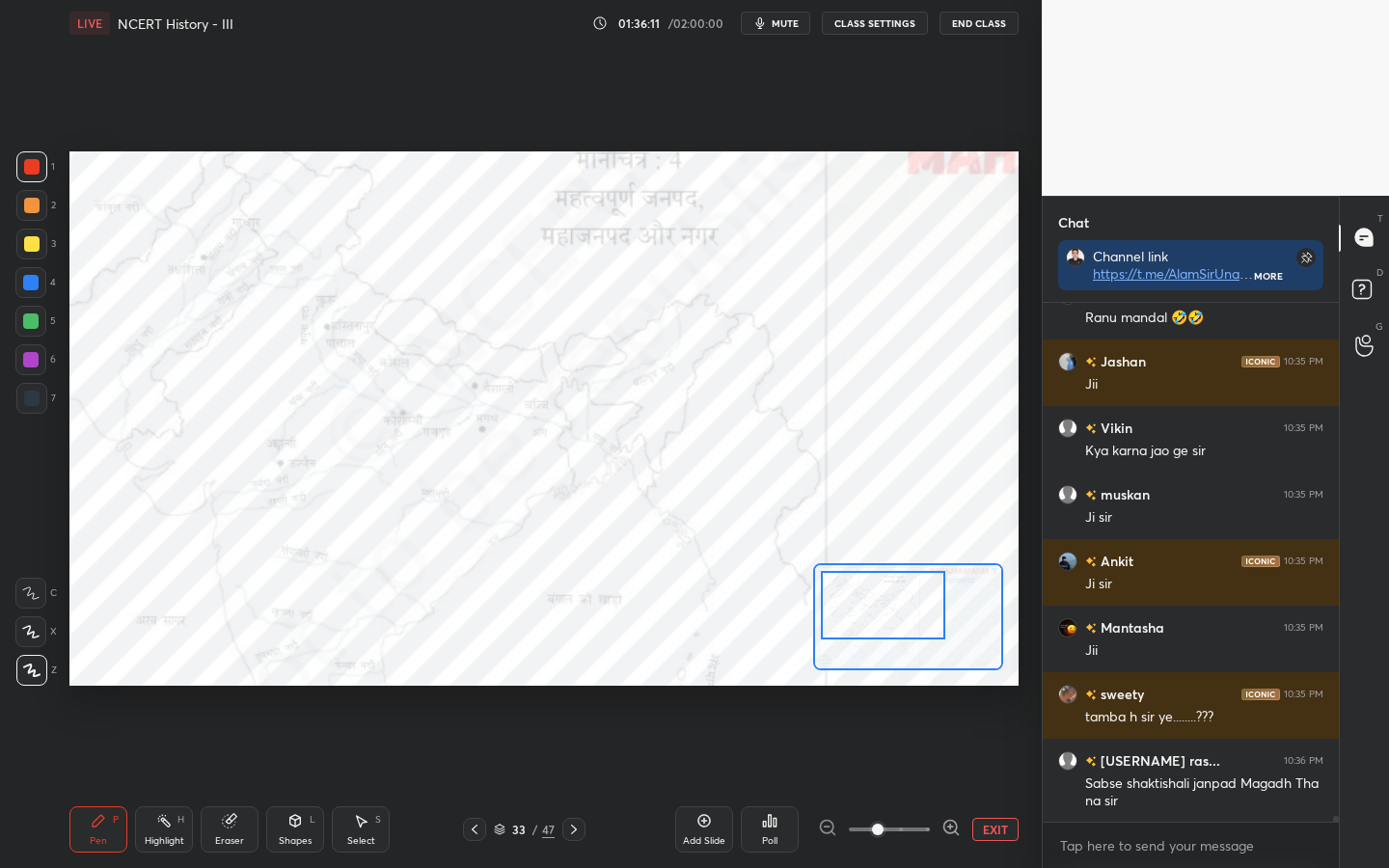 click on "EXIT" at bounding box center (995, 829) 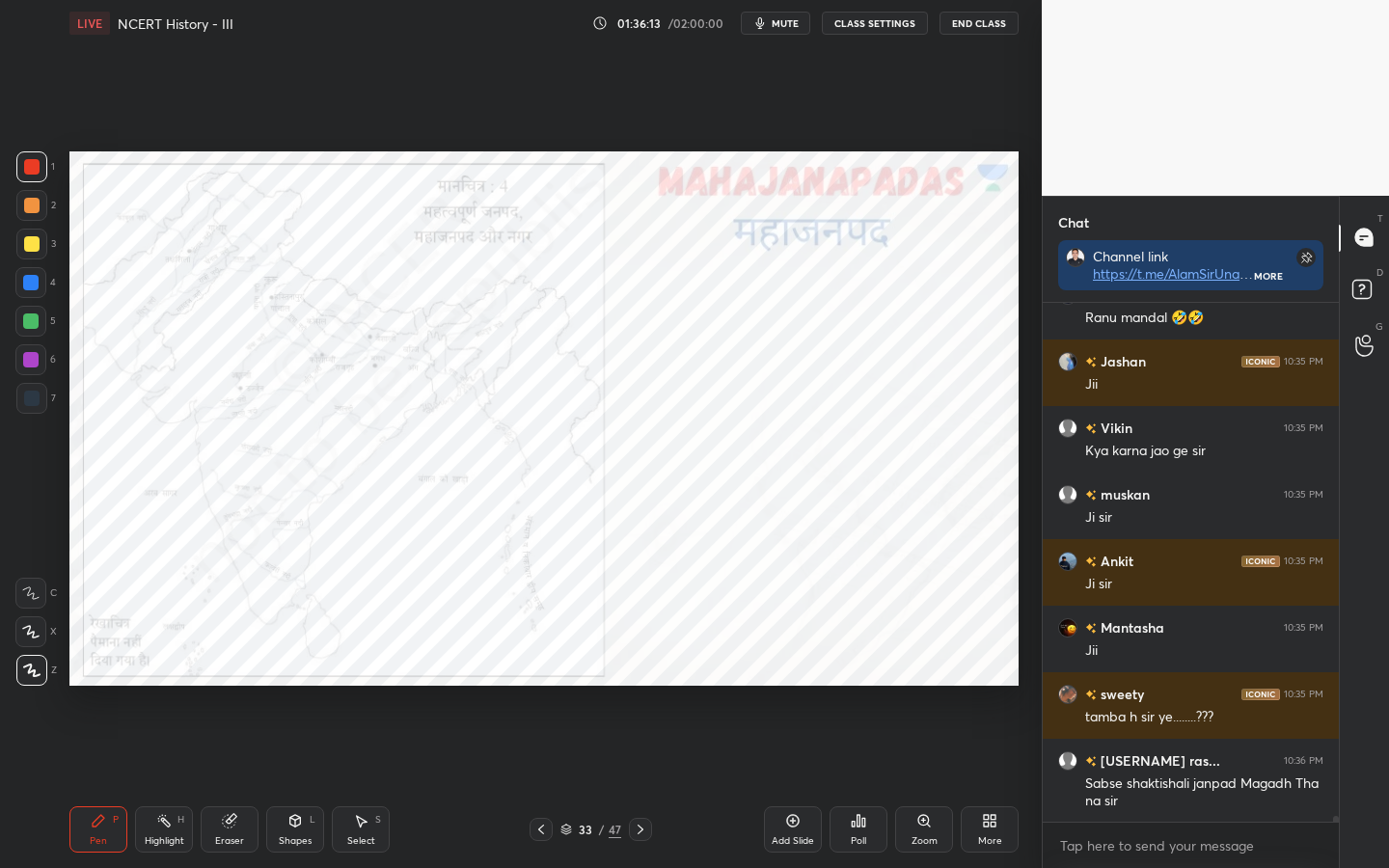 click 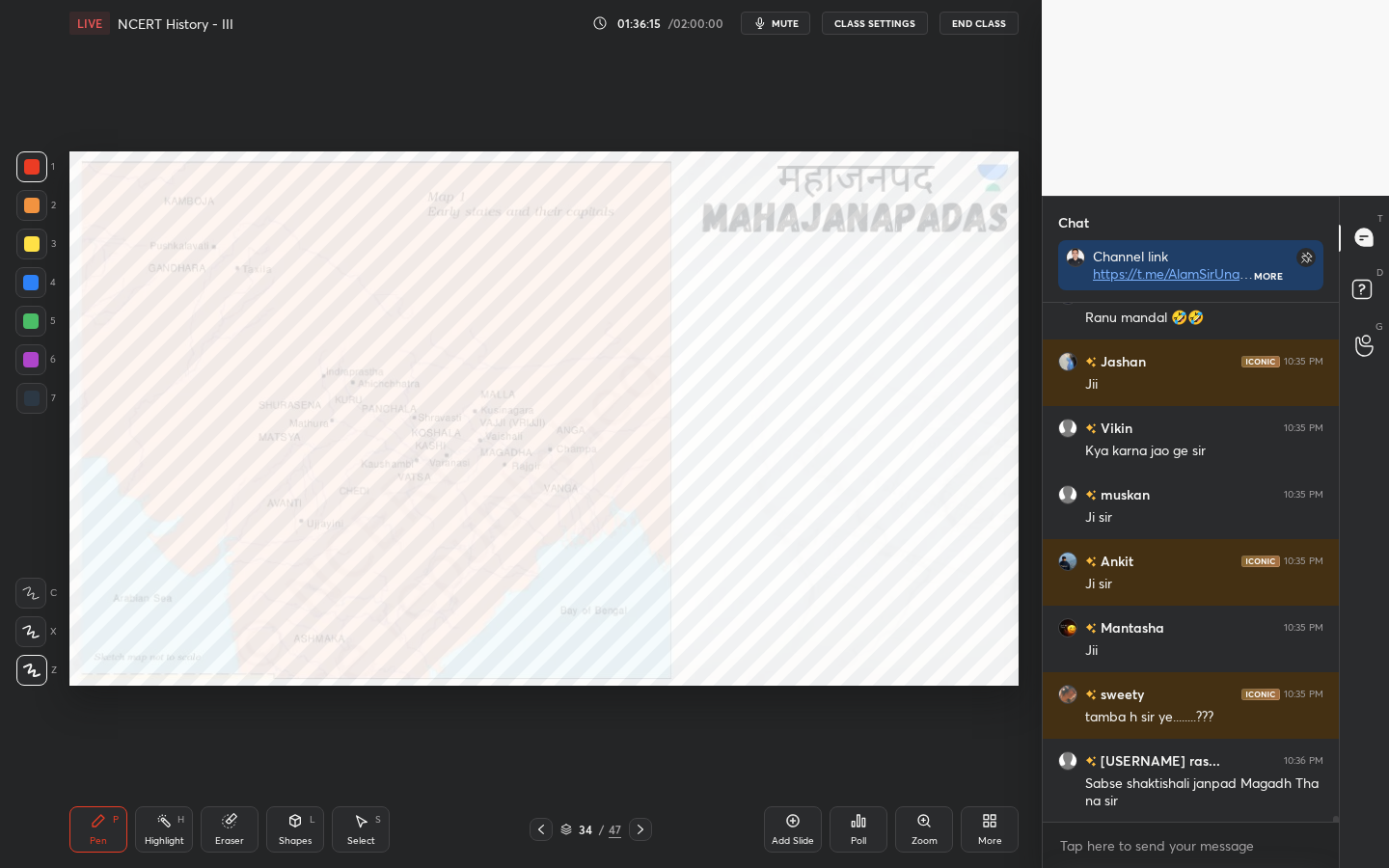 scroll, scrollTop: 50032, scrollLeft: 0, axis: vertical 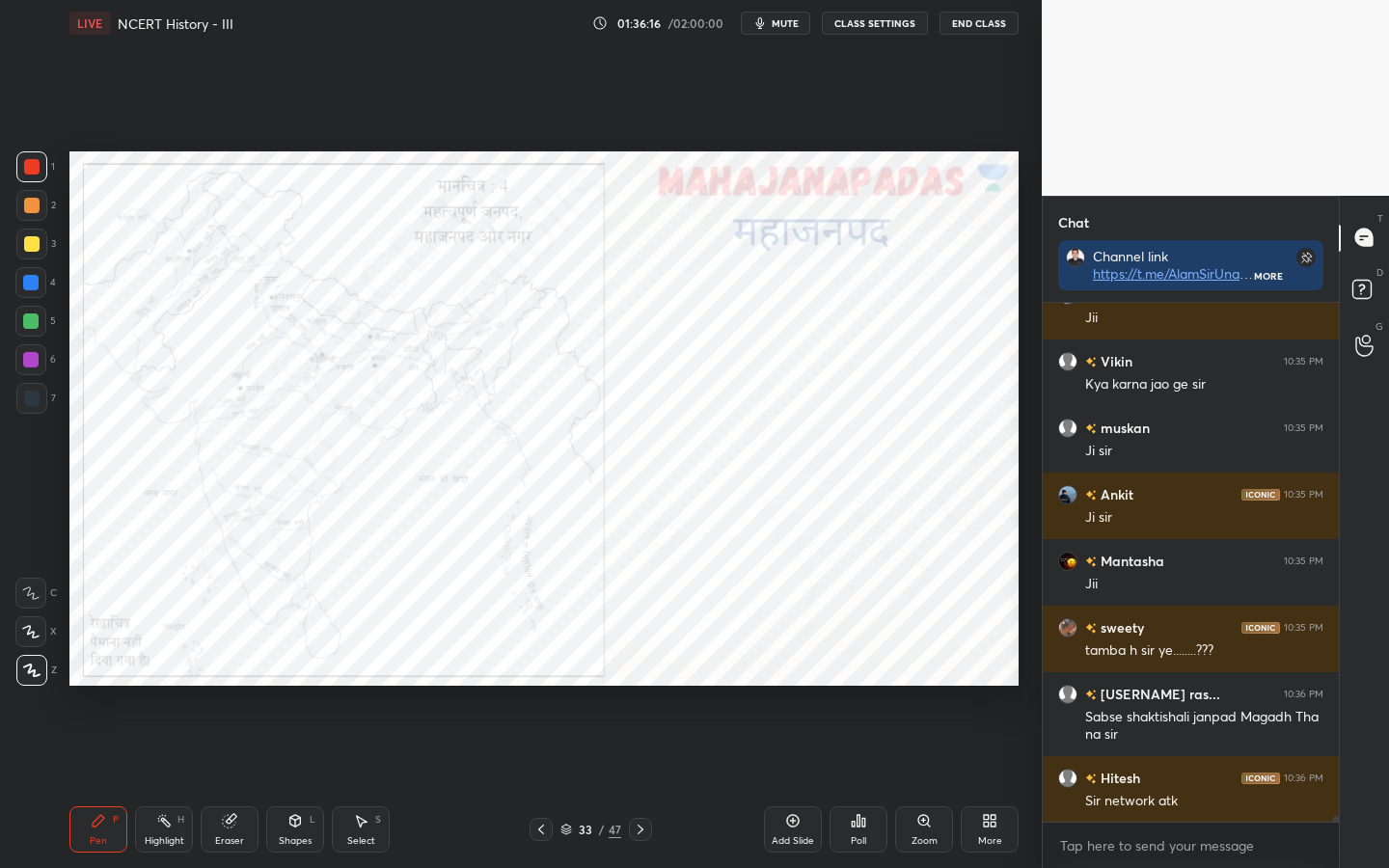 drag, startPoint x: 923, startPoint y: 815, endPoint x: 923, endPoint y: 801, distance: 14 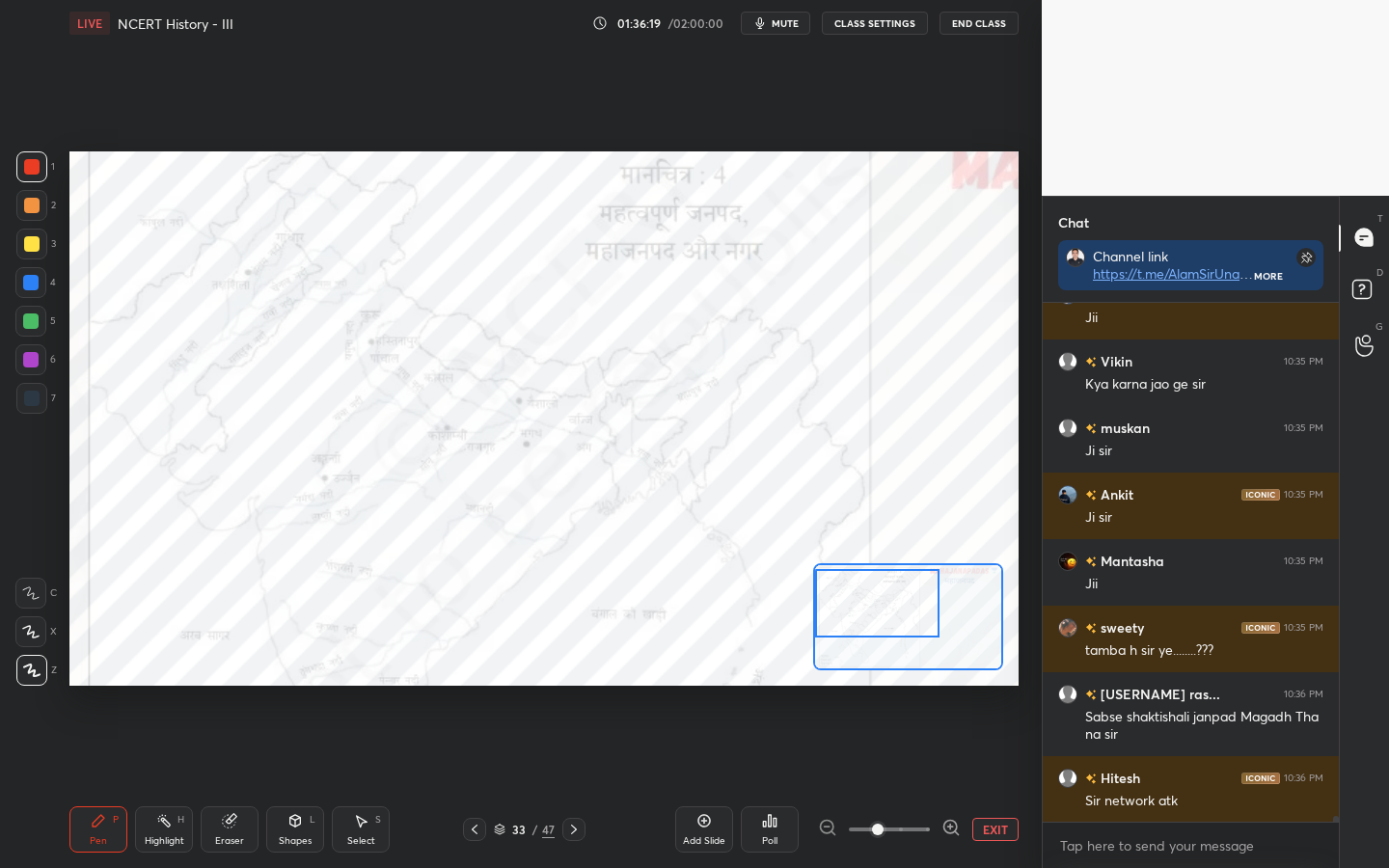 drag, startPoint x: 896, startPoint y: 633, endPoint x: 877, endPoint y: 629, distance: 19.416488 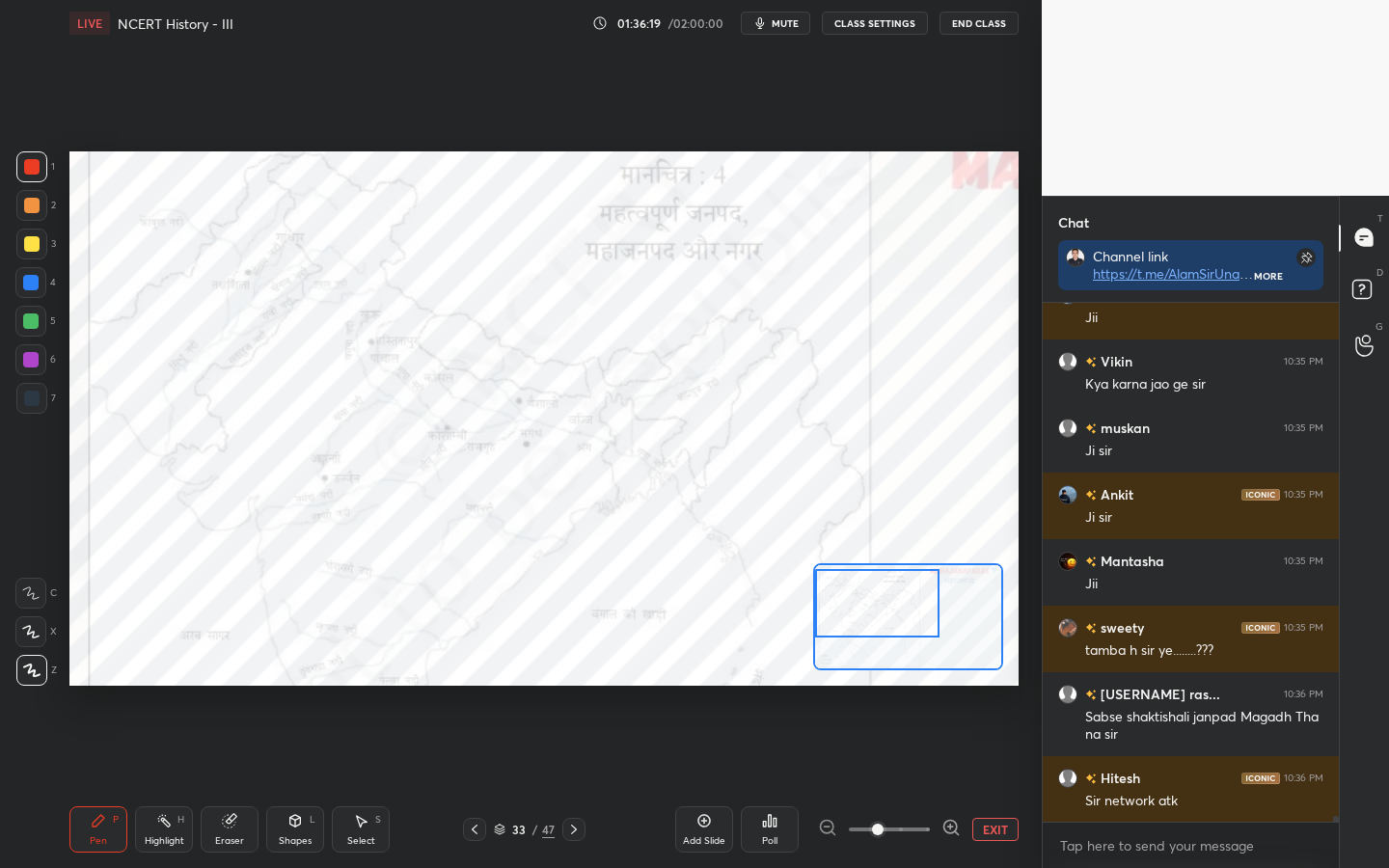 click at bounding box center (877, 603) 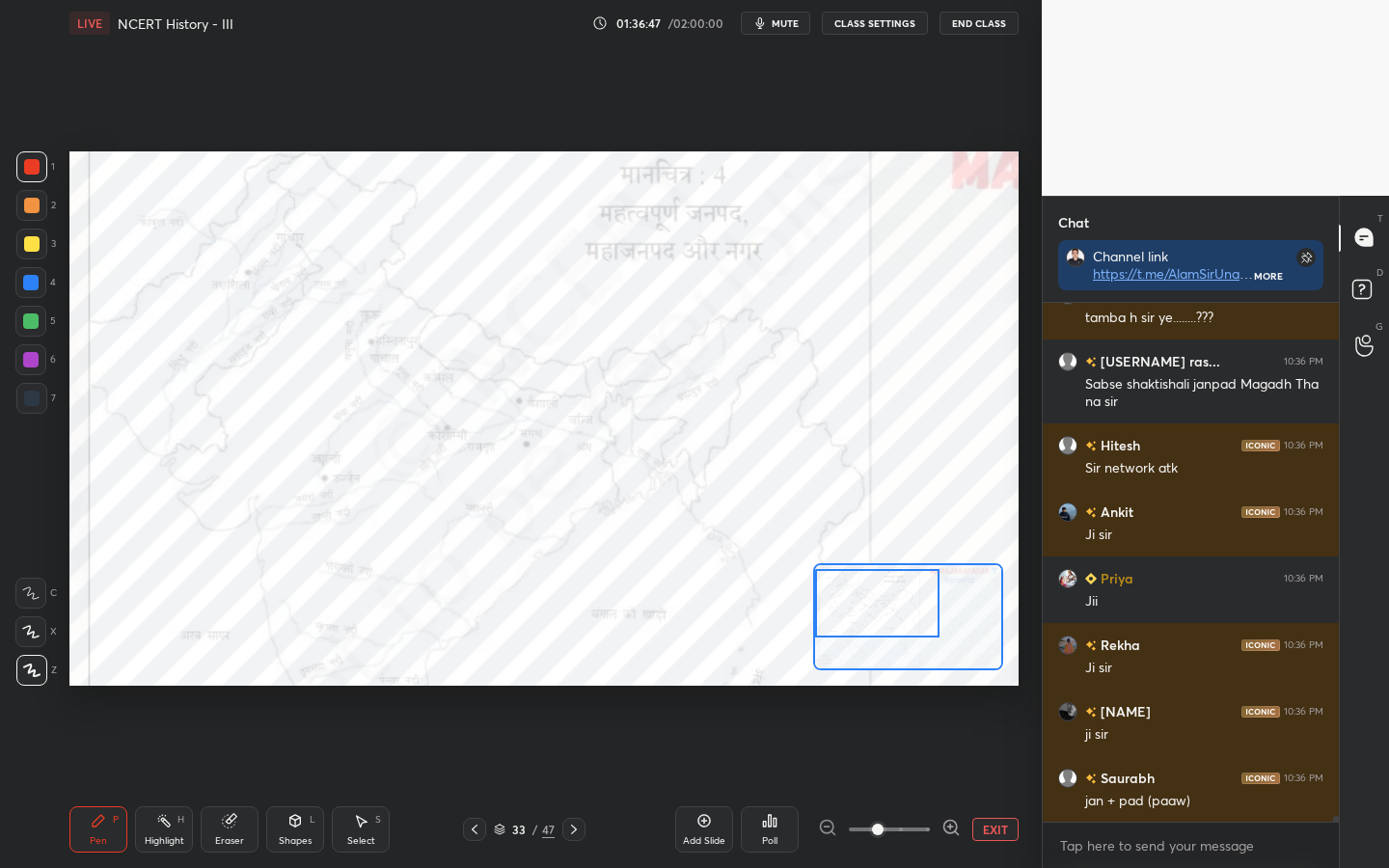 scroll, scrollTop: 50432, scrollLeft: 0, axis: vertical 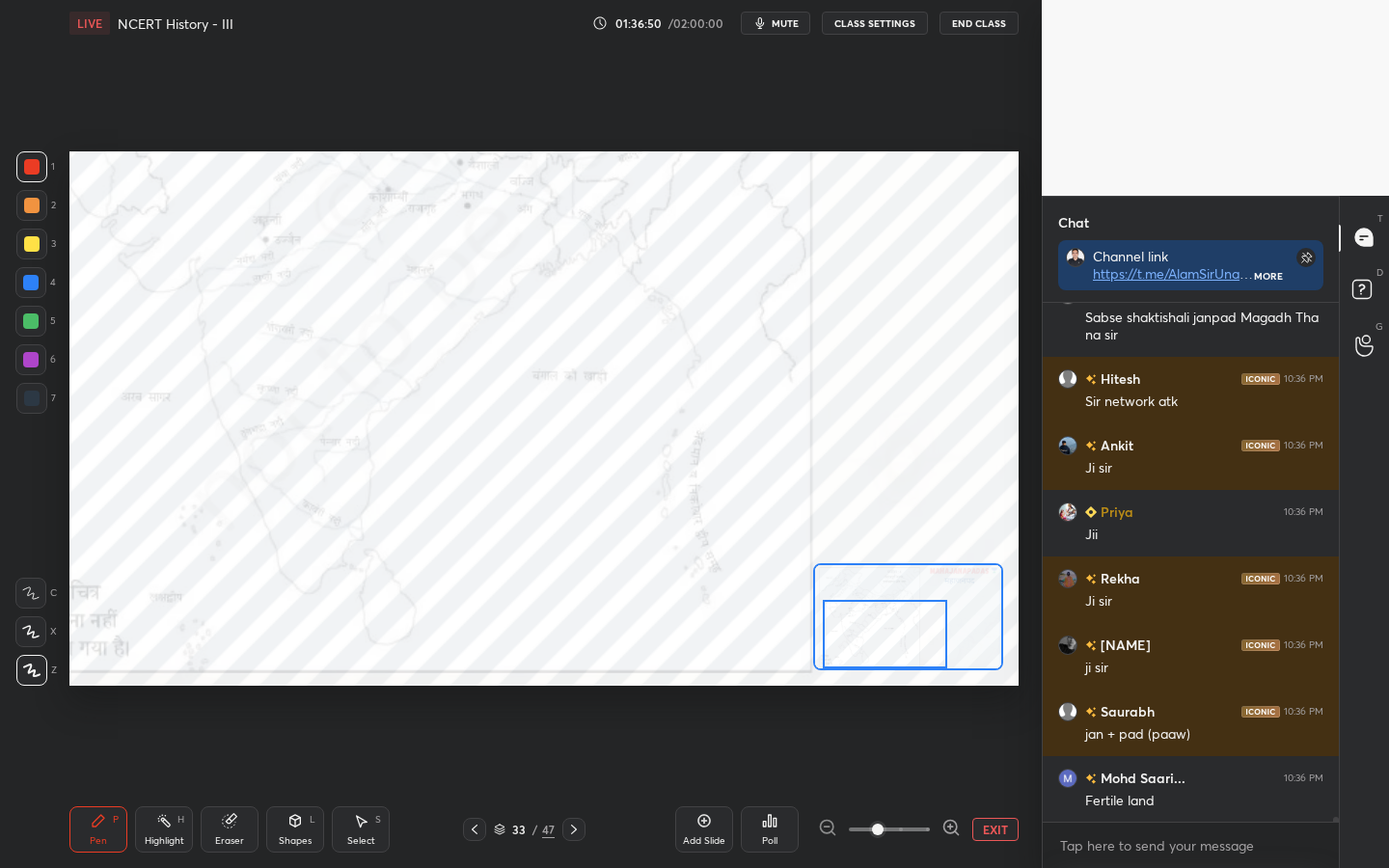 click on "Setting up your live class Poll for   secs No correct answer Start poll" at bounding box center (544, 419) 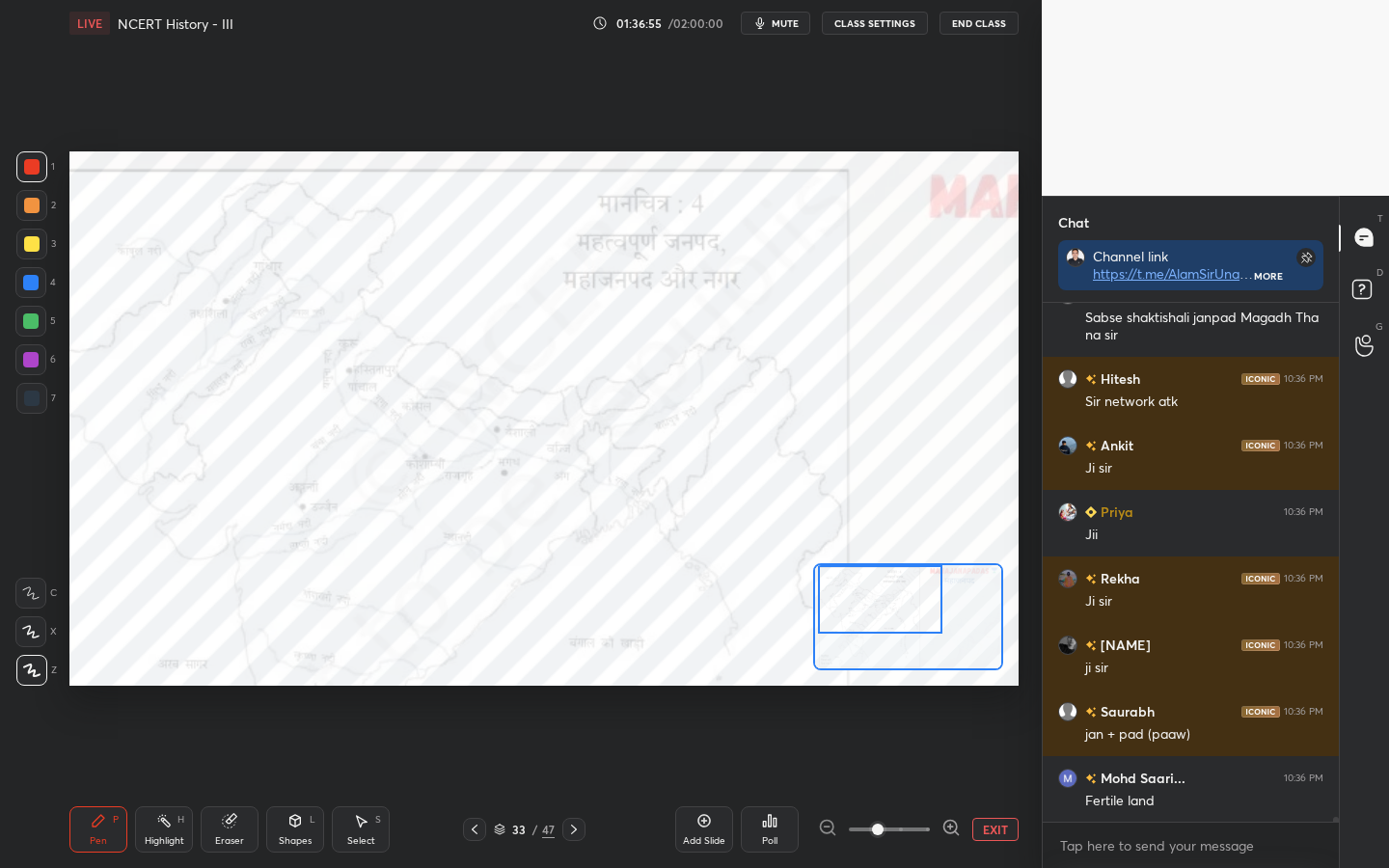 drag, startPoint x: 887, startPoint y: 649, endPoint x: 871, endPoint y: 591, distance: 60.166436 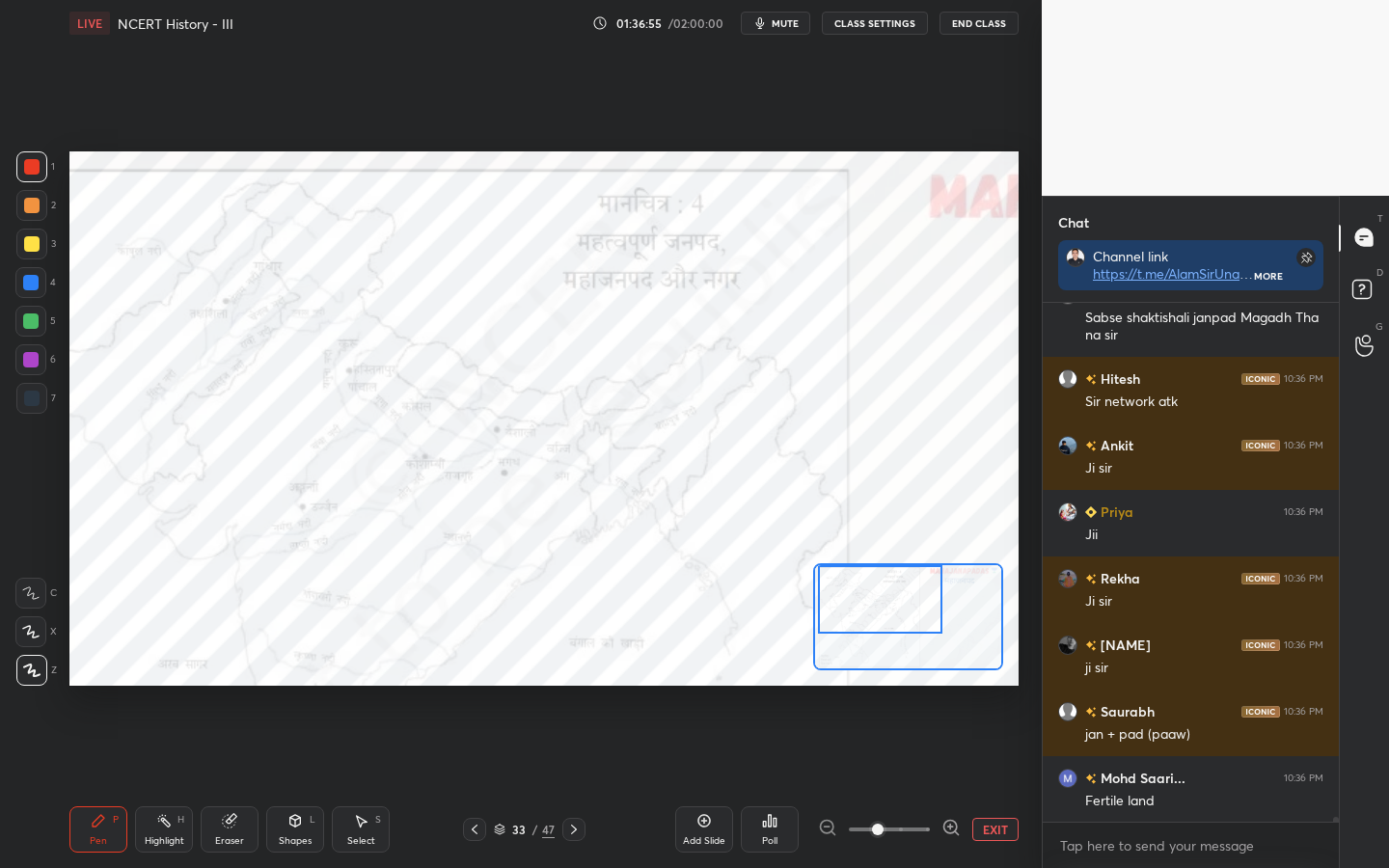 click at bounding box center [880, 599] 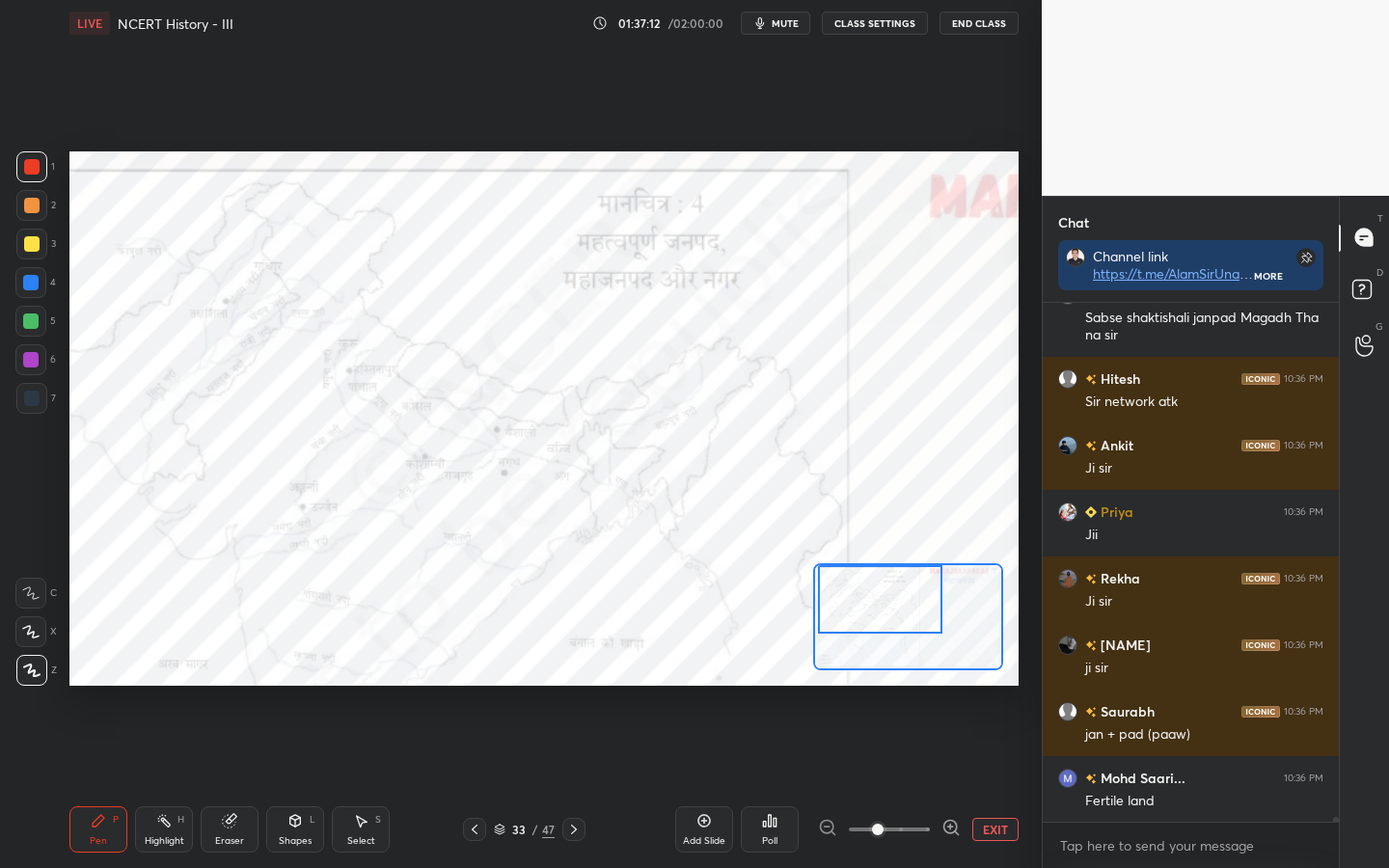 scroll, scrollTop: 50516, scrollLeft: 0, axis: vertical 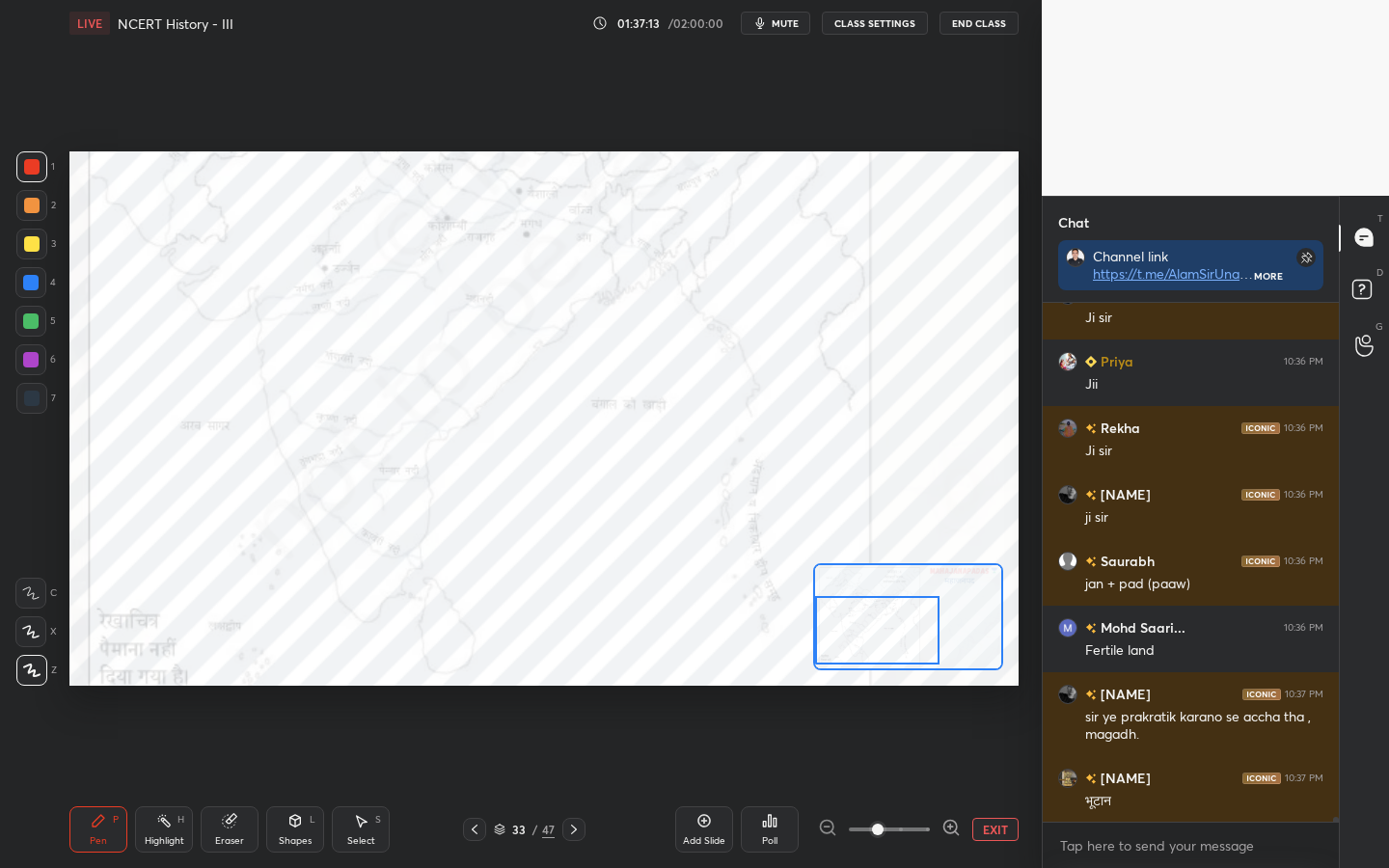 drag, startPoint x: 904, startPoint y: 601, endPoint x: 897, endPoint y: 626, distance: 25.96151 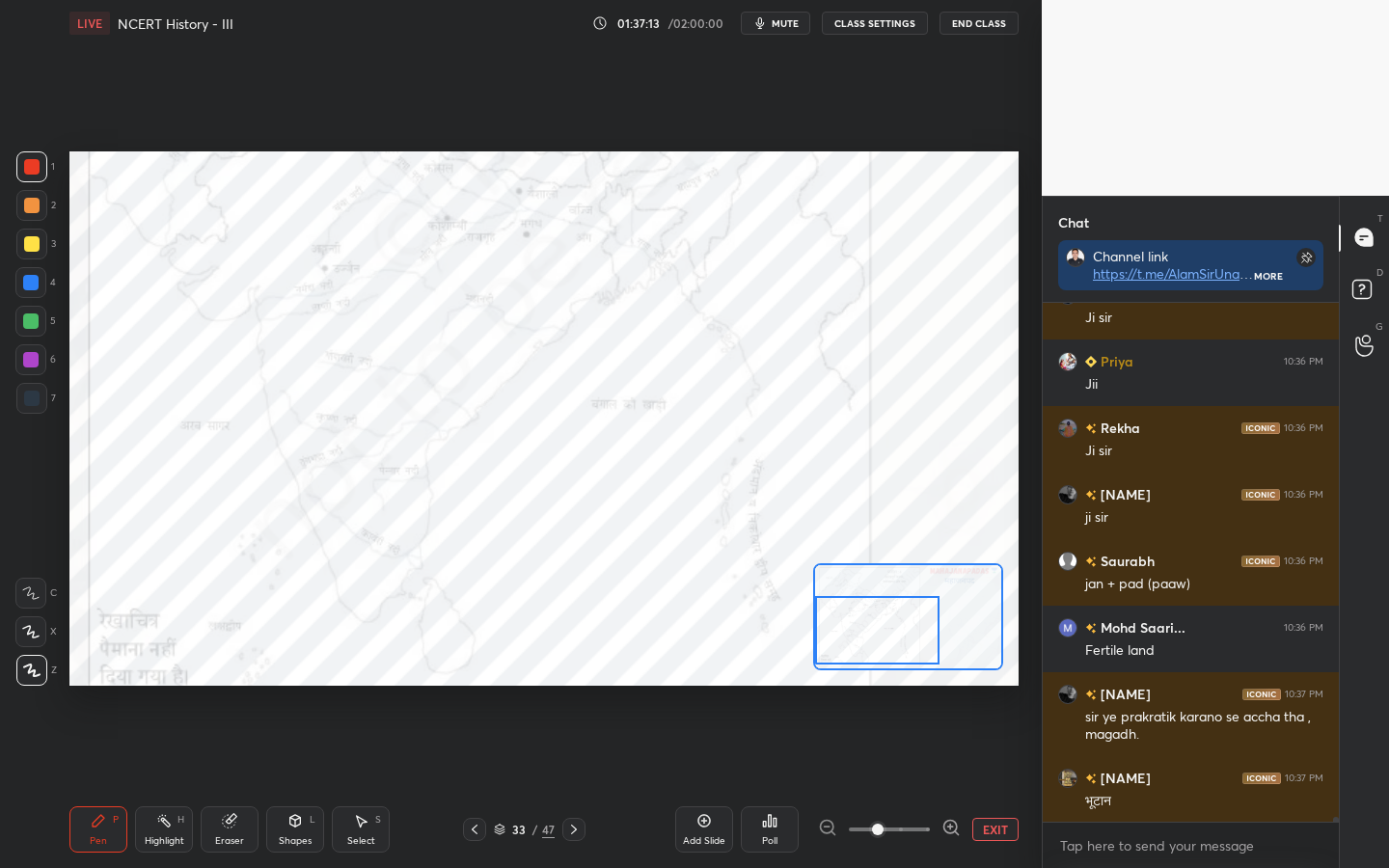 click at bounding box center [877, 630] 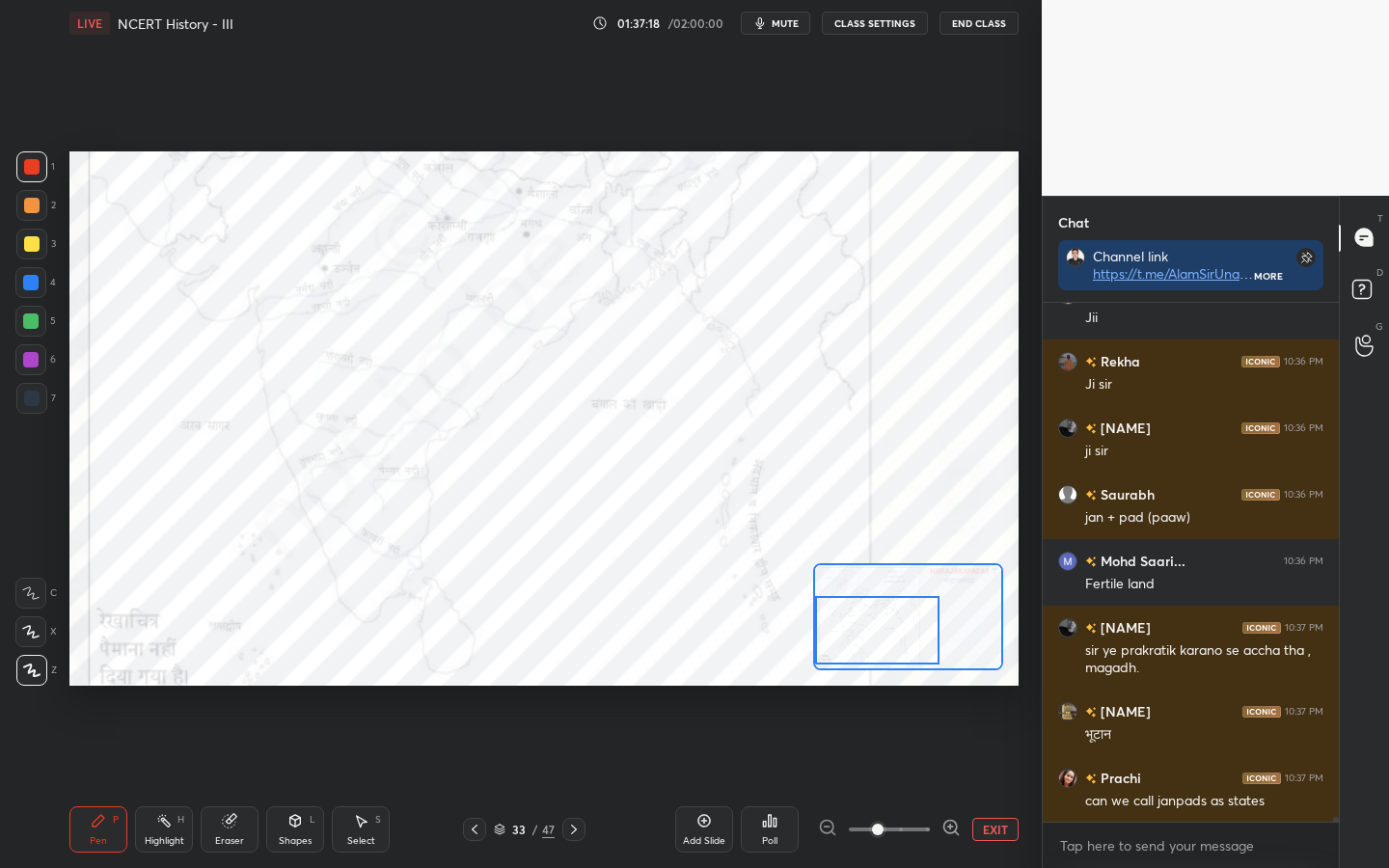 scroll, scrollTop: 50715, scrollLeft: 0, axis: vertical 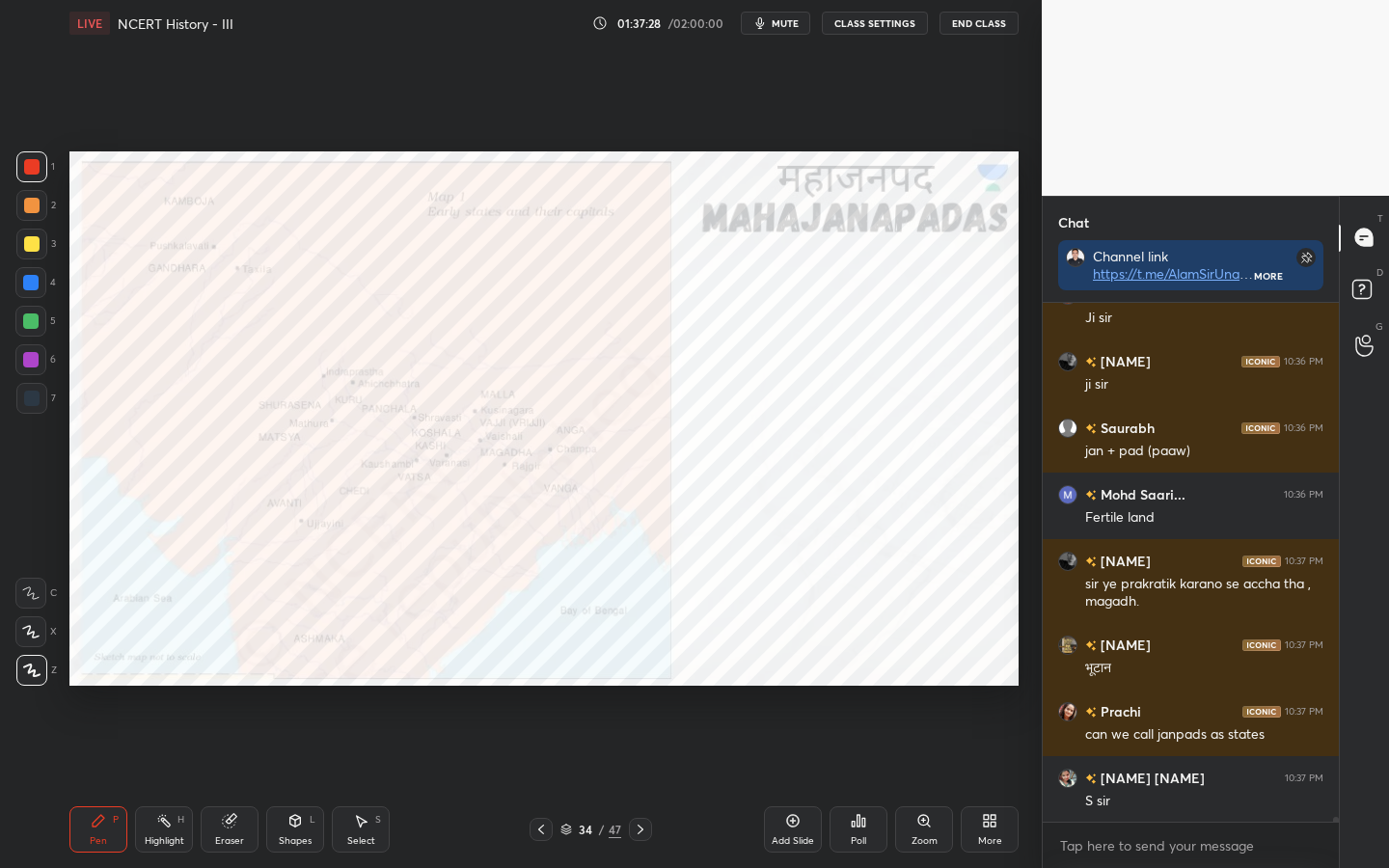 click on "Poll" at bounding box center (858, 829) 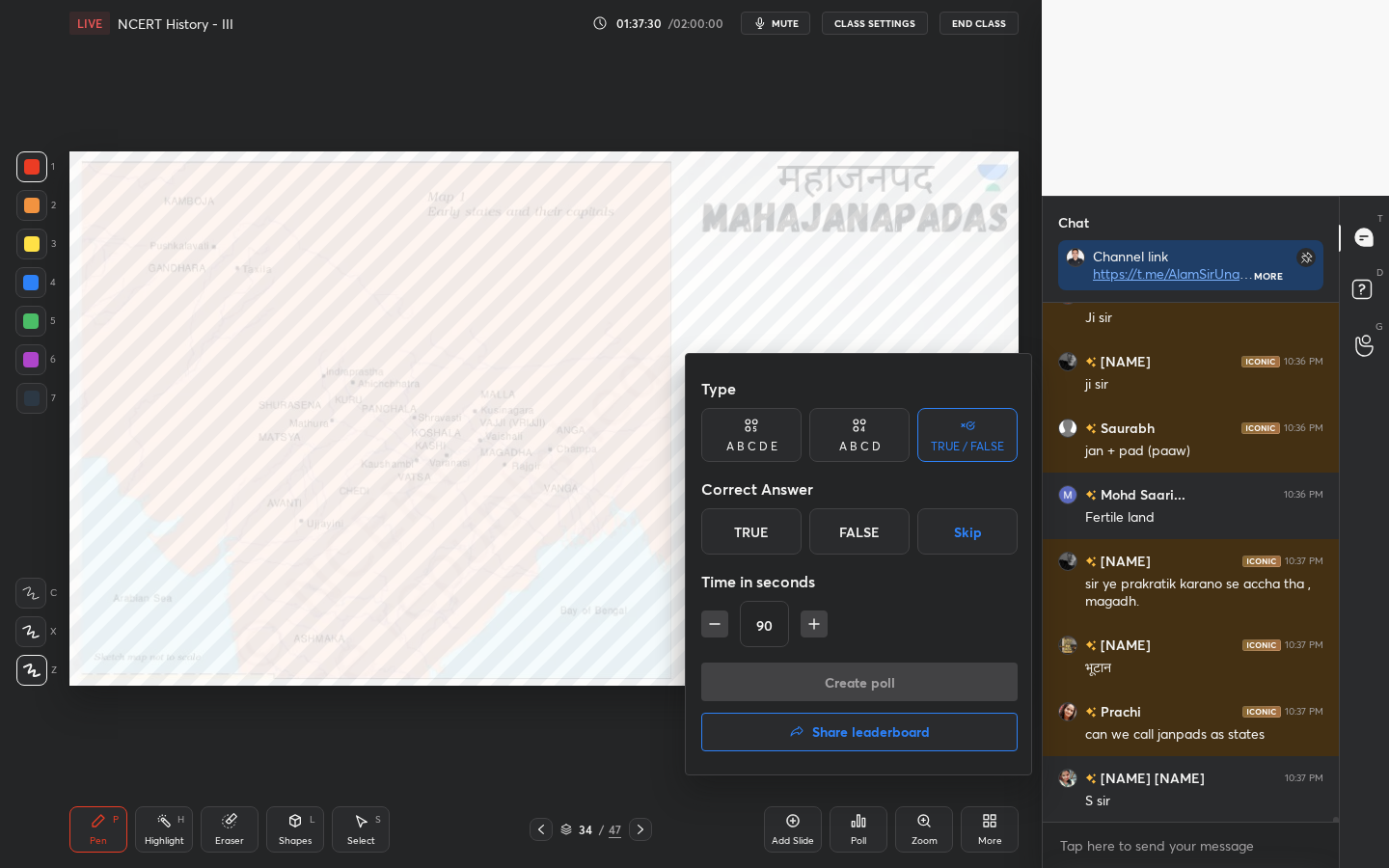 click at bounding box center (694, 434) 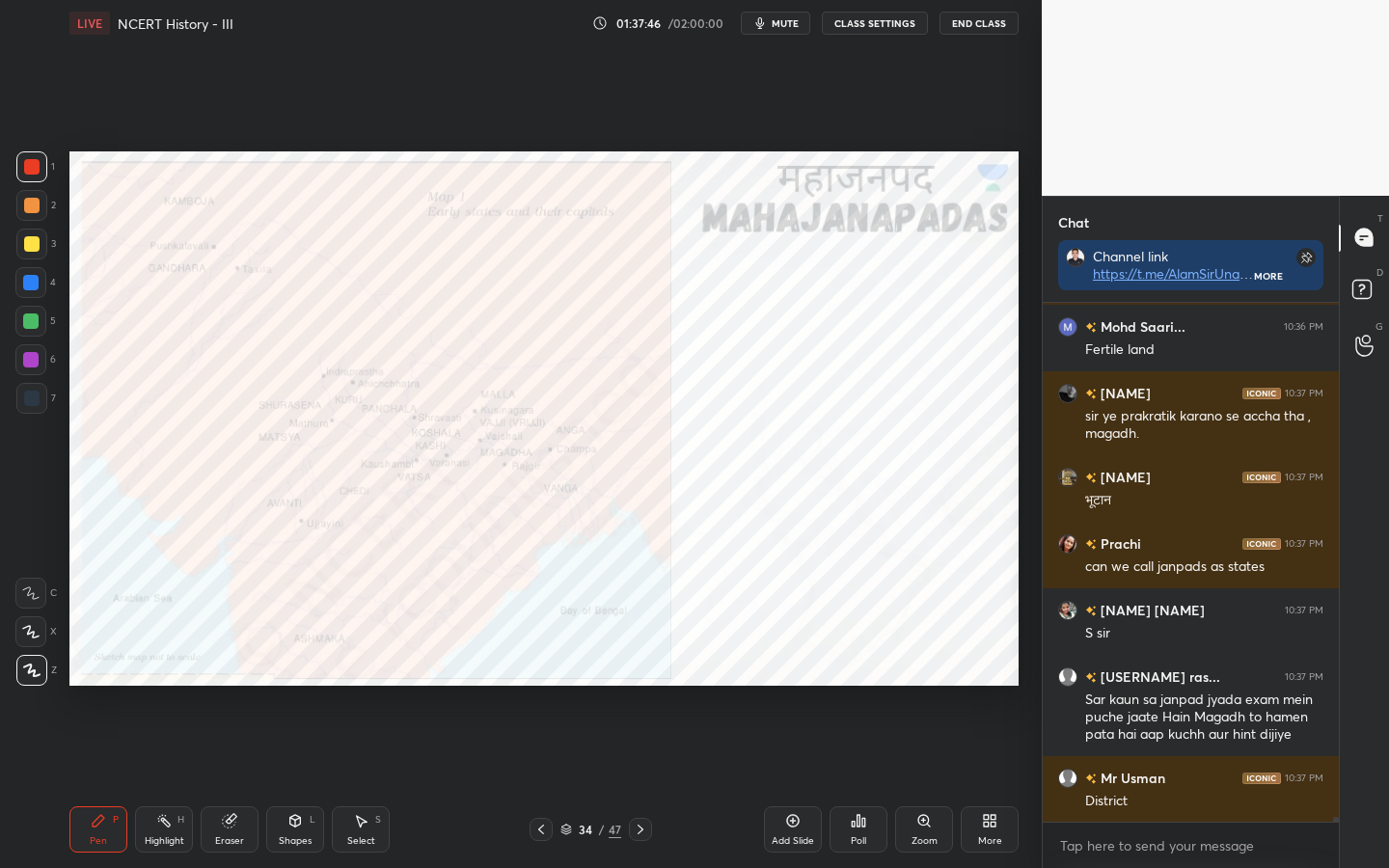 scroll, scrollTop: 50950, scrollLeft: 0, axis: vertical 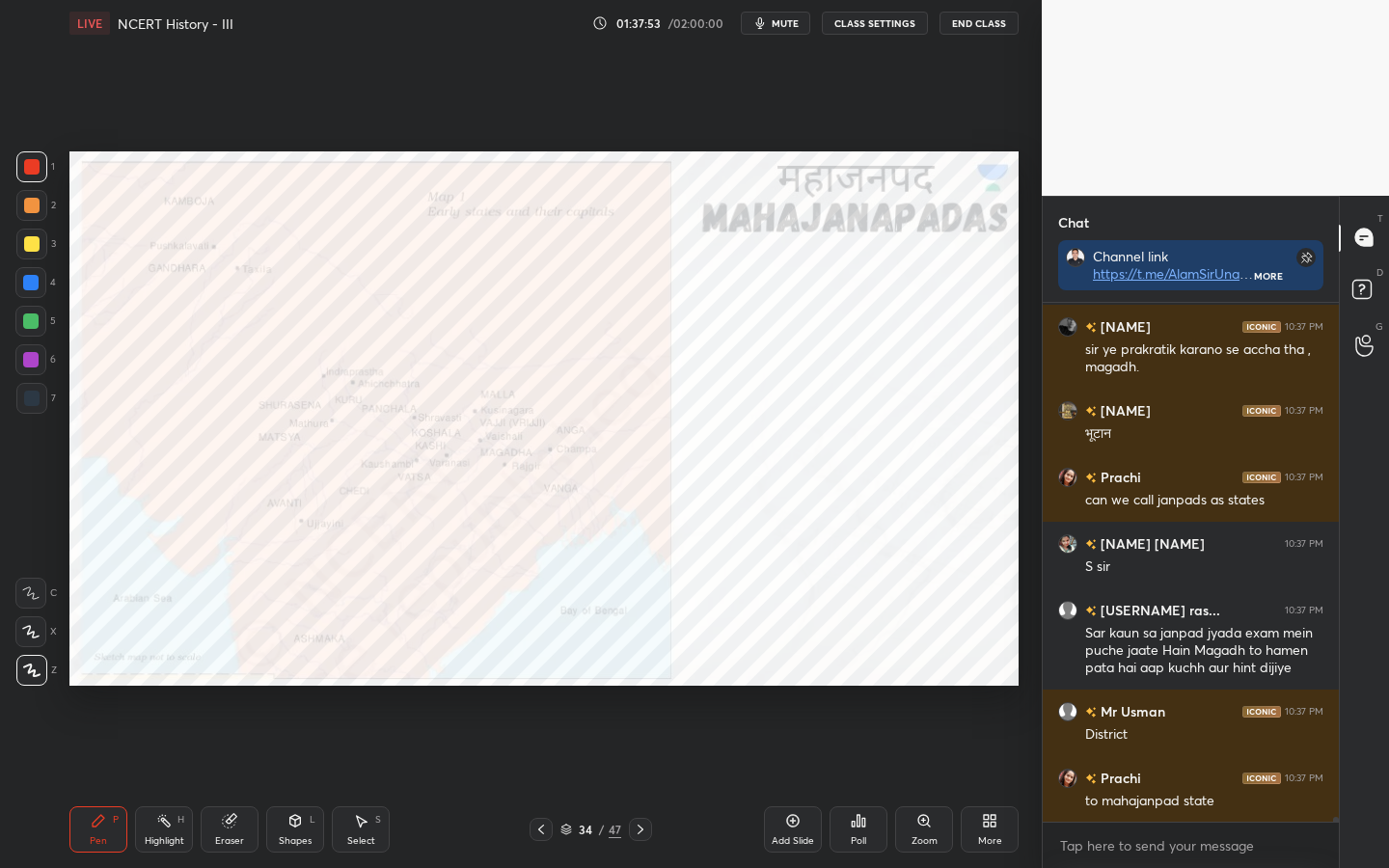 click on "Eraser" at bounding box center [230, 829] 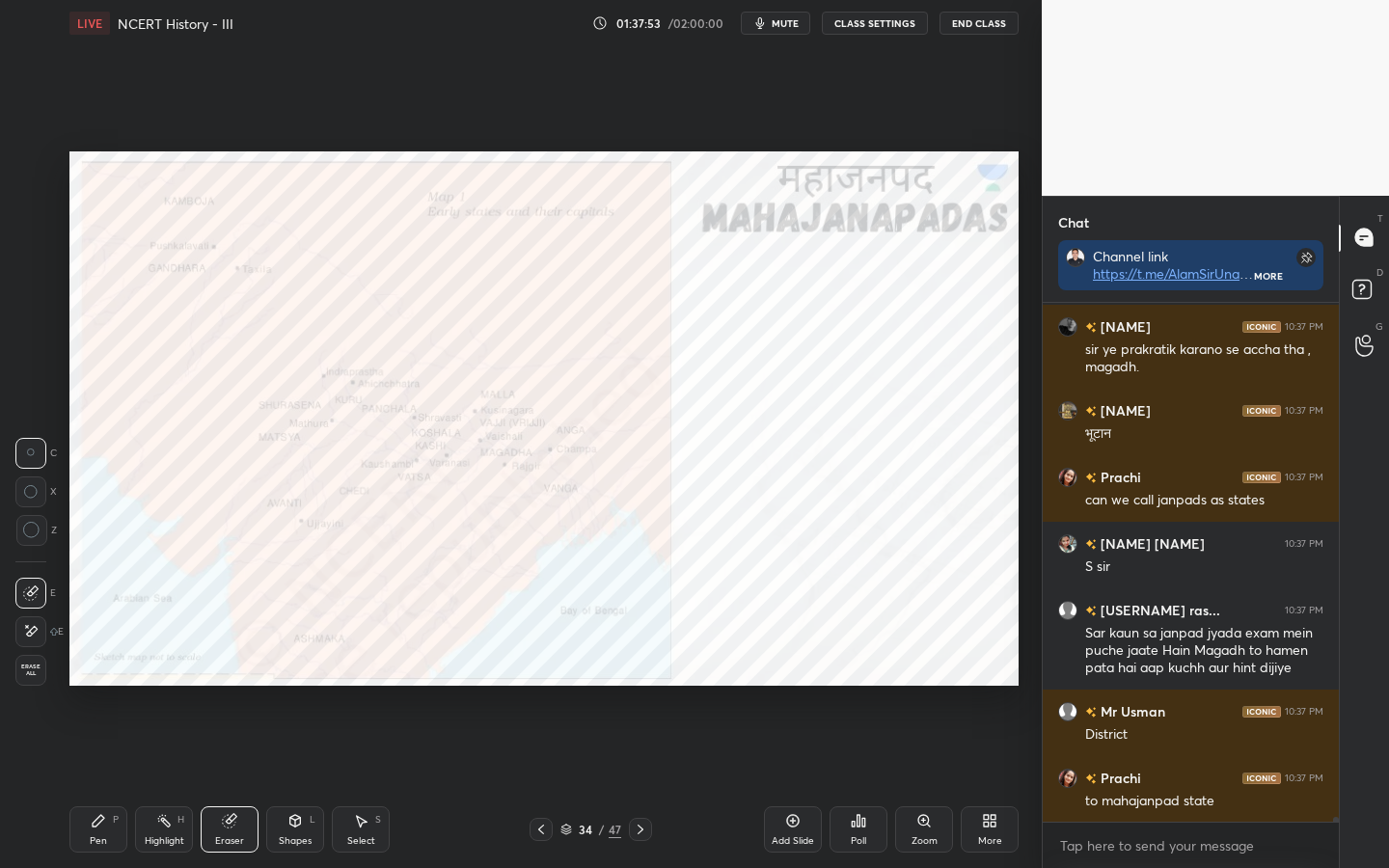 click on "Erase all" at bounding box center [31, 670] 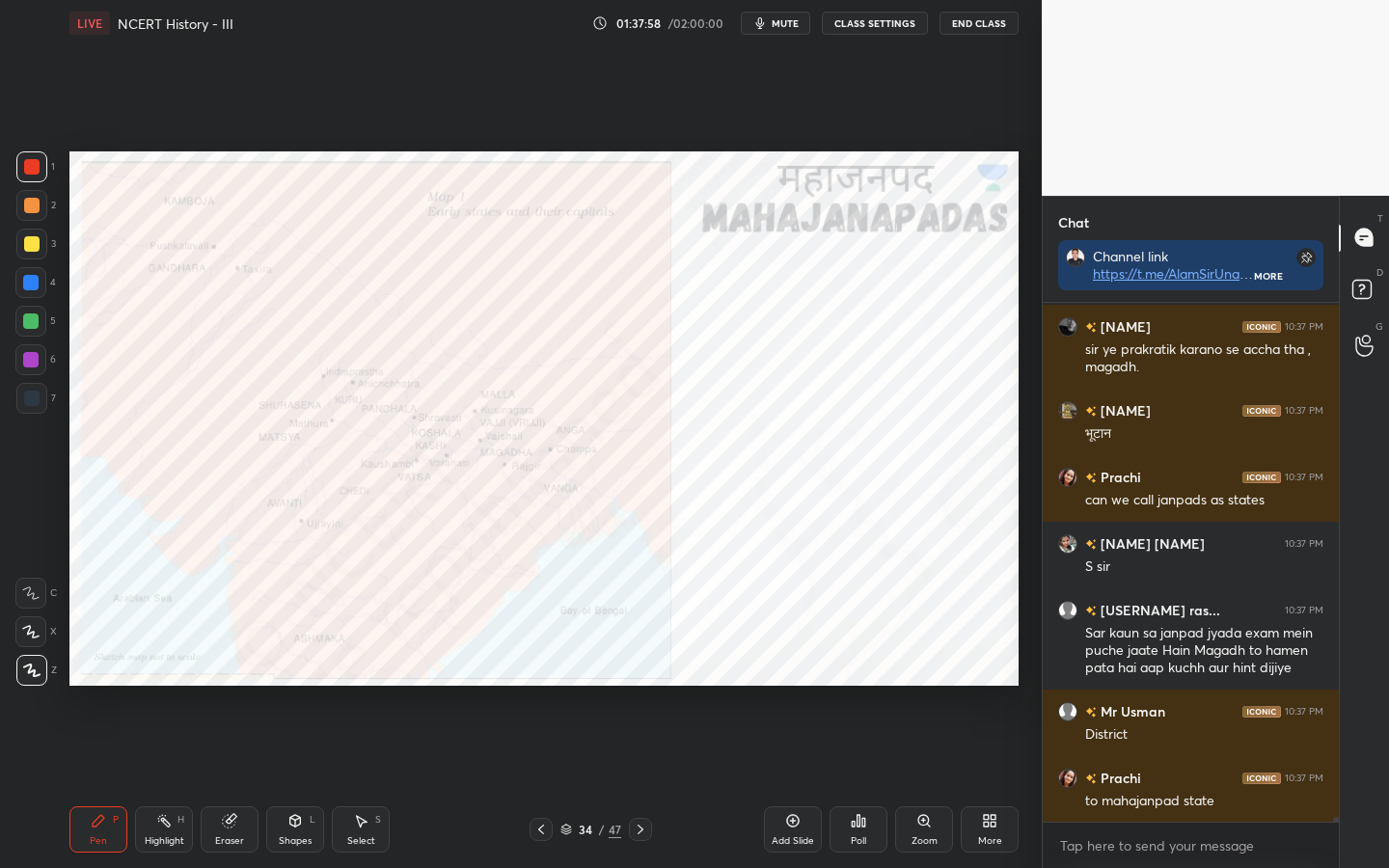 click 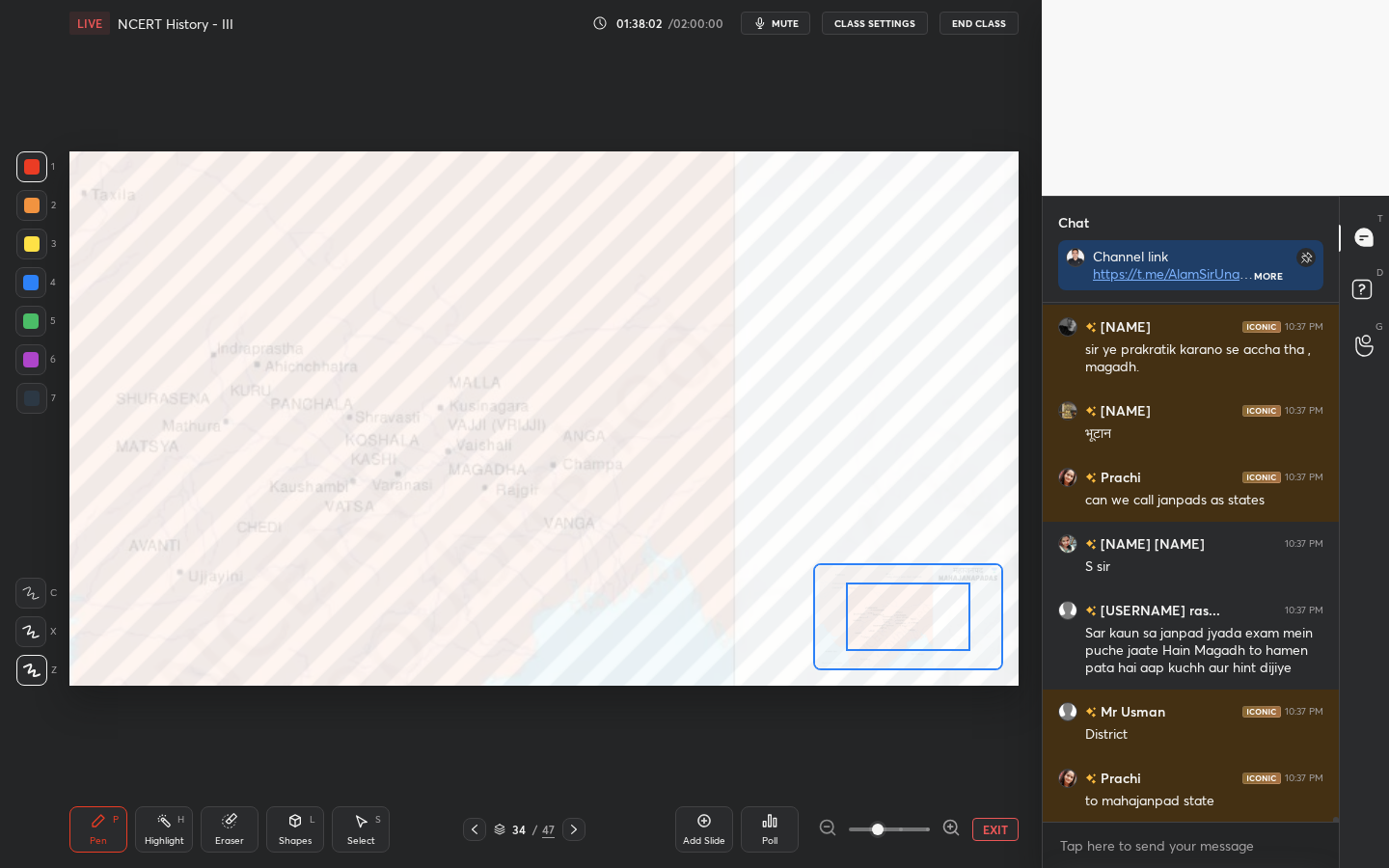 scroll, scrollTop: 50996, scrollLeft: 0, axis: vertical 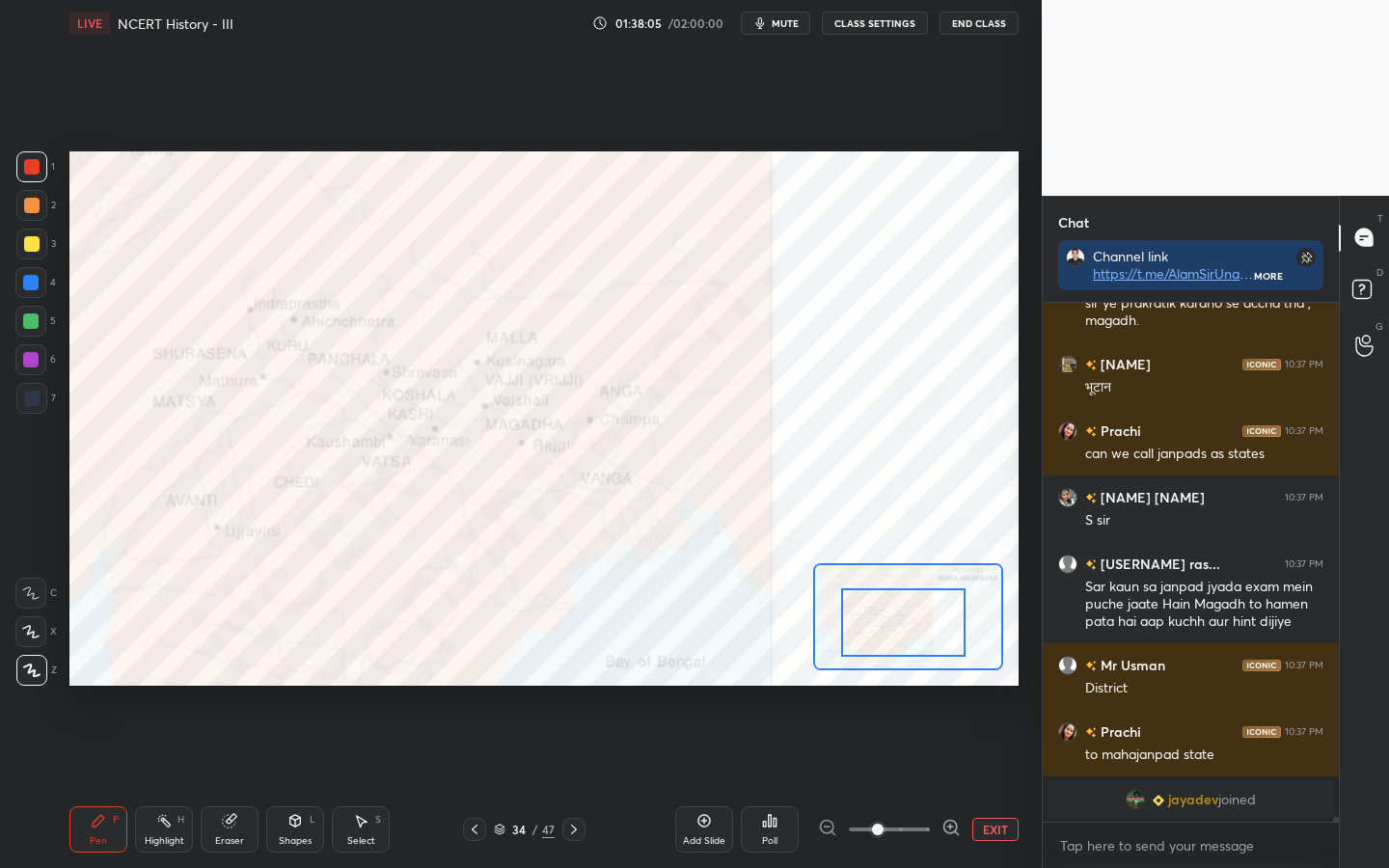 drag, startPoint x: 919, startPoint y: 615, endPoint x: 905, endPoint y: 630, distance: 20.518285 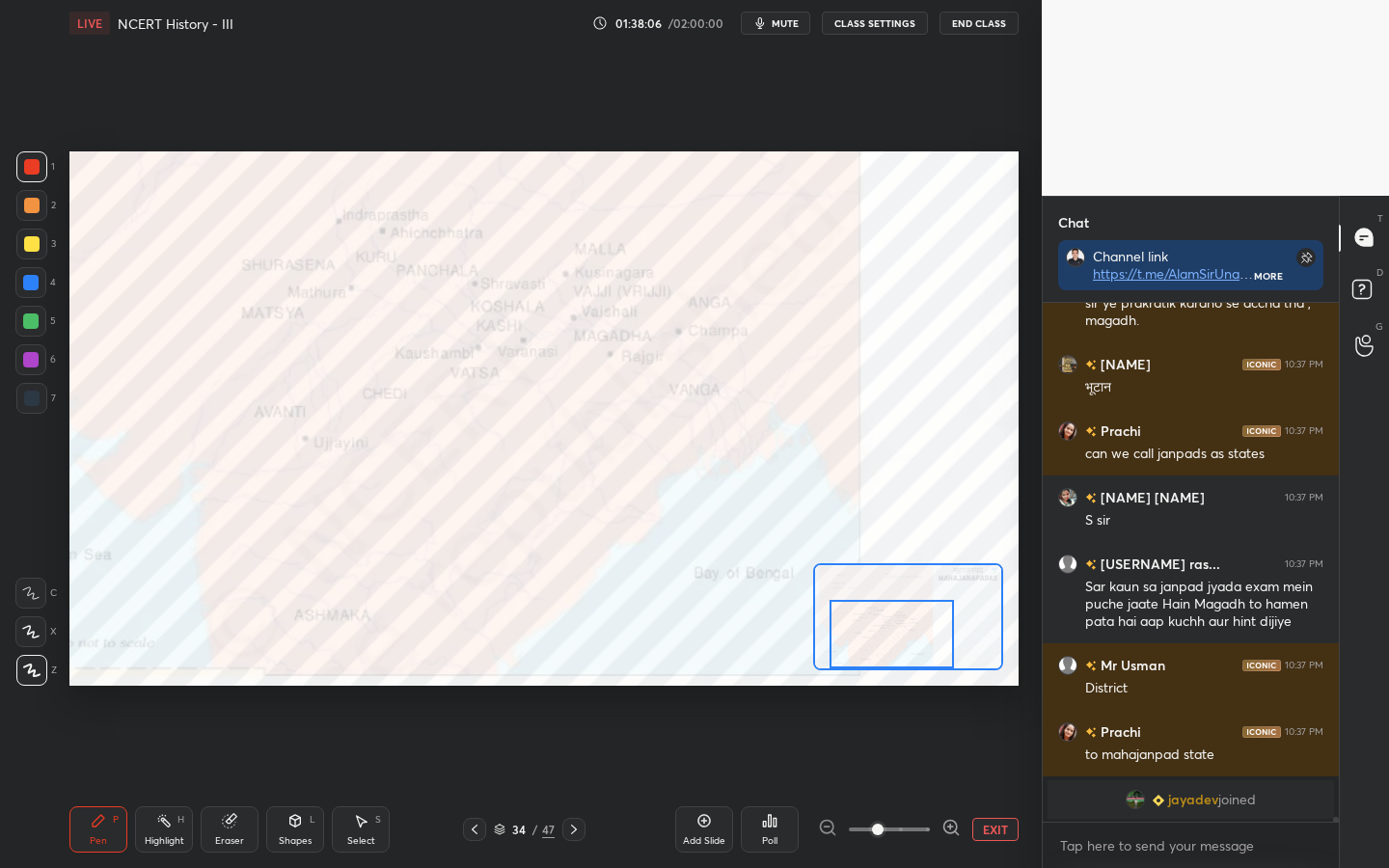 drag, startPoint x: 897, startPoint y: 640, endPoint x: 910, endPoint y: 631, distance: 15.81139 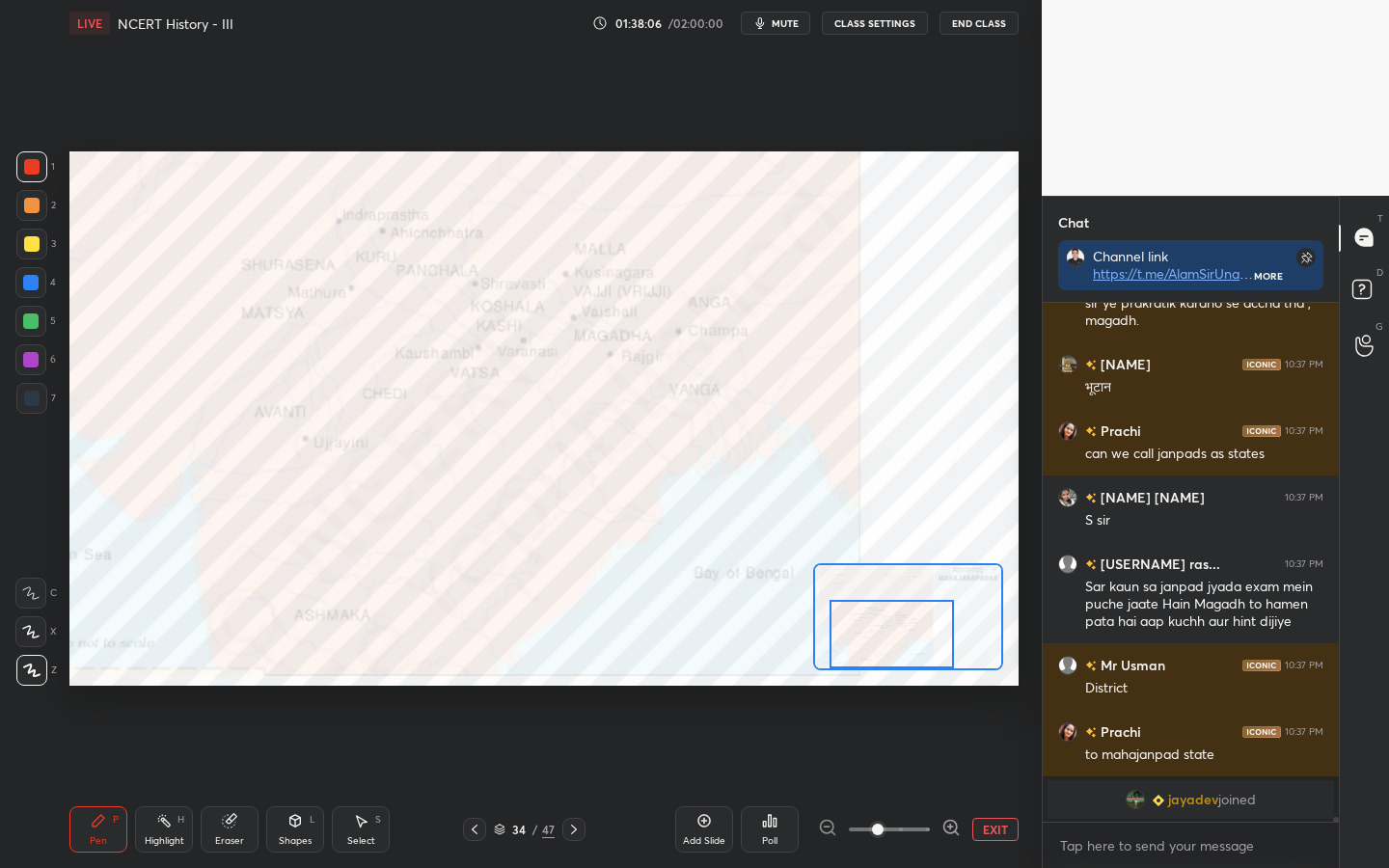 click at bounding box center (891, 634) 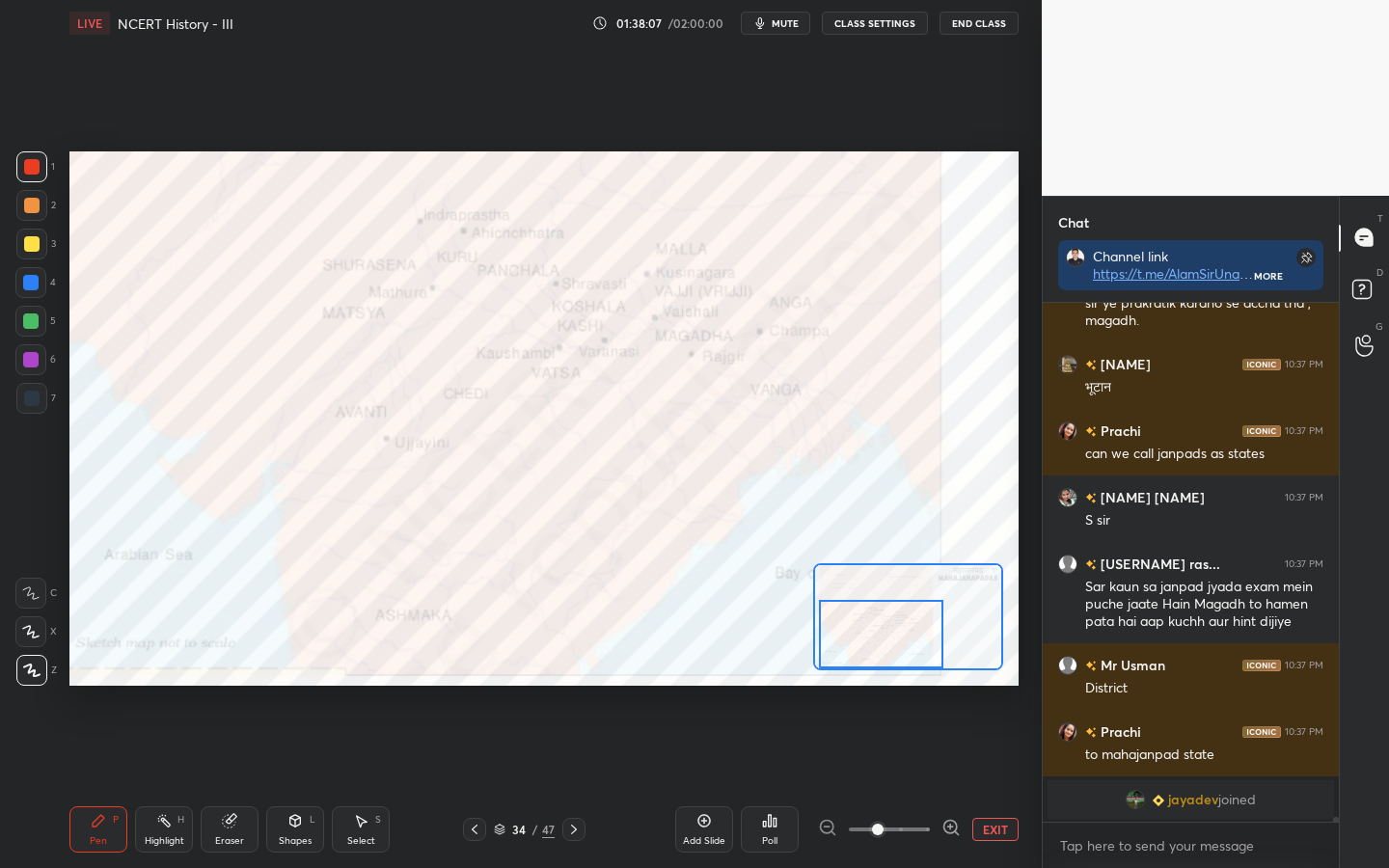 drag, startPoint x: 910, startPoint y: 632, endPoint x: 899, endPoint y: 638, distance: 12.529964 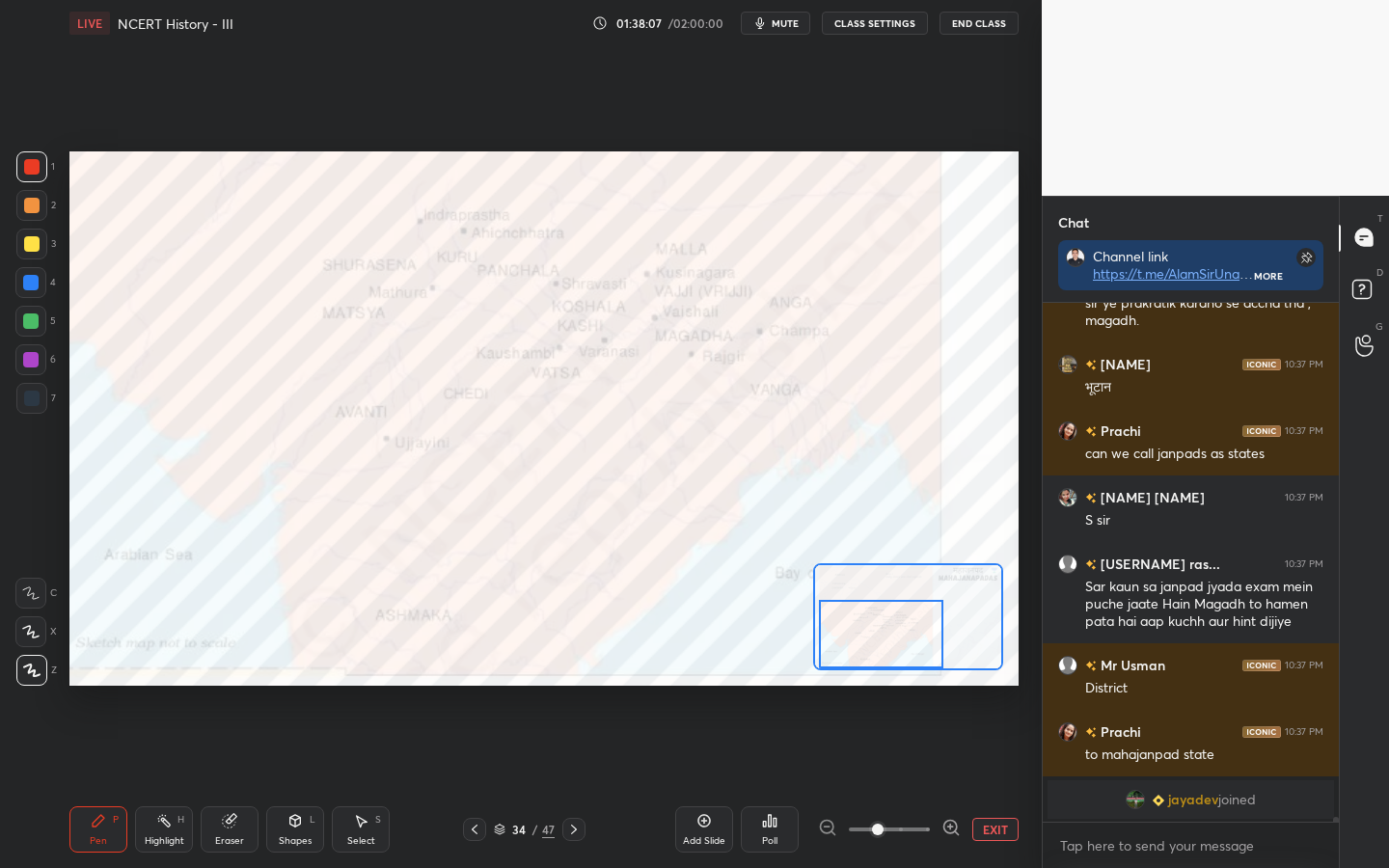 click at bounding box center (881, 634) 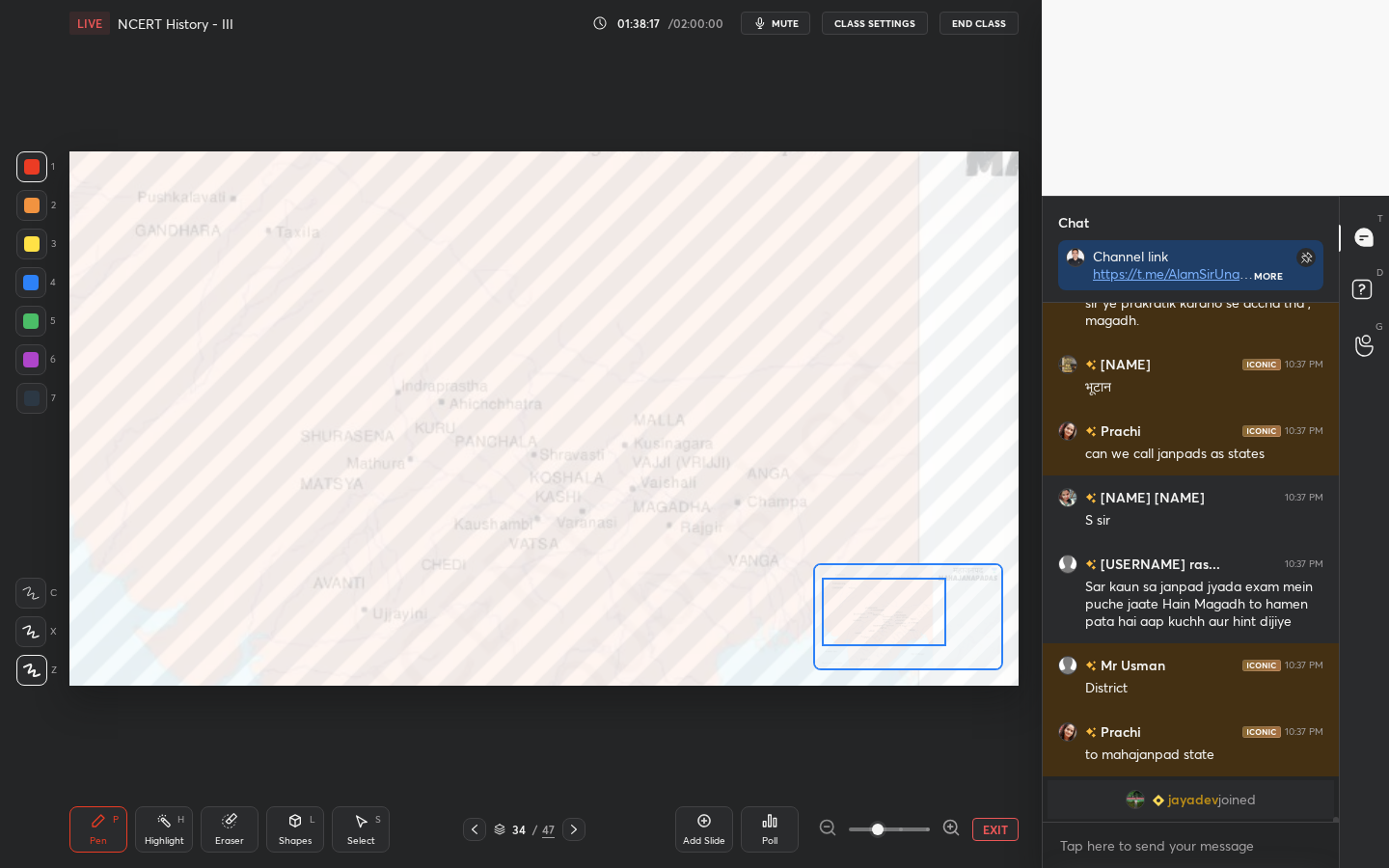 drag, startPoint x: 867, startPoint y: 630, endPoint x: 865, endPoint y: 609, distance: 21.095023 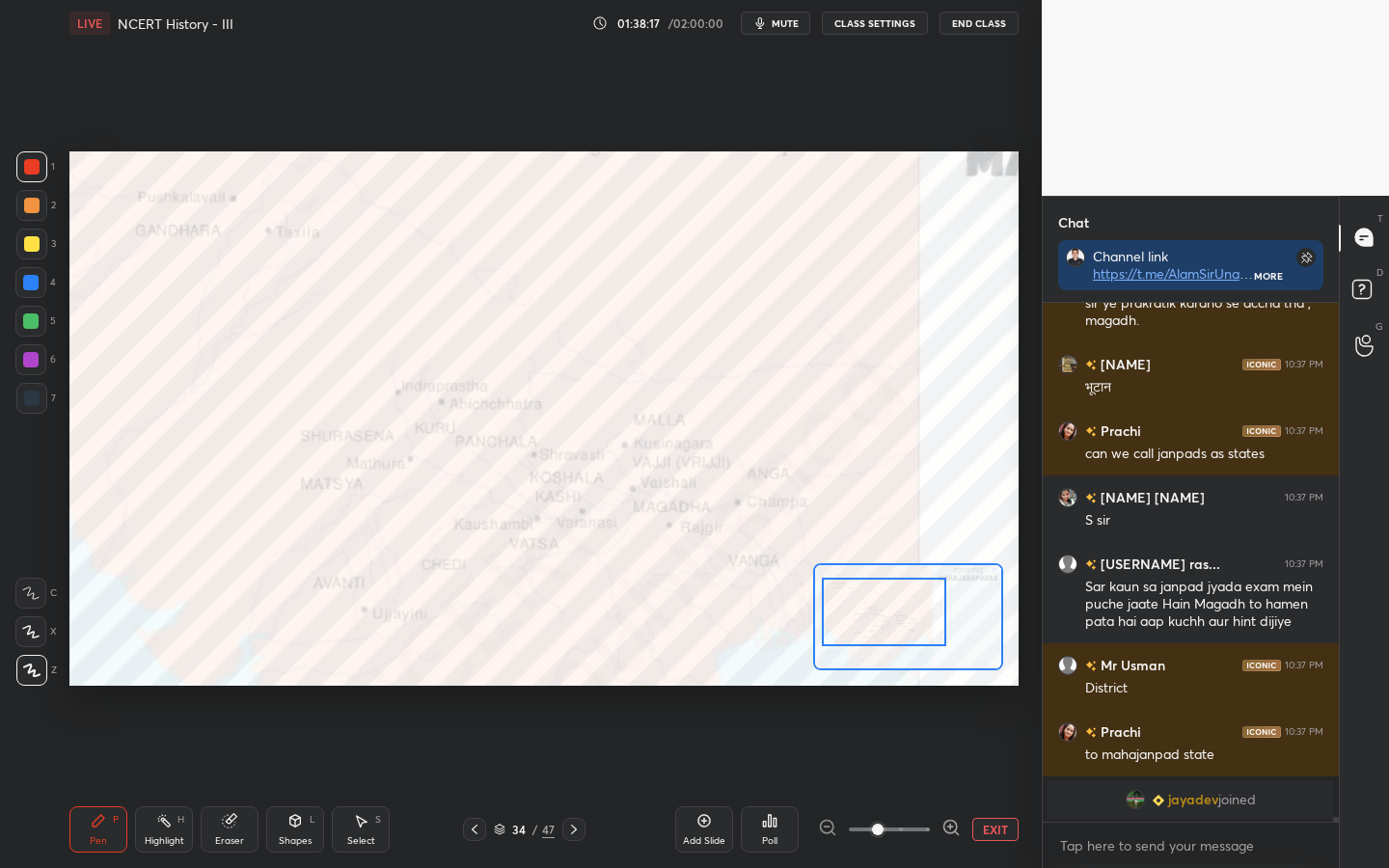 click at bounding box center (884, 611) 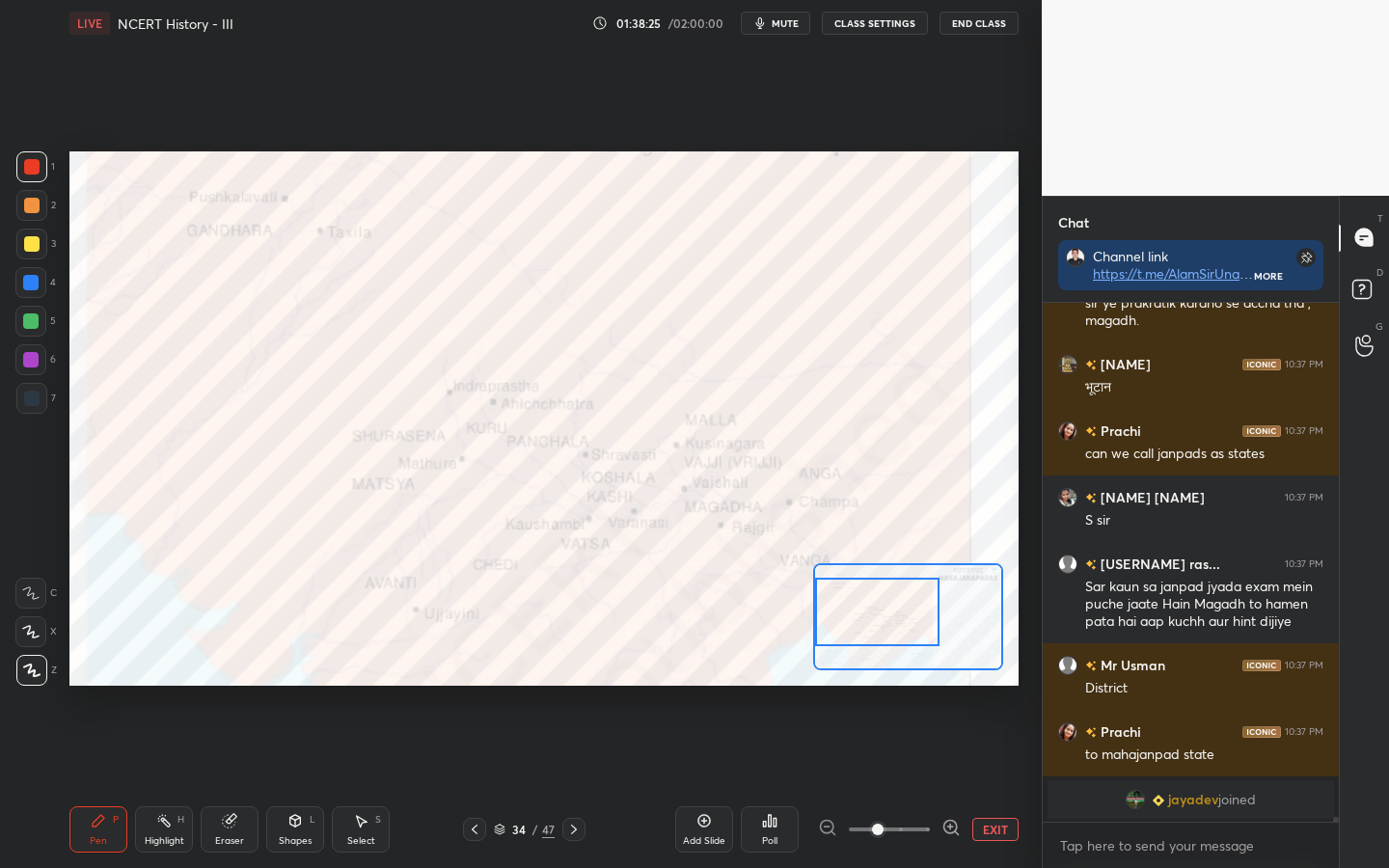 drag, startPoint x: 913, startPoint y: 615, endPoint x: 901, endPoint y: 616, distance: 12.041595 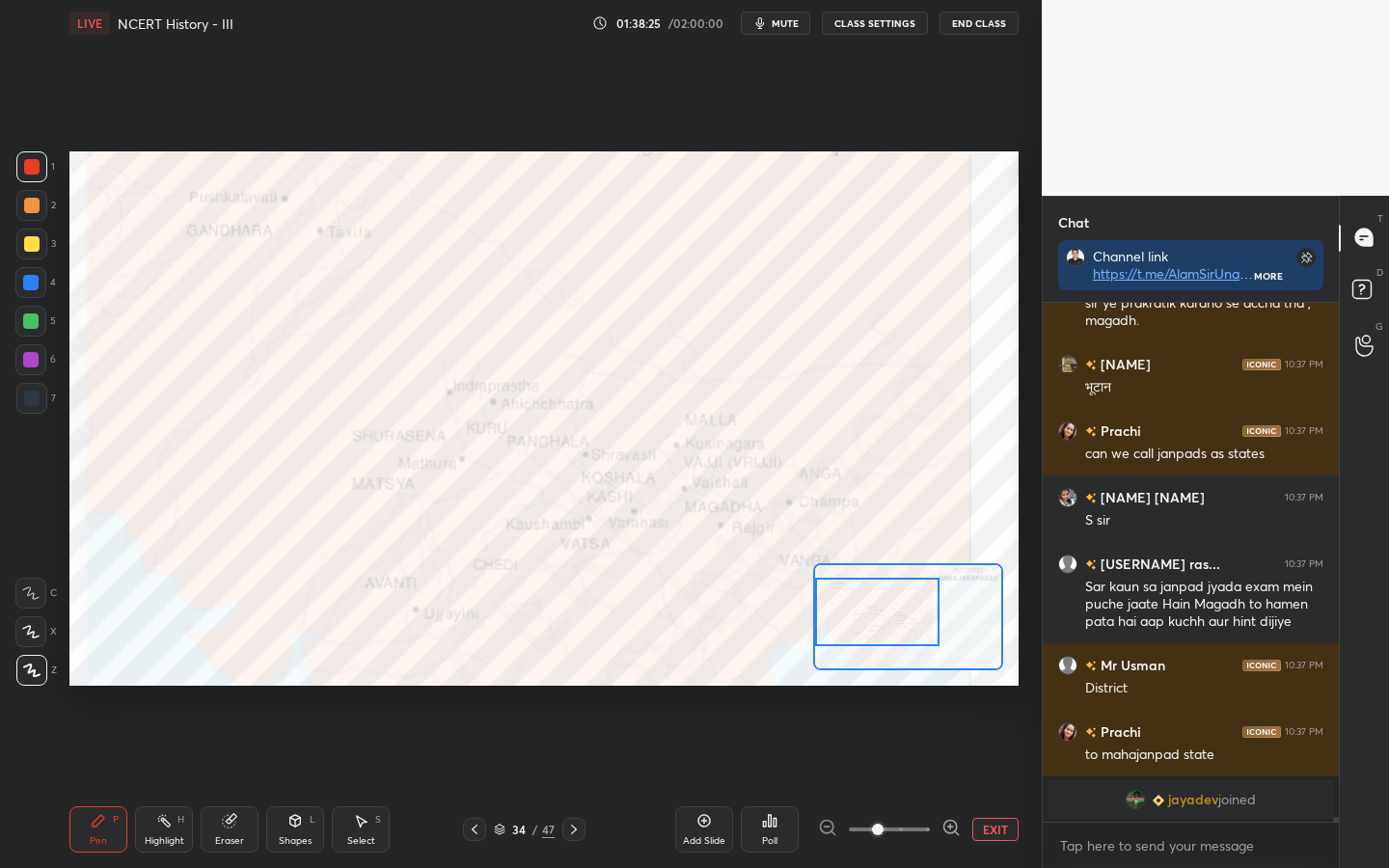 click at bounding box center [877, 611] 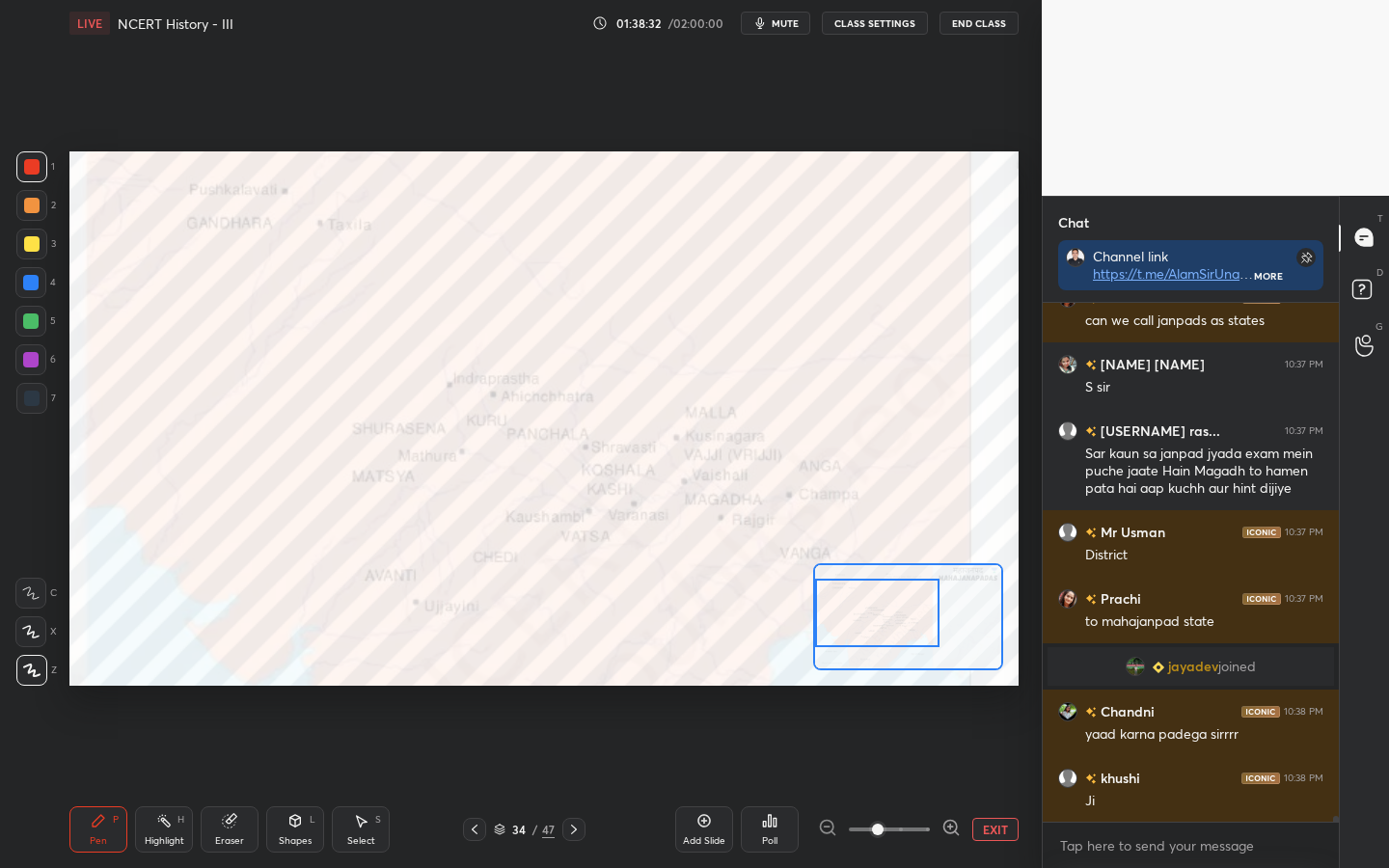 scroll, scrollTop: 49137, scrollLeft: 0, axis: vertical 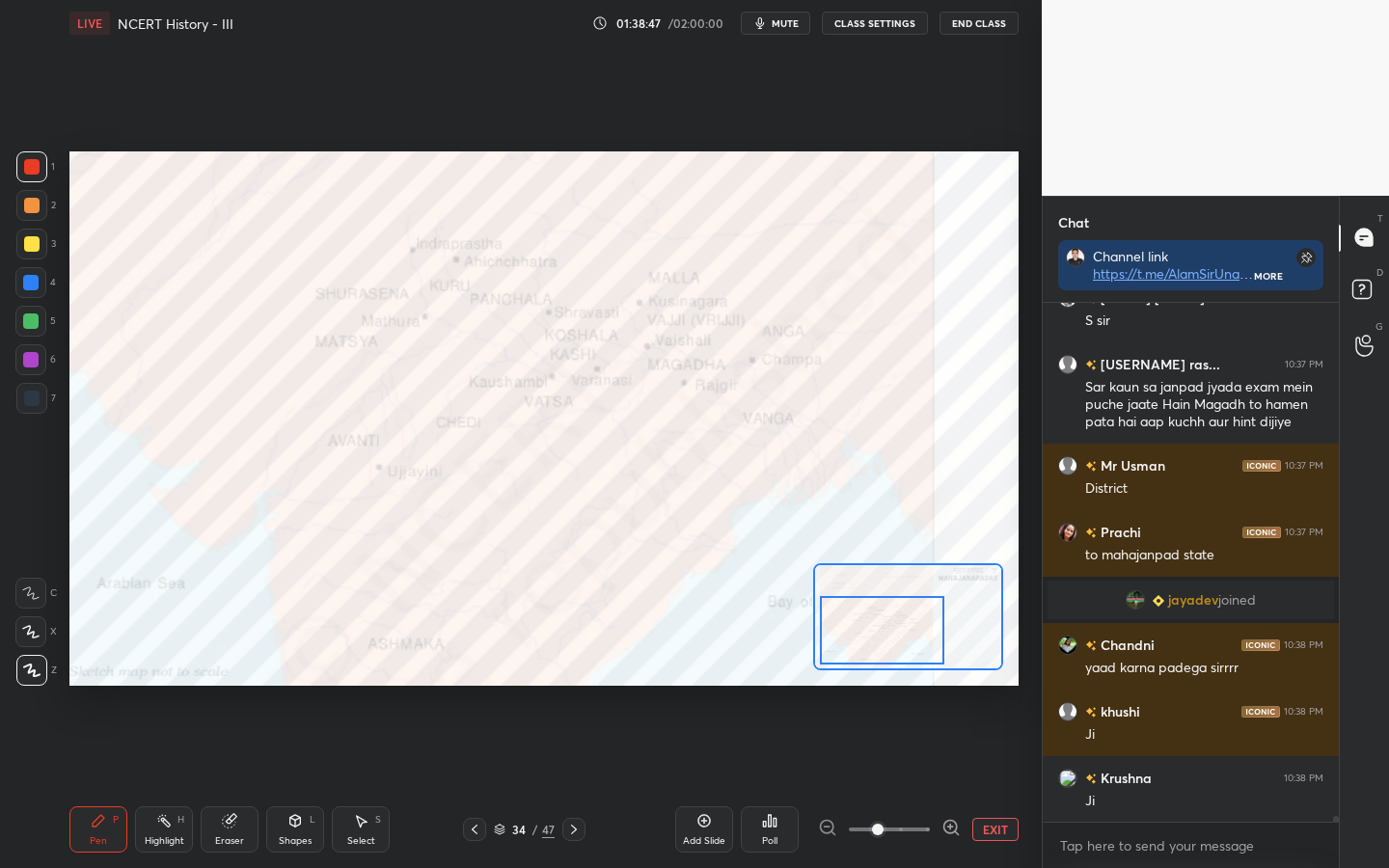 drag, startPoint x: 852, startPoint y: 601, endPoint x: 854, endPoint y: 612, distance: 11.18034 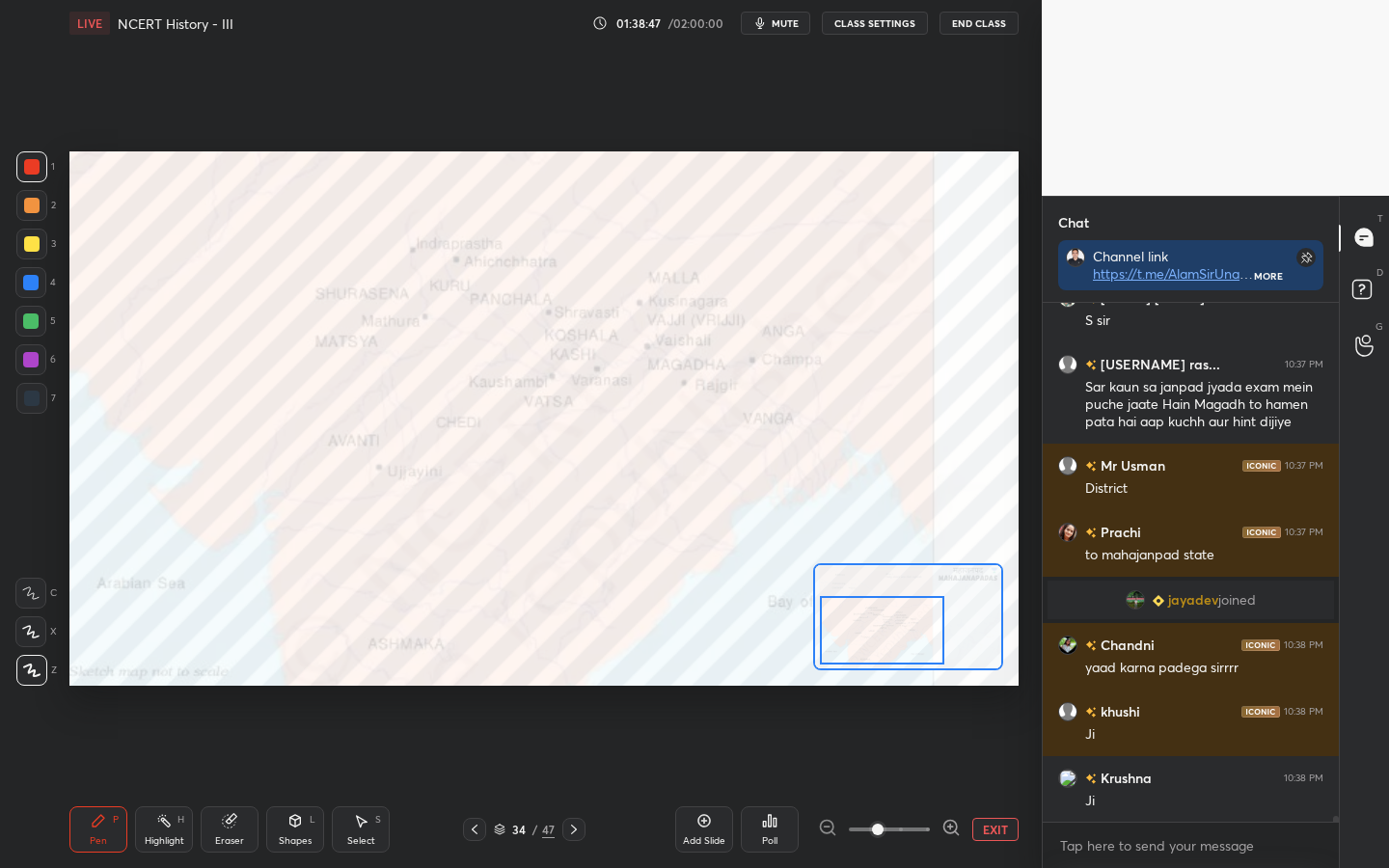 click at bounding box center [882, 630] 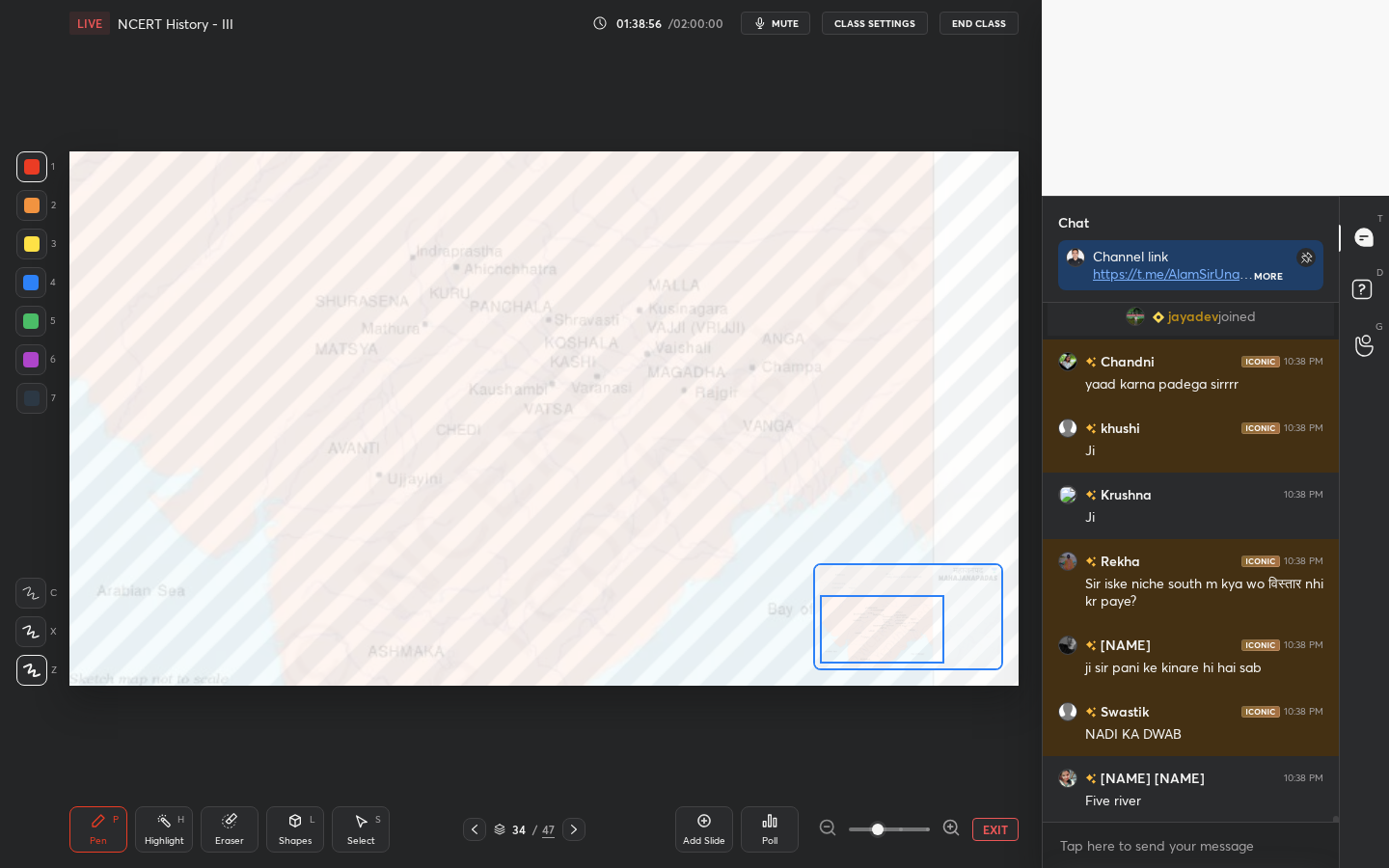 scroll, scrollTop: 49505, scrollLeft: 0, axis: vertical 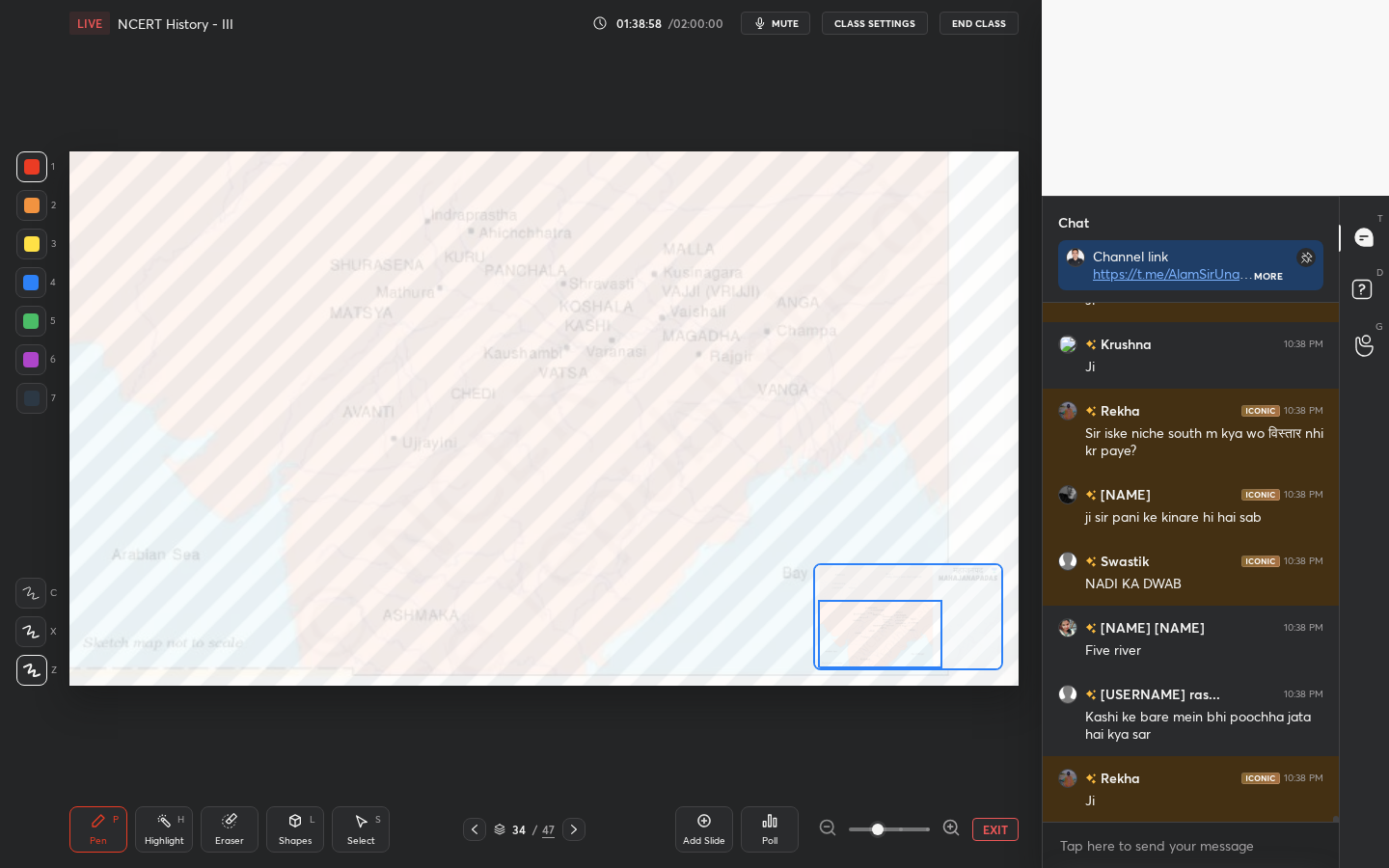 drag, startPoint x: 887, startPoint y: 638, endPoint x: 883, endPoint y: 653, distance: 15.524175 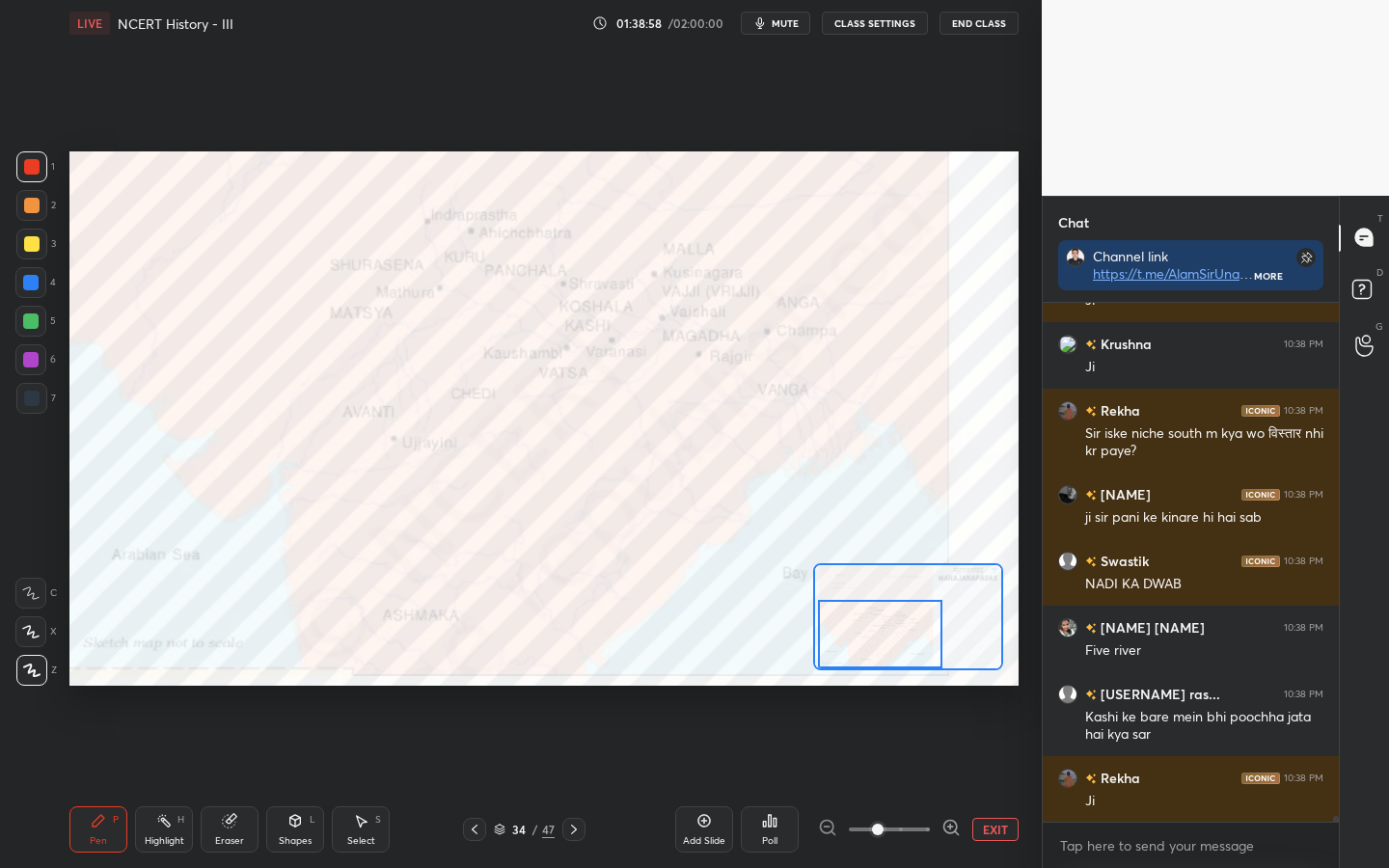 click at bounding box center (880, 634) 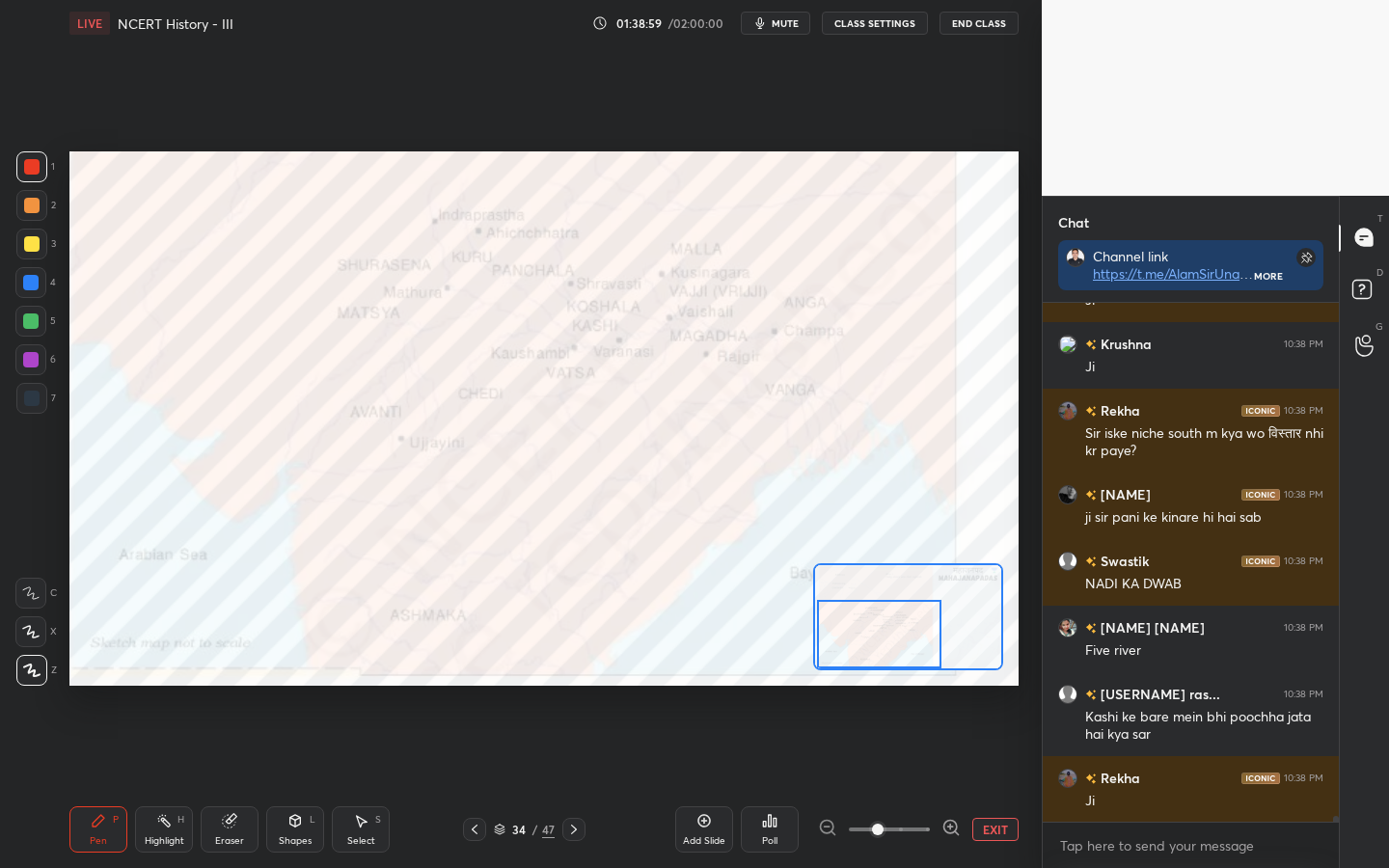 click at bounding box center [879, 634] 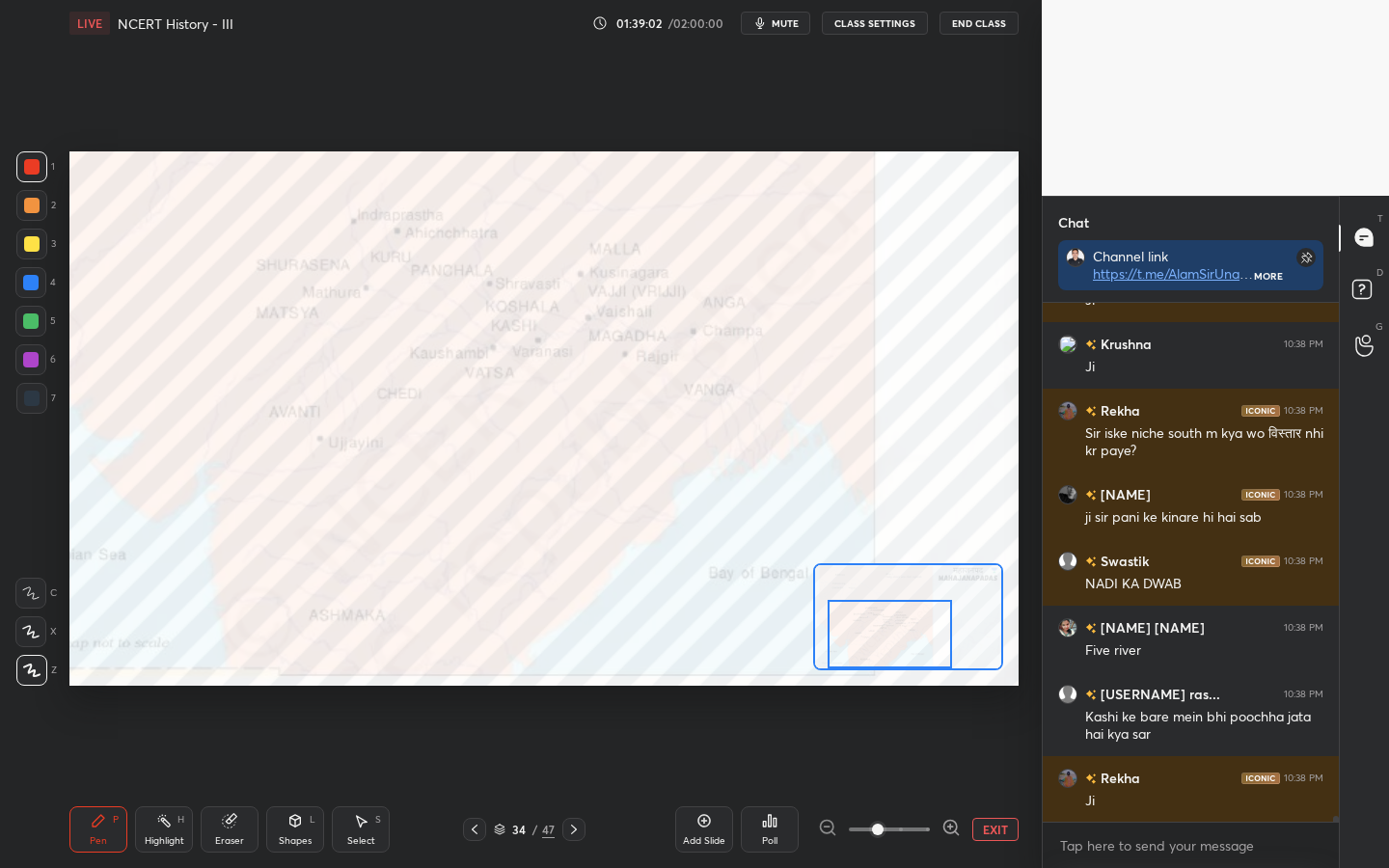drag, startPoint x: 877, startPoint y: 649, endPoint x: 888, endPoint y: 652, distance: 11.401754 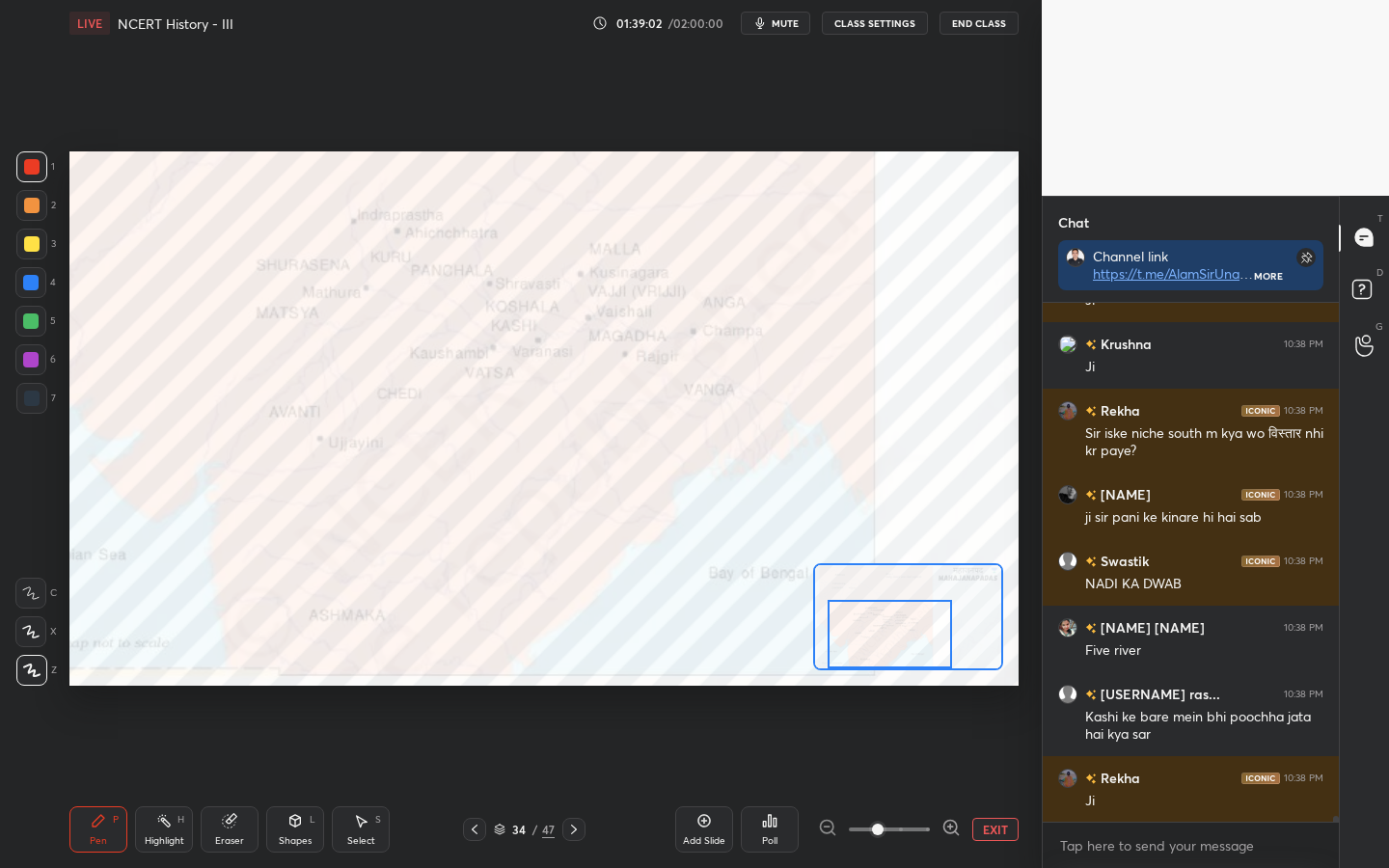 click at bounding box center (889, 634) 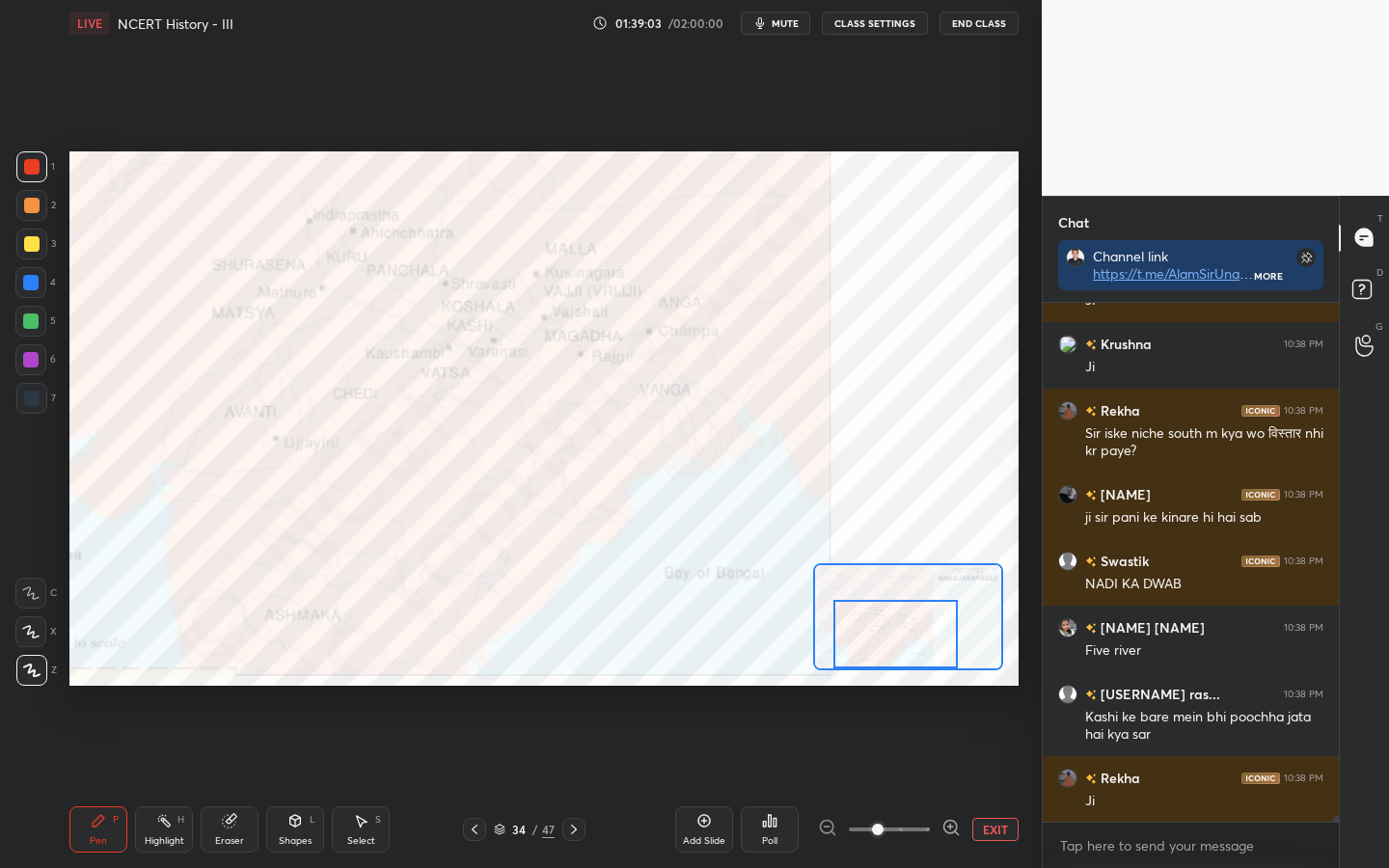 drag, startPoint x: 875, startPoint y: 639, endPoint x: 917, endPoint y: 630, distance: 42.953463 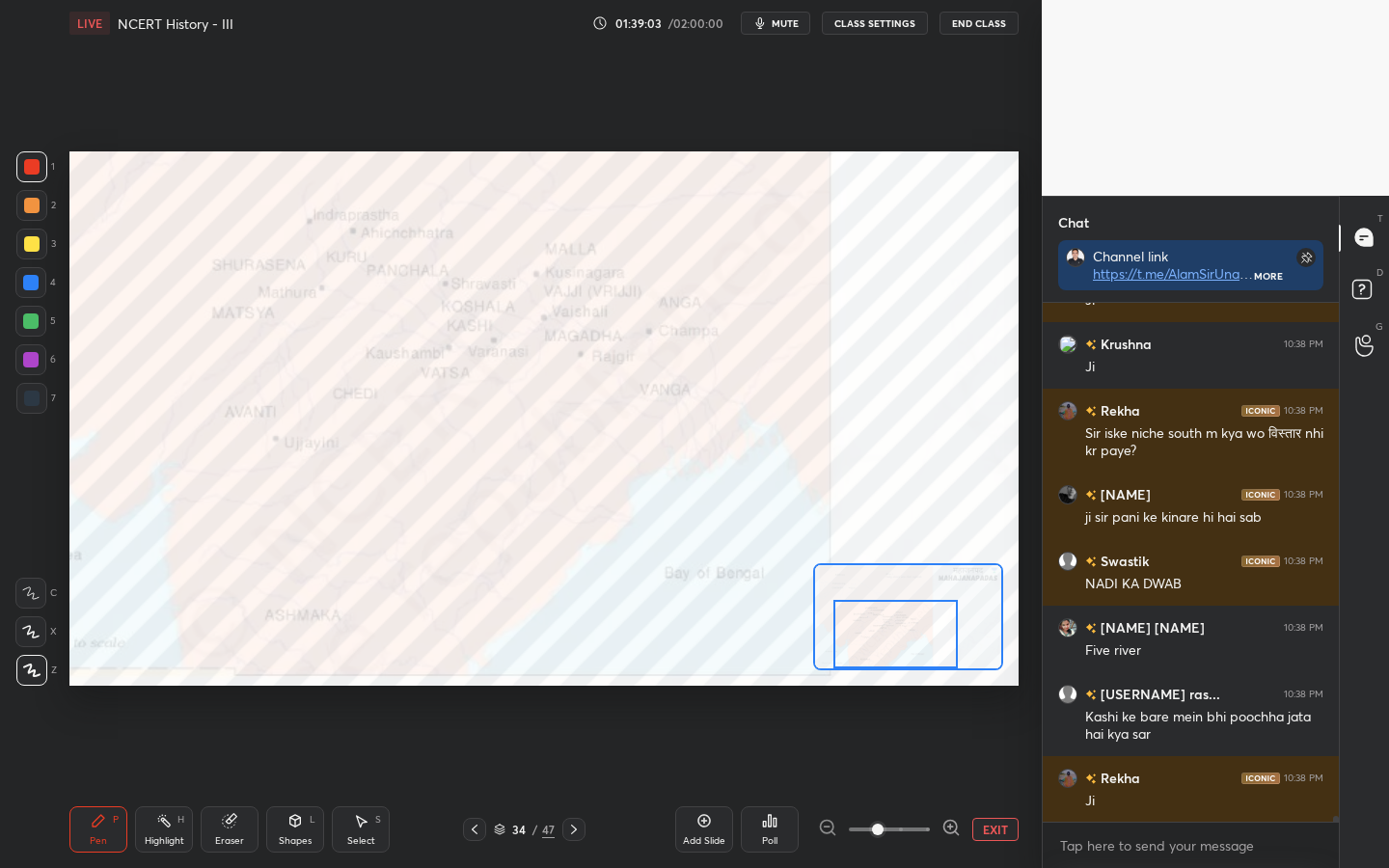 click at bounding box center (895, 634) 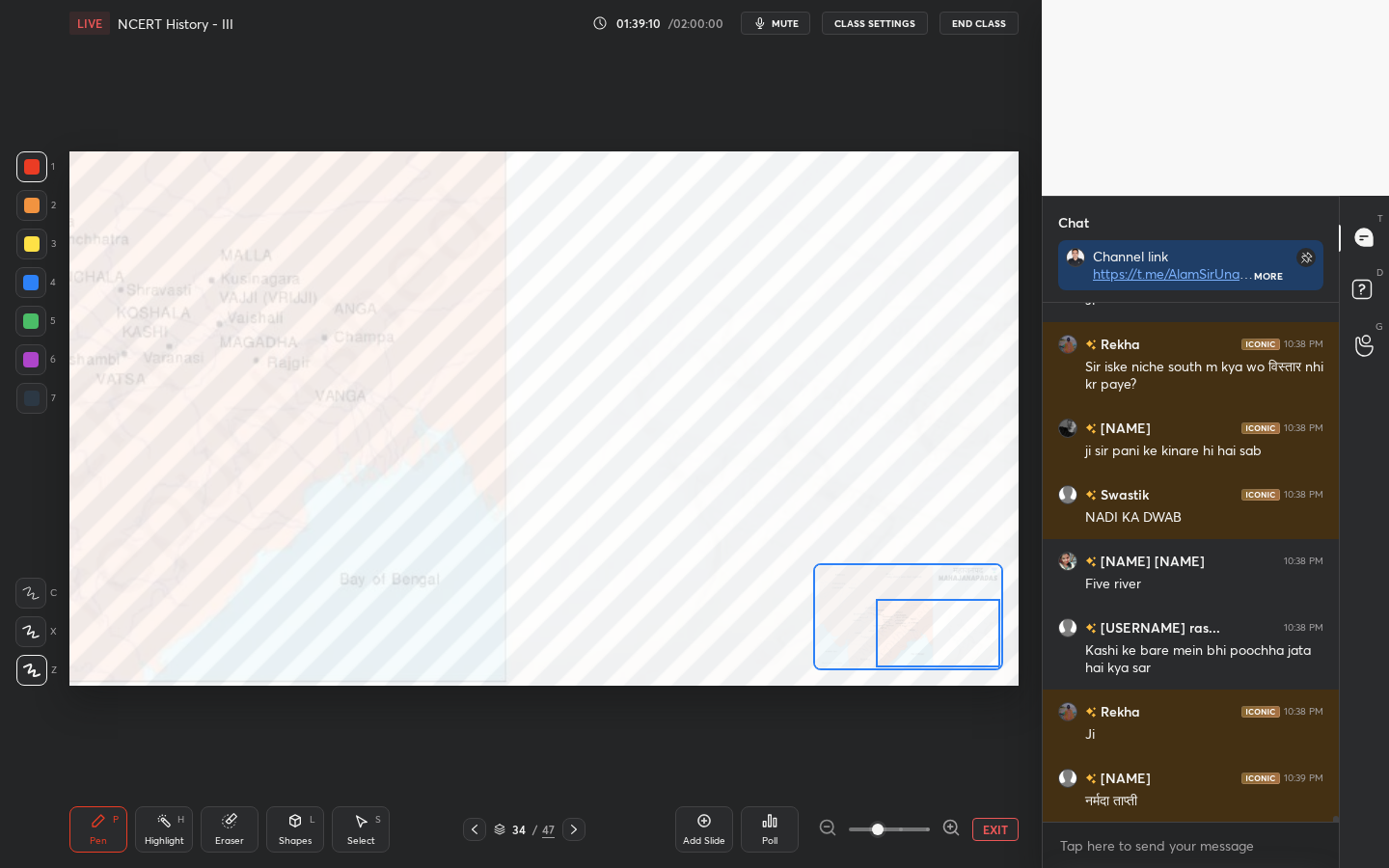 scroll, scrollTop: 49705, scrollLeft: 0, axis: vertical 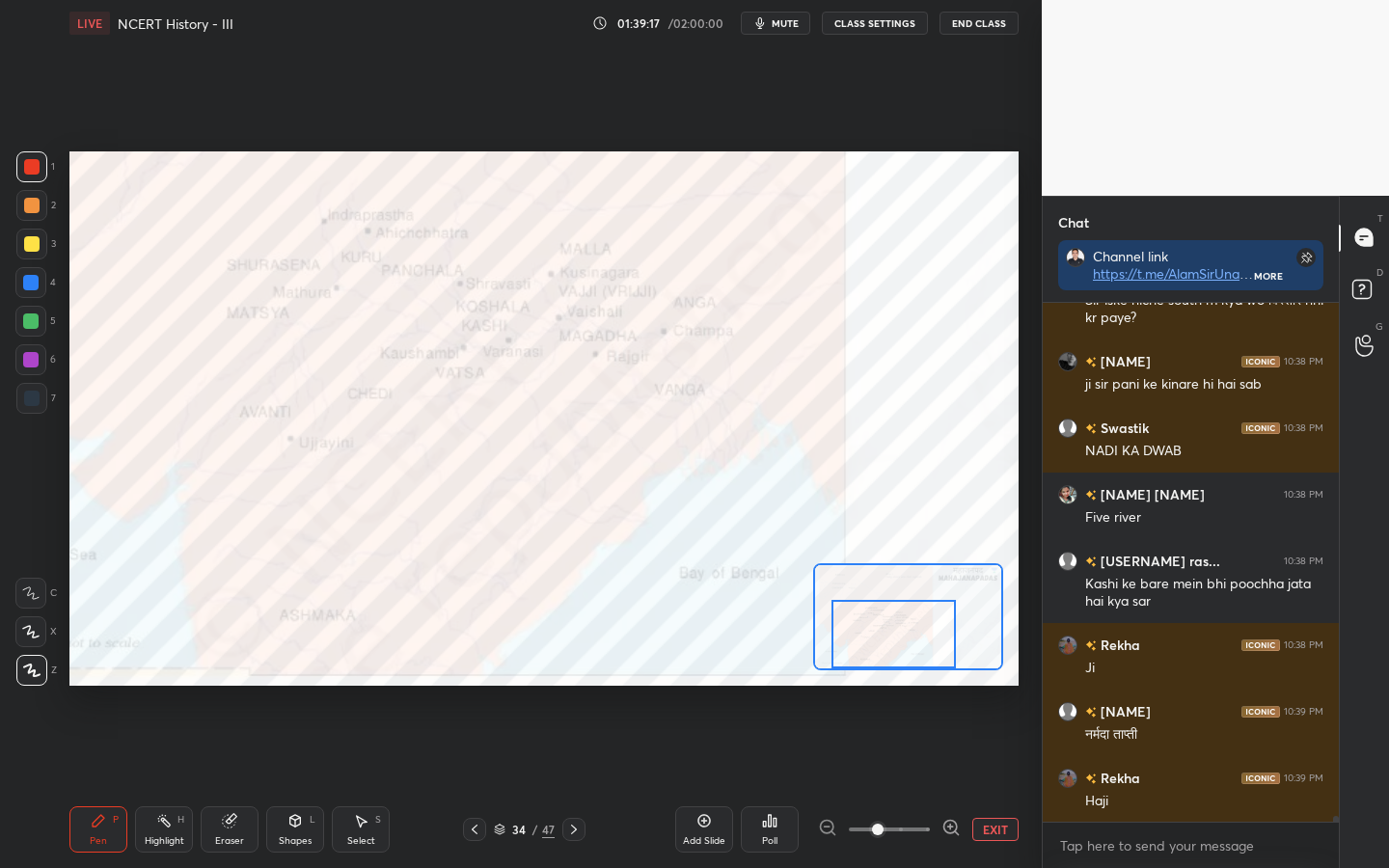 drag, startPoint x: 924, startPoint y: 642, endPoint x: 878, endPoint y: 662, distance: 50 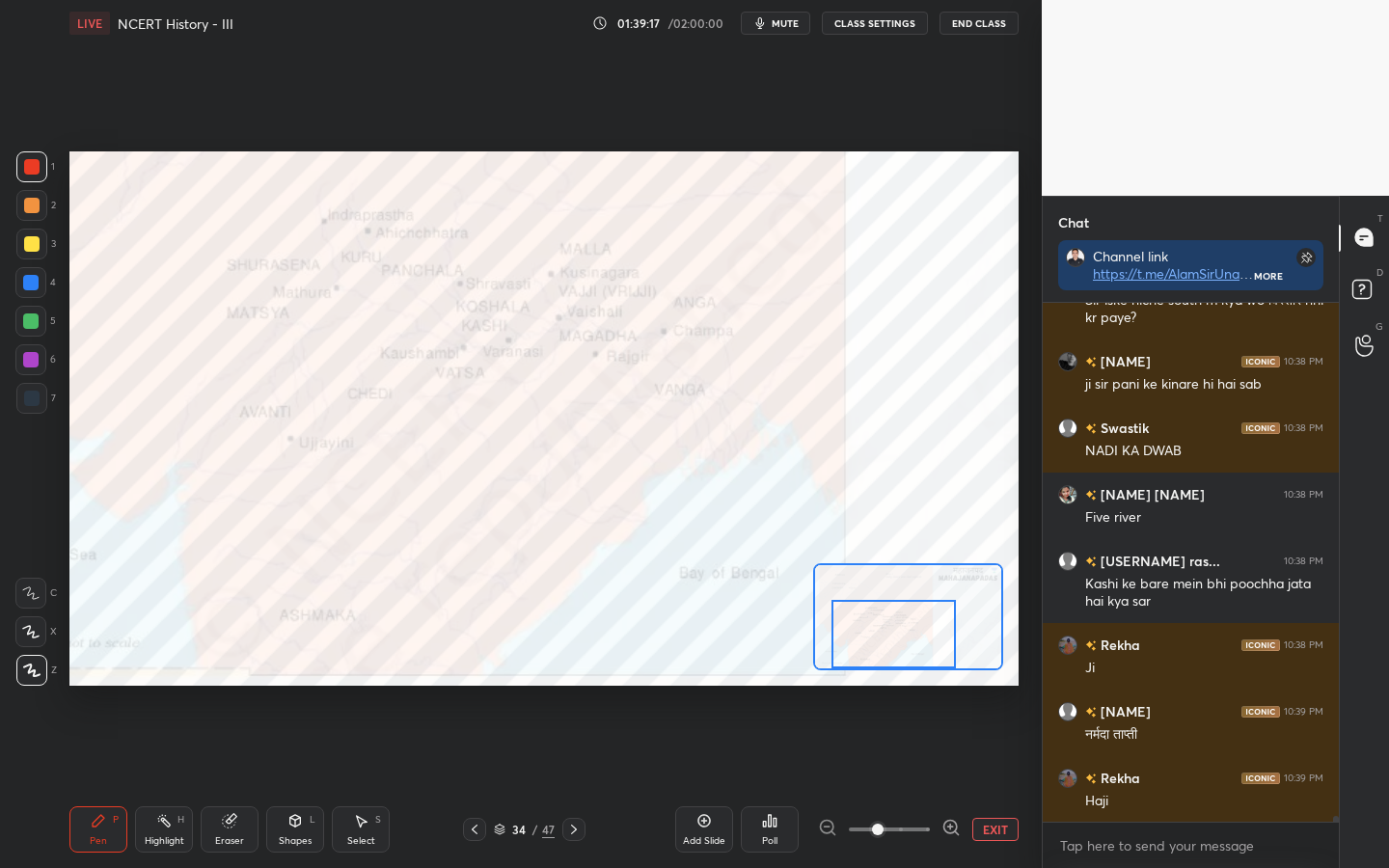 click at bounding box center (893, 634) 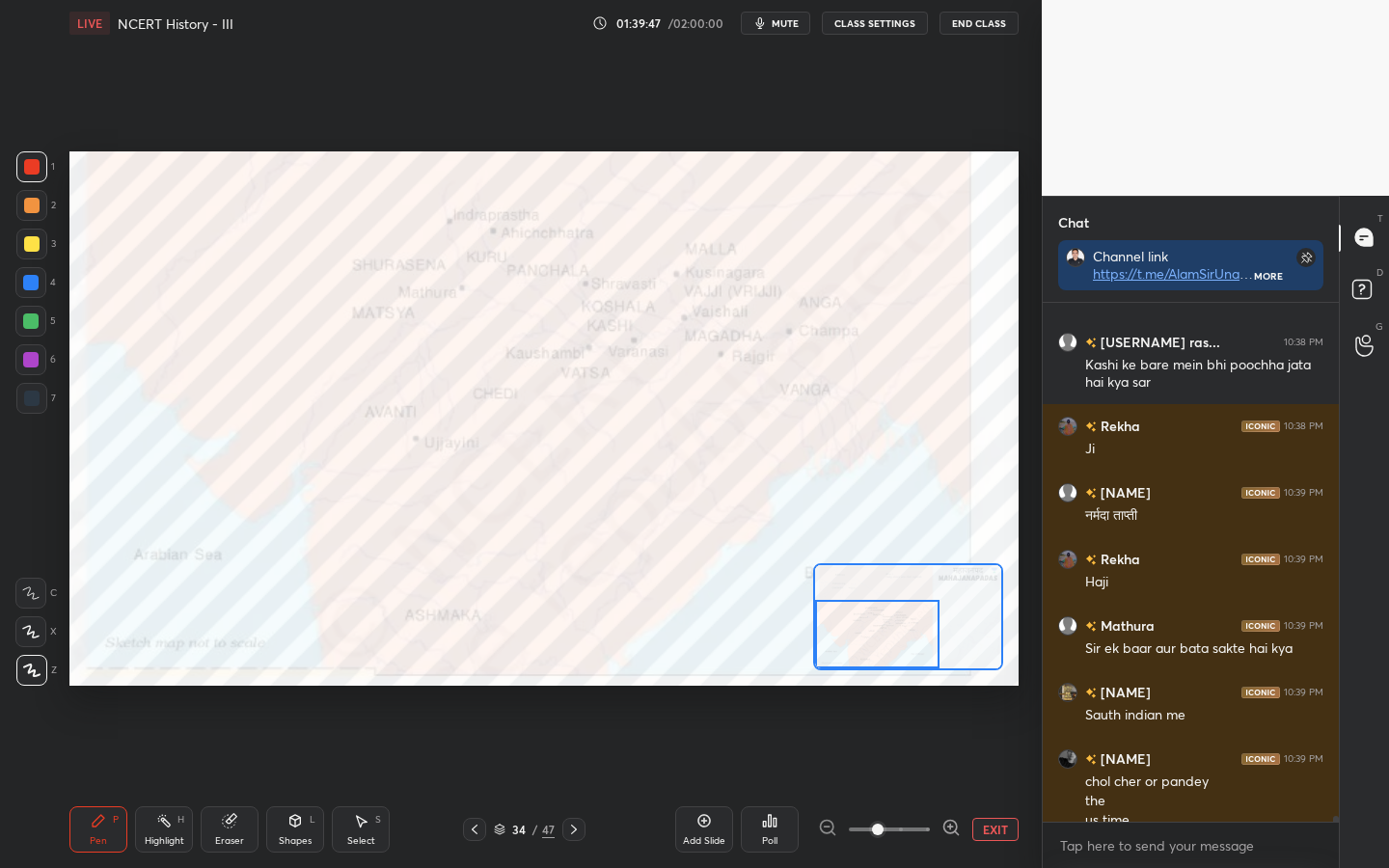 scroll, scrollTop: 49943, scrollLeft: 0, axis: vertical 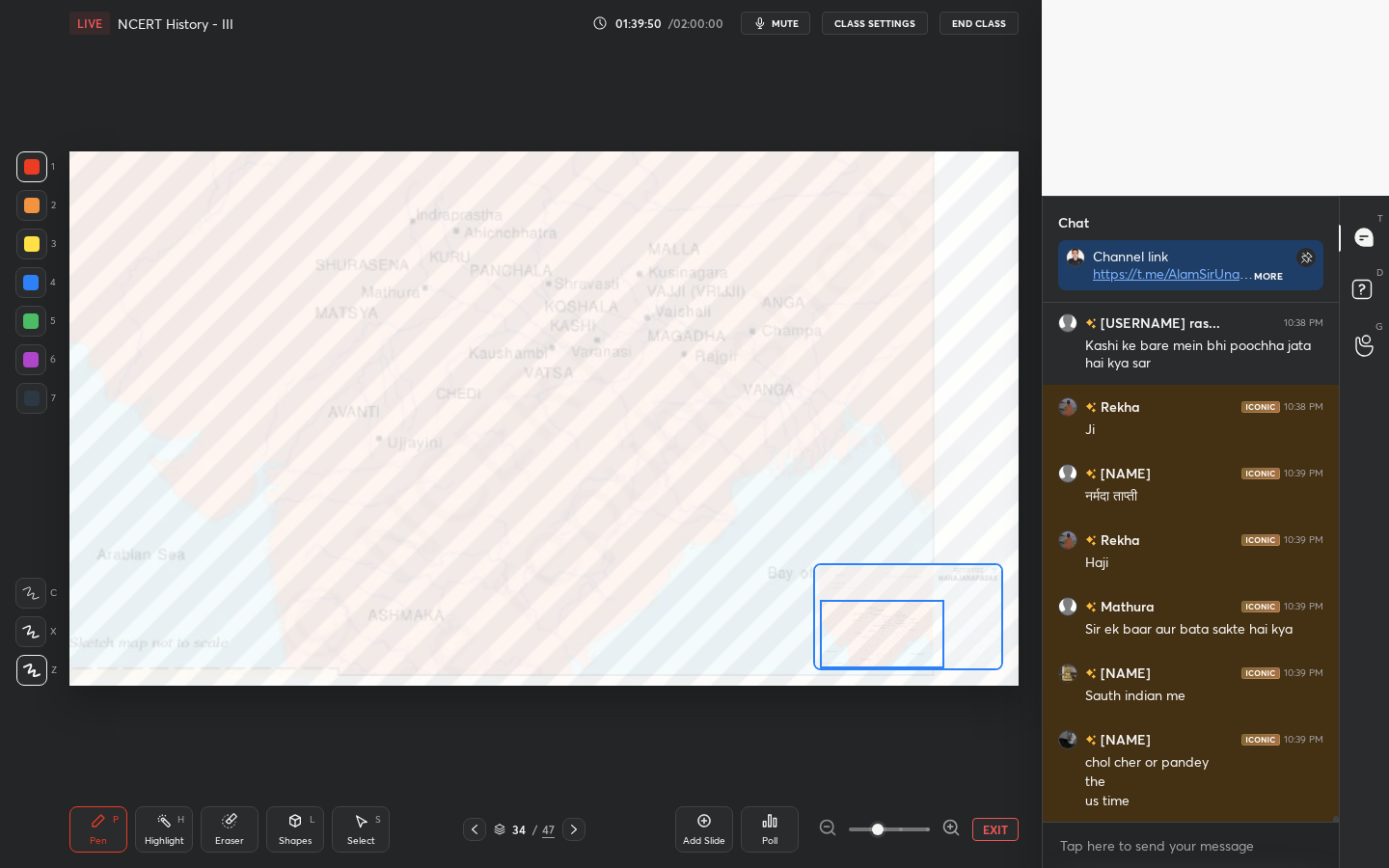 click at bounding box center (882, 634) 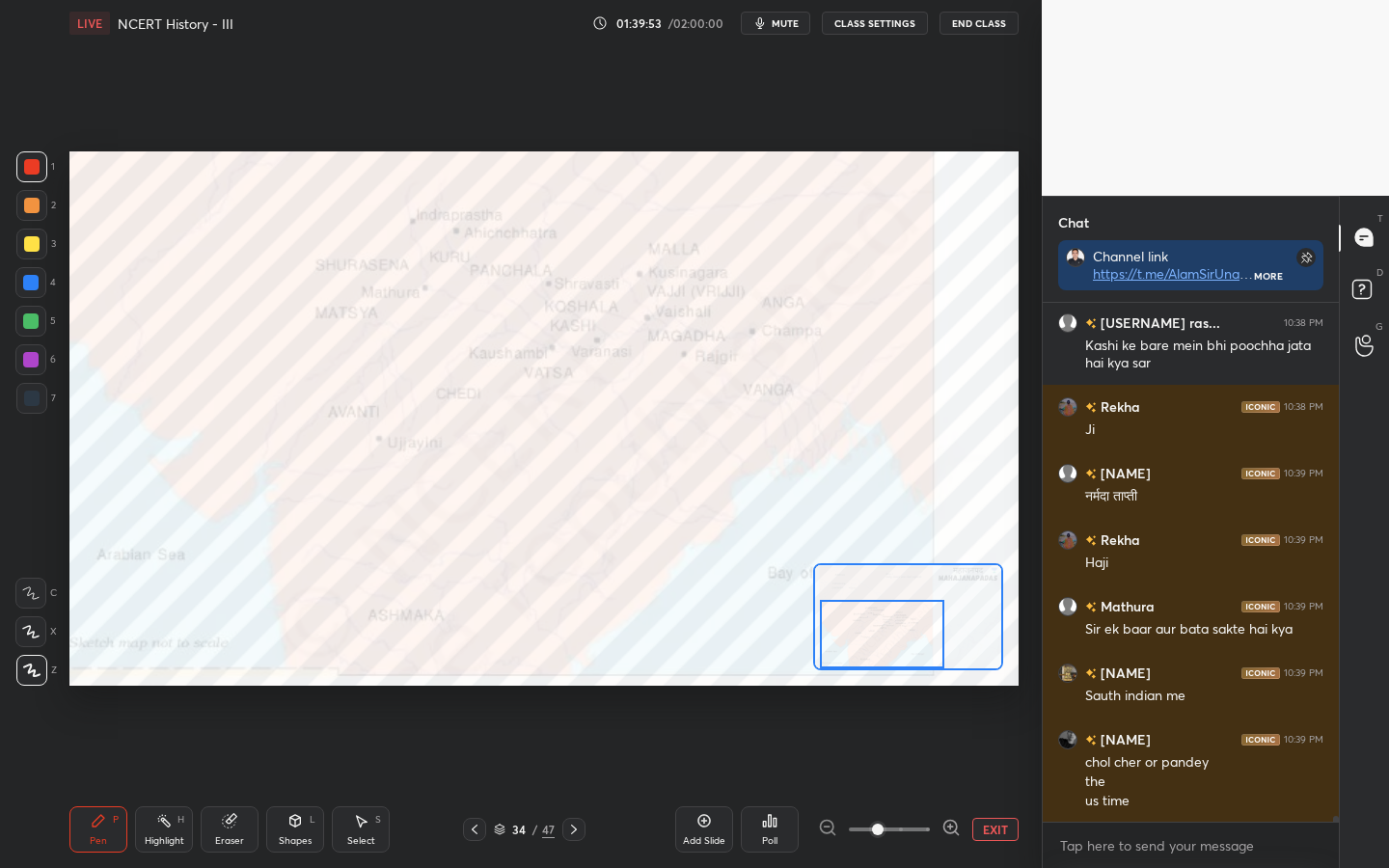 scroll, scrollTop: 50009, scrollLeft: 0, axis: vertical 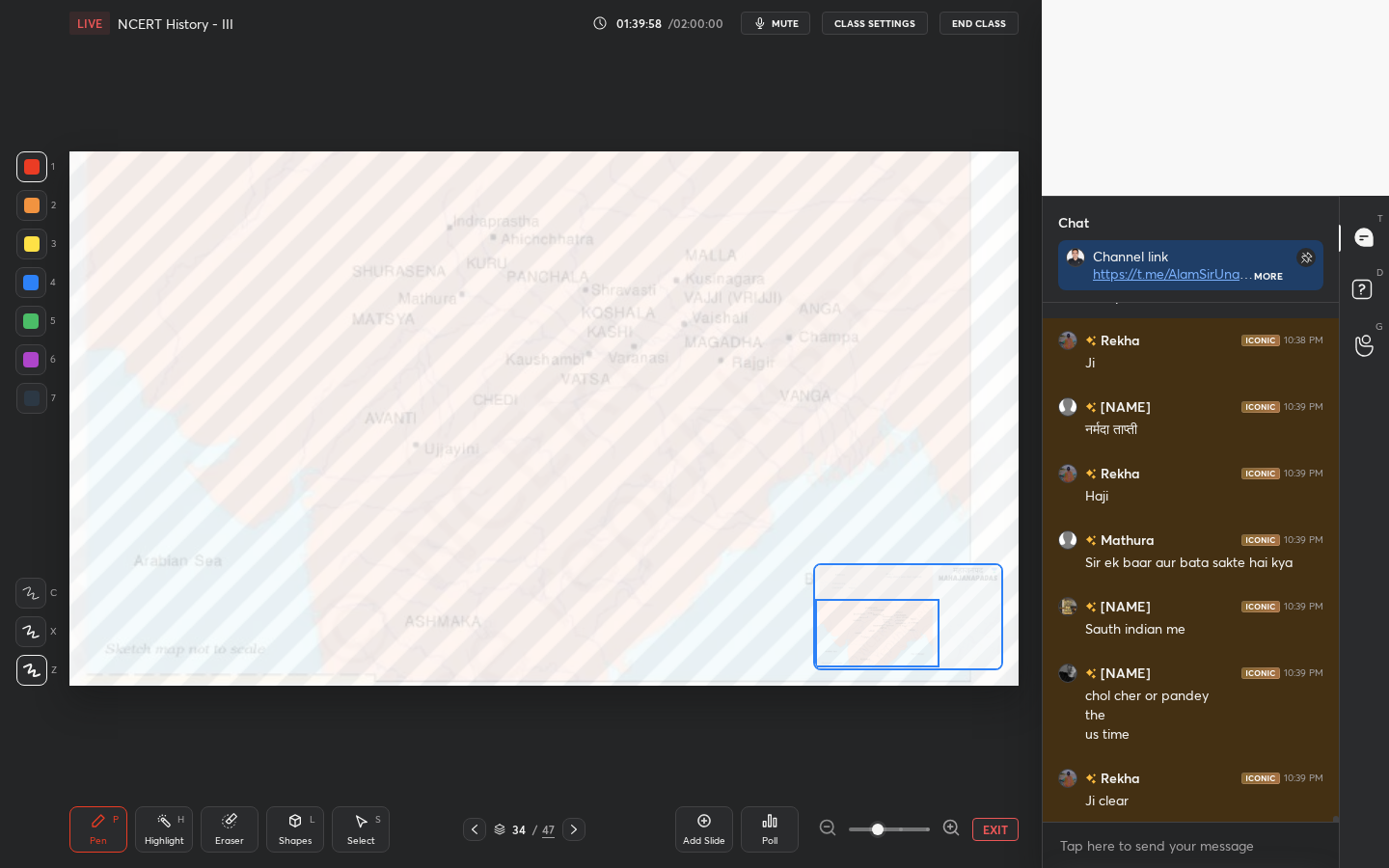 click at bounding box center (877, 633) 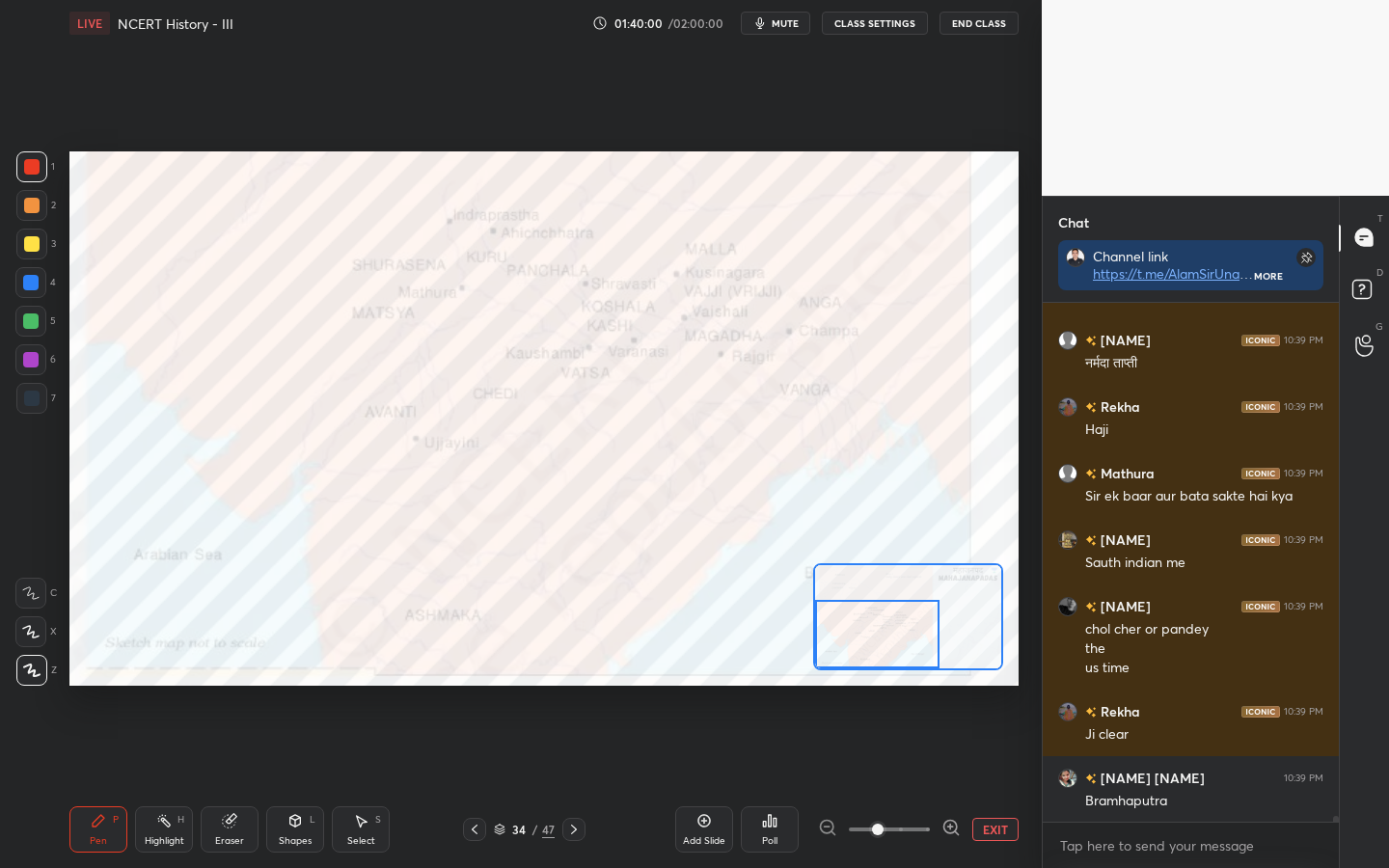 scroll, scrollTop: 50142, scrollLeft: 0, axis: vertical 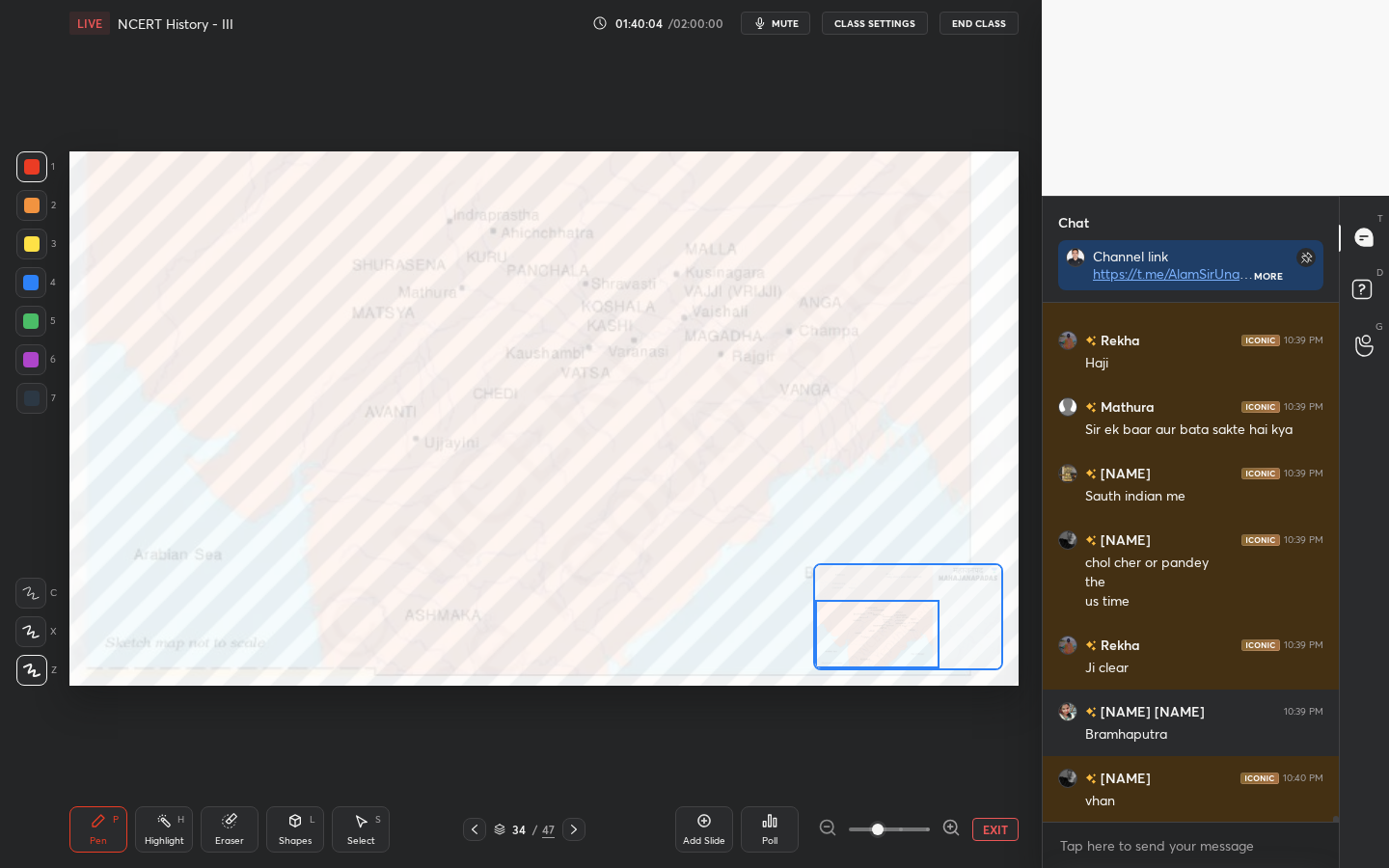 click on "Eraser" at bounding box center (230, 829) 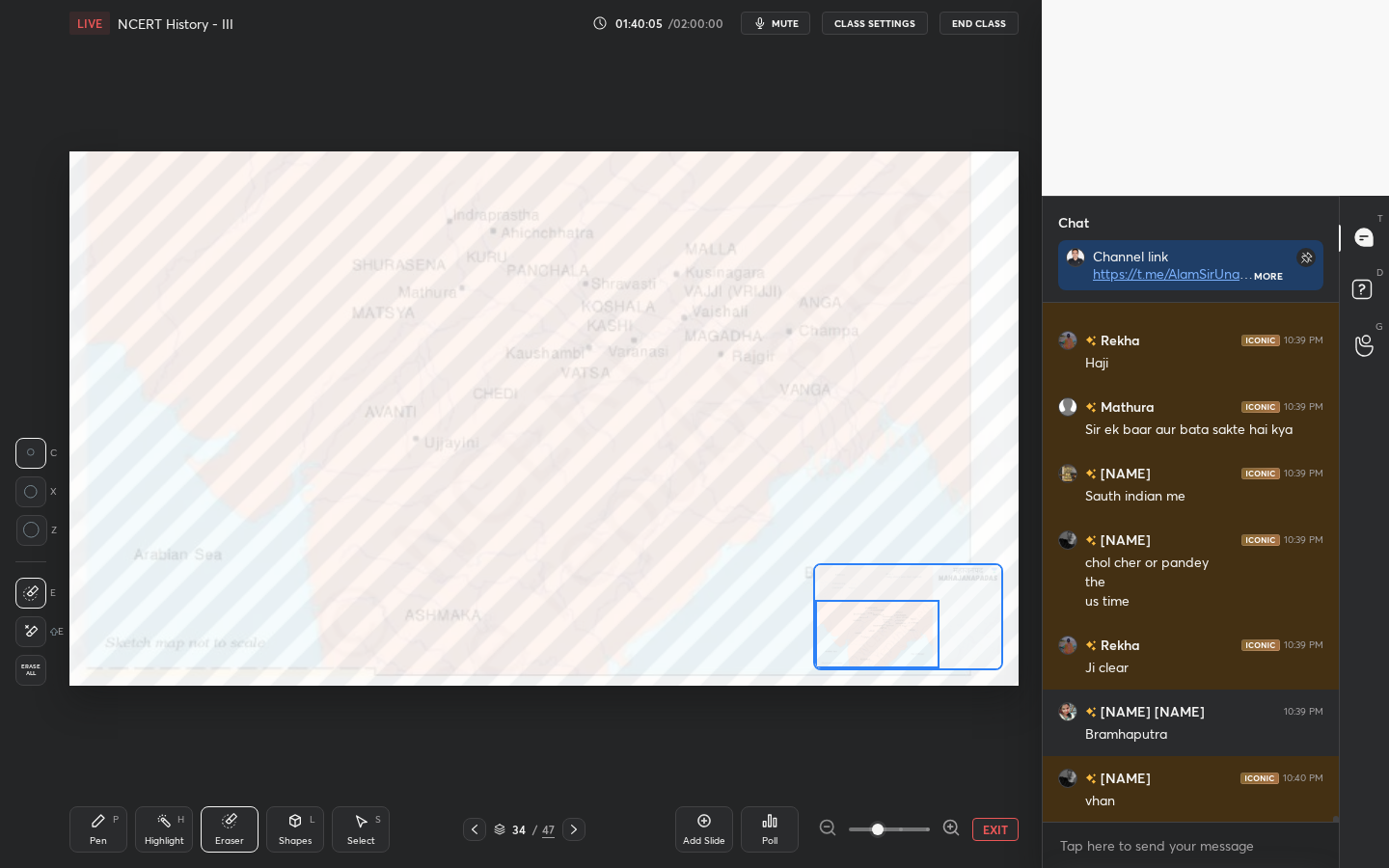 click on "Erase all" at bounding box center (31, 670) 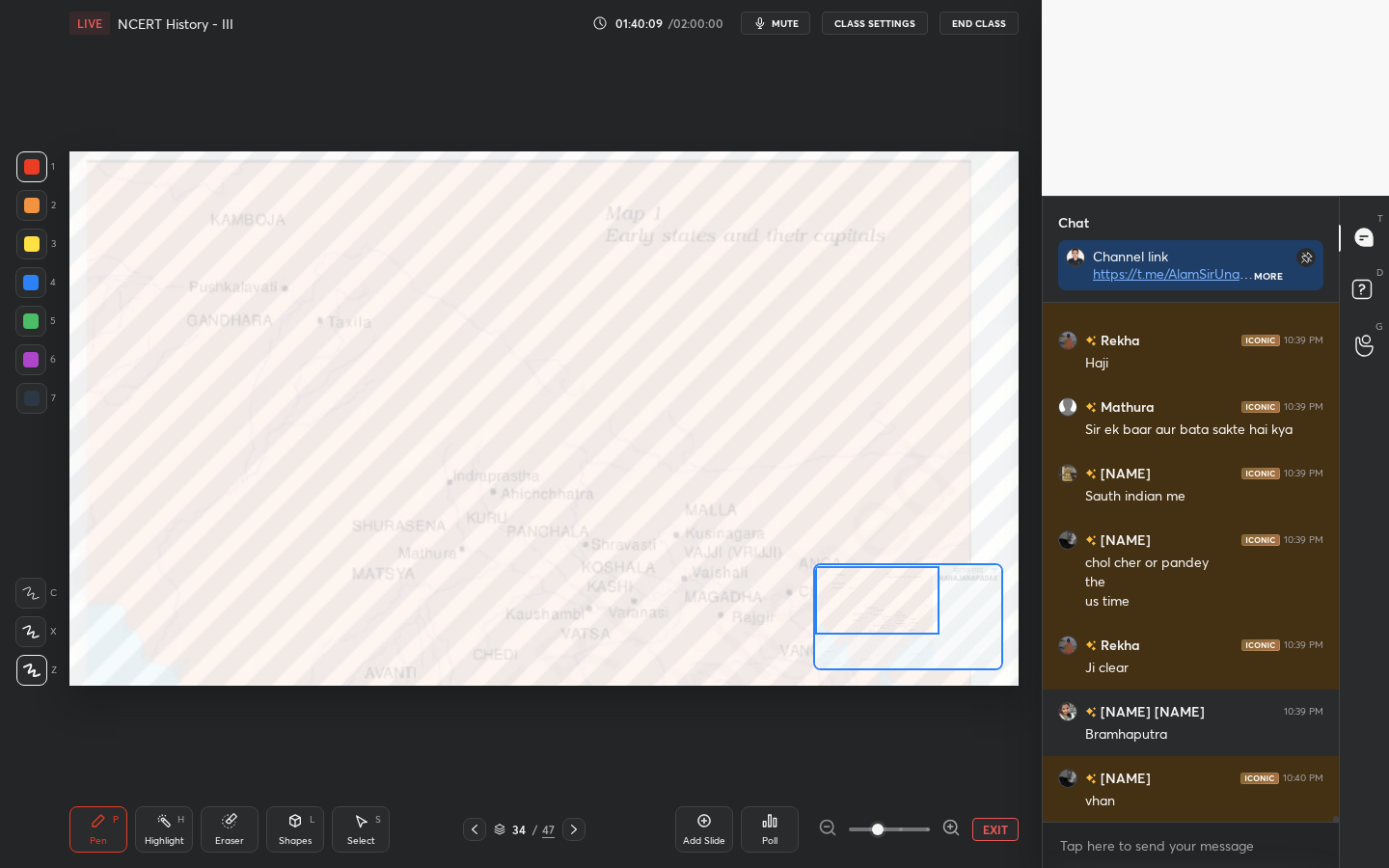 drag, startPoint x: 869, startPoint y: 638, endPoint x: 865, endPoint y: 606, distance: 32.249031 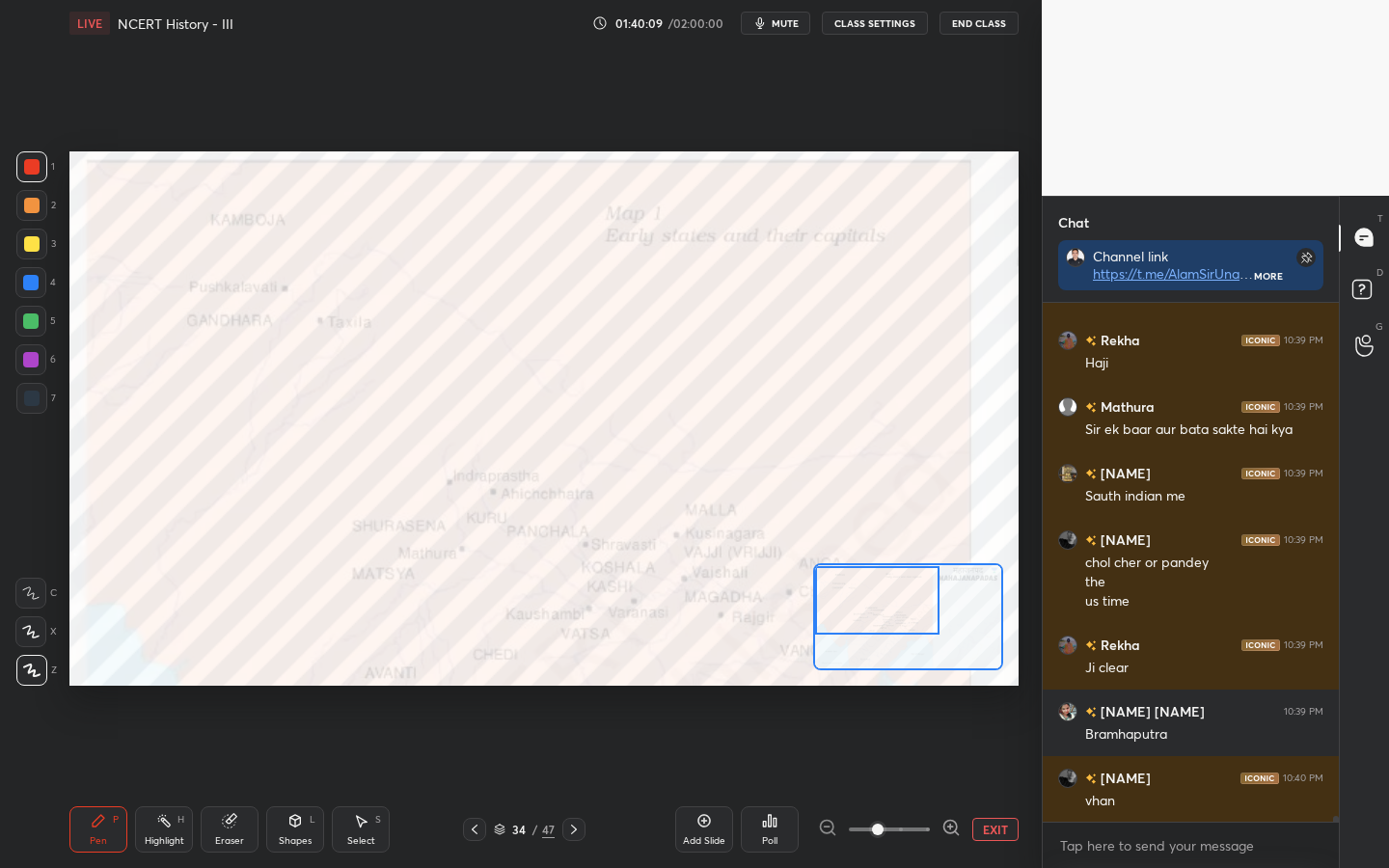 click at bounding box center [877, 600] 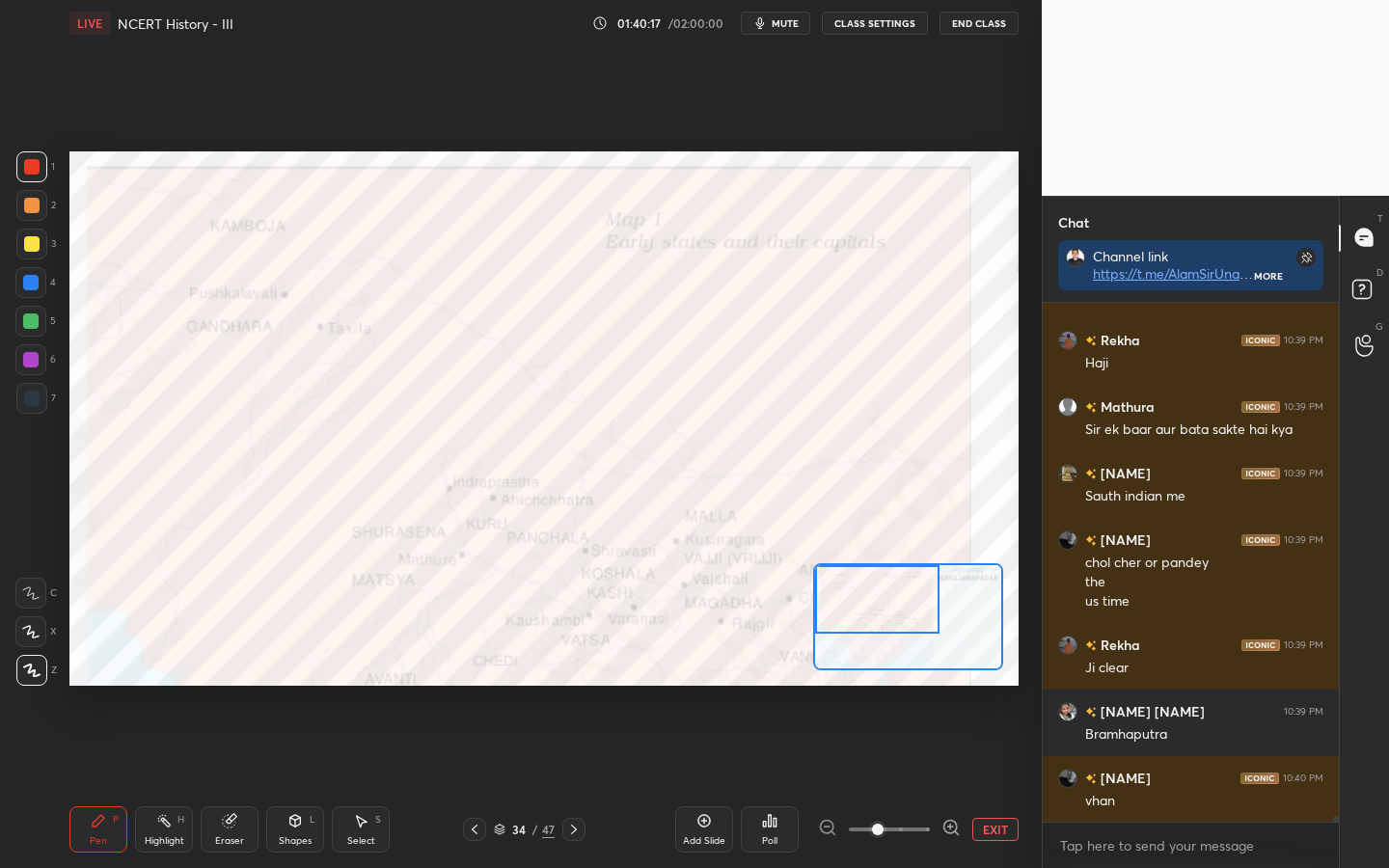 scroll, scrollTop: 474, scrollLeft: 290, axis: both 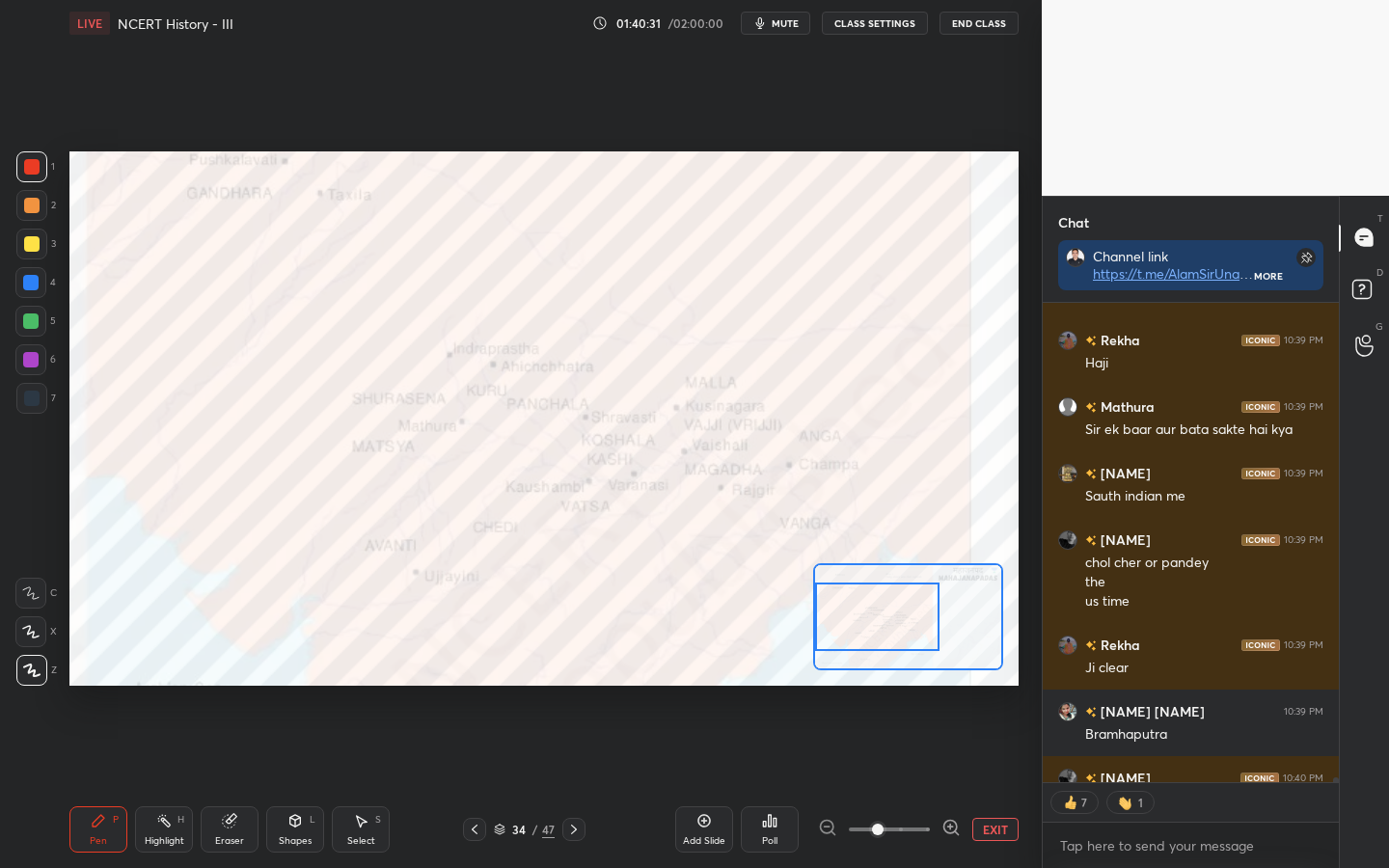 drag, startPoint x: 885, startPoint y: 610, endPoint x: 883, endPoint y: 623, distance: 13.152946 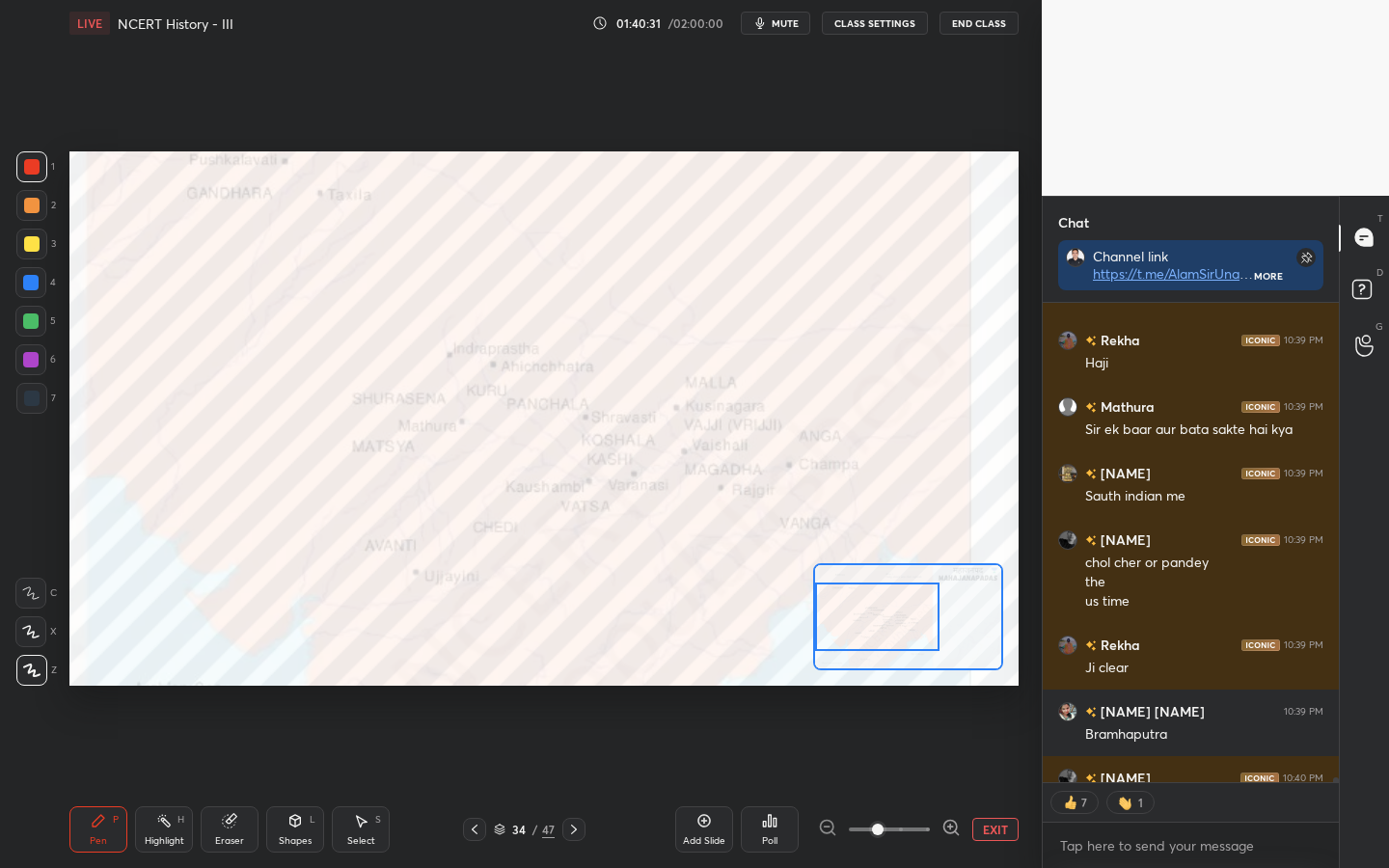 click at bounding box center [877, 616] 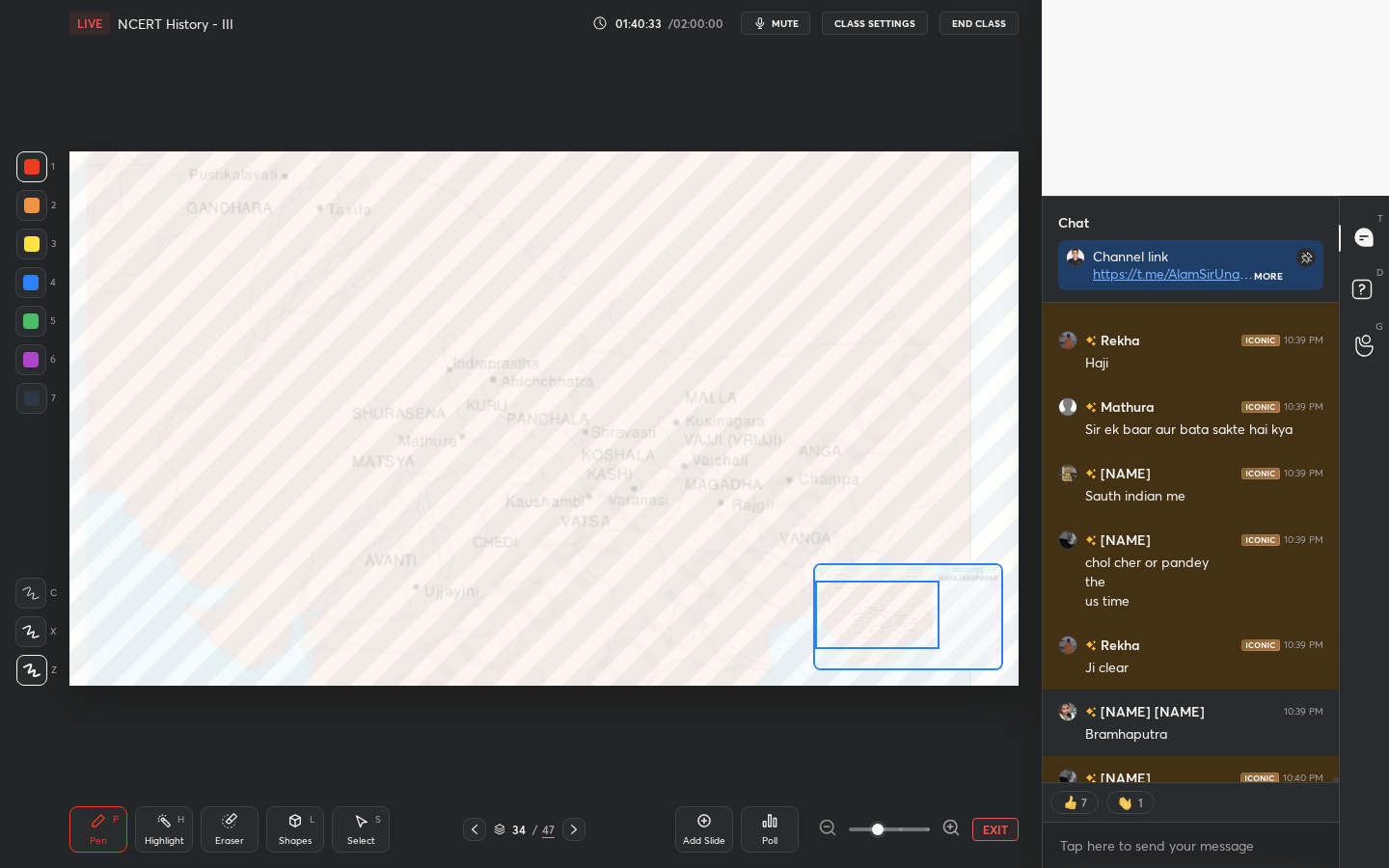 click on "EXIT" at bounding box center [995, 829] 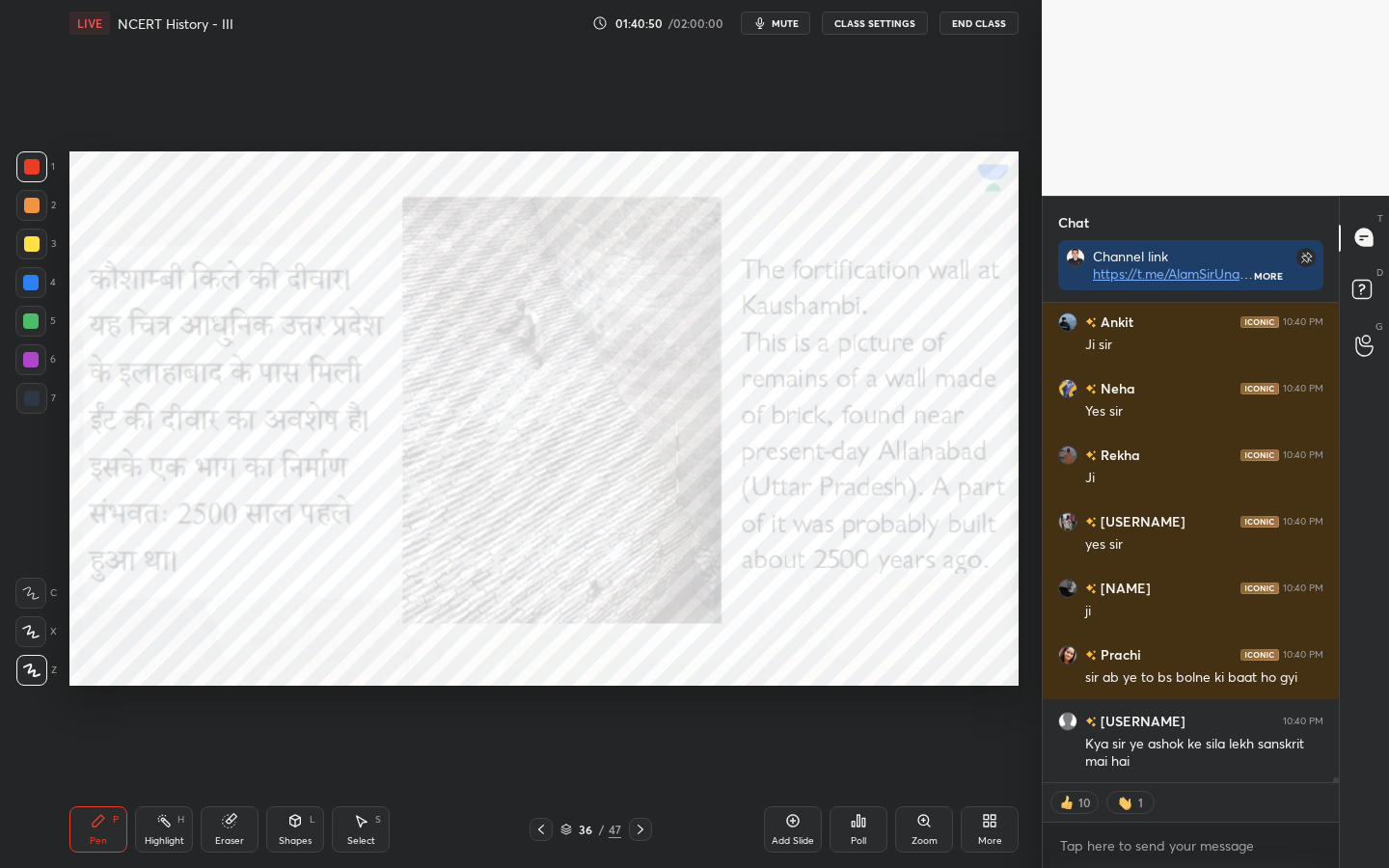 scroll, scrollTop: 50798, scrollLeft: 0, axis: vertical 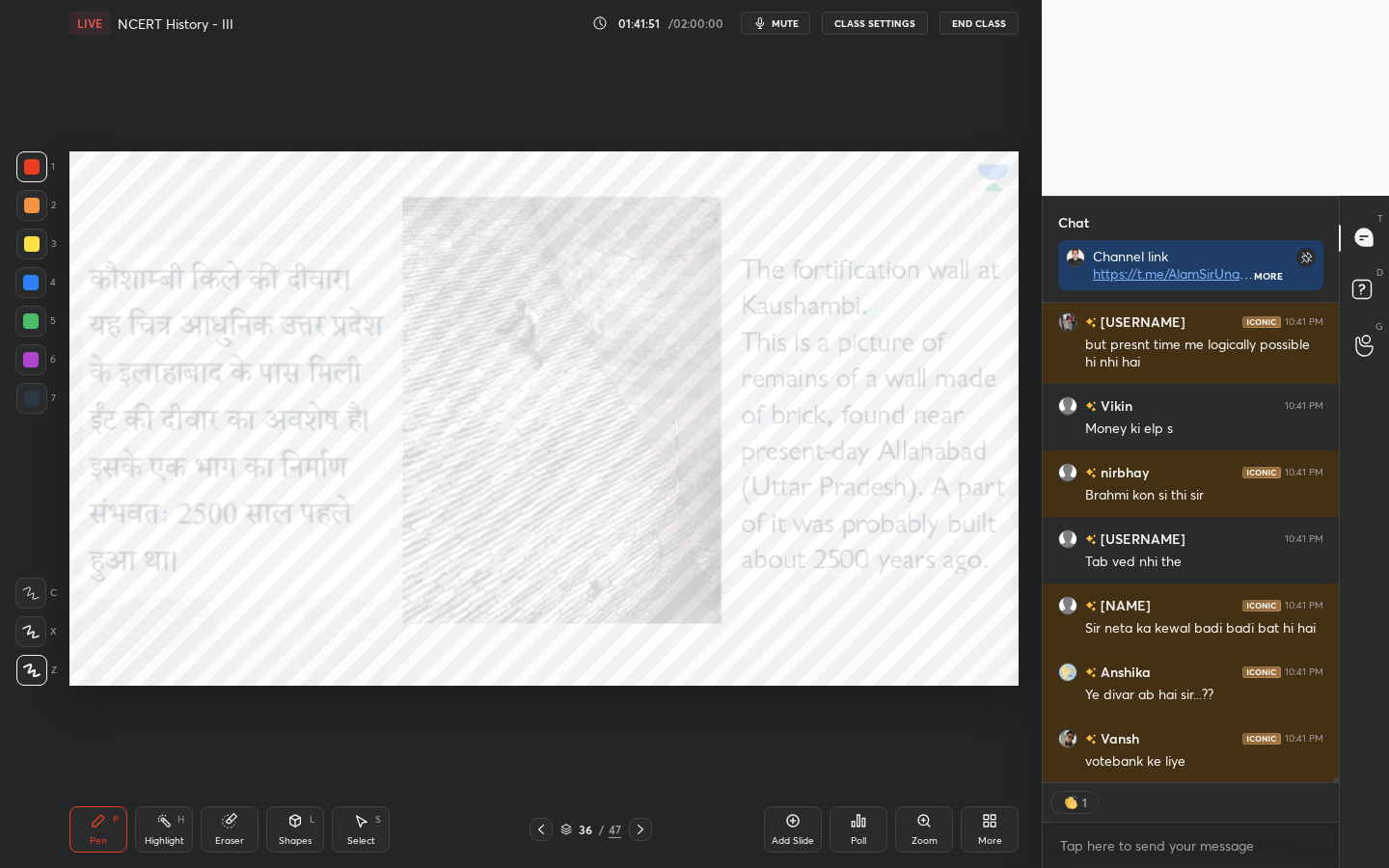 click 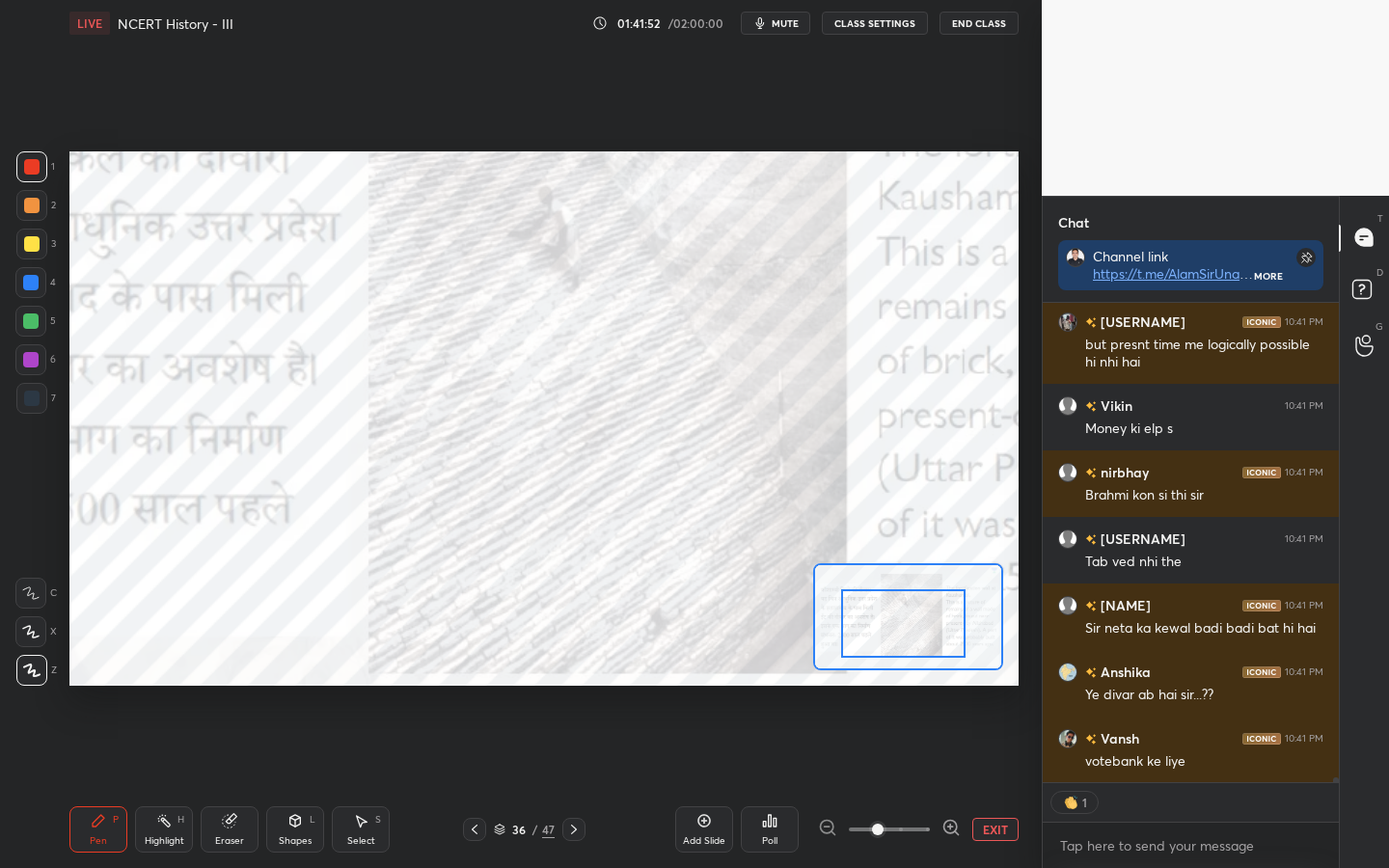 drag, startPoint x: 882, startPoint y: 619, endPoint x: 897, endPoint y: 618, distance: 15.0333 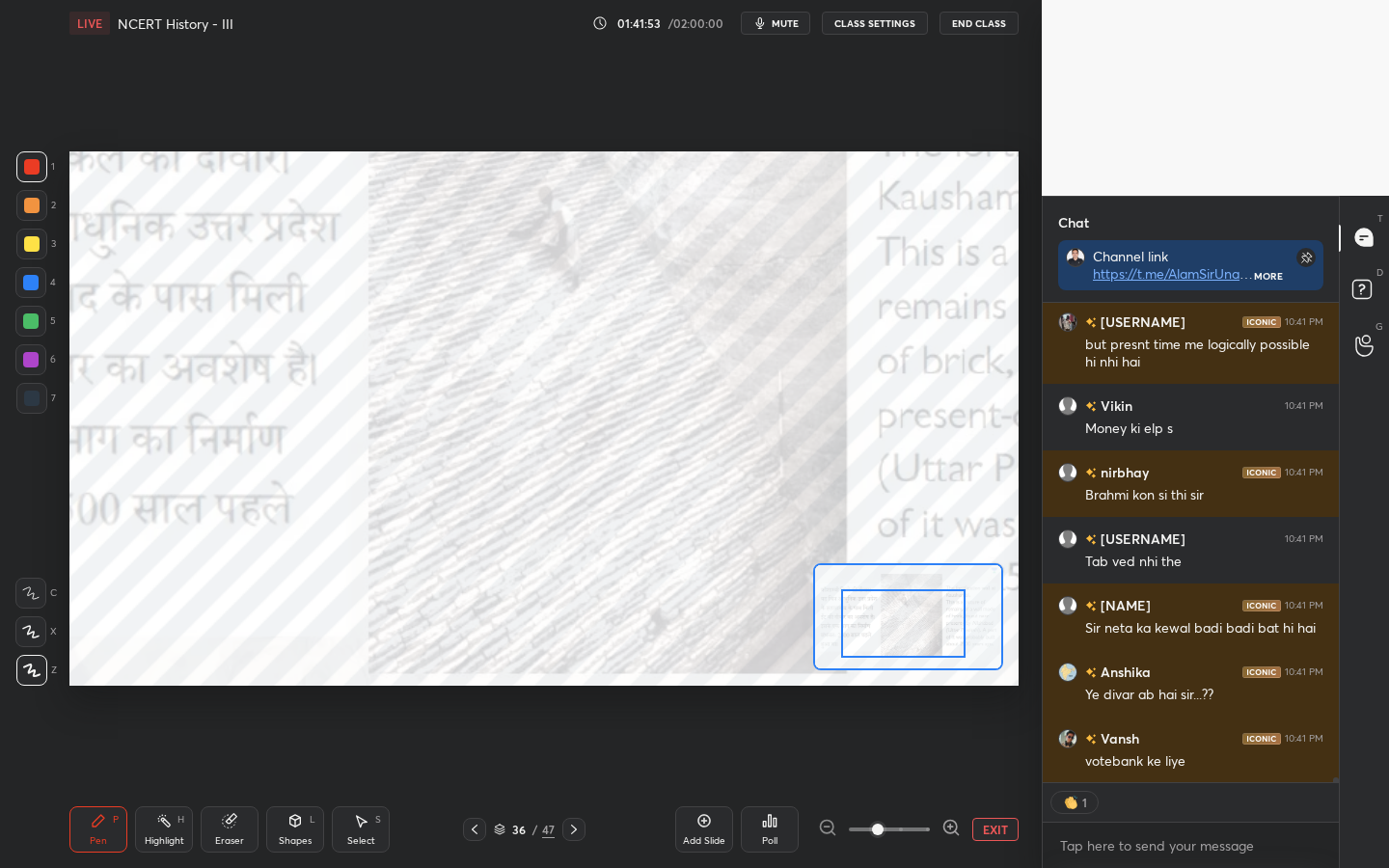 drag, startPoint x: 896, startPoint y: 618, endPoint x: 885, endPoint y: 637, distance: 21.954498 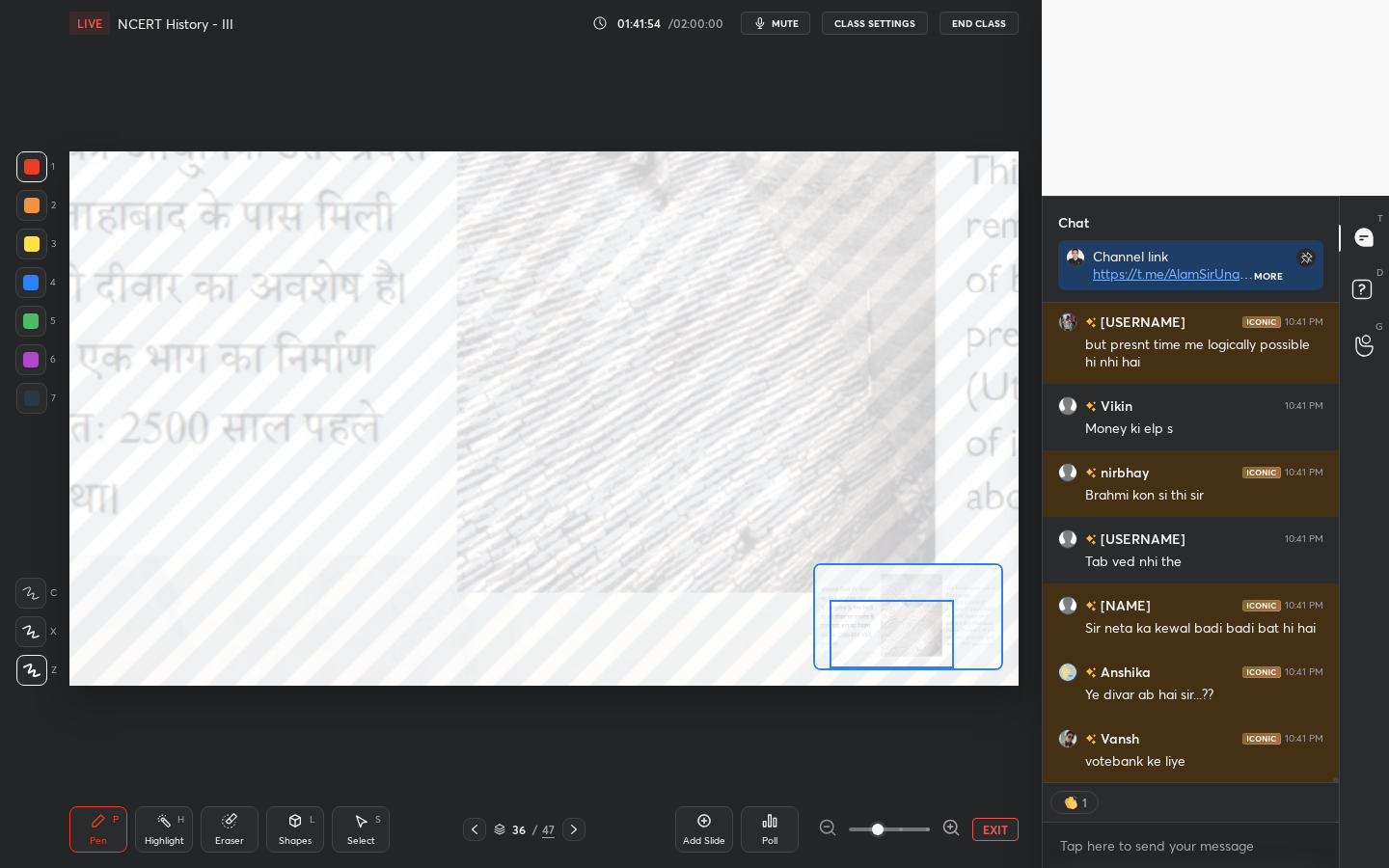 drag, startPoint x: 886, startPoint y: 824, endPoint x: 915, endPoint y: 818, distance: 29.614186 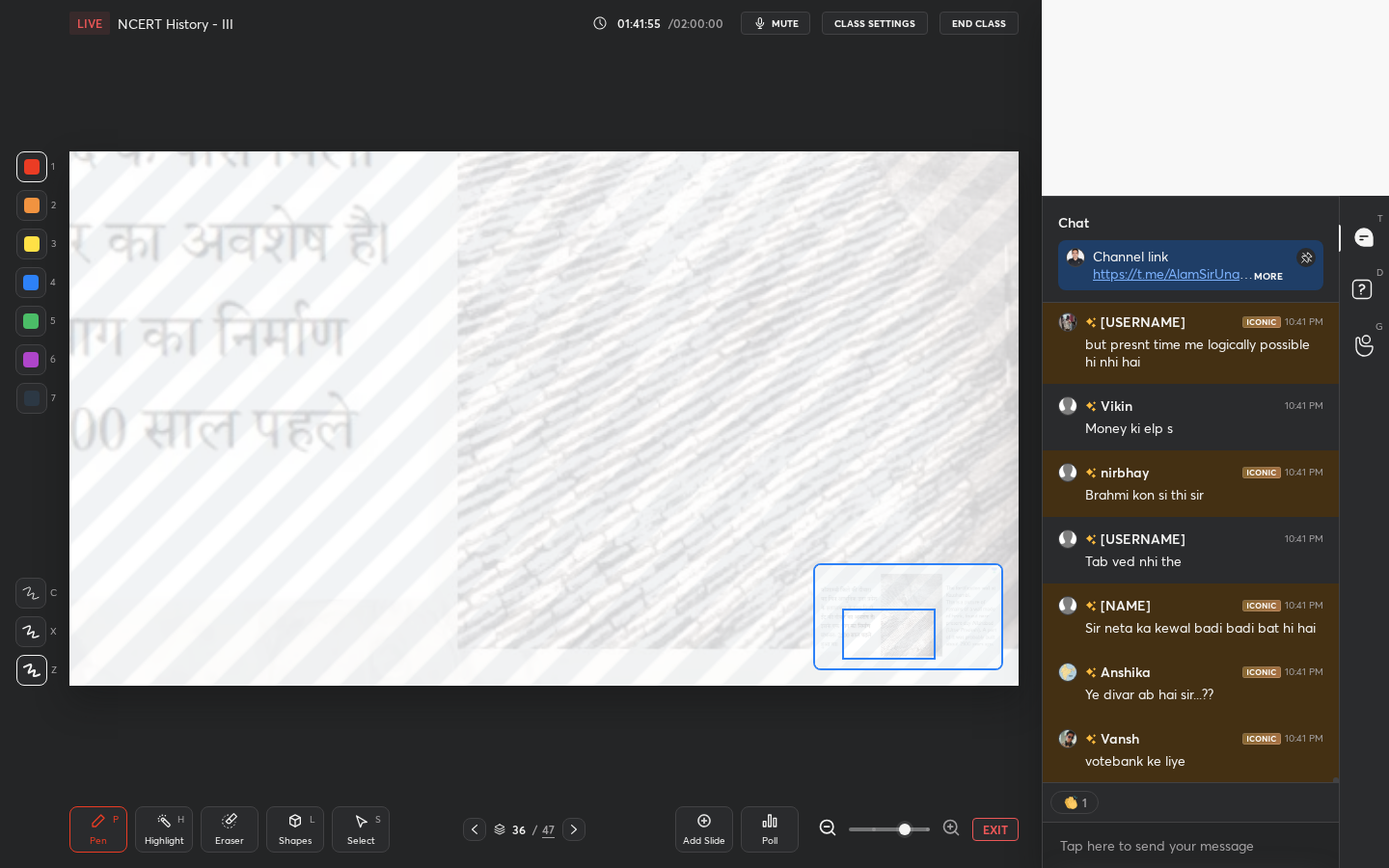 drag, startPoint x: 902, startPoint y: 634, endPoint x: 858, endPoint y: 627, distance: 44.55334 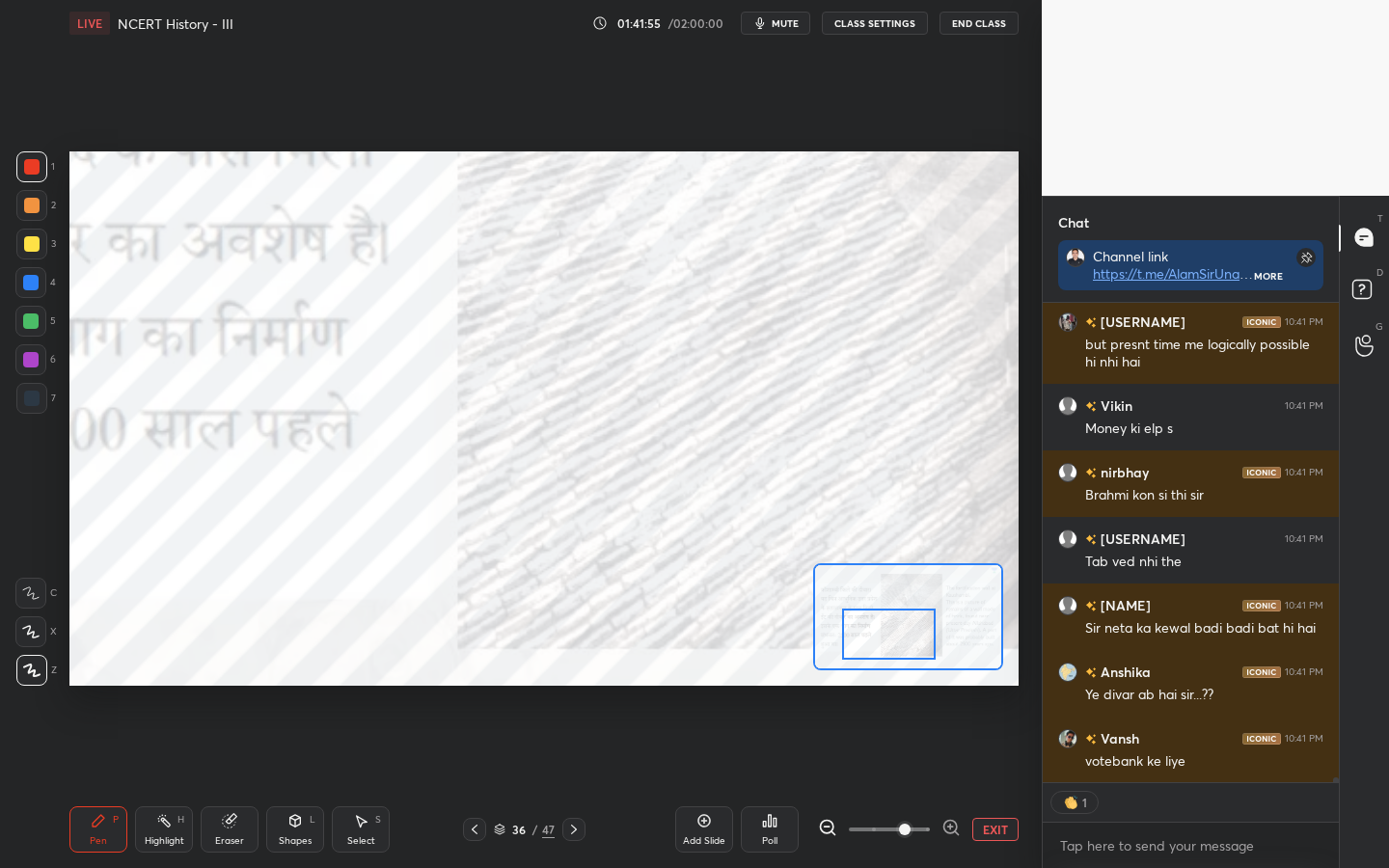 click at bounding box center [888, 634] 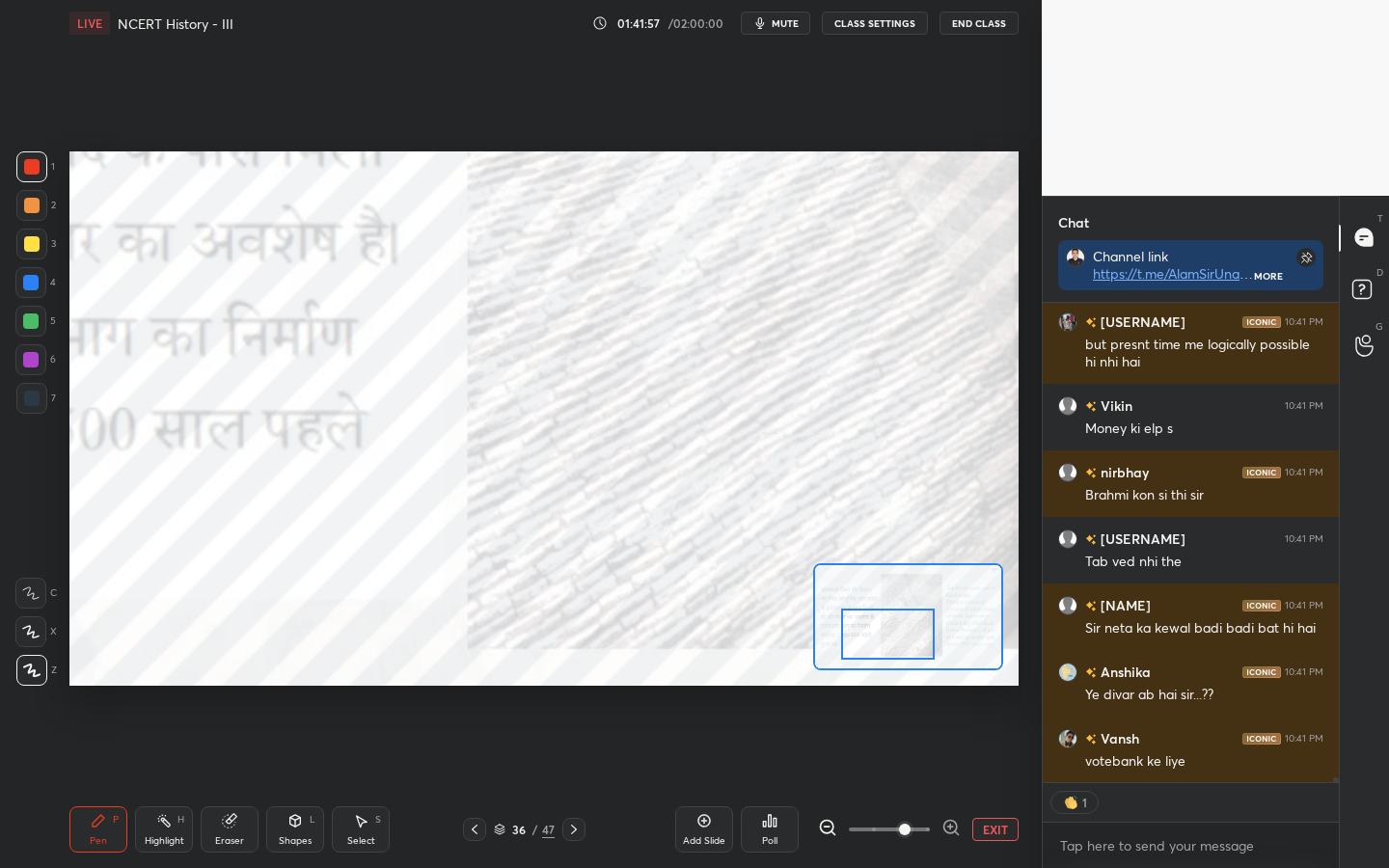 click on "EXIT" at bounding box center (995, 829) 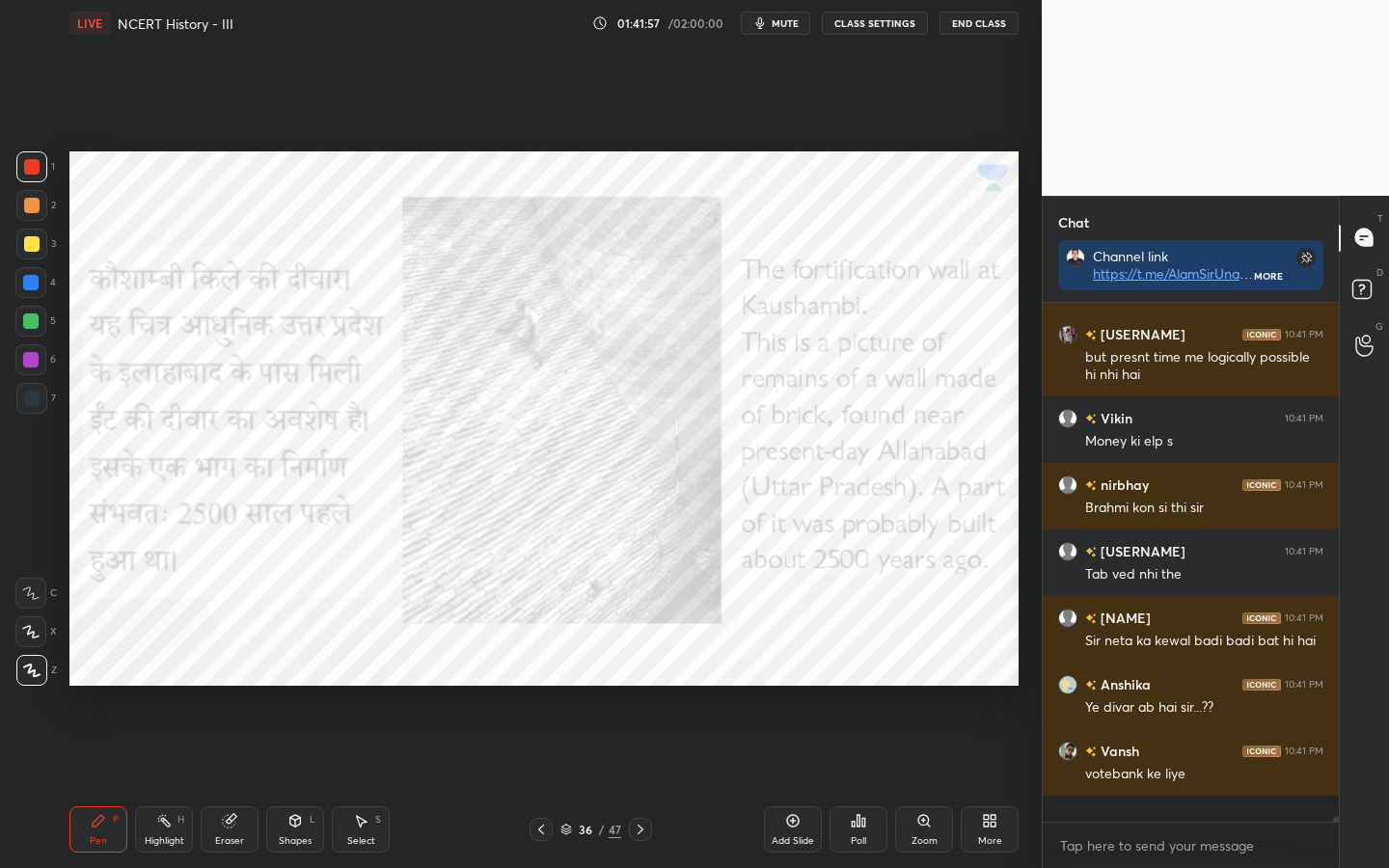 scroll, scrollTop: 7, scrollLeft: 7, axis: both 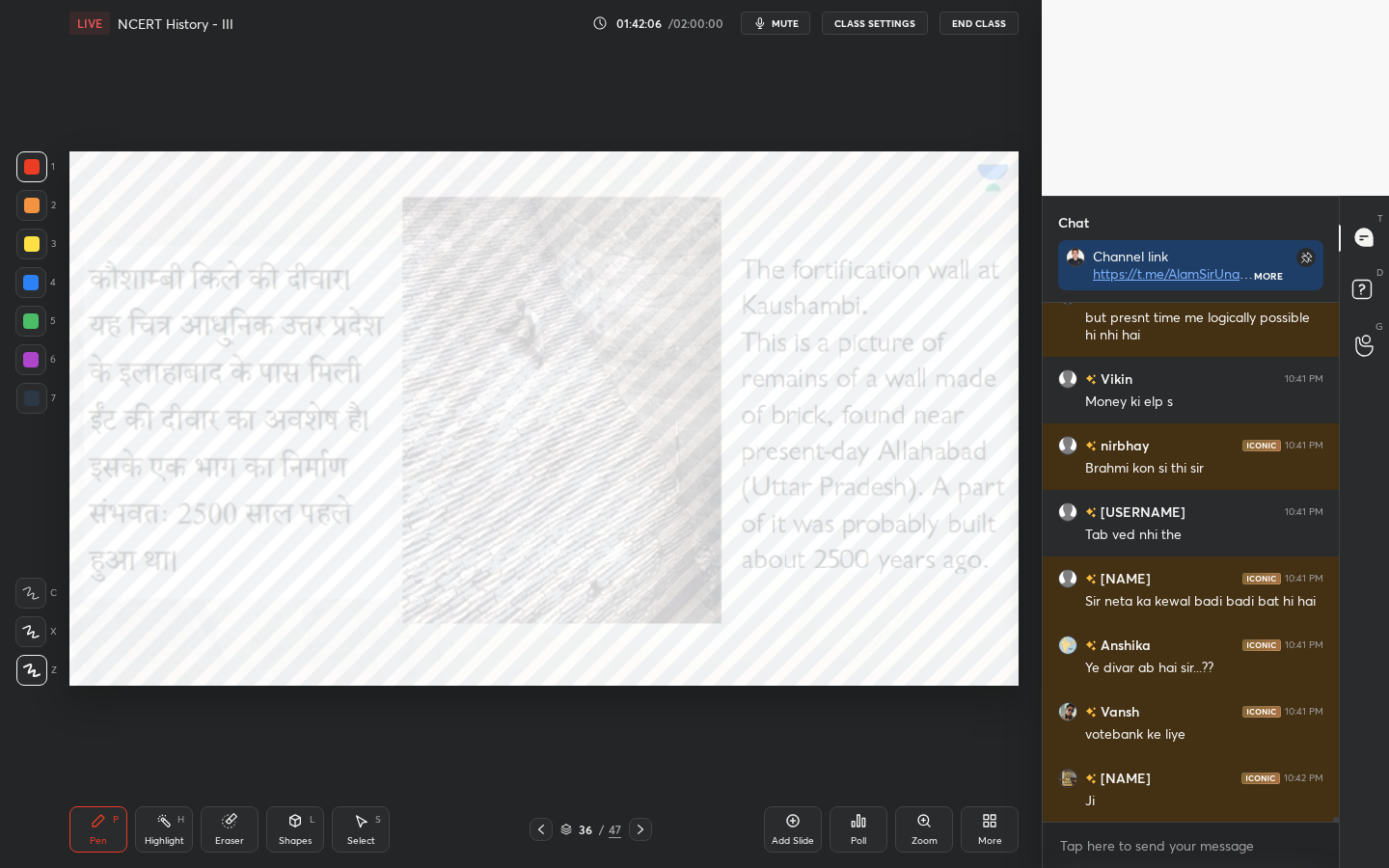 click on "Setting up your live class Poll for   secs No correct answer Start poll" at bounding box center (544, 419) 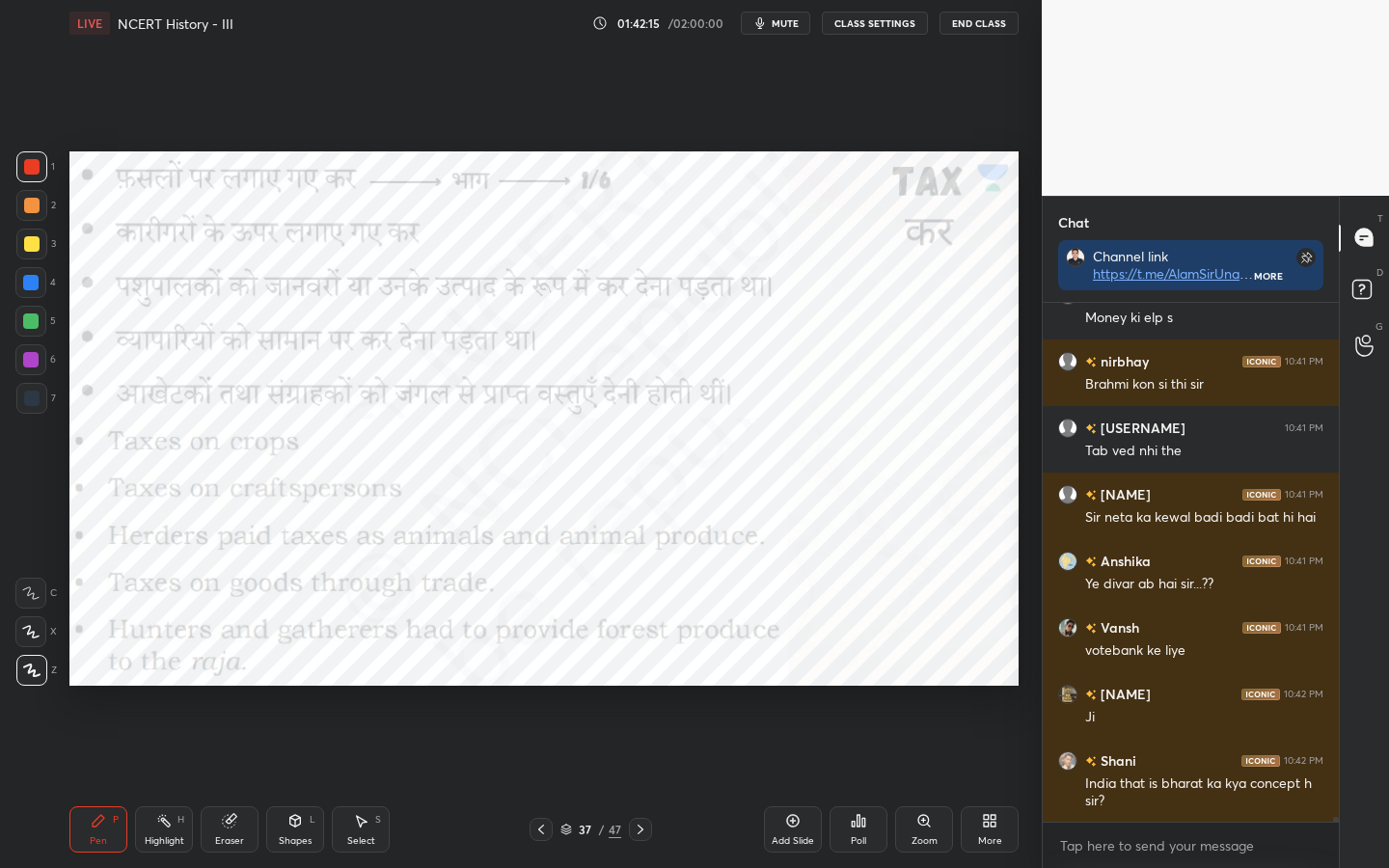 scroll, scrollTop: 51459, scrollLeft: 0, axis: vertical 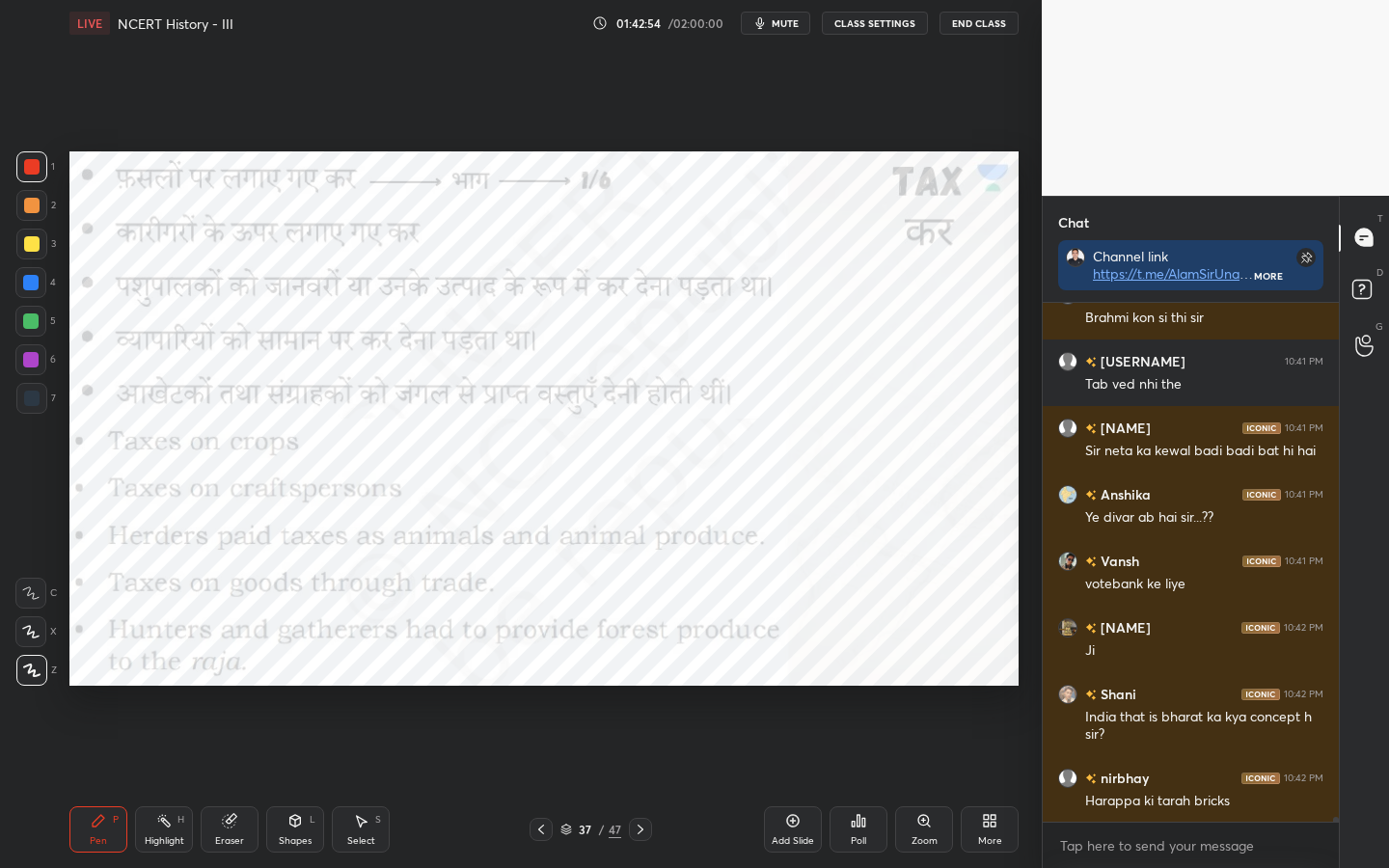 click on "Eraser" at bounding box center (230, 841) 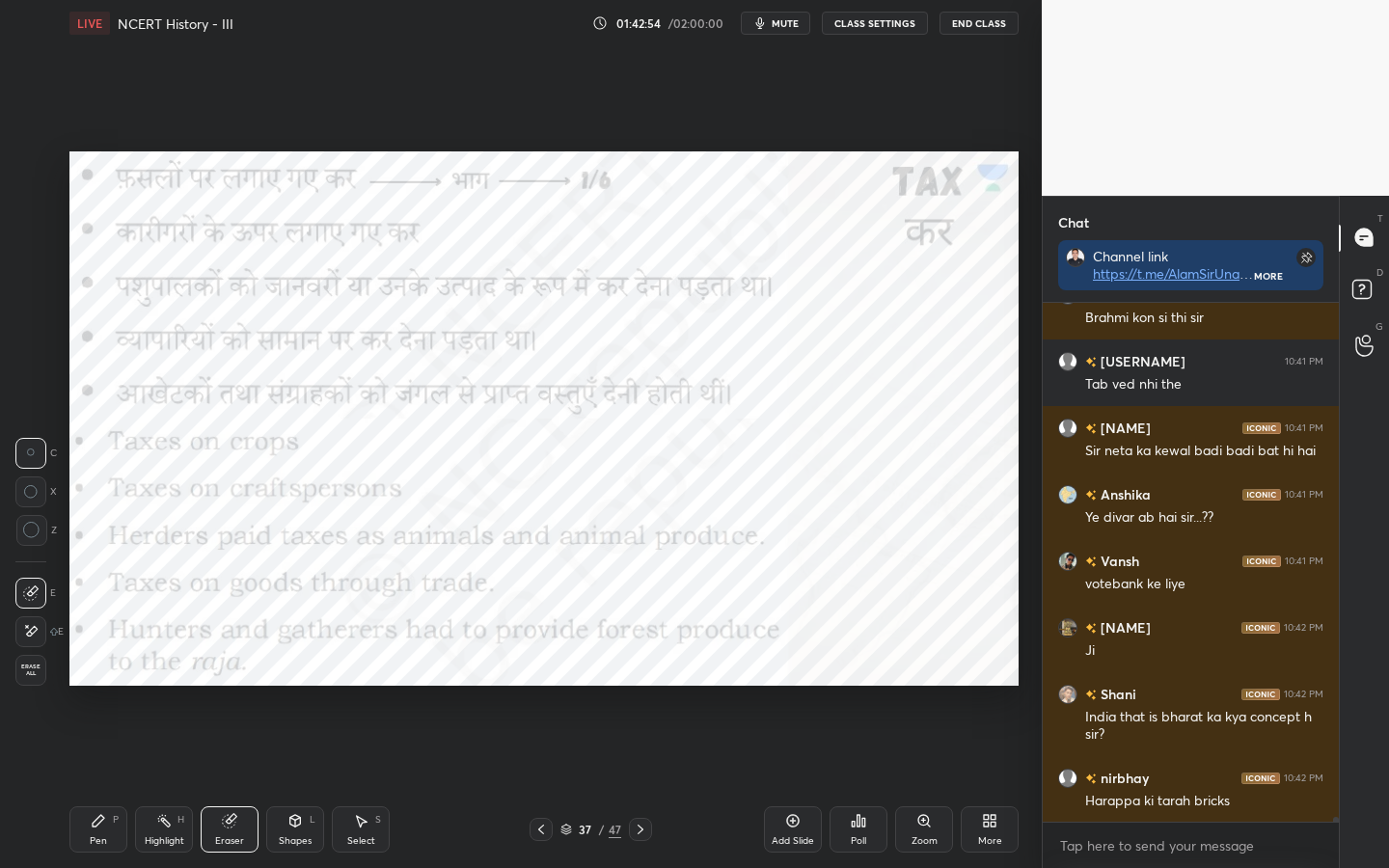 drag, startPoint x: 32, startPoint y: 668, endPoint x: 56, endPoint y: 673, distance: 24.515301 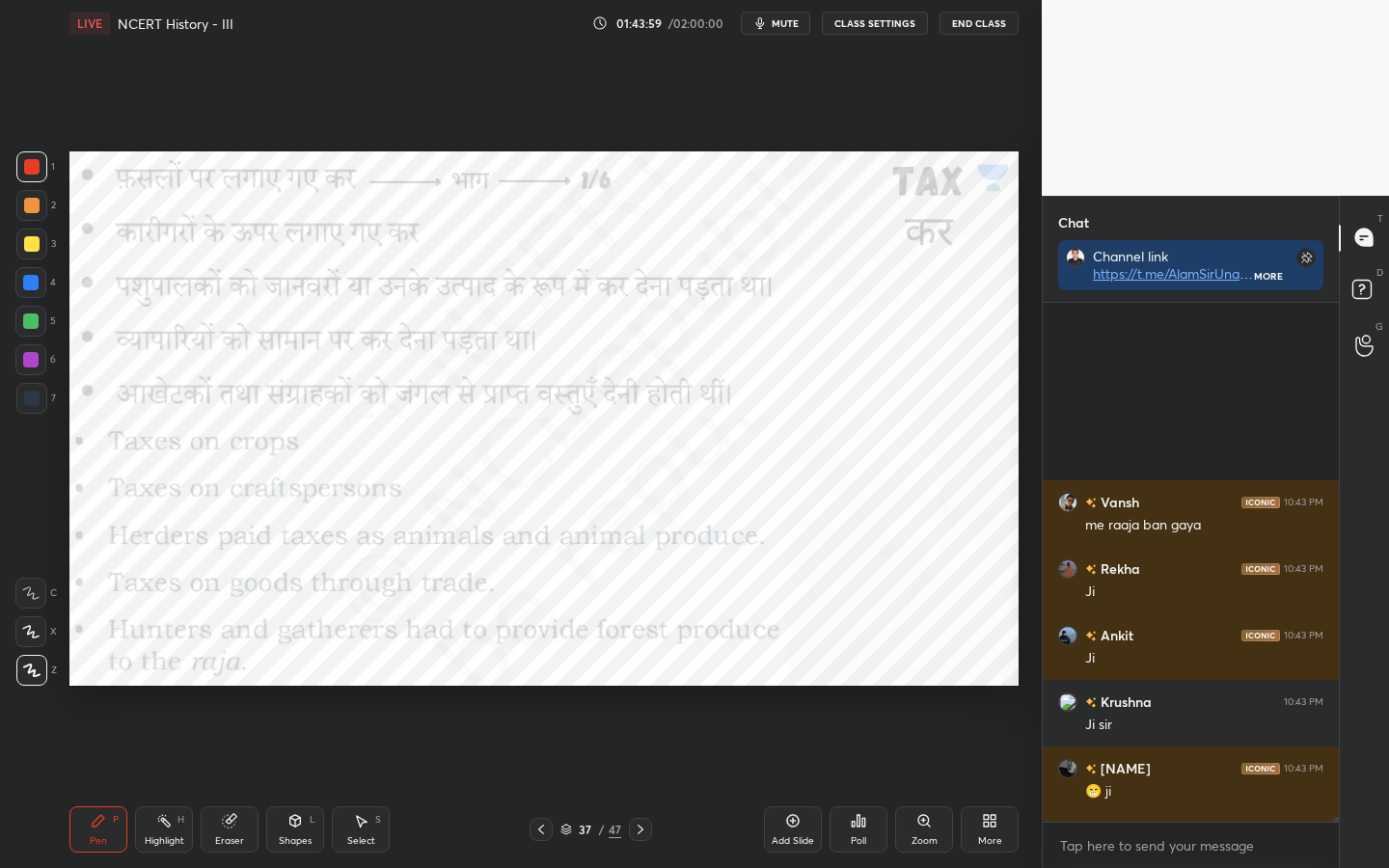 scroll, scrollTop: 52292, scrollLeft: 0, axis: vertical 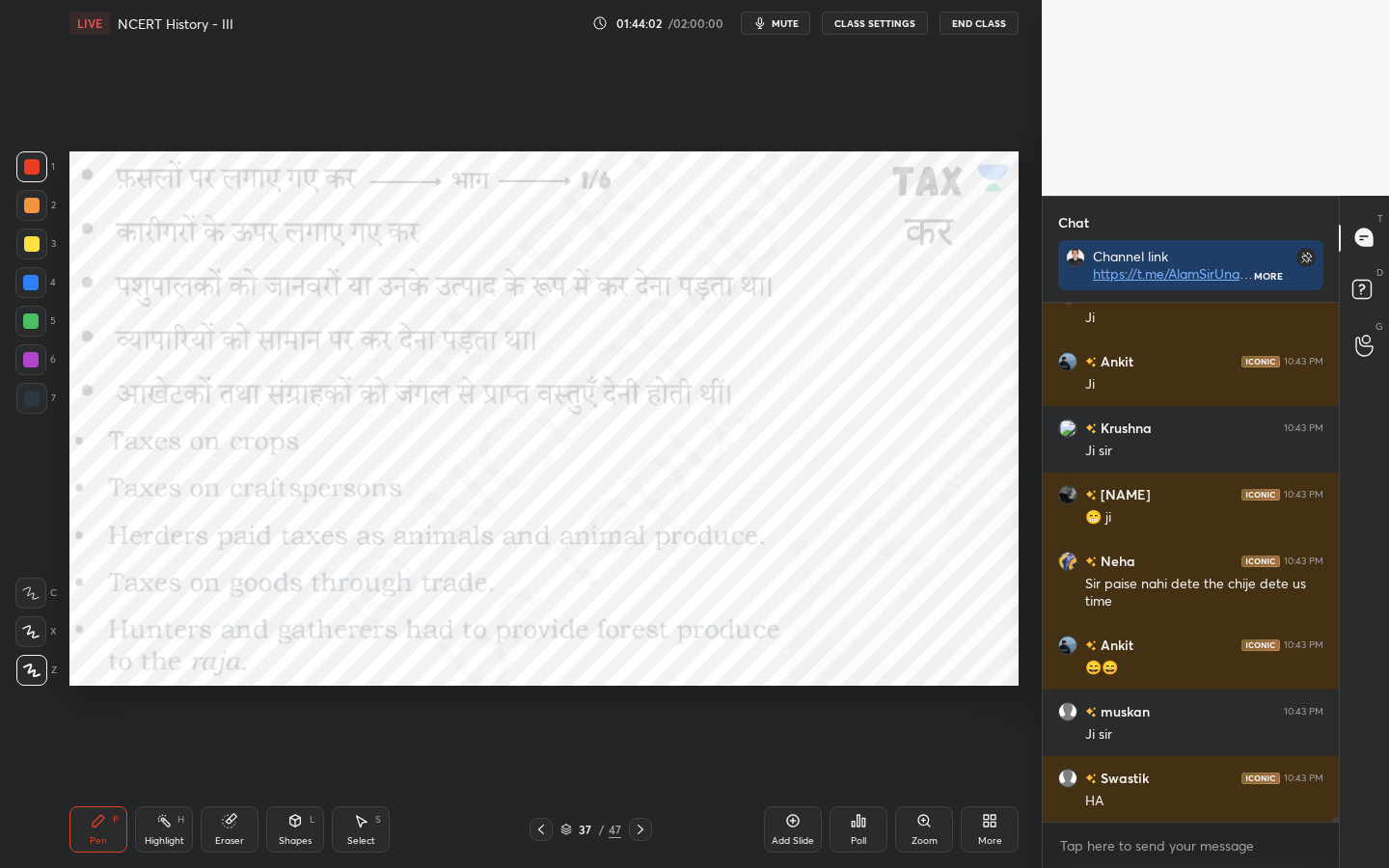 click on "Eraser" at bounding box center [230, 841] 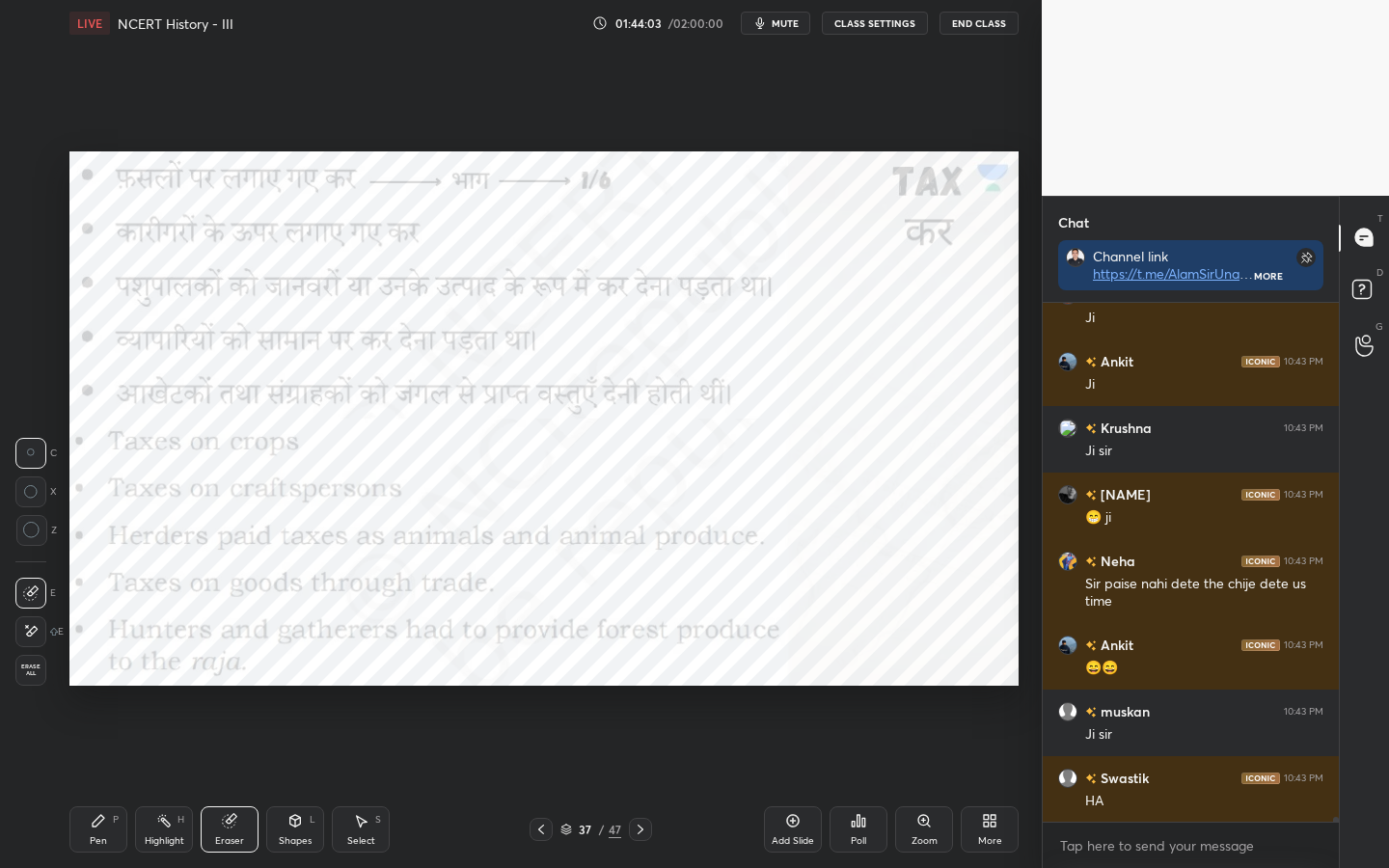 click on "Erase all" at bounding box center [31, 670] 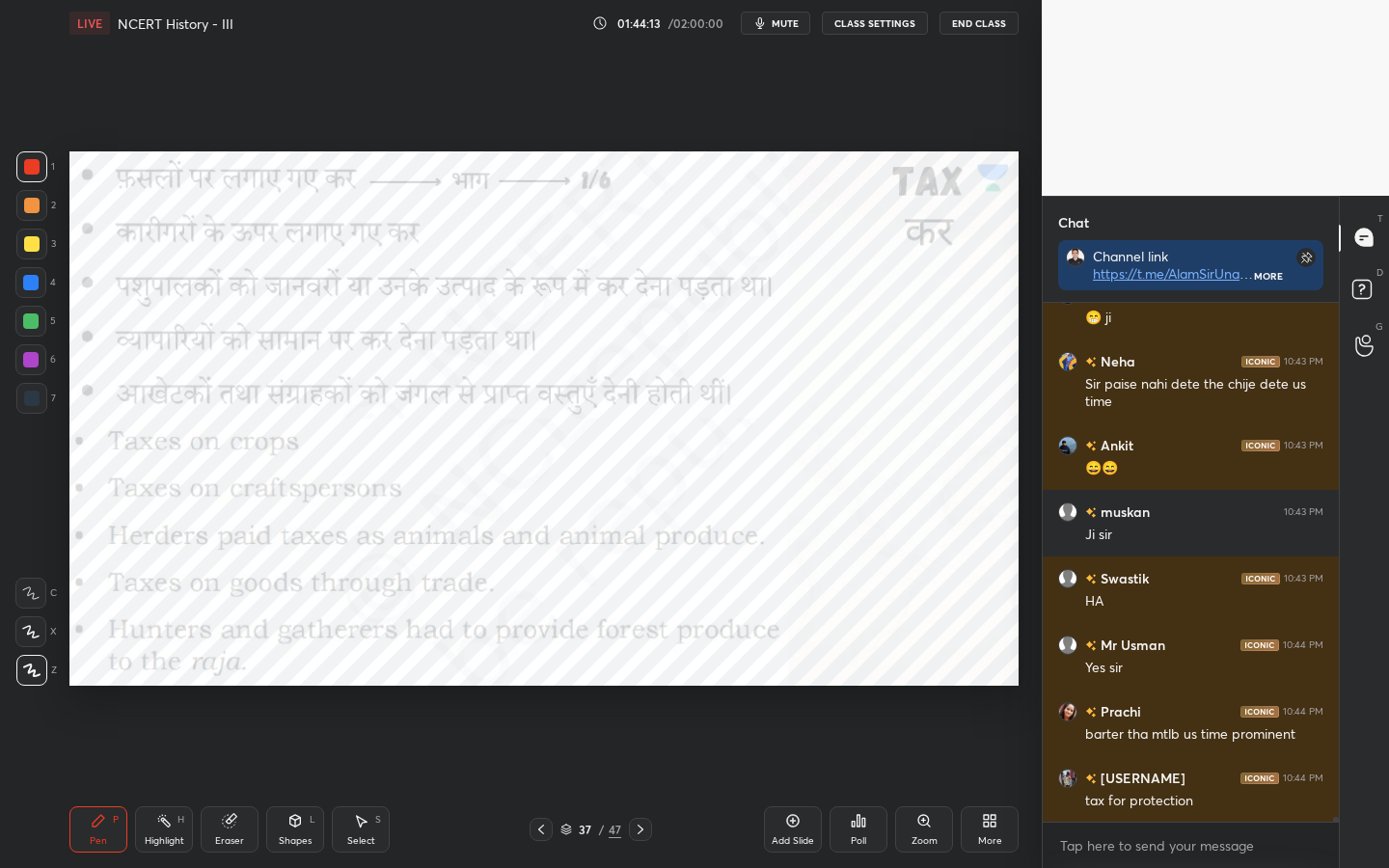 scroll, scrollTop: 52558, scrollLeft: 0, axis: vertical 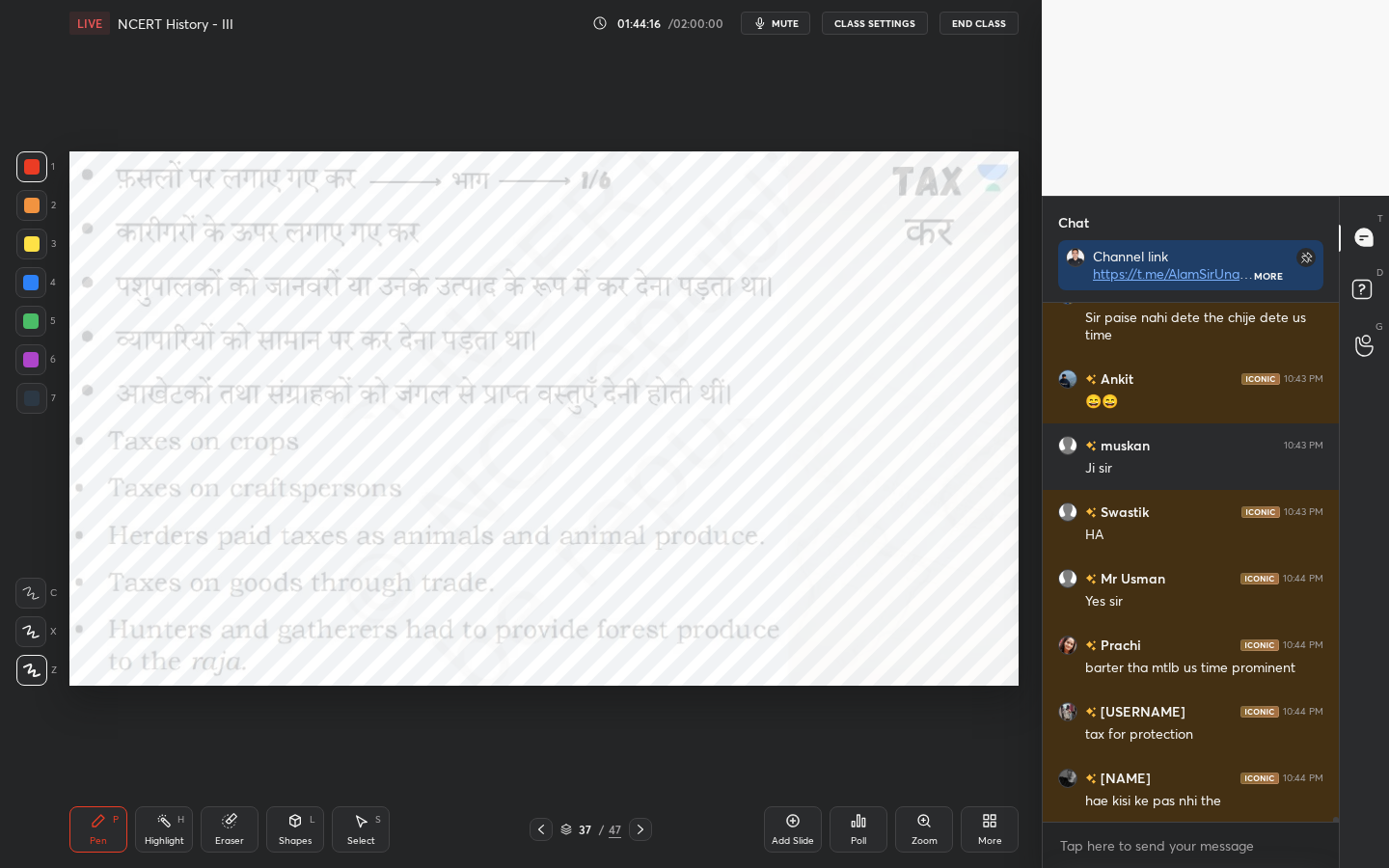 click on "Eraser" at bounding box center [230, 841] 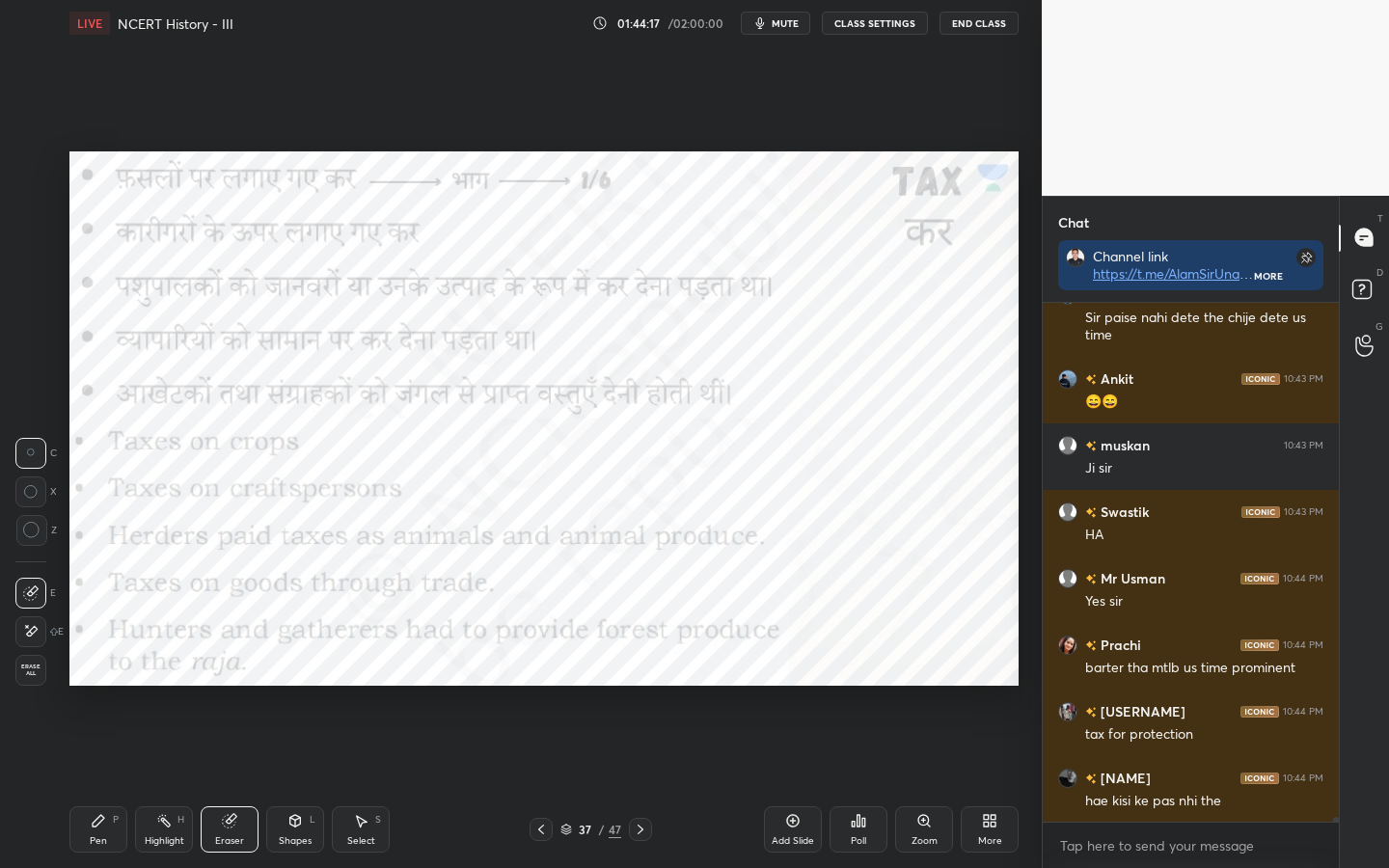 click on "Erase all" at bounding box center [31, 670] 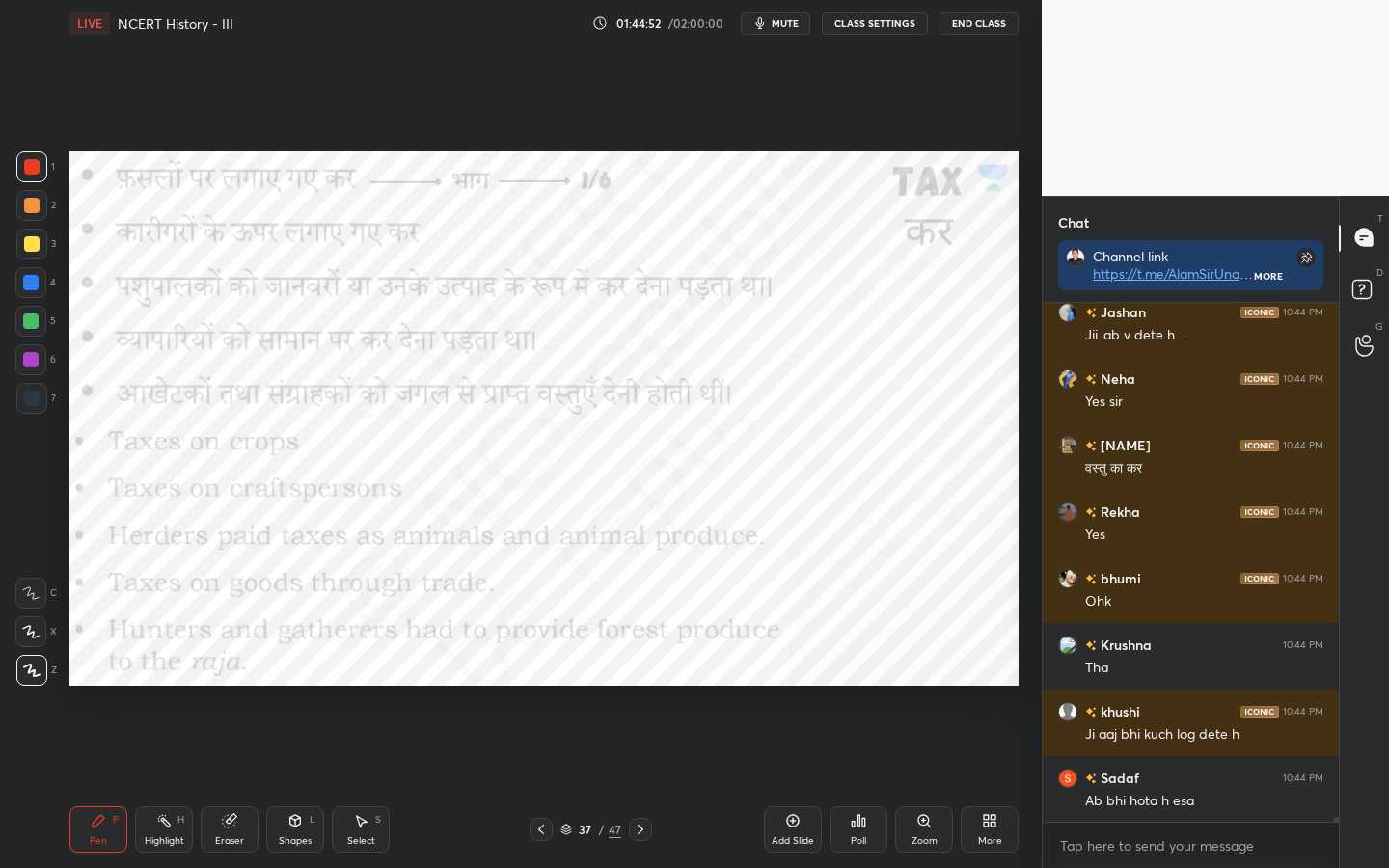 scroll, scrollTop: 53525, scrollLeft: 0, axis: vertical 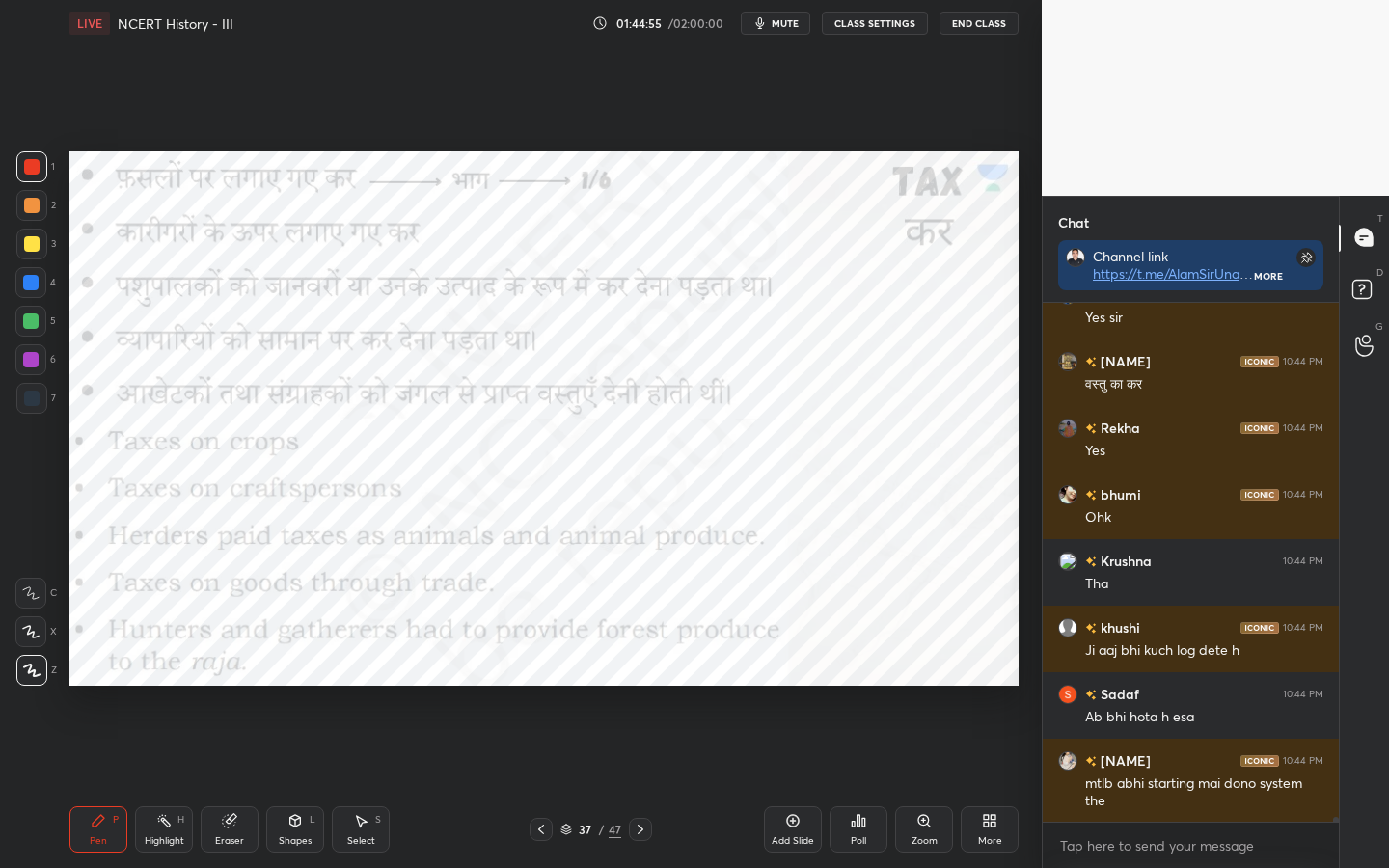click on "Eraser" at bounding box center [230, 841] 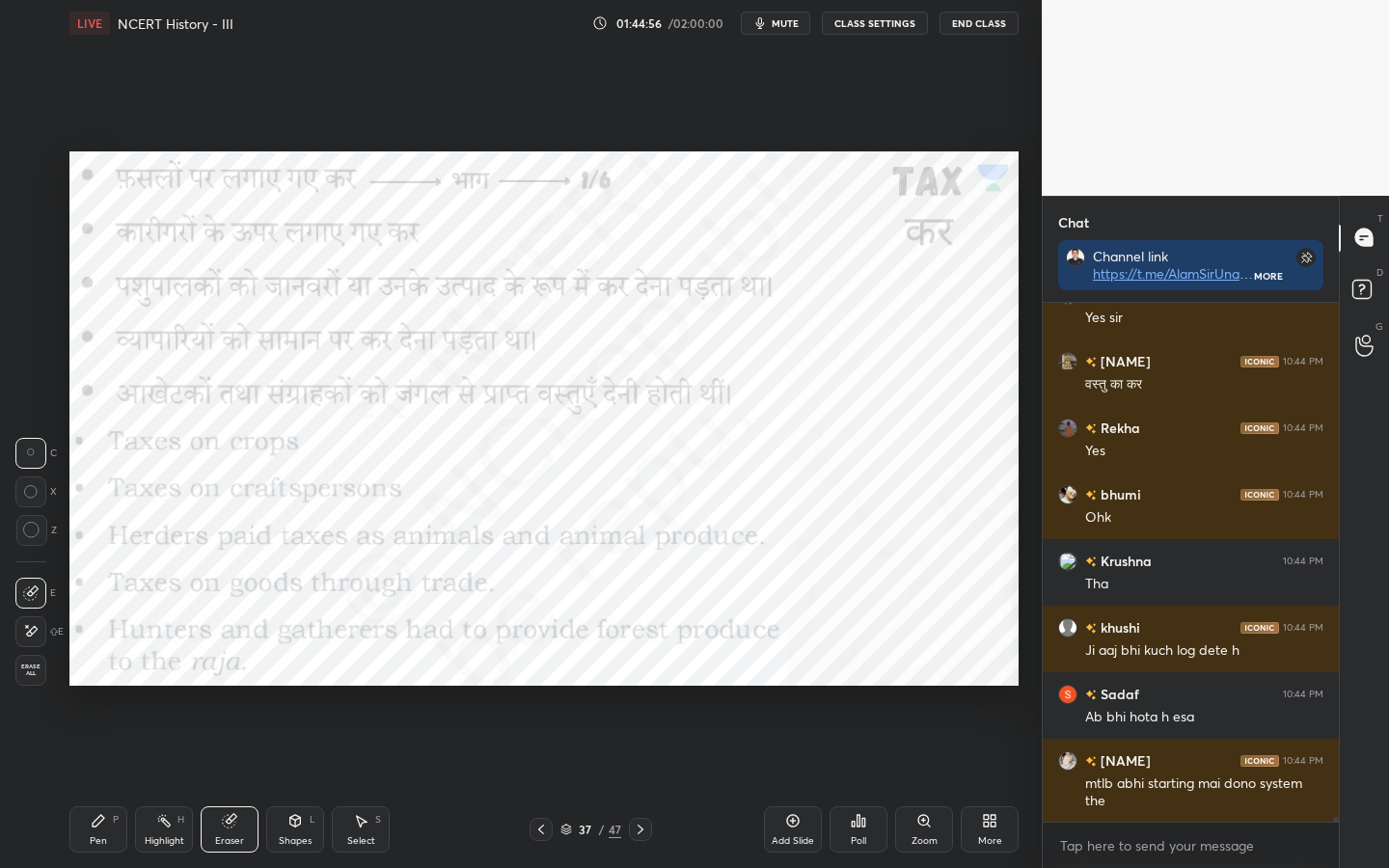 click on "Erase all" at bounding box center (33, 670) 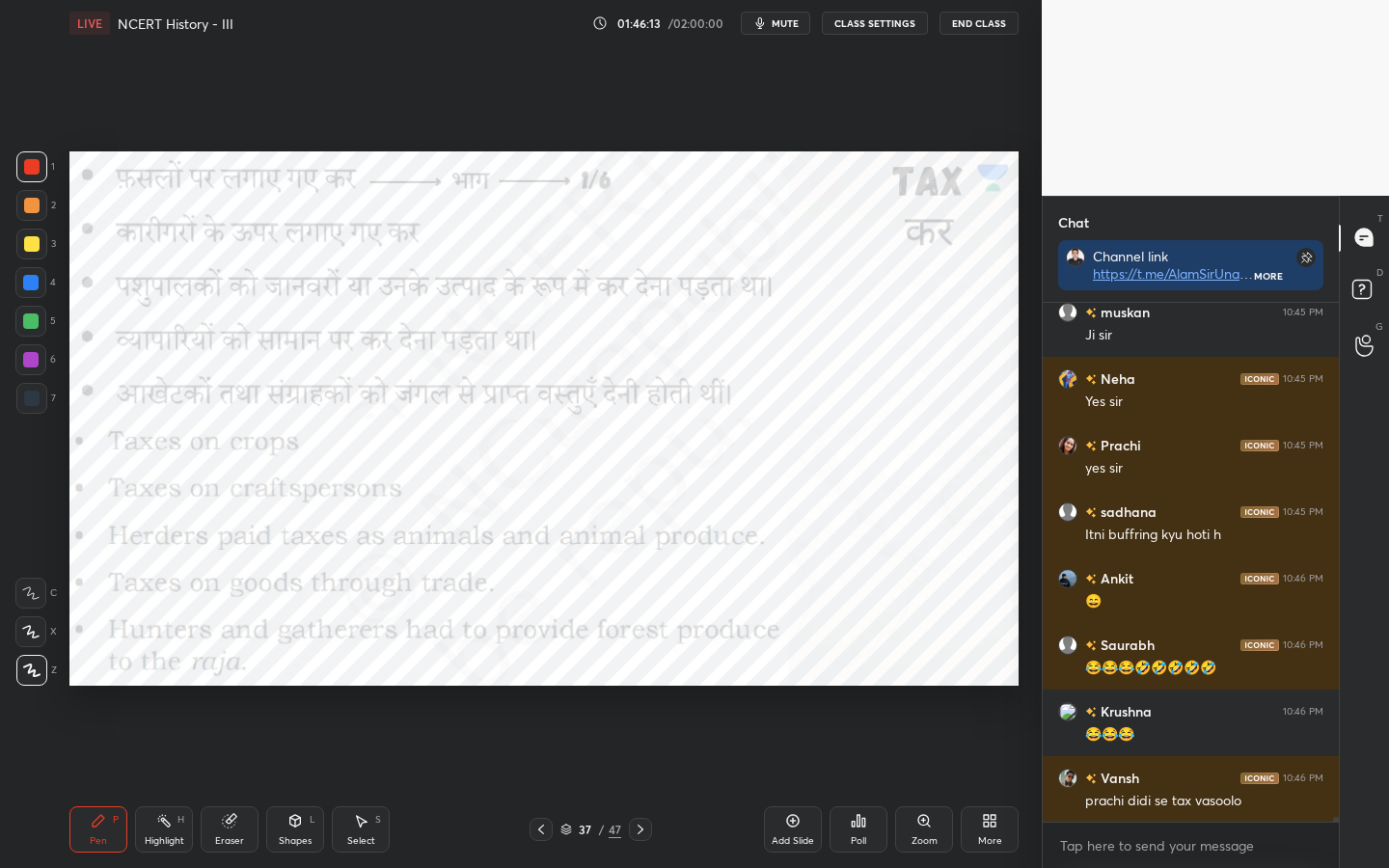 scroll, scrollTop: 55206, scrollLeft: 0, axis: vertical 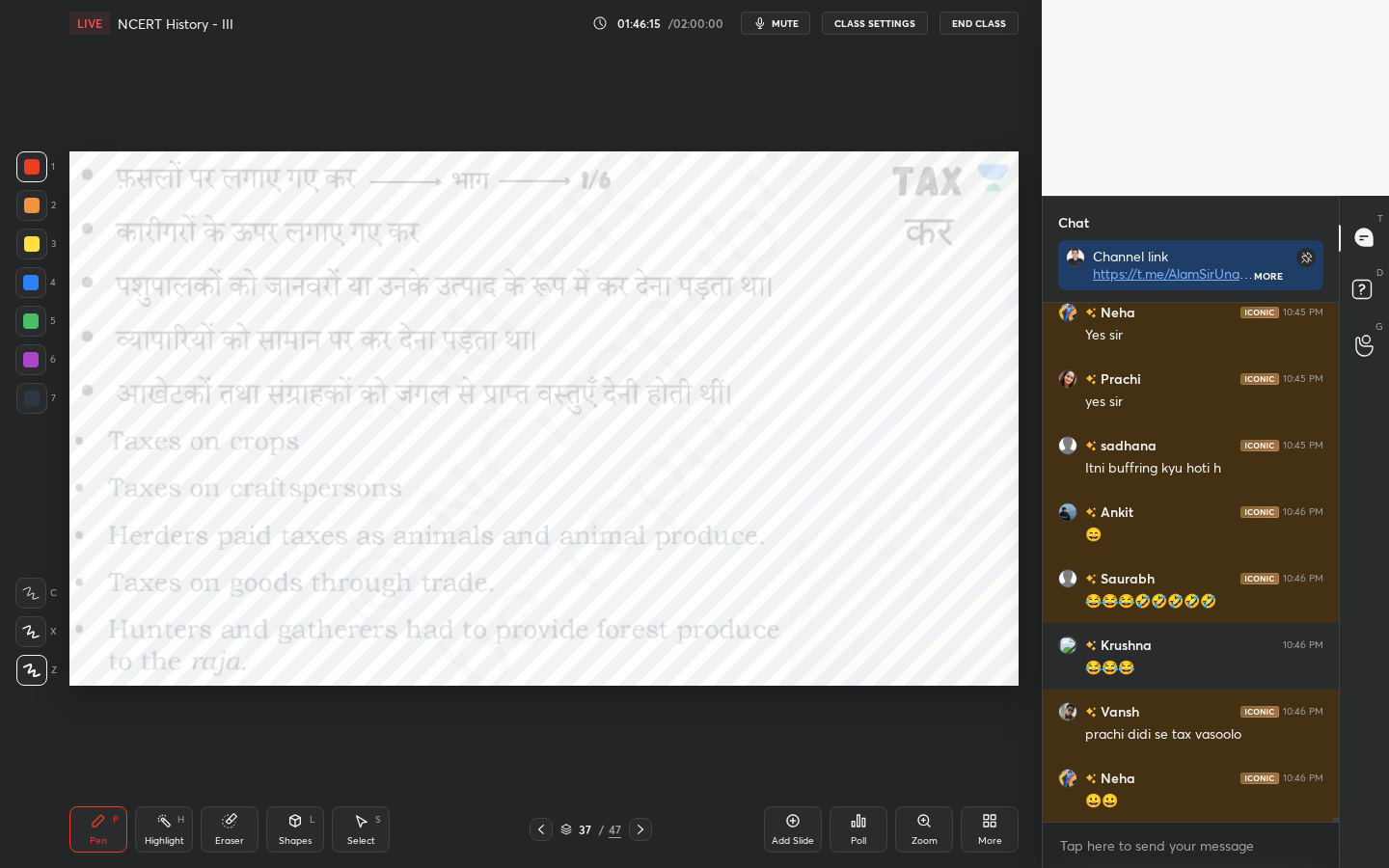 drag, startPoint x: 236, startPoint y: 830, endPoint x: 175, endPoint y: 792, distance: 71.86793 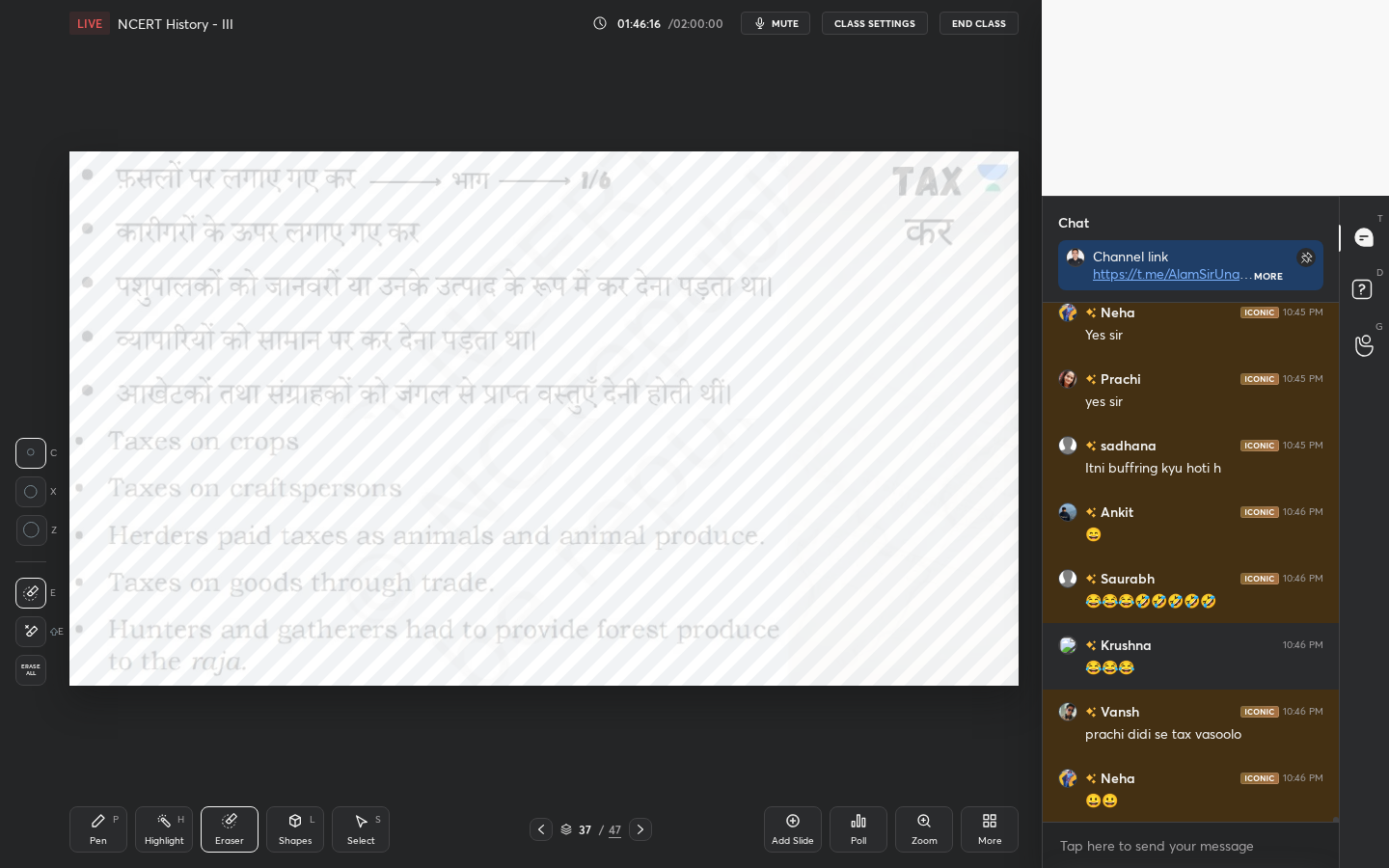 click on "Erase all" at bounding box center (31, 670) 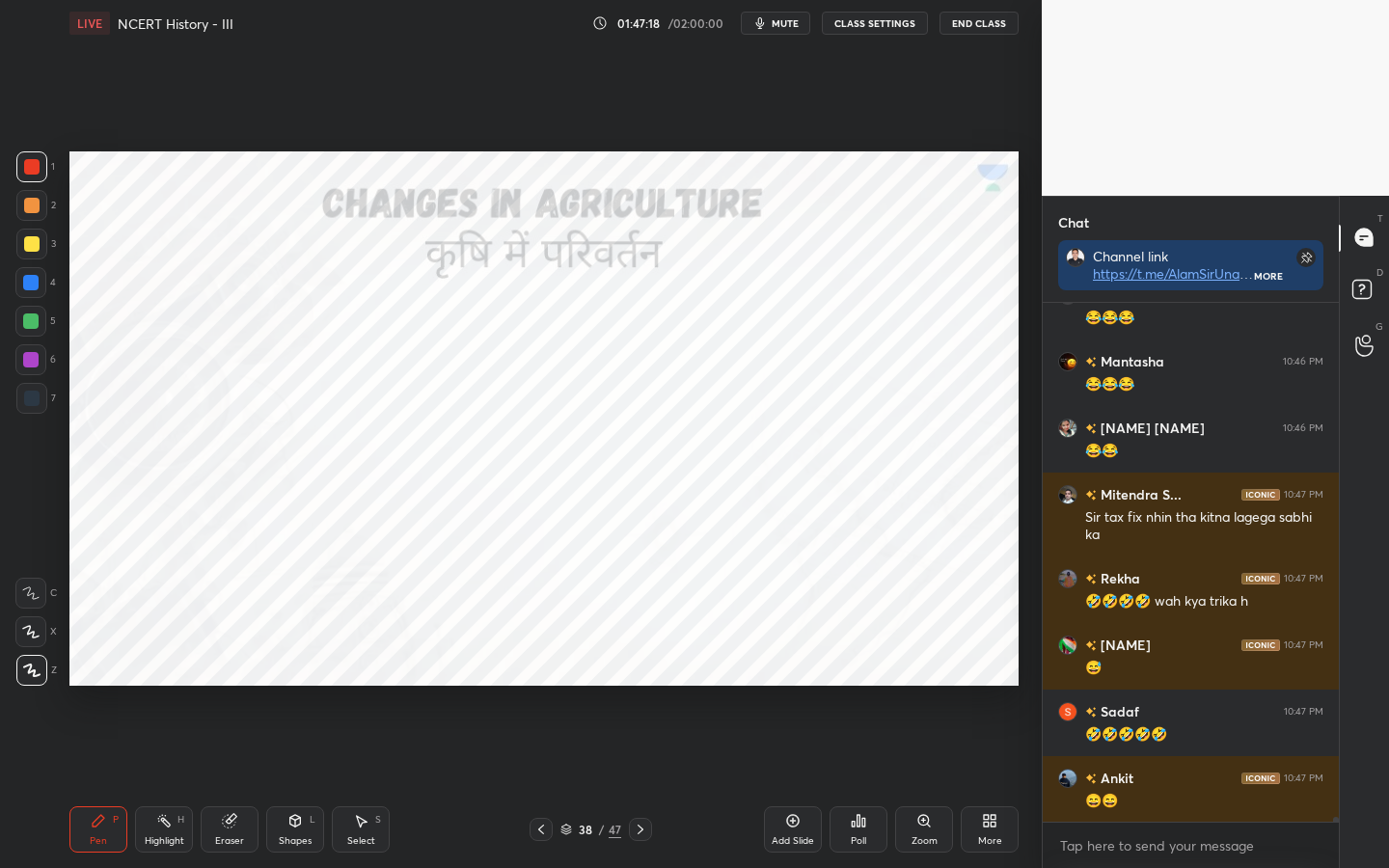 scroll, scrollTop: 57020, scrollLeft: 0, axis: vertical 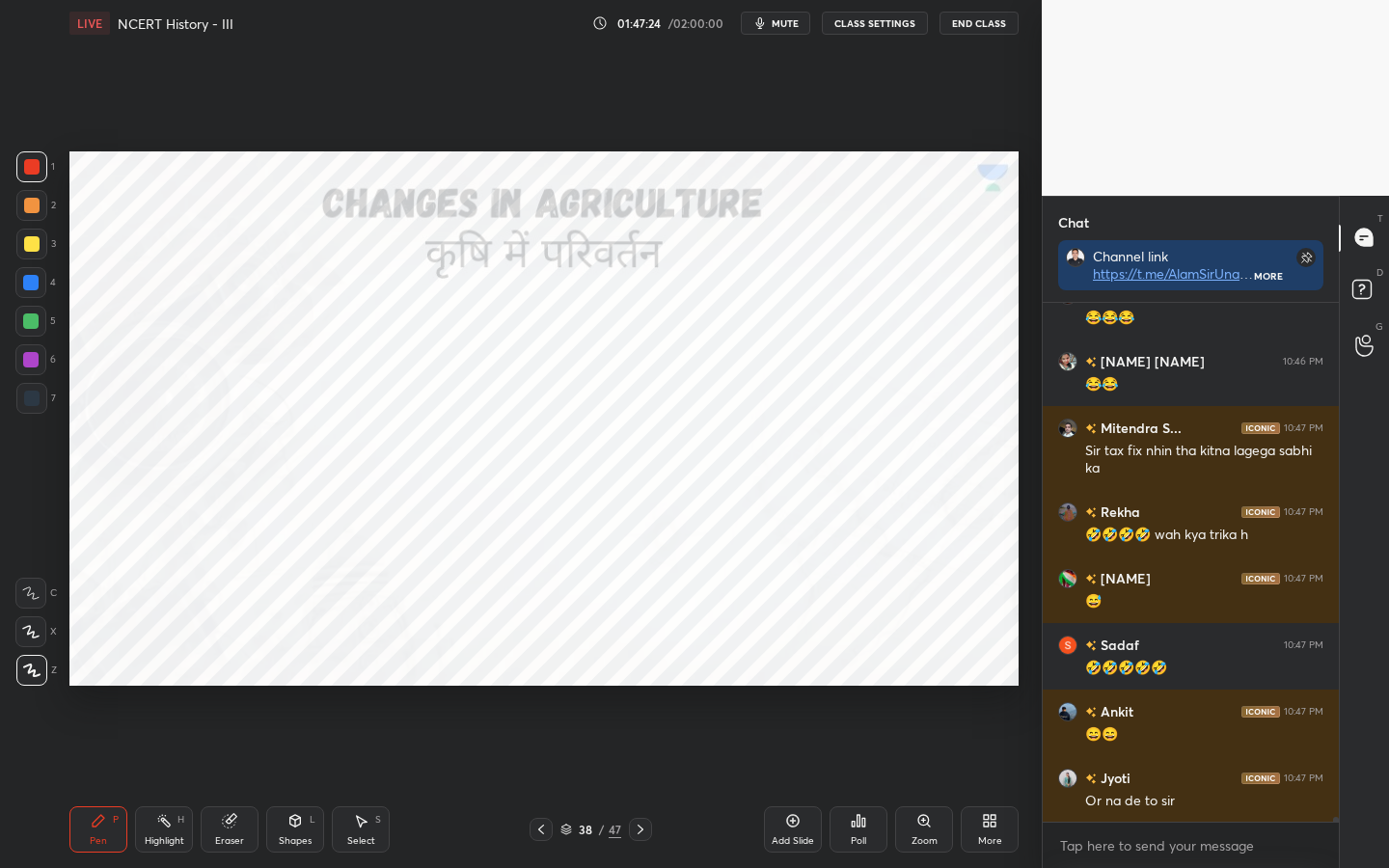 click on "Eraser" at bounding box center [230, 829] 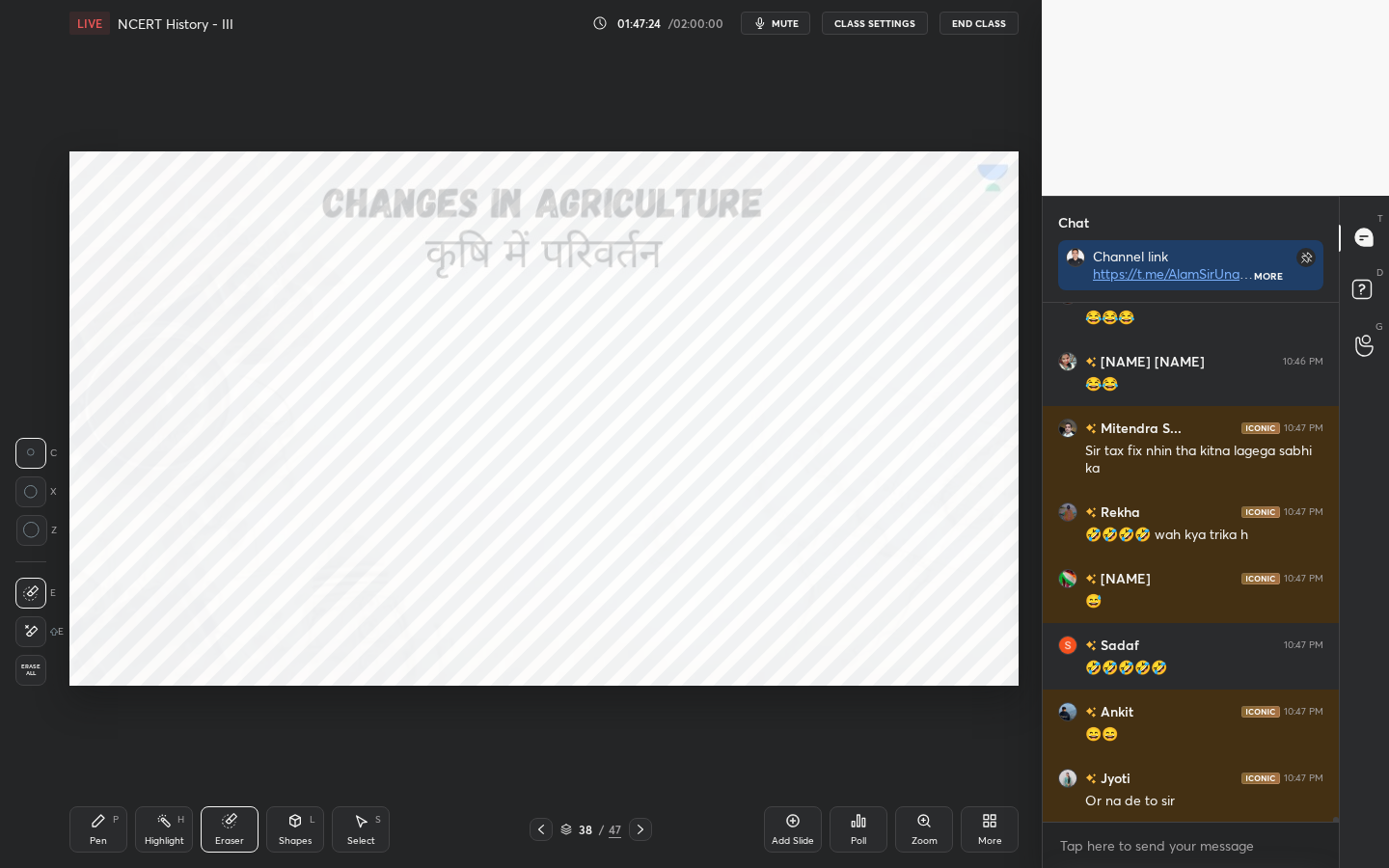 click on "Erase all" at bounding box center [31, 670] 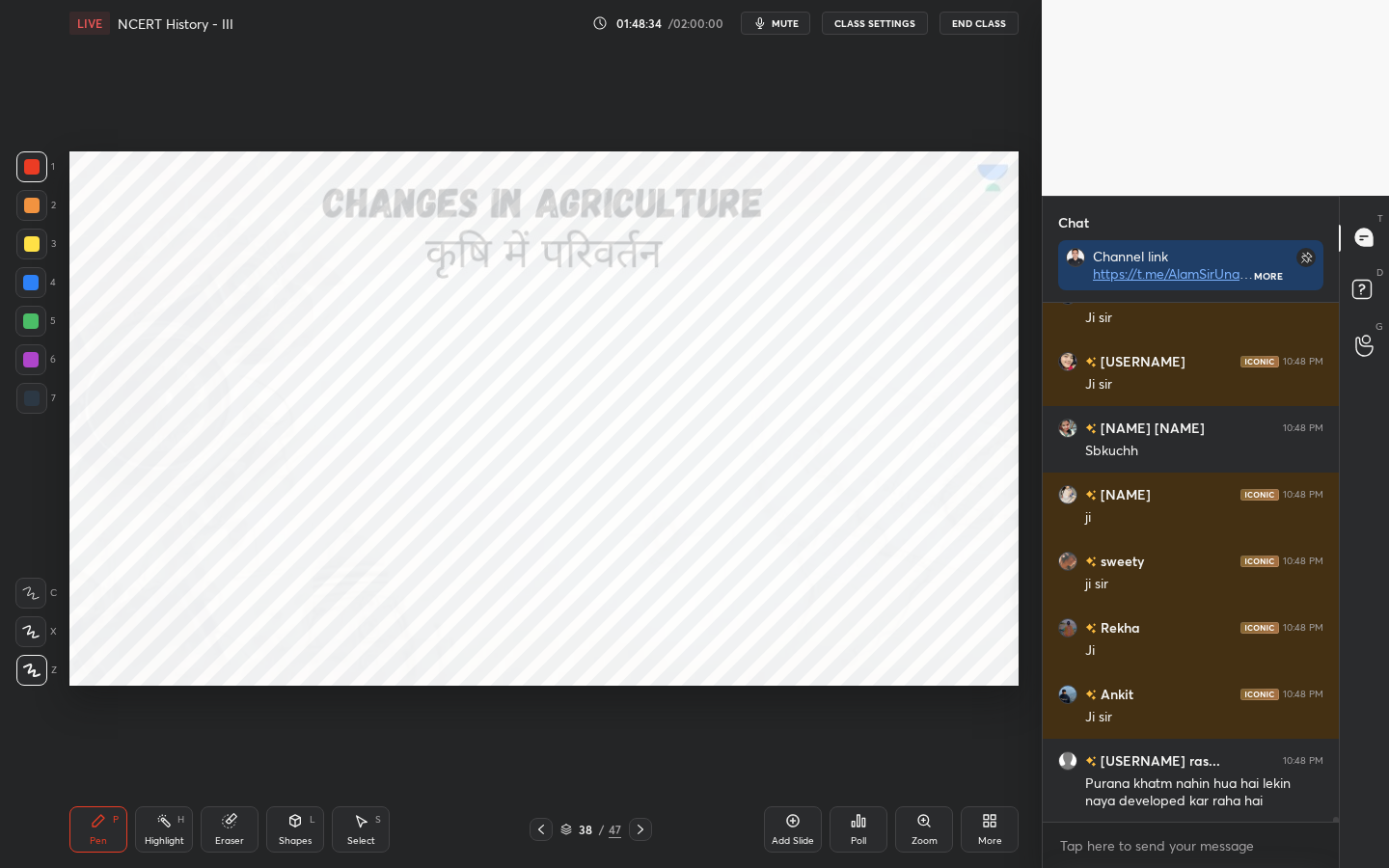 scroll, scrollTop: 55566, scrollLeft: 0, axis: vertical 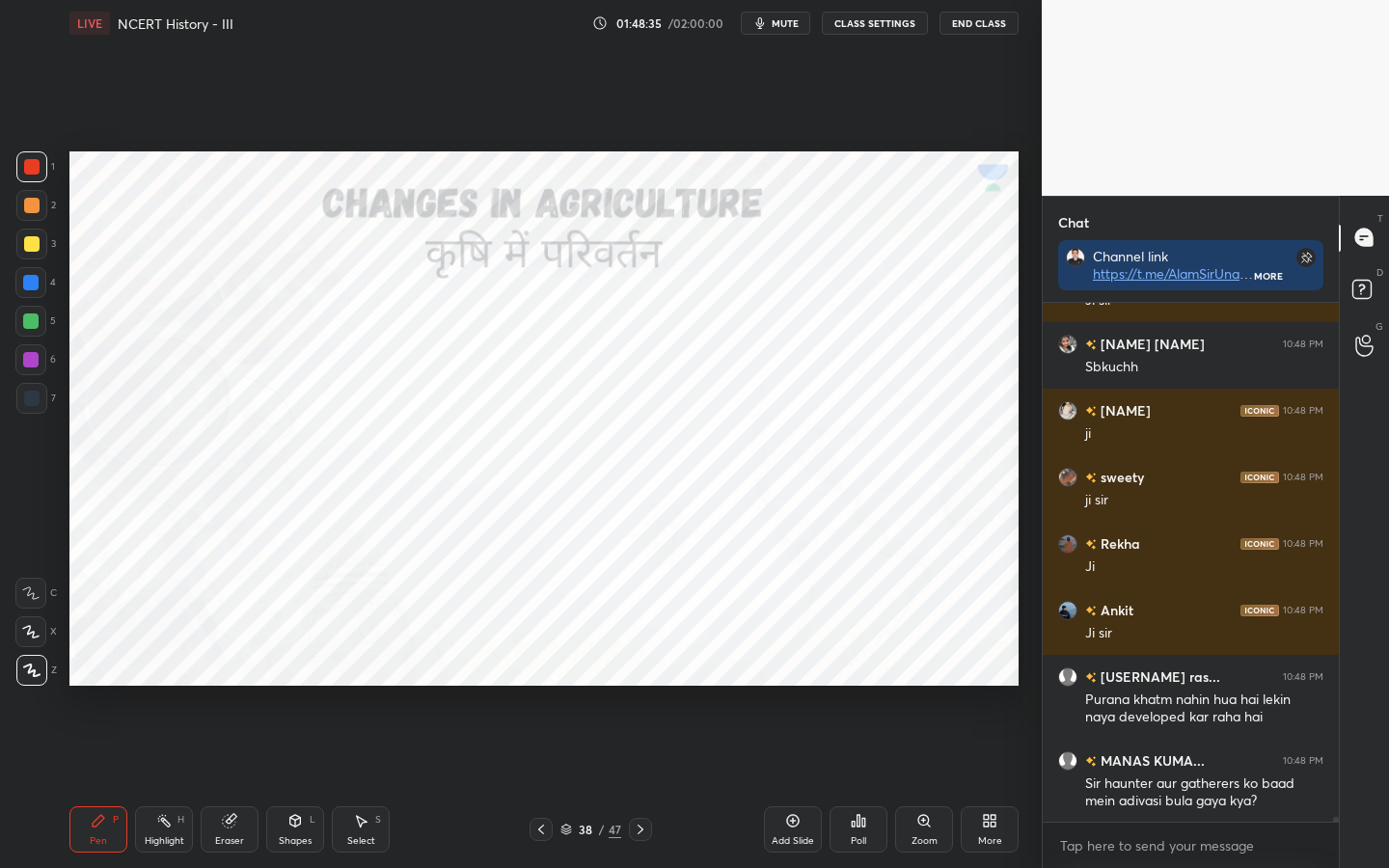 drag, startPoint x: 226, startPoint y: 823, endPoint x: 212, endPoint y: 800, distance: 26.925824 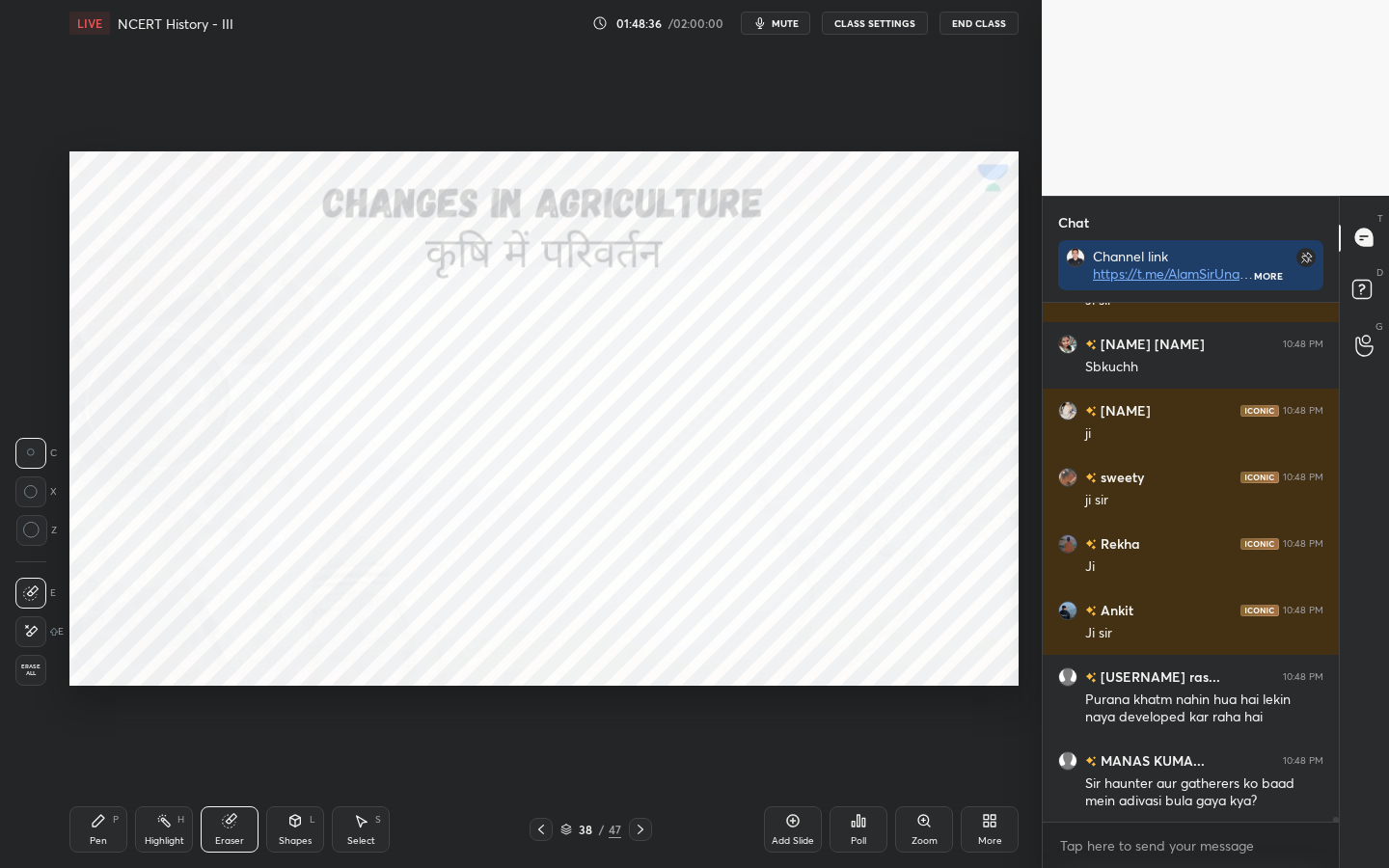 click on "Erase all" at bounding box center [31, 670] 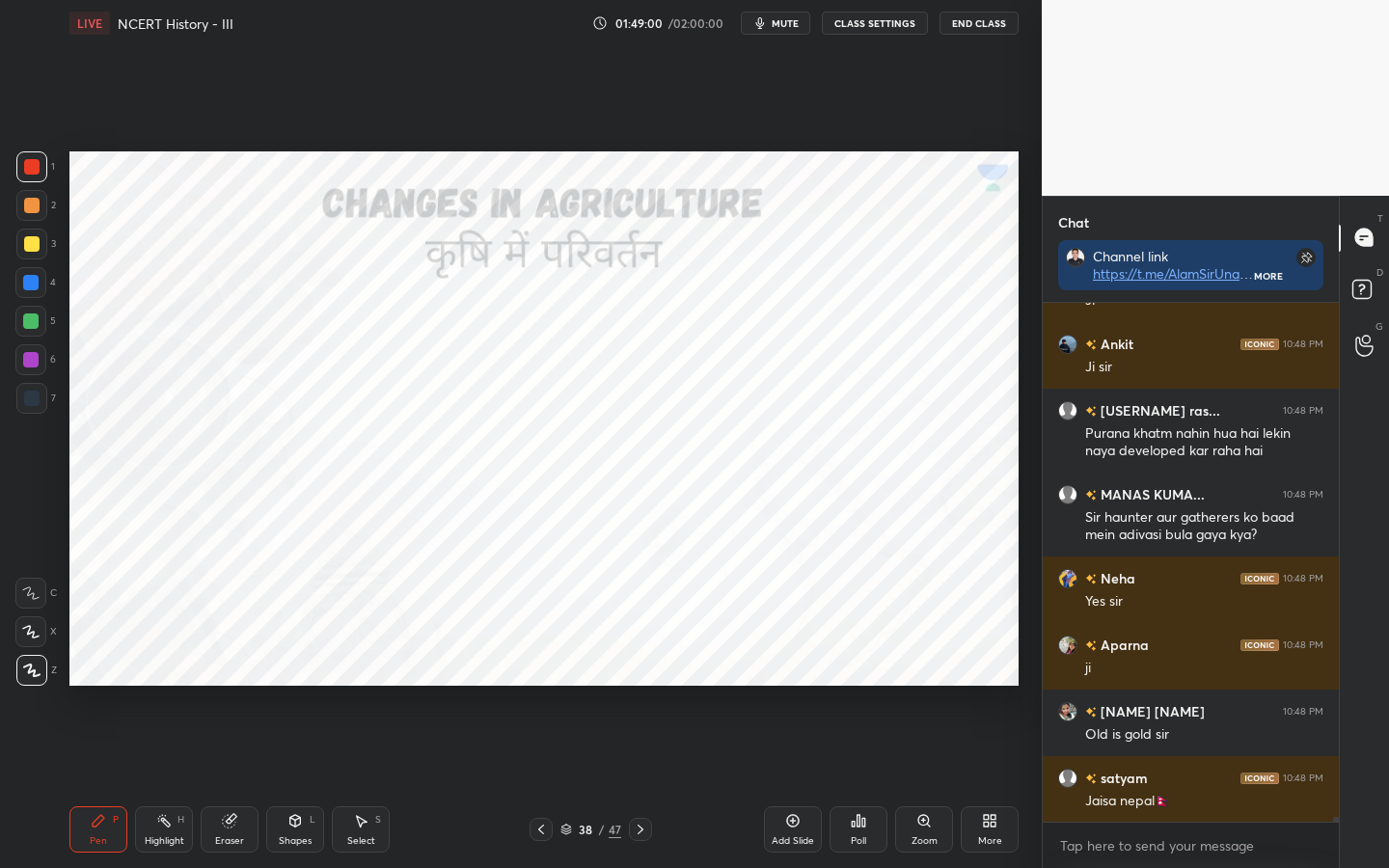 scroll, scrollTop: 55898, scrollLeft: 0, axis: vertical 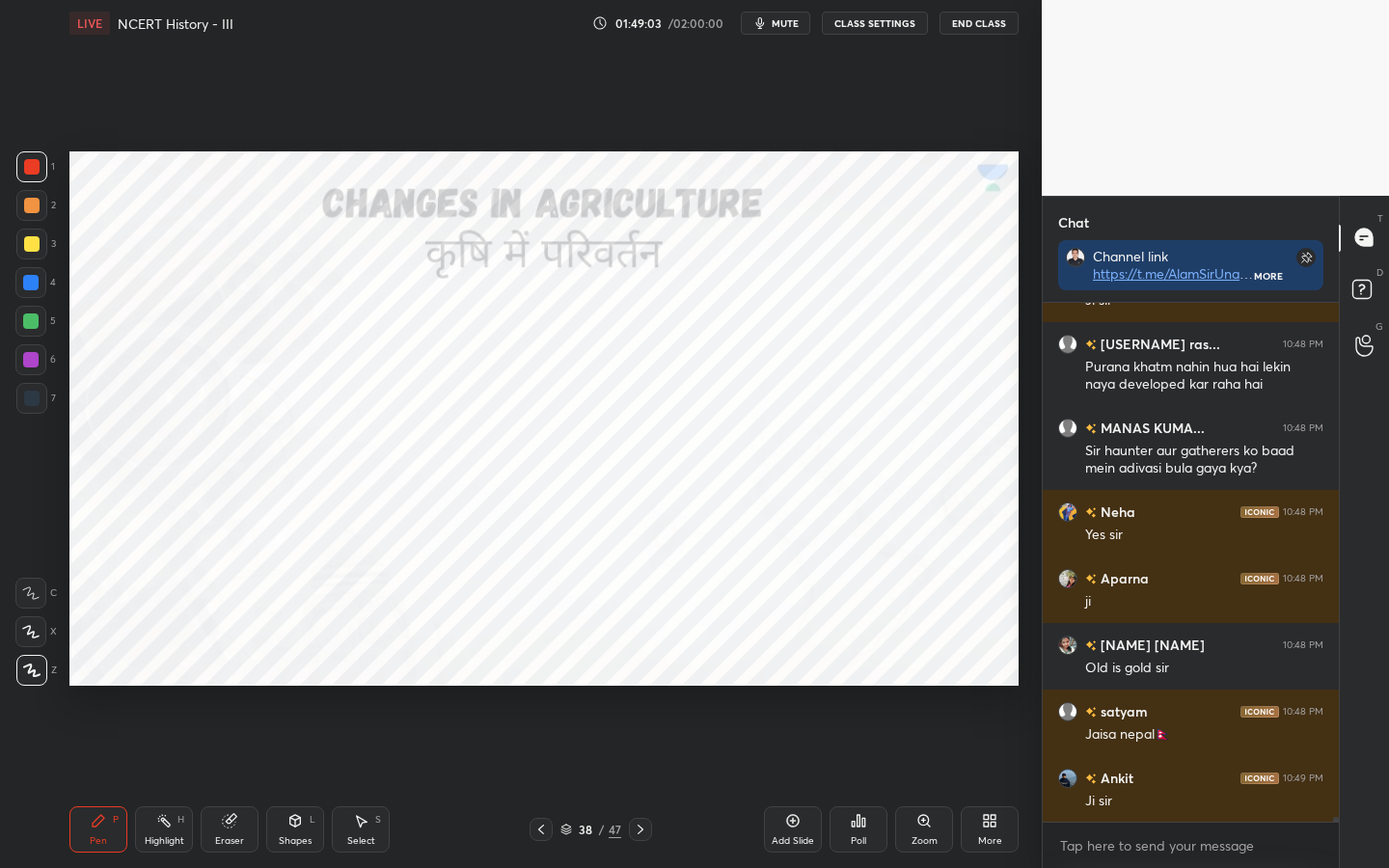 click on "Eraser" at bounding box center [230, 829] 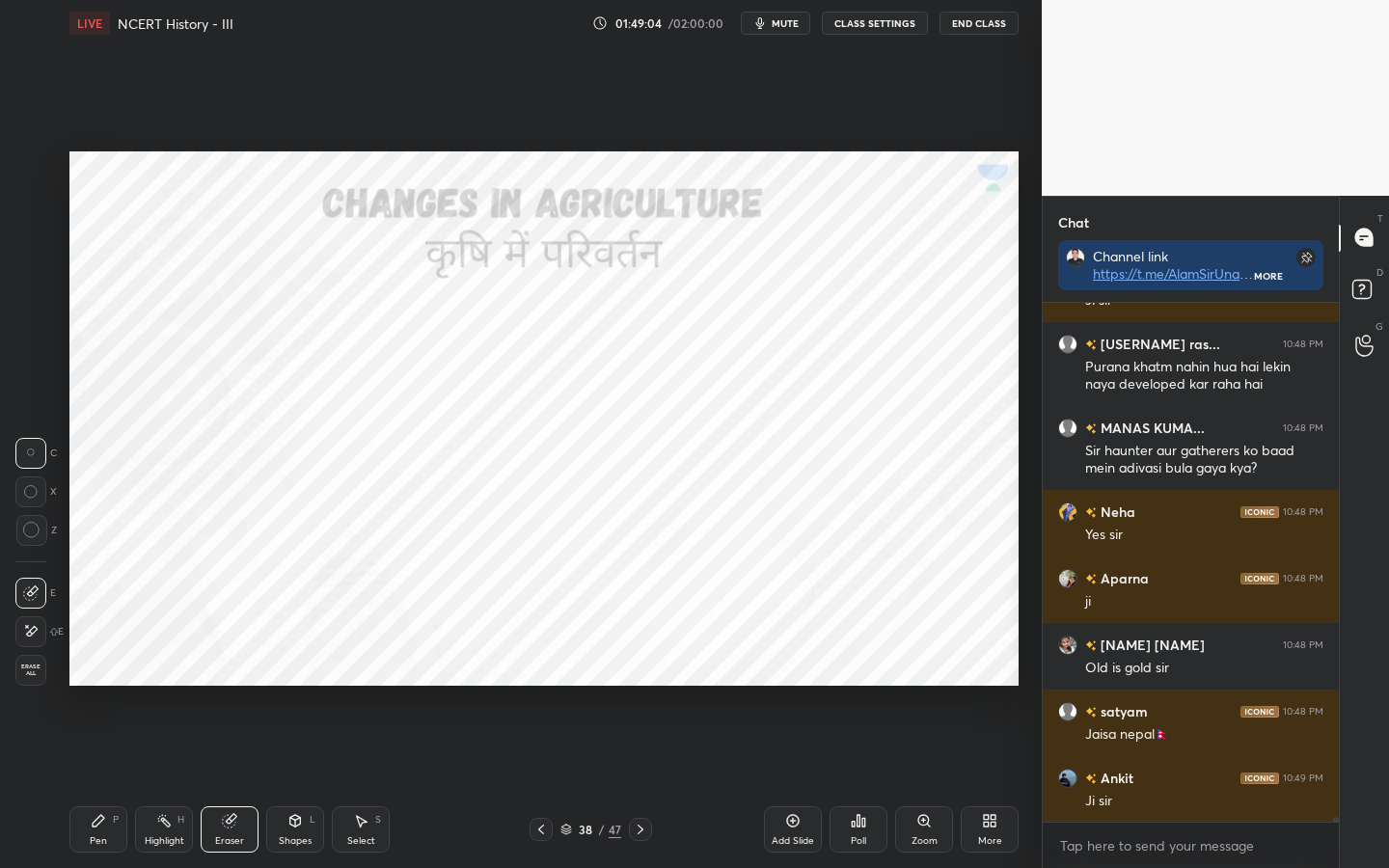 click on "Erase all" at bounding box center [31, 670] 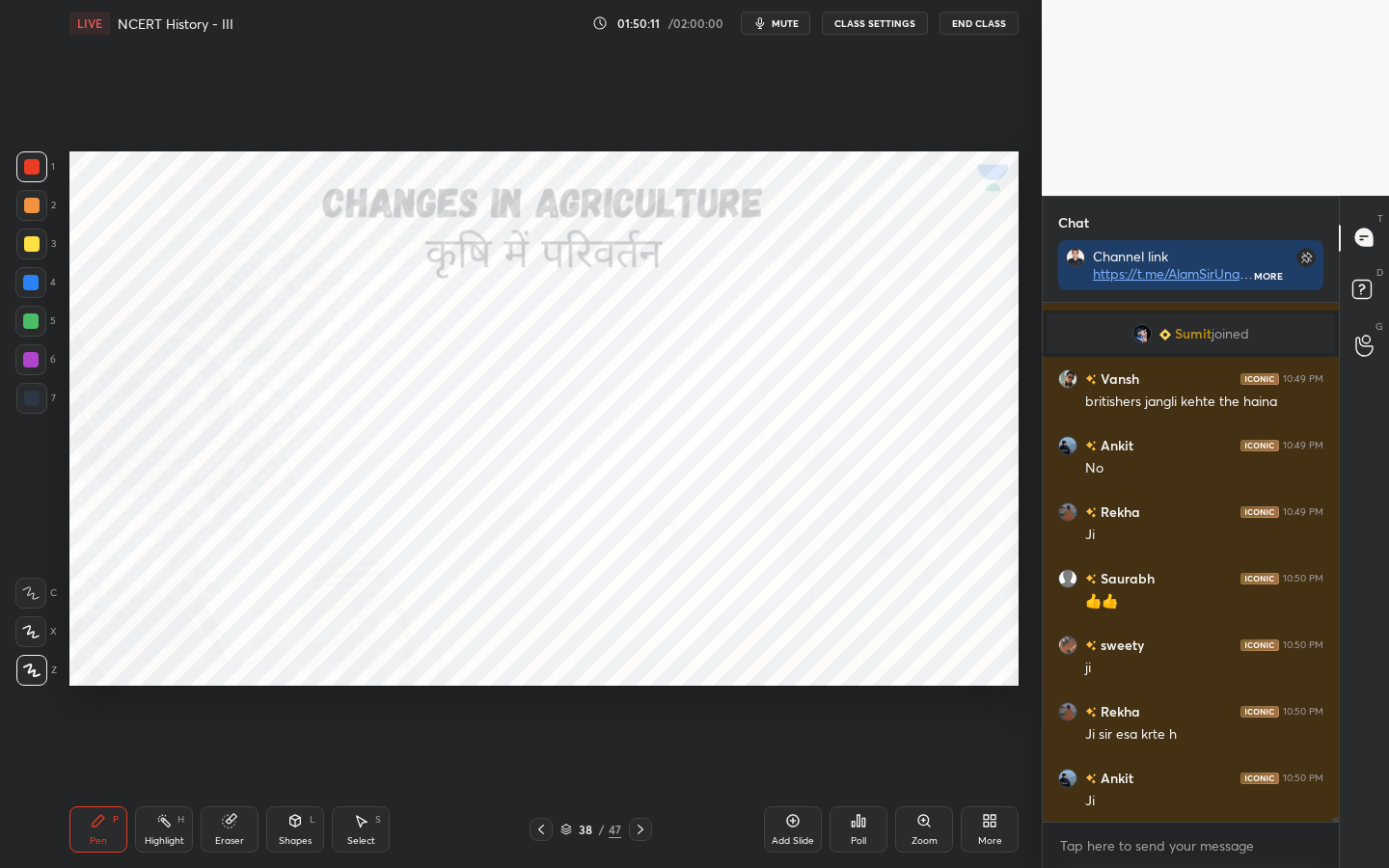 scroll, scrollTop: 56196, scrollLeft: 0, axis: vertical 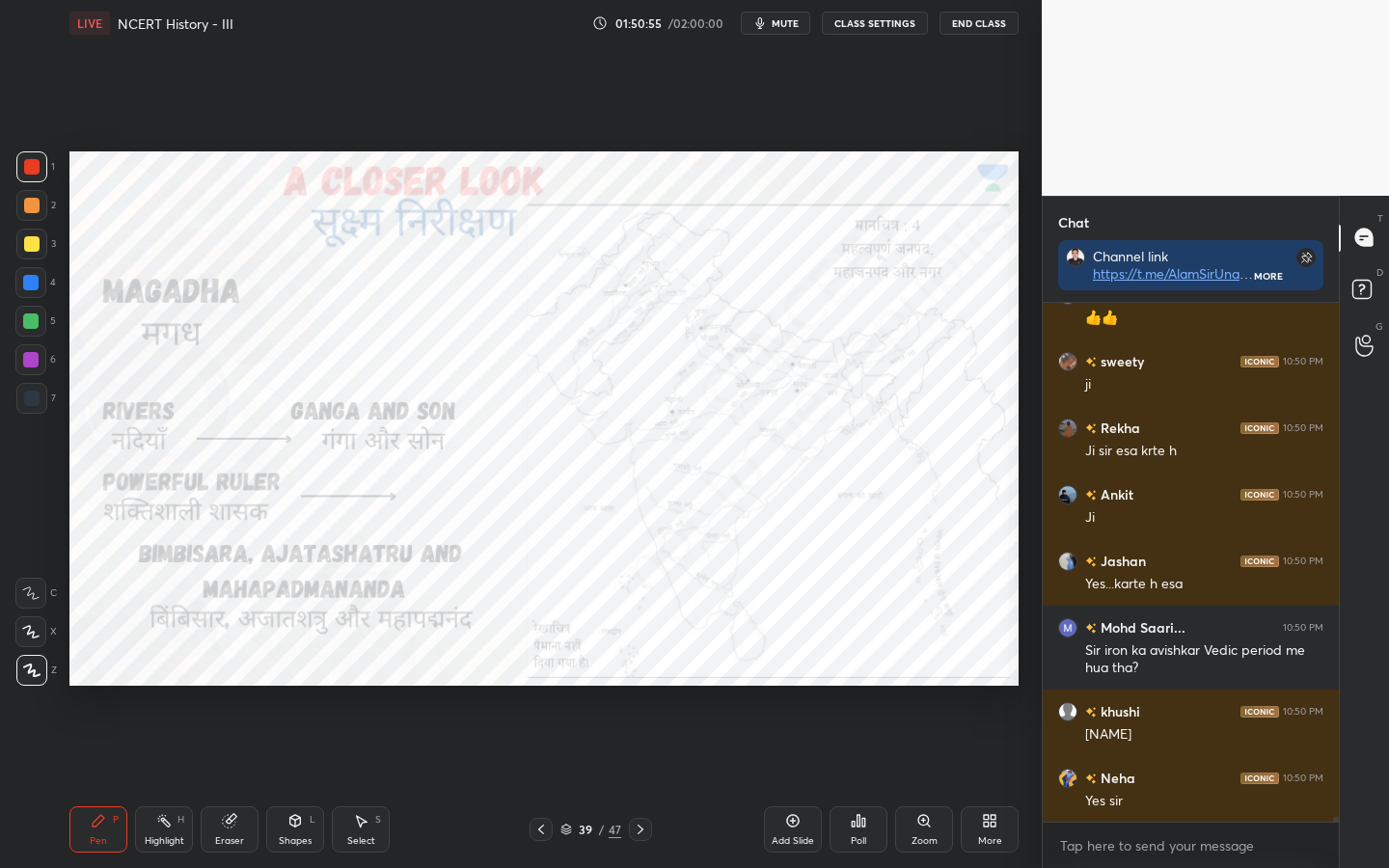 click on "47" at bounding box center [614, 829] 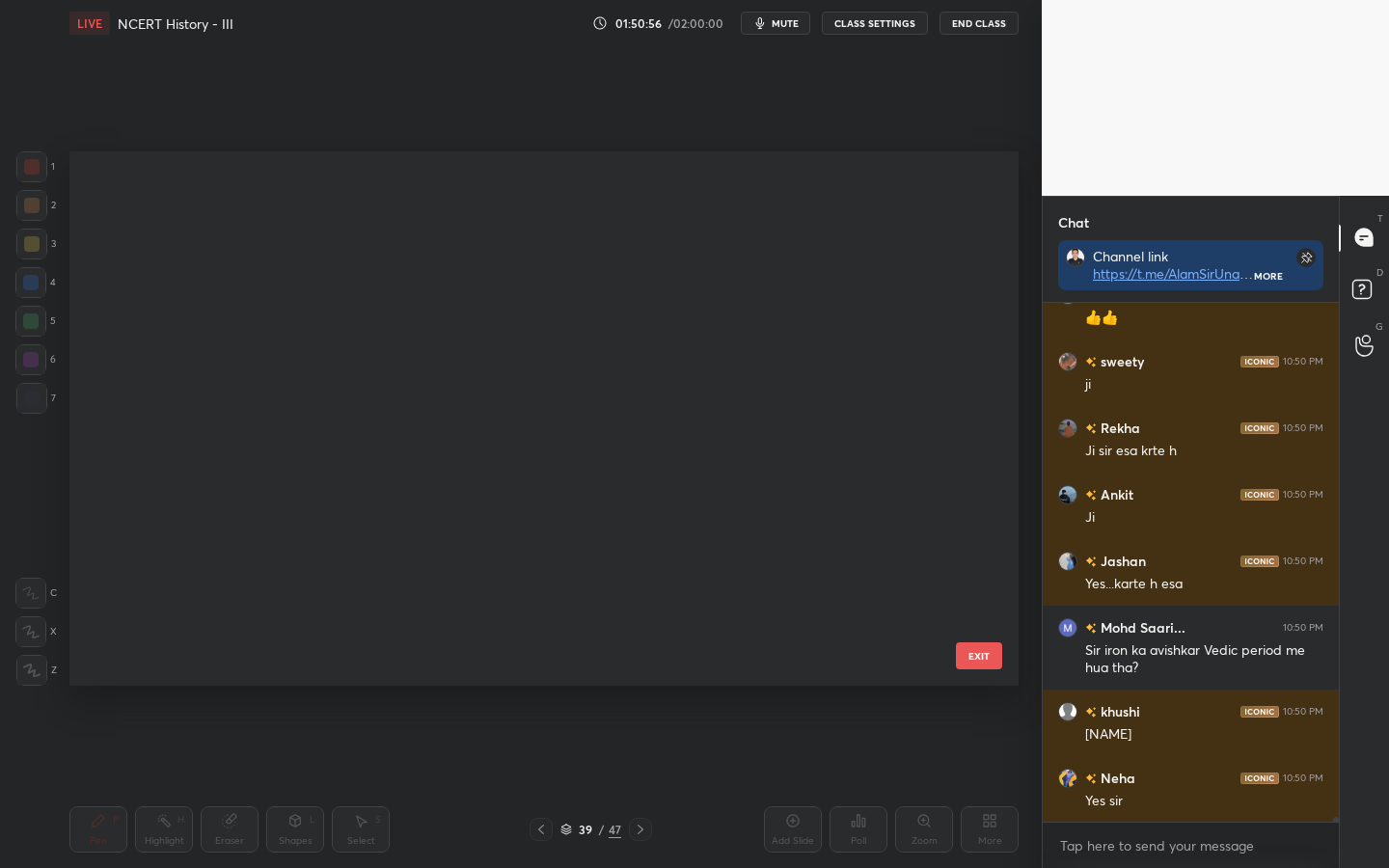 scroll, scrollTop: 56480, scrollLeft: 0, axis: vertical 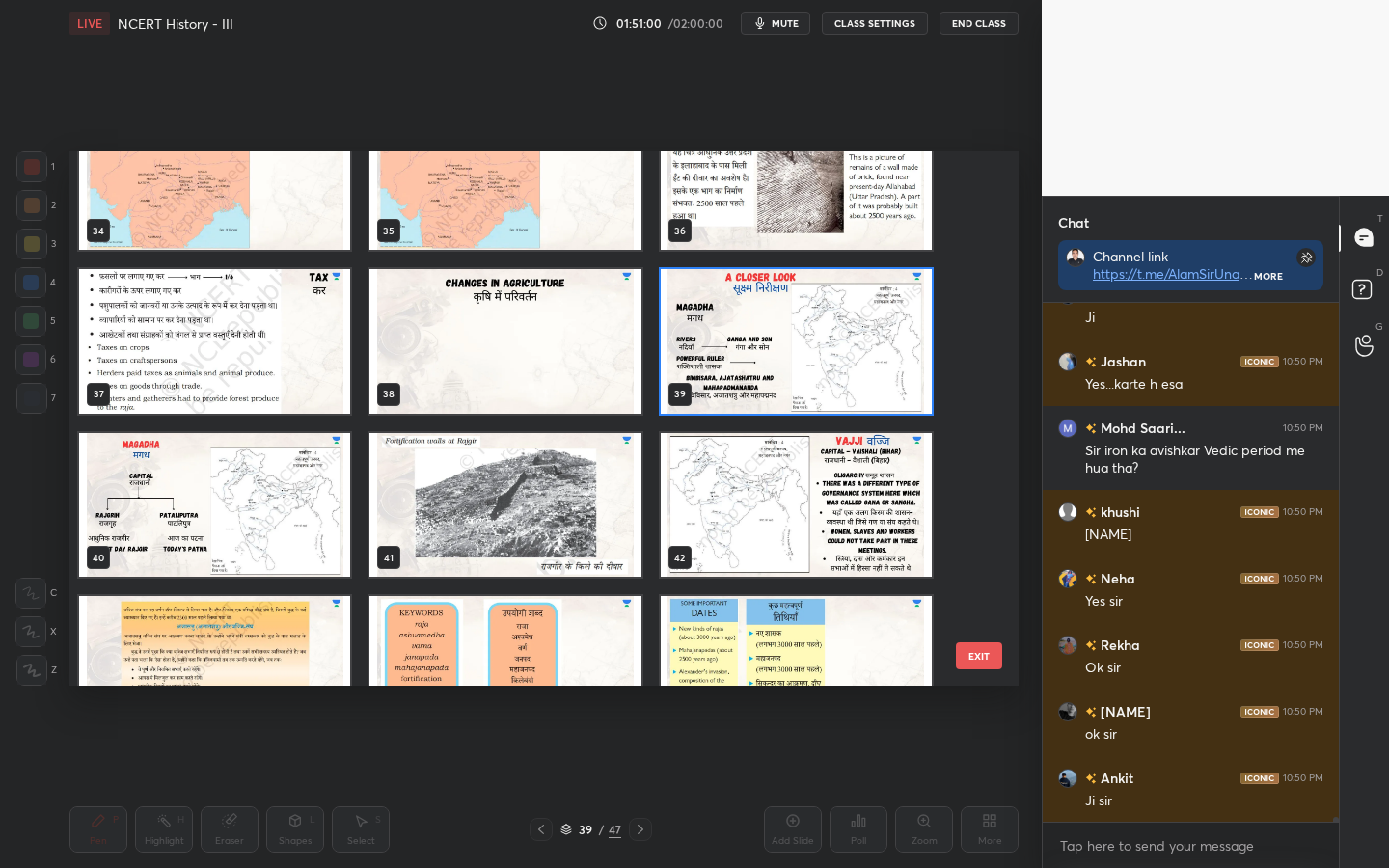 click on "EXIT" at bounding box center (979, 656) 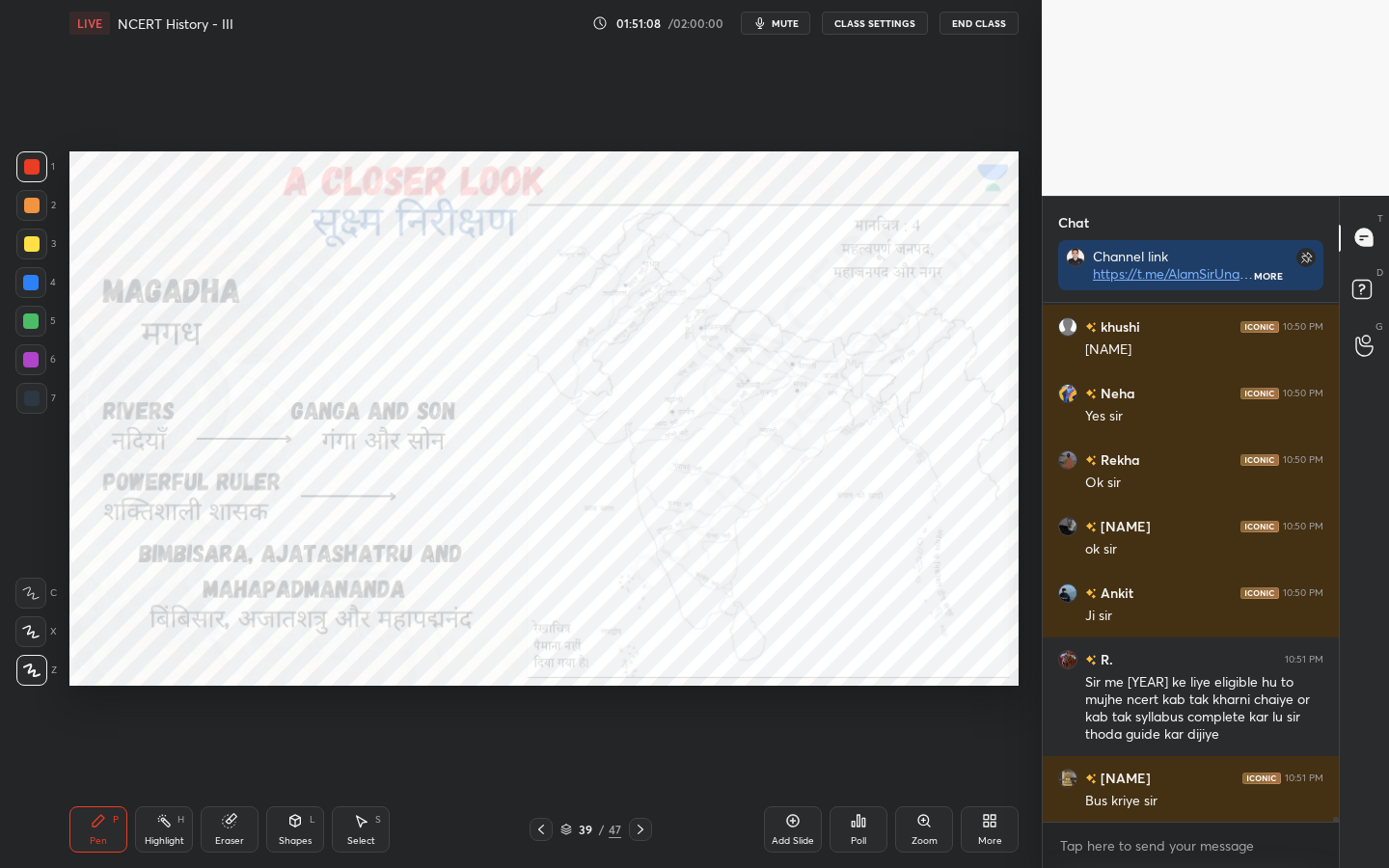 scroll, scrollTop: 56865, scrollLeft: 0, axis: vertical 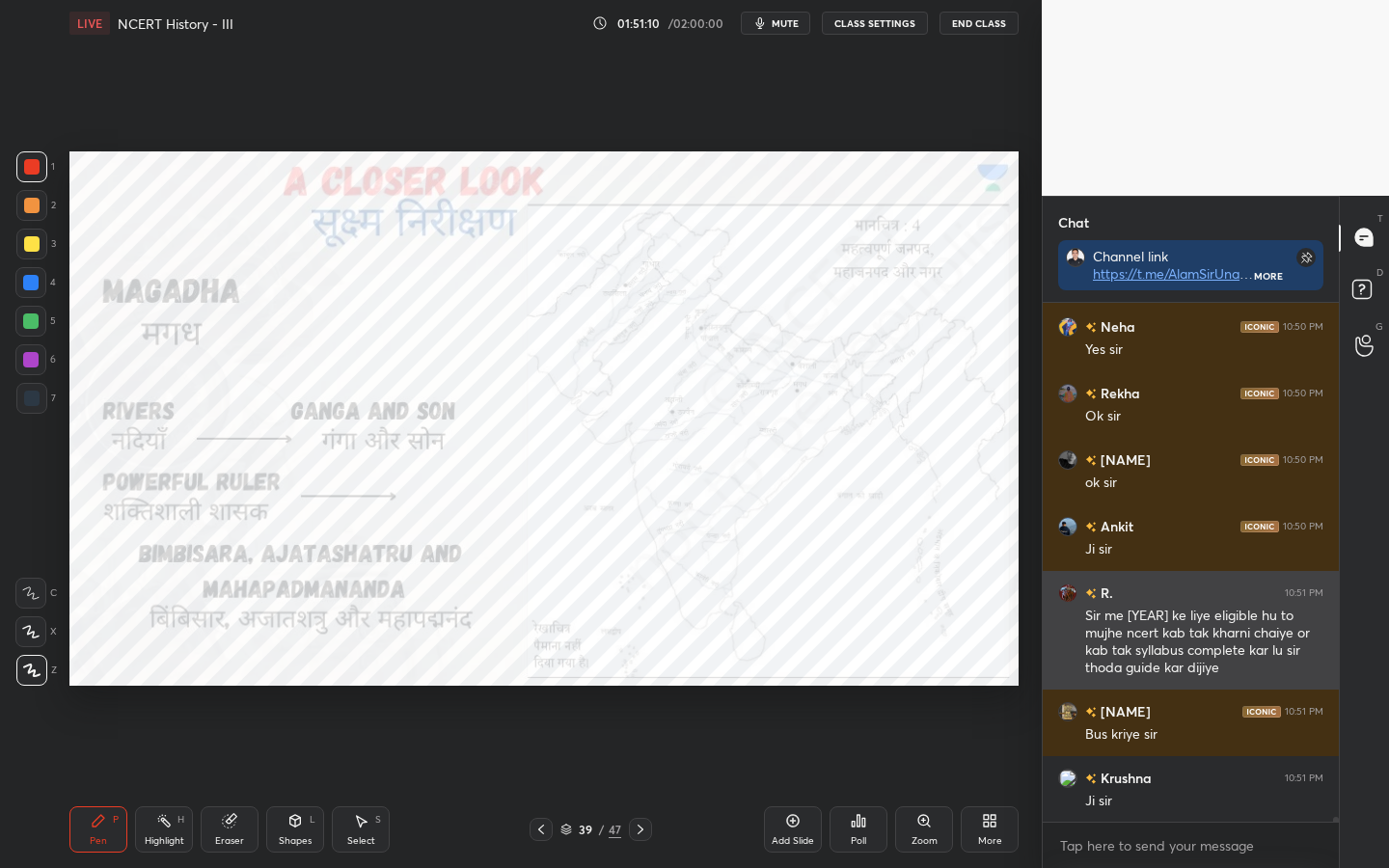 click on "R." at bounding box center [1104, 592] 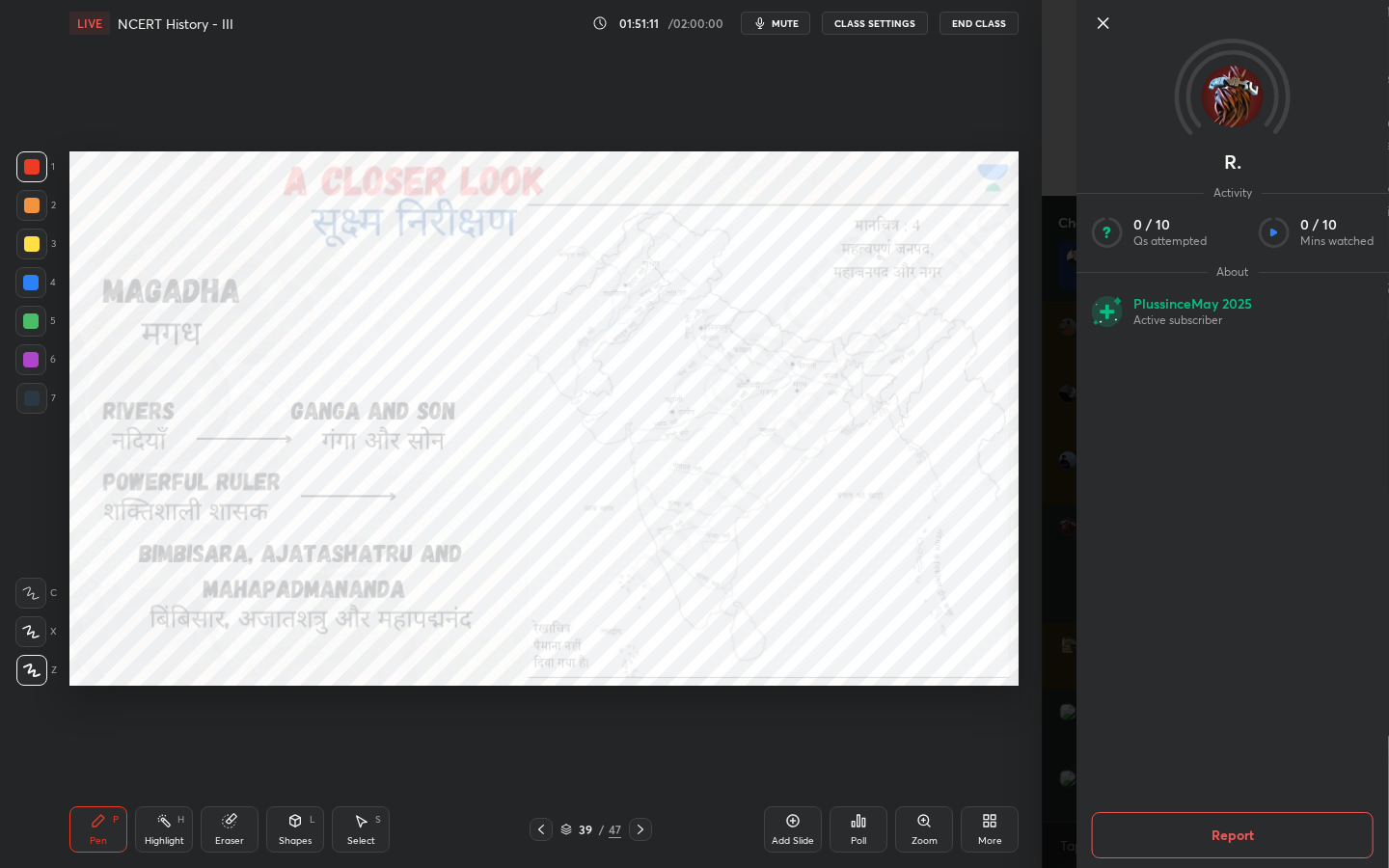 scroll, scrollTop: 56998, scrollLeft: 0, axis: vertical 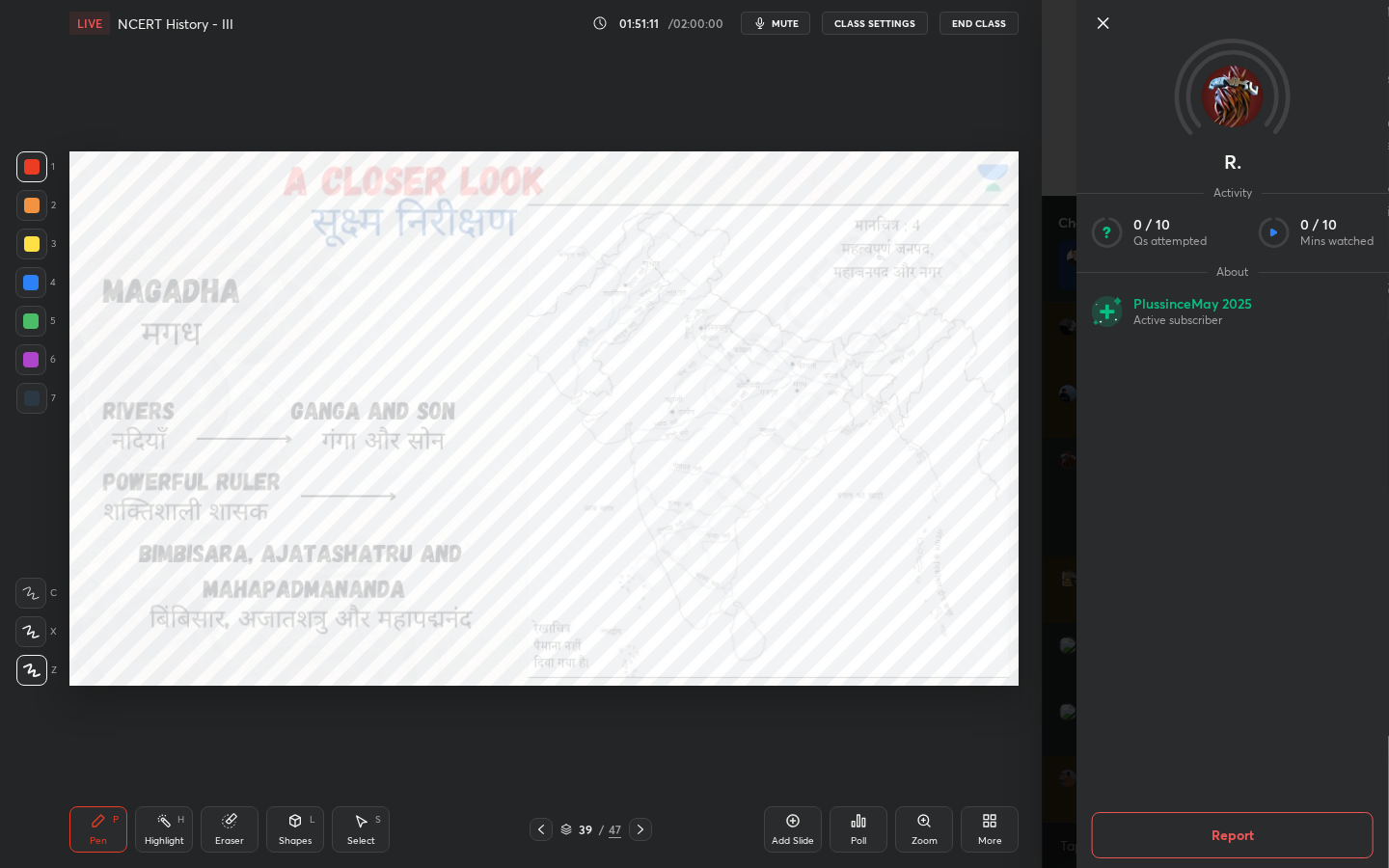 click on "1 2 3 4 5 6 7 C X Z C X Z E E Erase all   H H LIVE NCERT History - III 01:51:11 /  02:00:00 mute CLASS SETTINGS End Class Setting up your live class Poll for   secs No correct answer Start poll Back NCERT History - III • L3 of एनसीईआरटी- इतिहास फाउंडेशन कोर्स (कक्षा 6-12)- NCERT History Parvej Alam Pen P Highlight H Eraser Shapes L Select S 39 / 47 Add Slide Poll Zoom More" at bounding box center [521, 434] 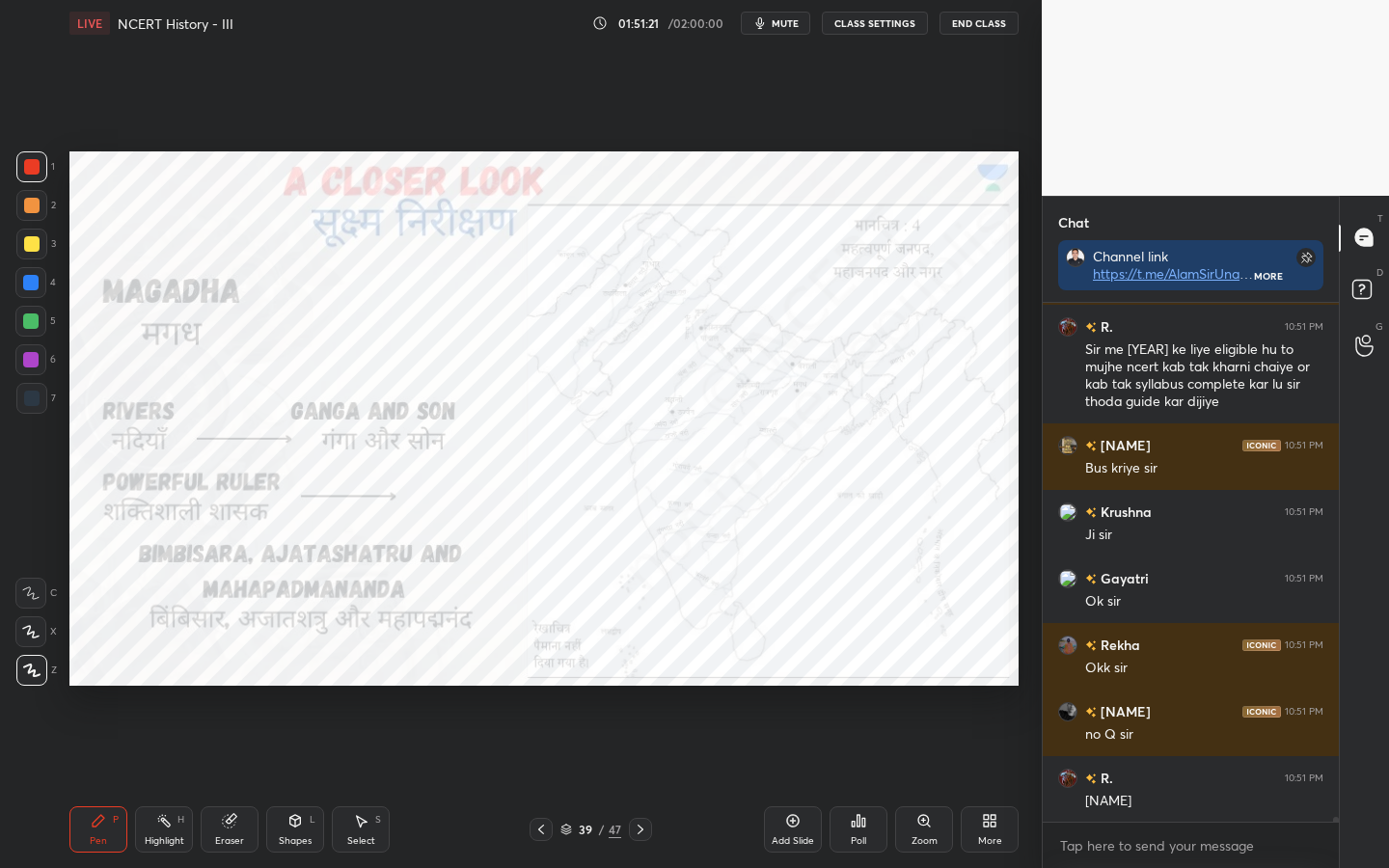 scroll, scrollTop: 57197, scrollLeft: 0, axis: vertical 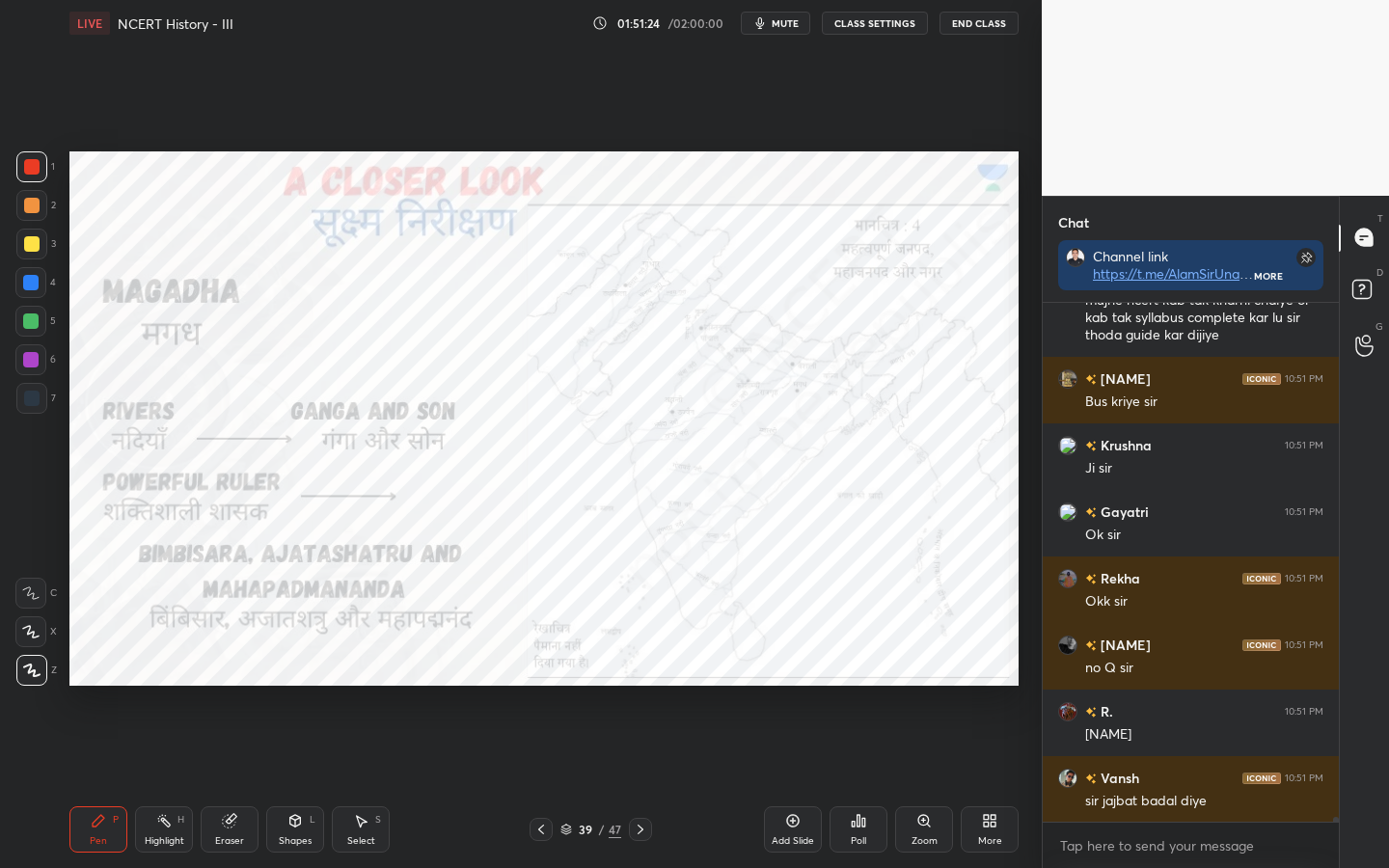 click 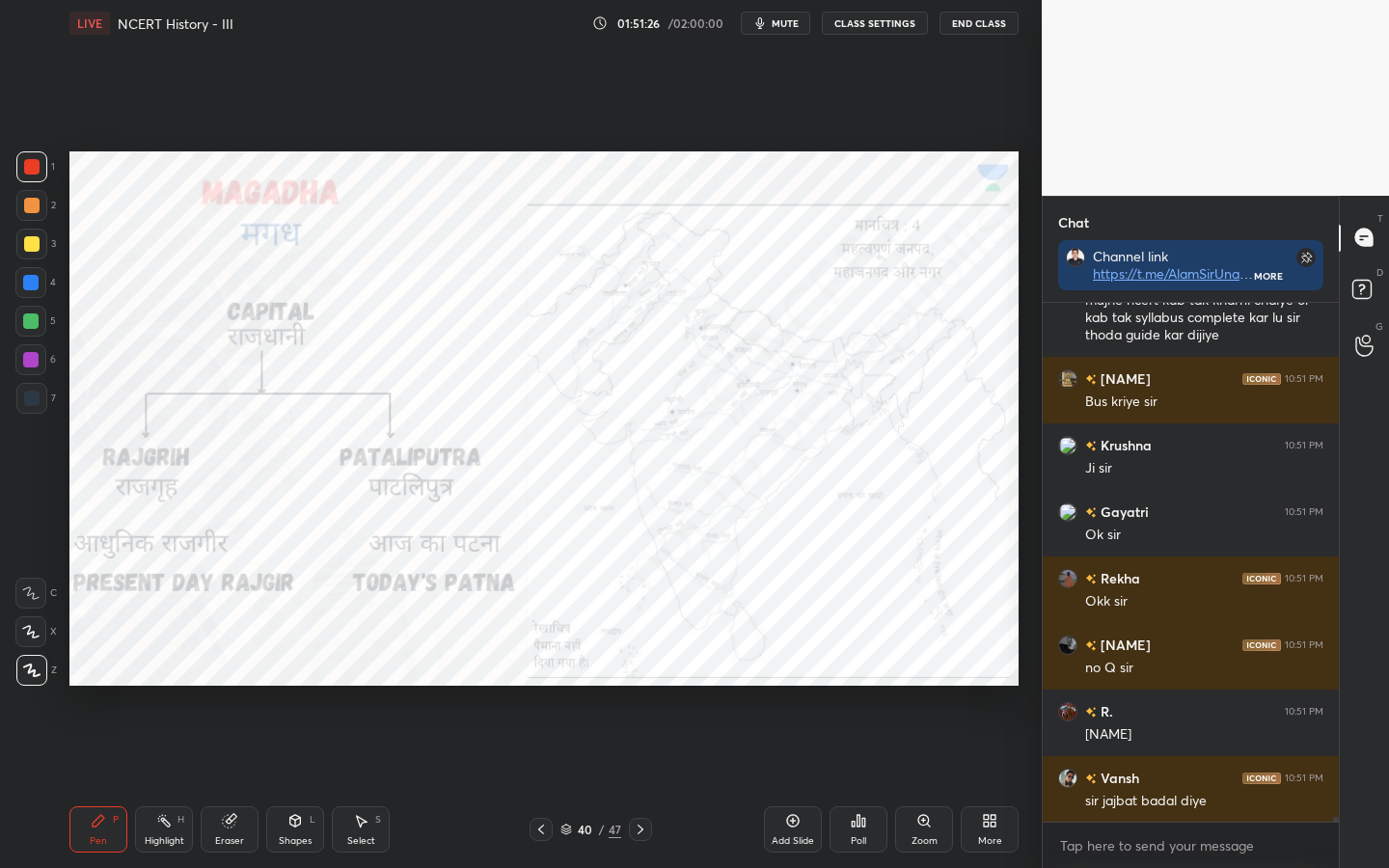 click on "40 / 47" at bounding box center (590, 829) 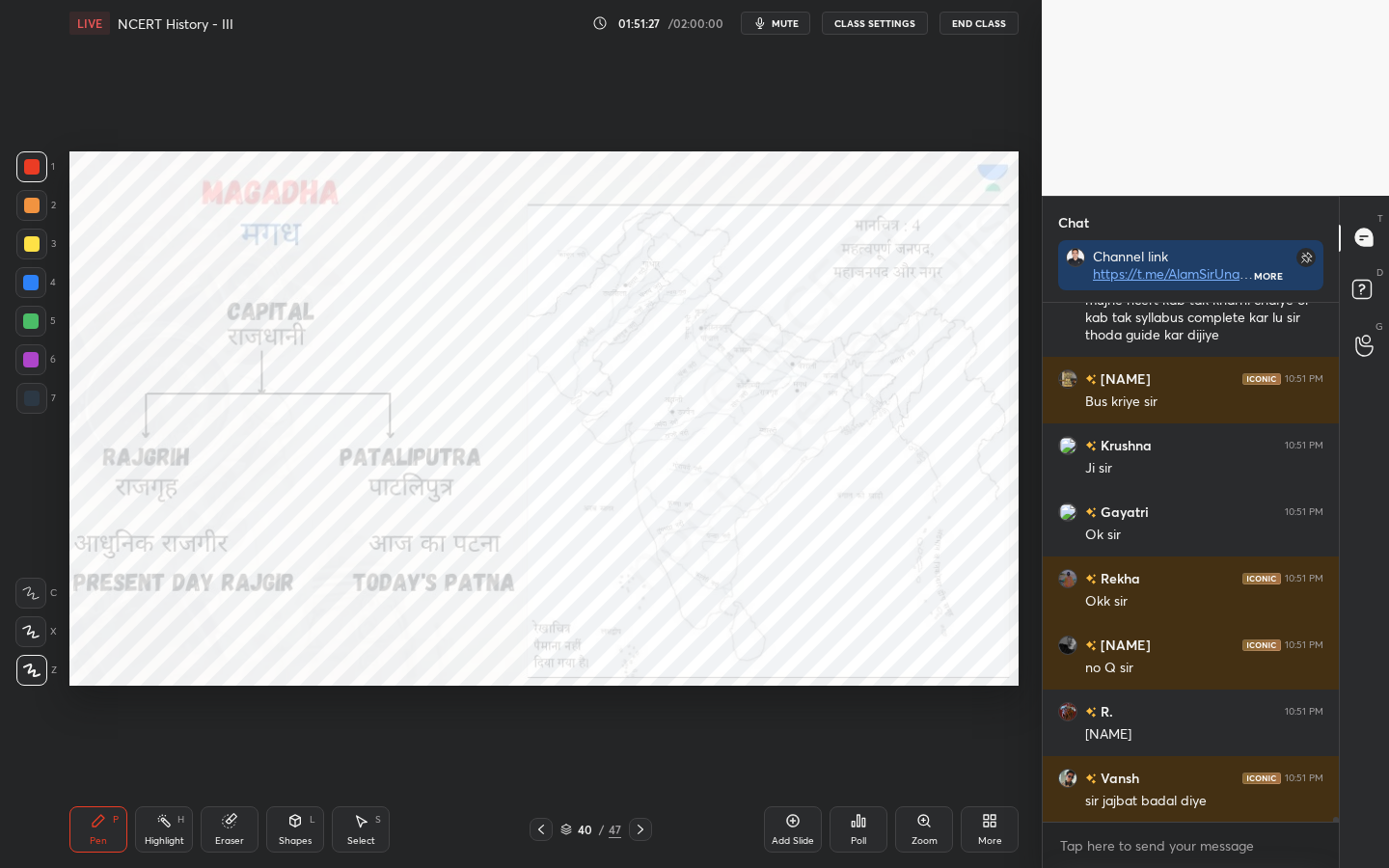 click 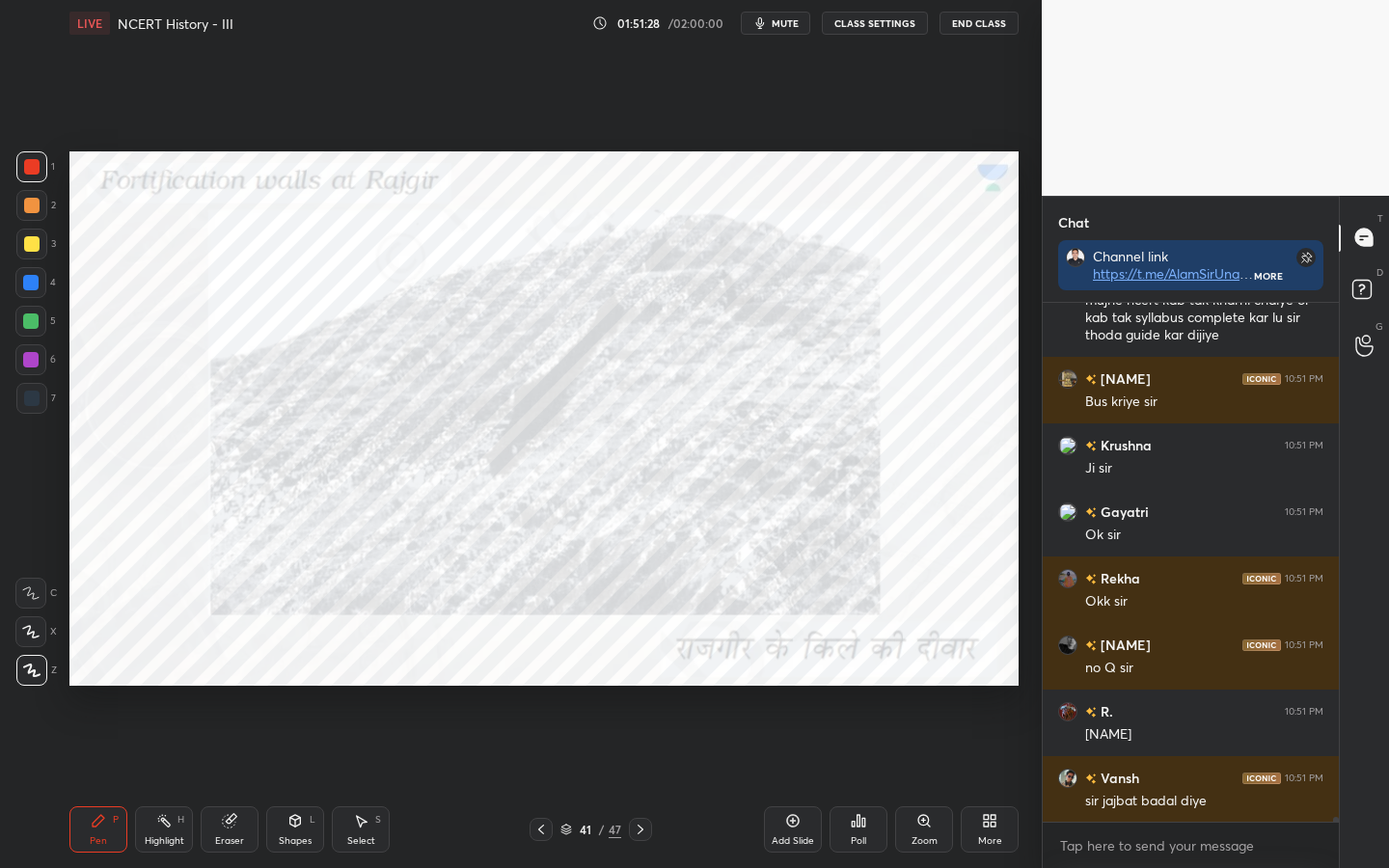 click 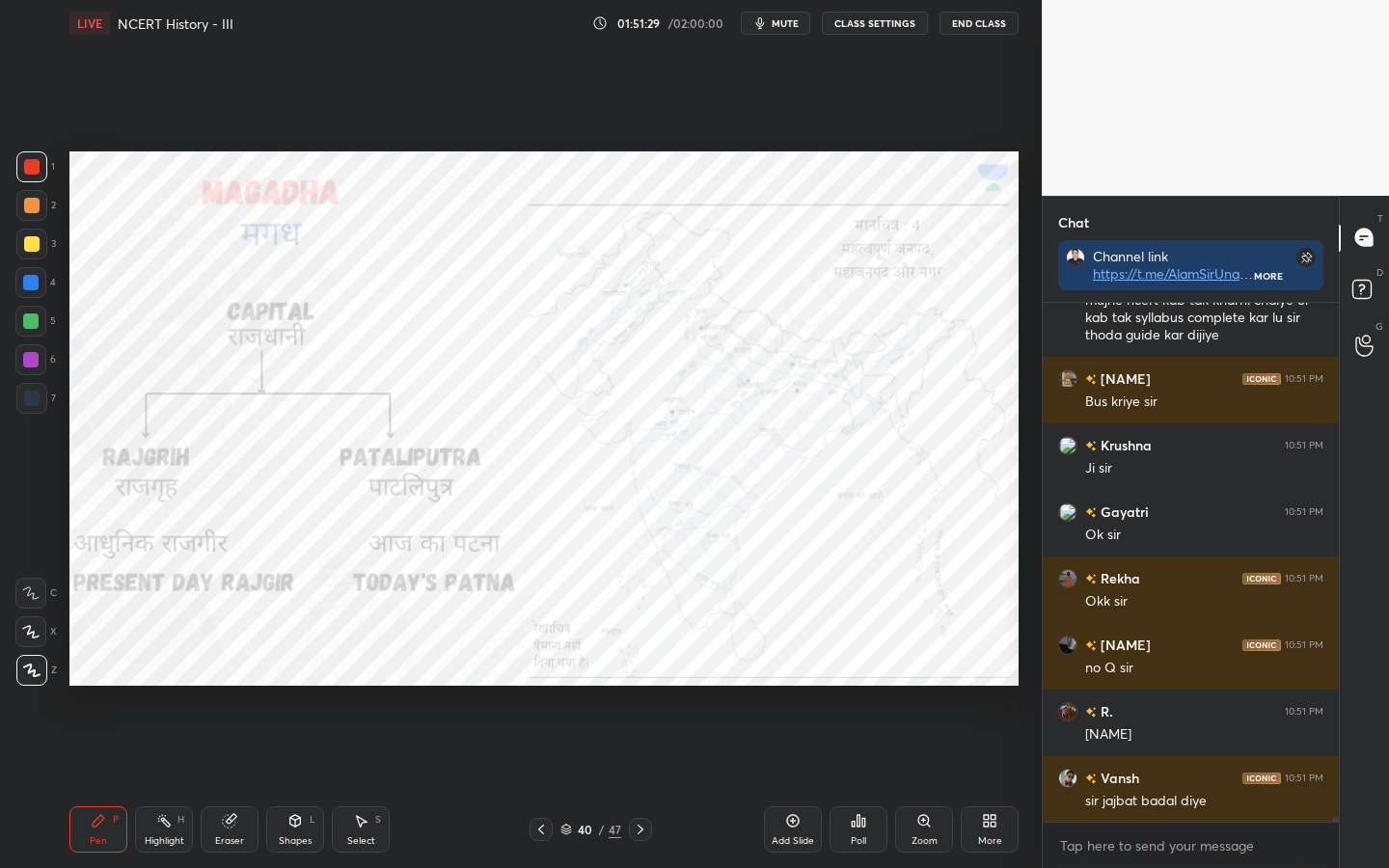click 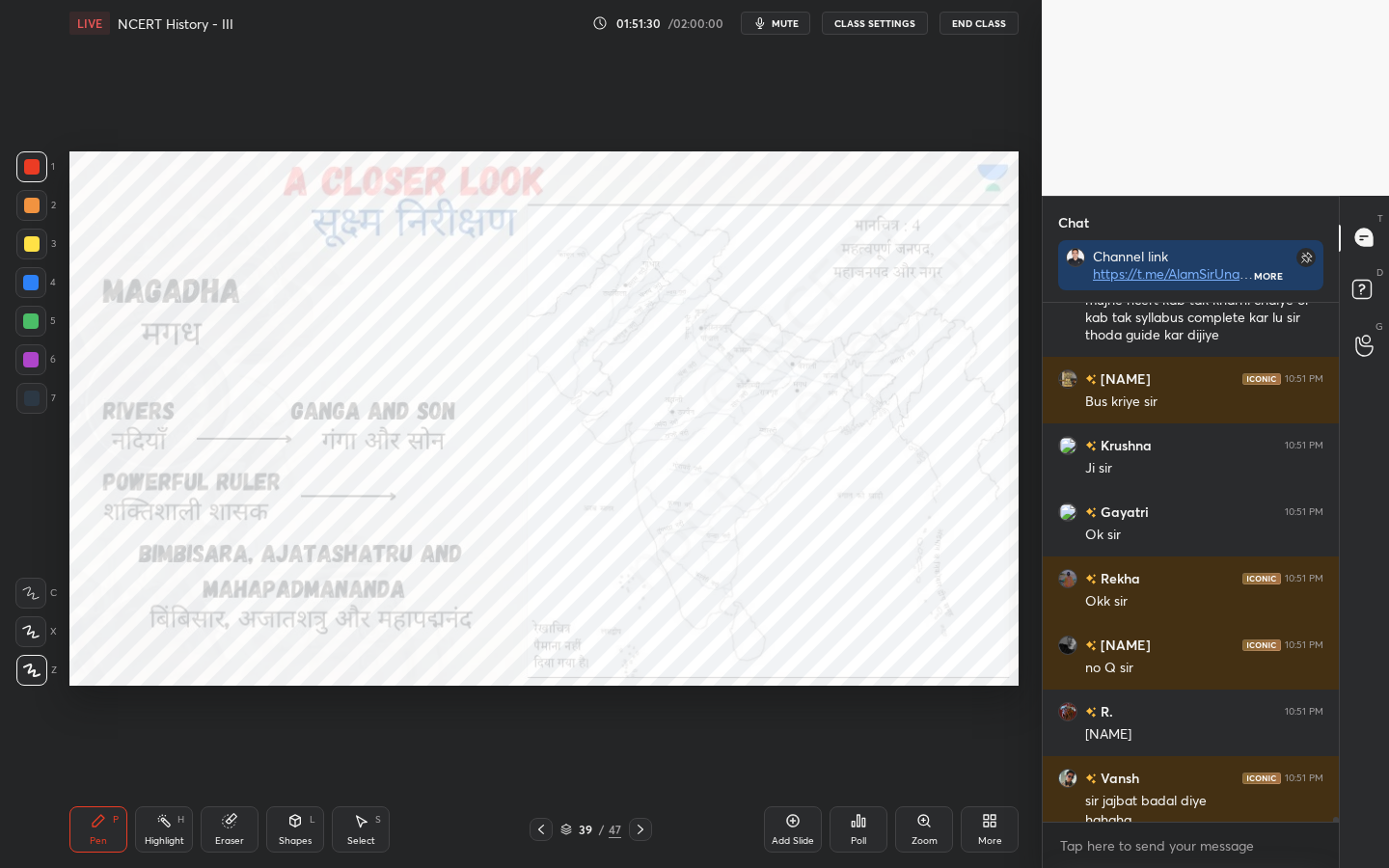 scroll, scrollTop: 57217, scrollLeft: 0, axis: vertical 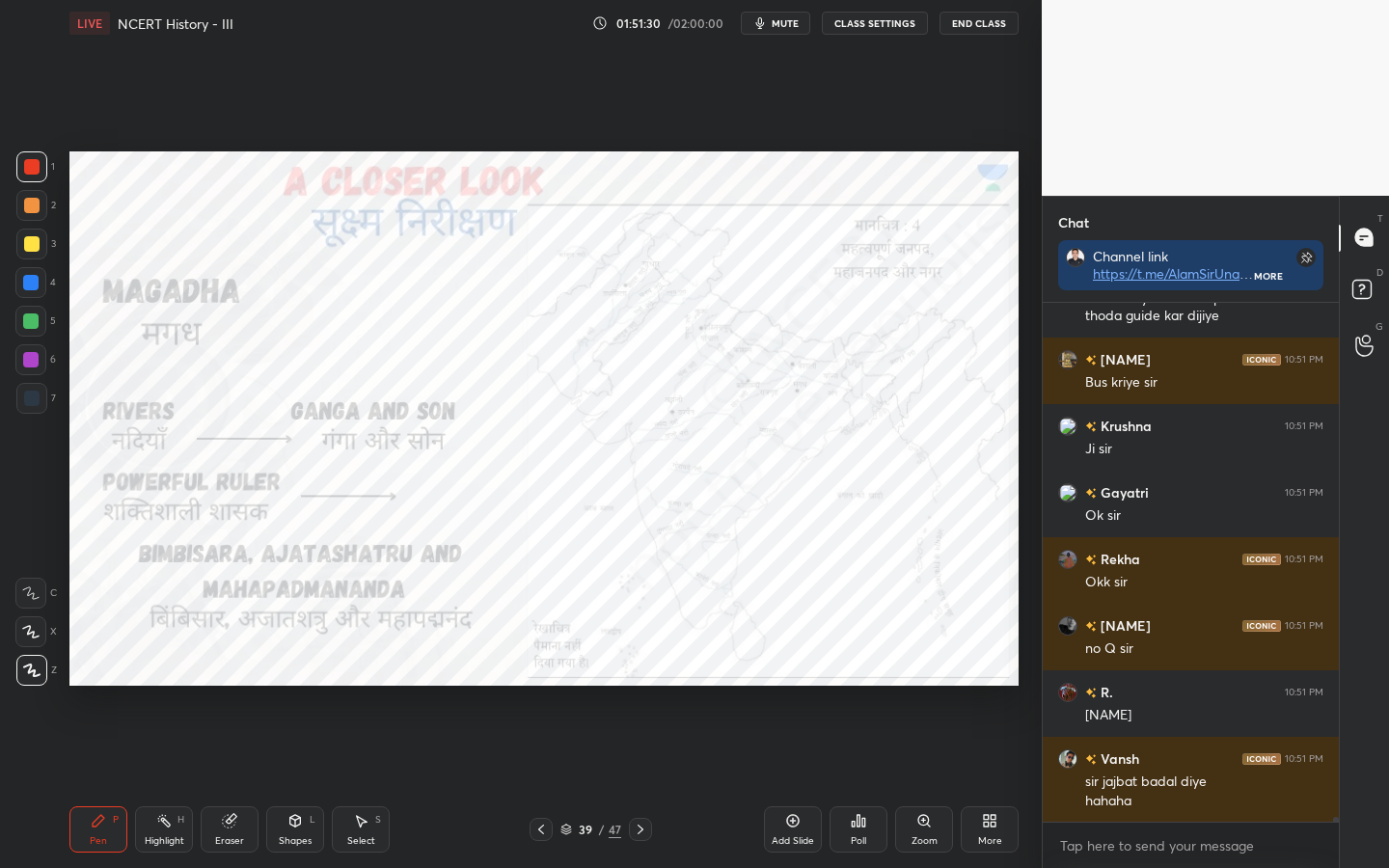 click 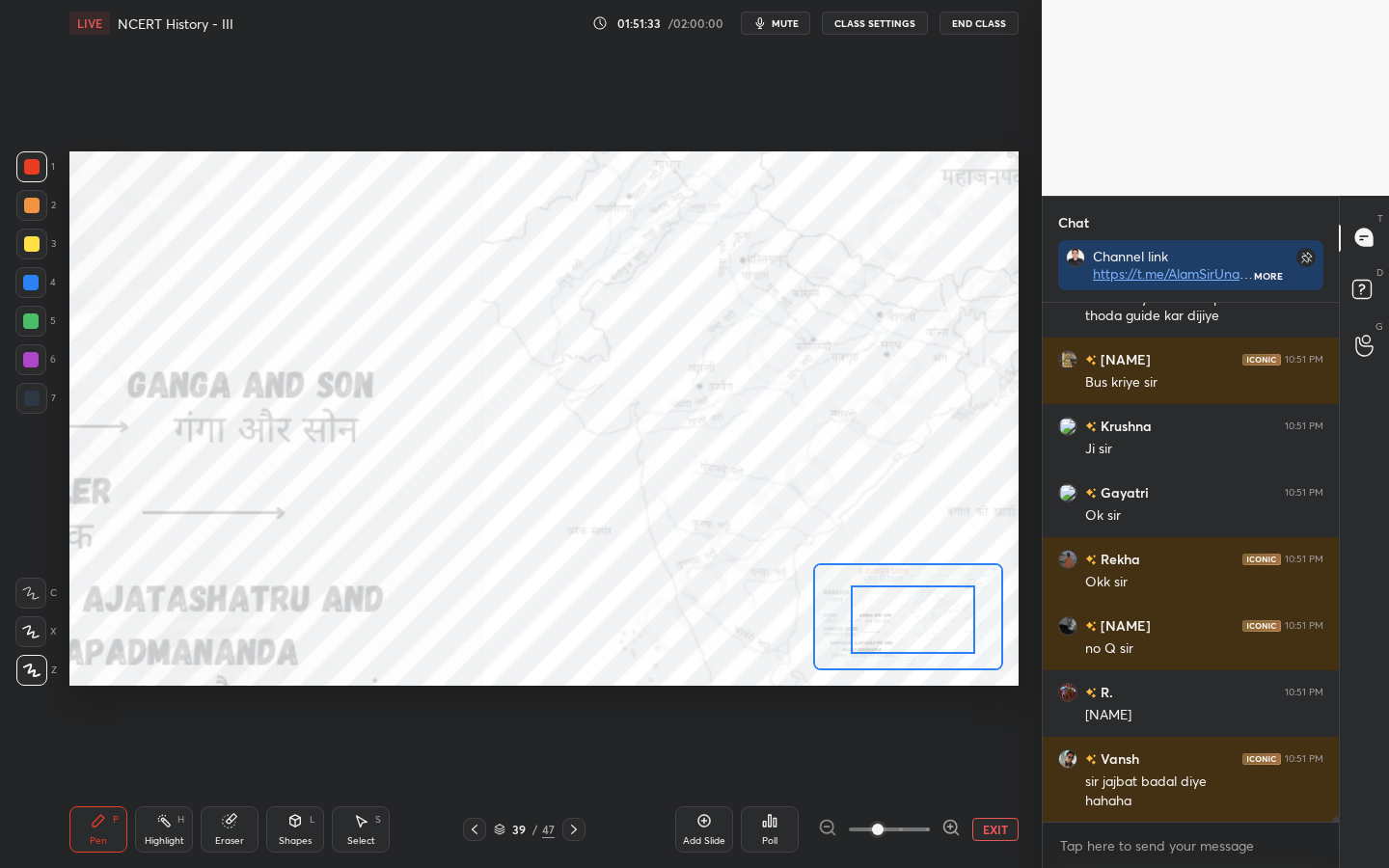 click at bounding box center (878, 829) 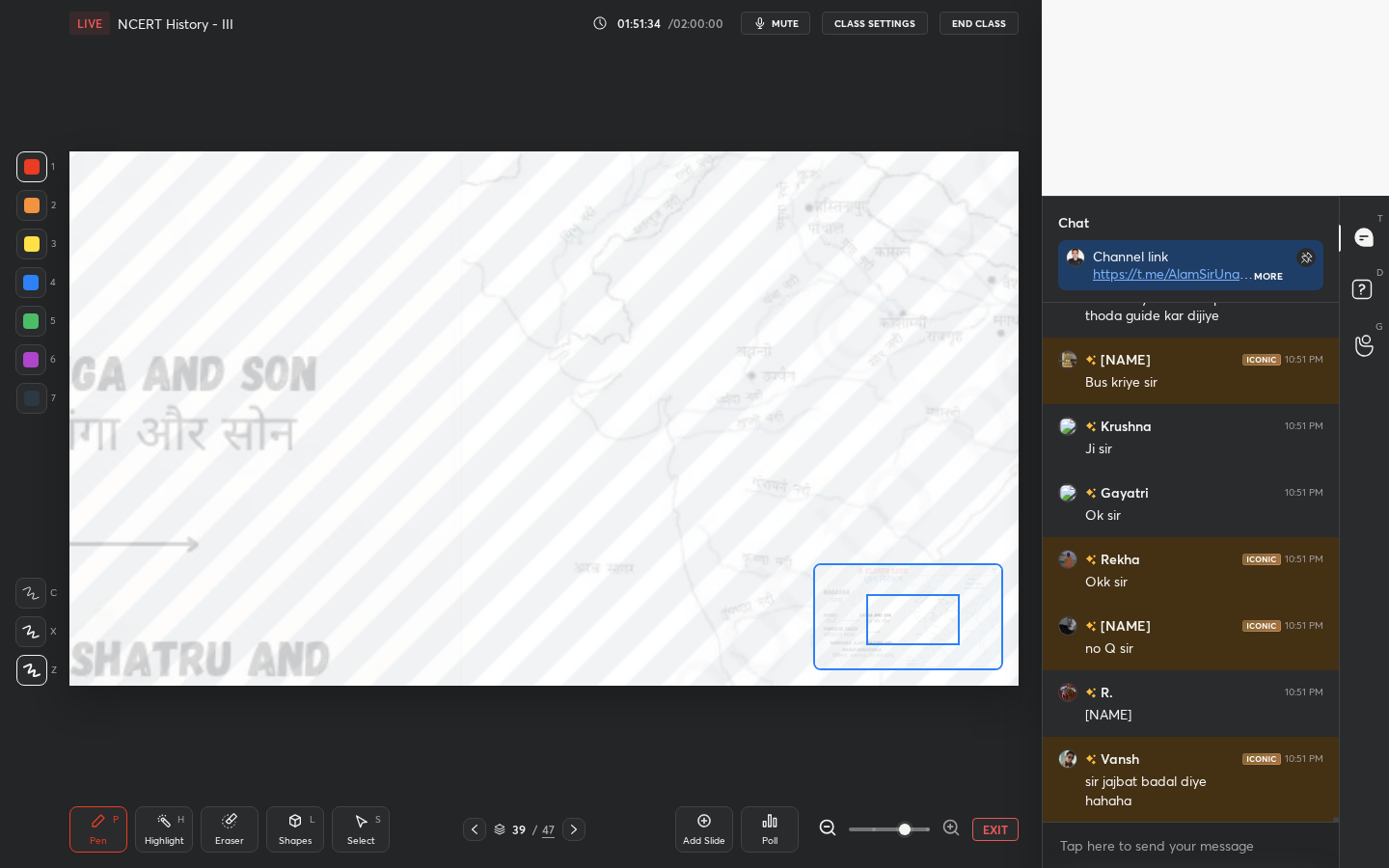 drag, startPoint x: 875, startPoint y: 828, endPoint x: 910, endPoint y: 811, distance: 38.91015 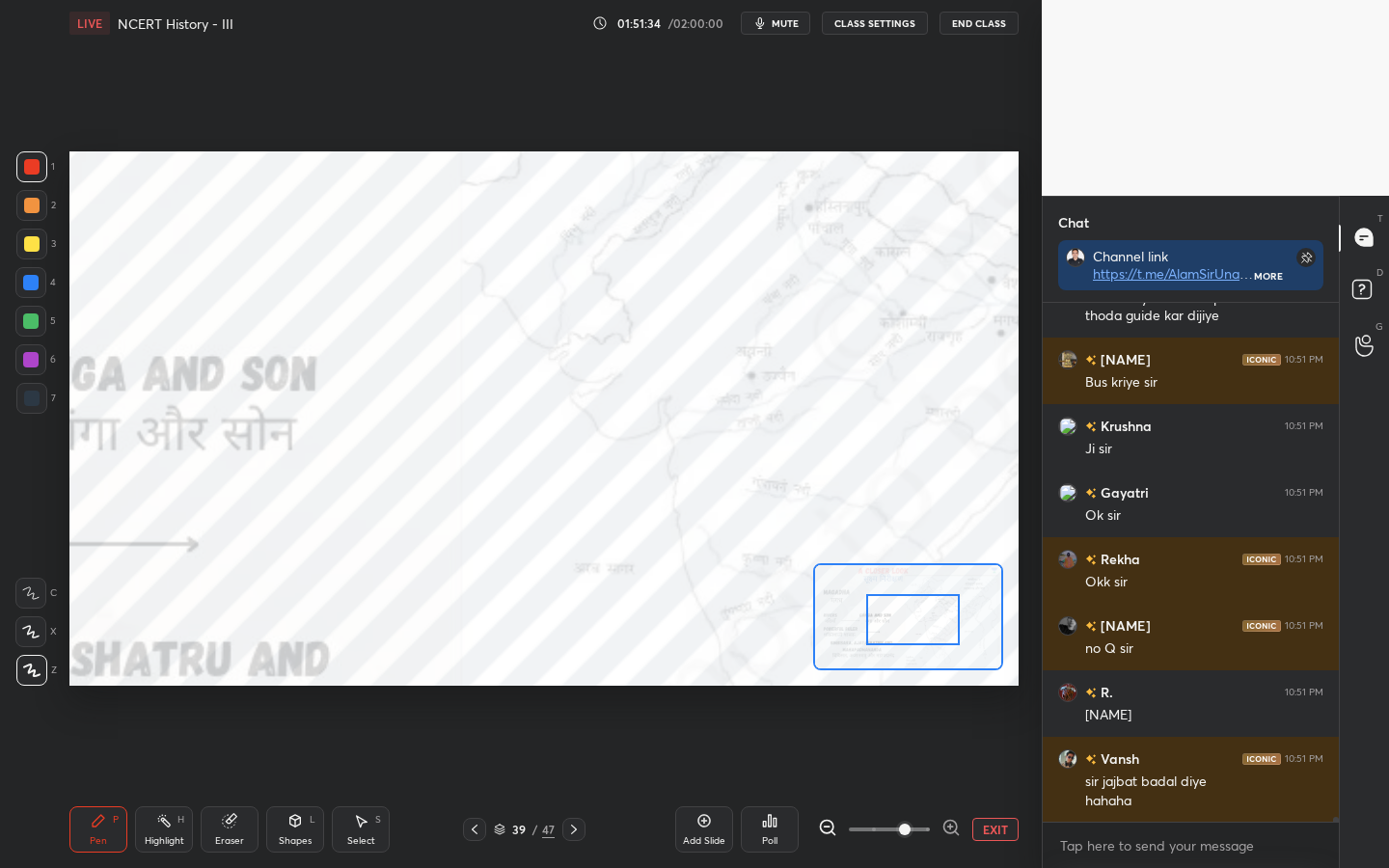 click at bounding box center [905, 829] 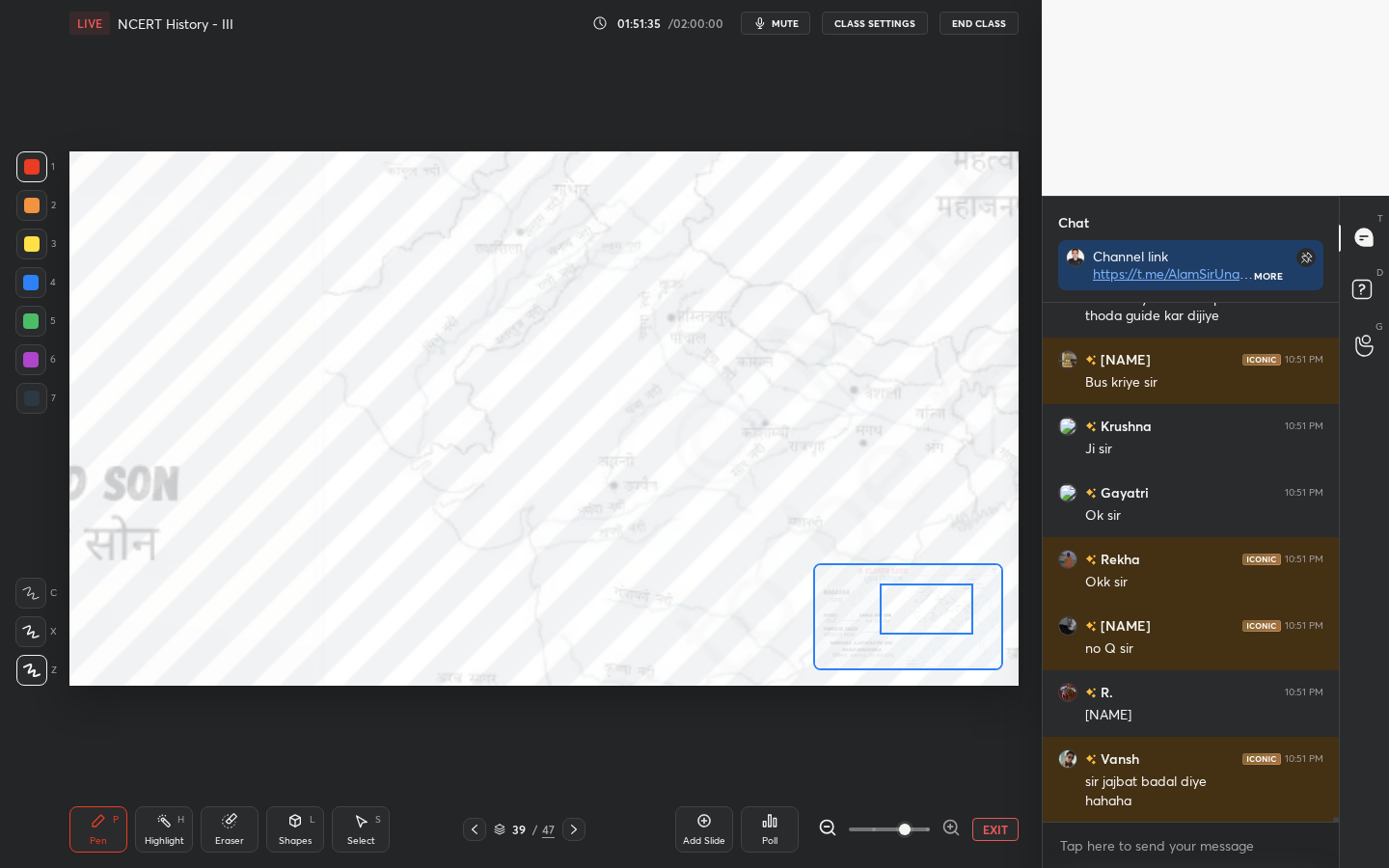 drag, startPoint x: 917, startPoint y: 619, endPoint x: 928, endPoint y: 603, distance: 19.416488 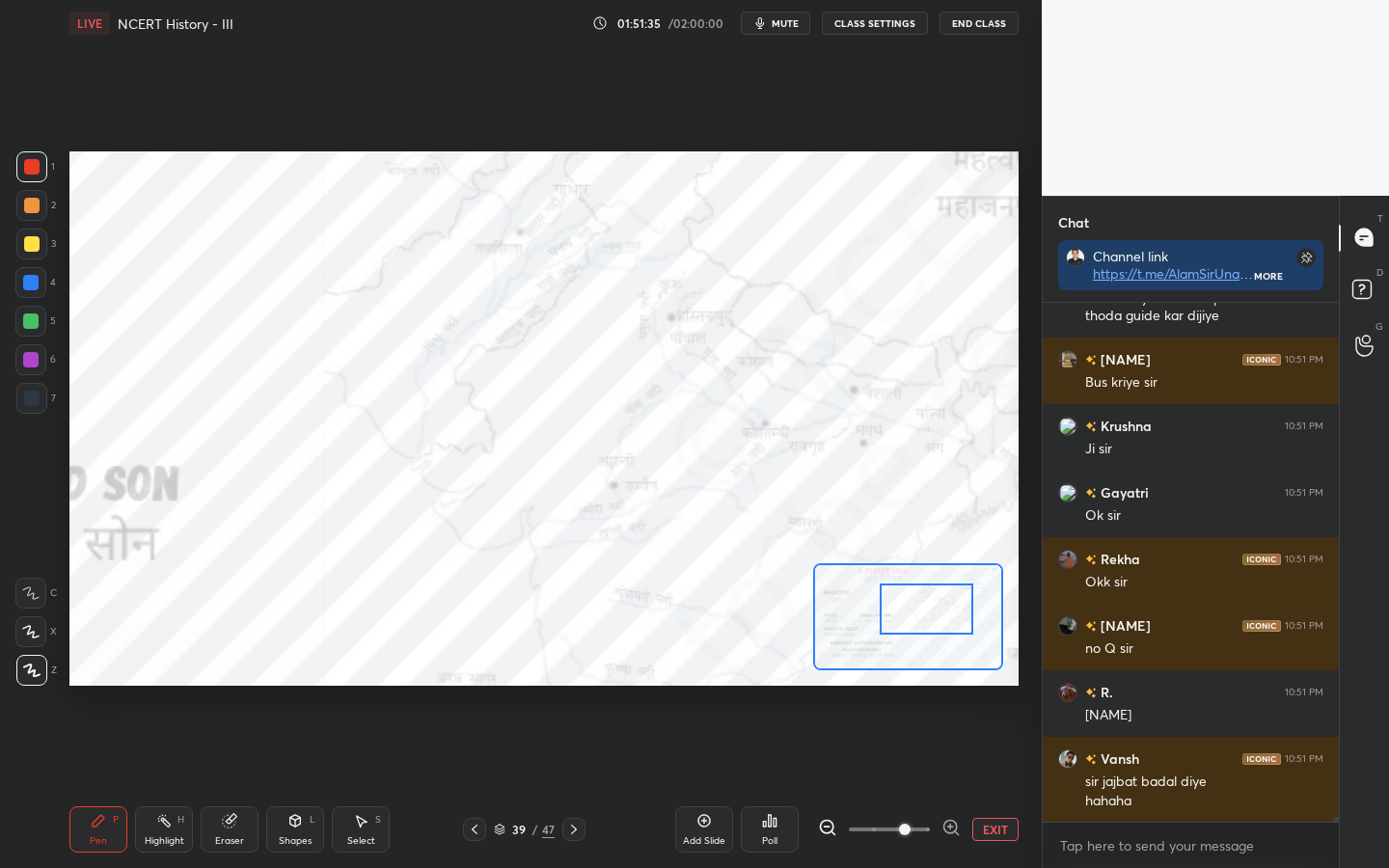 click at bounding box center [926, 609] 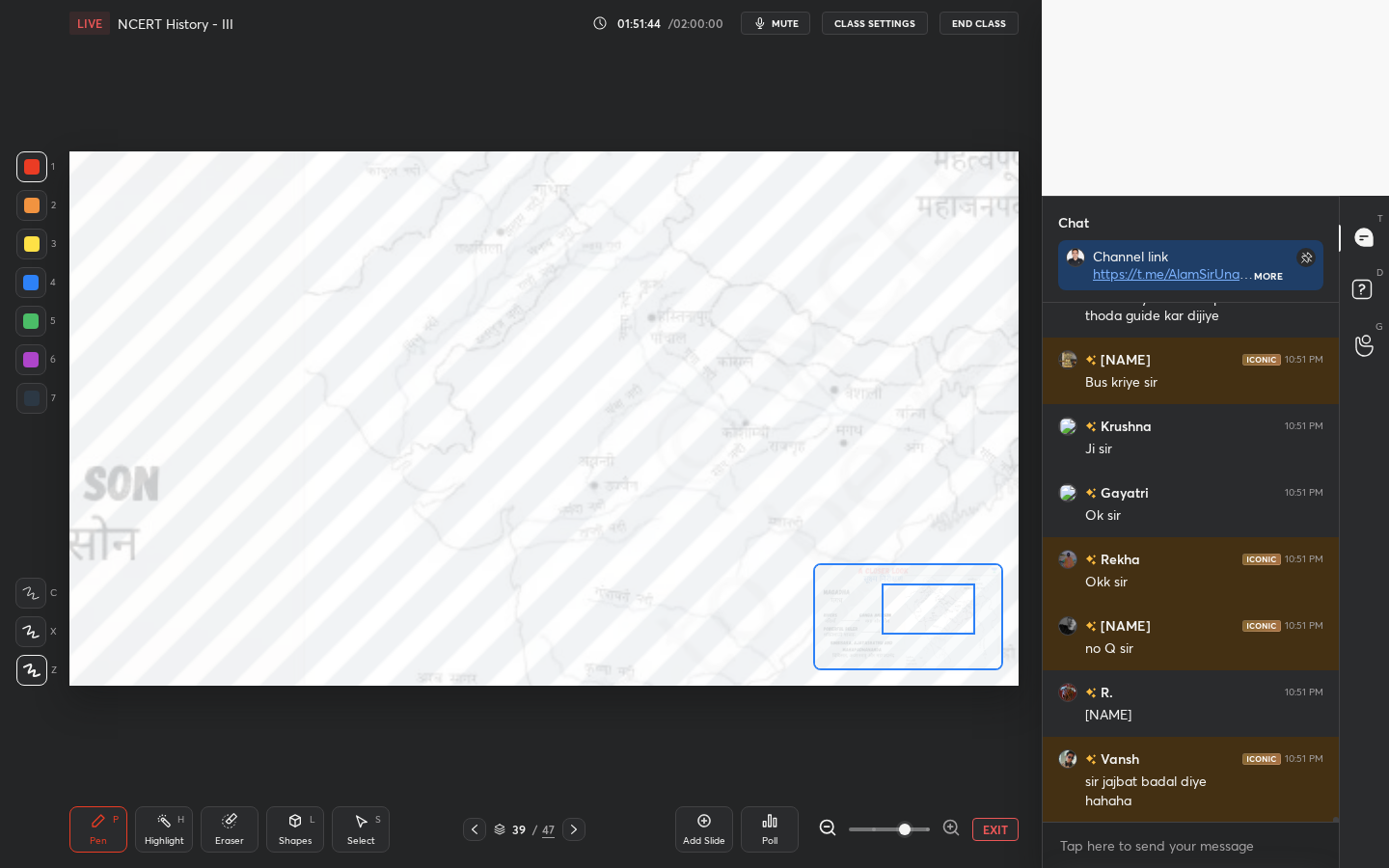 click on "EXIT" at bounding box center (995, 829) 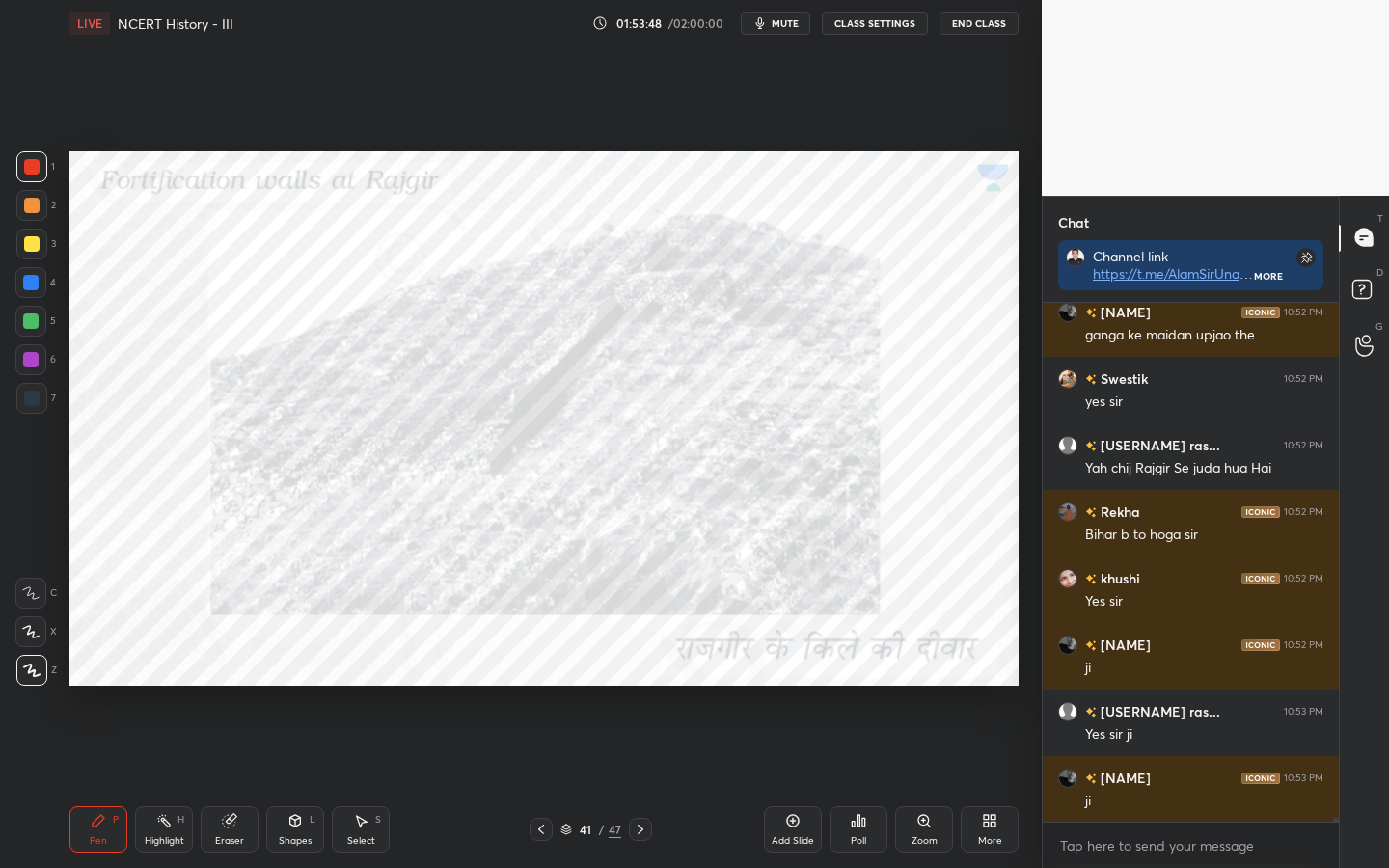 scroll, scrollTop: 58316, scrollLeft: 0, axis: vertical 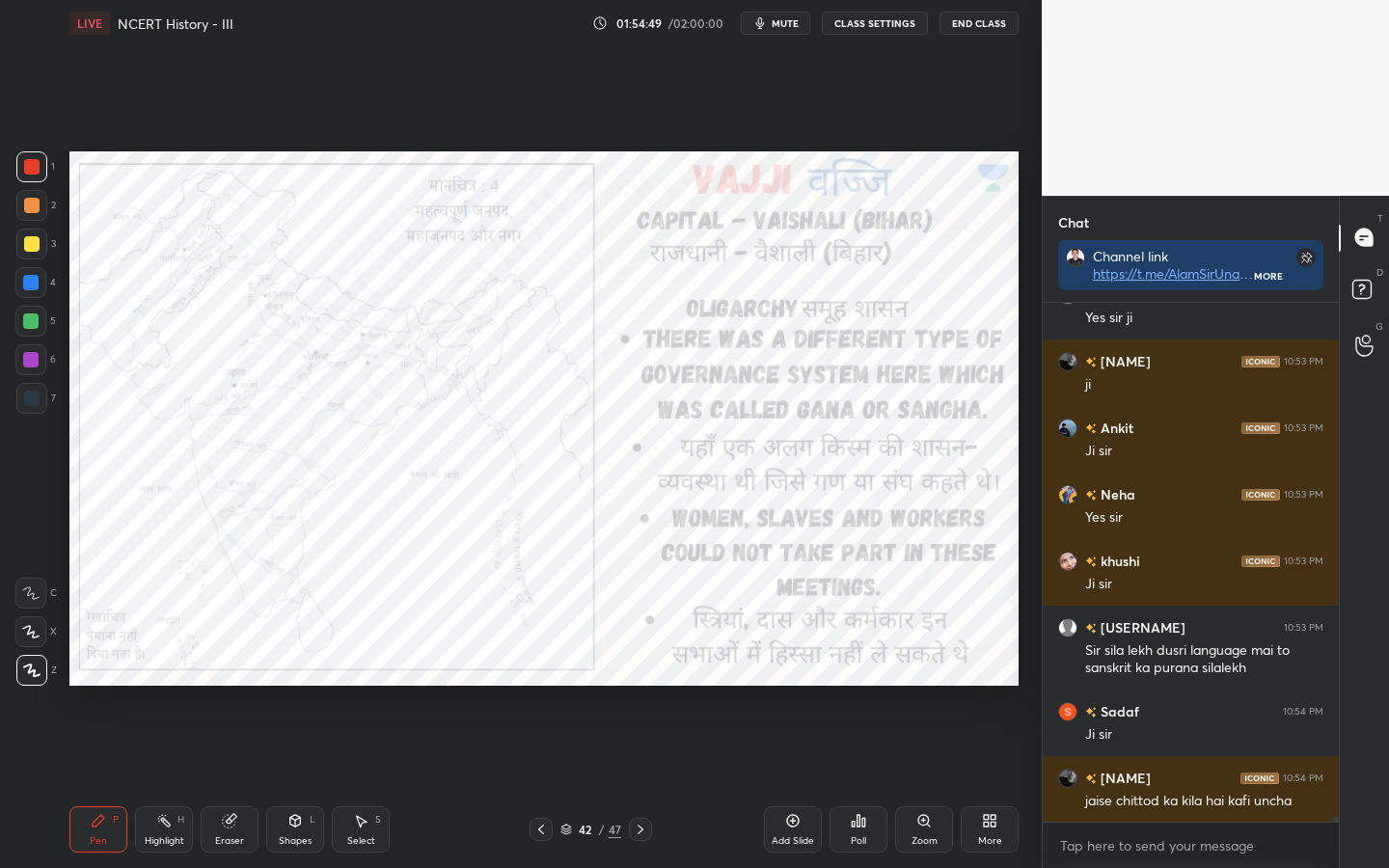 click on "Eraser" at bounding box center (230, 829) 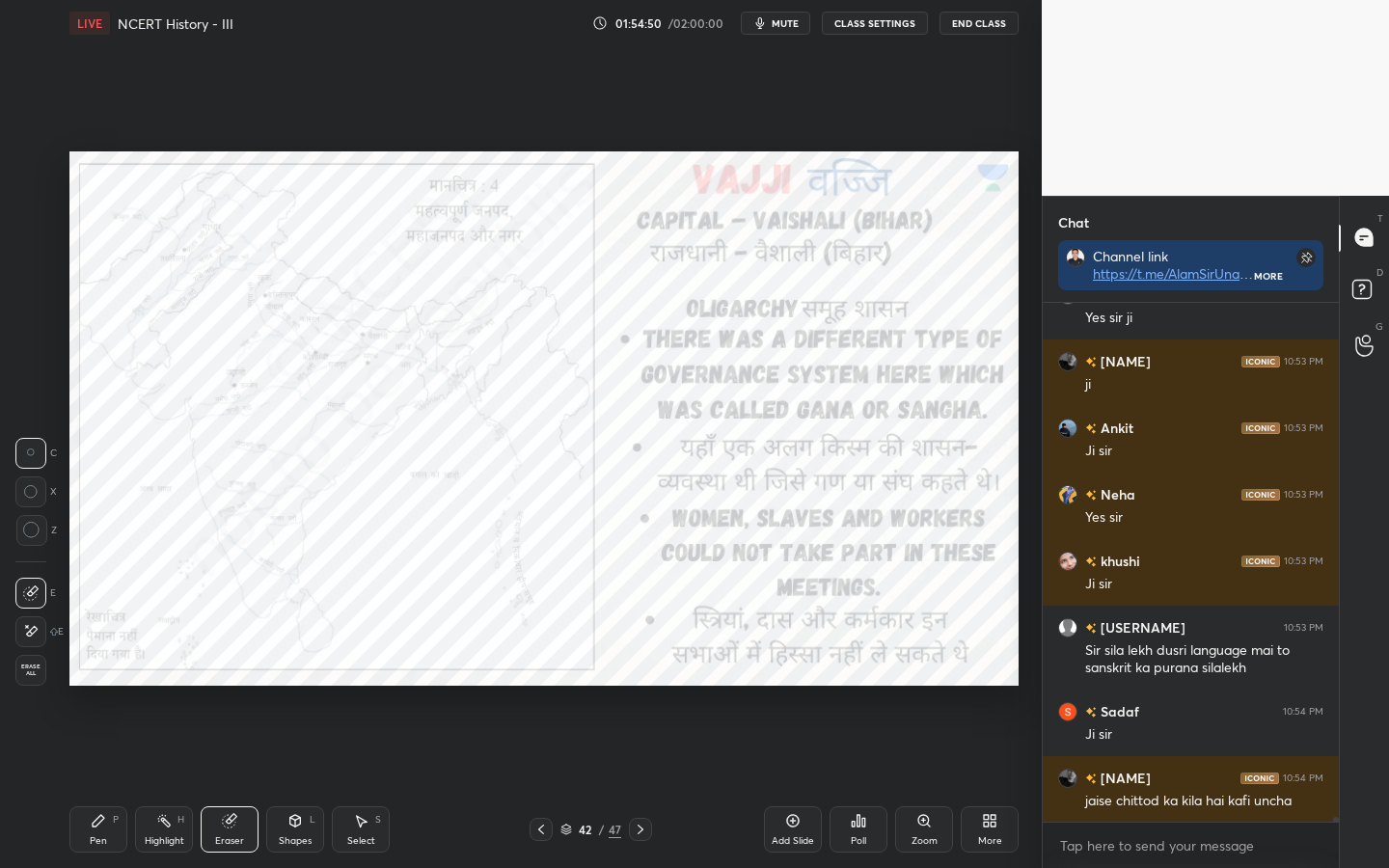 click on "Erase all" at bounding box center [31, 670] 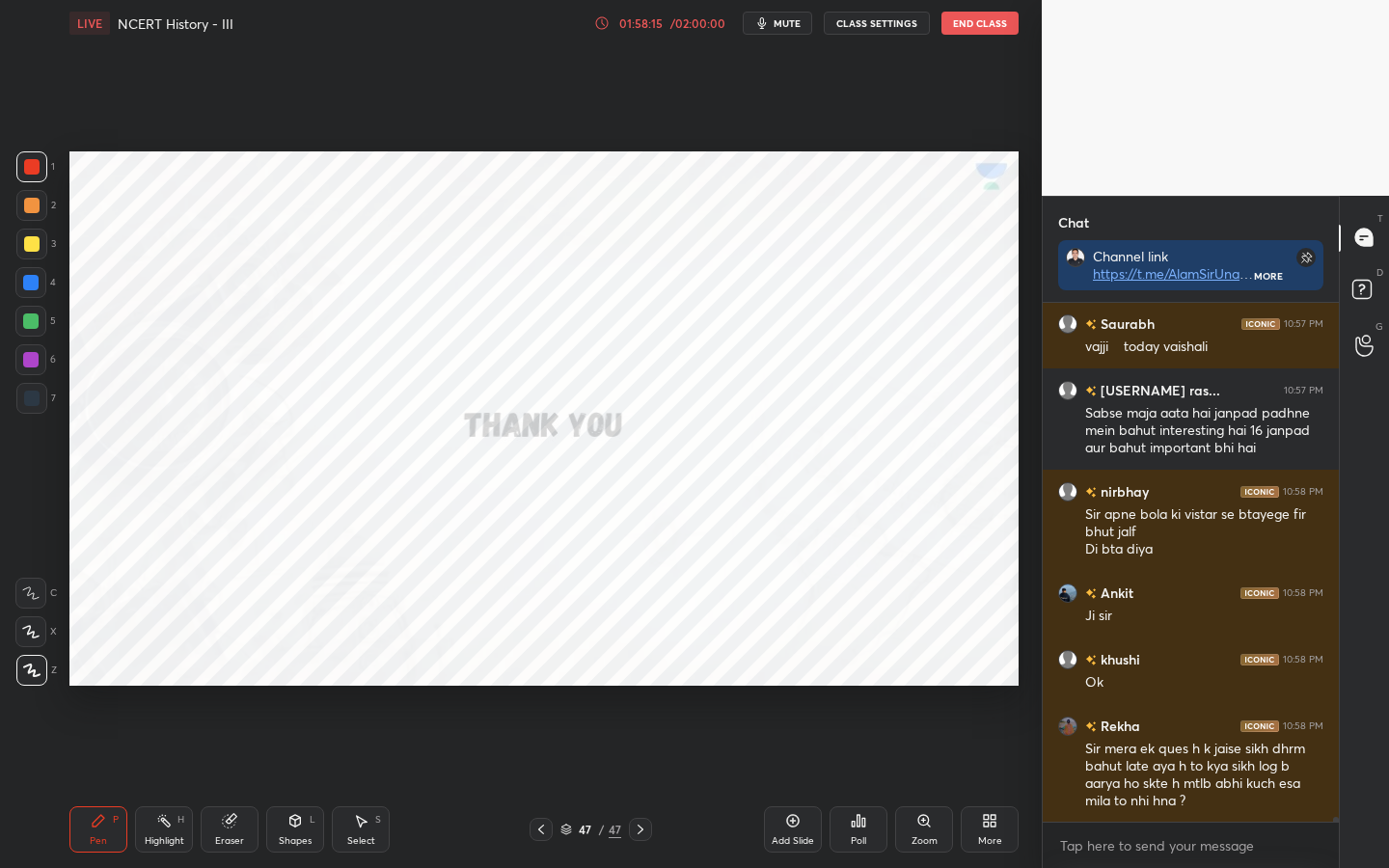 scroll, scrollTop: 60208, scrollLeft: 0, axis: vertical 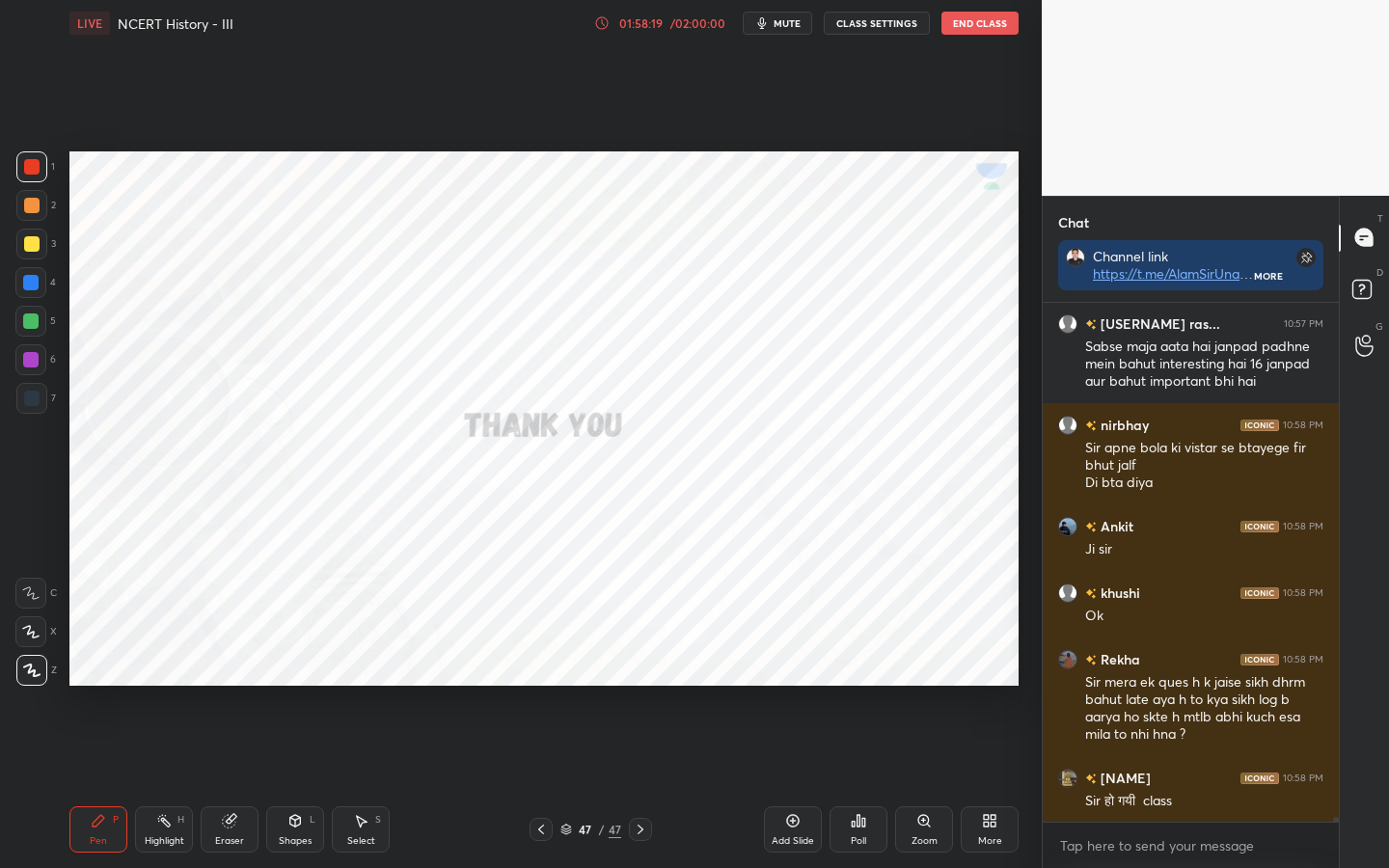 click on "Eraser" at bounding box center (230, 829) 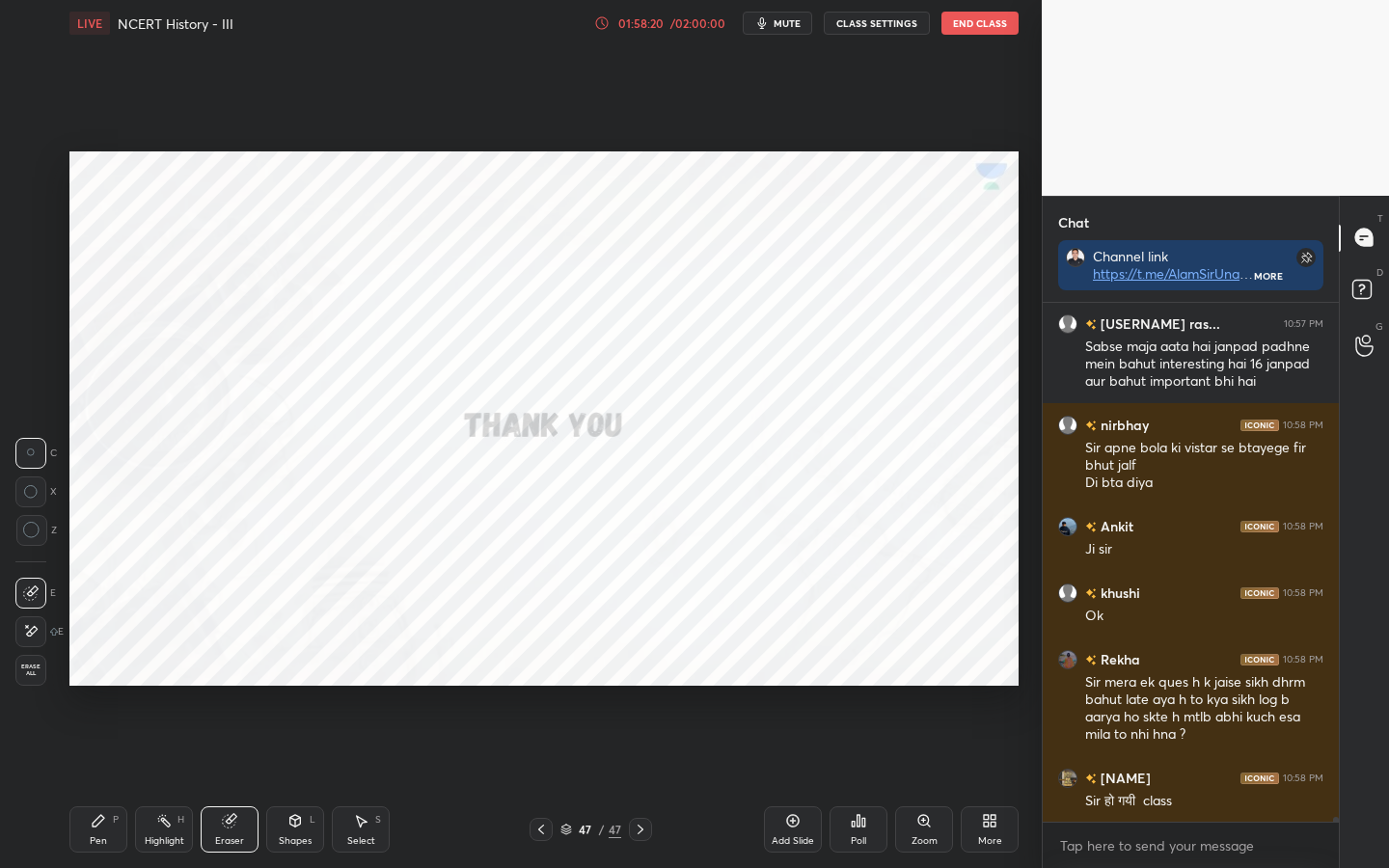click on "Erase all" at bounding box center (31, 670) 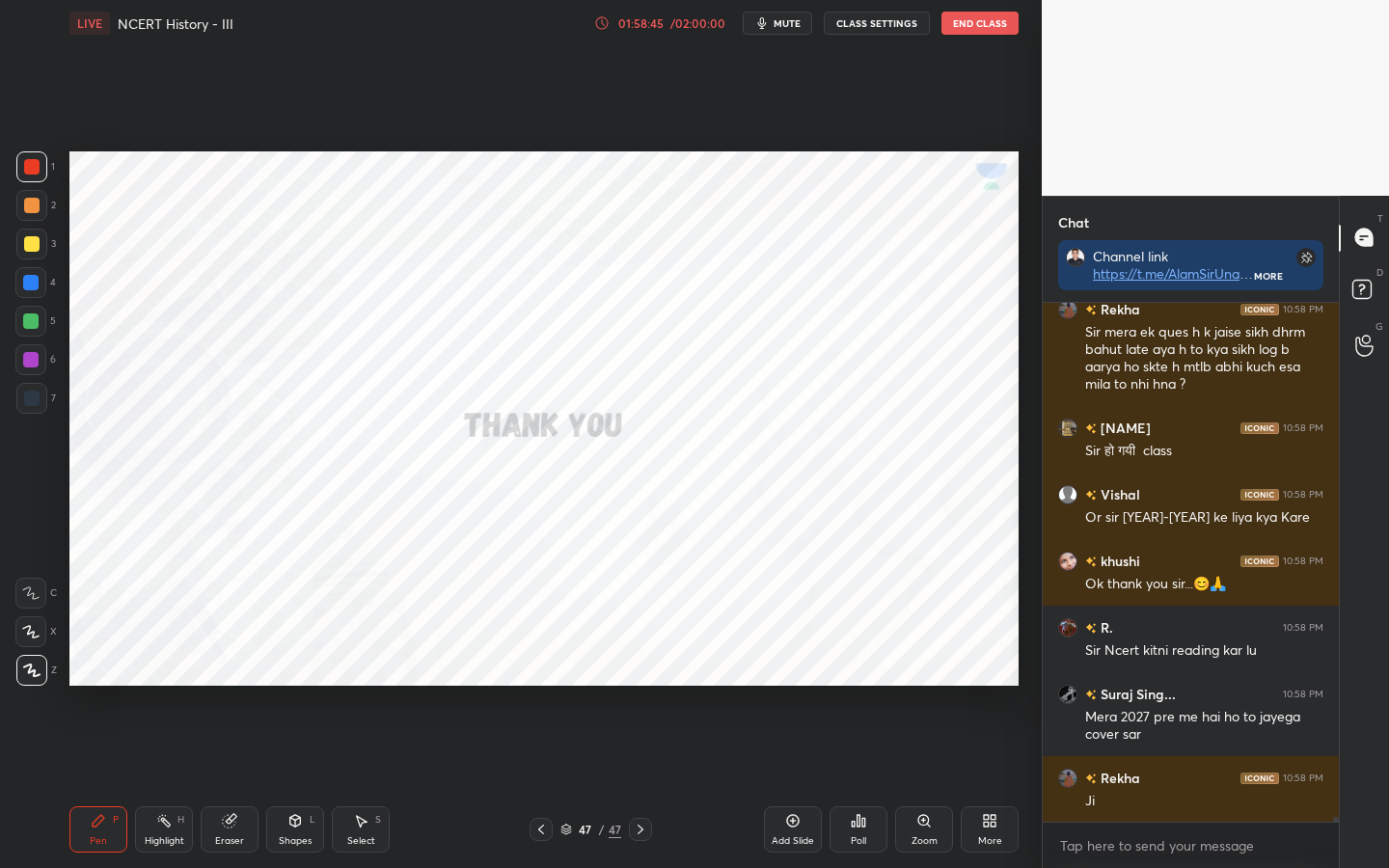 scroll, scrollTop: 60625, scrollLeft: 0, axis: vertical 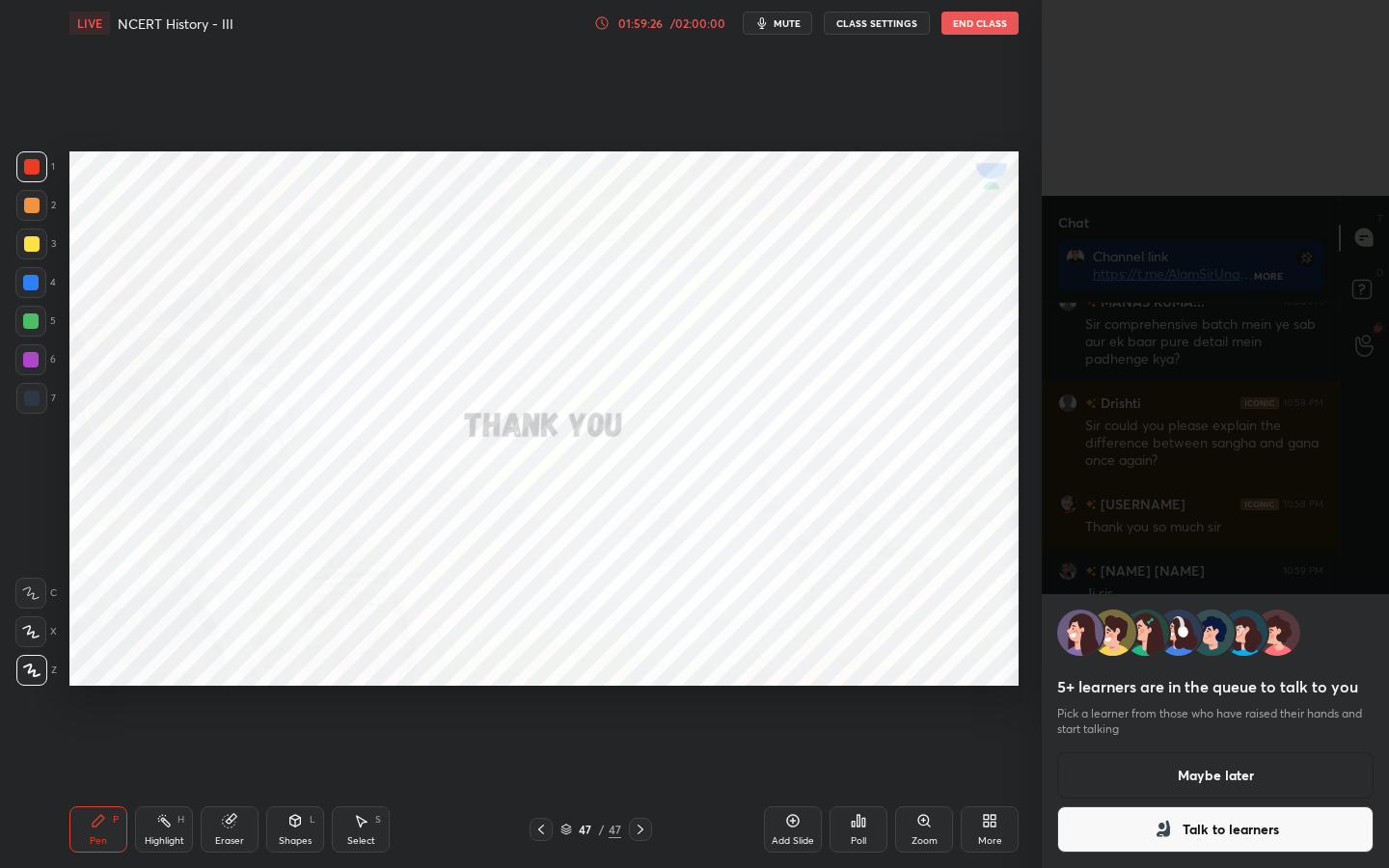 click on "Talk to learners" at bounding box center (1215, 829) 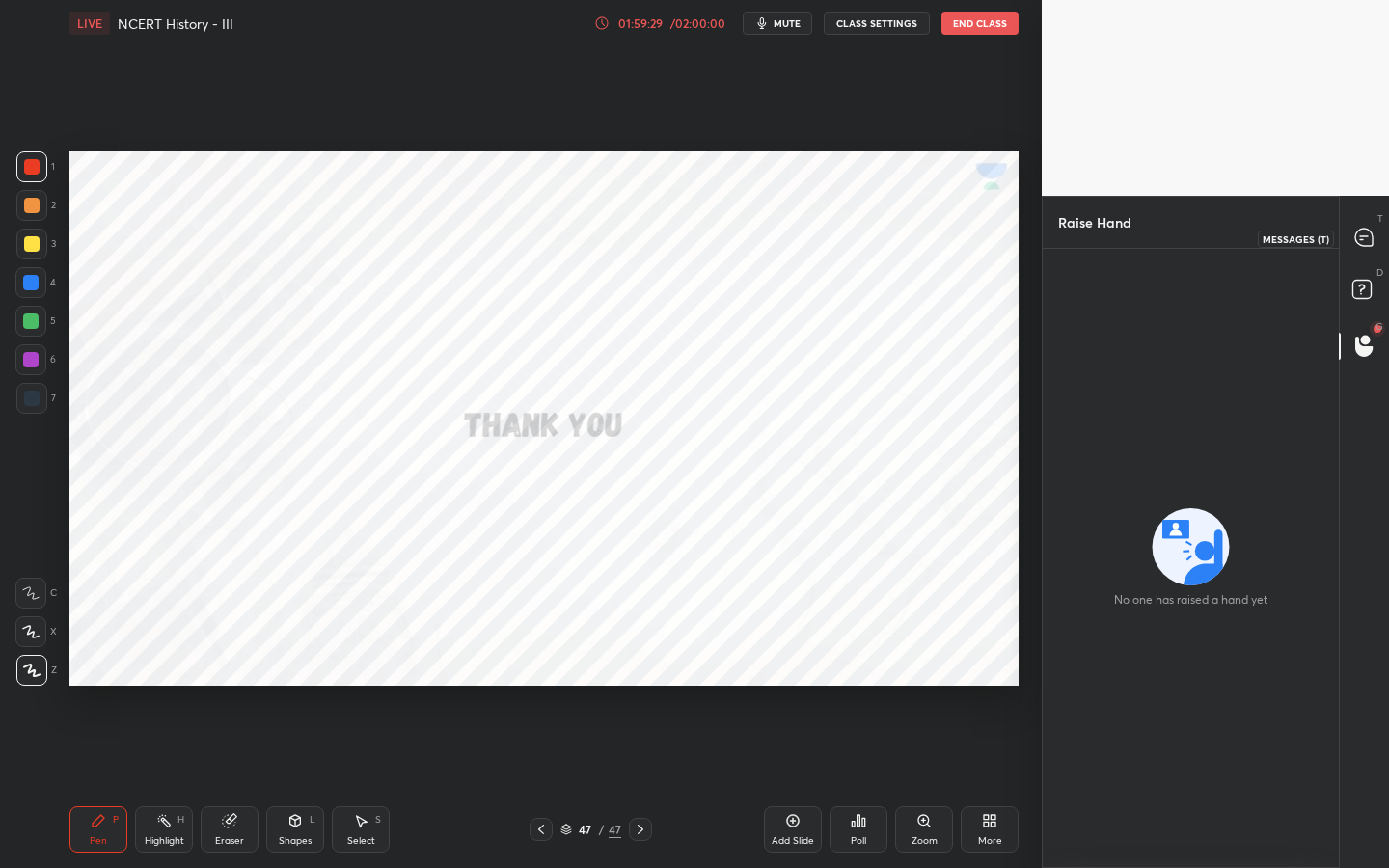 click 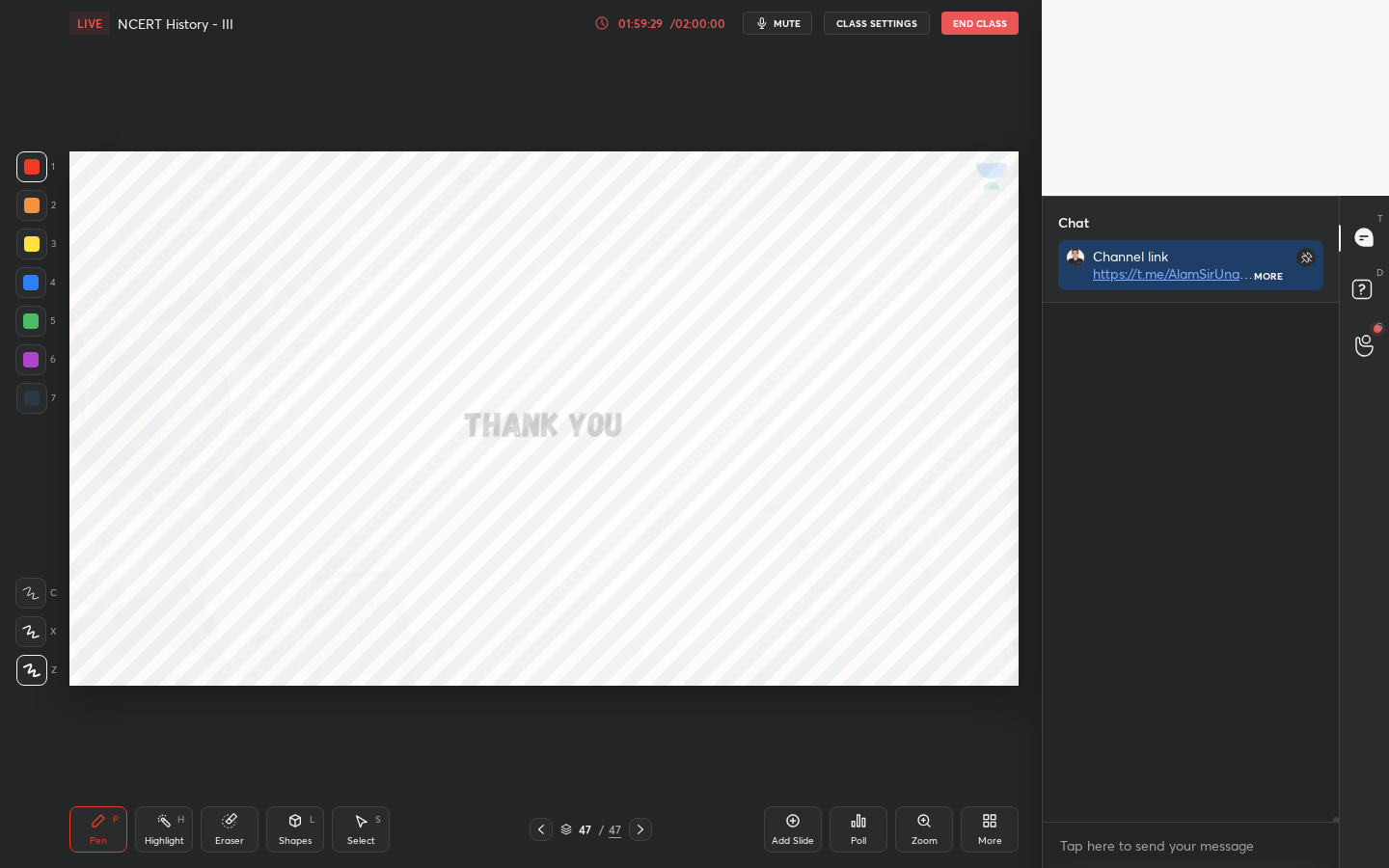 scroll, scrollTop: 62520, scrollLeft: 0, axis: vertical 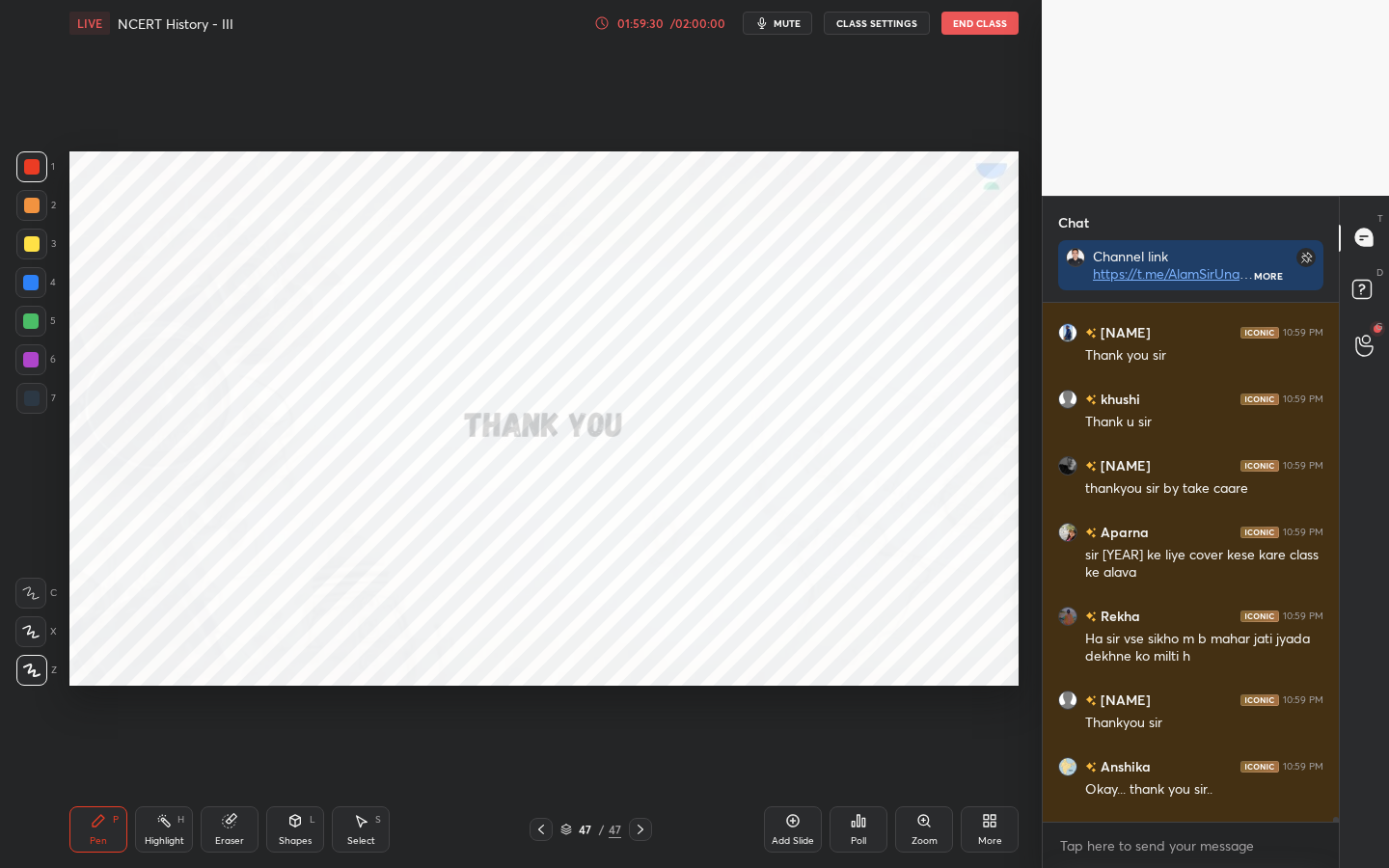 click on "/  02:00:00" at bounding box center [697, 23] 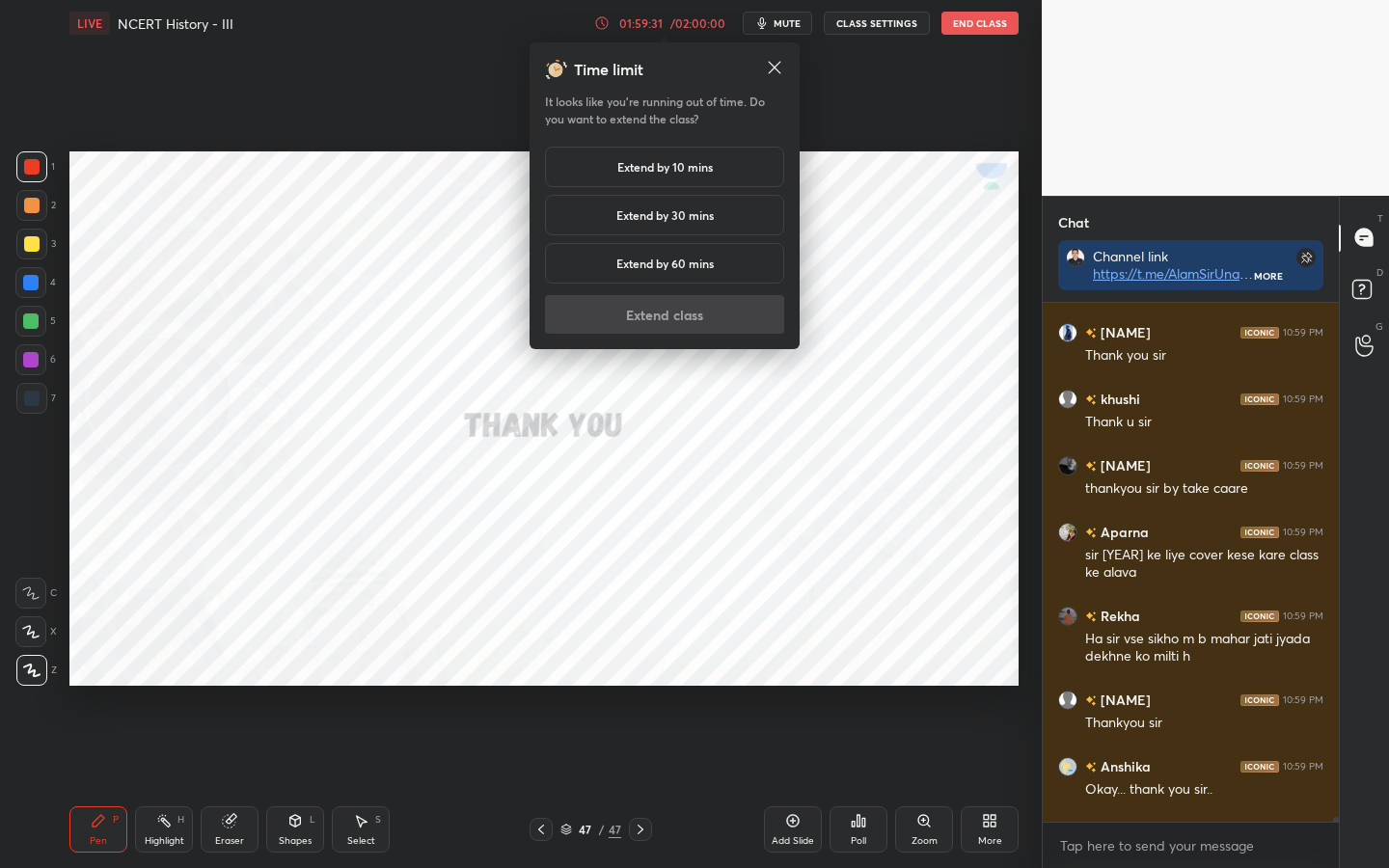 scroll, scrollTop: 62642, scrollLeft: 0, axis: vertical 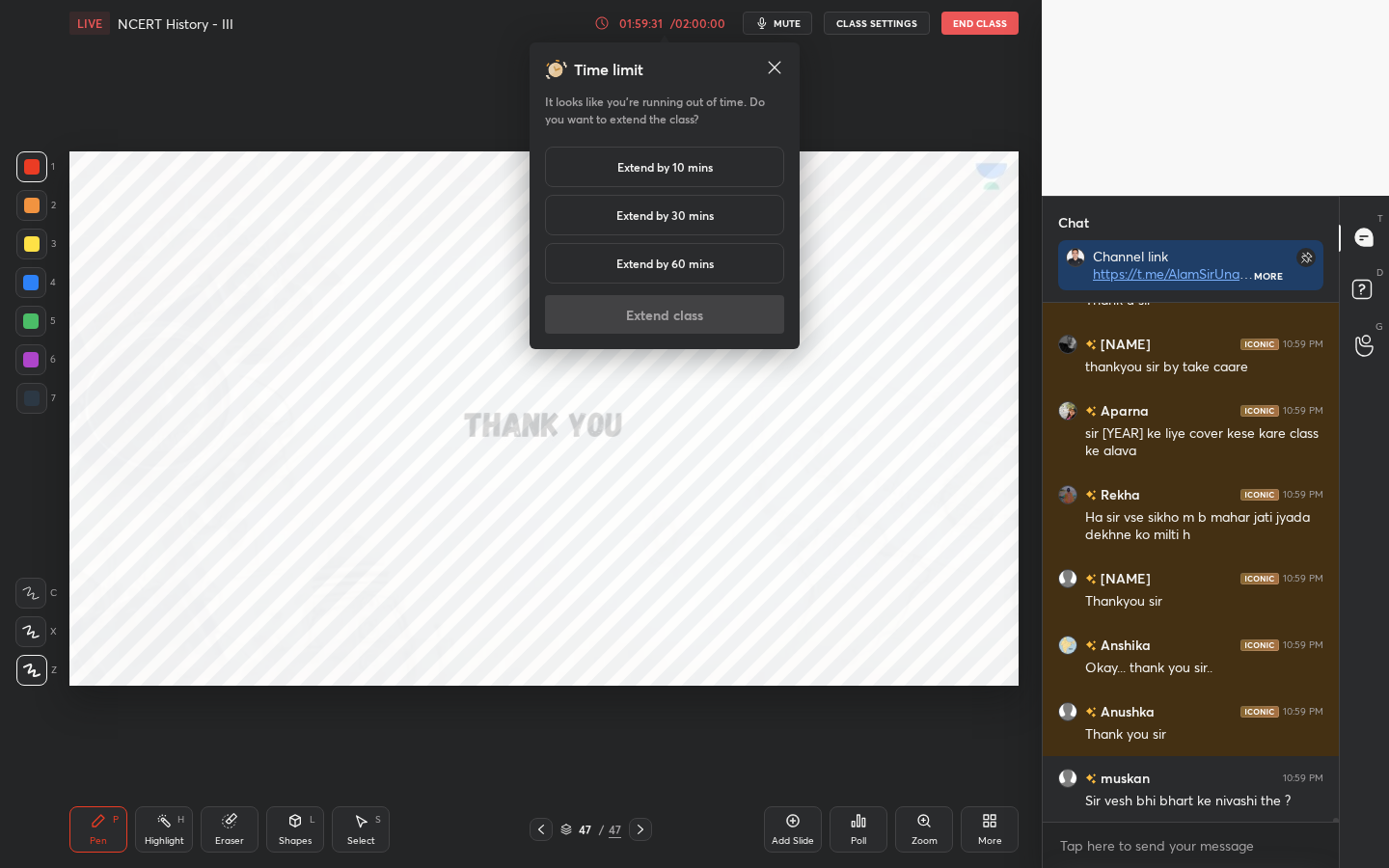 click on "Extend by 10 mins" at bounding box center [665, 167] 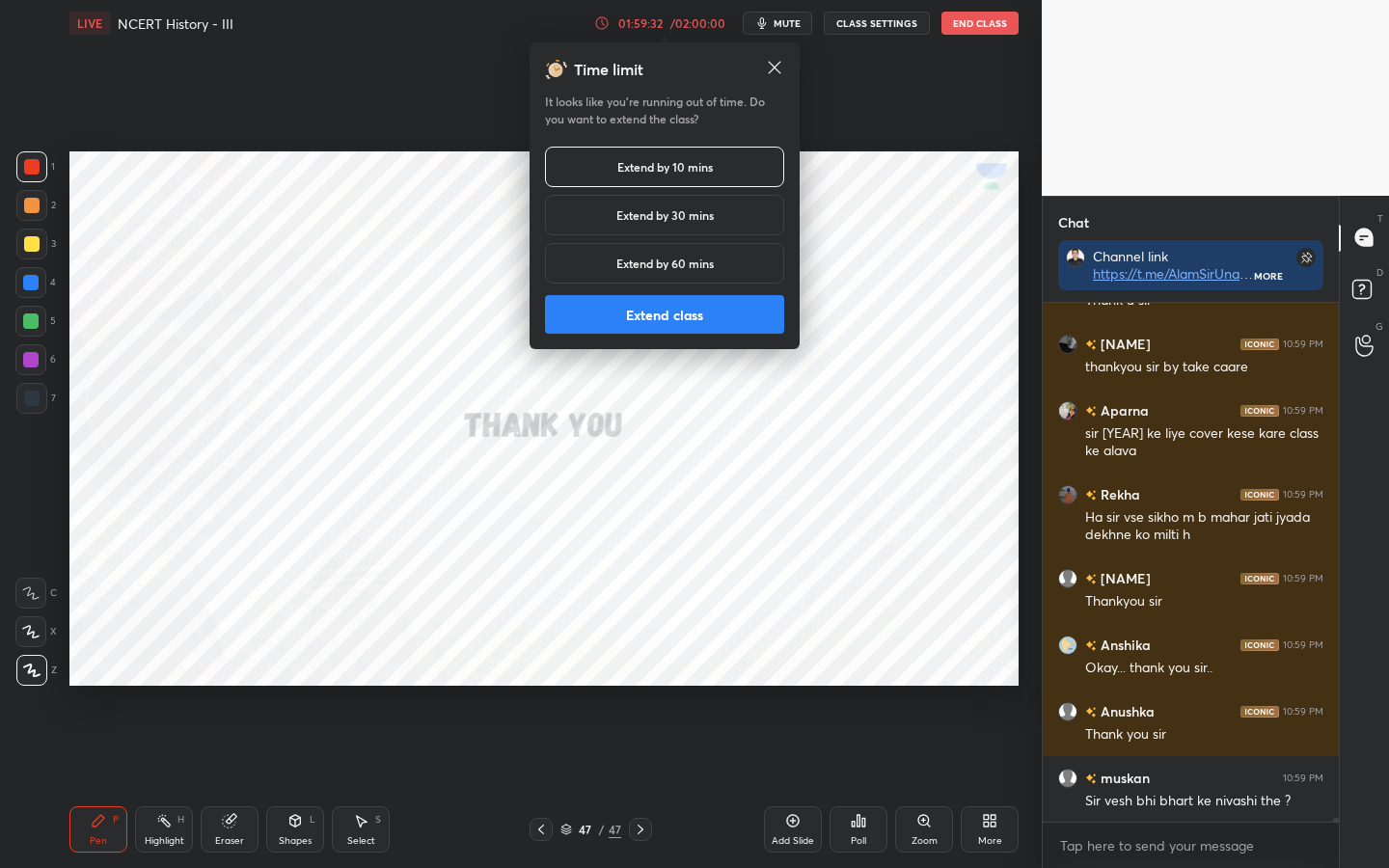 click on "Extend class" at bounding box center [665, 314] 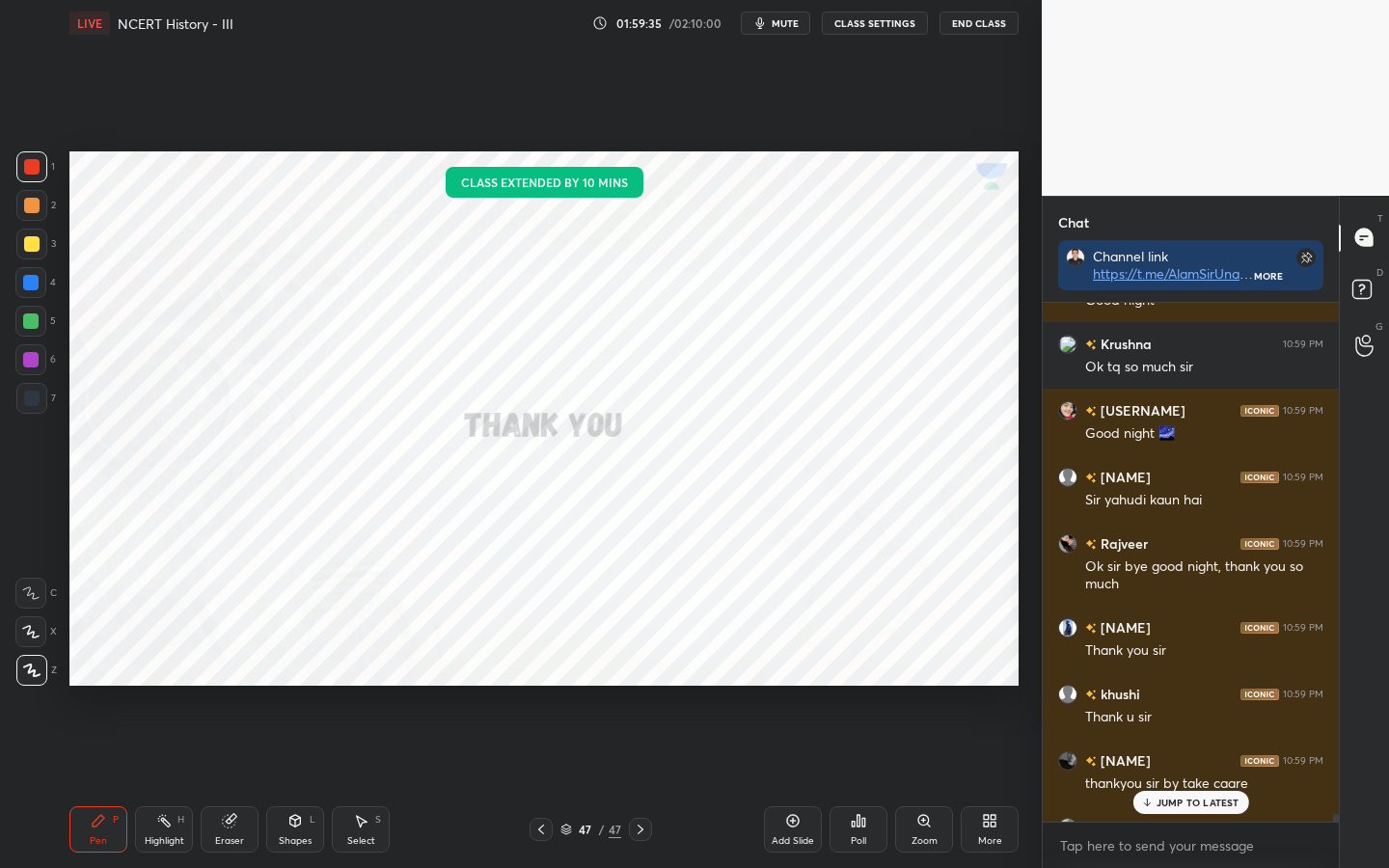 scroll, scrollTop: 62222, scrollLeft: 0, axis: vertical 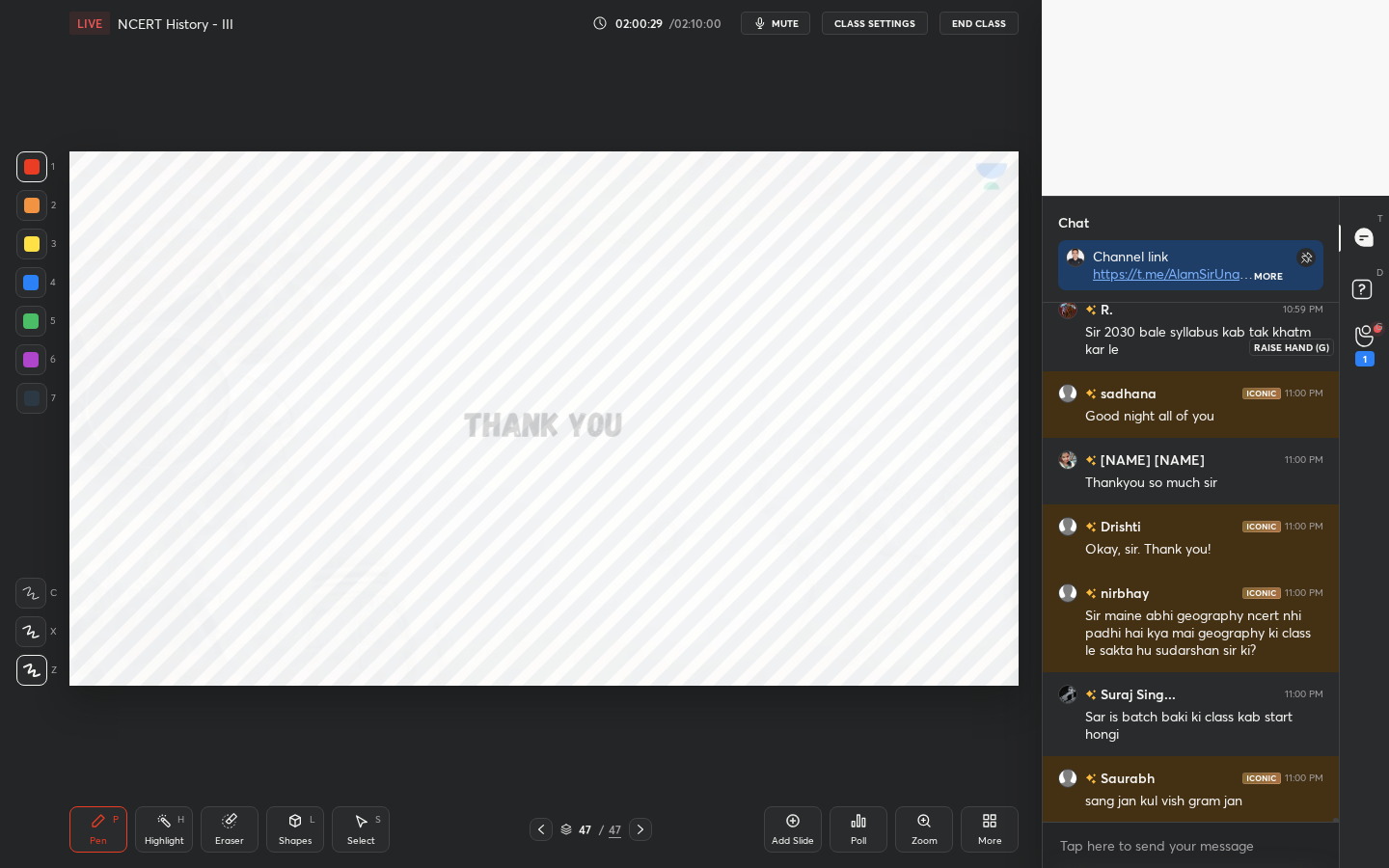 click on "1" at bounding box center (1365, 345) 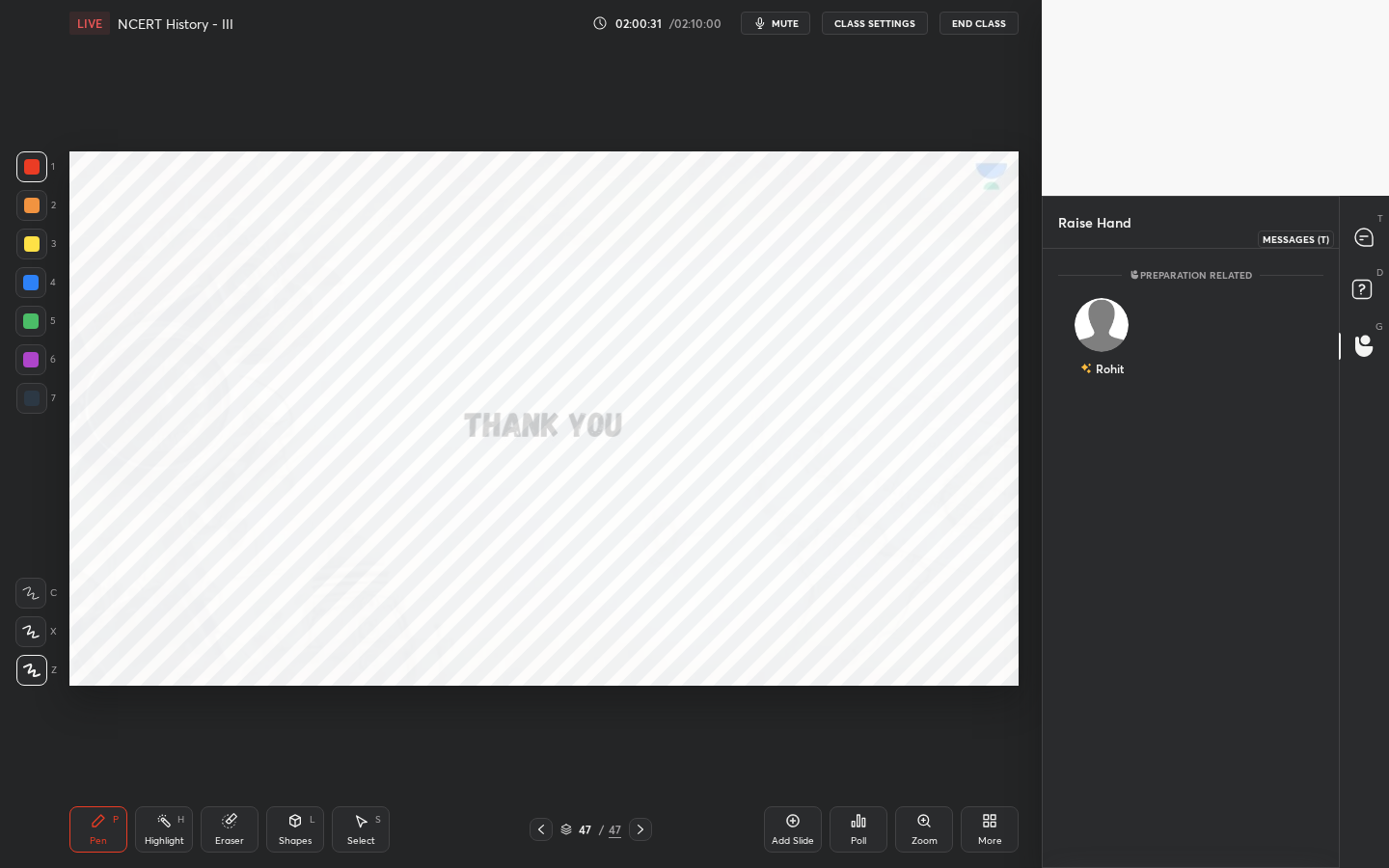 click 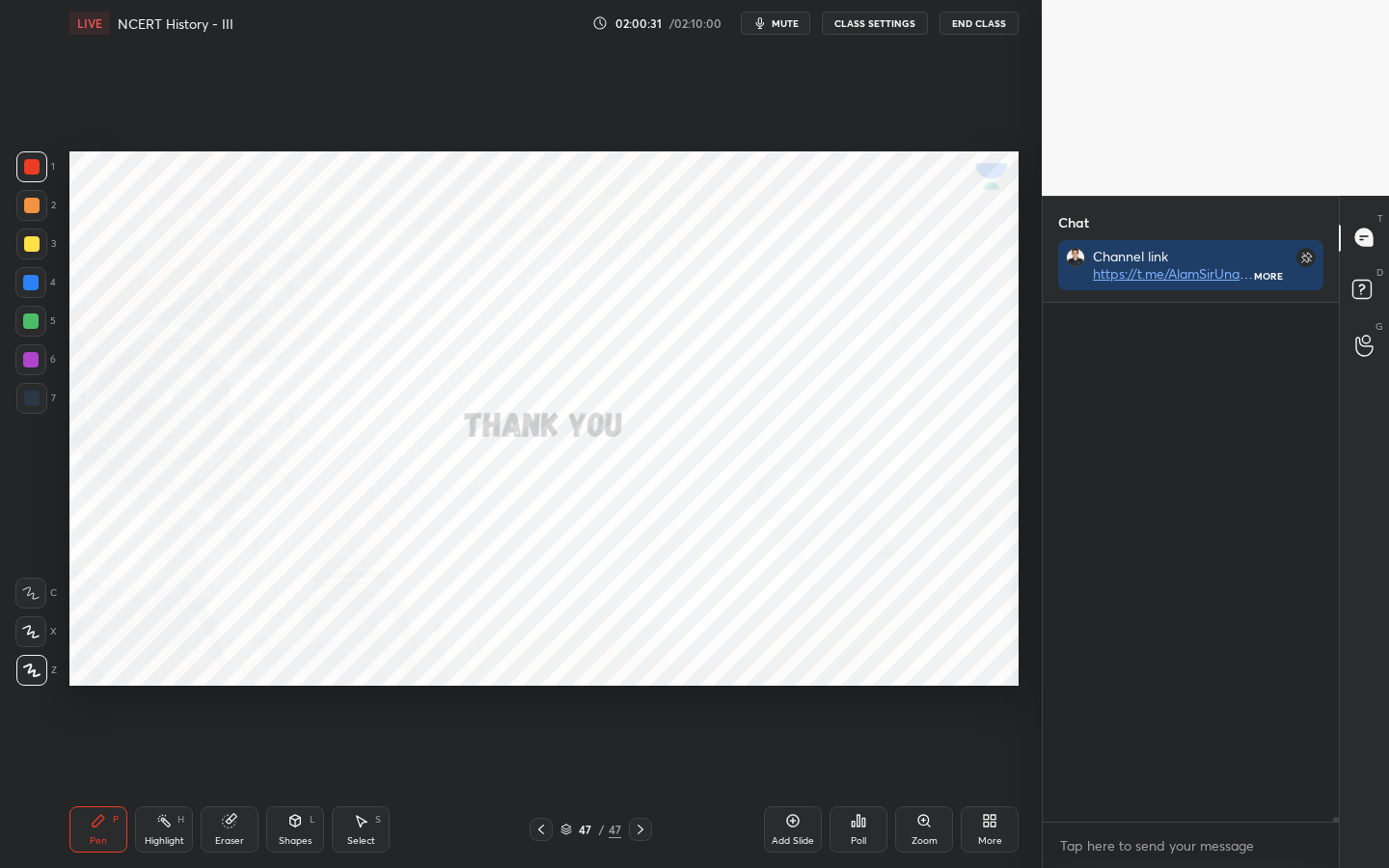 scroll, scrollTop: 63509, scrollLeft: 0, axis: vertical 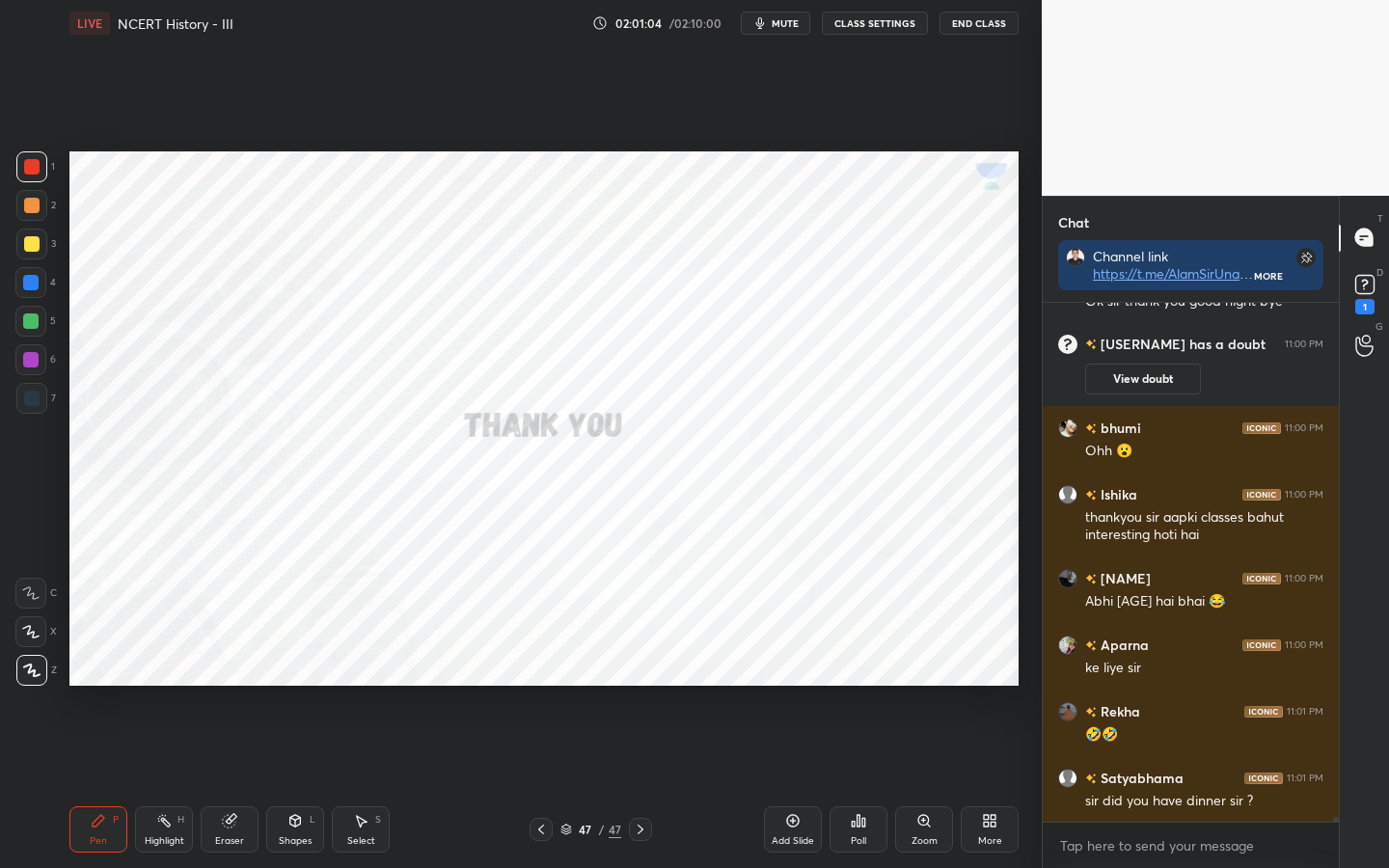 click on "Eraser" at bounding box center [230, 841] 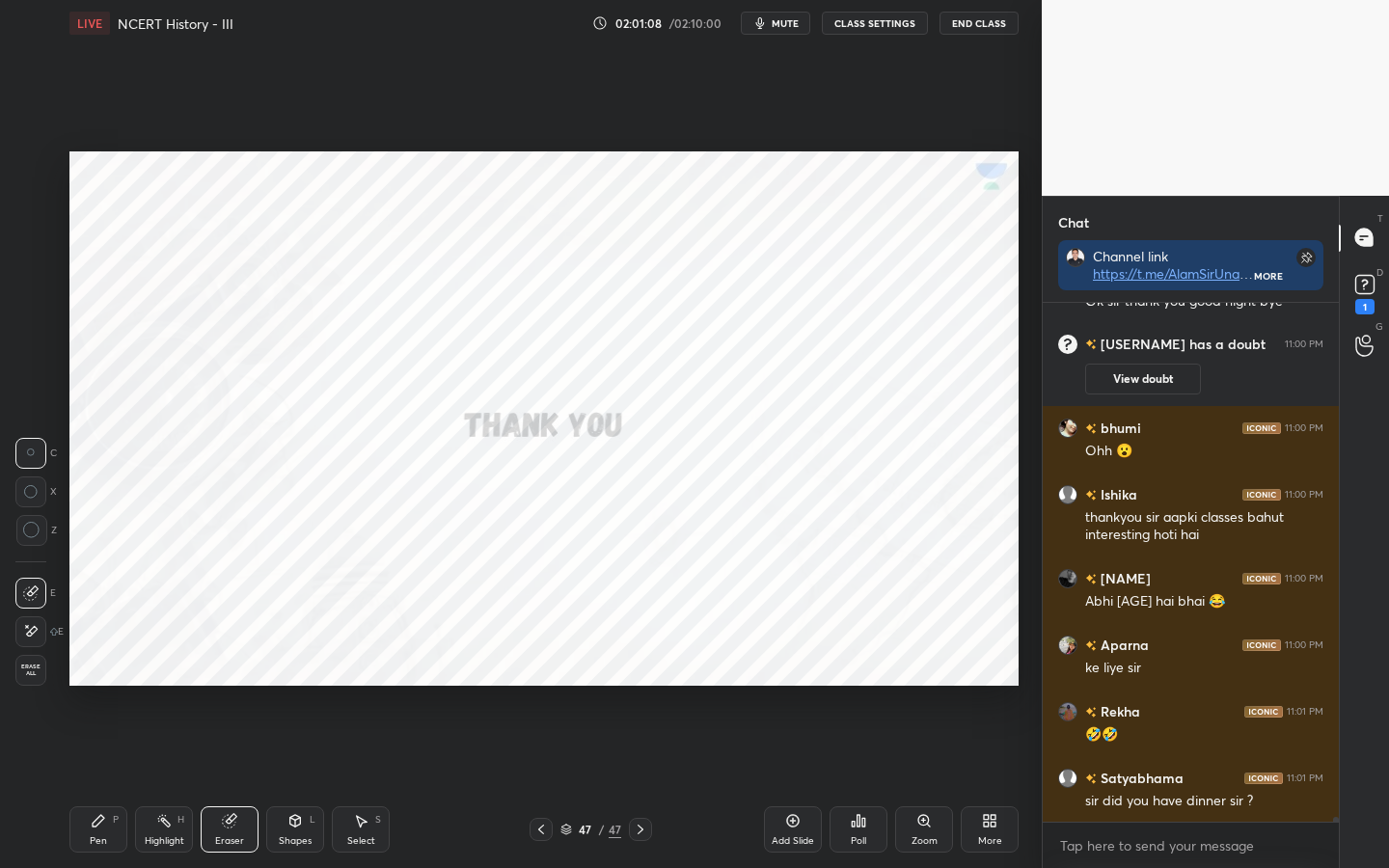 click on "Erase all" at bounding box center (31, 670) 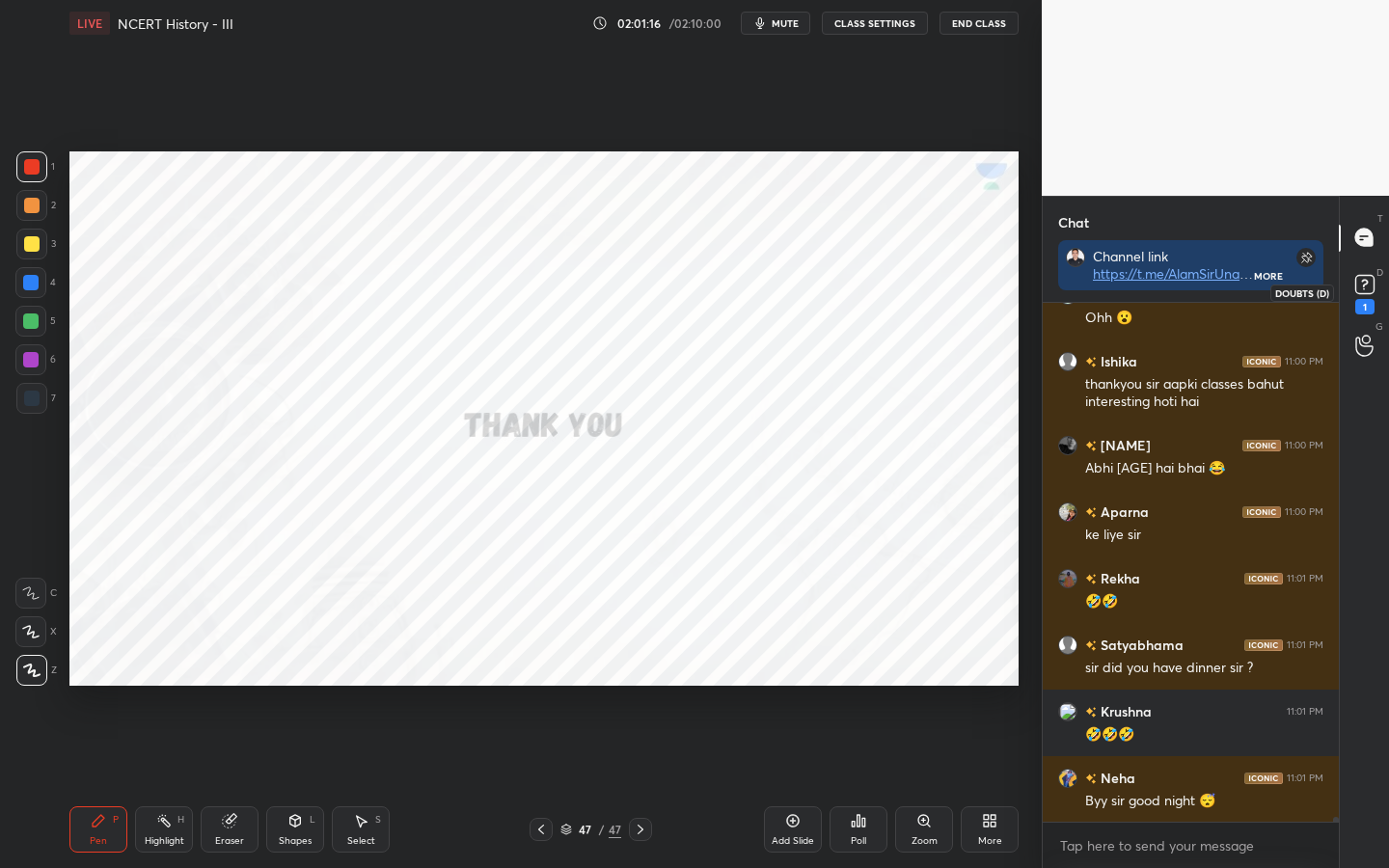 scroll, scrollTop: 61461, scrollLeft: 0, axis: vertical 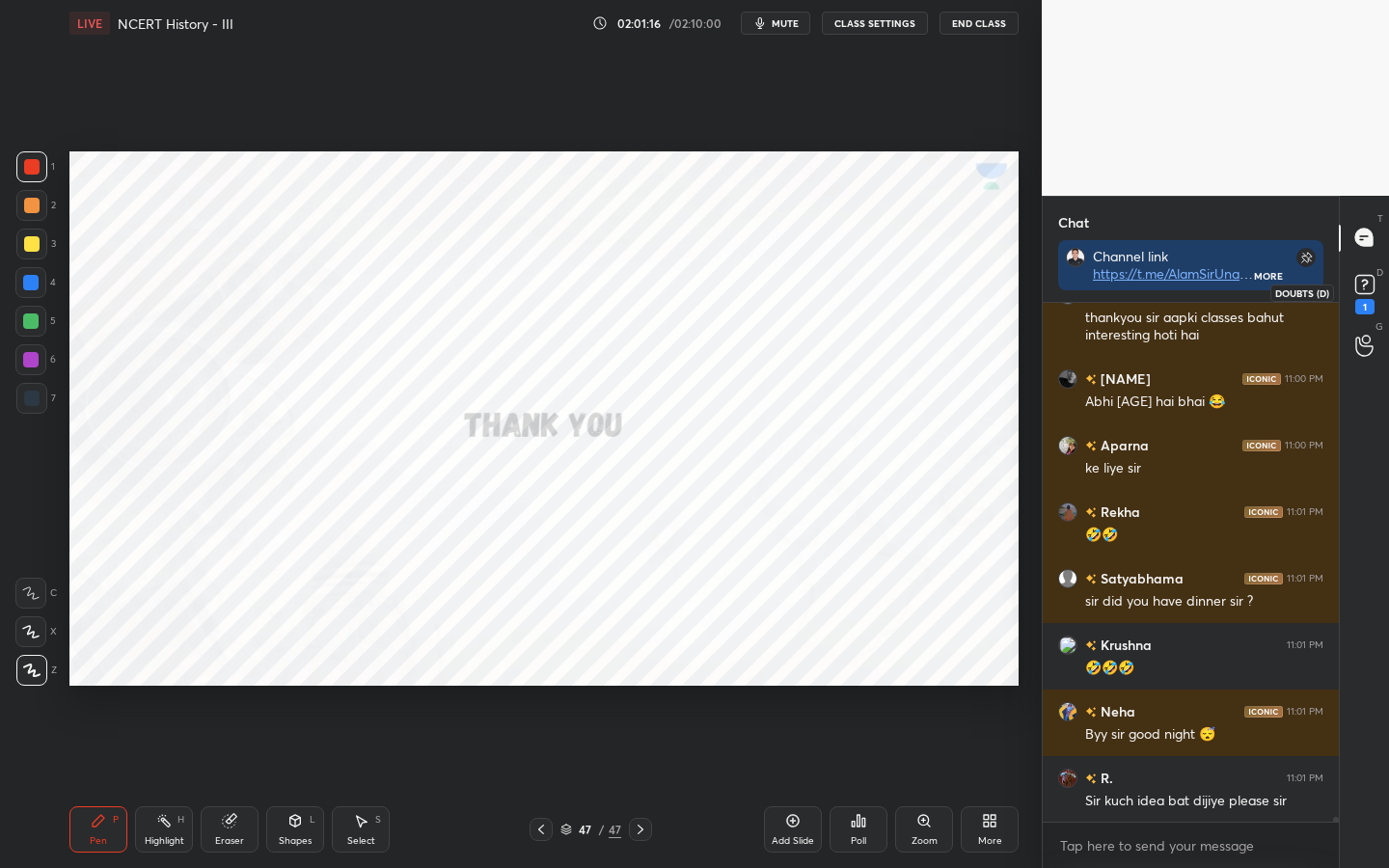click 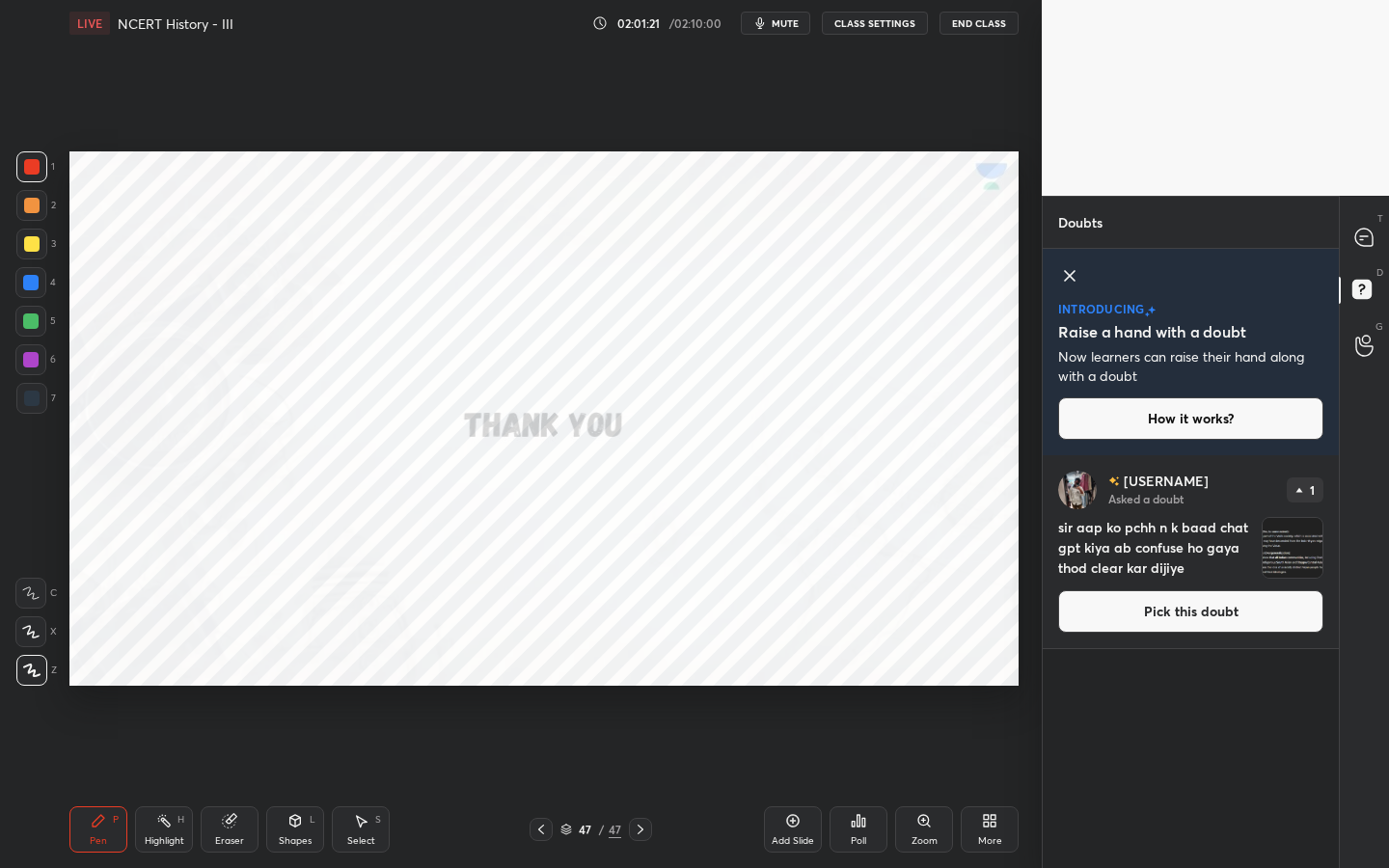 click on "Pick this doubt" at bounding box center (1190, 611) 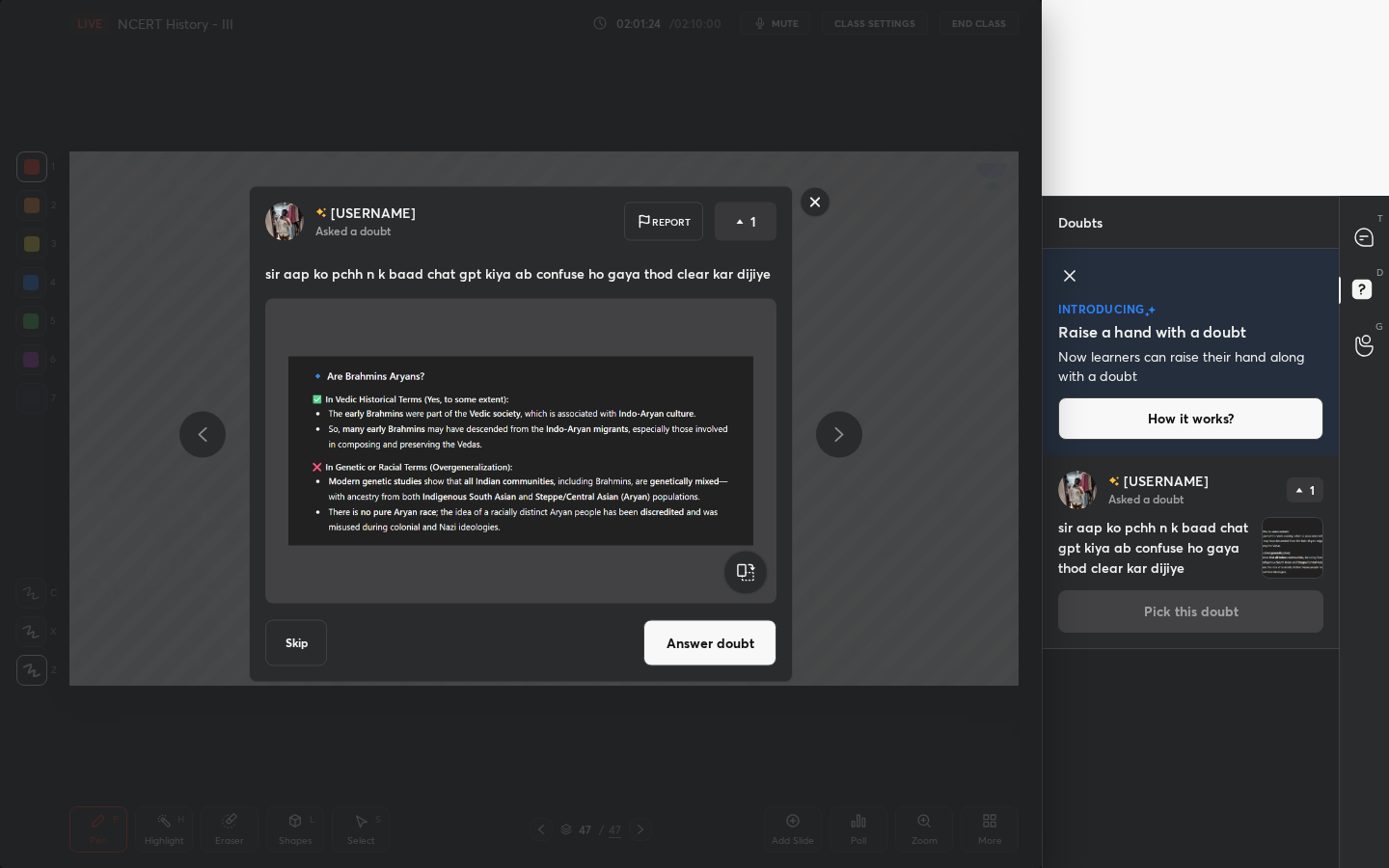 click 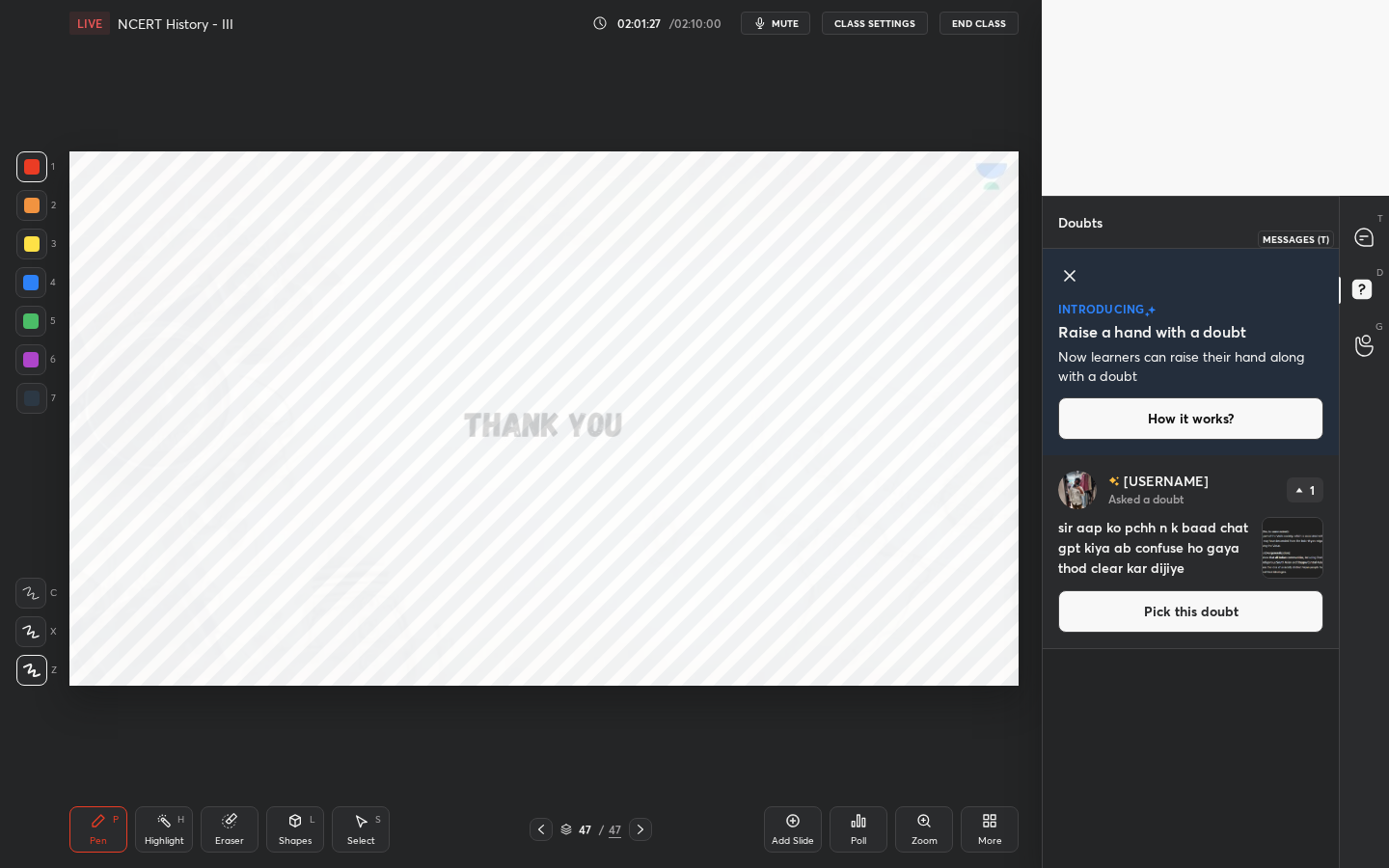 click at bounding box center [1365, 238] 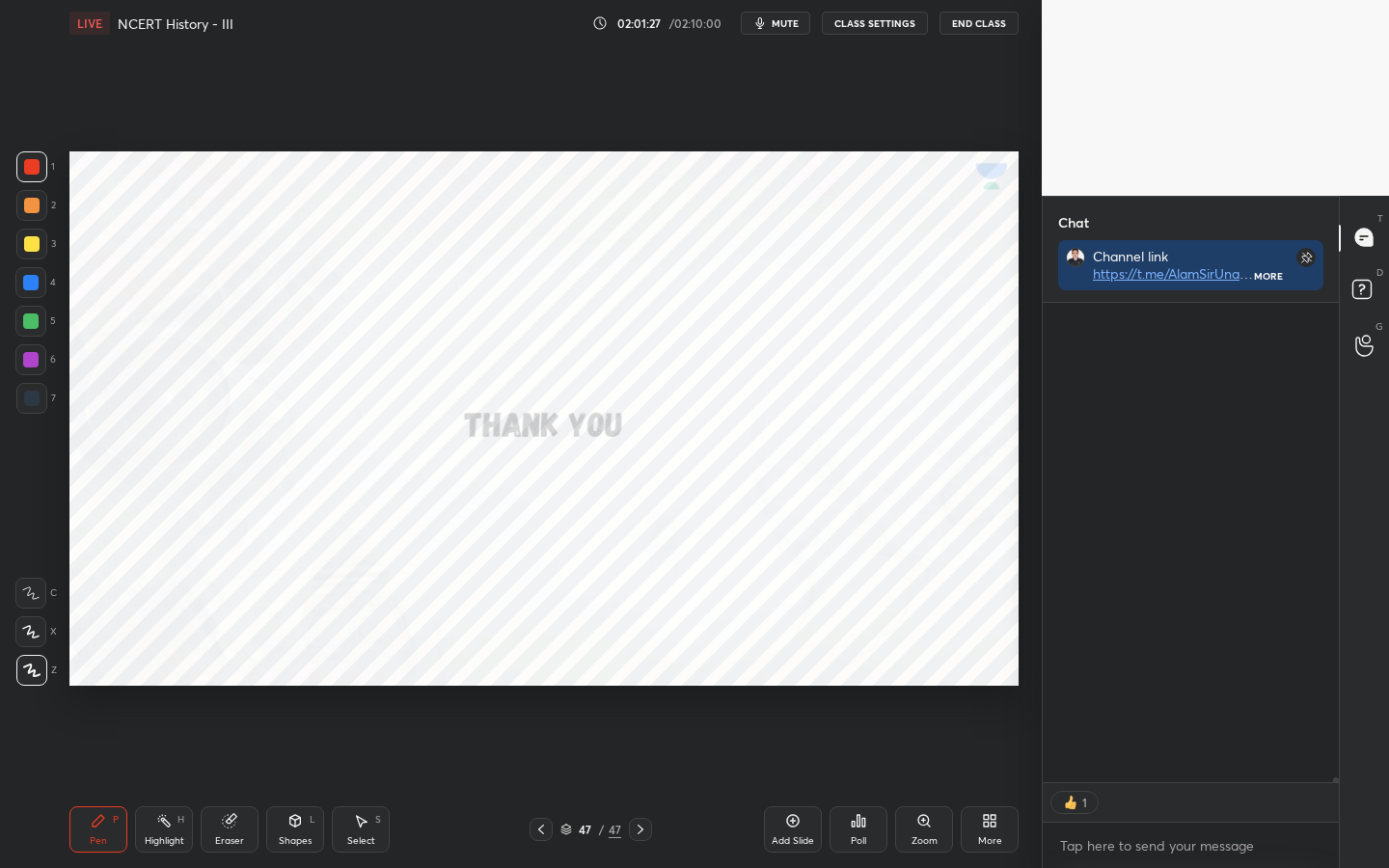 scroll, scrollTop: 62261, scrollLeft: 0, axis: vertical 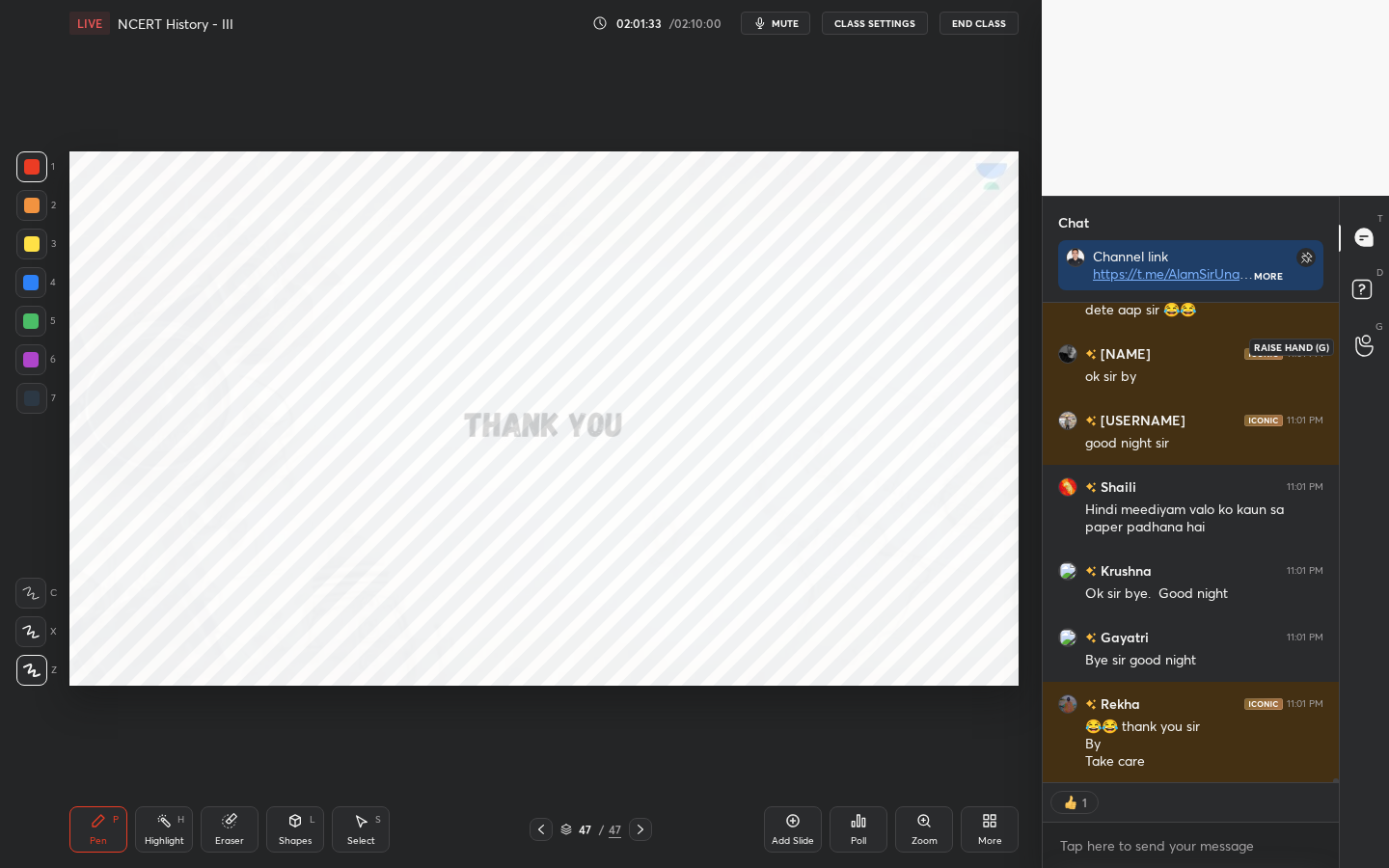 click 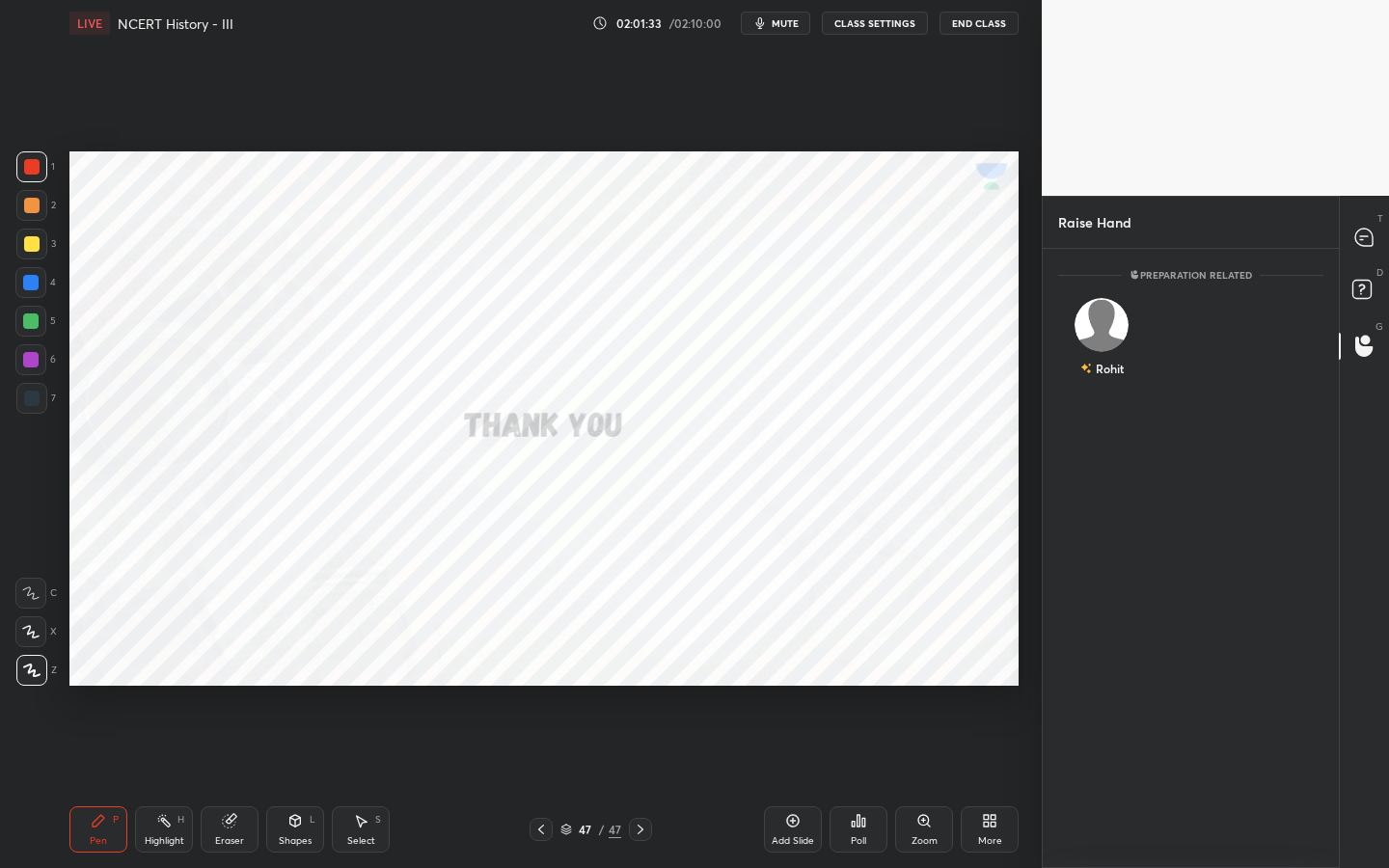 scroll, scrollTop: 613, scrollLeft: 290, axis: both 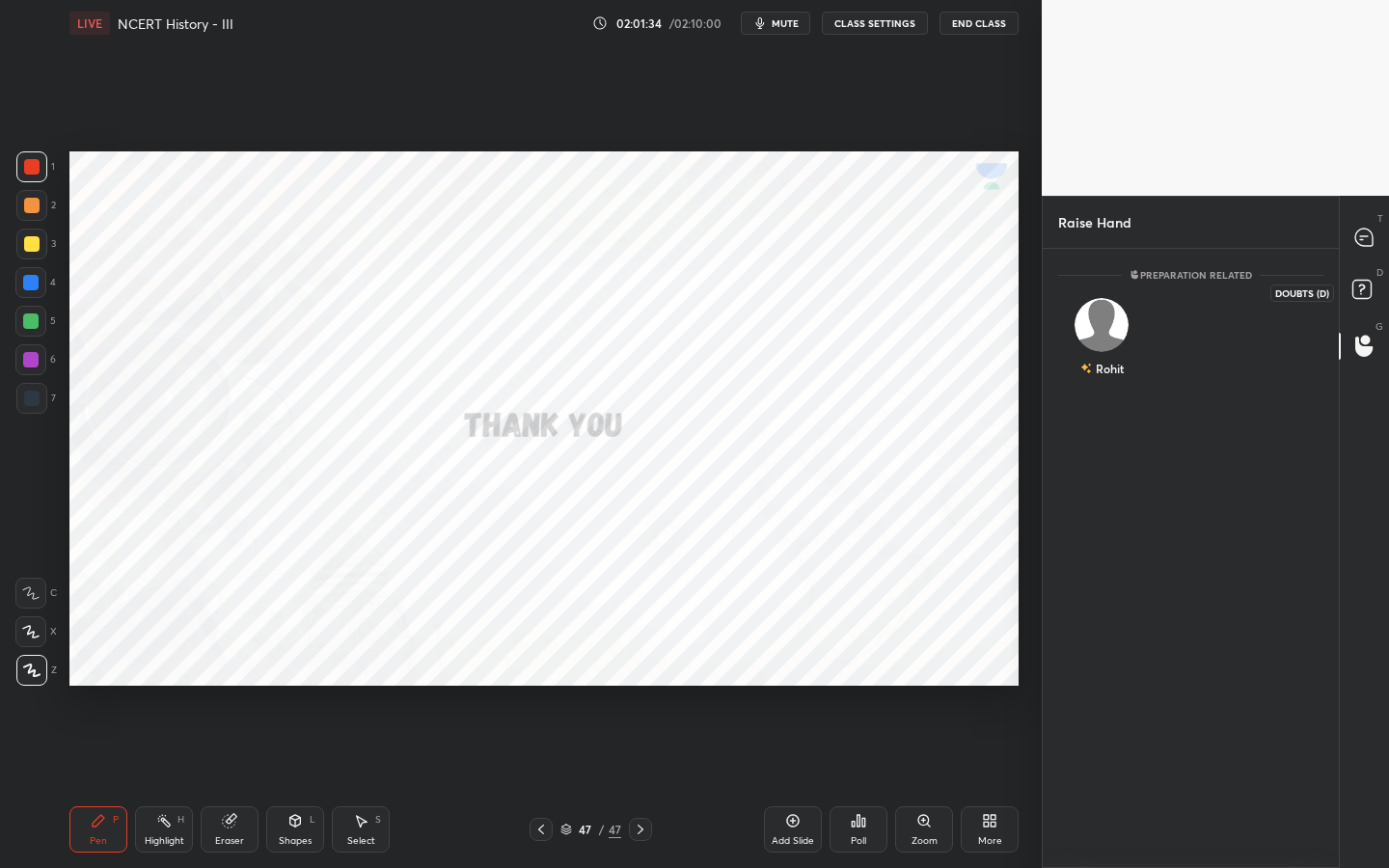 click 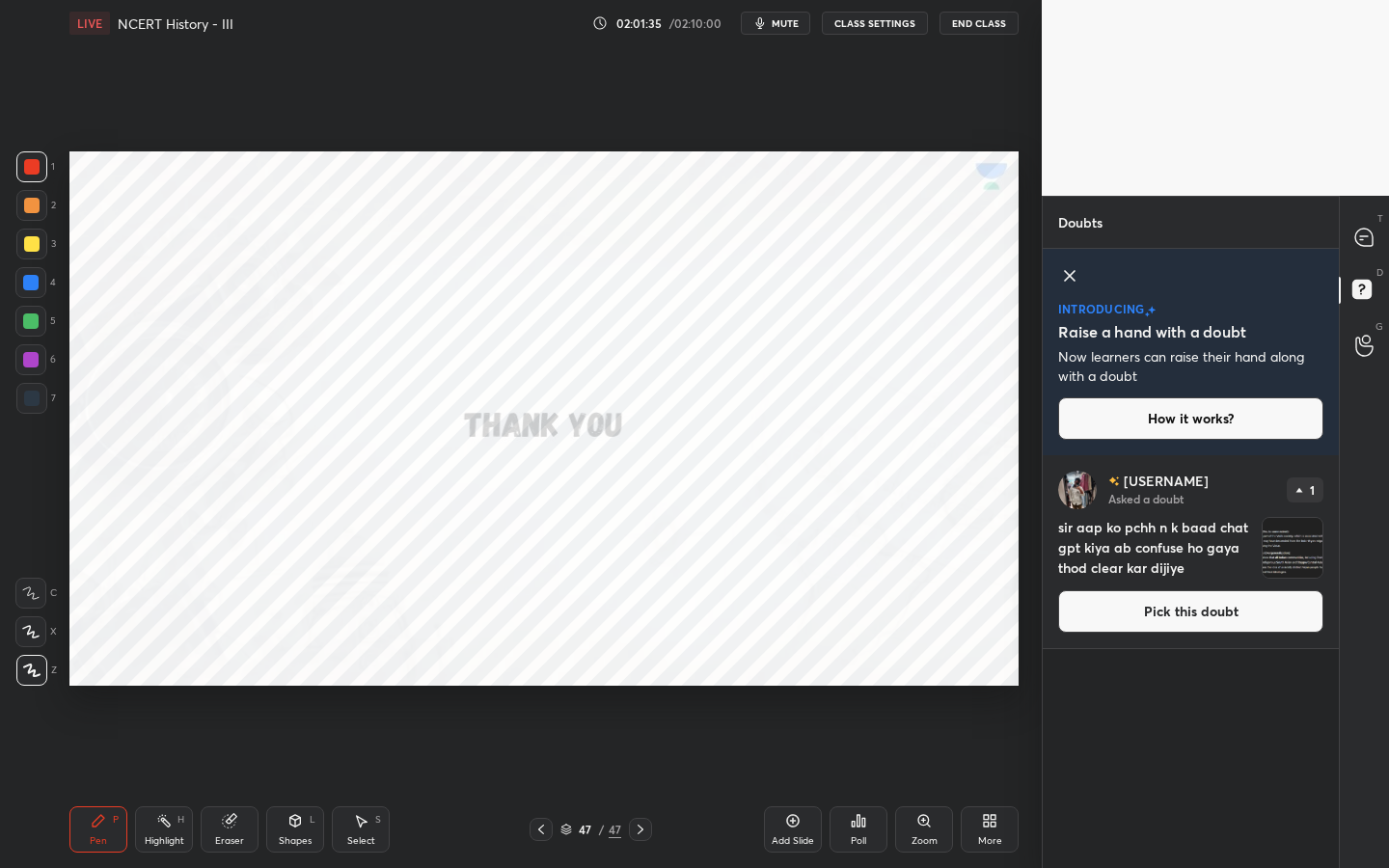 click on "Pick this doubt" at bounding box center [1190, 611] 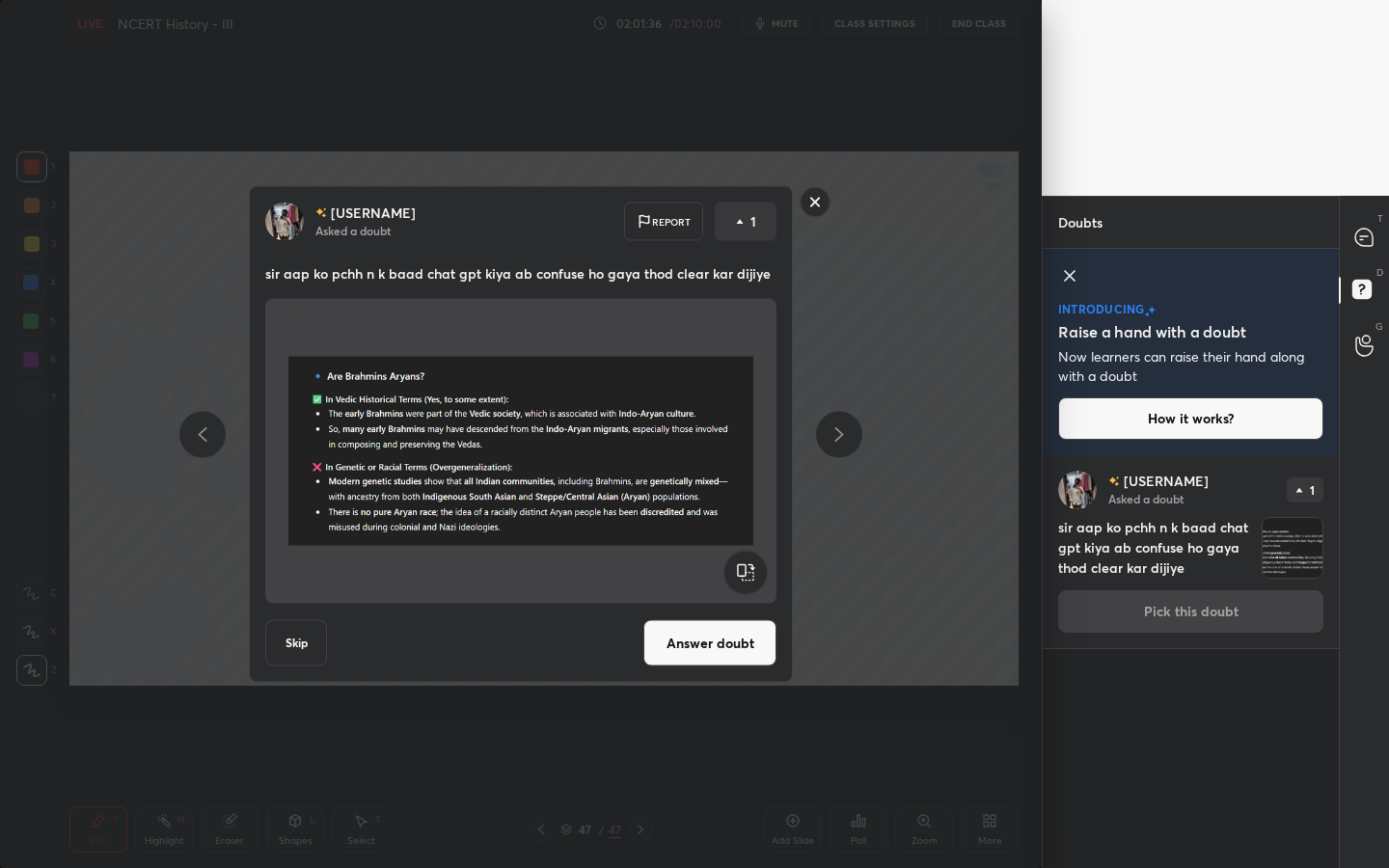 click on "Answer doubt" at bounding box center [710, 643] 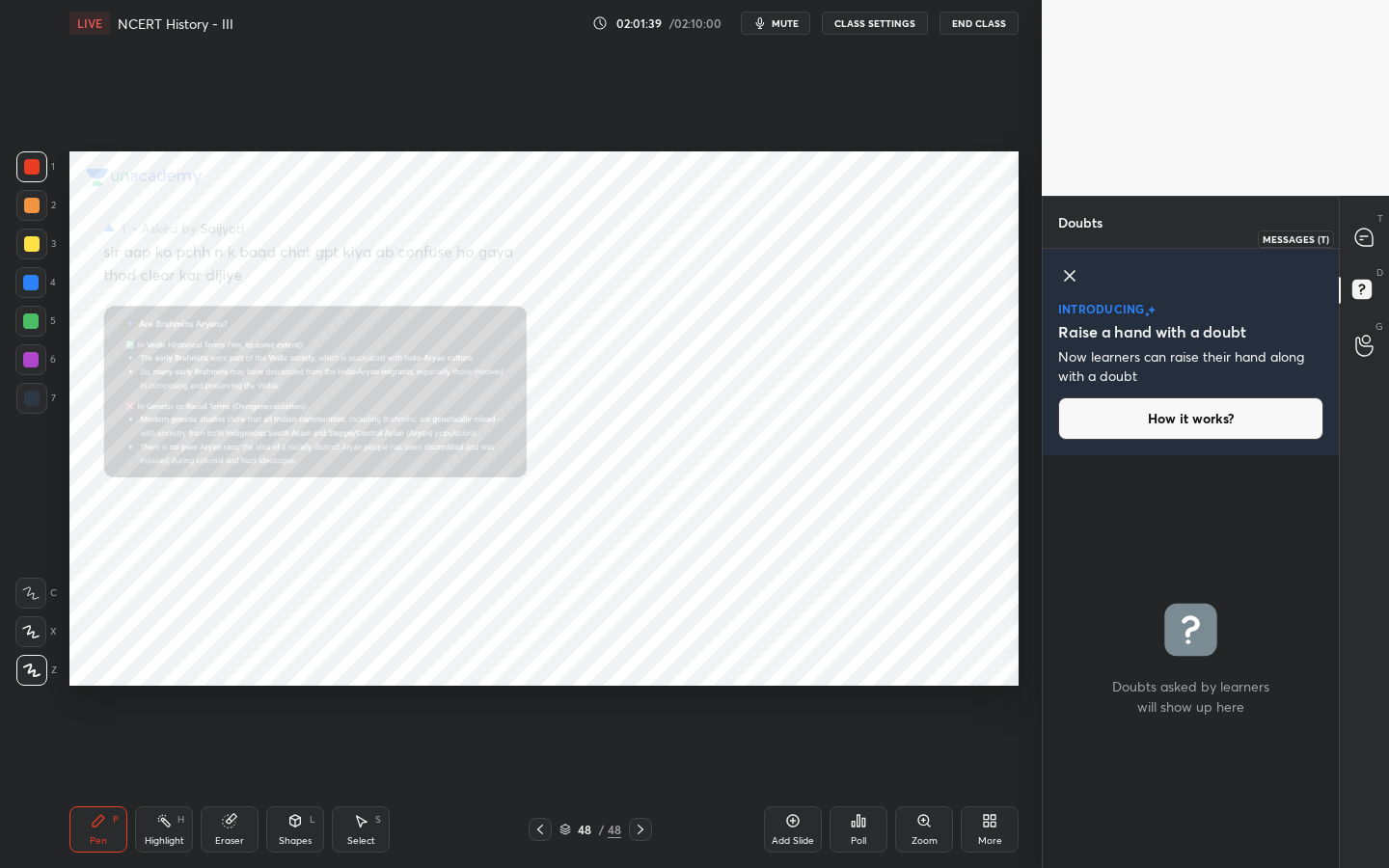 click 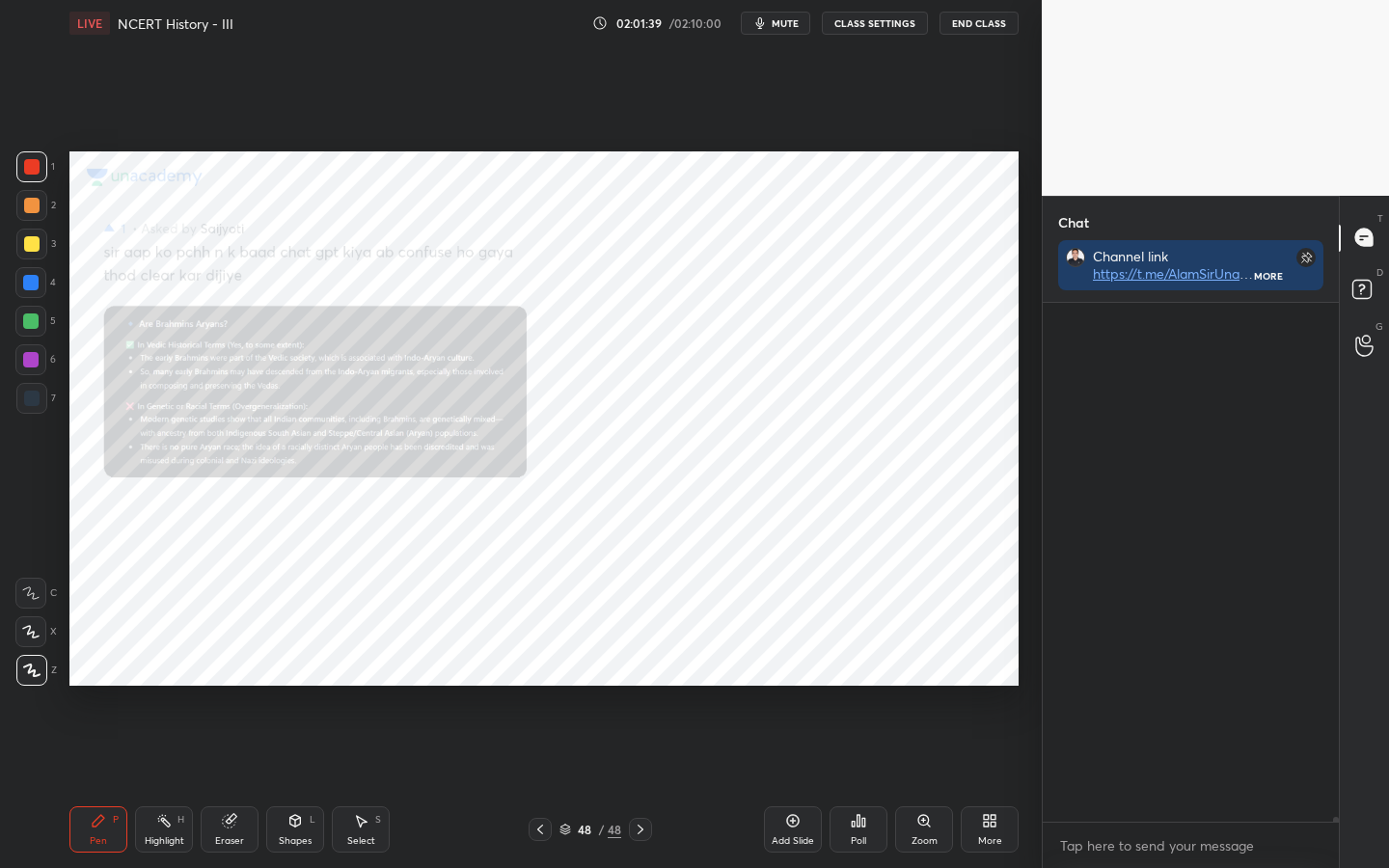 scroll, scrollTop: 62487, scrollLeft: 0, axis: vertical 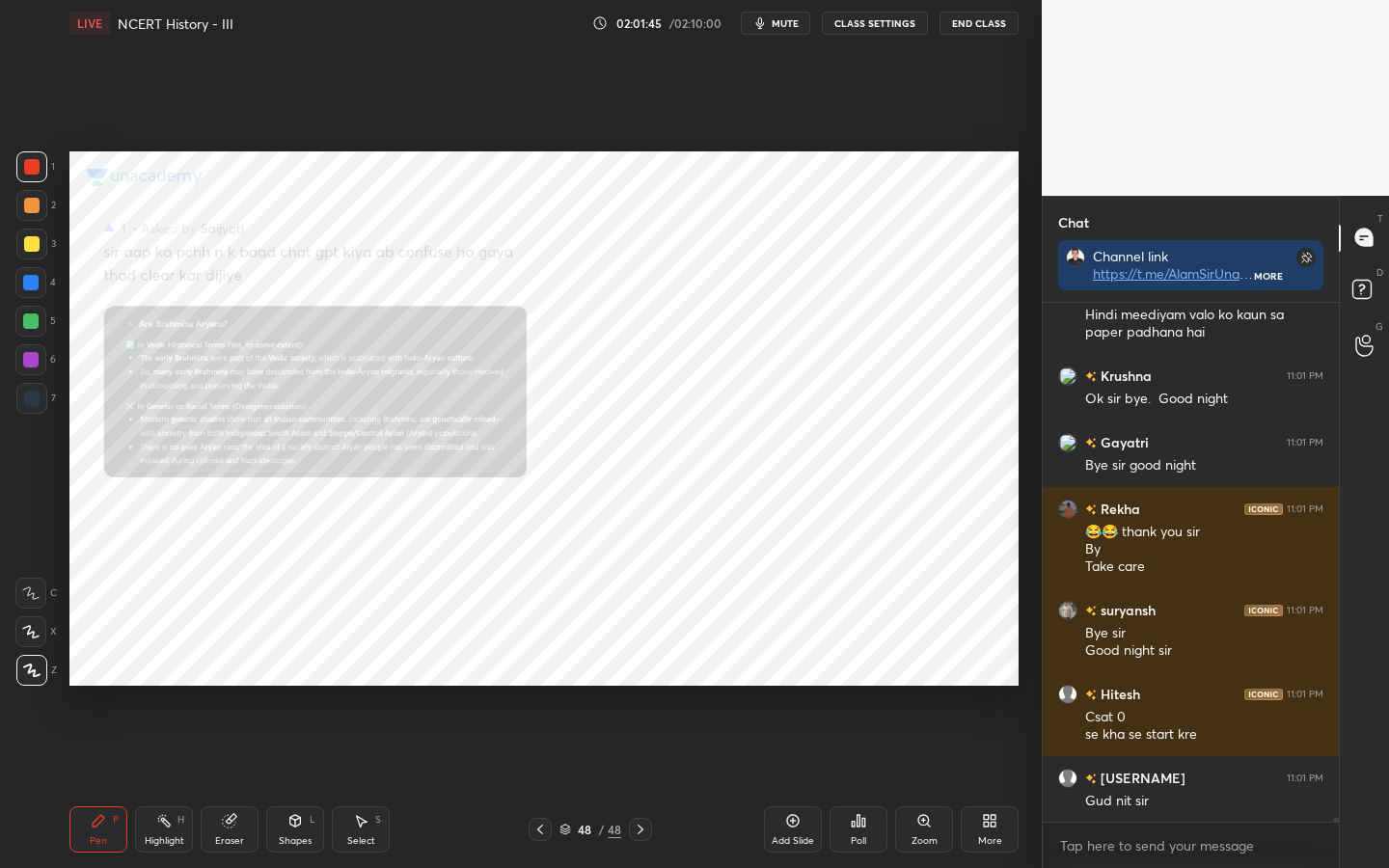 drag, startPoint x: 926, startPoint y: 824, endPoint x: 912, endPoint y: 804, distance: 24.41311 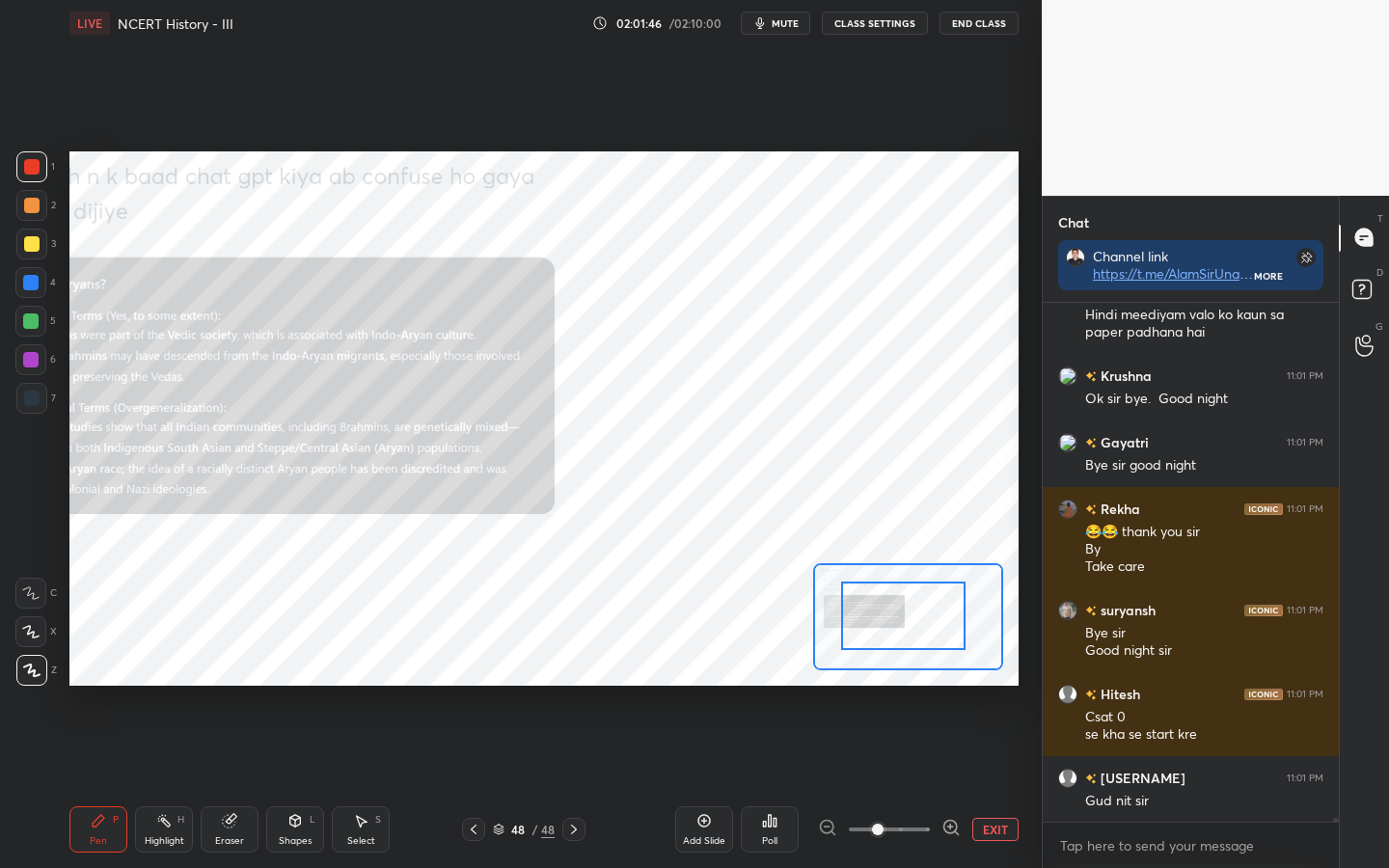 drag, startPoint x: 900, startPoint y: 629, endPoint x: 872, endPoint y: 637, distance: 29.12044 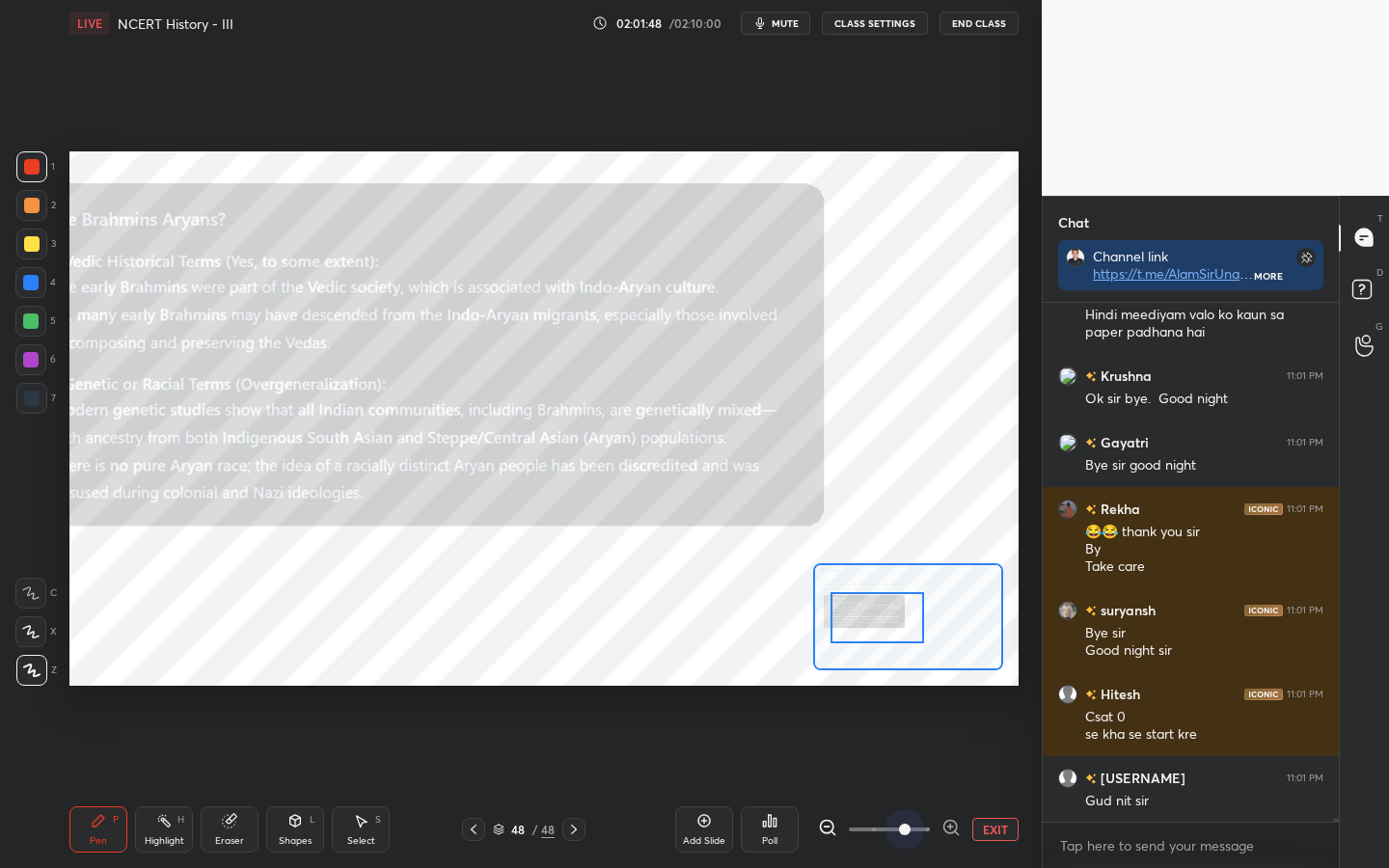 drag, startPoint x: 890, startPoint y: 829, endPoint x: 959, endPoint y: 785, distance: 81.8352 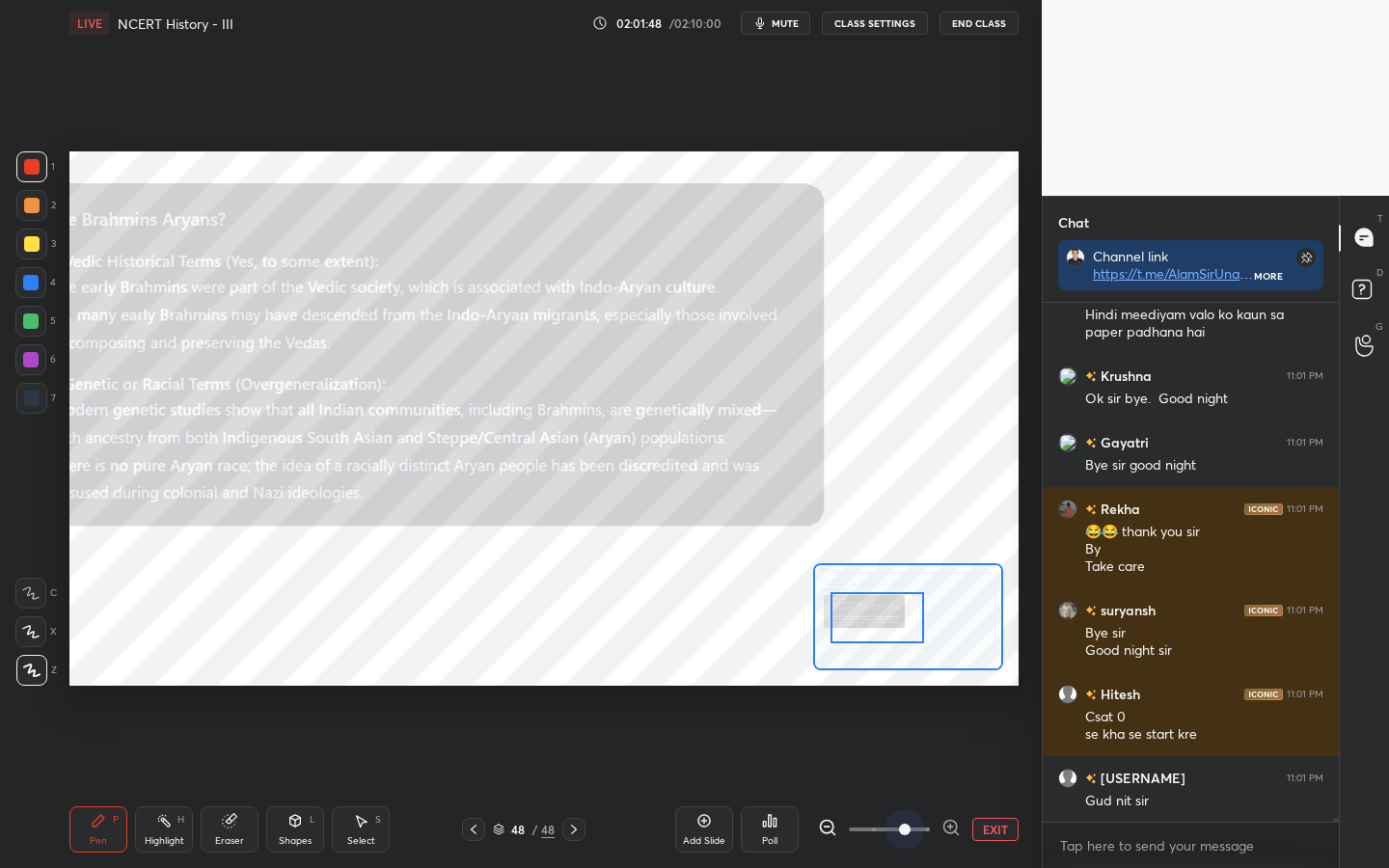click on "EXIT" at bounding box center (918, 829) 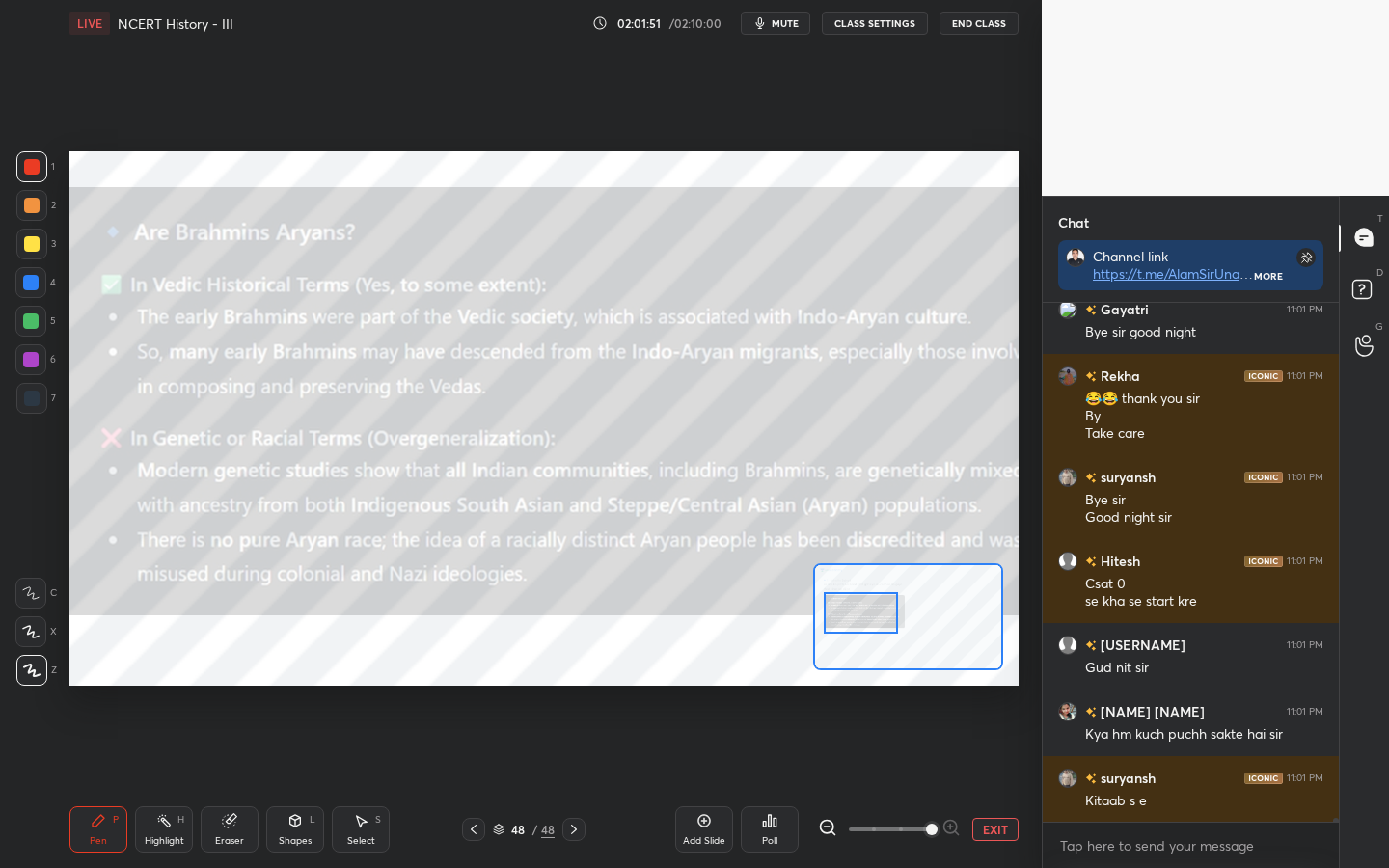 scroll, scrollTop: 62873, scrollLeft: 0, axis: vertical 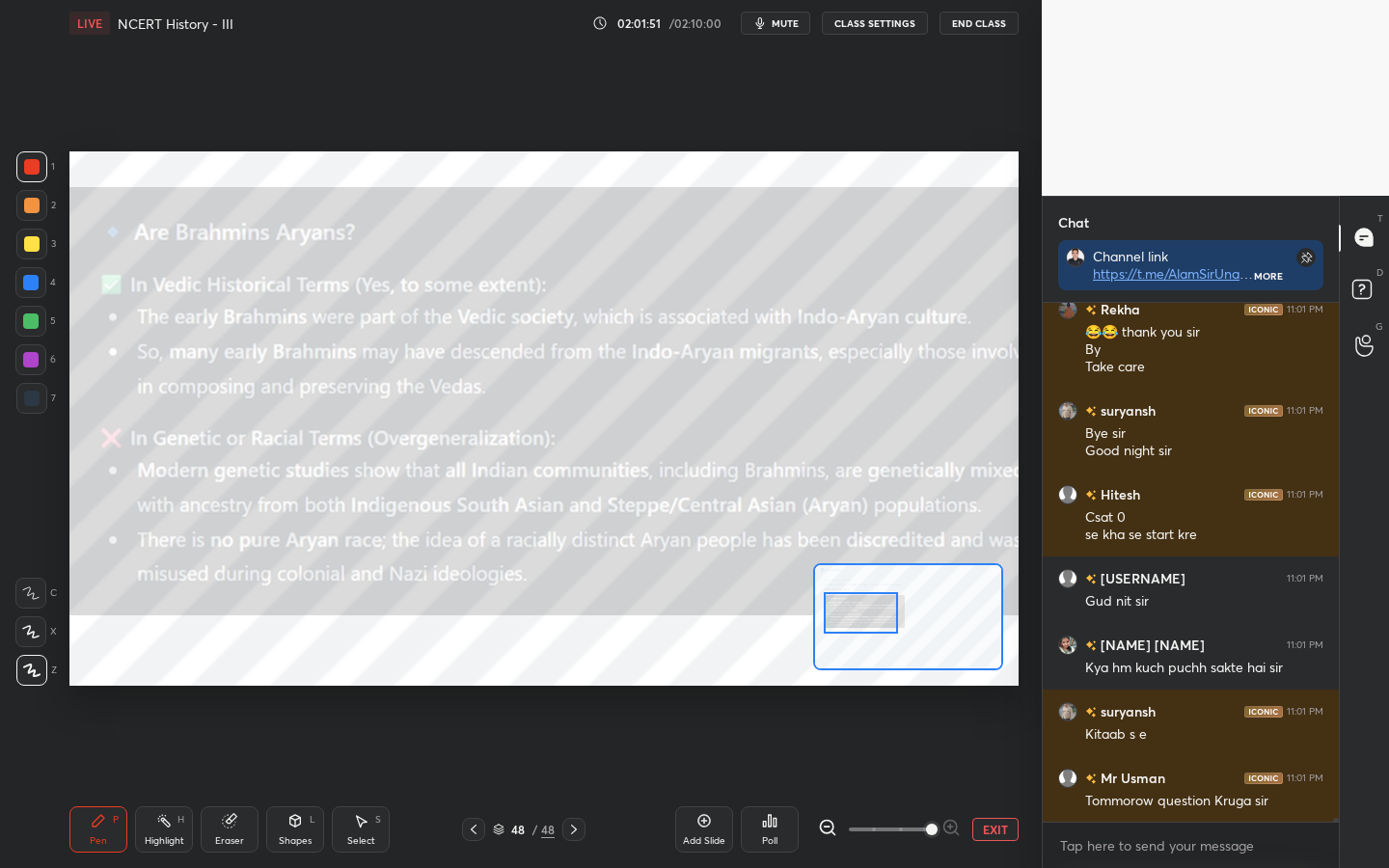 drag, startPoint x: 879, startPoint y: 611, endPoint x: 869, endPoint y: 612, distance: 10.049876 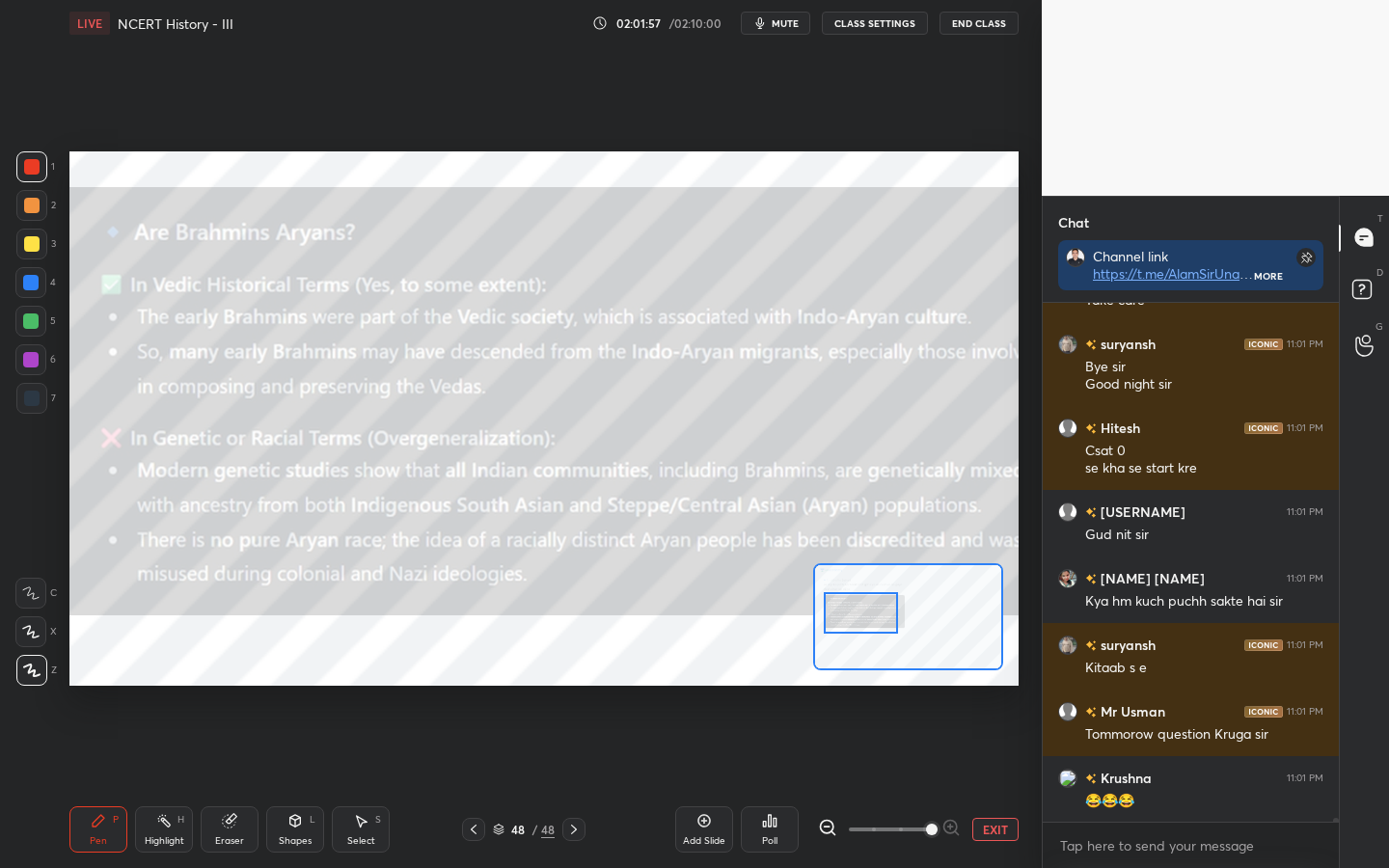 scroll, scrollTop: 63006, scrollLeft: 0, axis: vertical 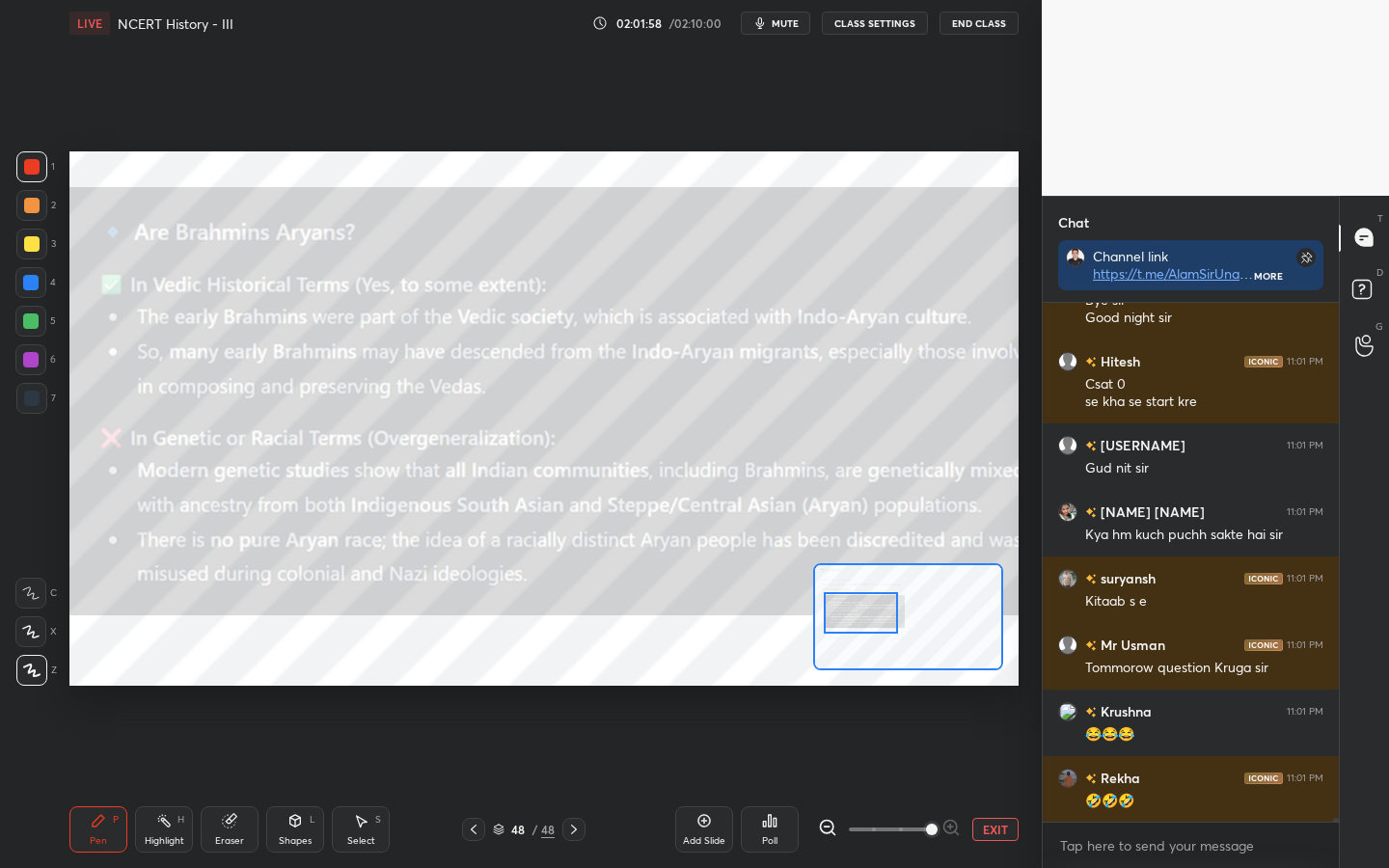 click on "EXIT" at bounding box center [995, 829] 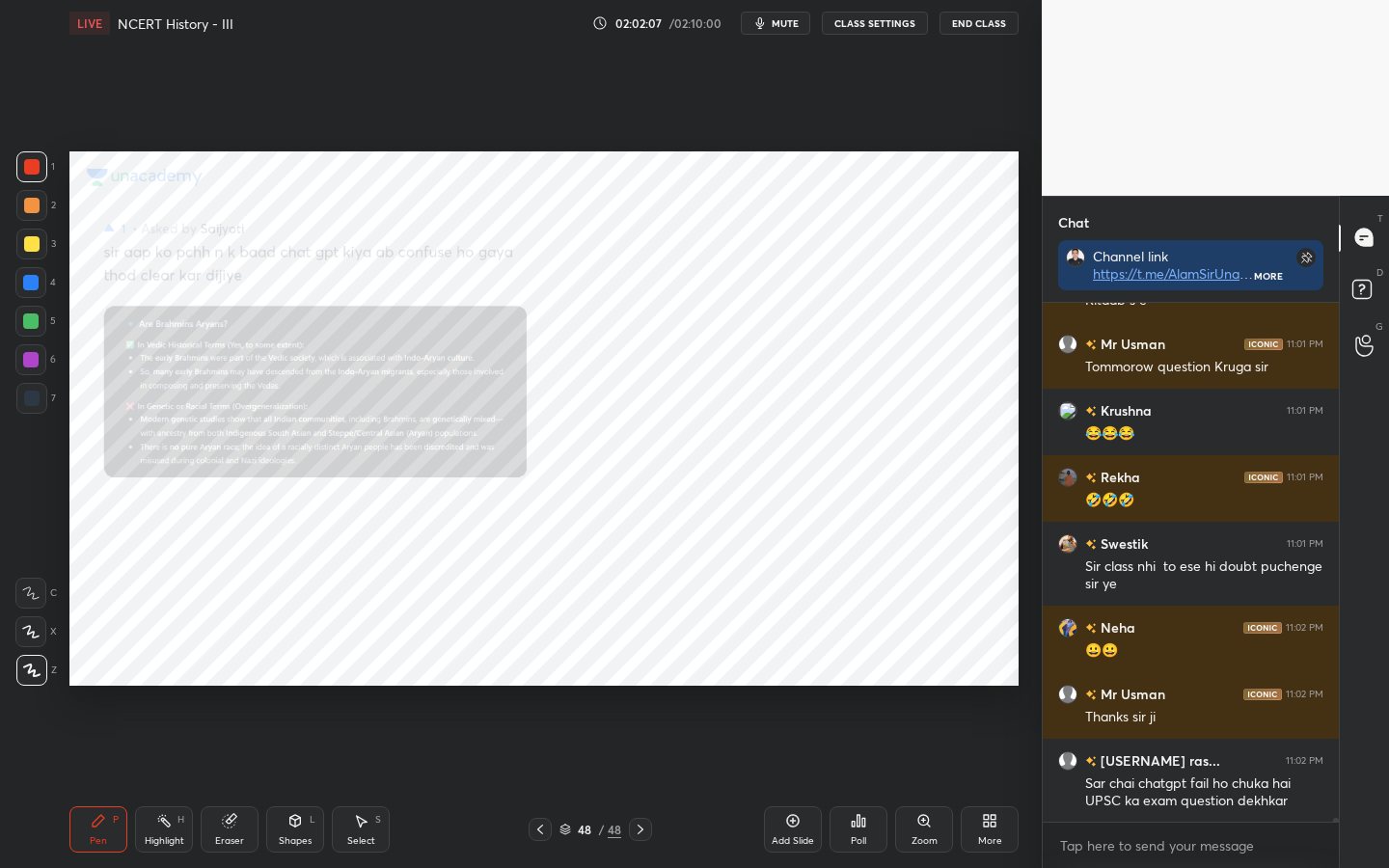 scroll, scrollTop: 63374, scrollLeft: 0, axis: vertical 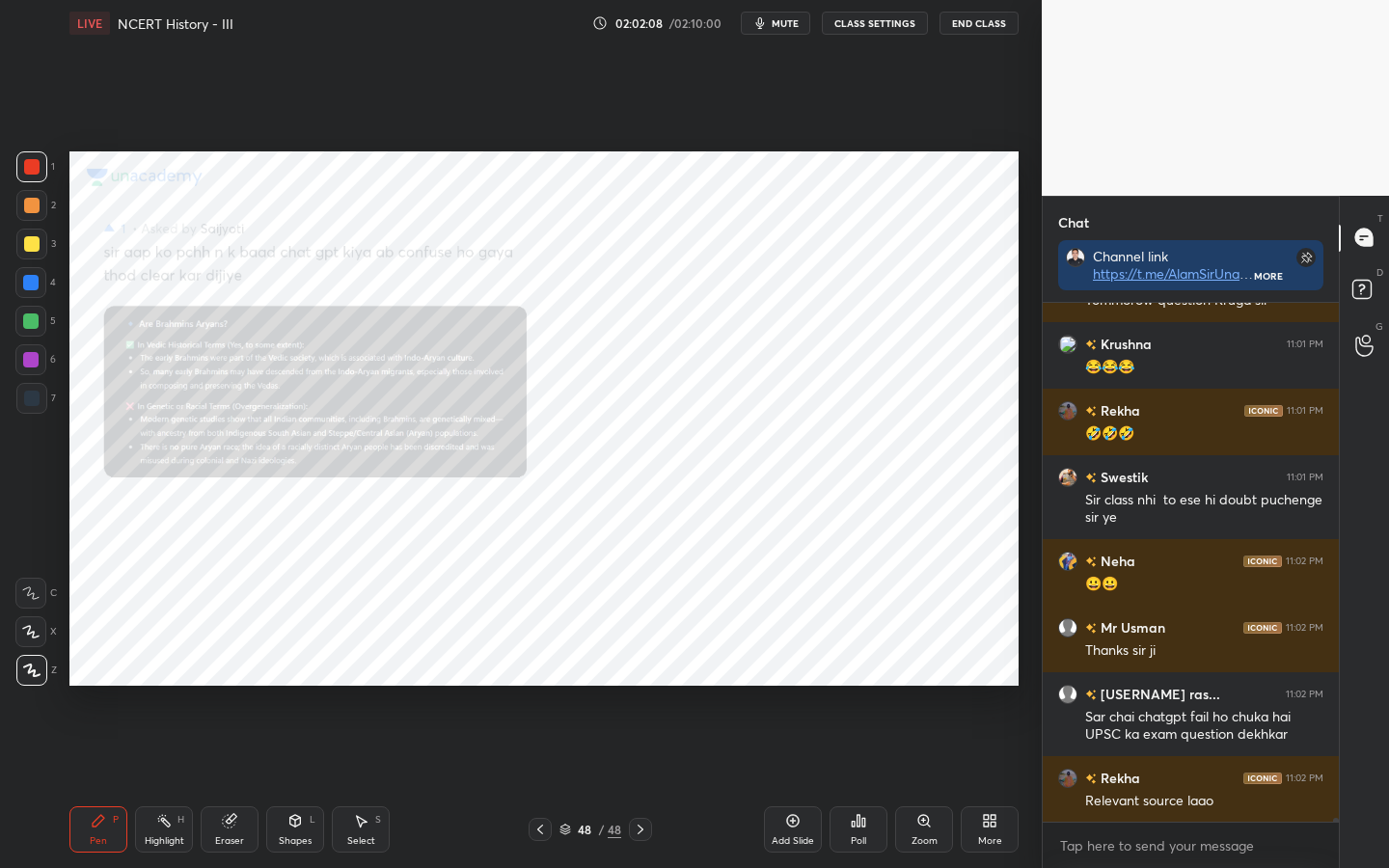 click on "End Class" at bounding box center (979, 23) 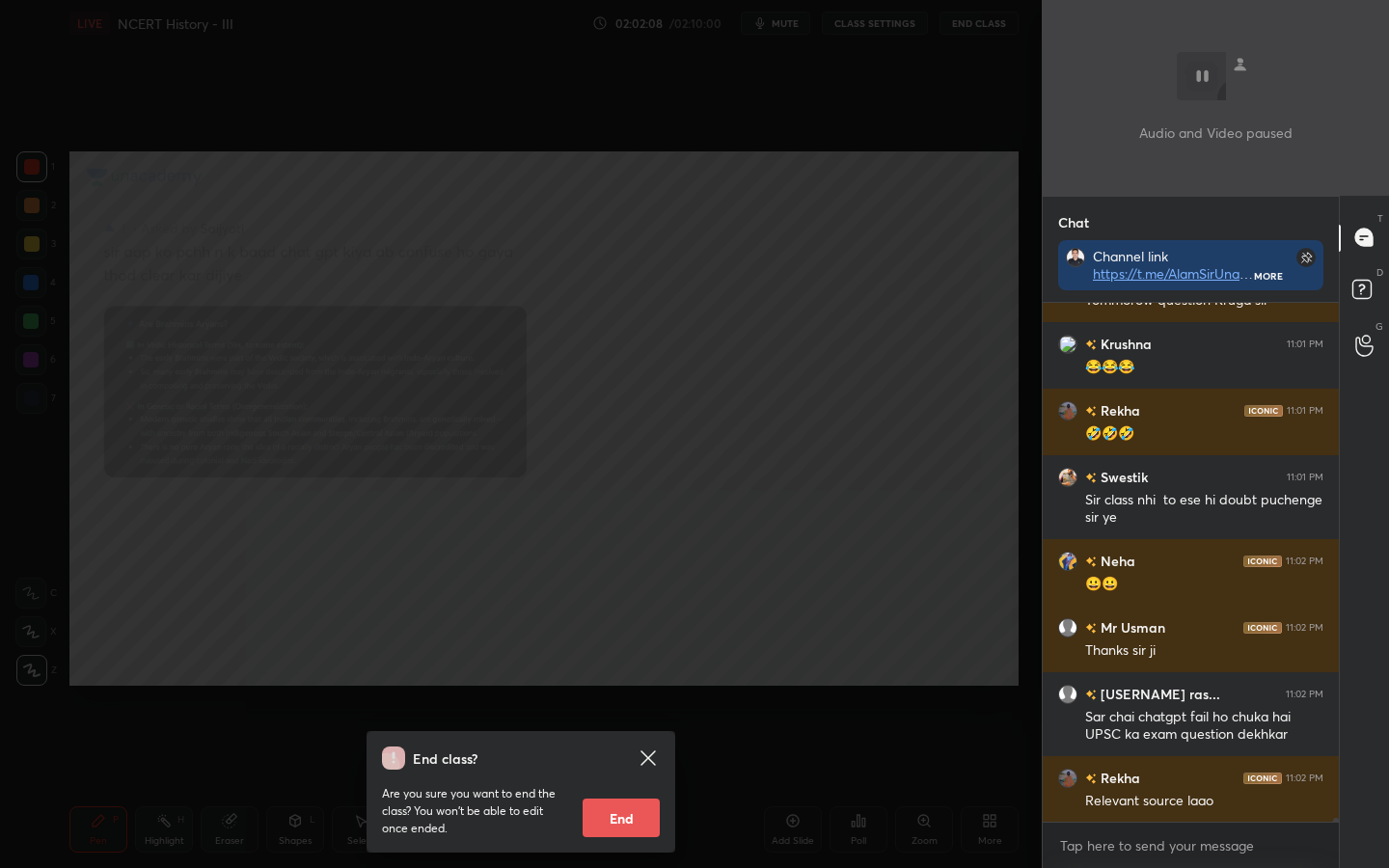 scroll, scrollTop: 63458, scrollLeft: 0, axis: vertical 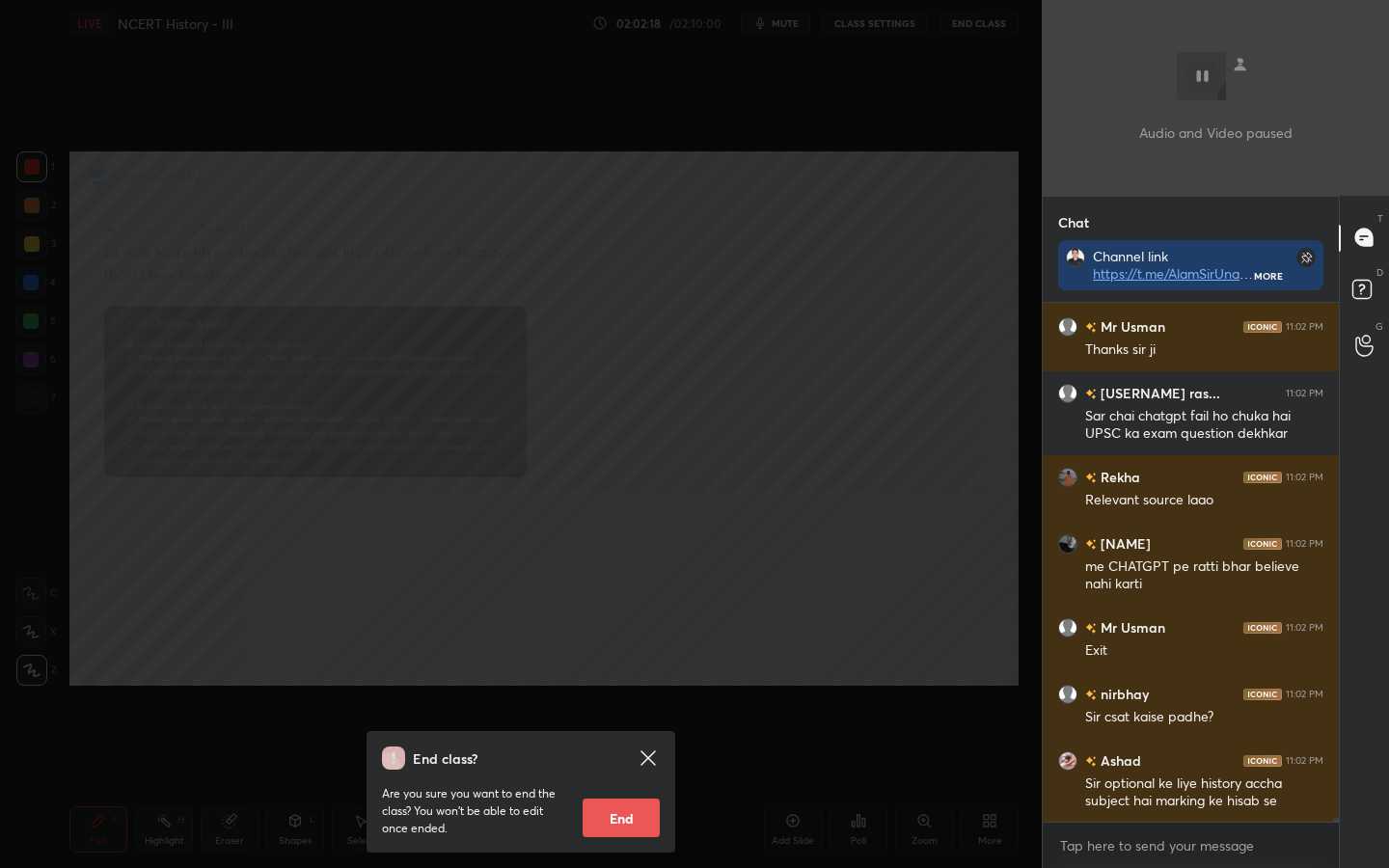click on "End" at bounding box center [621, 818] 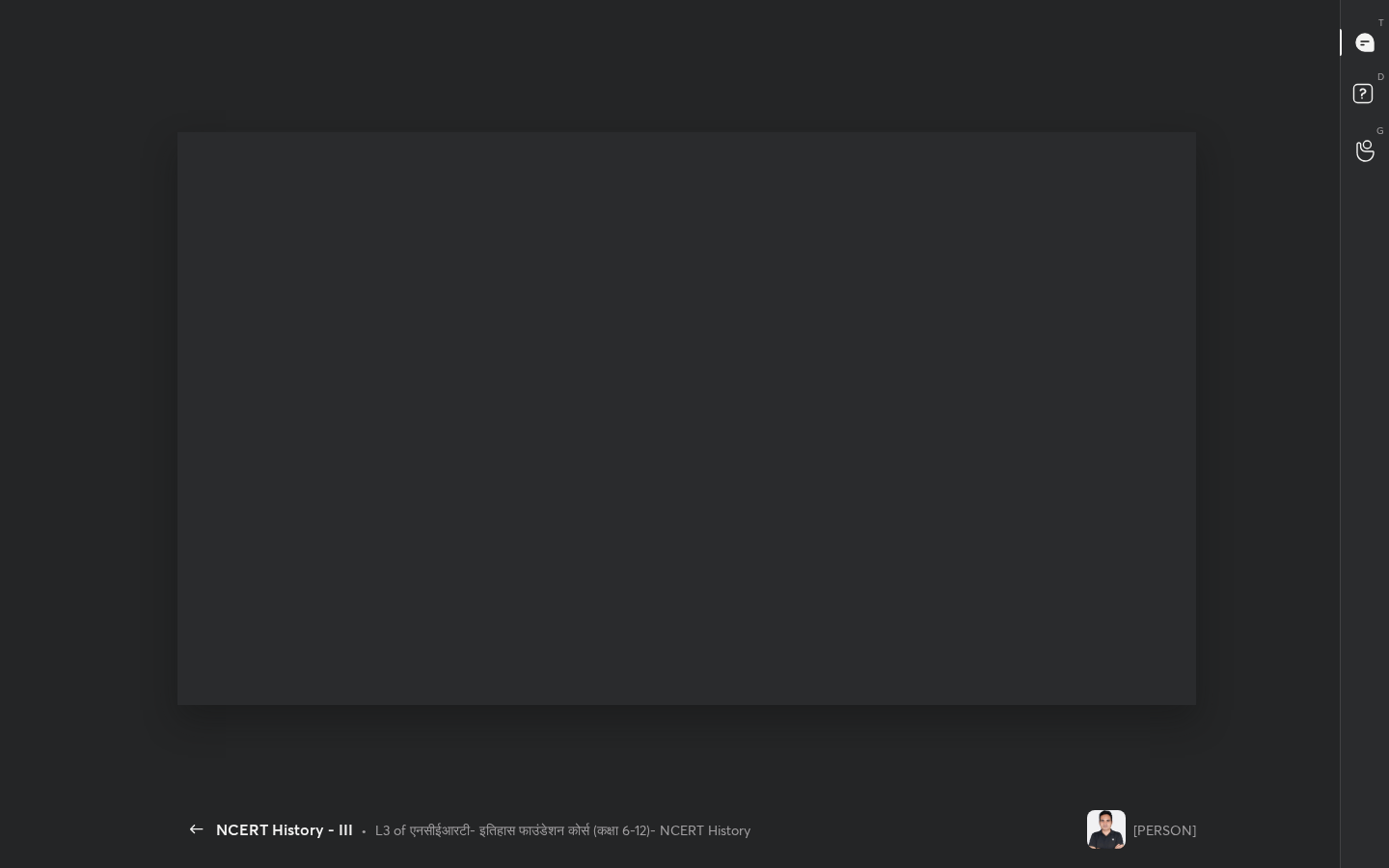 scroll, scrollTop: 95700, scrollLeft: 95214, axis: both 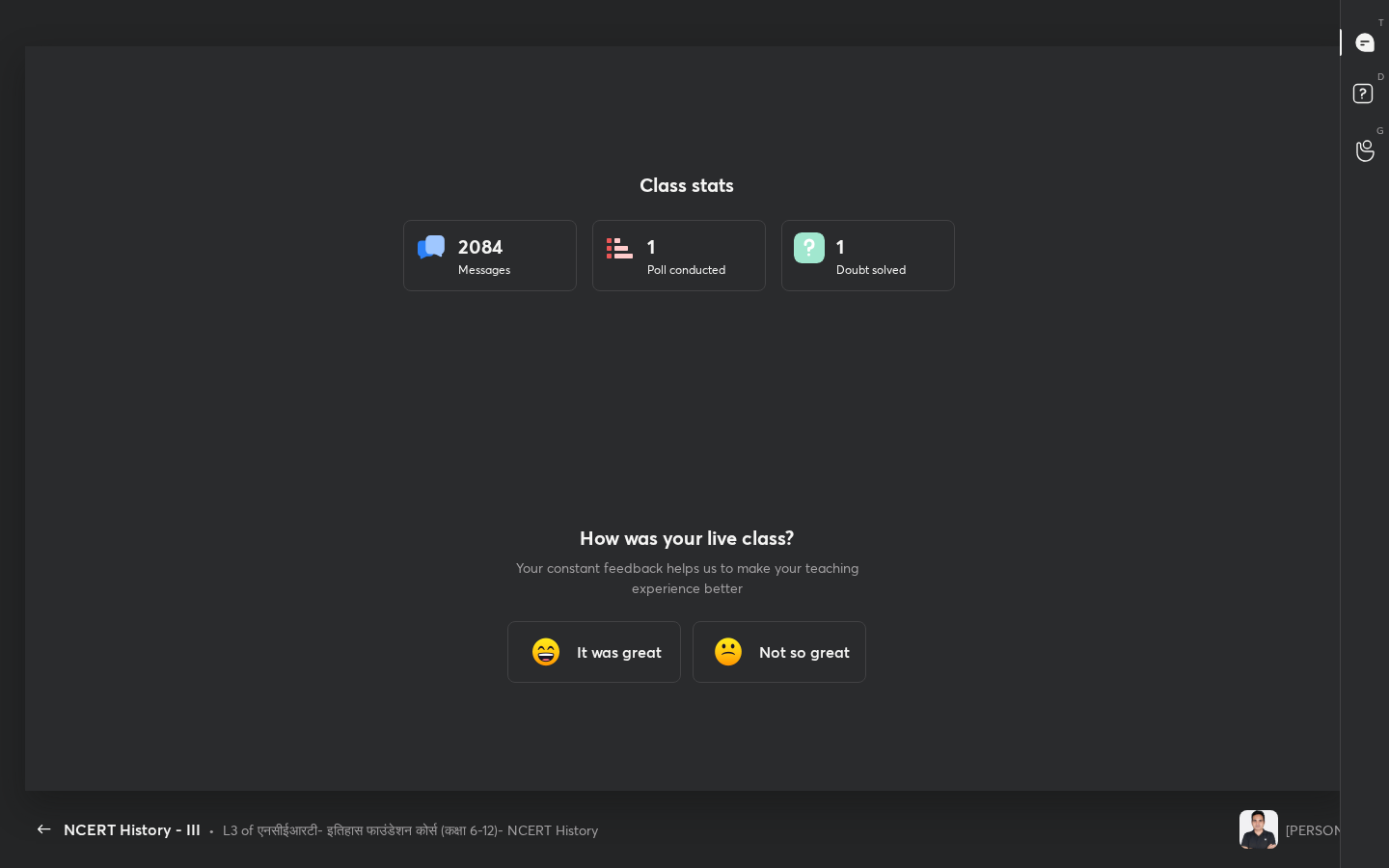 click on "It was great" at bounding box center (619, 652) 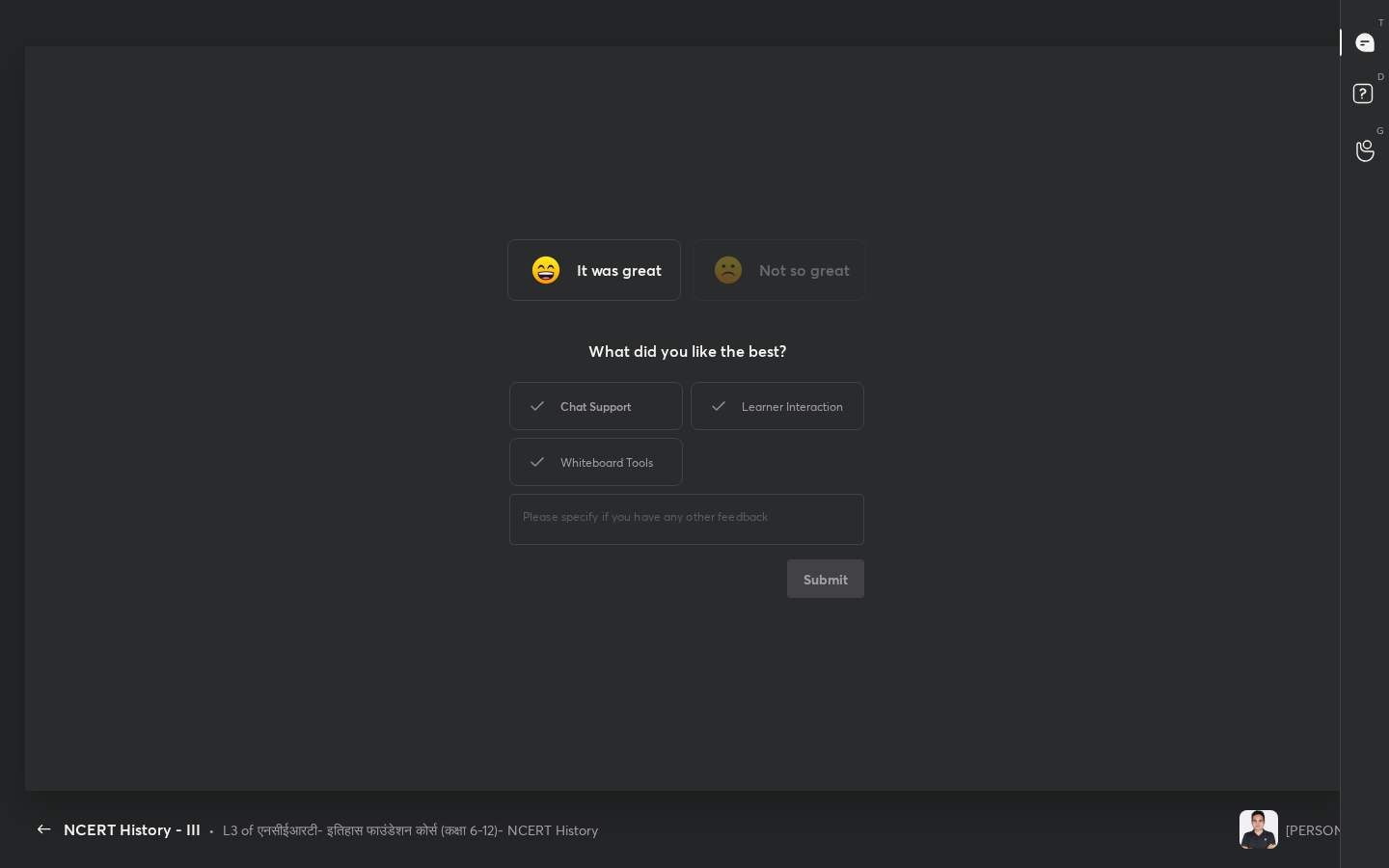 click on "Chat Support" at bounding box center [596, 406] 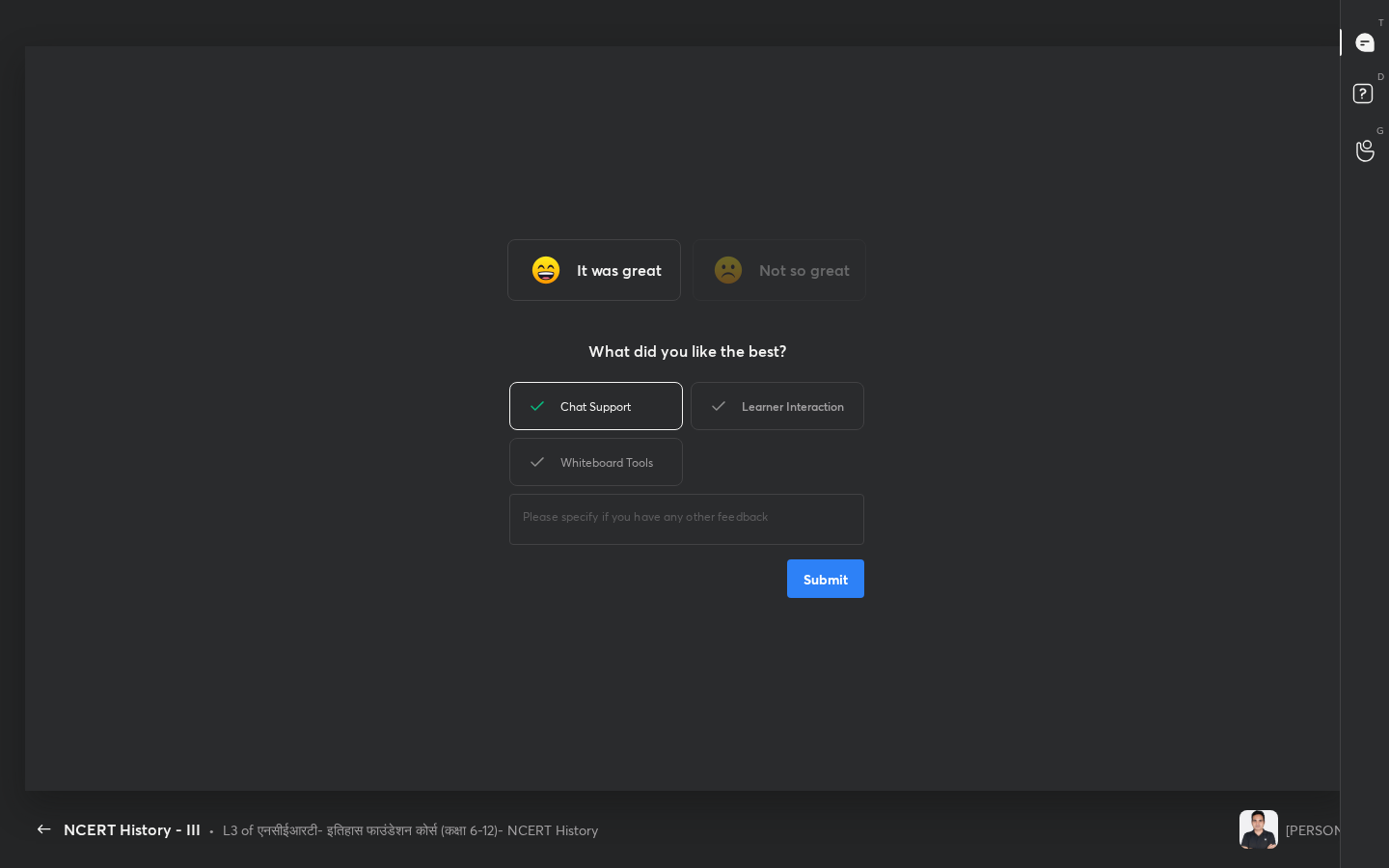 click on "Learner Interaction" at bounding box center (777, 406) 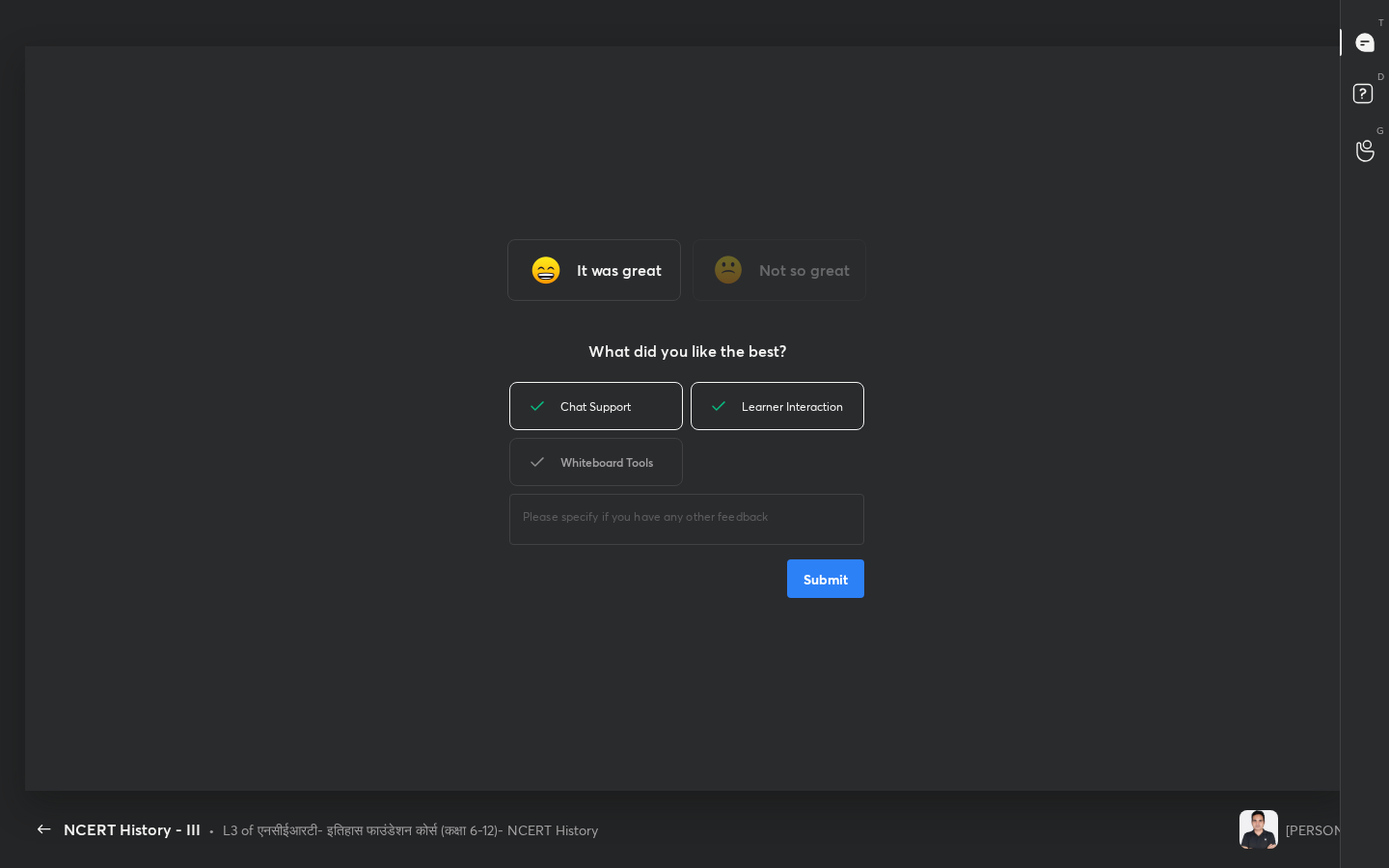 click on "Whiteboard Tools" at bounding box center [596, 462] 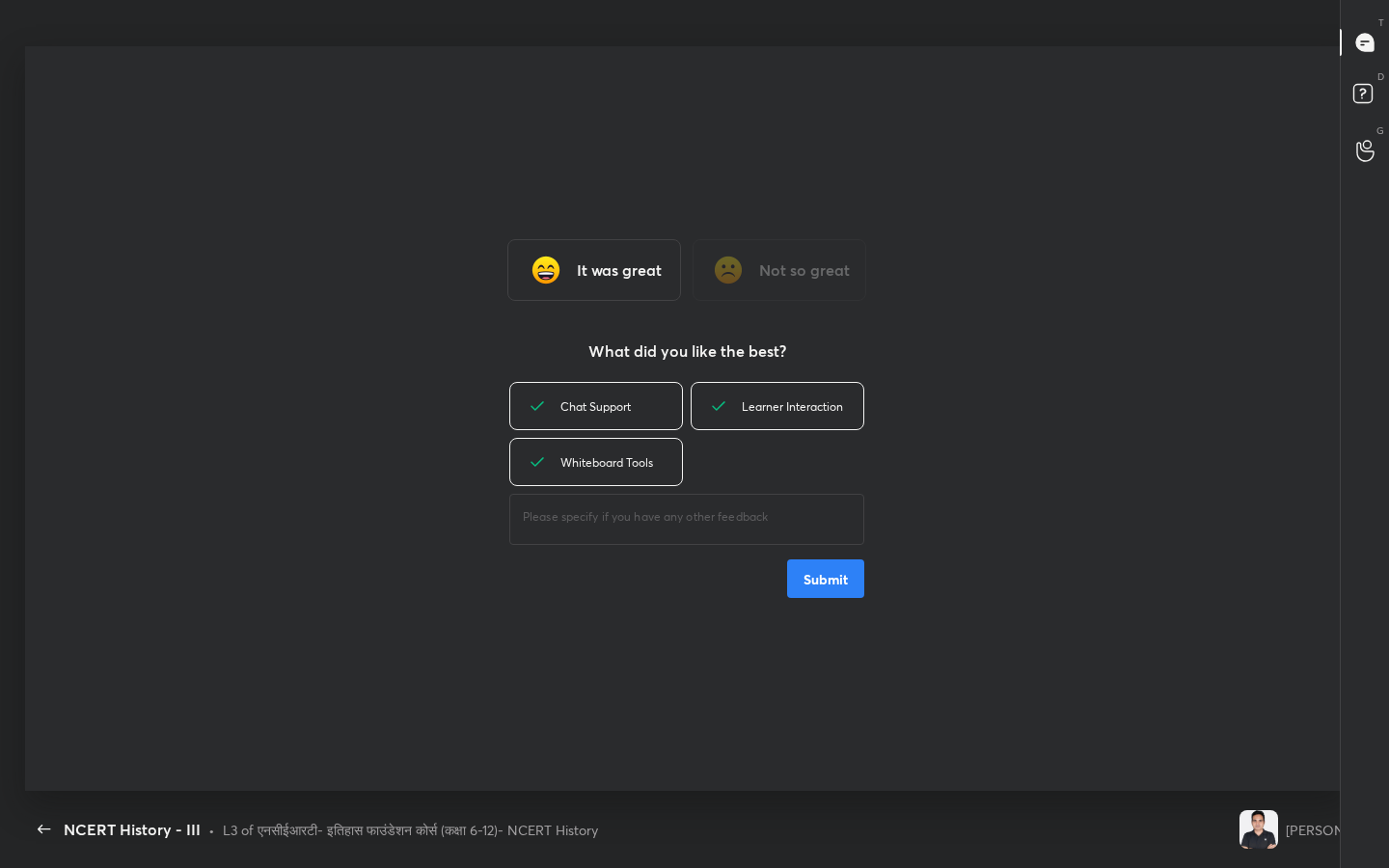 click on "Submit" at bounding box center [826, 579] 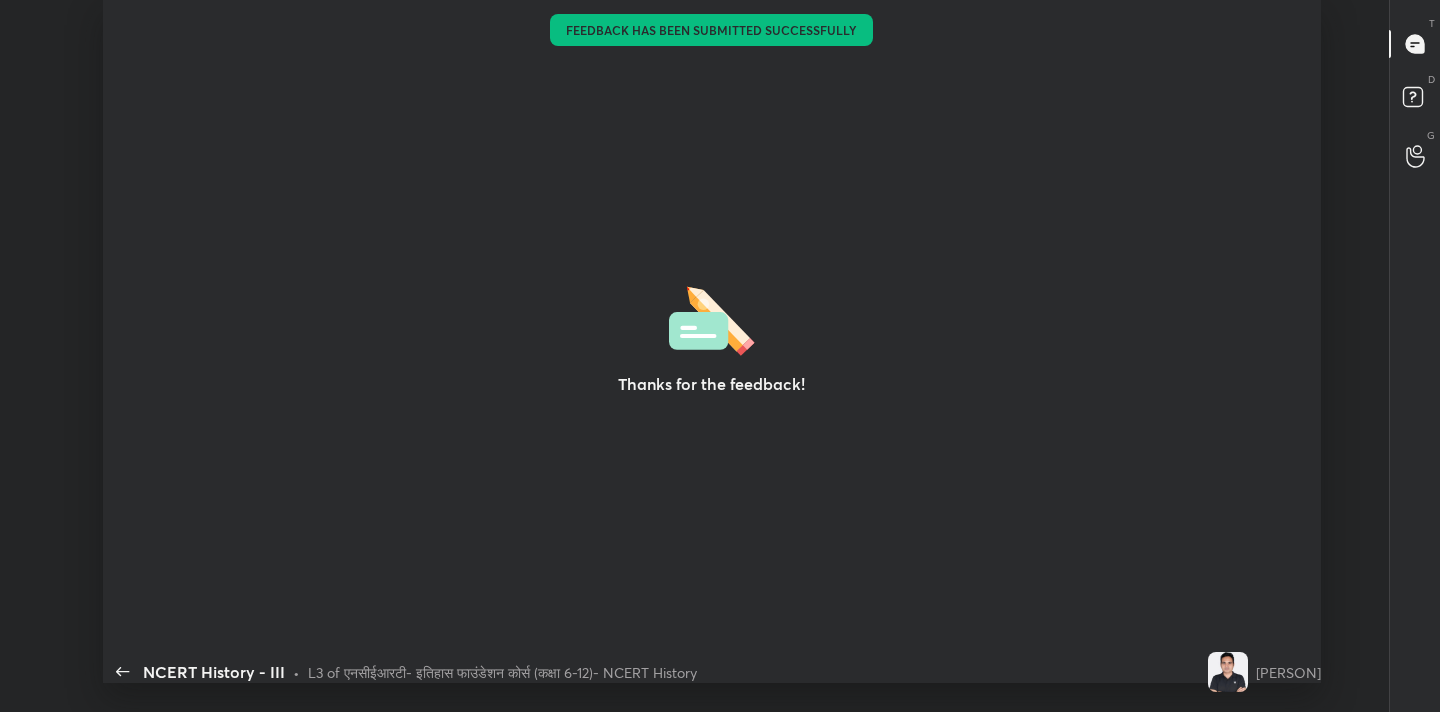 type on "x" 